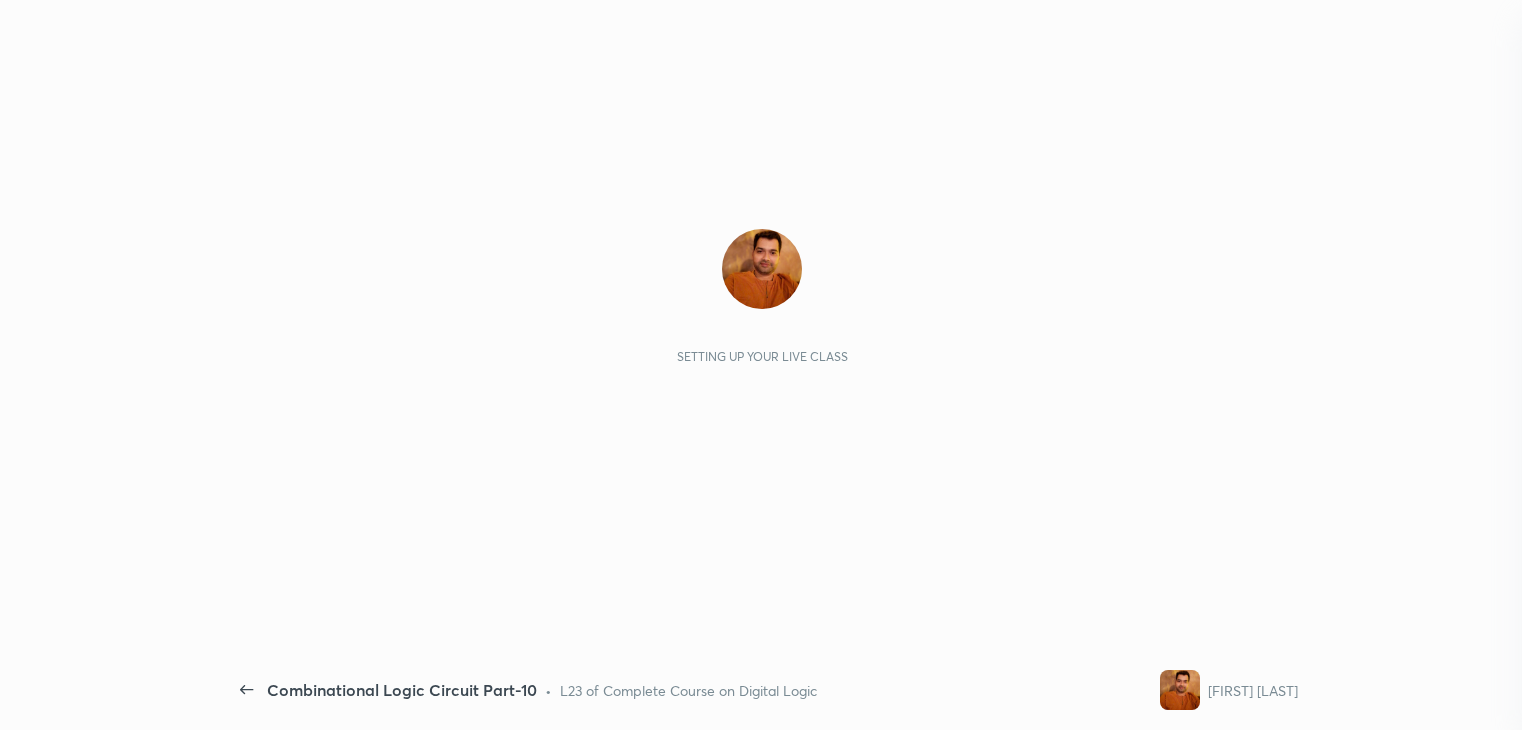 scroll, scrollTop: 0, scrollLeft: 0, axis: both 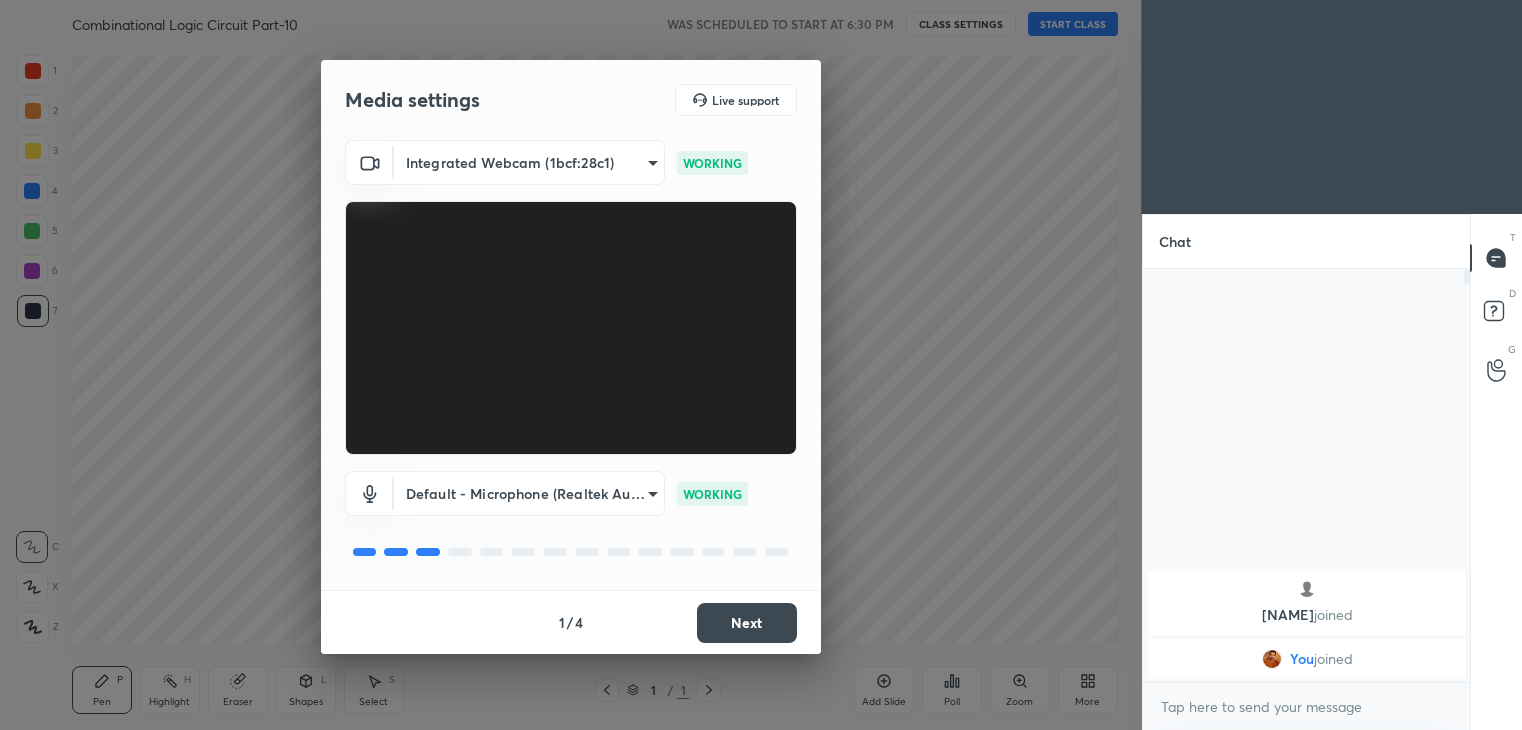 click on "Next" at bounding box center (747, 623) 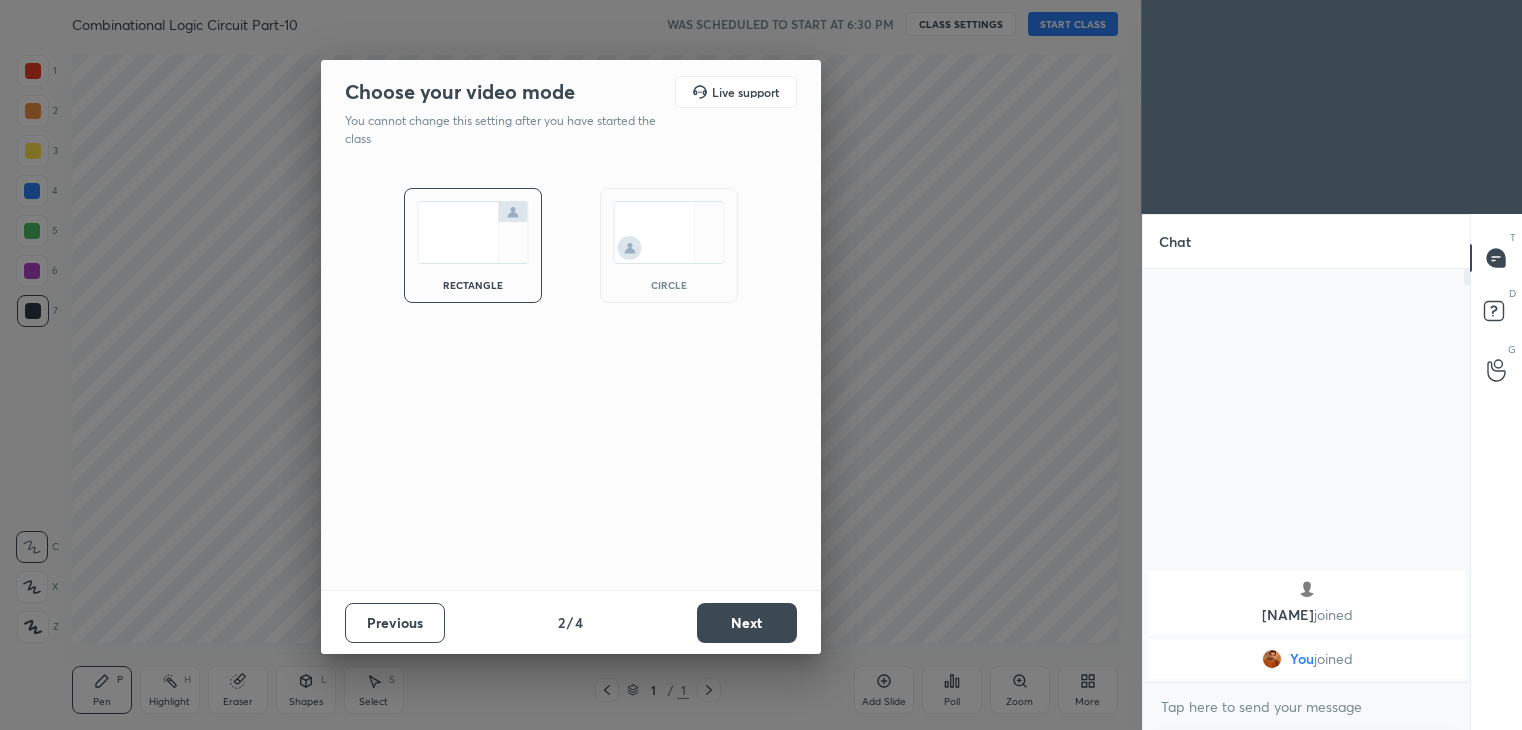click on "Next" at bounding box center [747, 623] 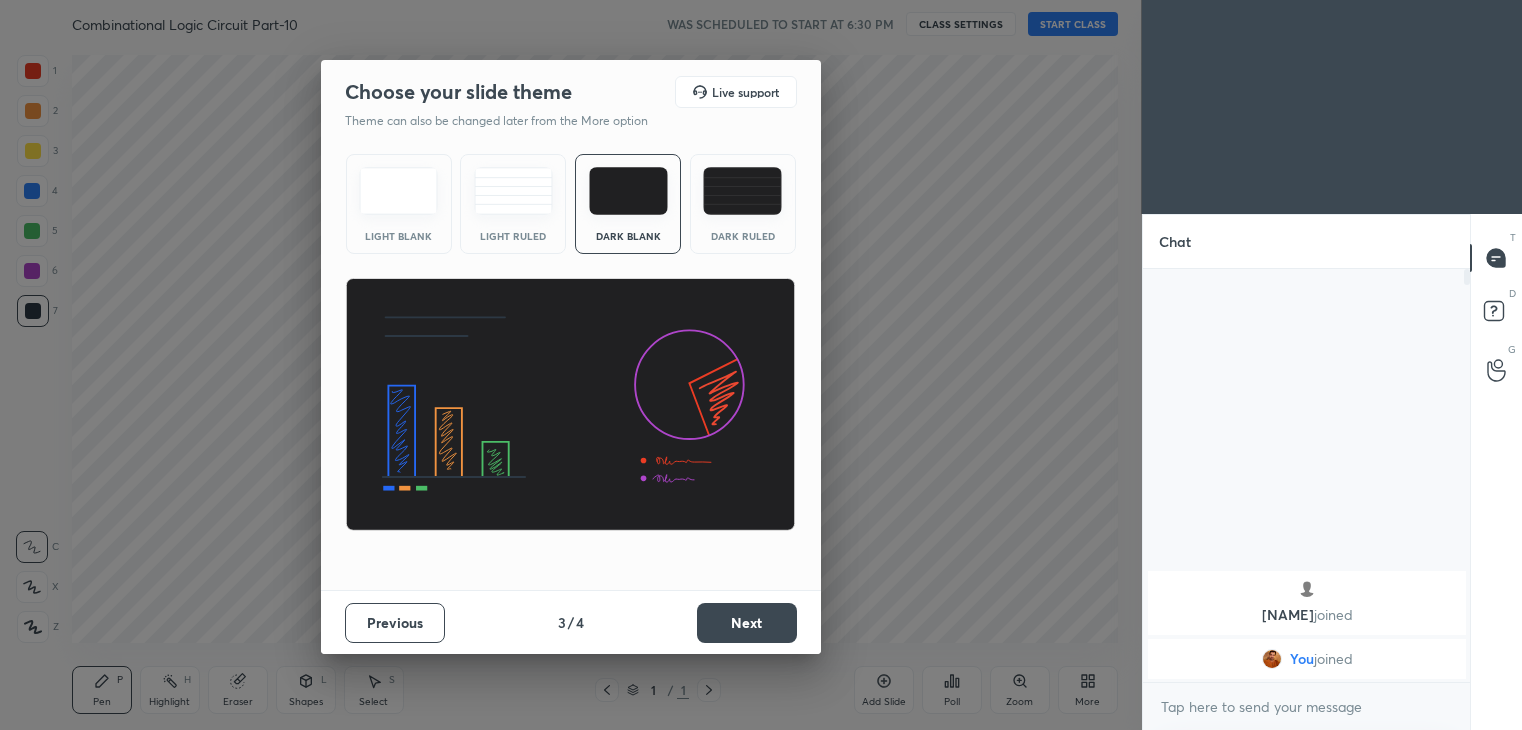 click on "Next" at bounding box center [747, 623] 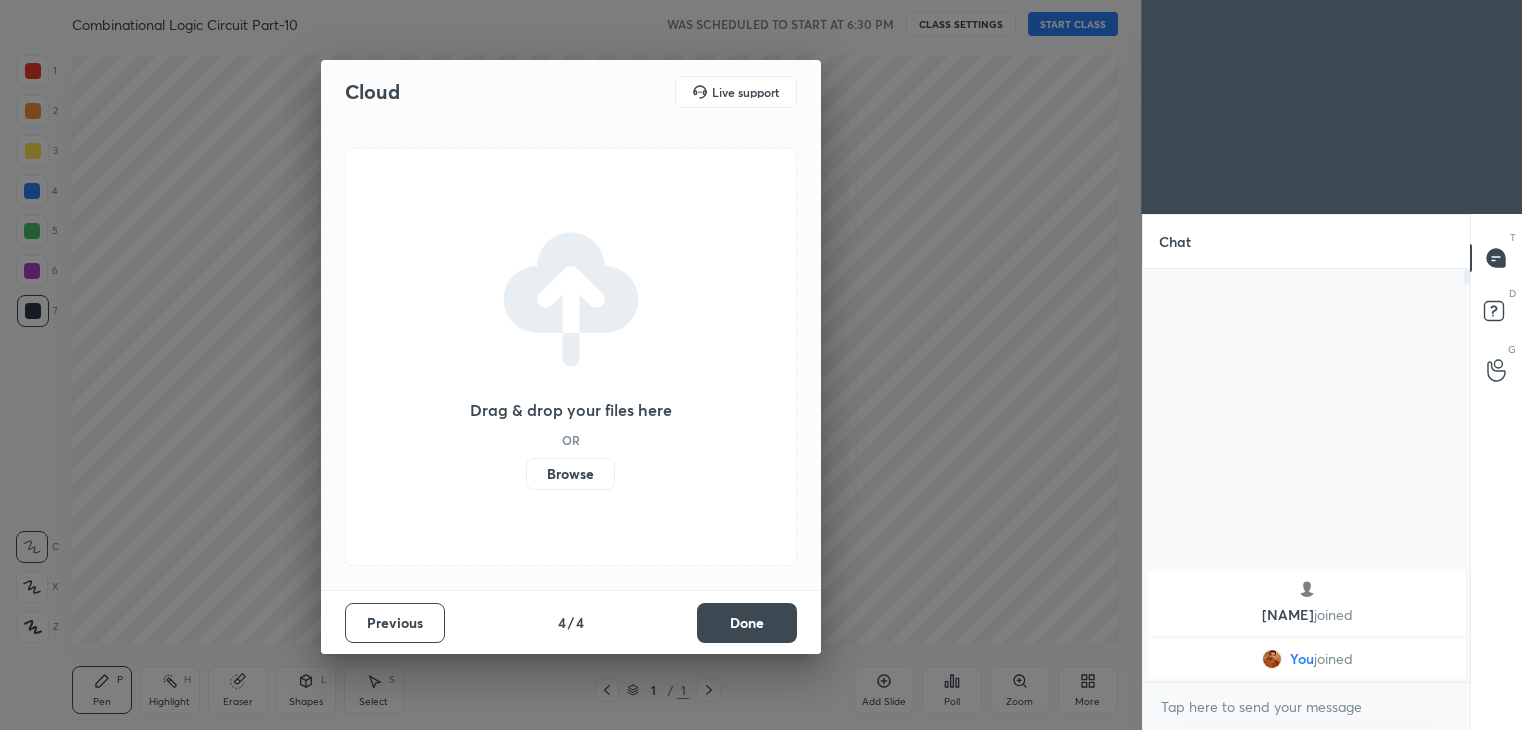 click on "Done" at bounding box center (747, 623) 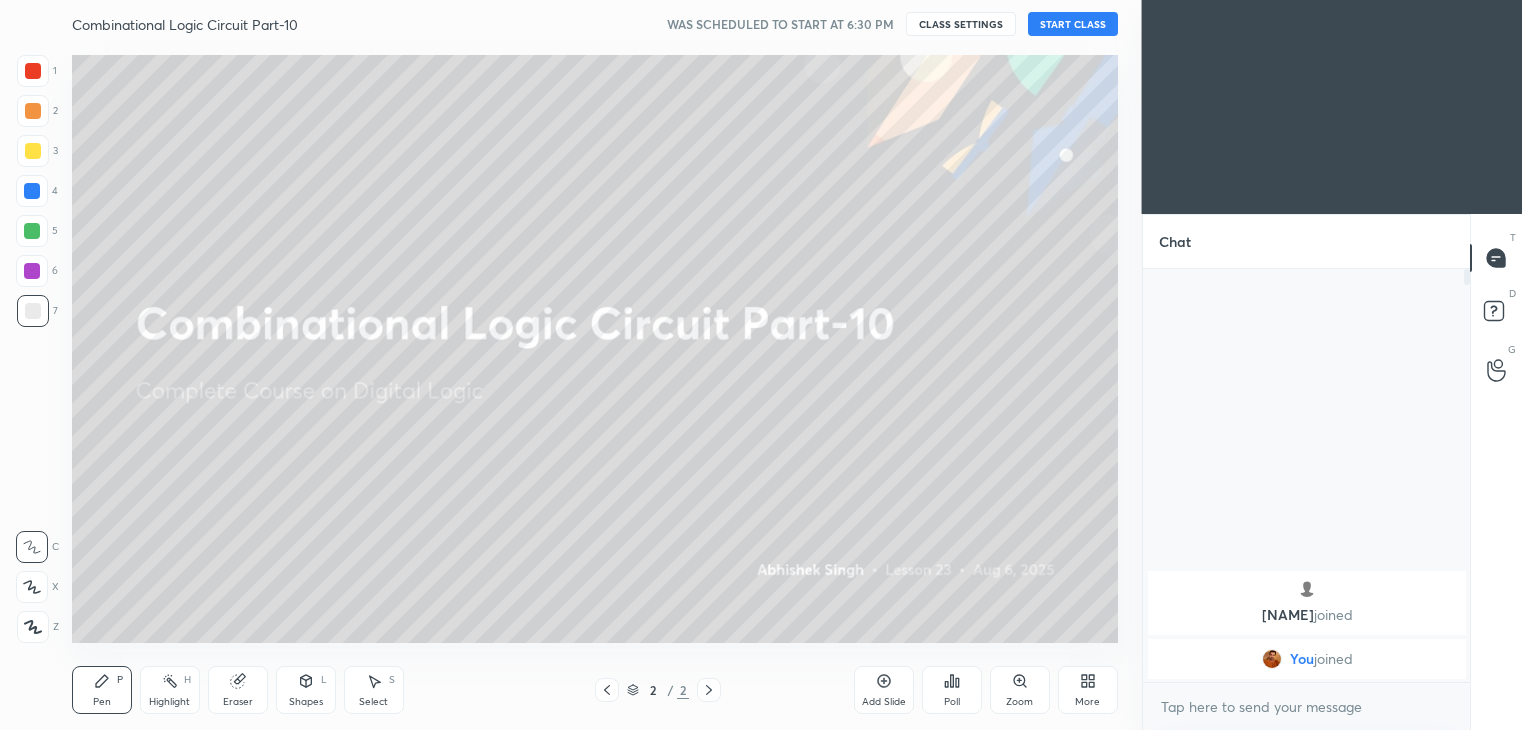 click on "START CLASS" at bounding box center (1073, 24) 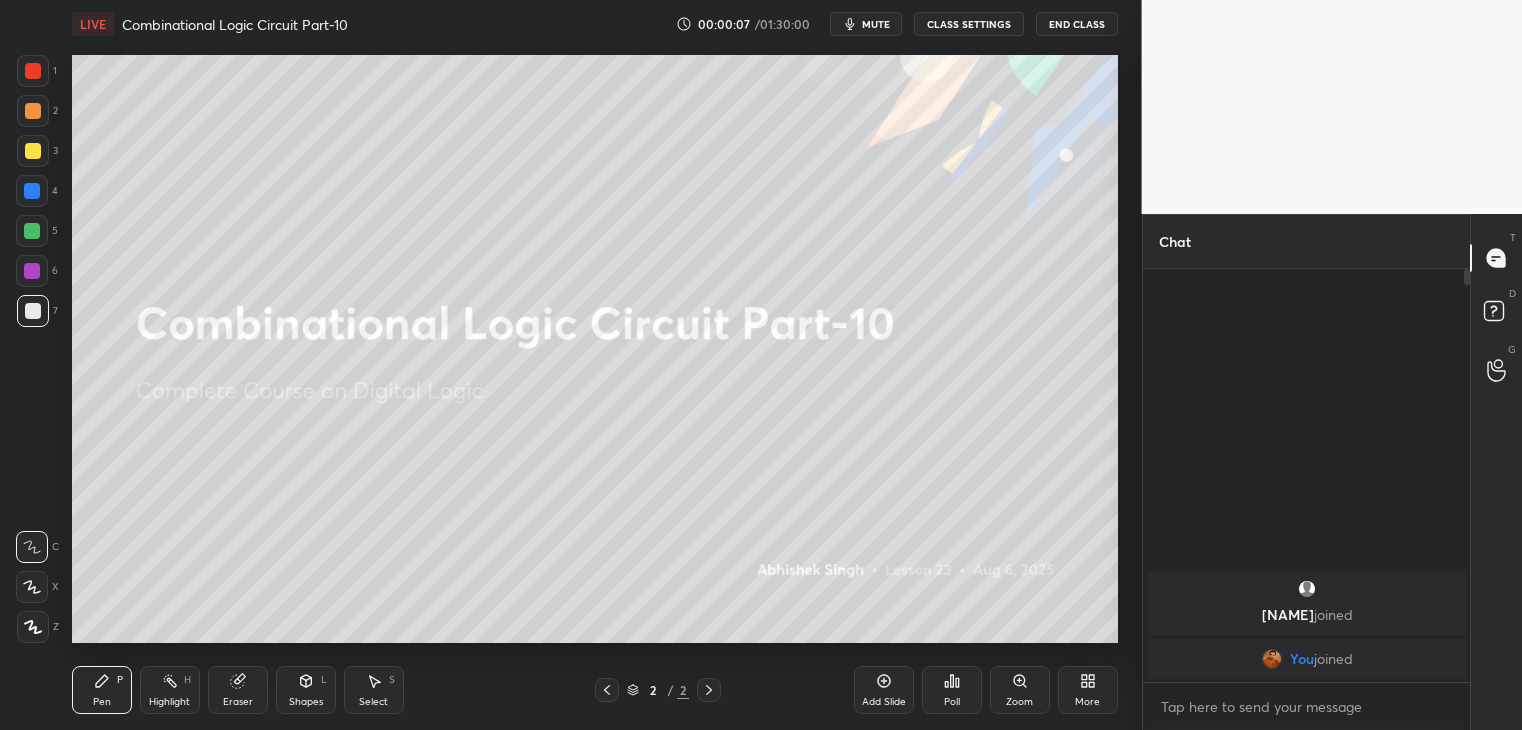 click on "More" at bounding box center (1087, 702) 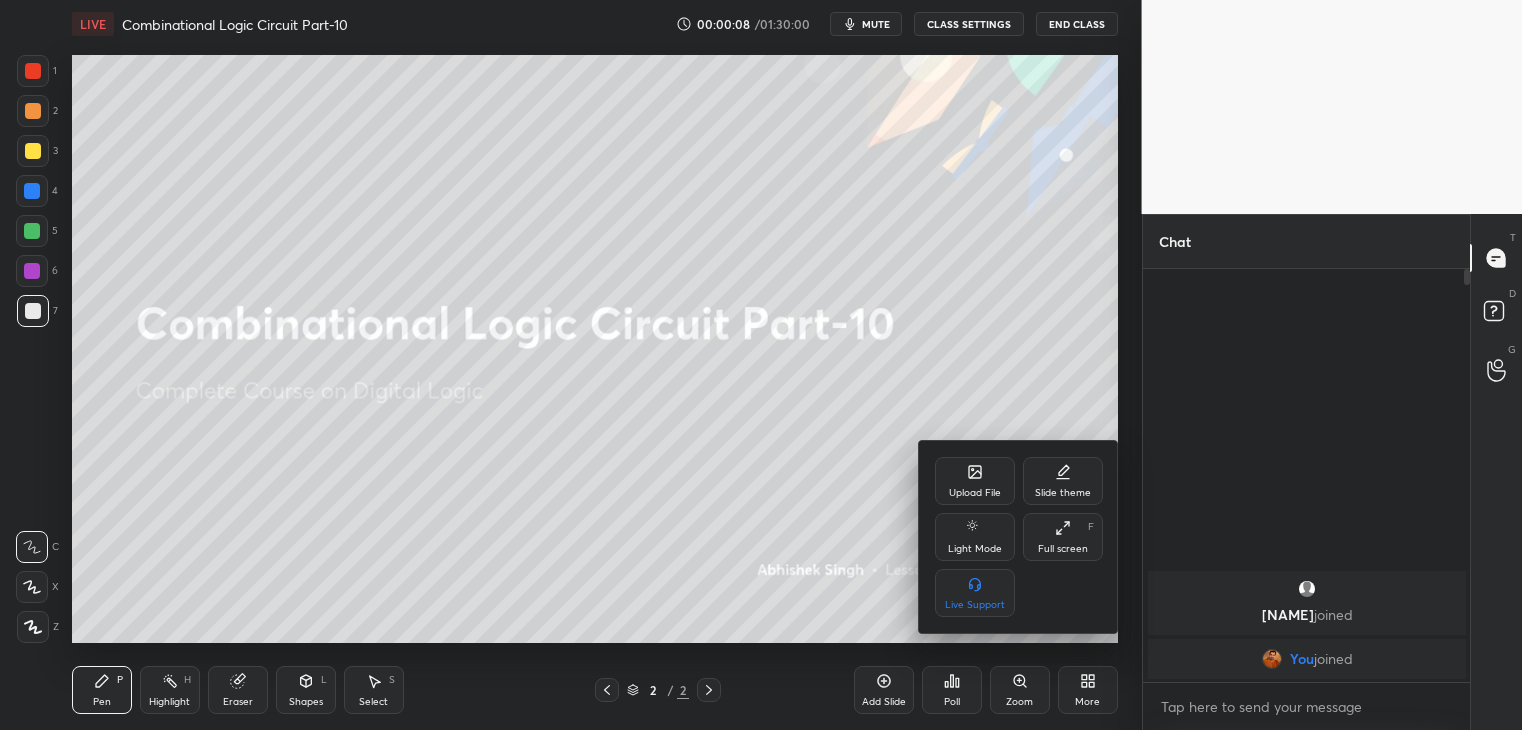 click on "Full screen F" at bounding box center [1063, 537] 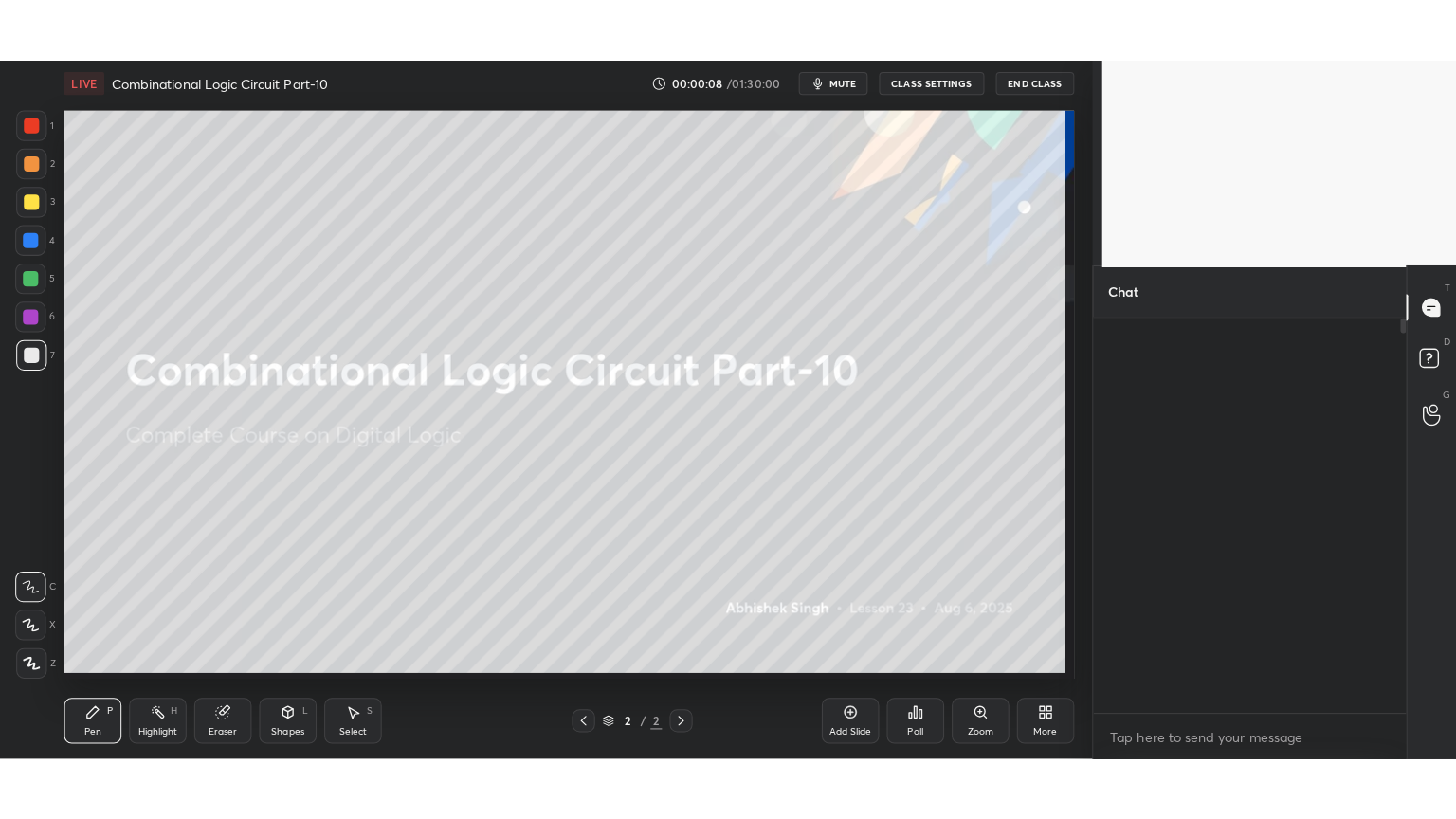 scroll, scrollTop: 94094, scrollLeft: 93776, axis: both 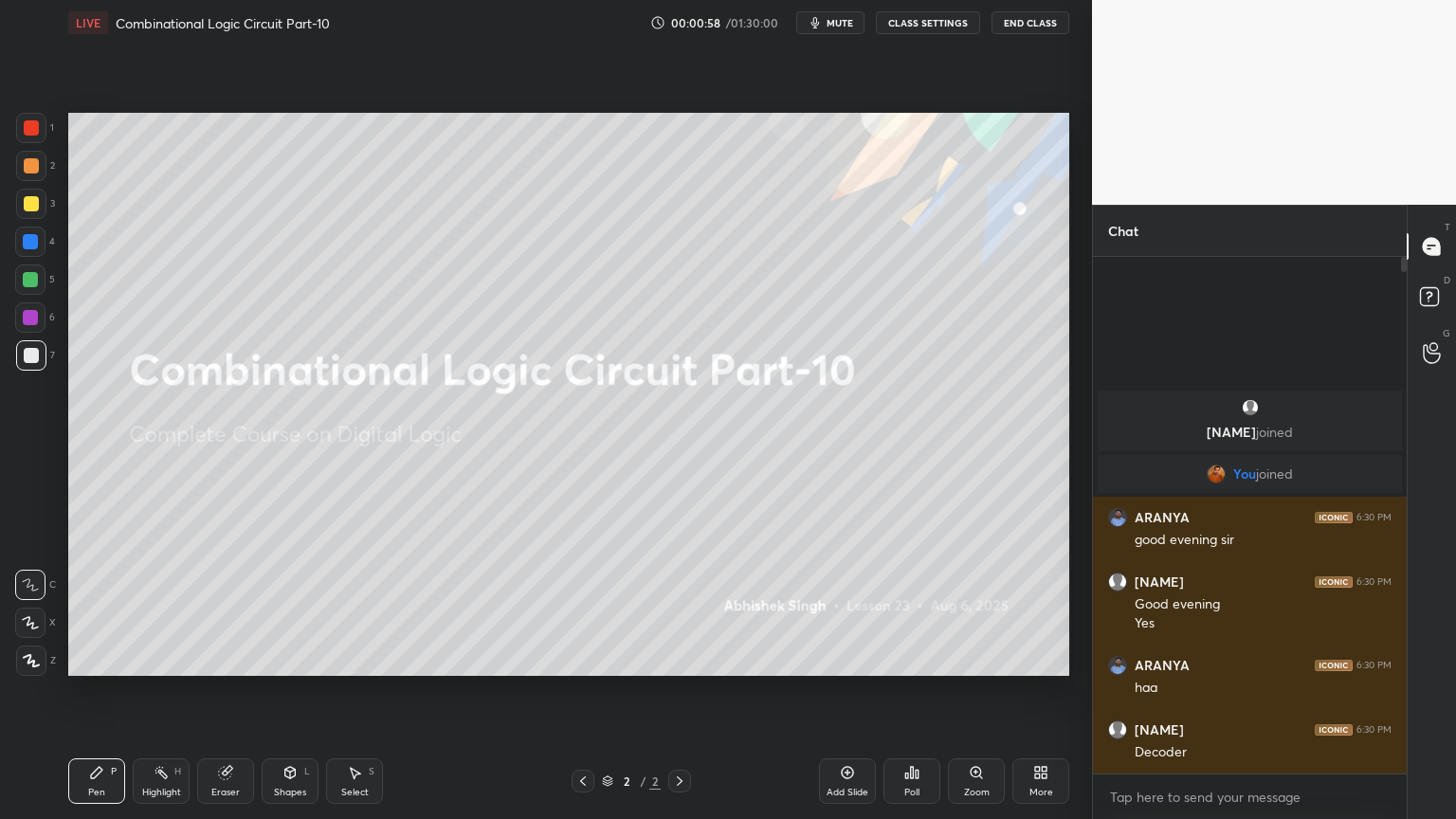 click on "Add Slide" at bounding box center [847, 781] 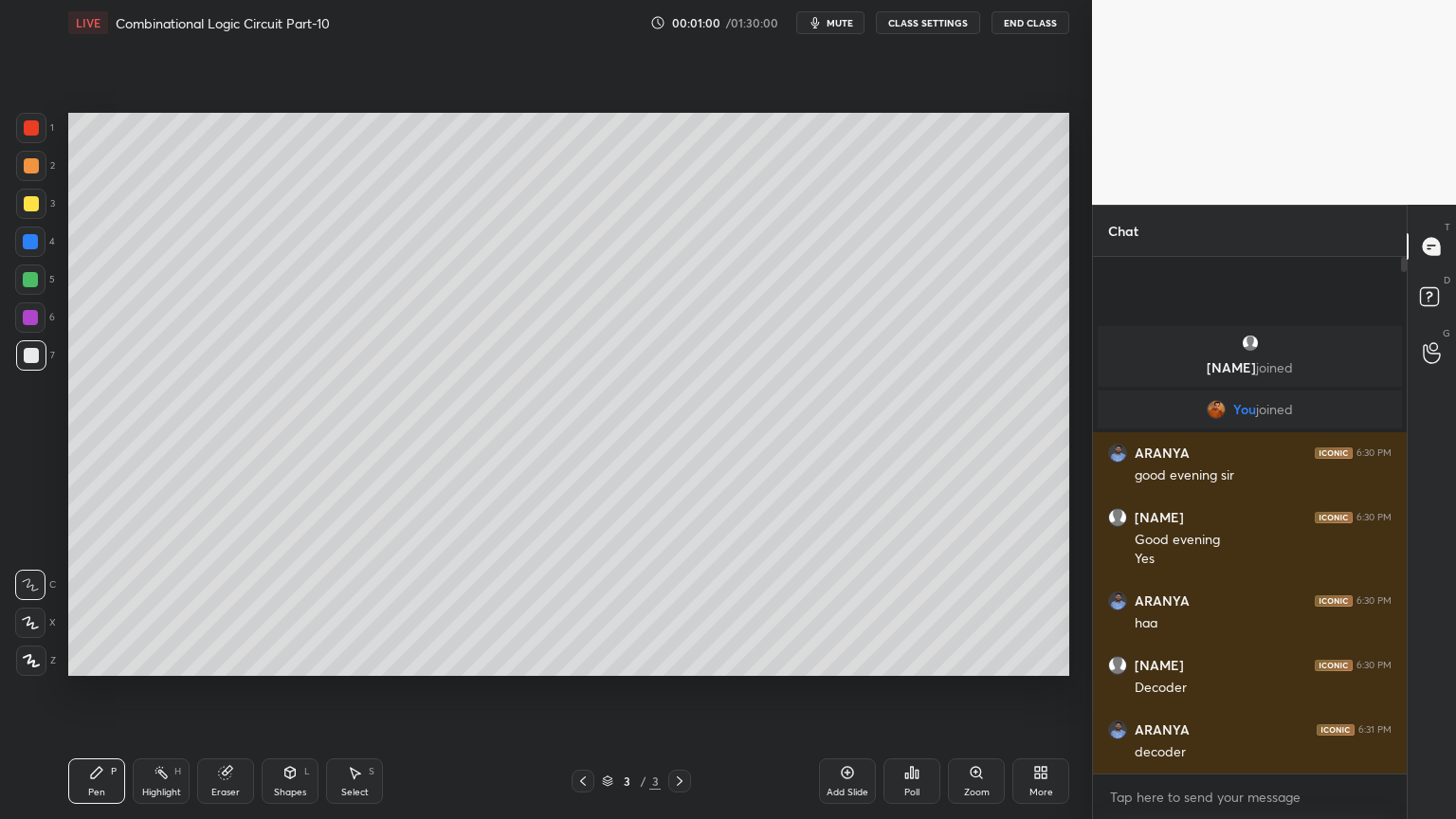 click at bounding box center [31, 166] 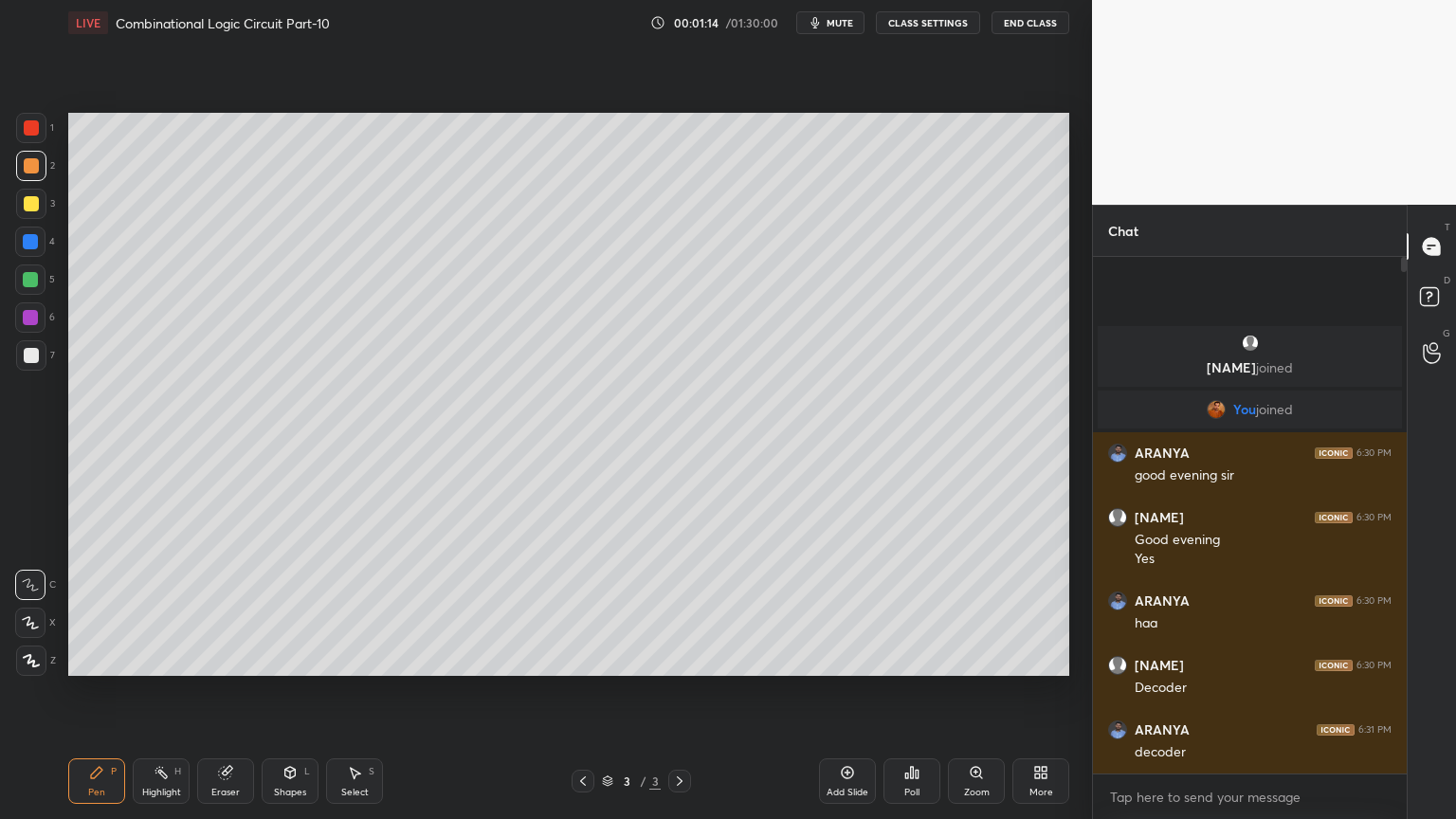 click 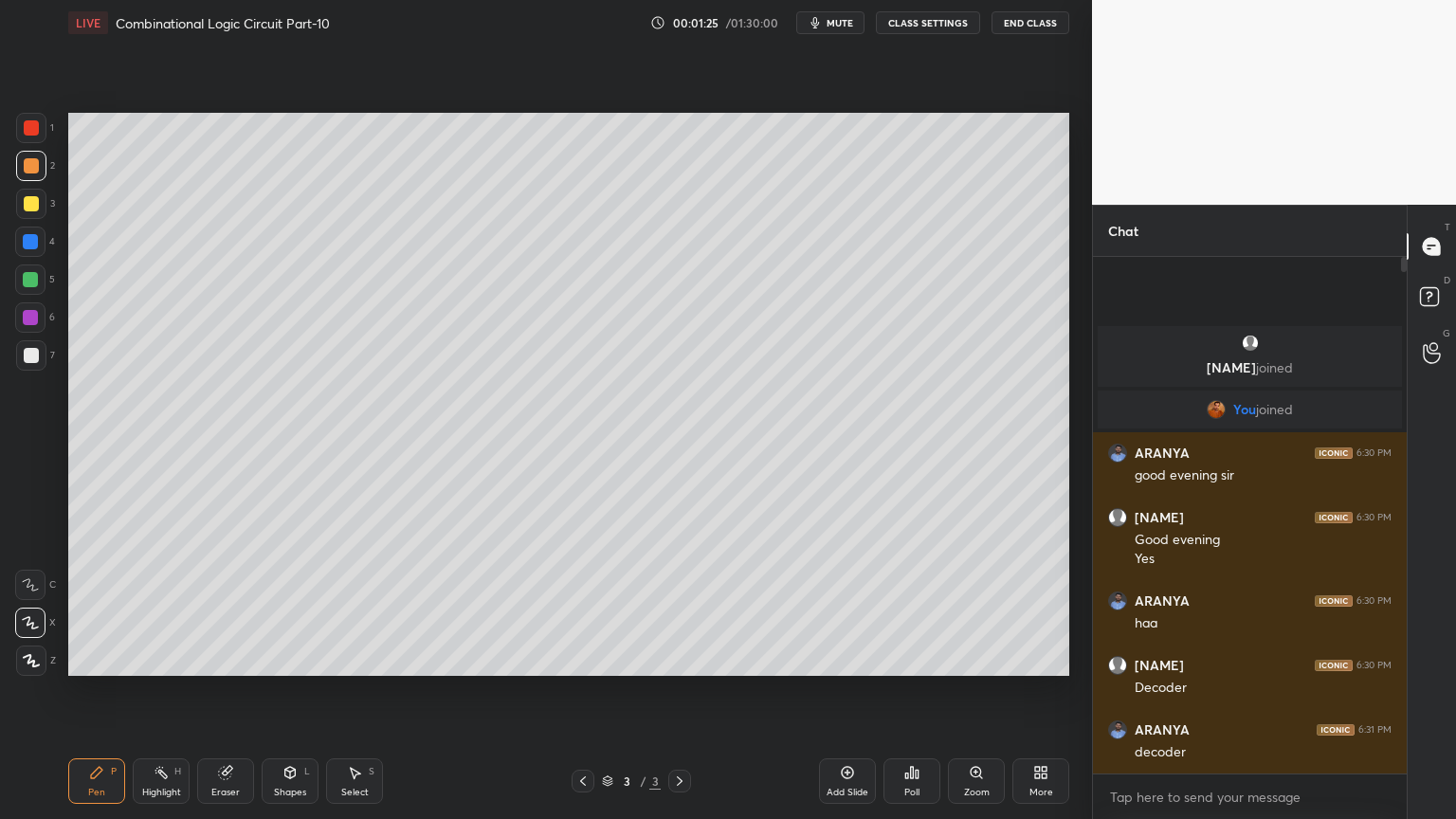 click at bounding box center [31, 355] 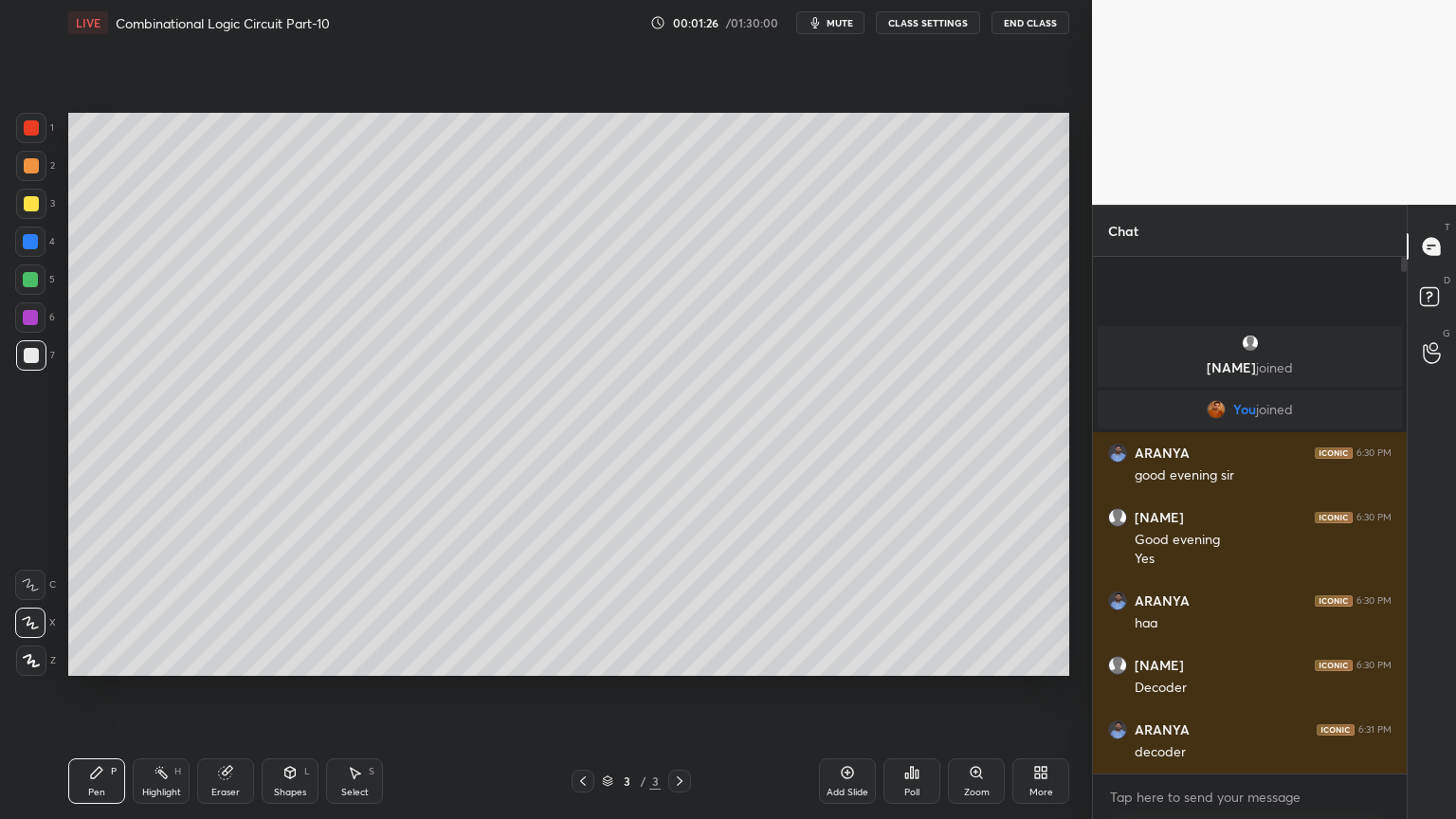click at bounding box center (30, 585) 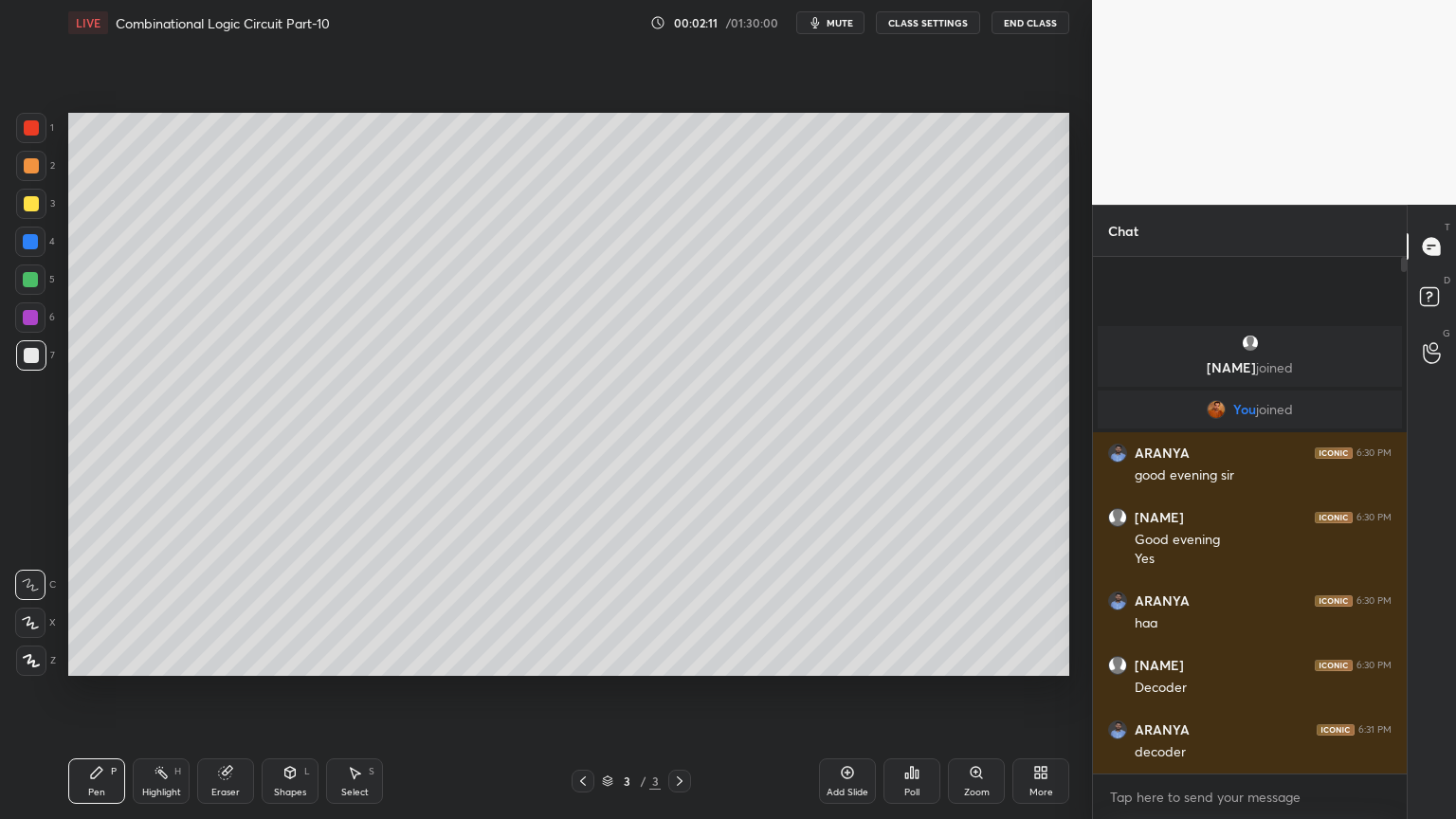 click 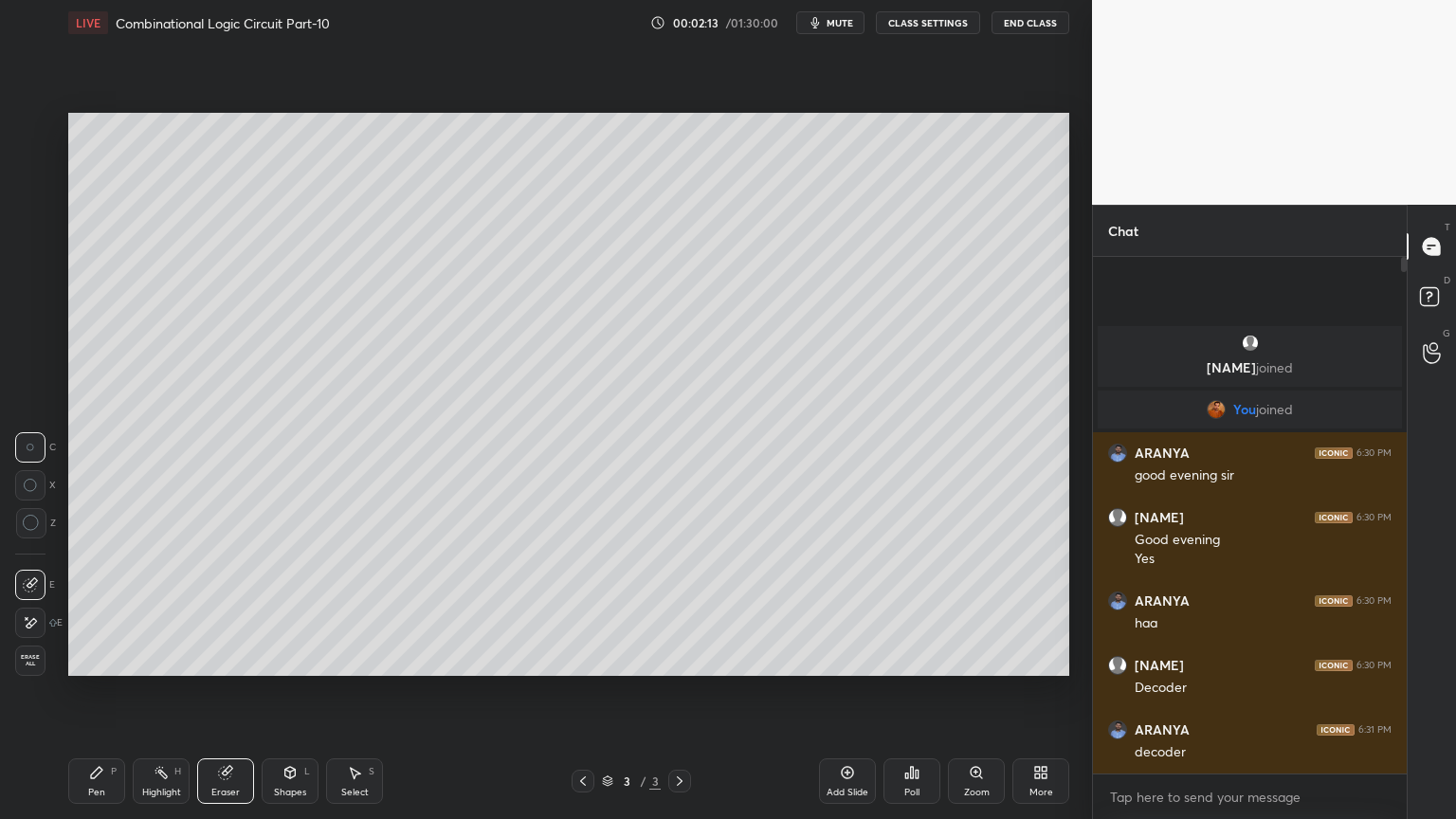 click 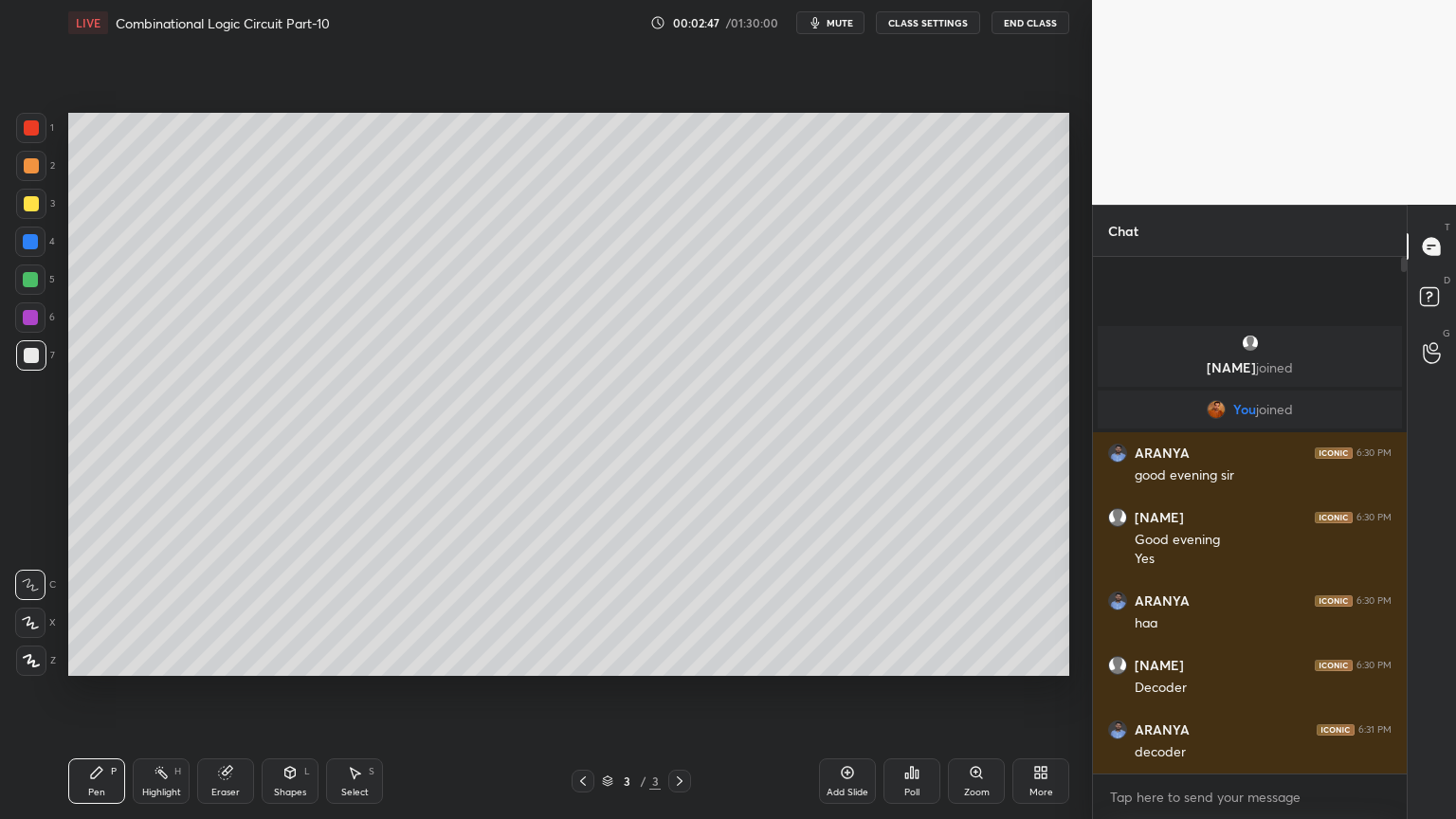click at bounding box center (30, 242) 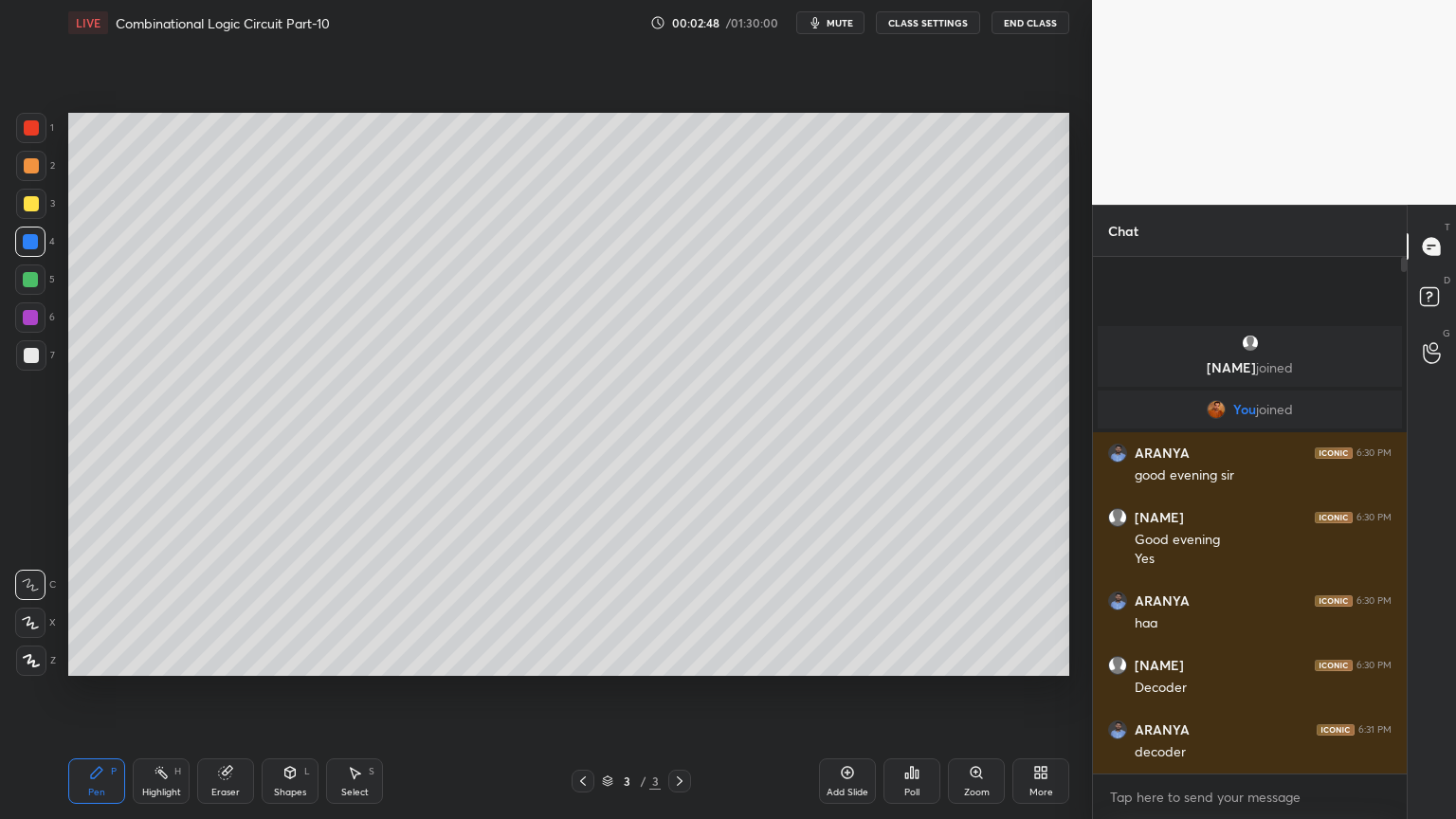 click on "Shapes L" at bounding box center (290, 781) 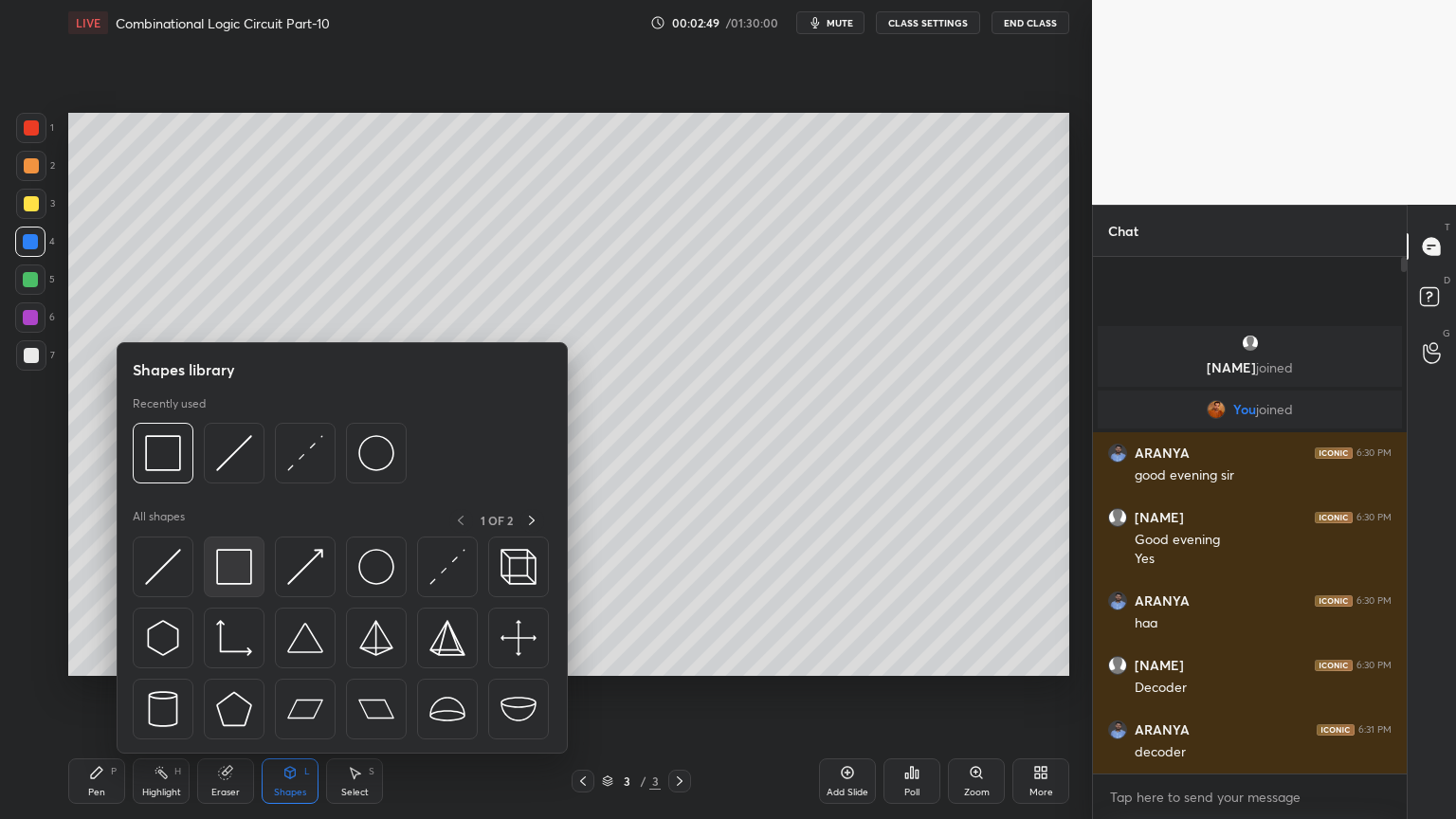 click at bounding box center (234, 567) 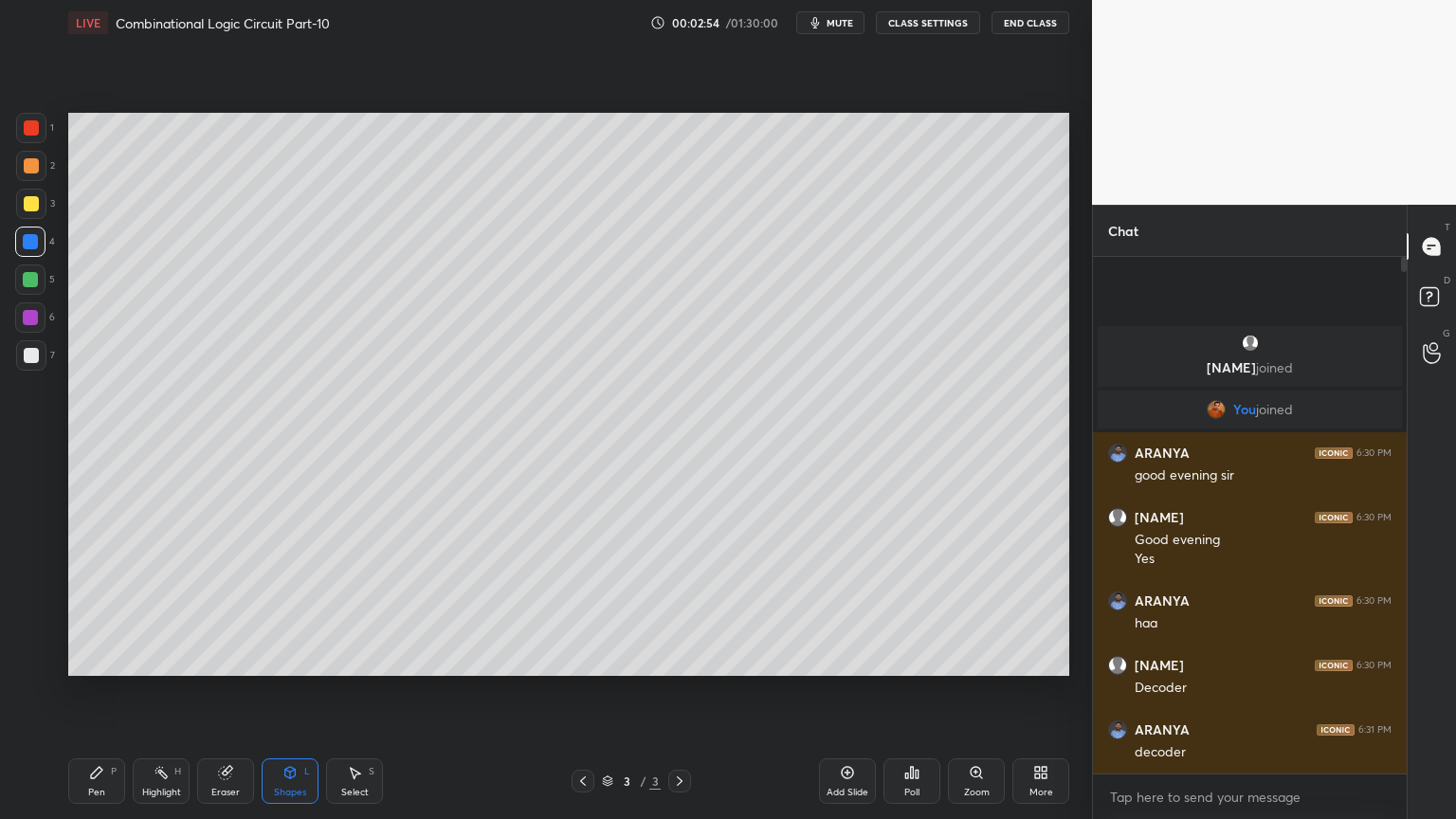 click on "Pen P" at bounding box center (97, 781) 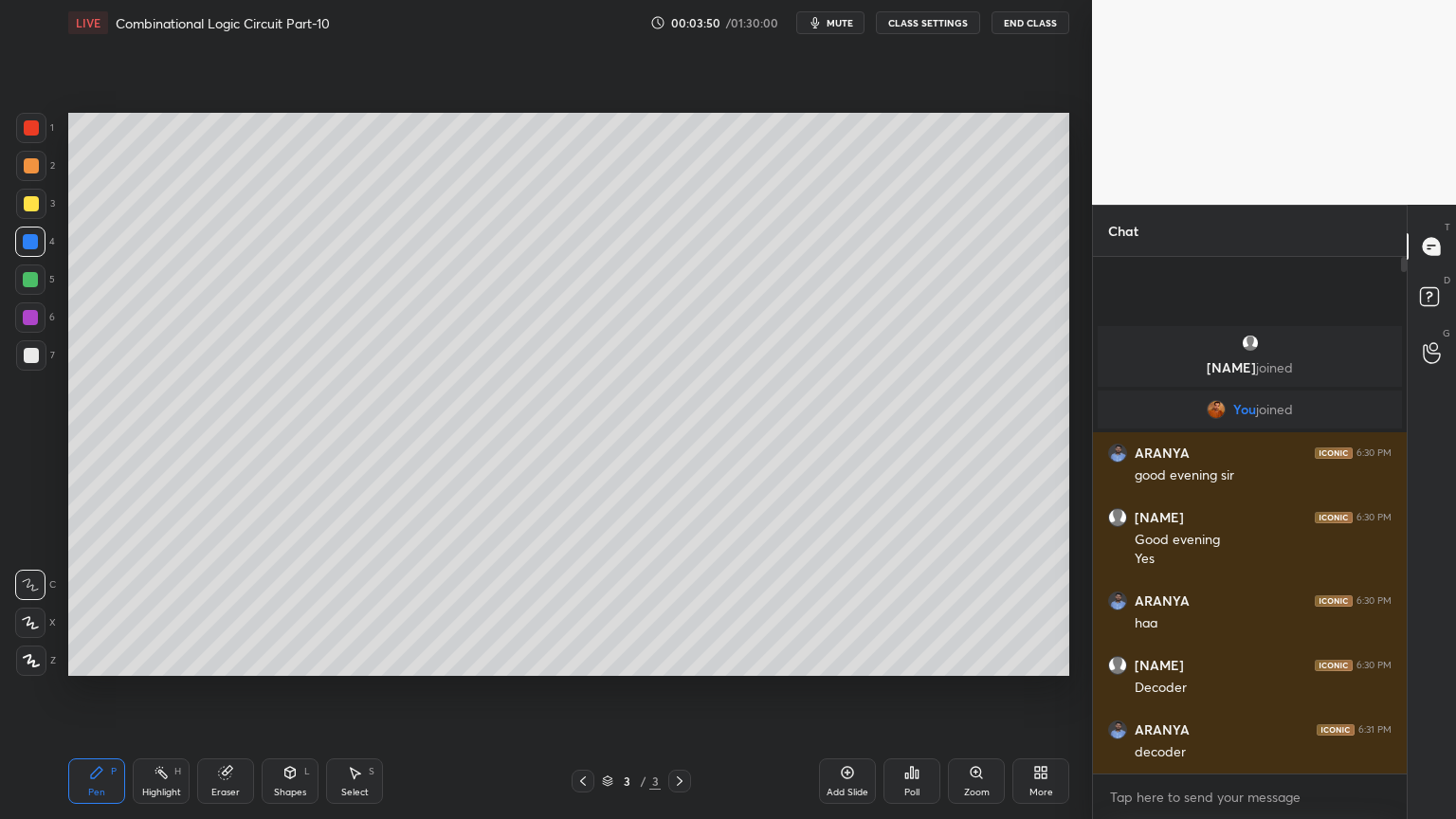click at bounding box center (31, 166) 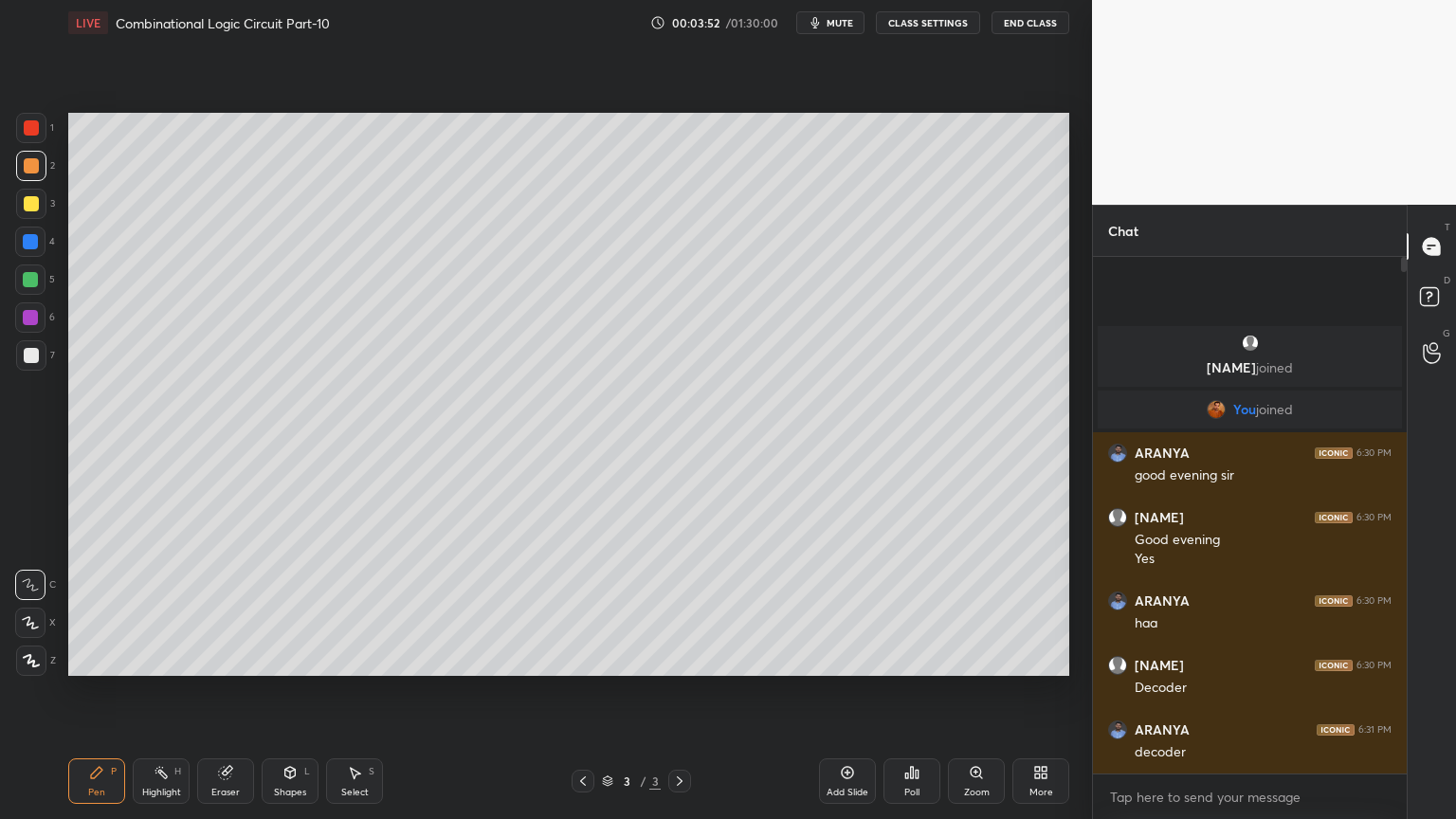 click at bounding box center [31, 204] 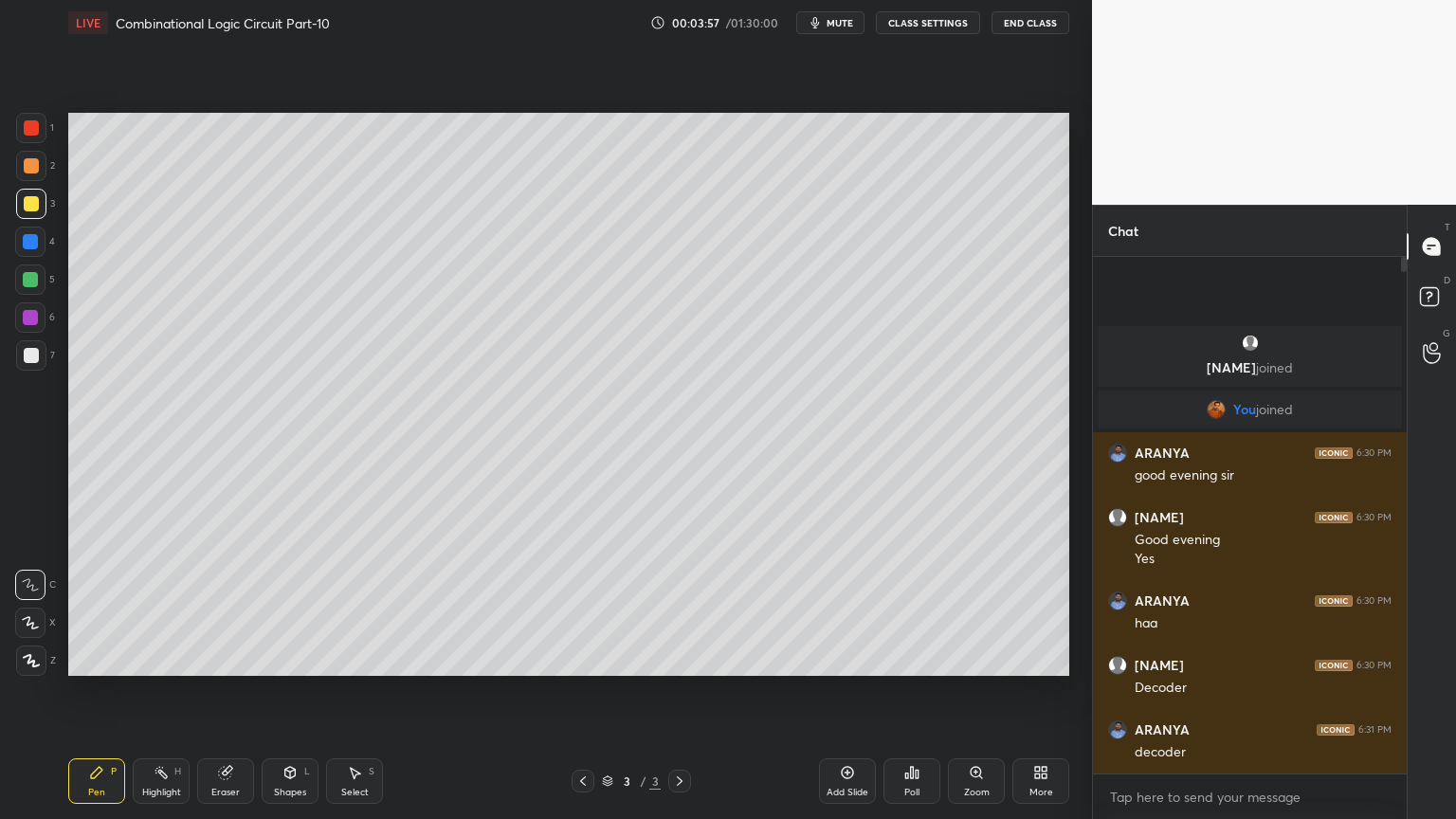 click on "1" at bounding box center [35, 132] 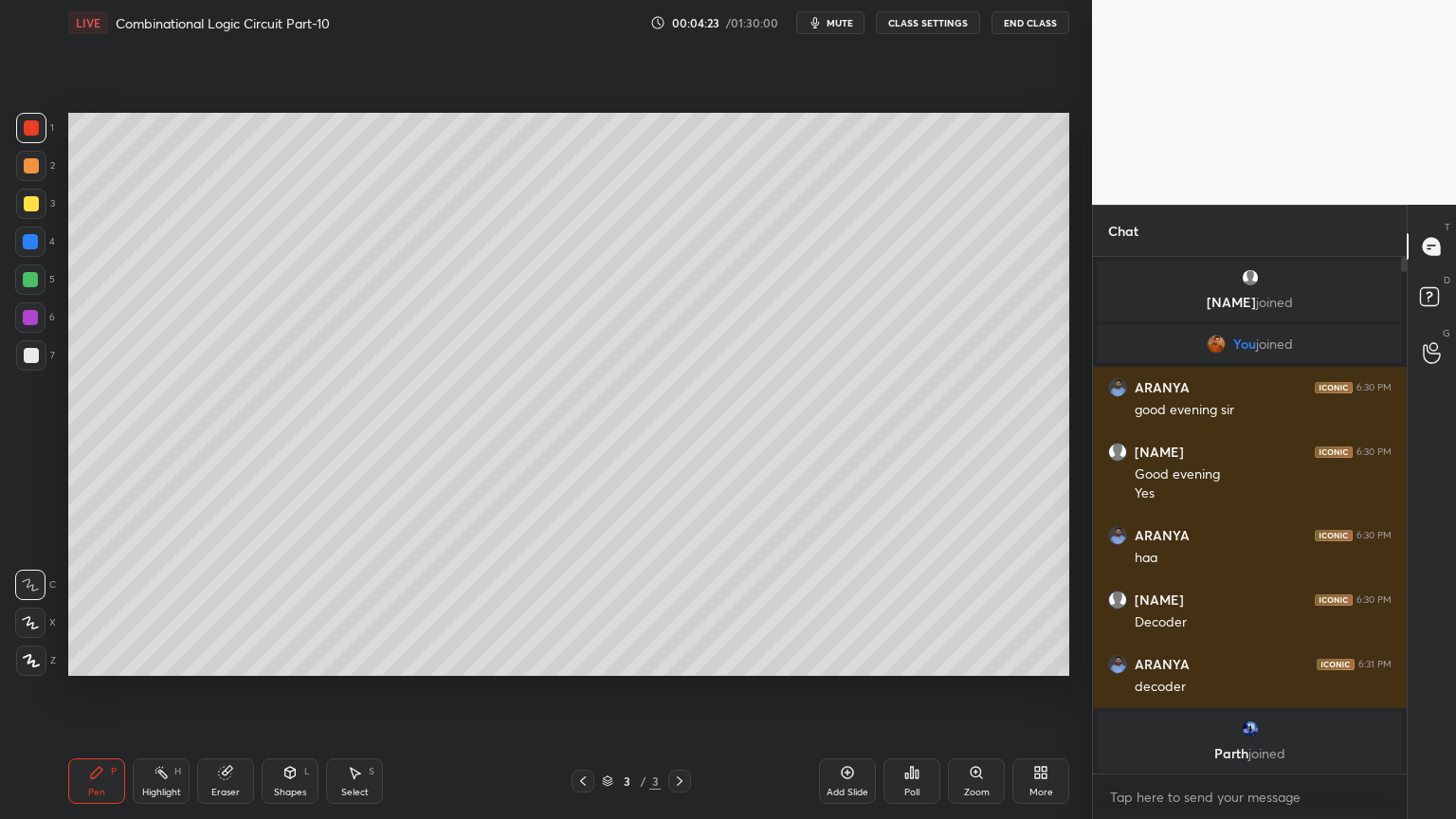 click on "Add Slide" at bounding box center (847, 792) 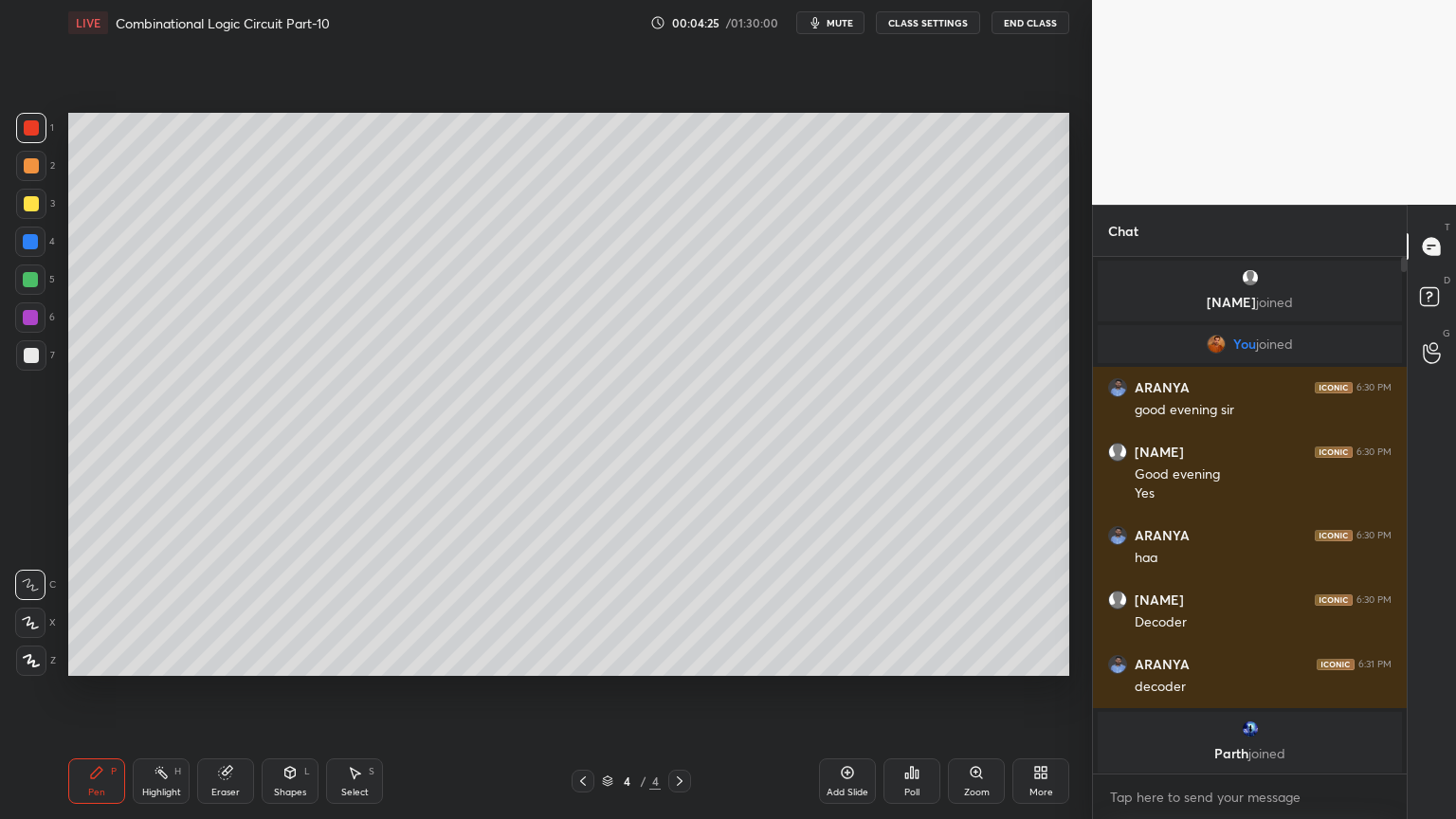 click at bounding box center (583, 781) 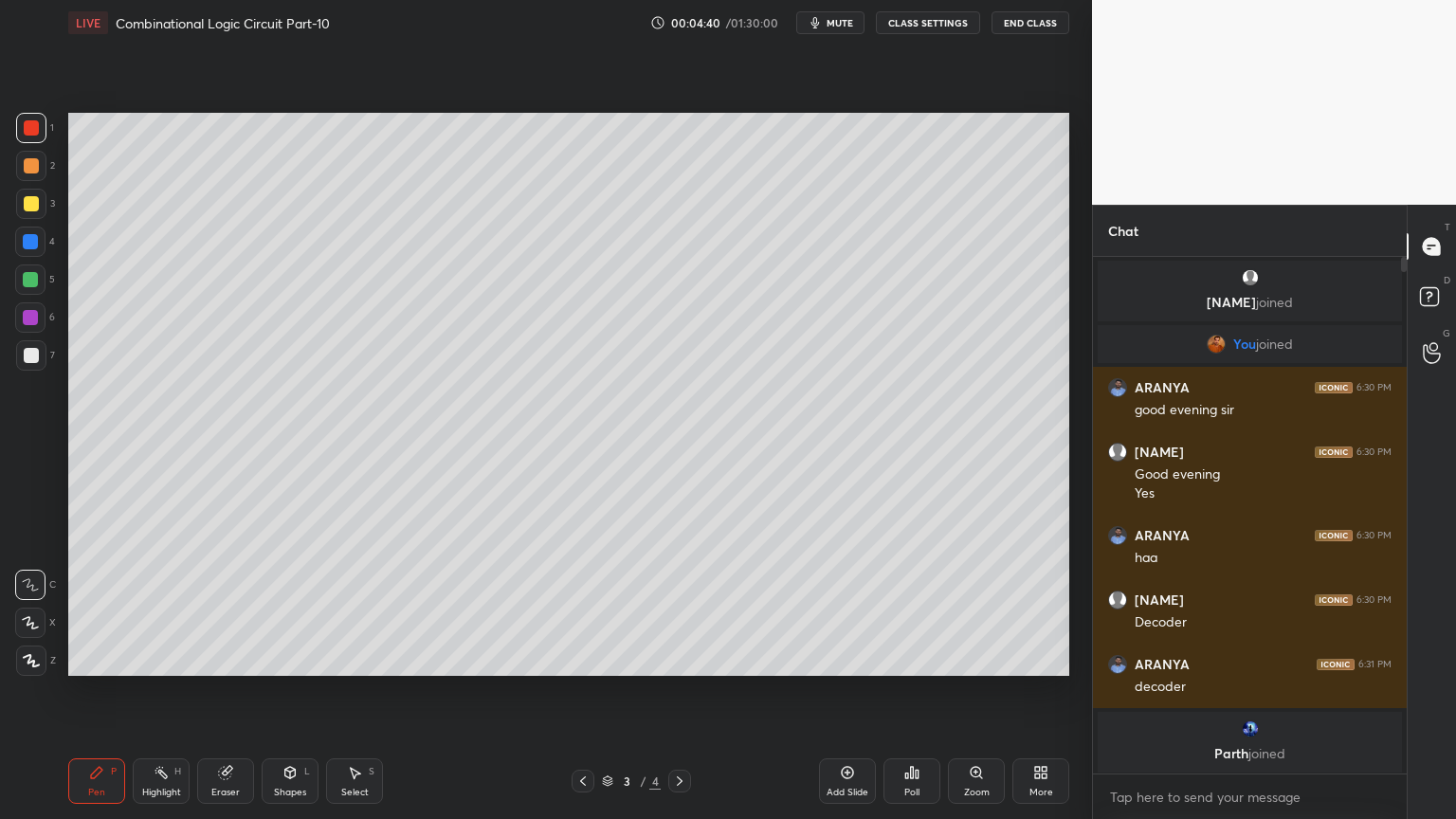 click at bounding box center (680, 781) 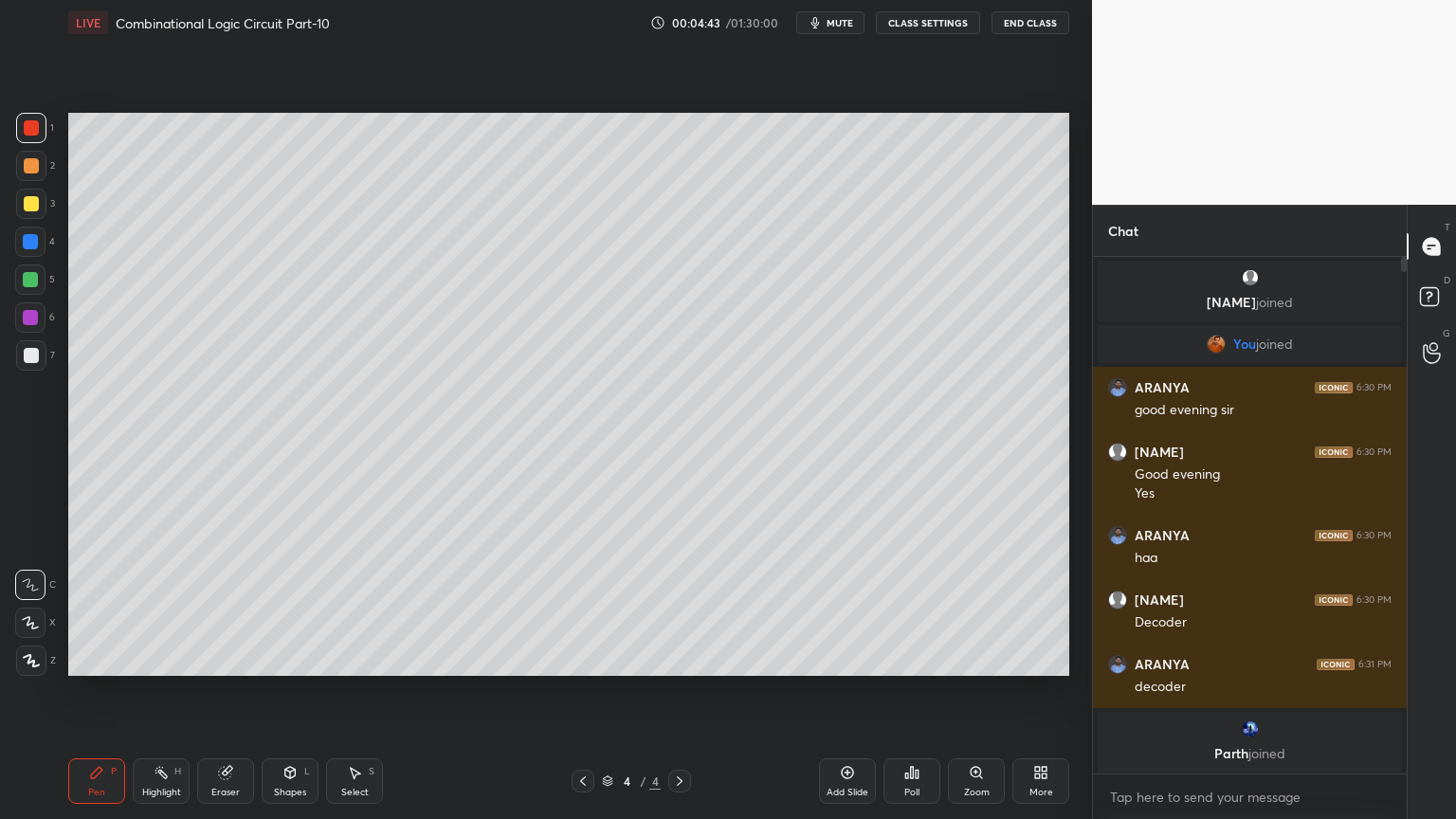 click at bounding box center (31, 166) 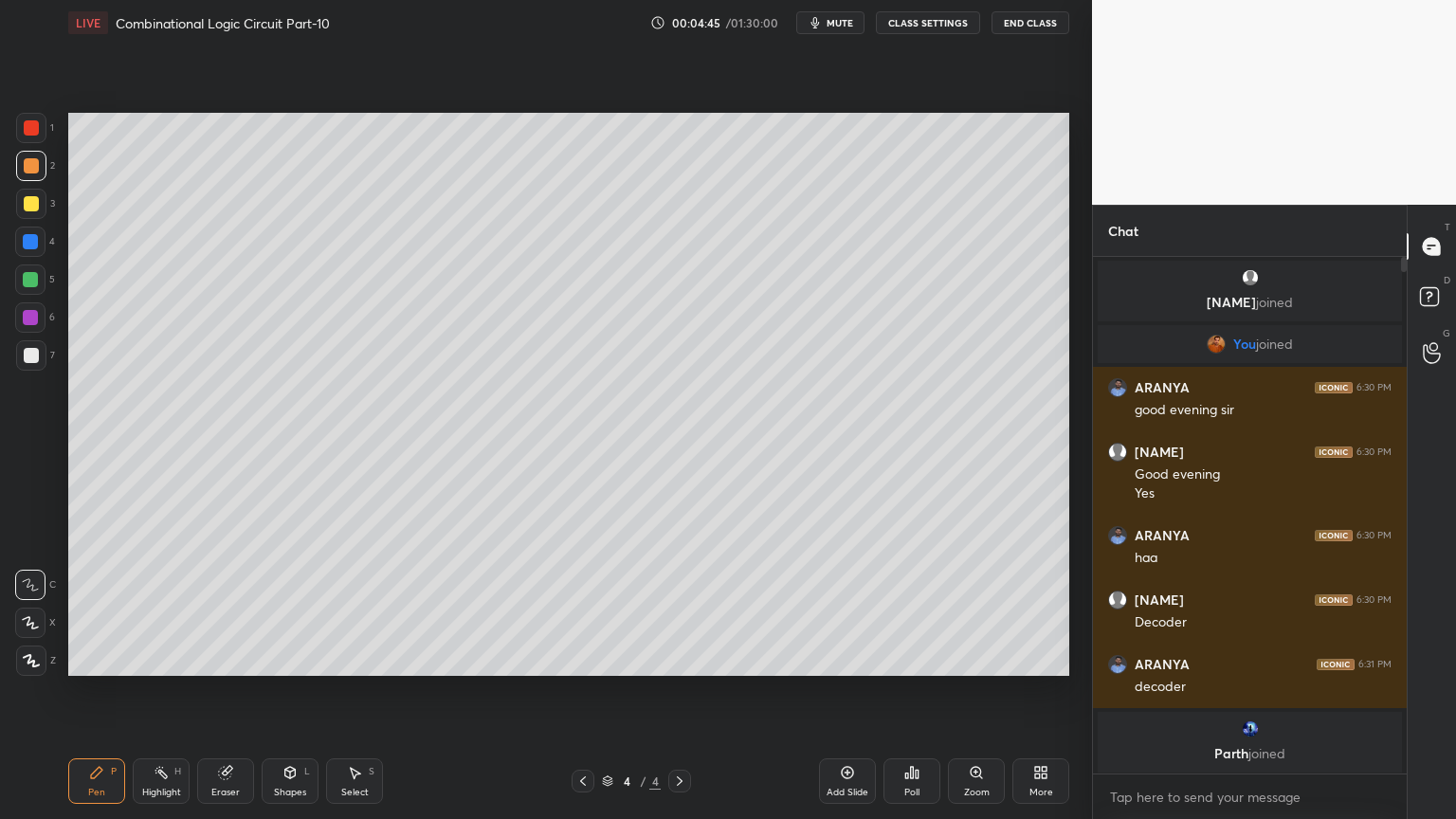 click at bounding box center (31, 204) 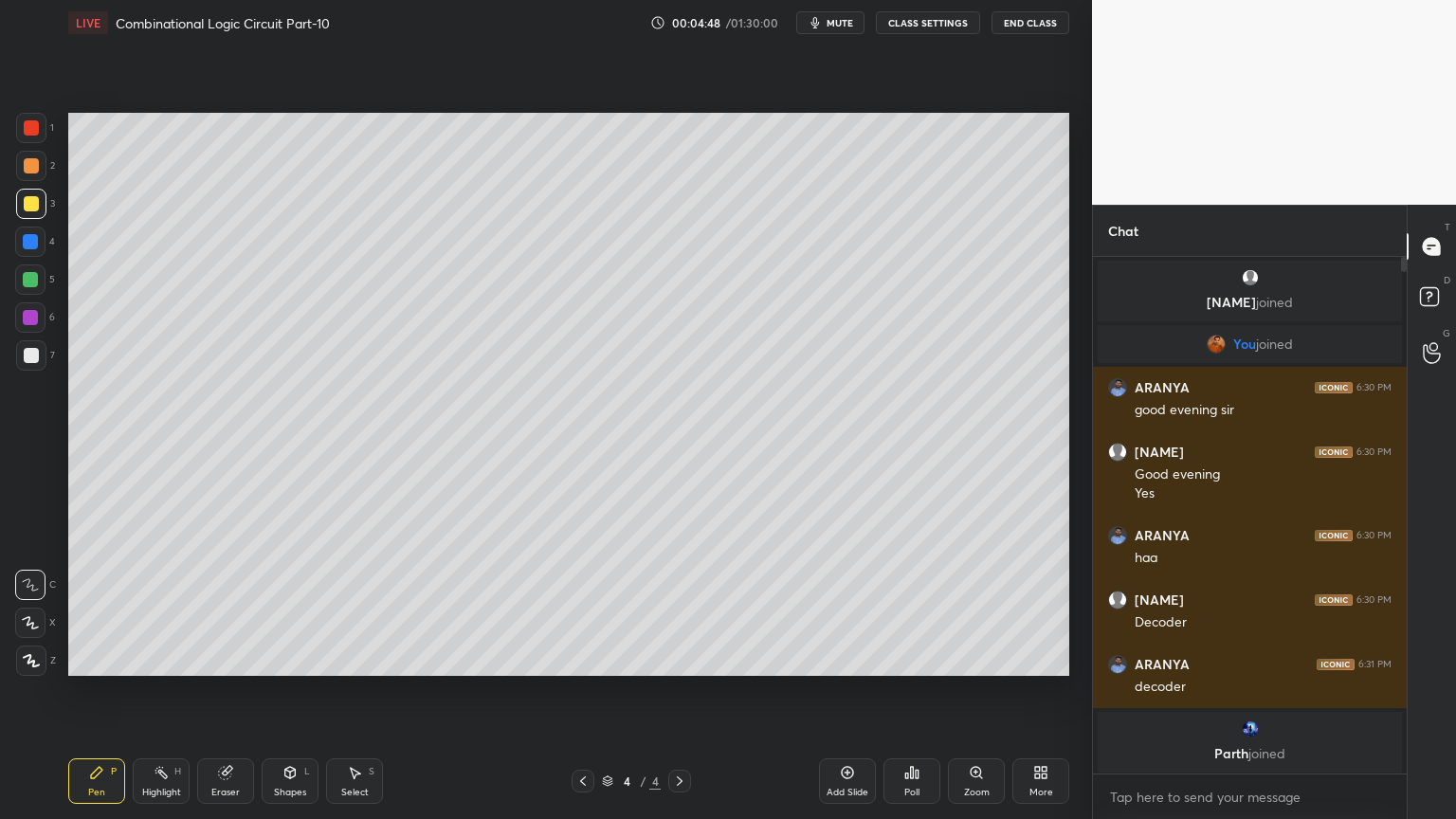 click 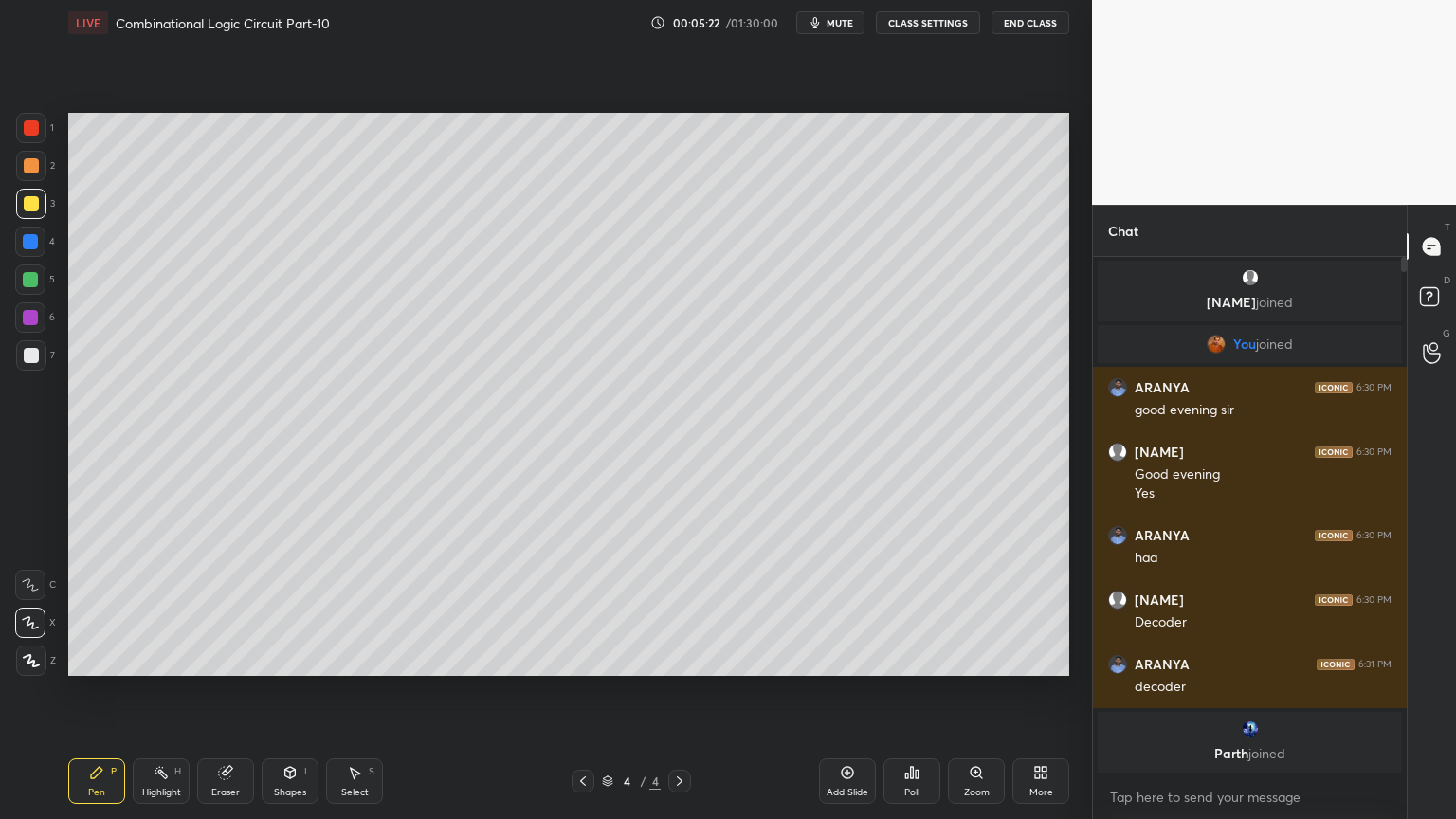 click at bounding box center (30, 318) 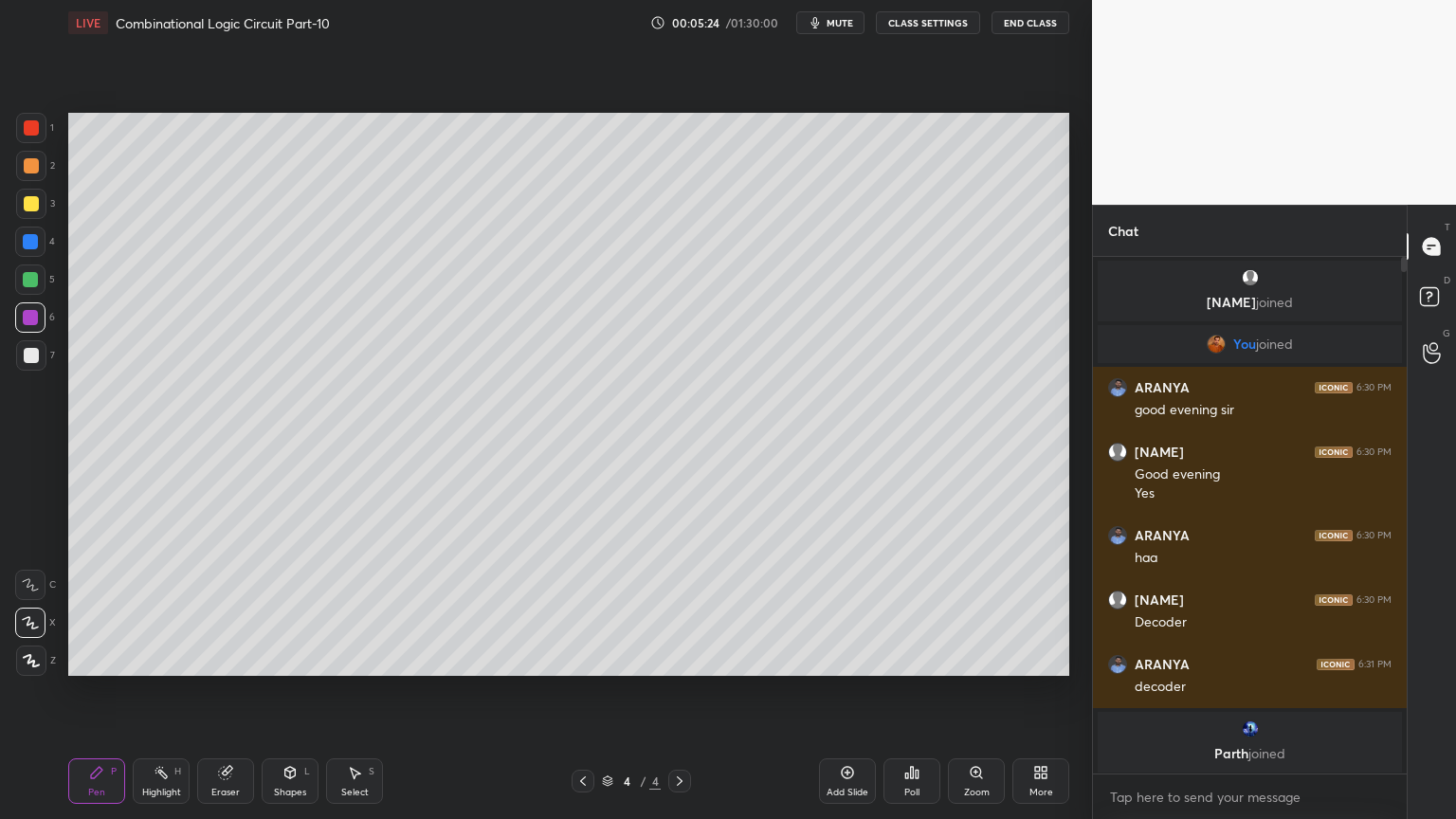 click on "Shapes L" at bounding box center [290, 781] 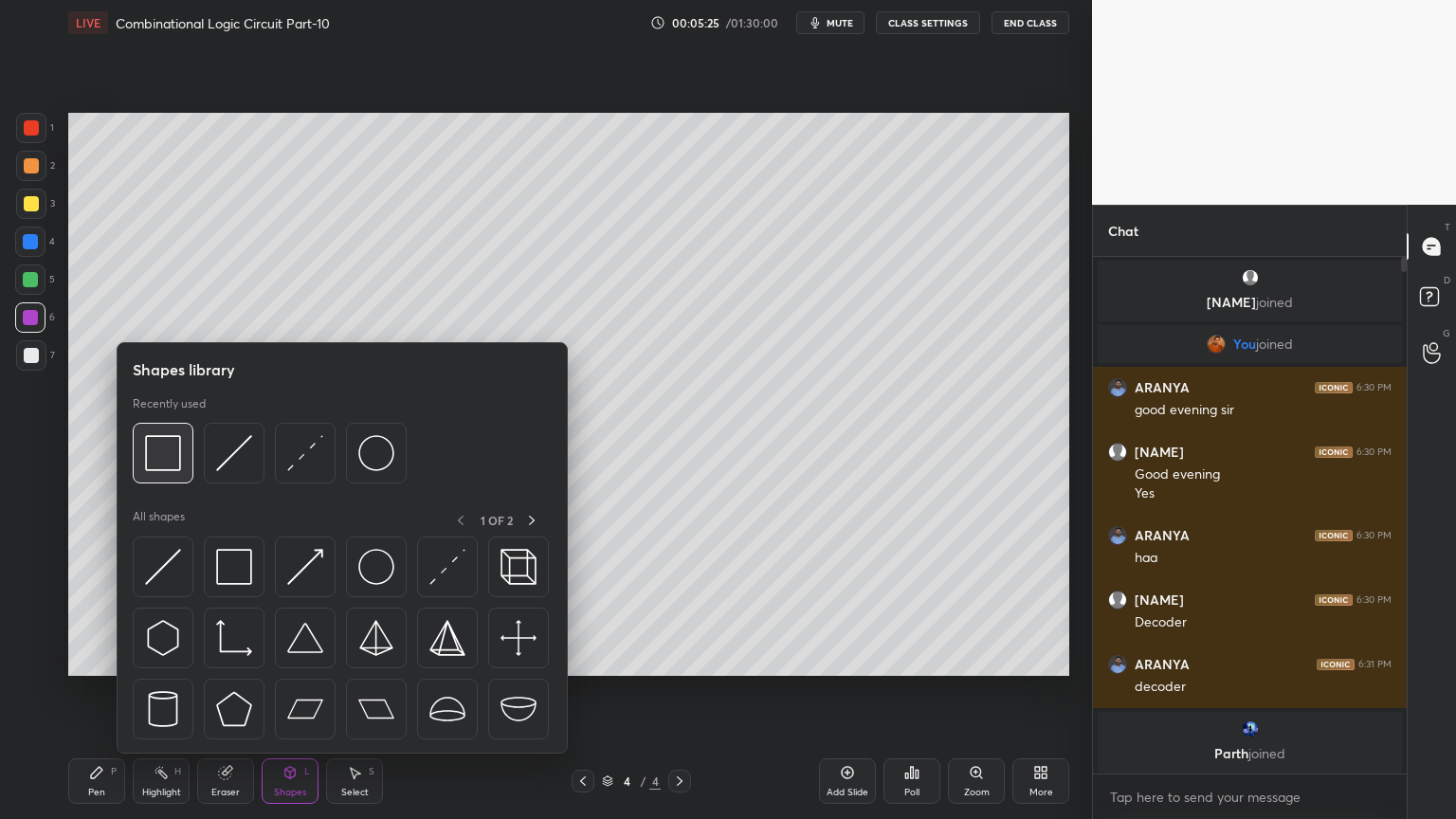 click at bounding box center [163, 453] 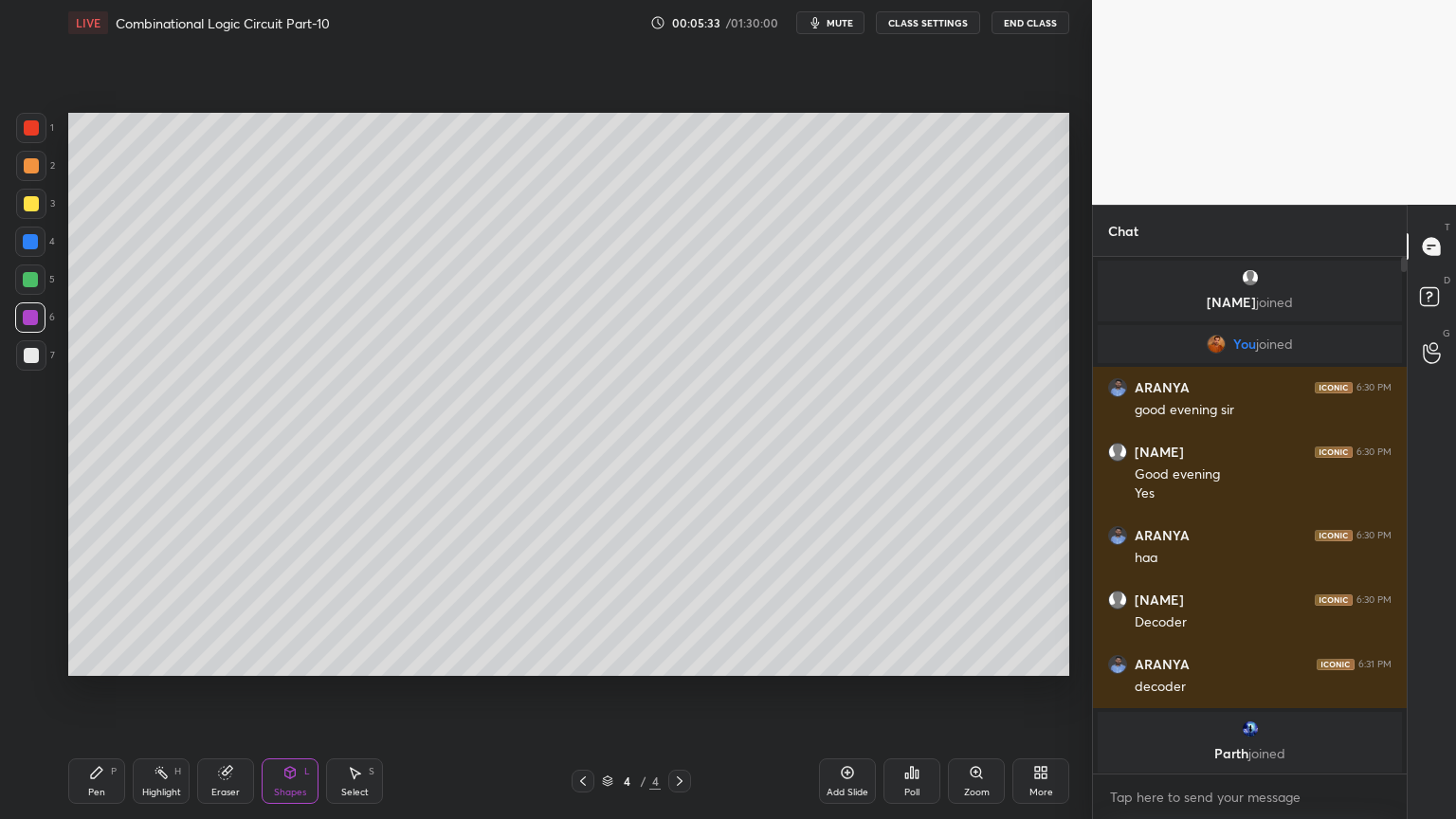 click 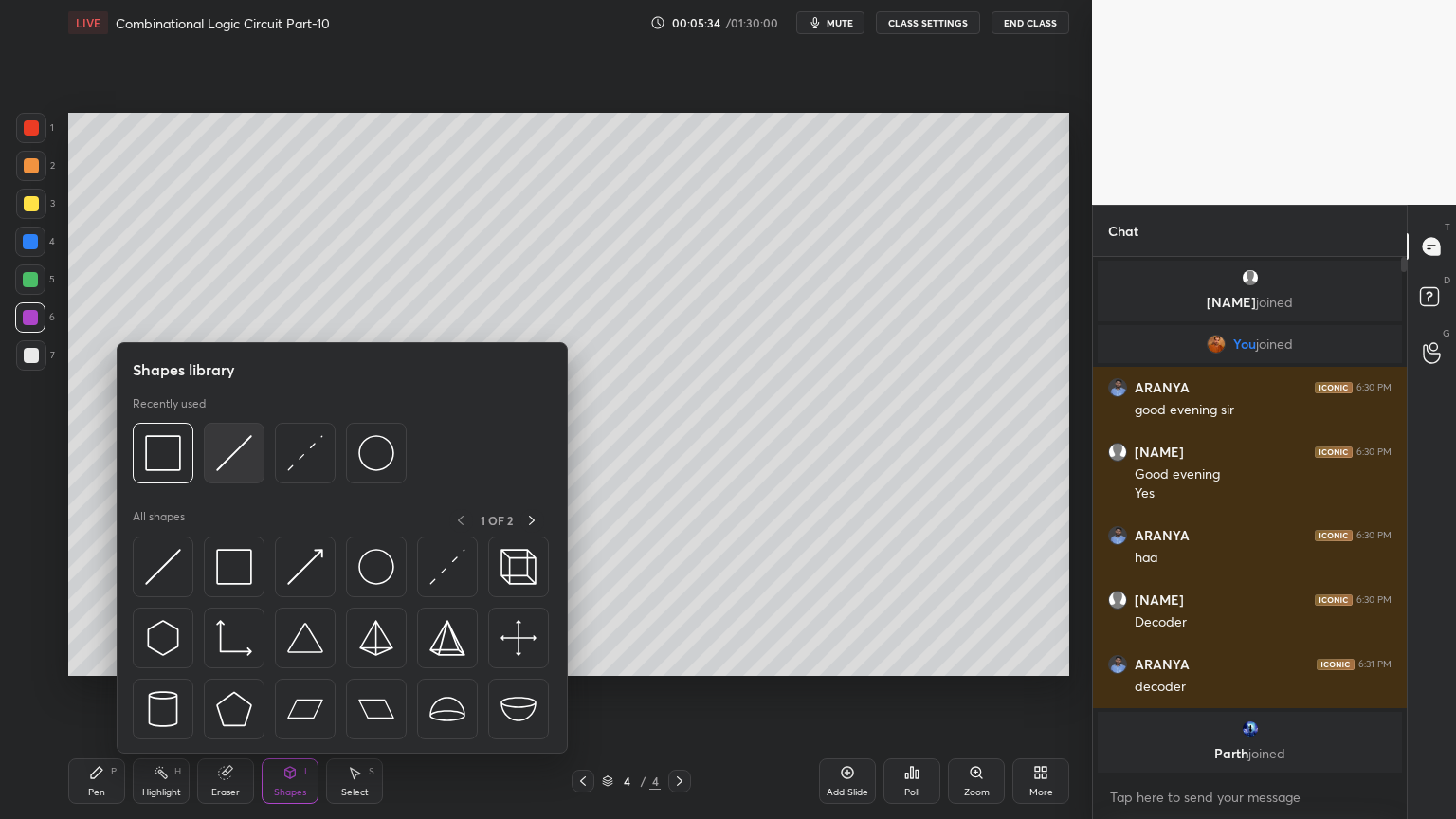 click at bounding box center (234, 453) 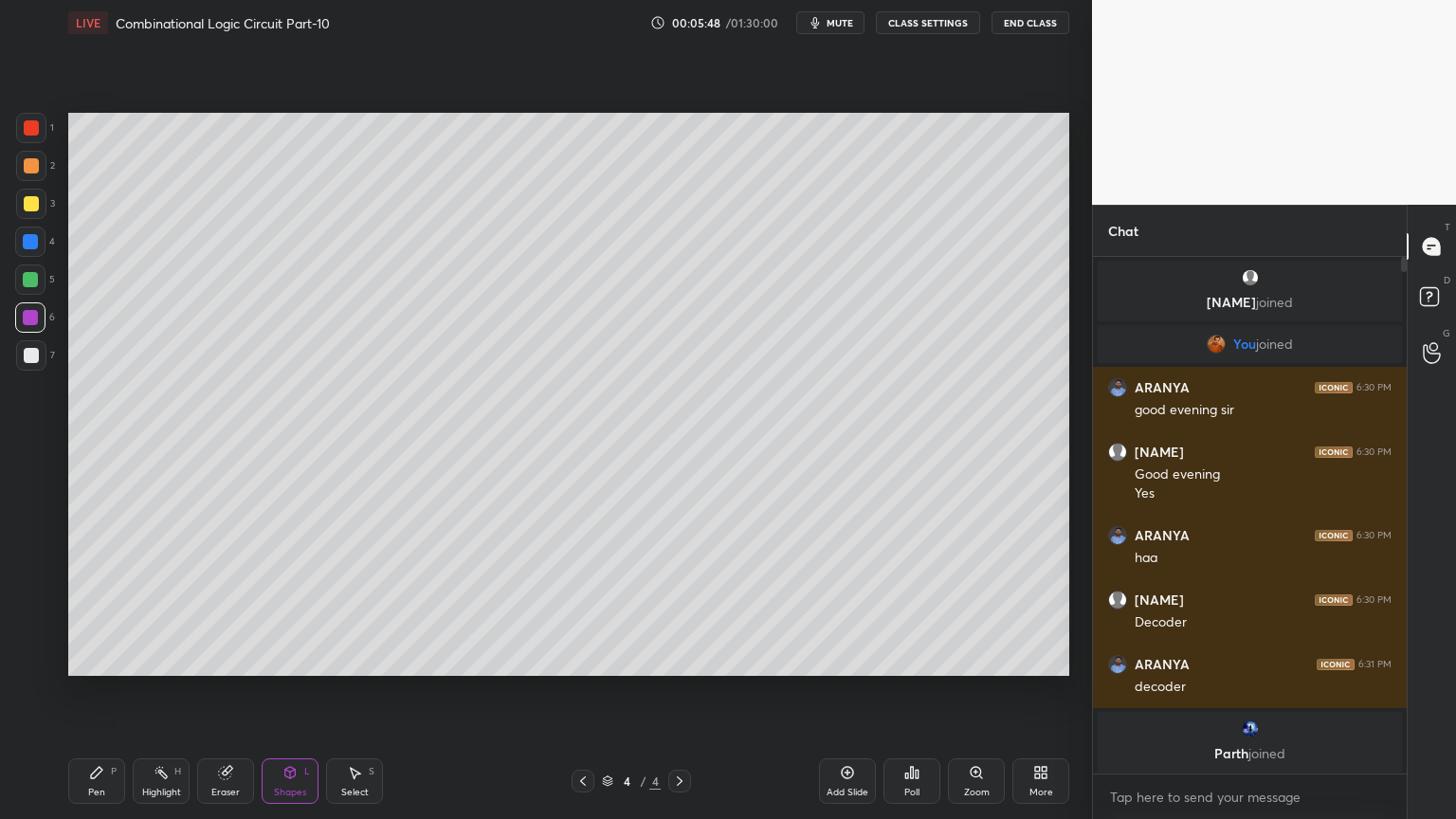 click on "Pen P" at bounding box center (97, 781) 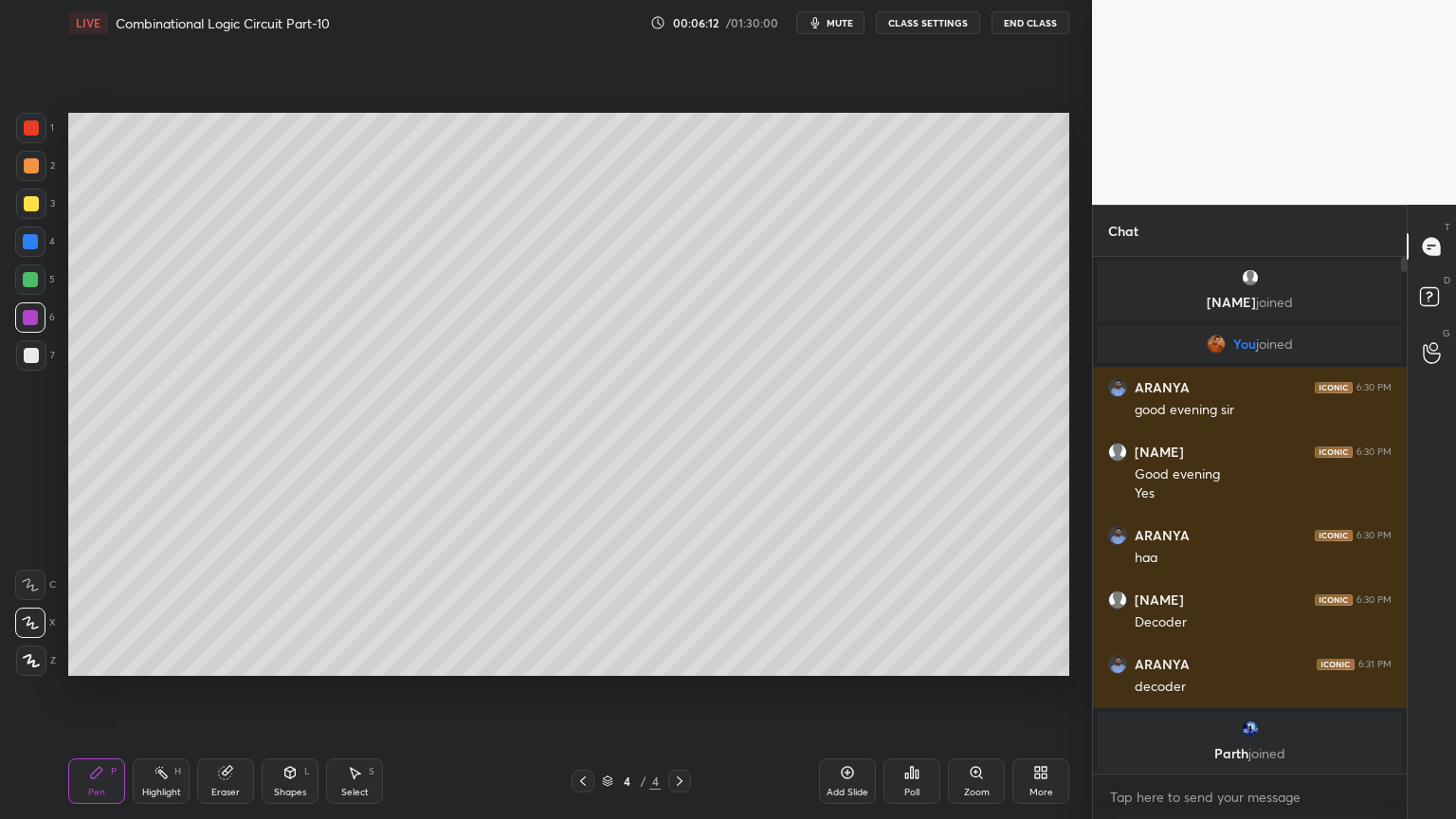 click at bounding box center (30, 280) 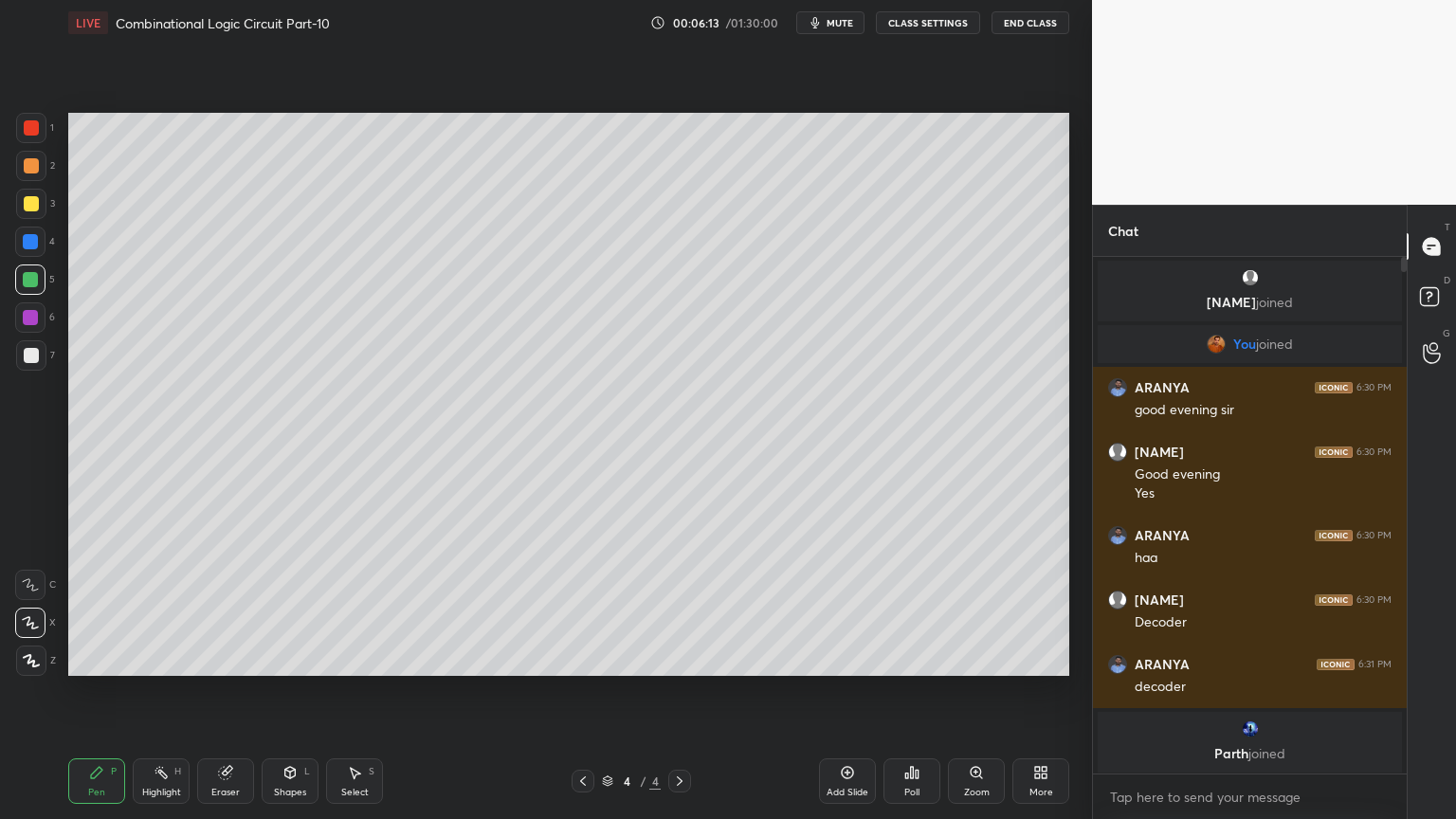 click on "C" at bounding box center [35, 581] 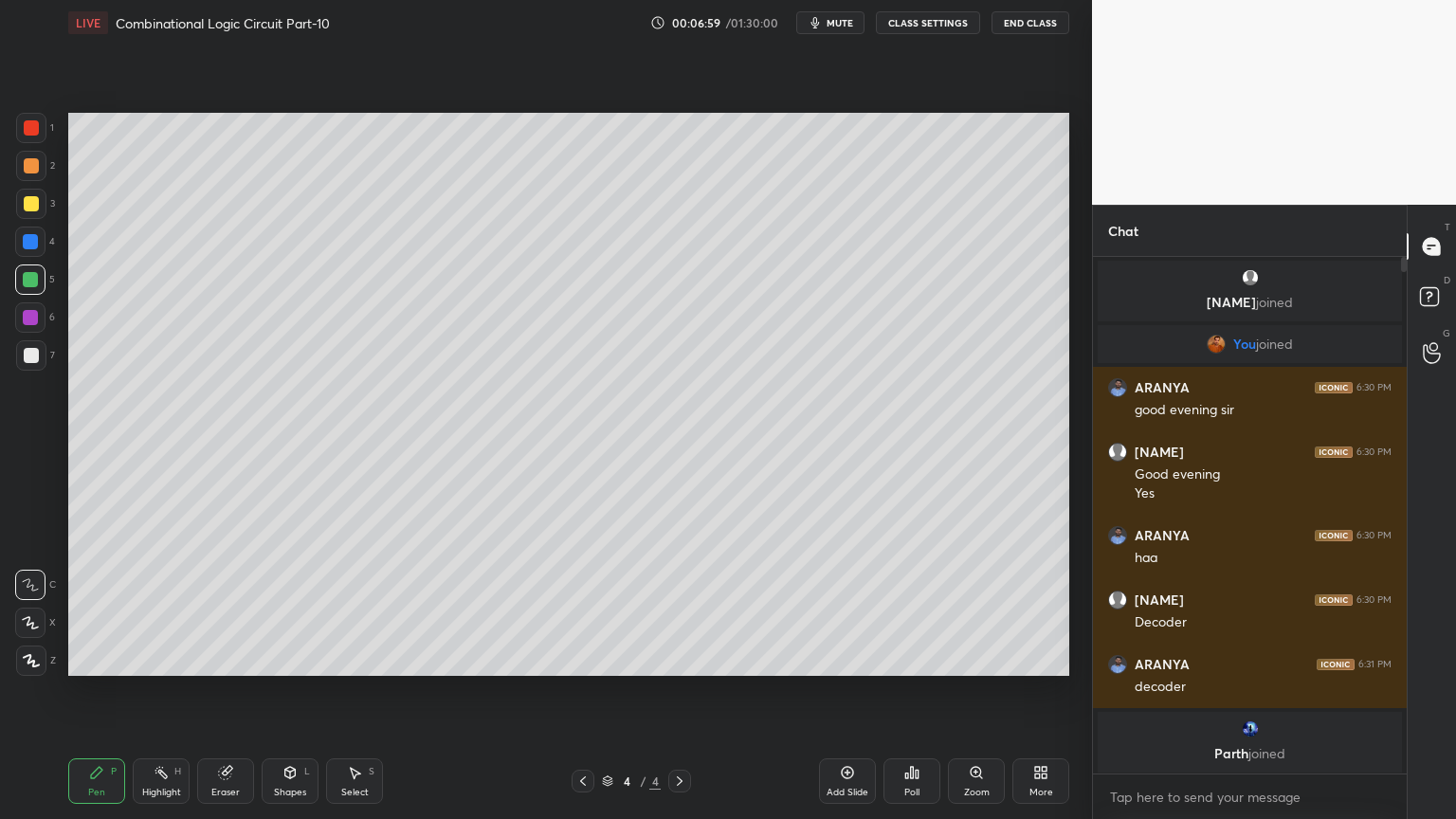 click on "Eraser" at bounding box center [226, 781] 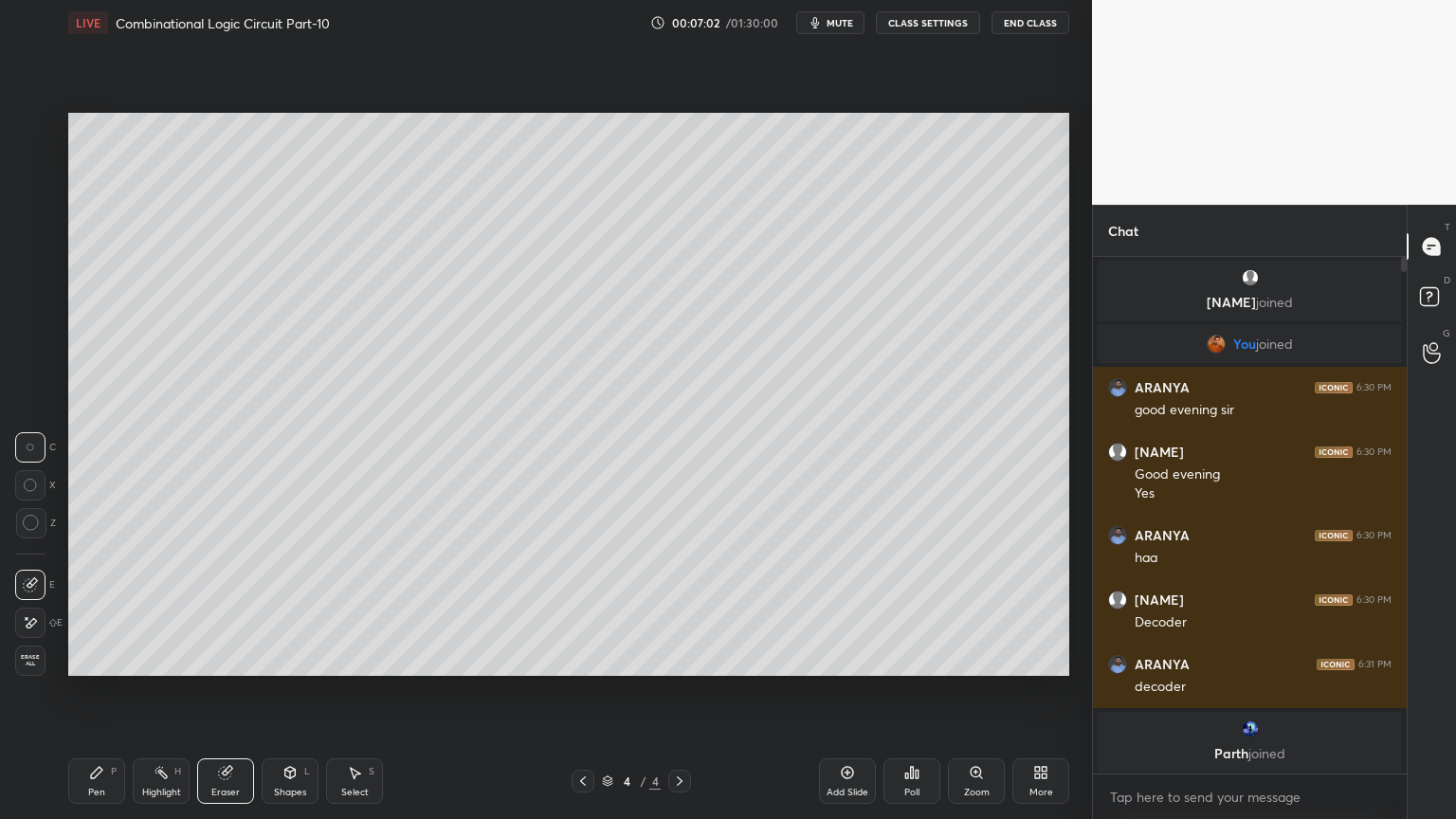click on "Pen P" at bounding box center (97, 781) 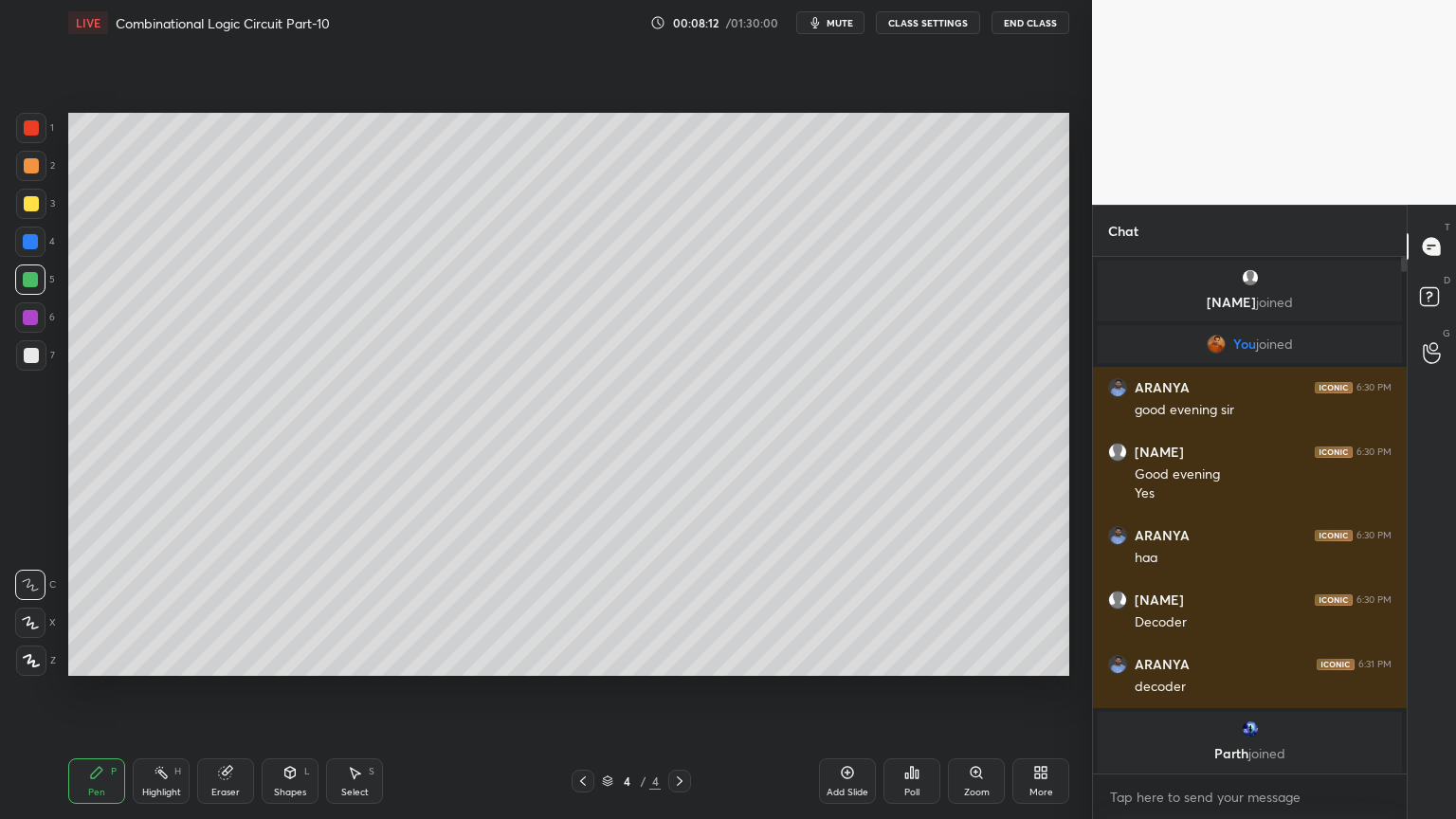 click on "mute" at bounding box center [840, 23] 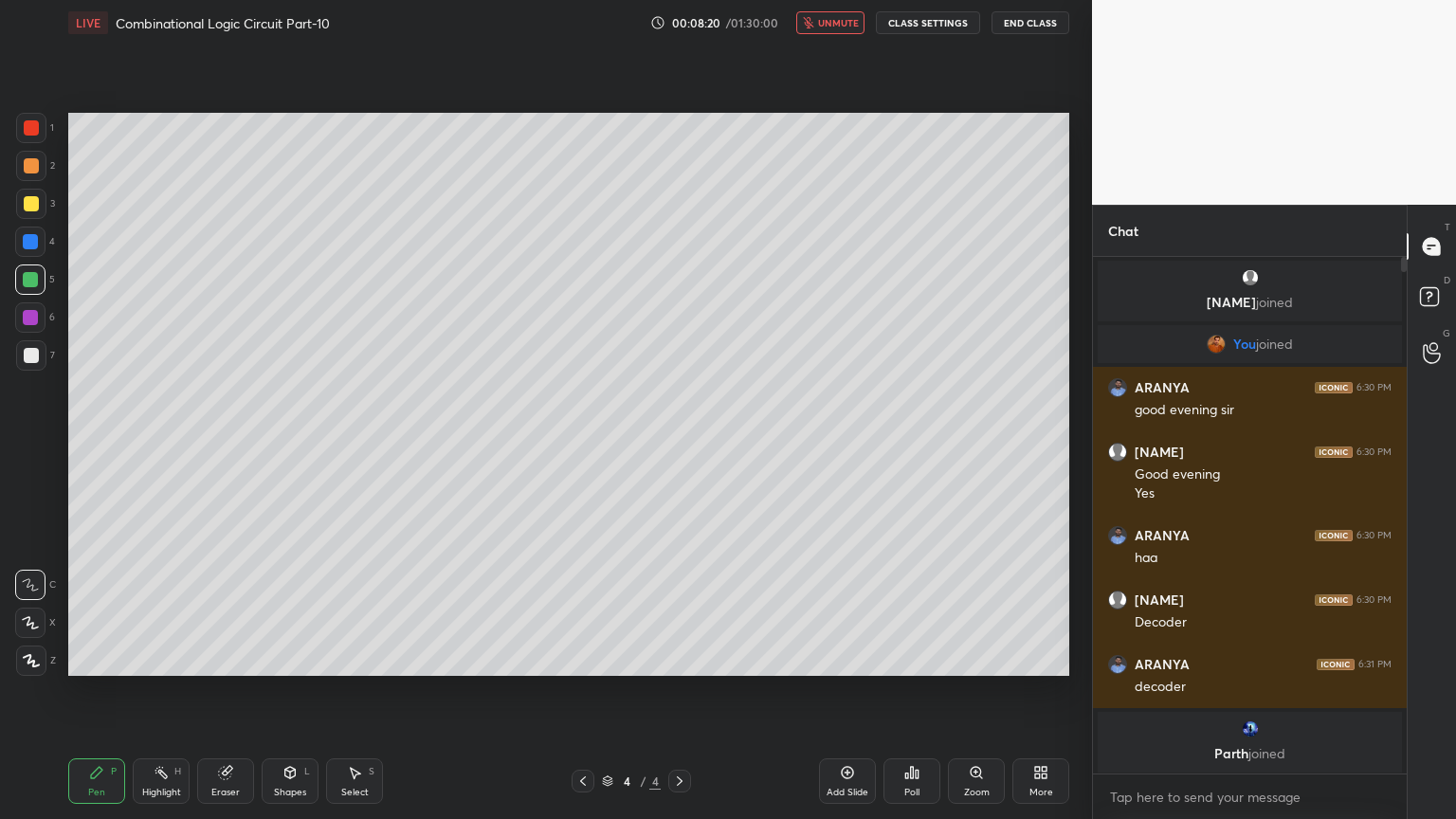 click on "unmute" at bounding box center [830, 23] 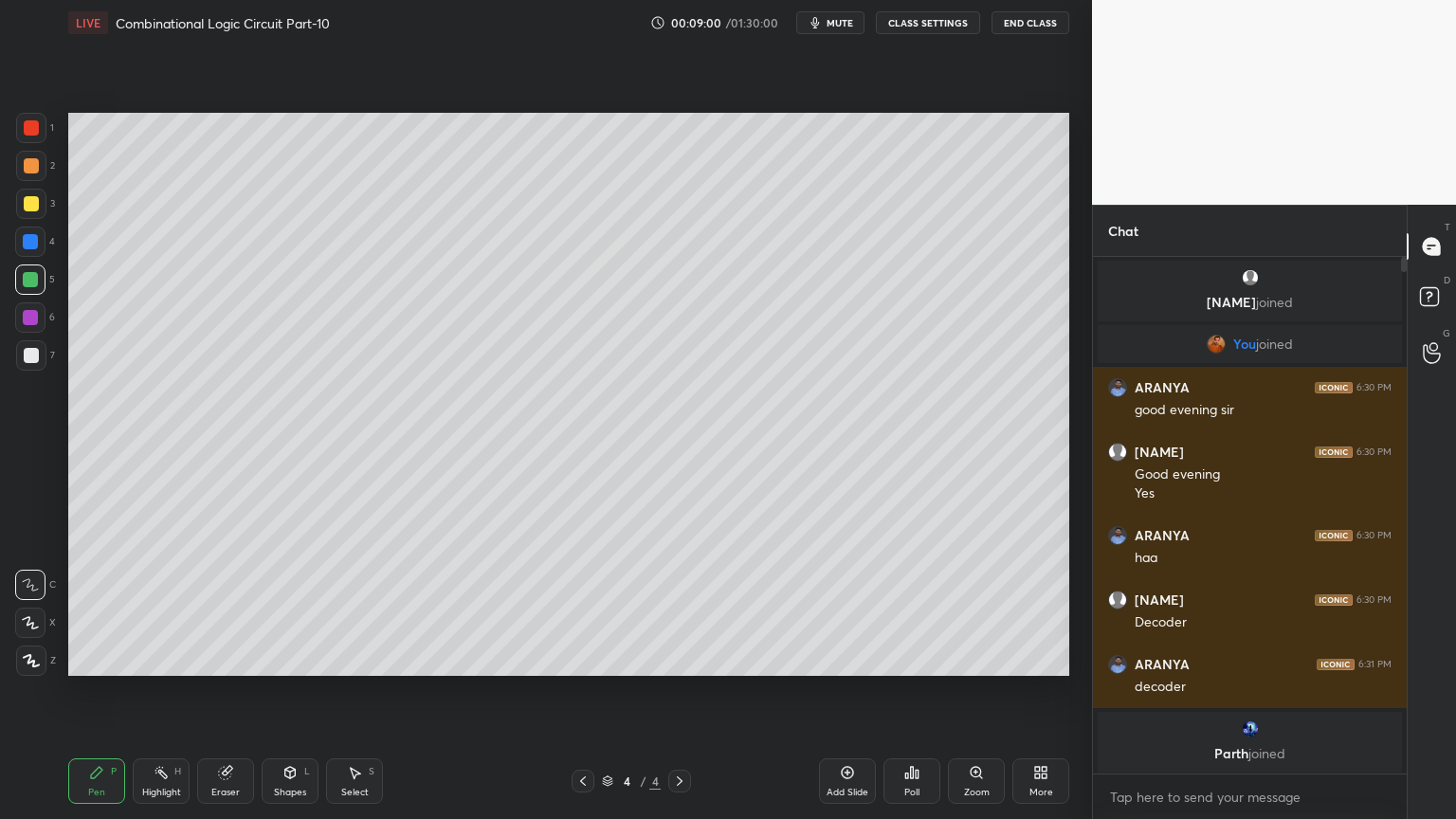 click at bounding box center (31, 355) 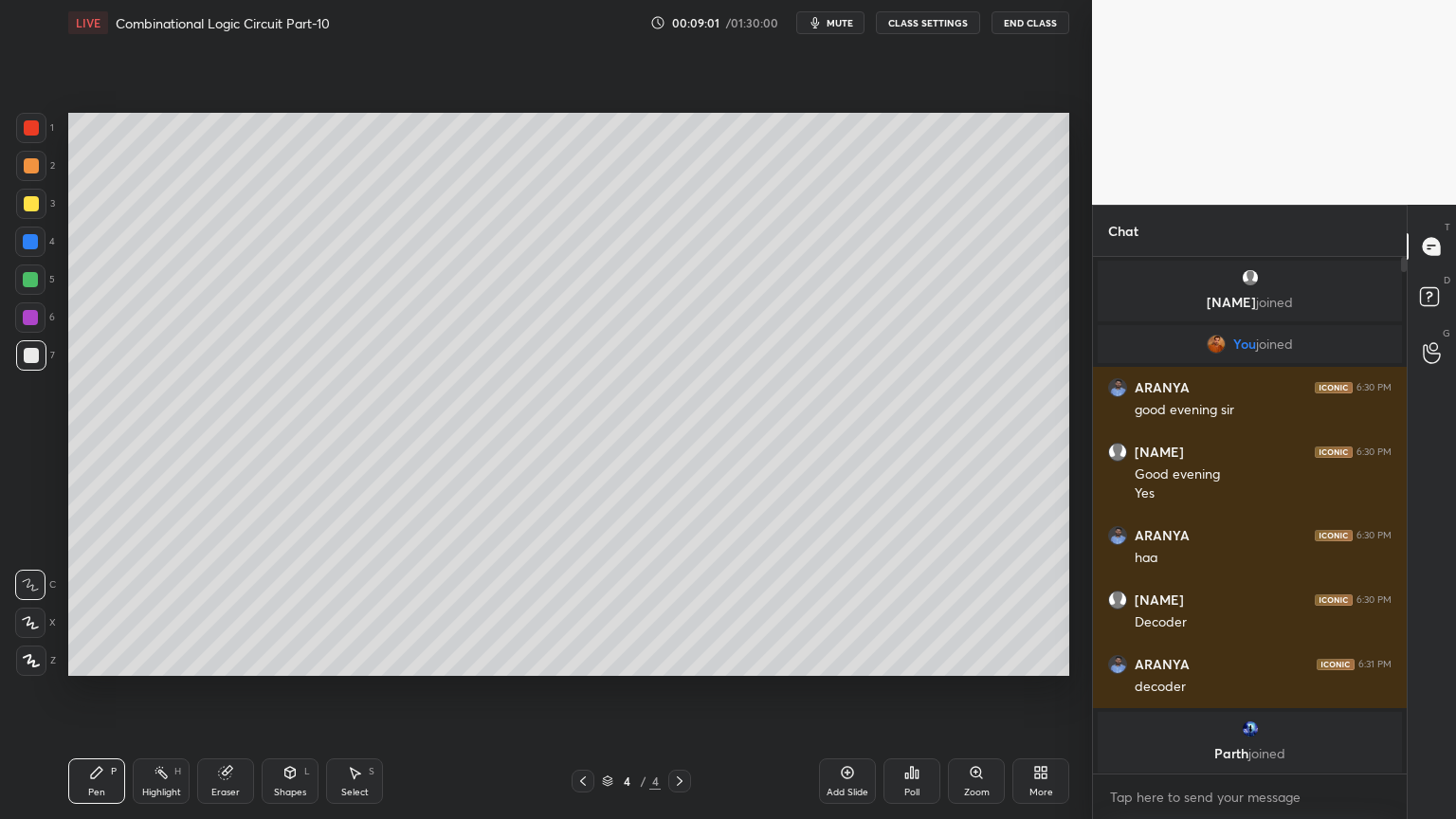 click at bounding box center [30, 585] 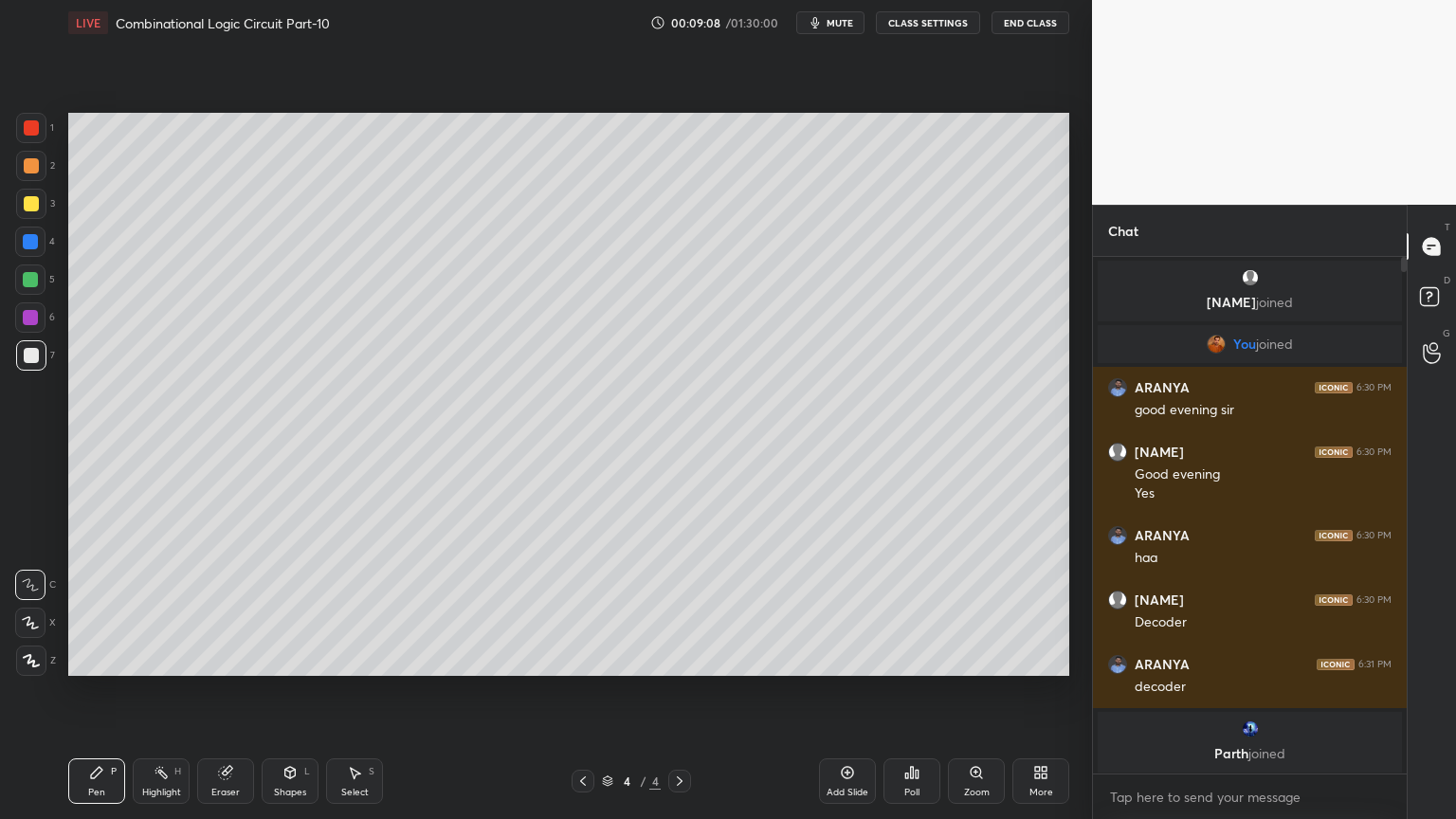 click 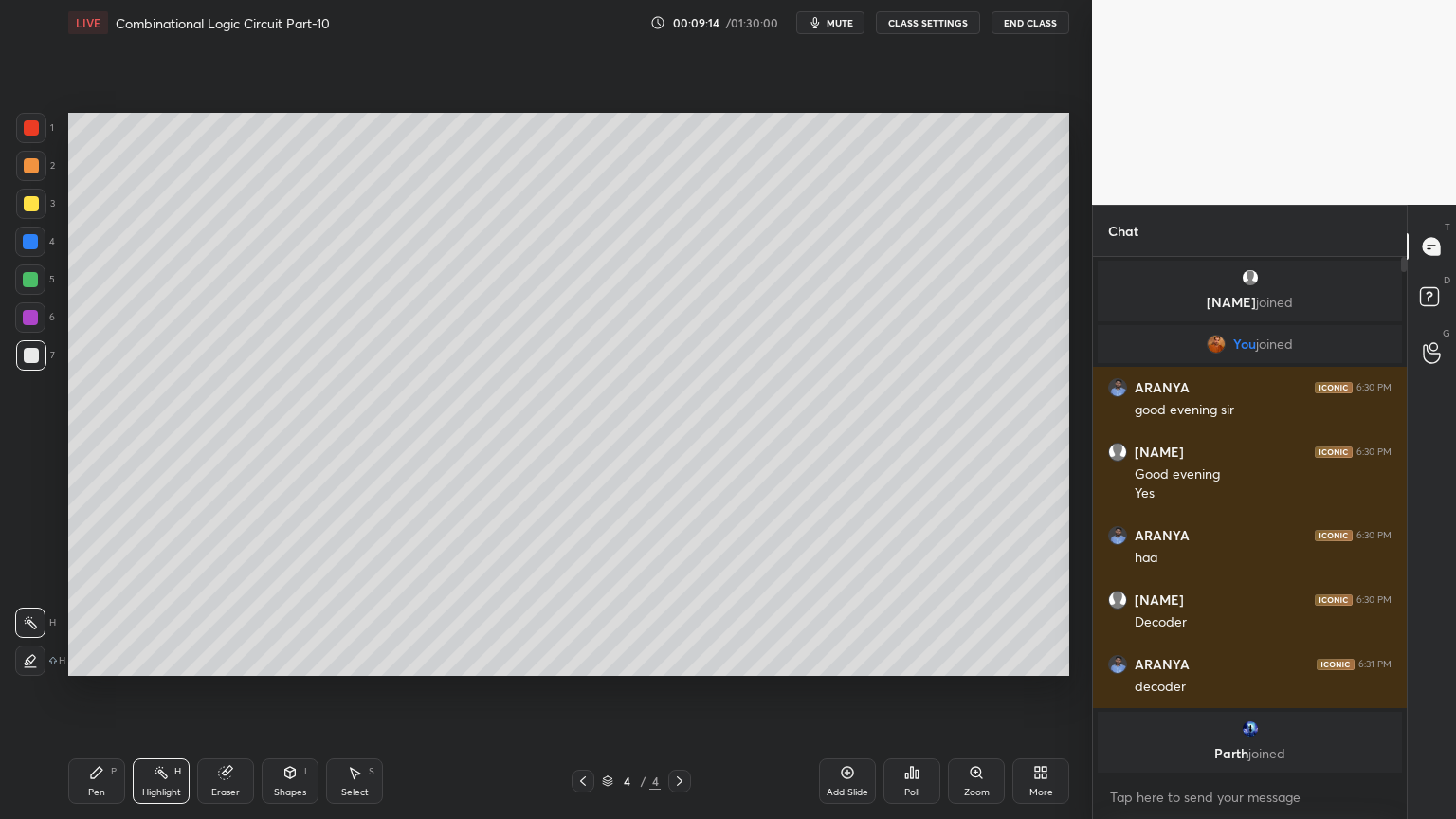 click on "Pen P" at bounding box center [97, 781] 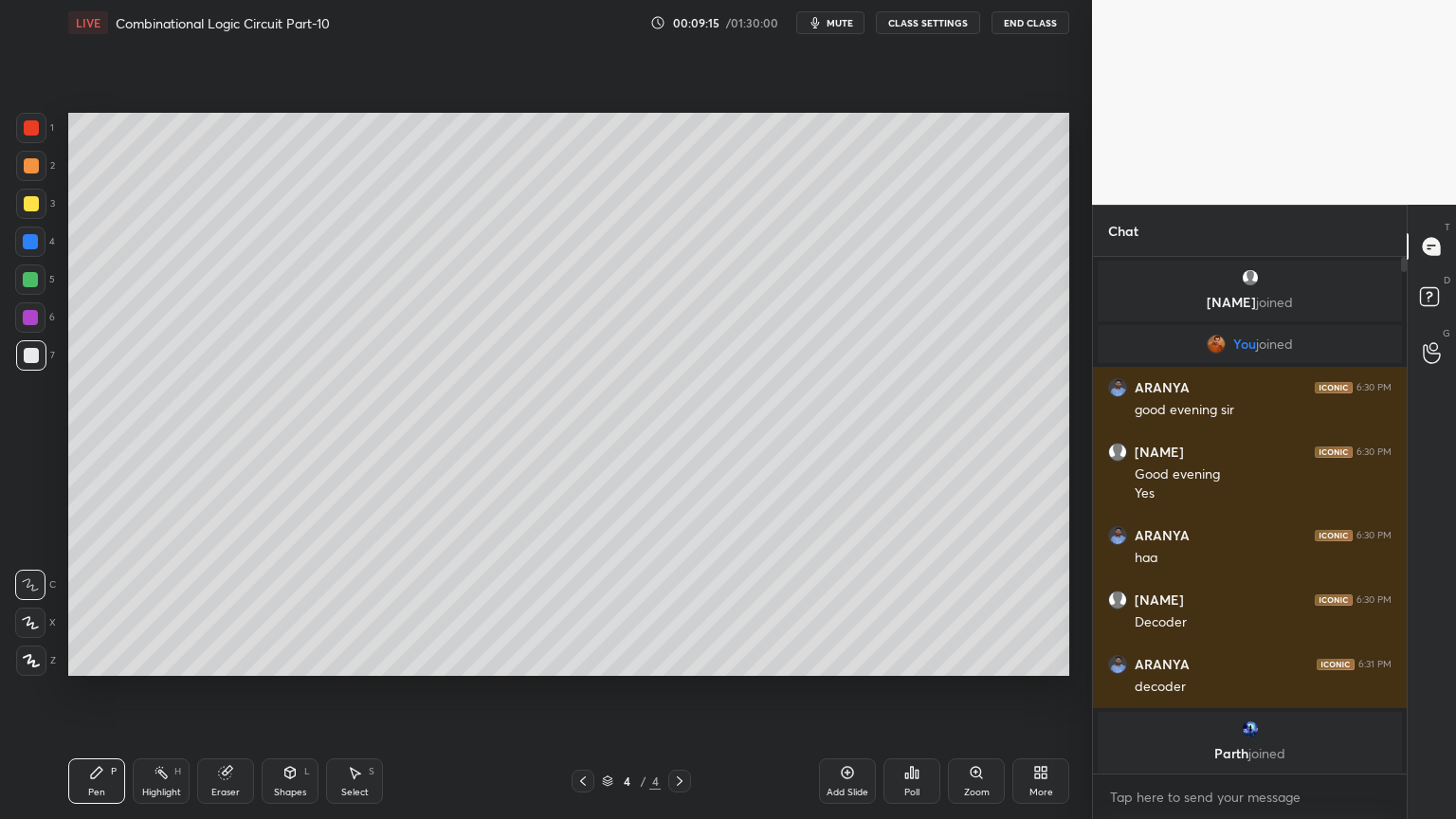 click on "Add Slide" at bounding box center [847, 781] 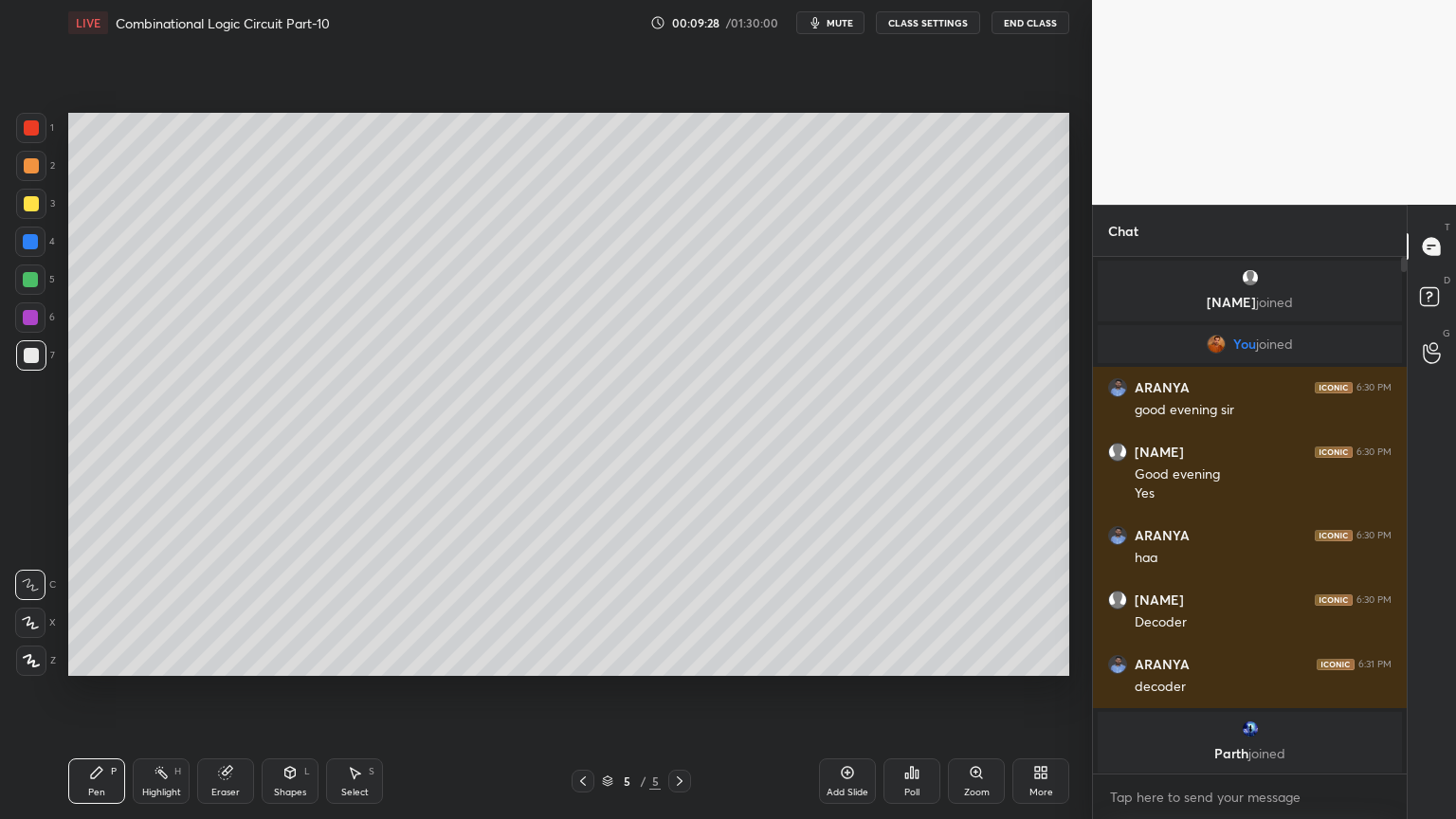 click 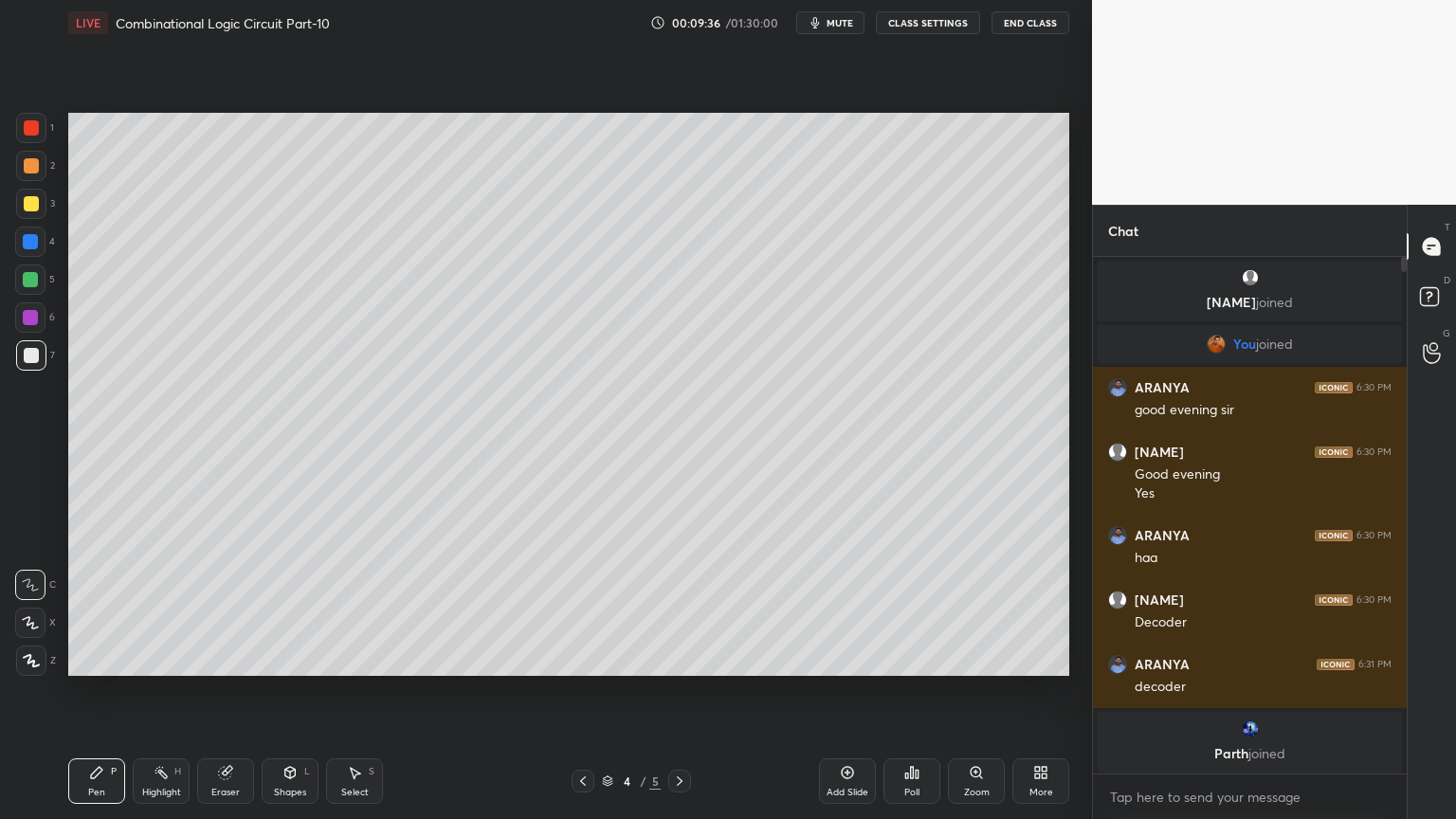 click 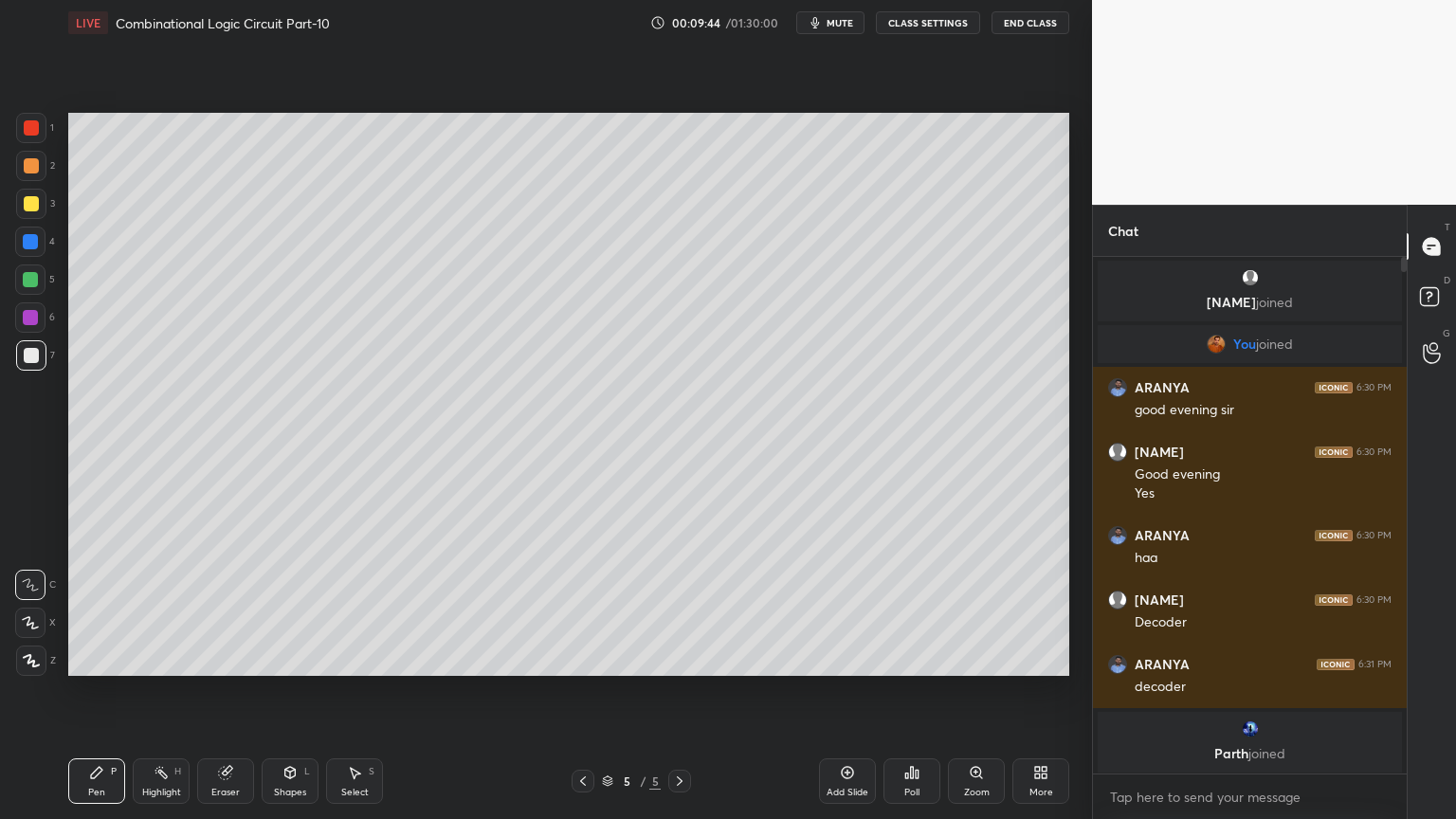 click on "Eraser" at bounding box center (226, 792) 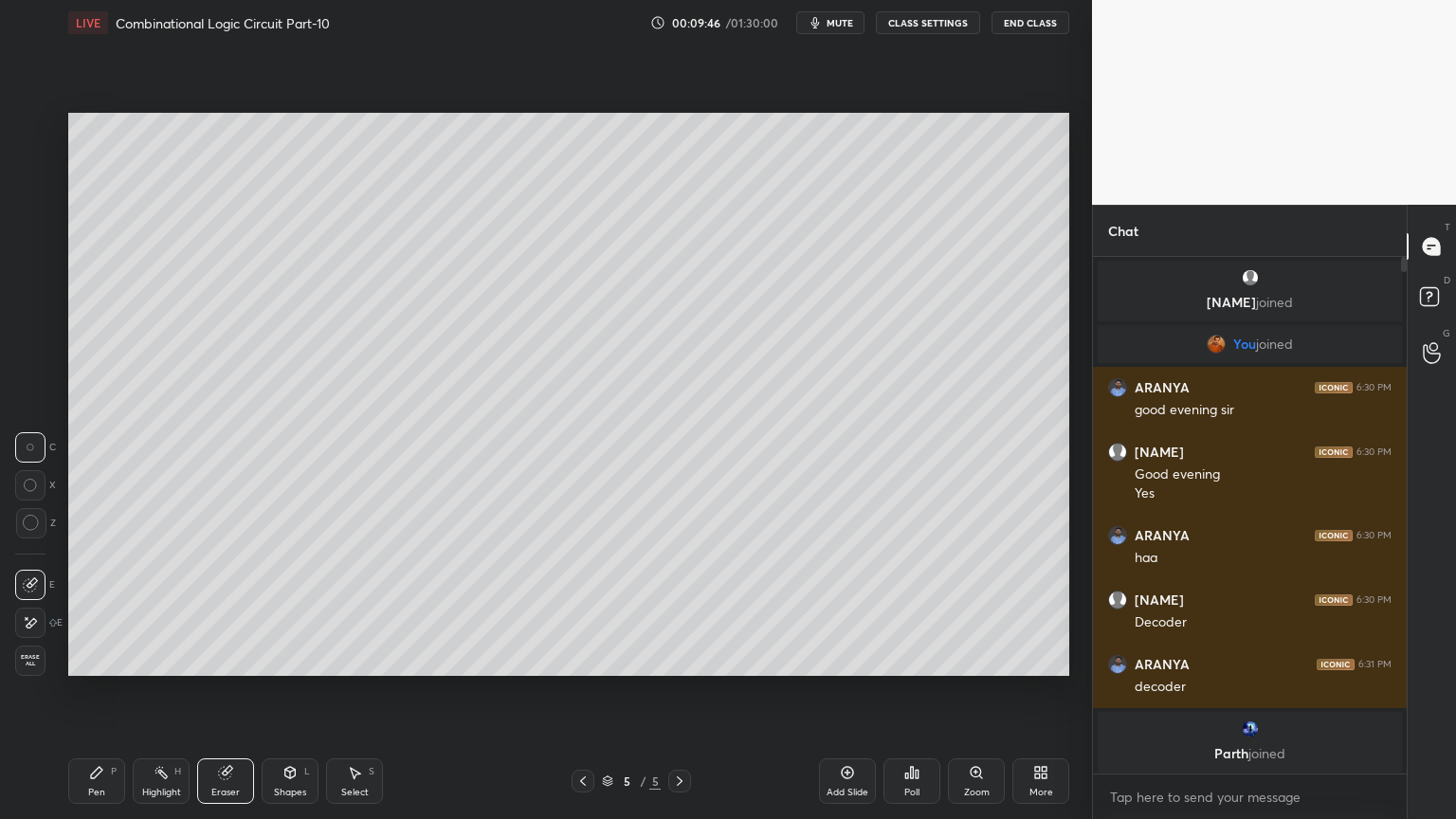 click on "Pen P" at bounding box center (97, 781) 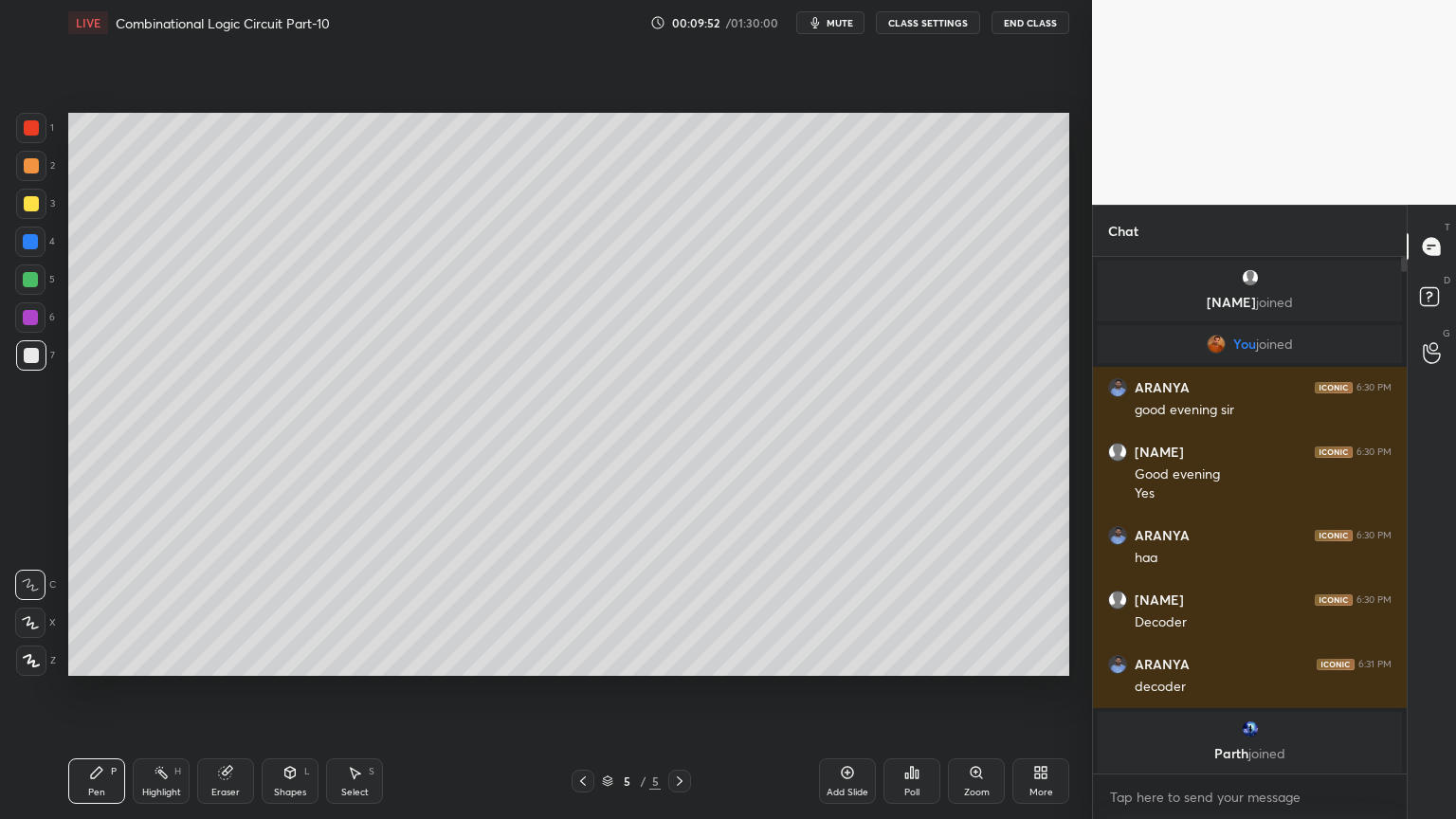 click 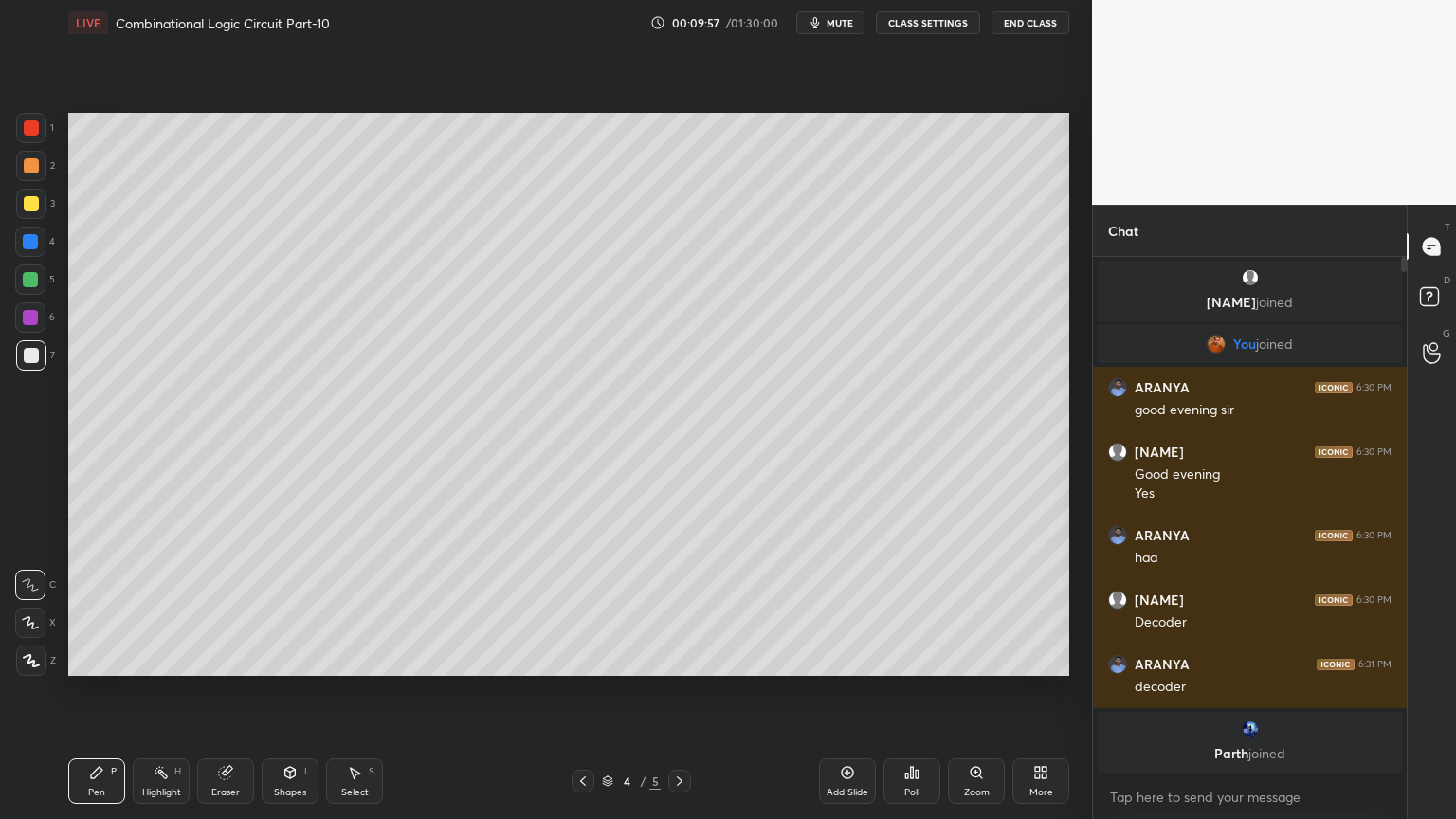 click 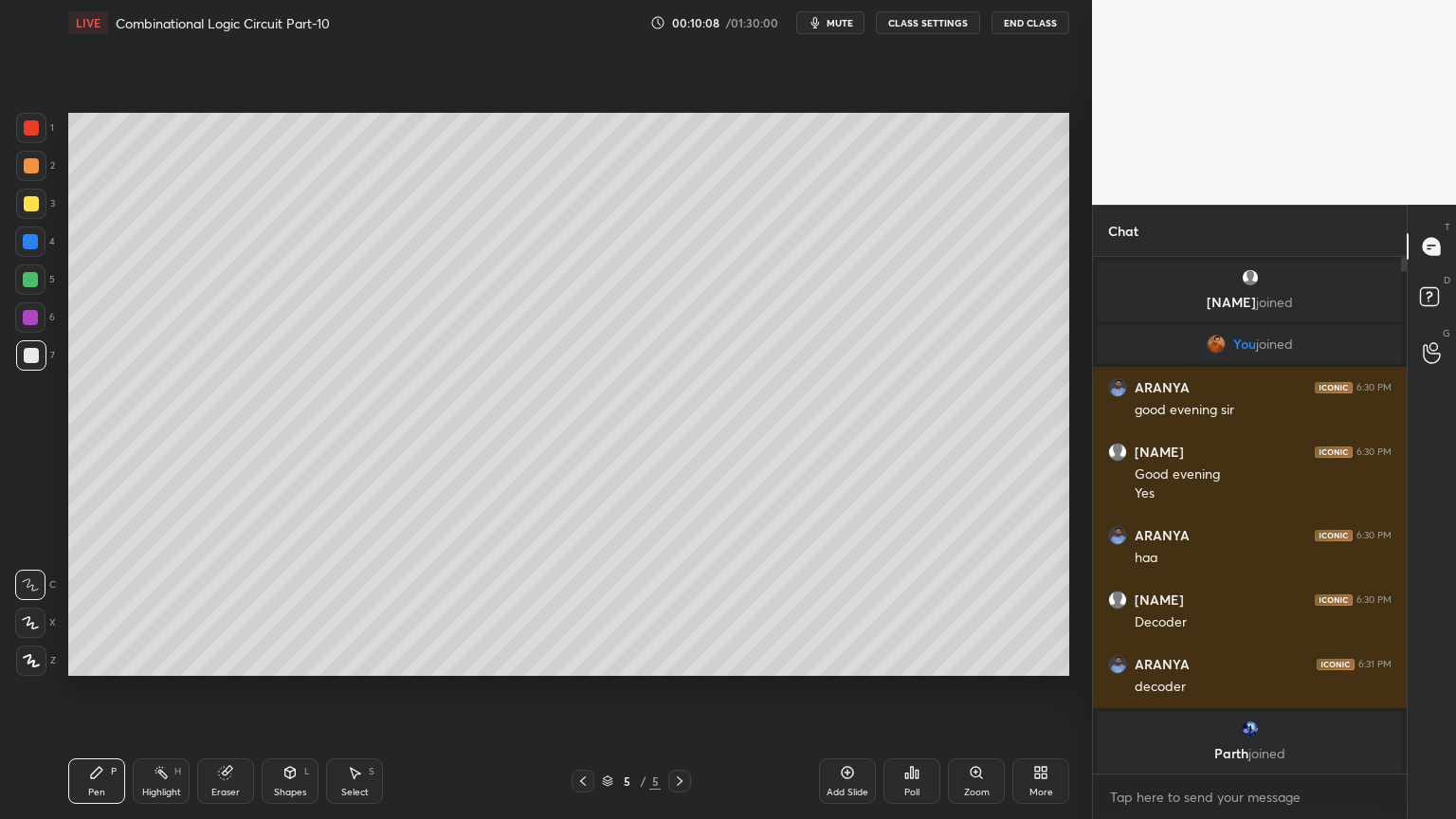 click at bounding box center [30, 318] 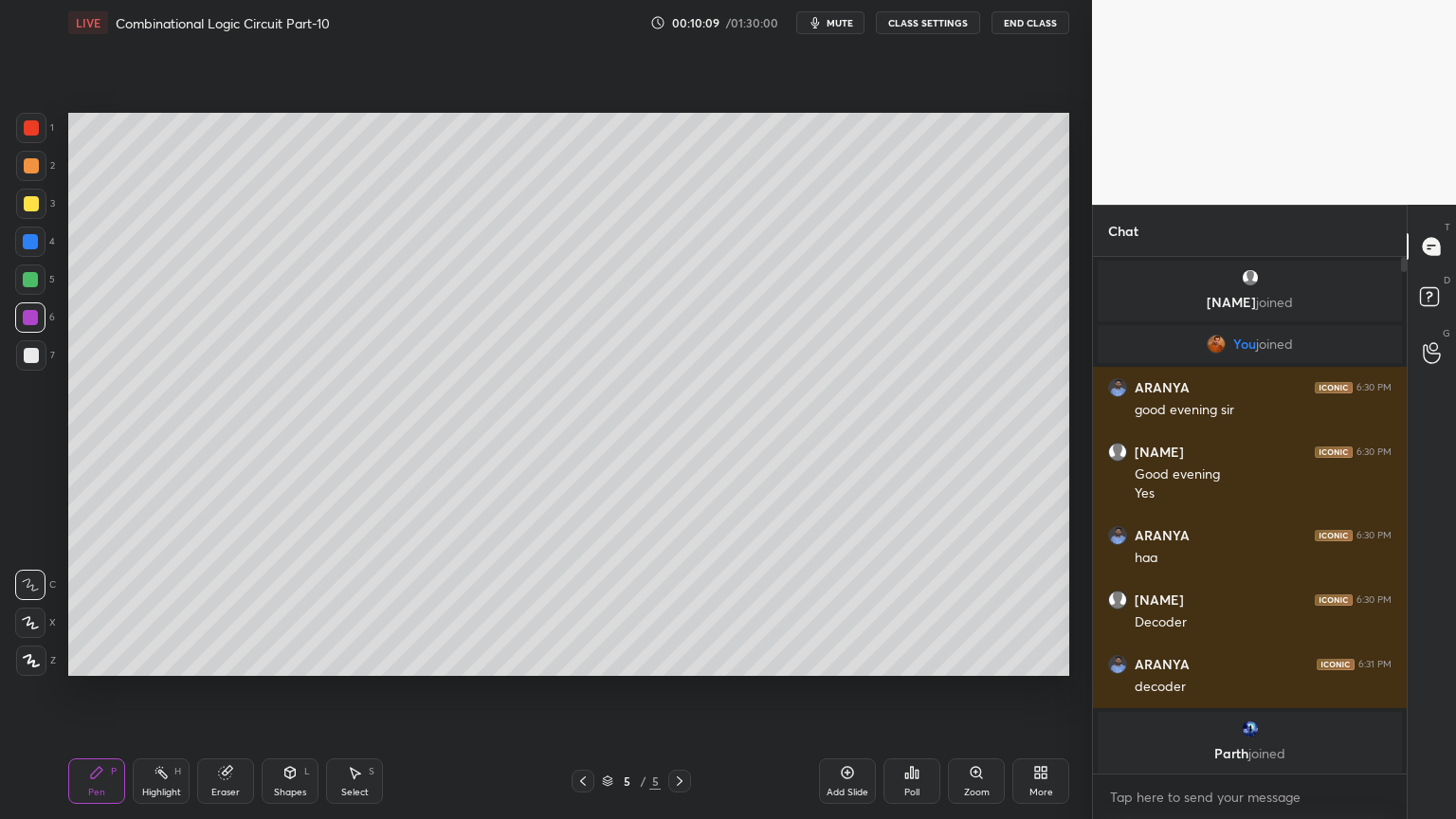 click 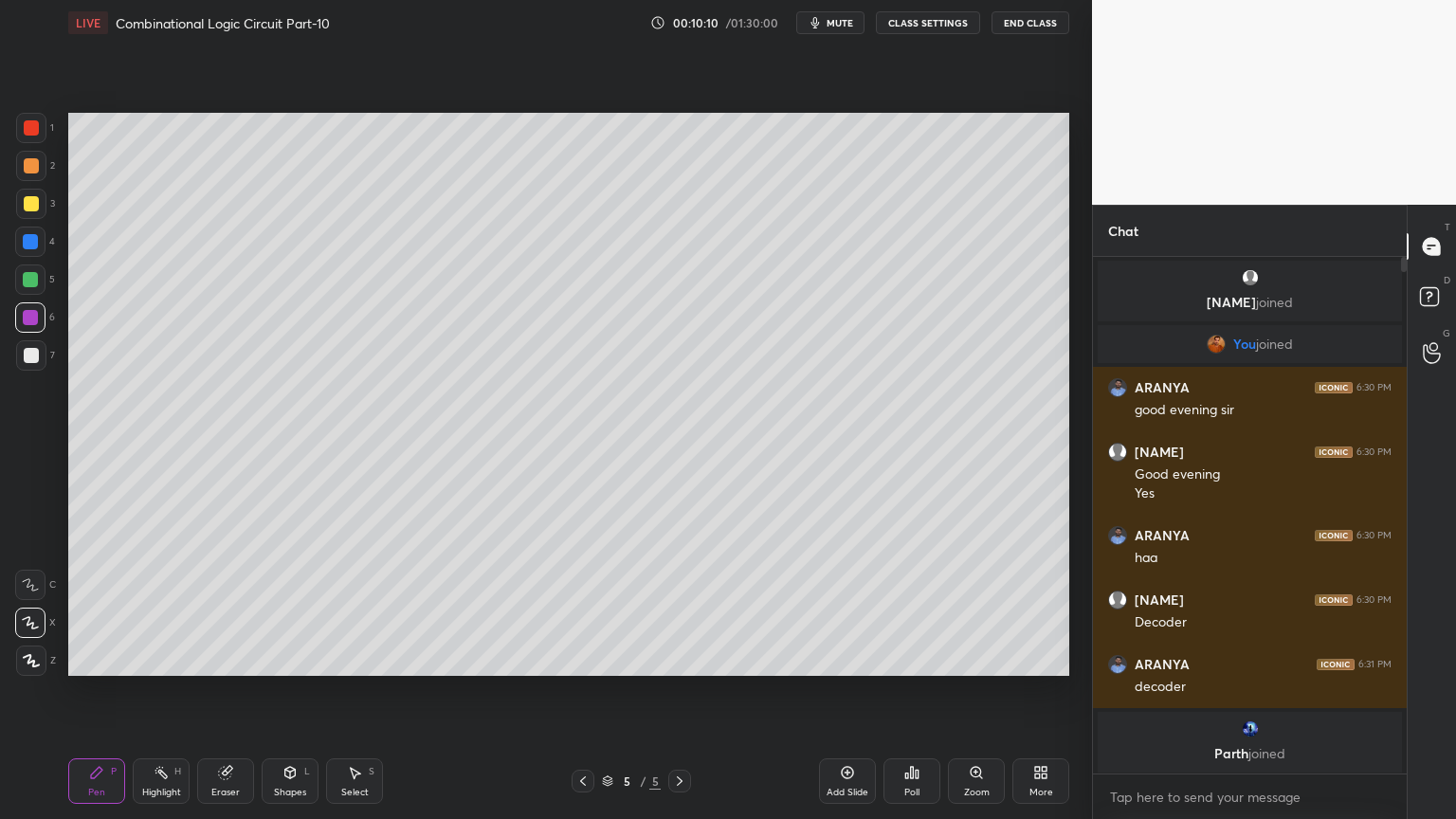 click on "Shapes L" at bounding box center [290, 781] 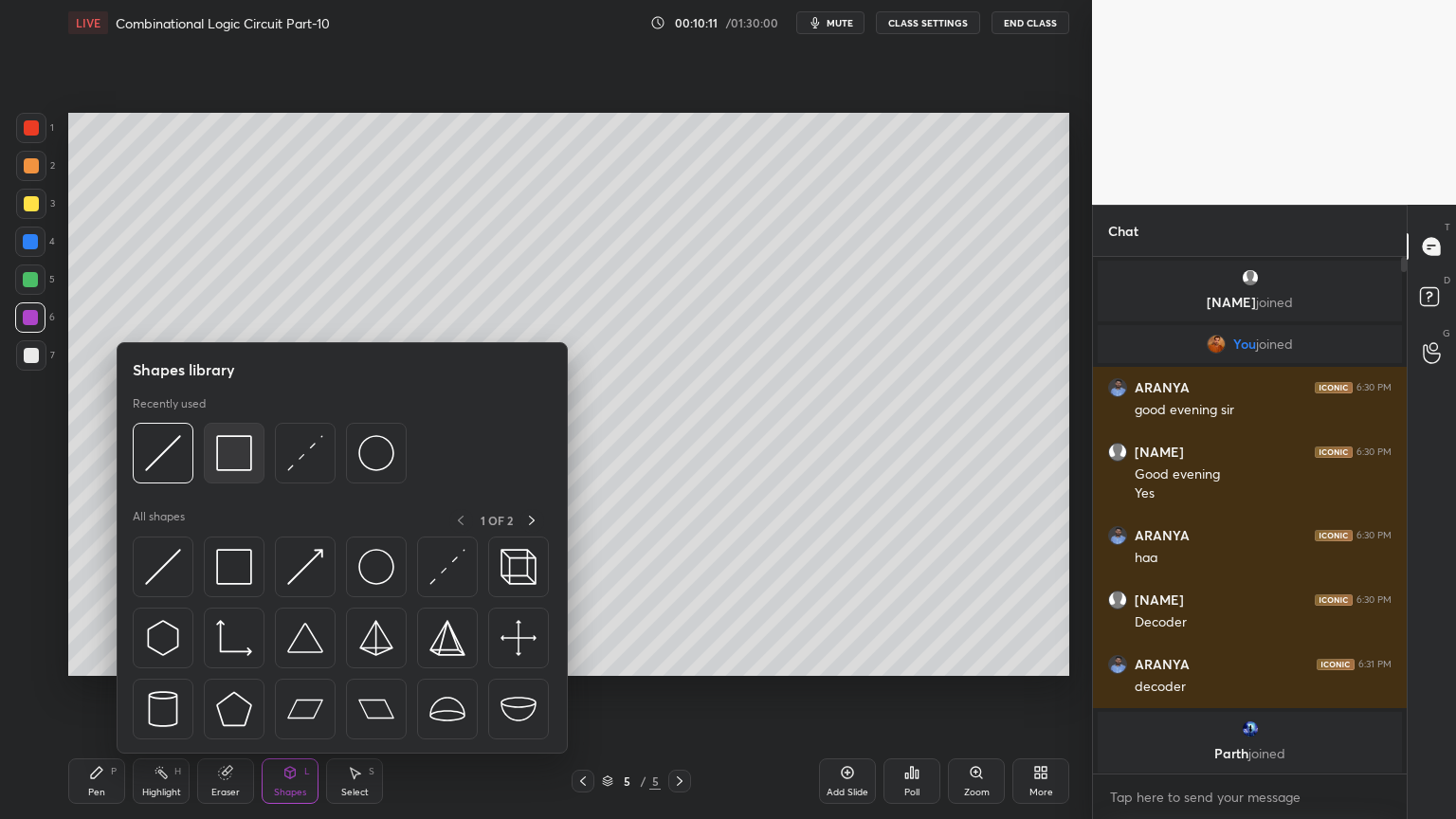 click at bounding box center (234, 453) 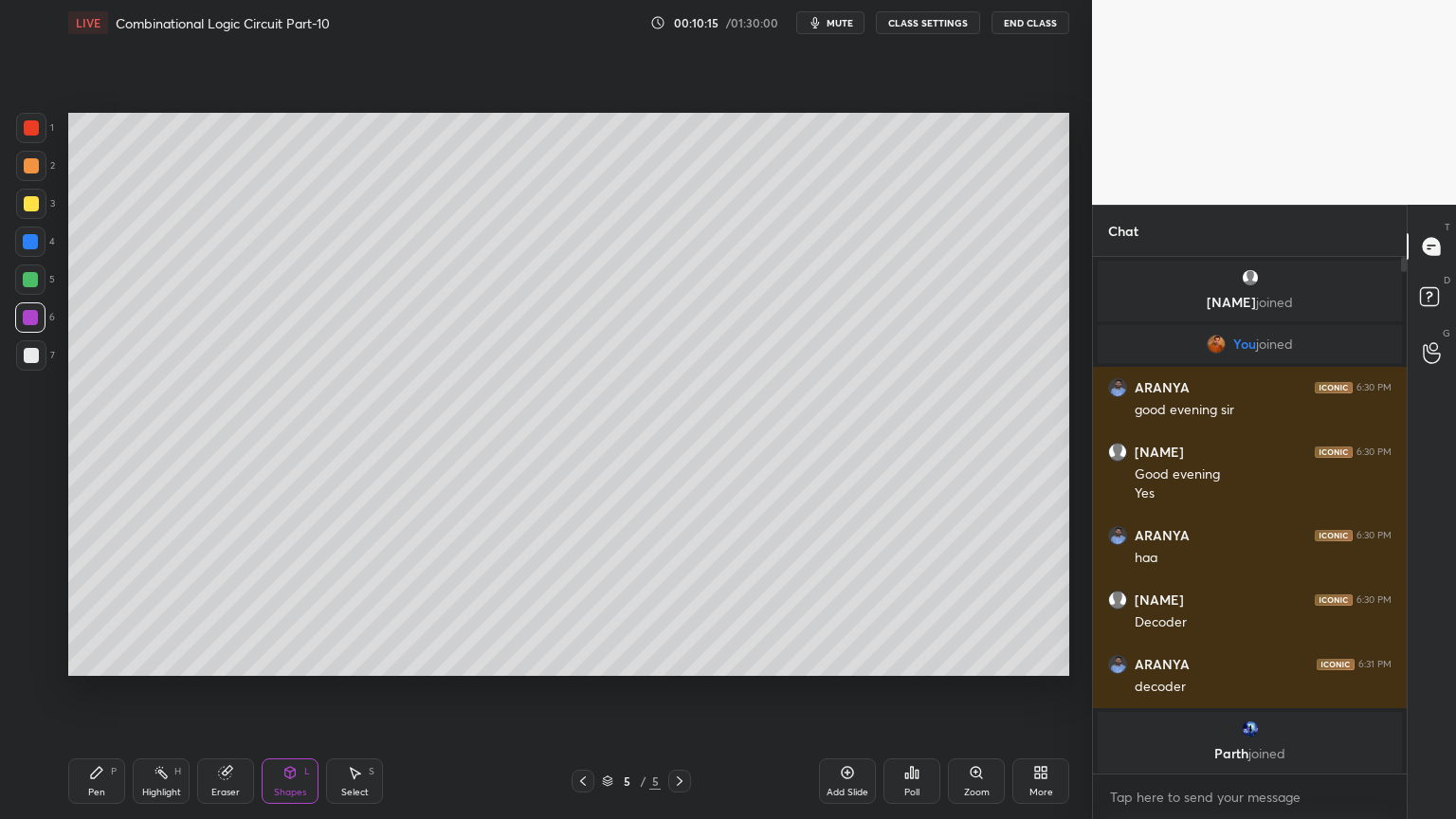 click on "Pen P" at bounding box center (97, 781) 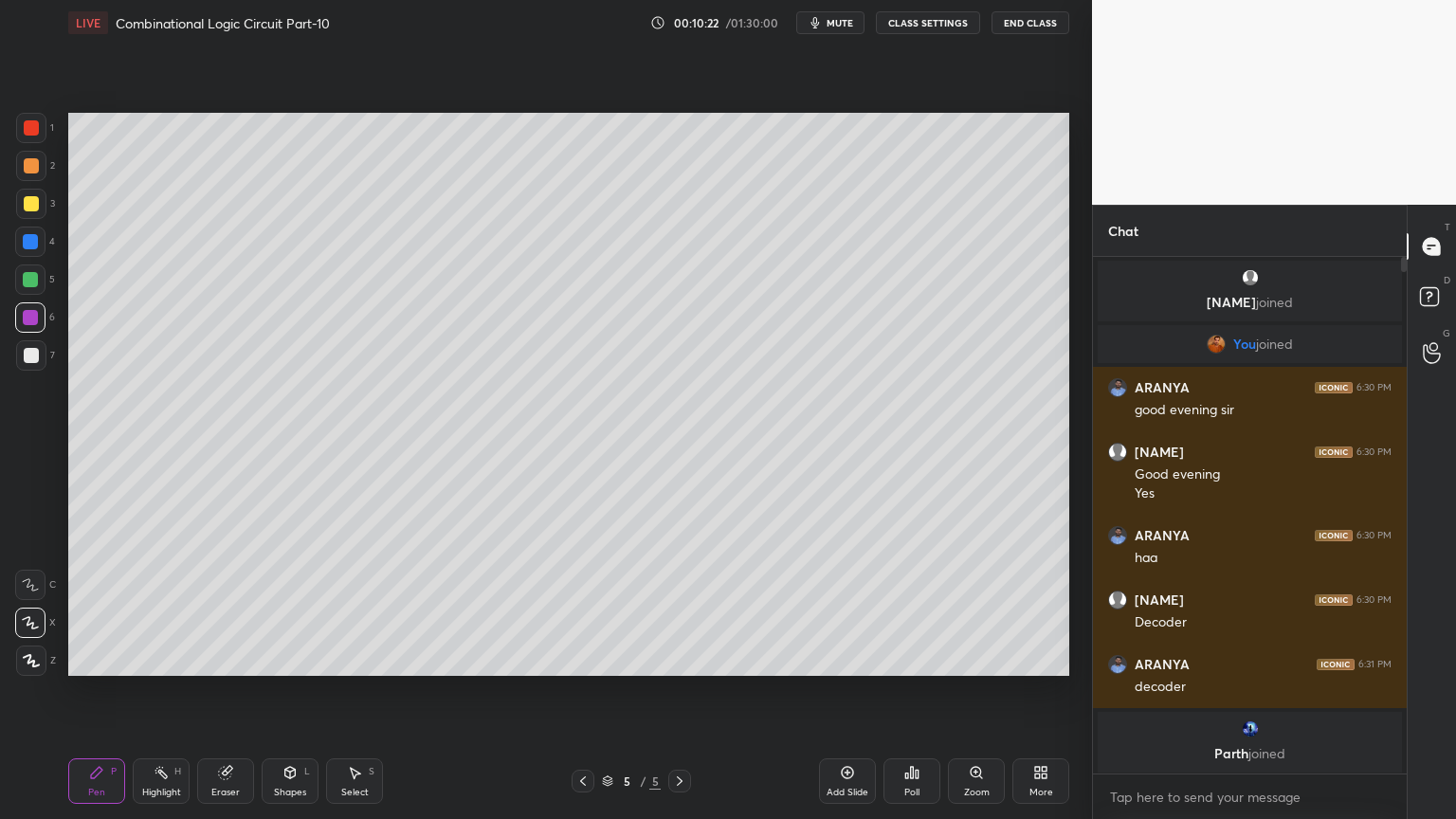 click at bounding box center [31, 166] 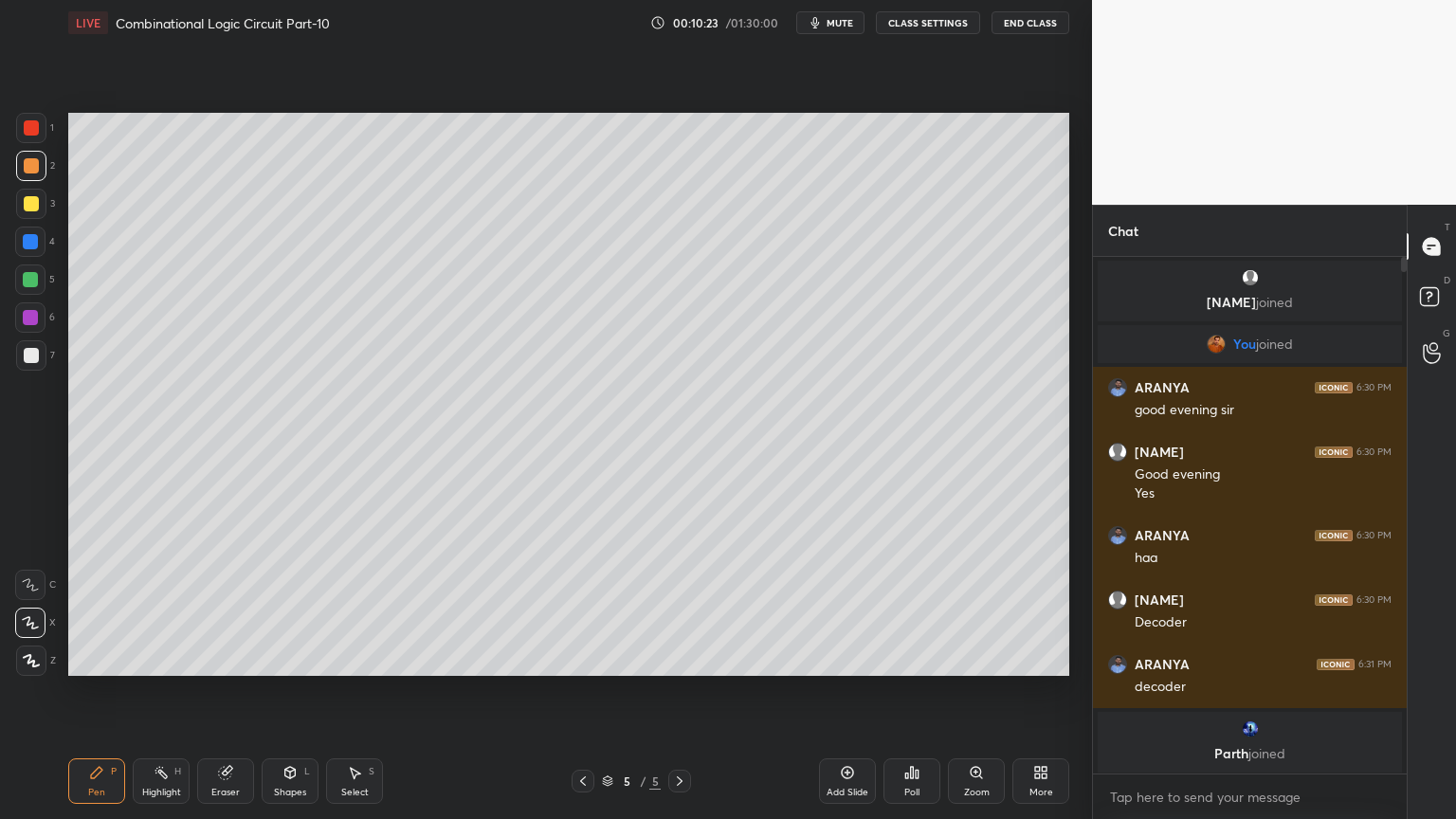 click 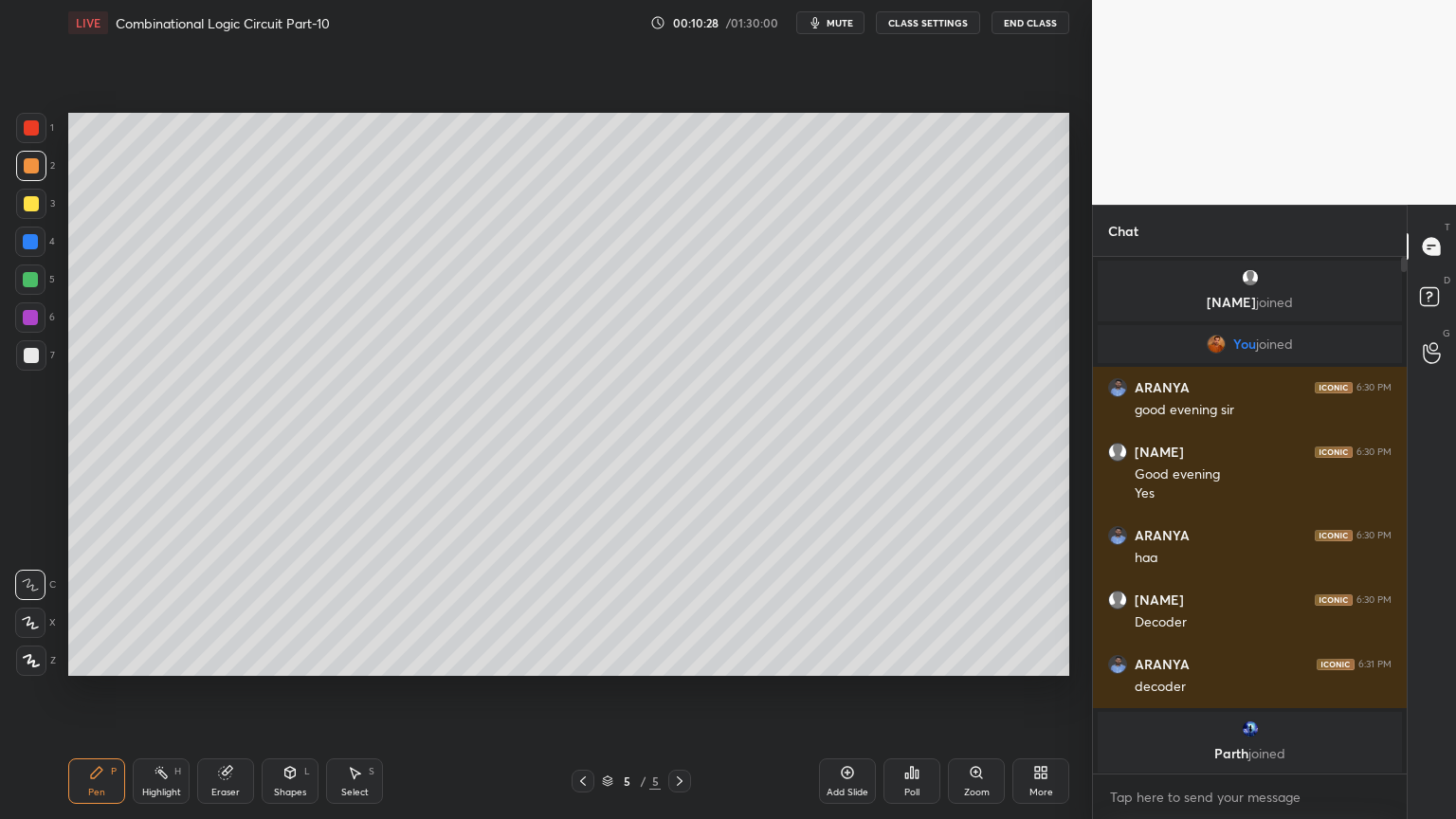 click on "Eraser" at bounding box center (226, 781) 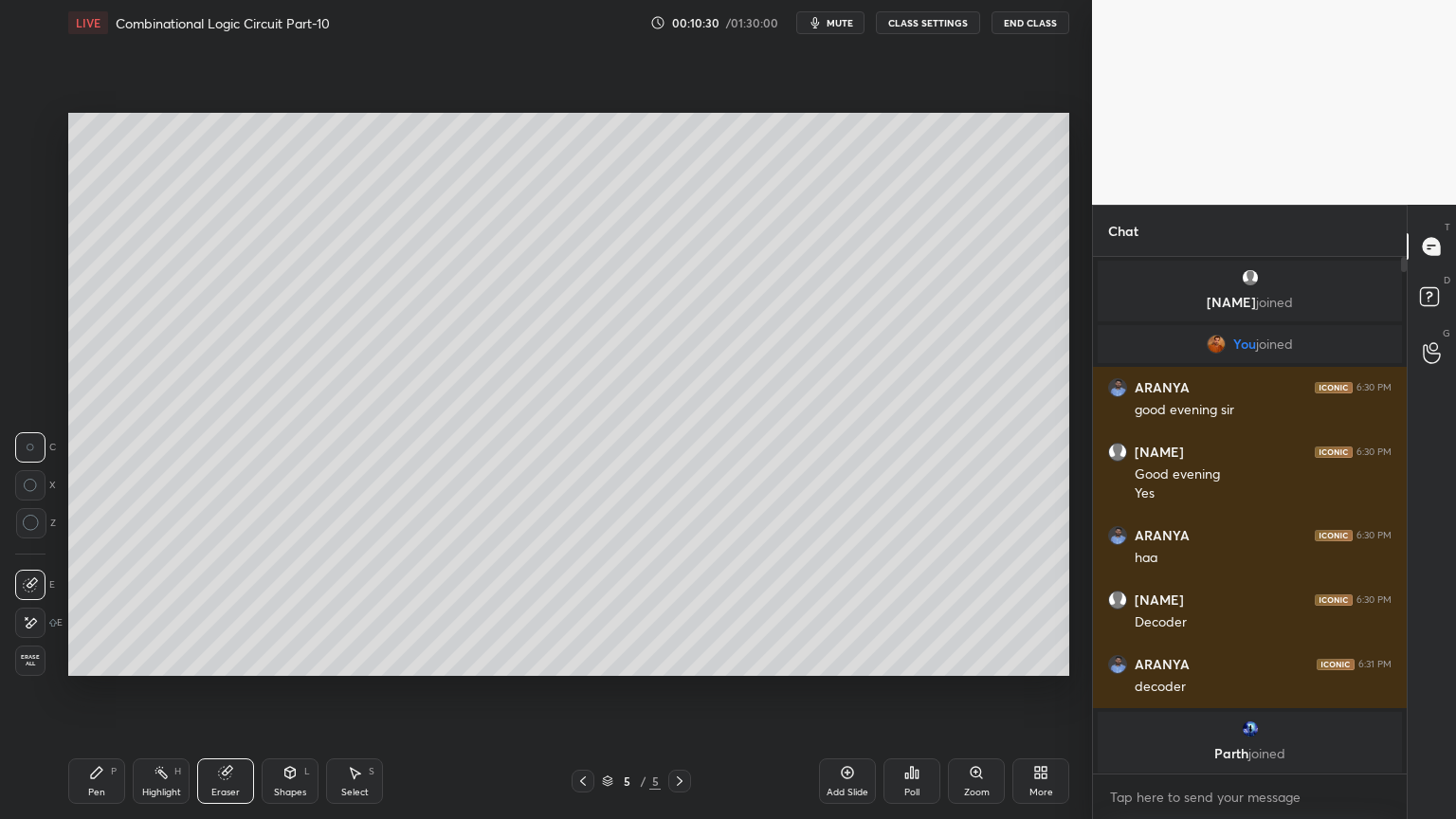 click 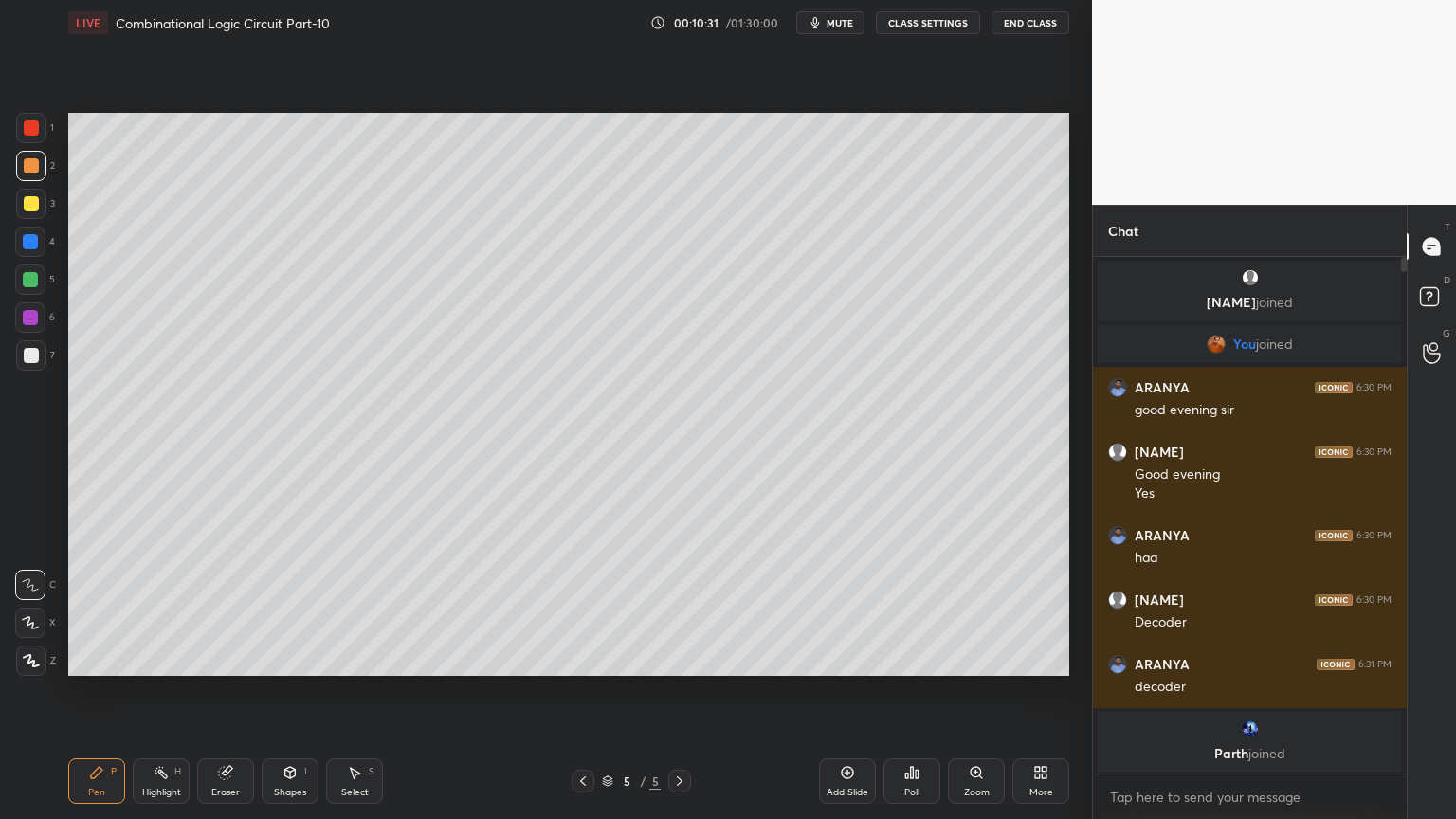 click at bounding box center (30, 623) 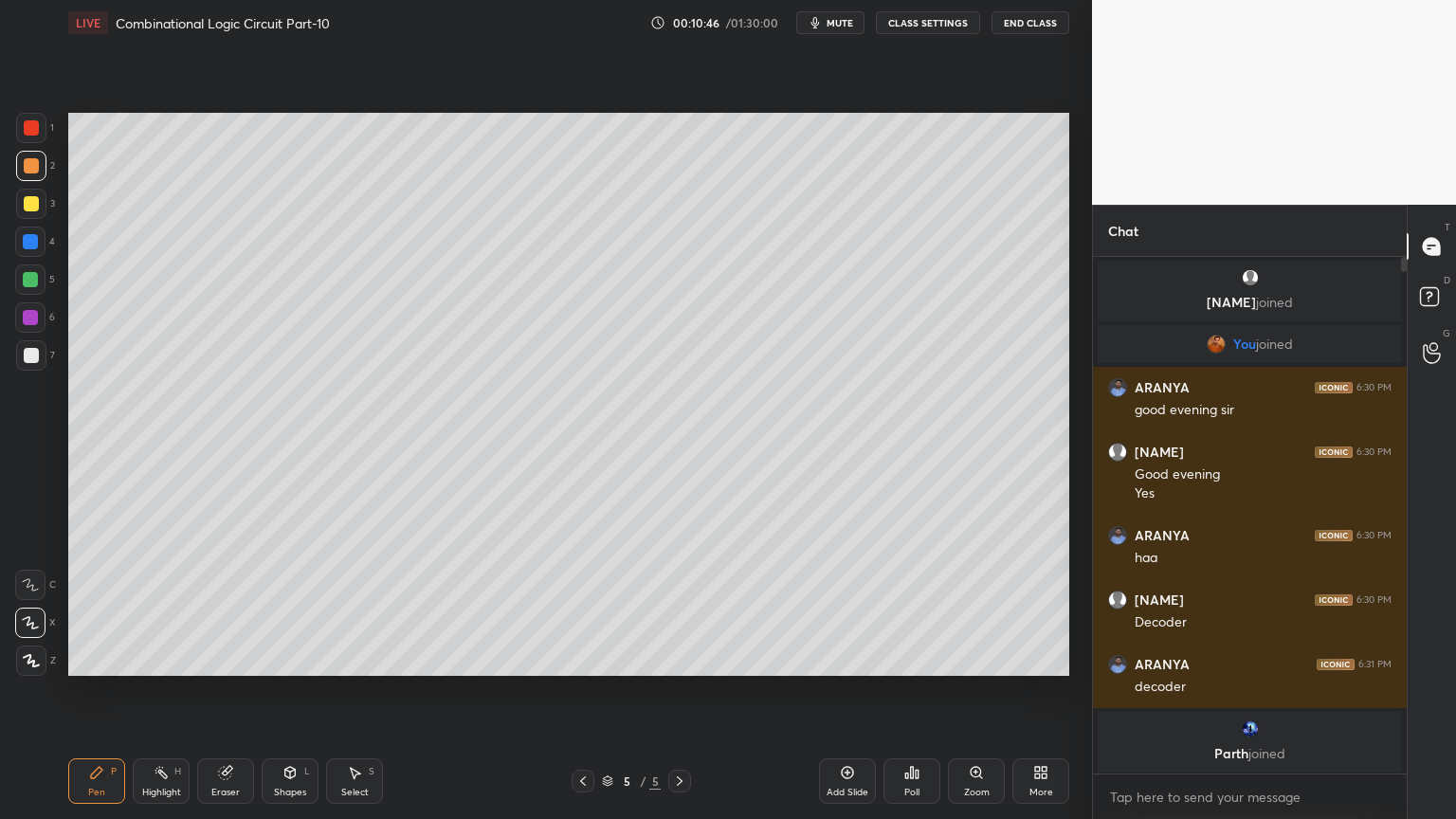click at bounding box center (30, 280) 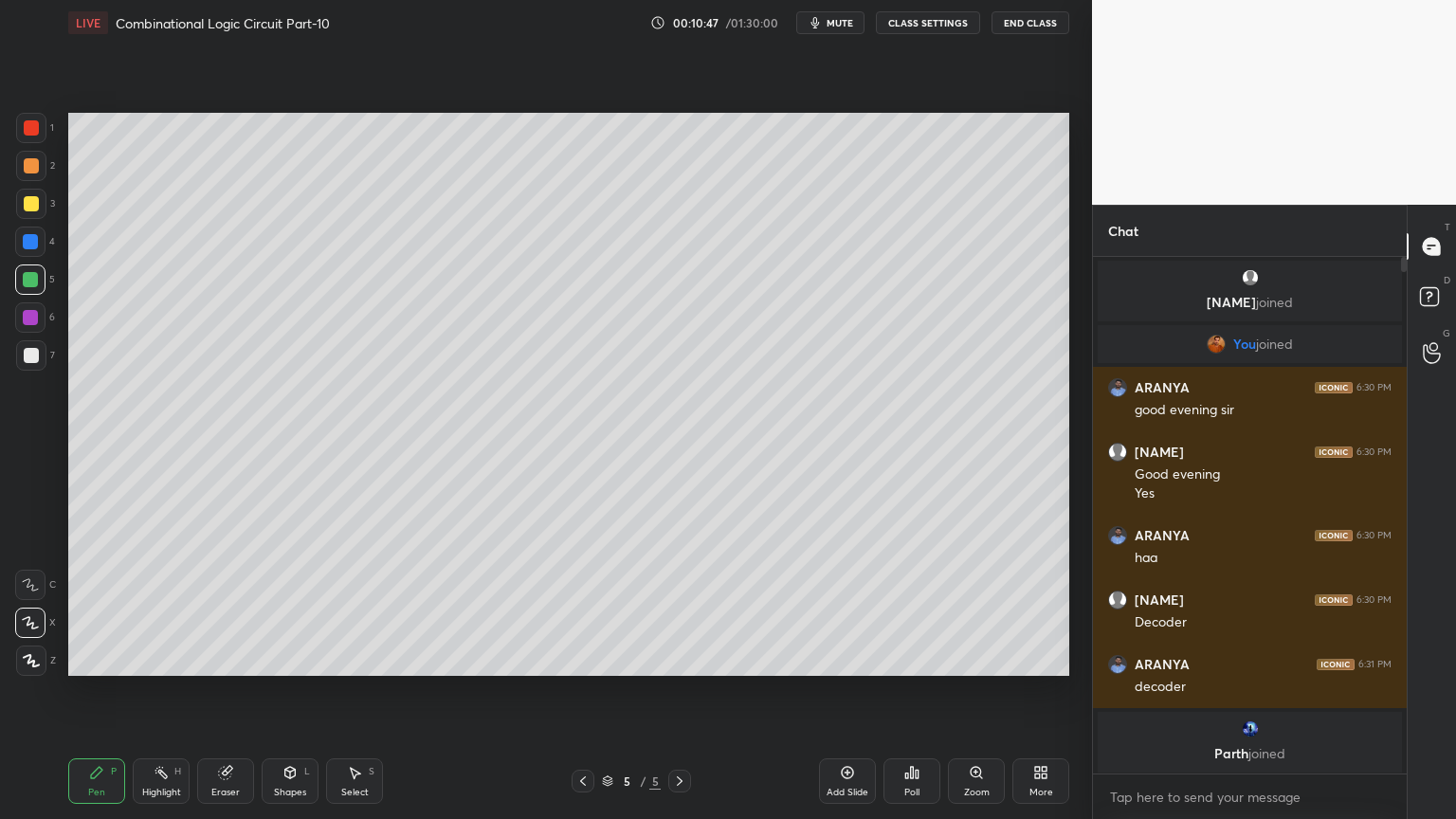 click at bounding box center [30, 585] 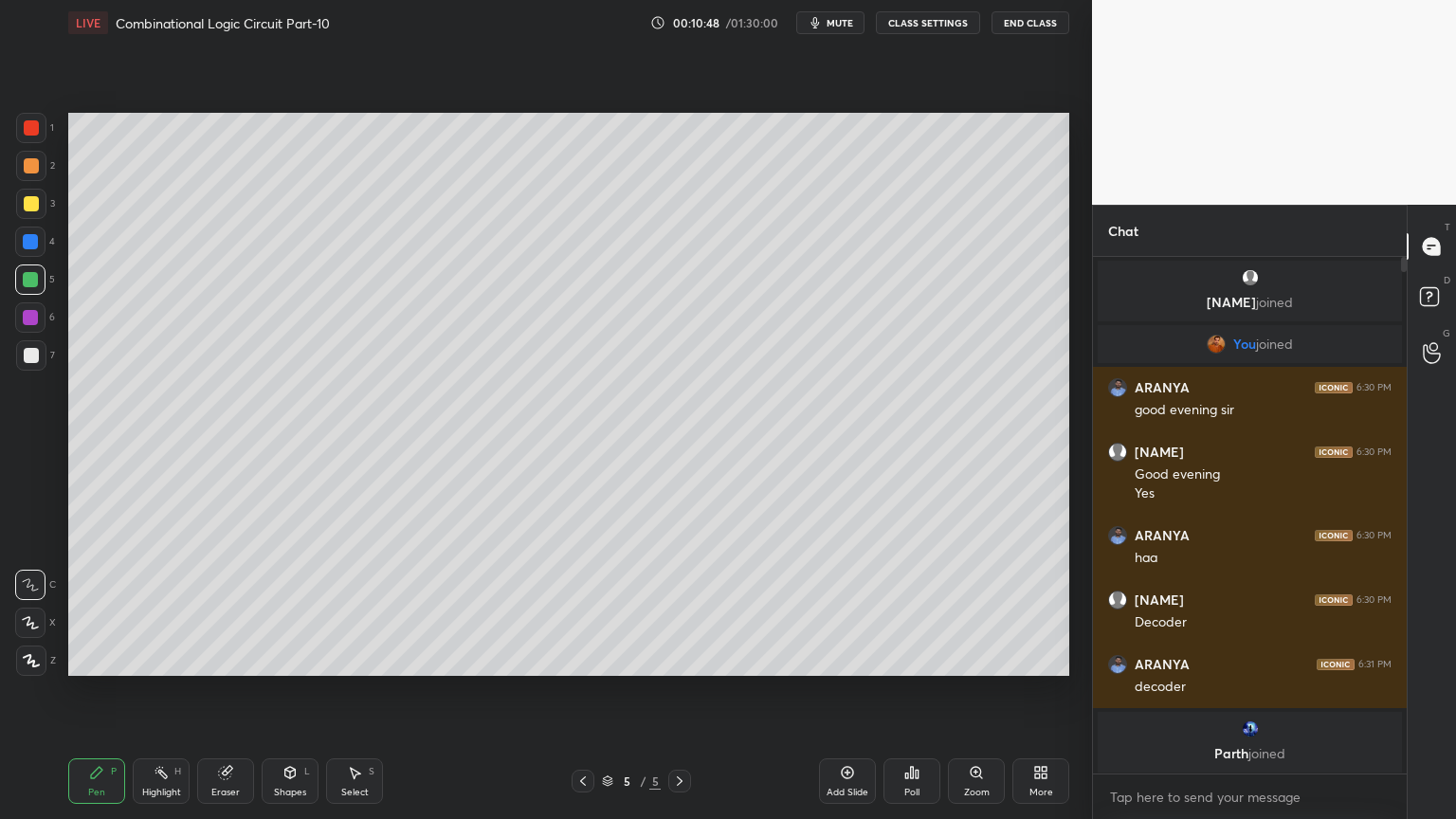 click on "Shapes L" at bounding box center (290, 781) 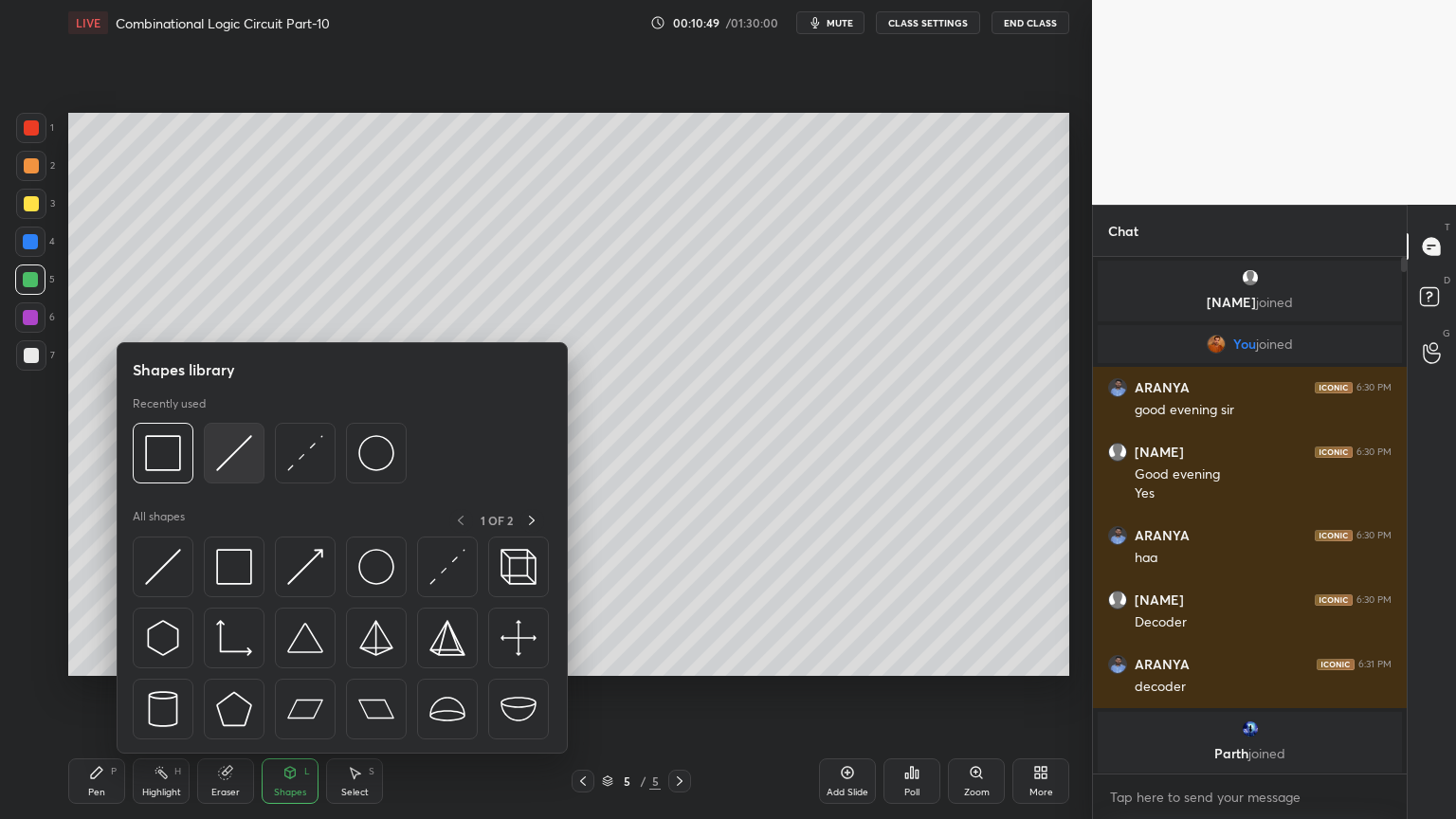 click at bounding box center [234, 453] 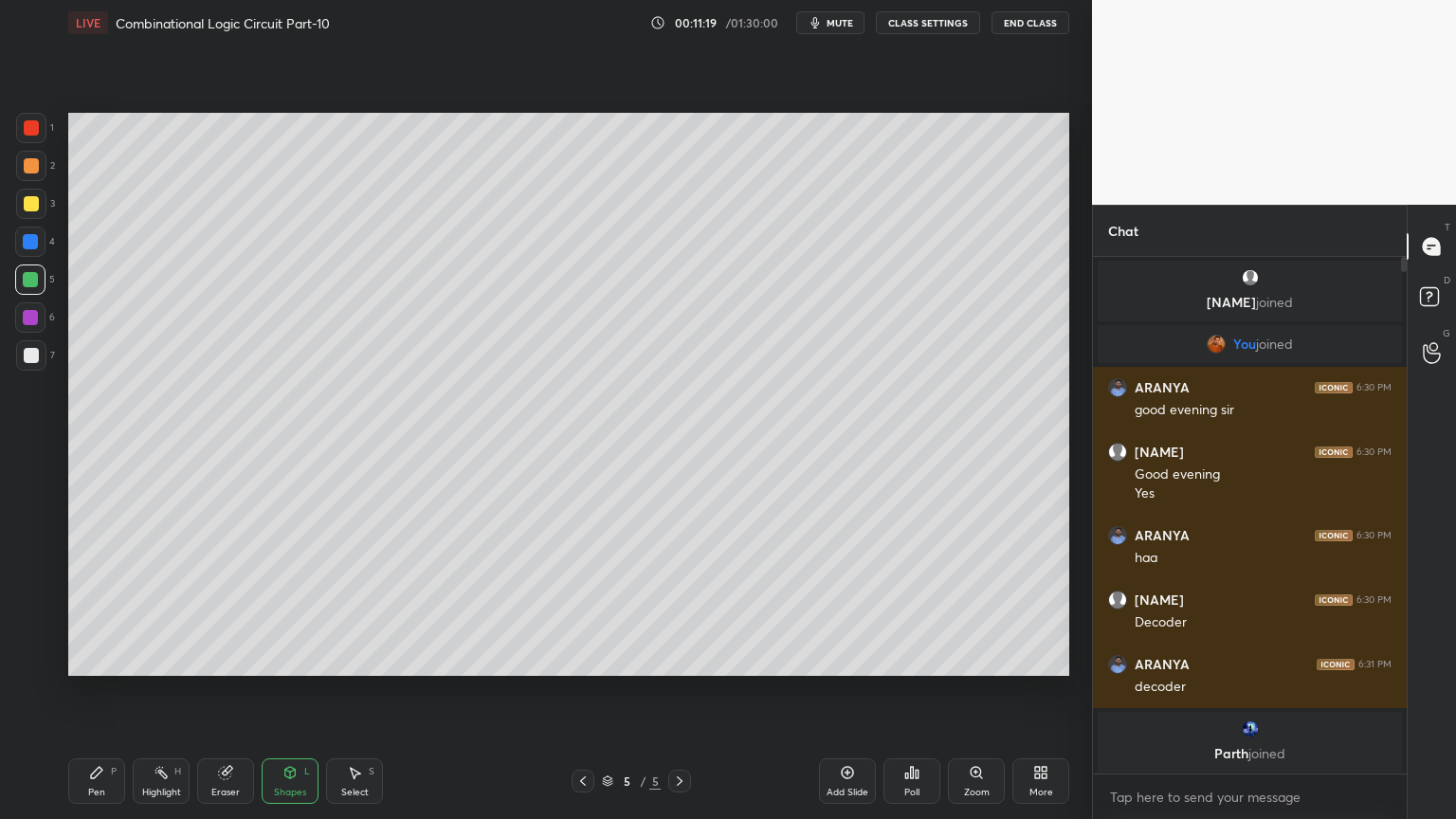 click at bounding box center [31, 355] 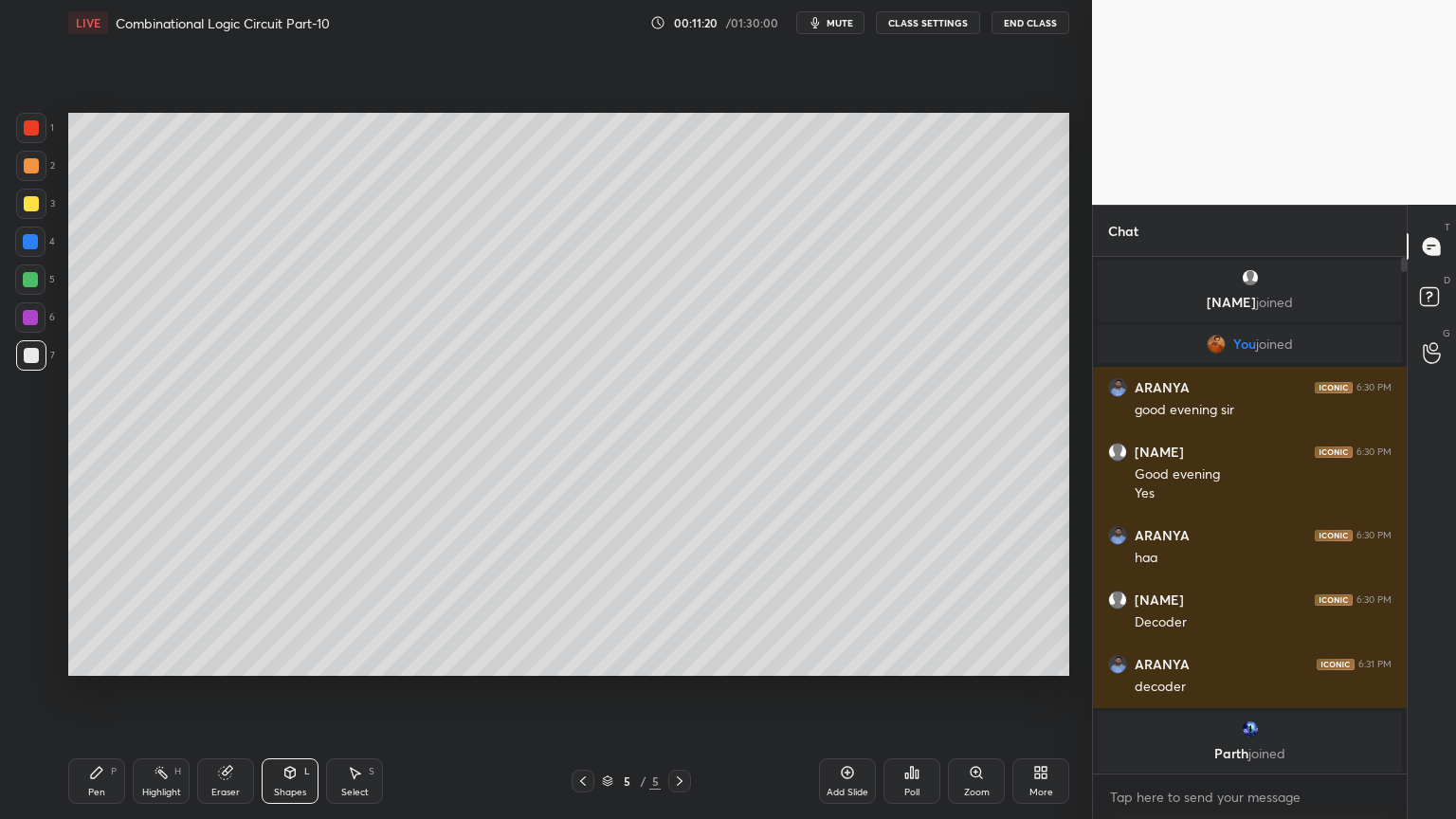 click on "Pen" at bounding box center [97, 792] 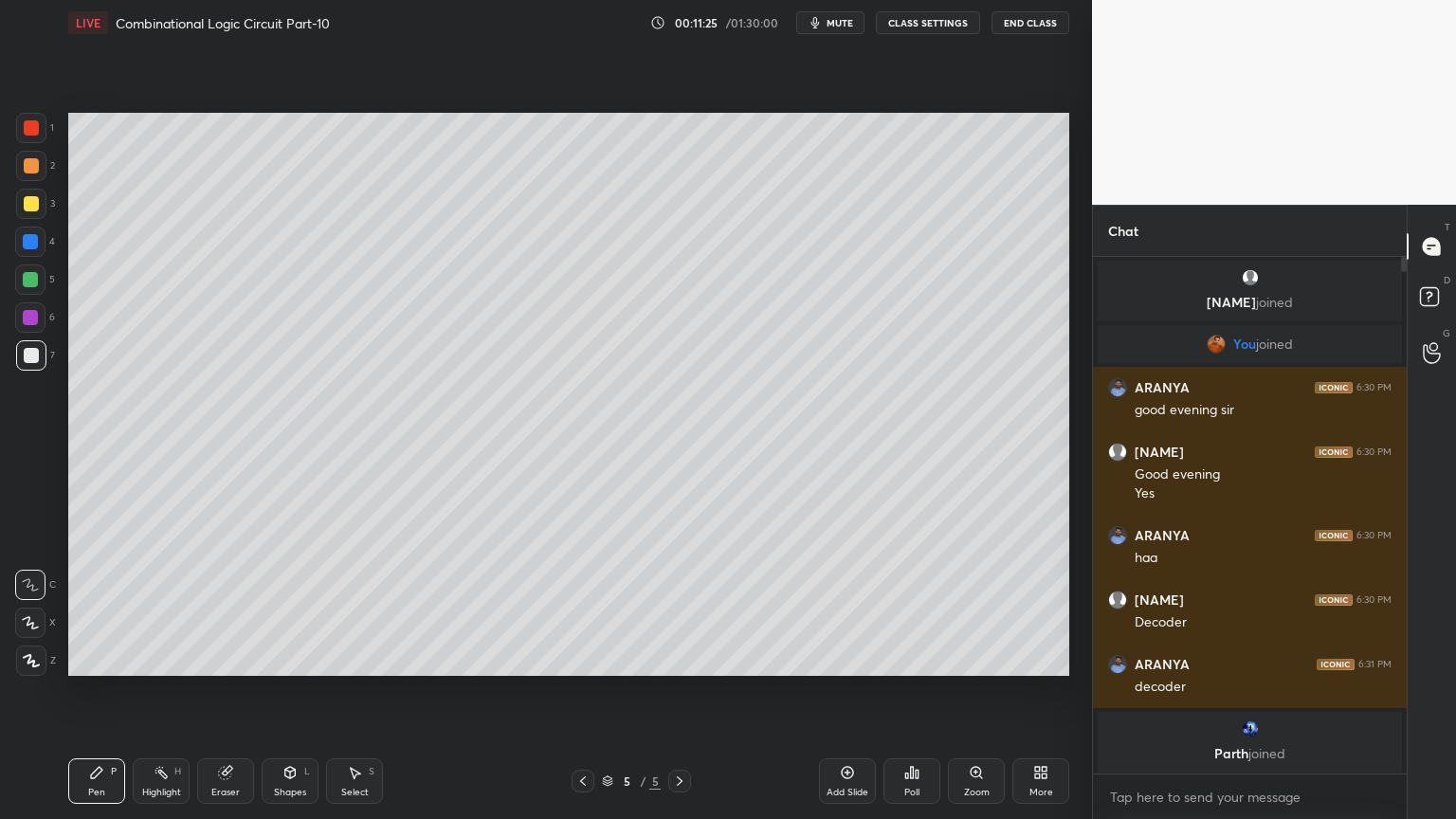 click at bounding box center [30, 280] 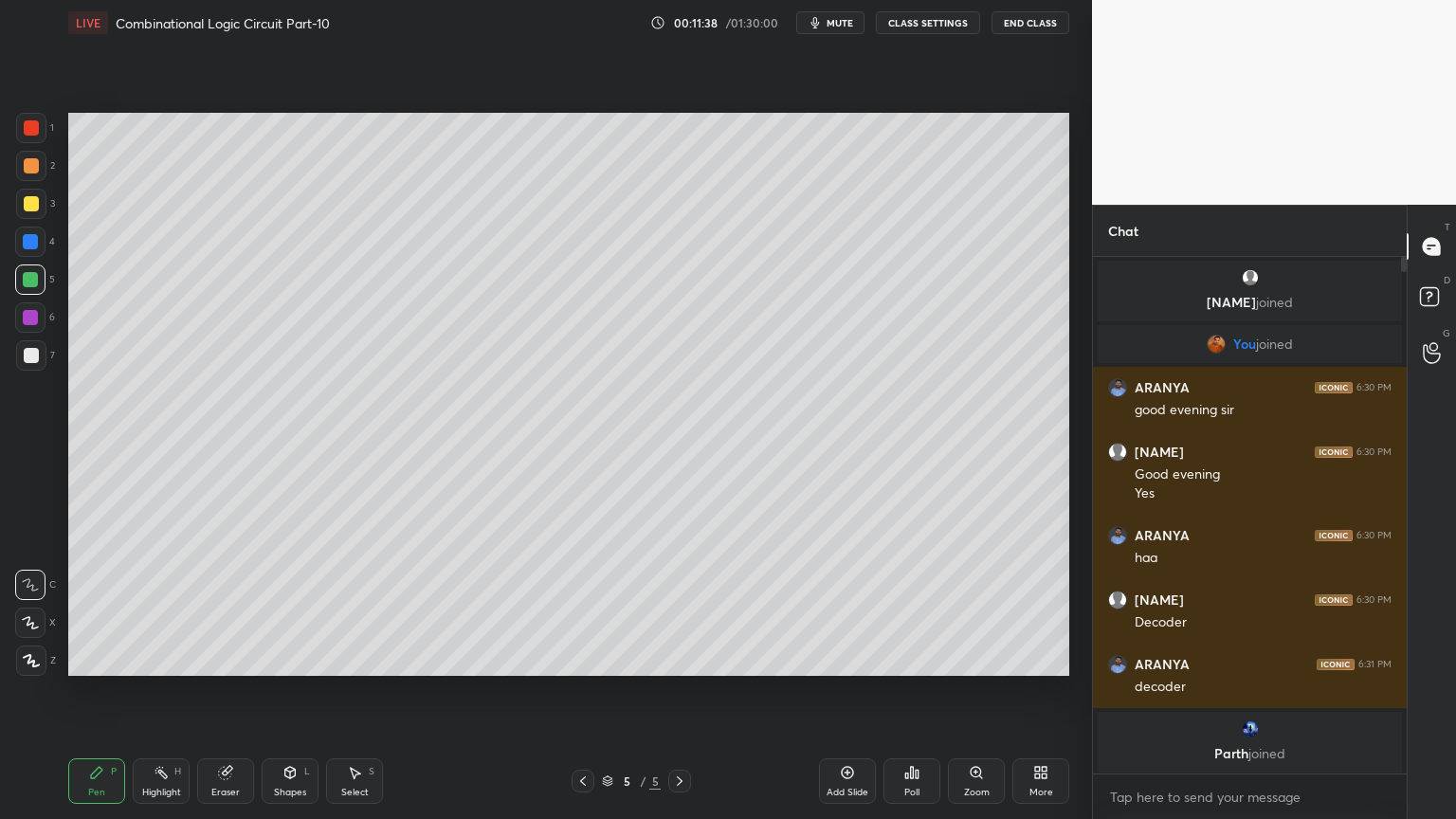 click at bounding box center [31, 355] 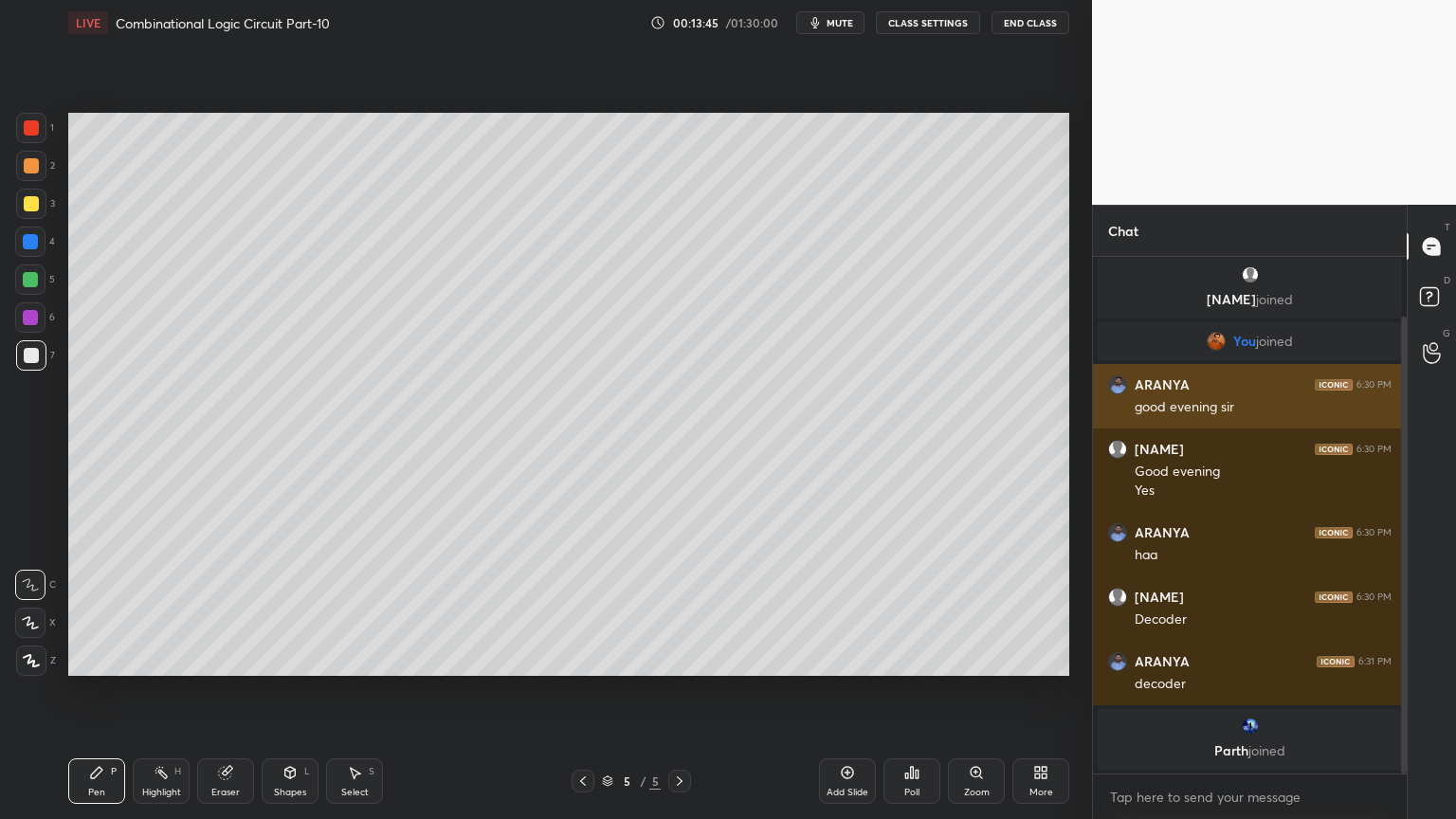 scroll, scrollTop: 67, scrollLeft: 0, axis: vertical 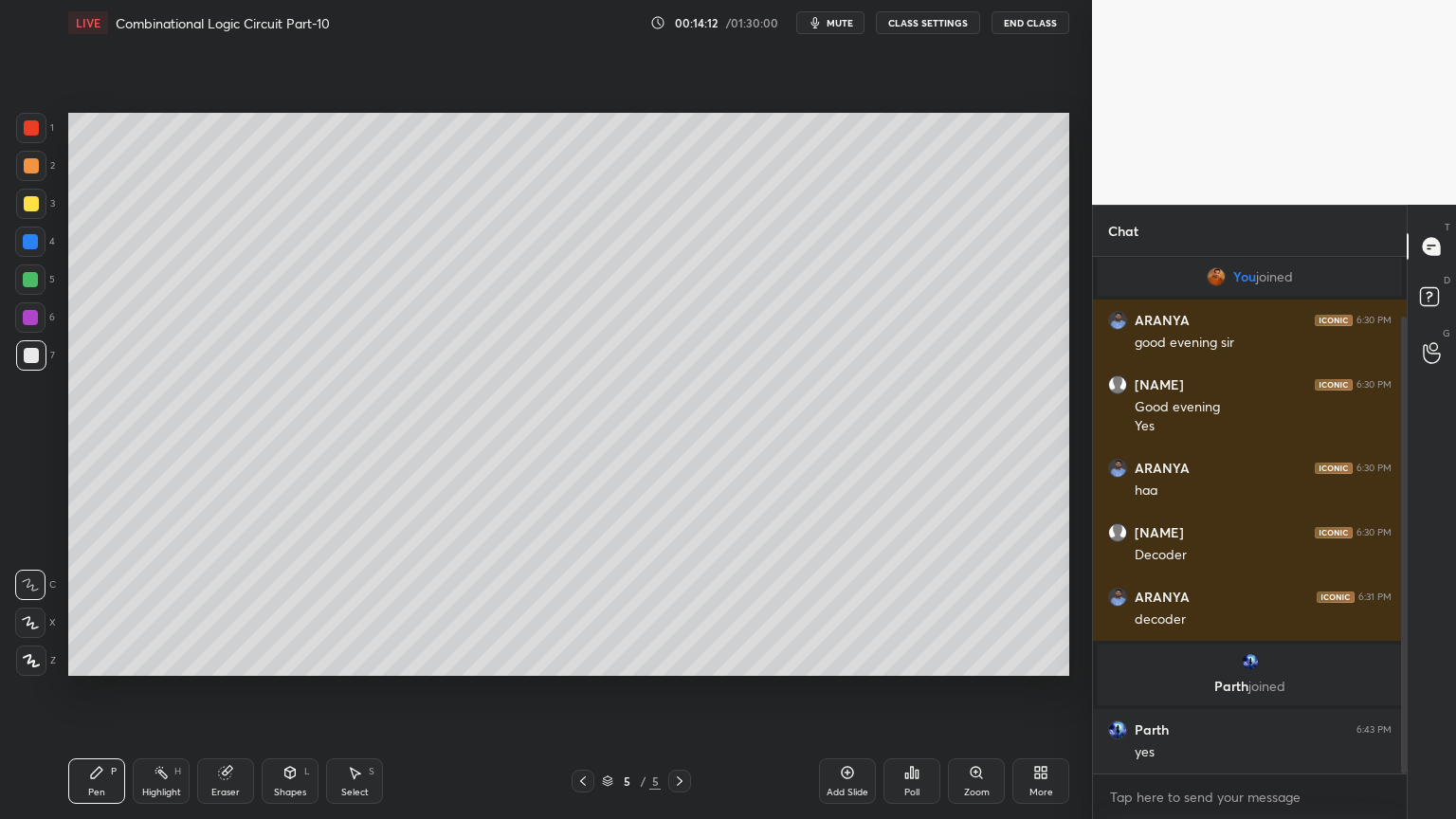 click at bounding box center (31, 204) 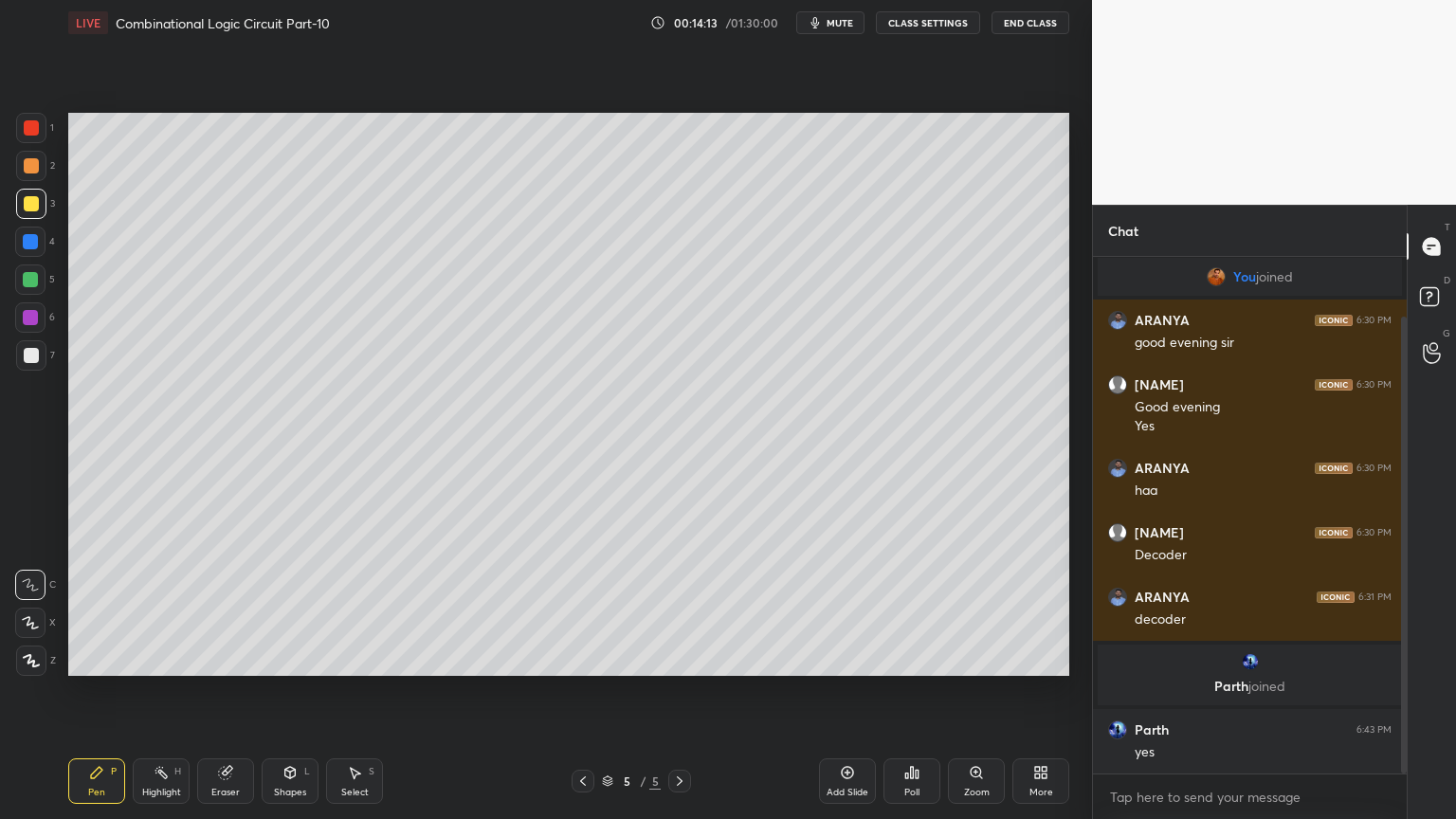 click on "Shapes L" at bounding box center [290, 781] 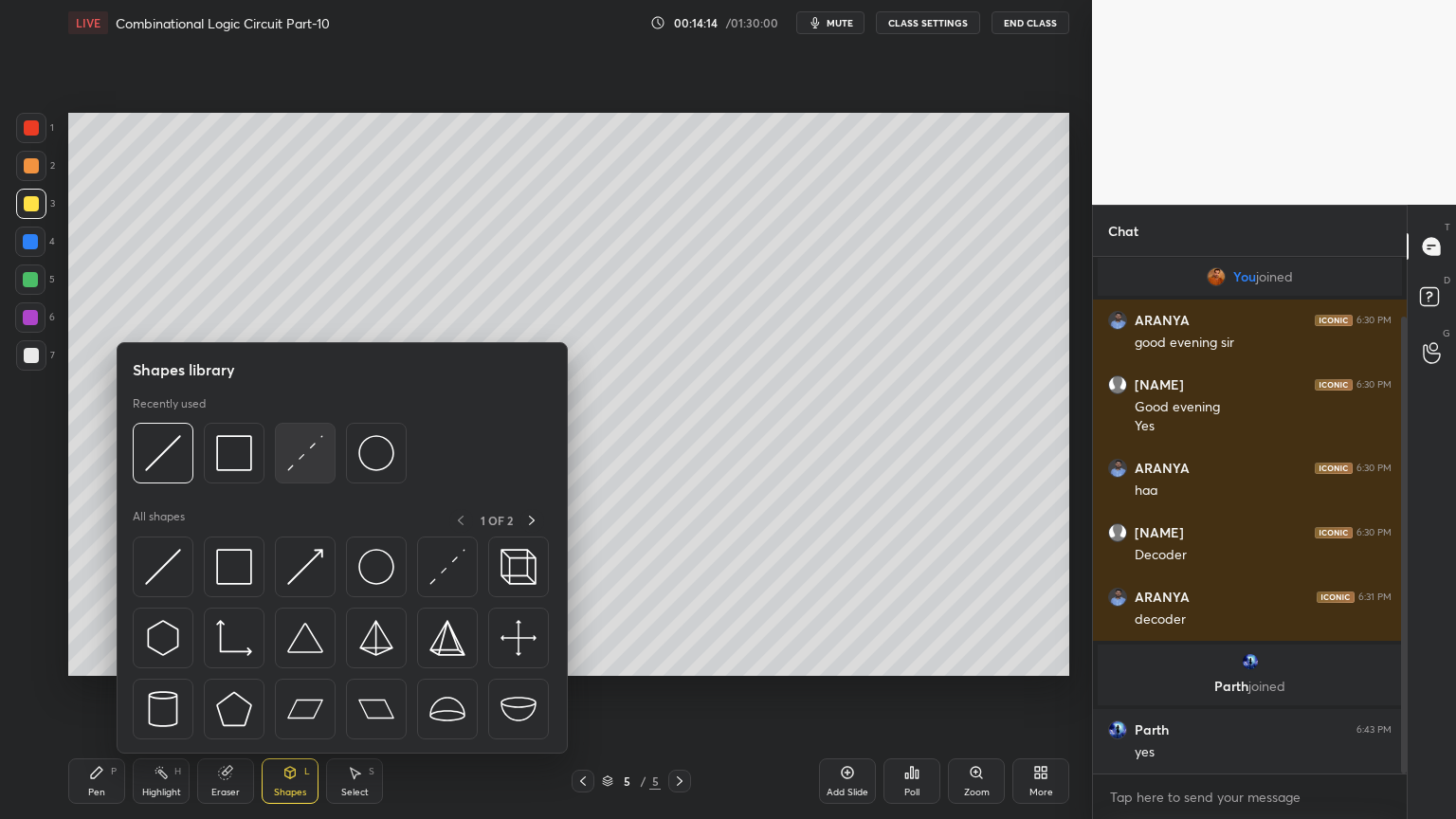 click at bounding box center [305, 453] 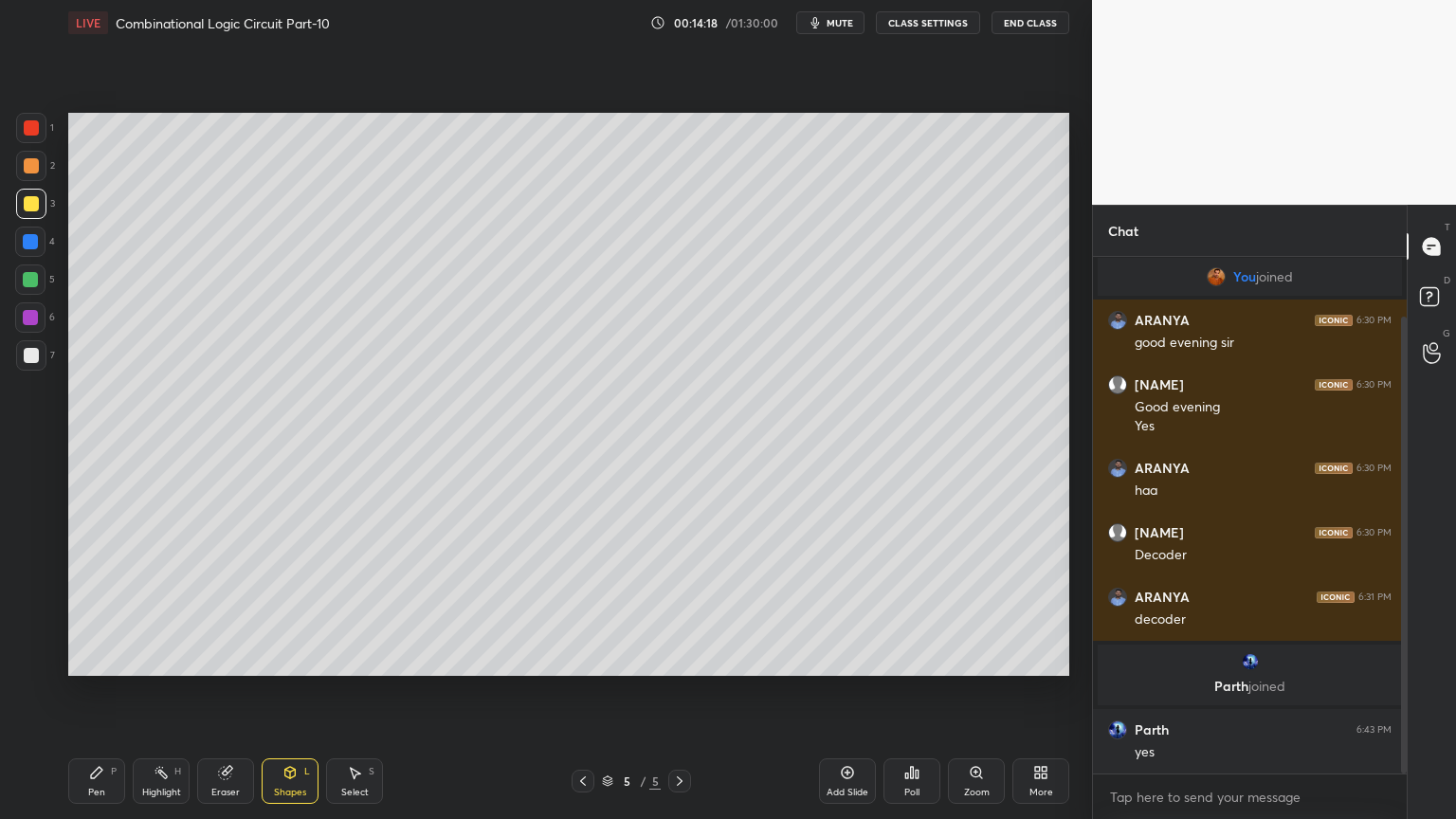 click 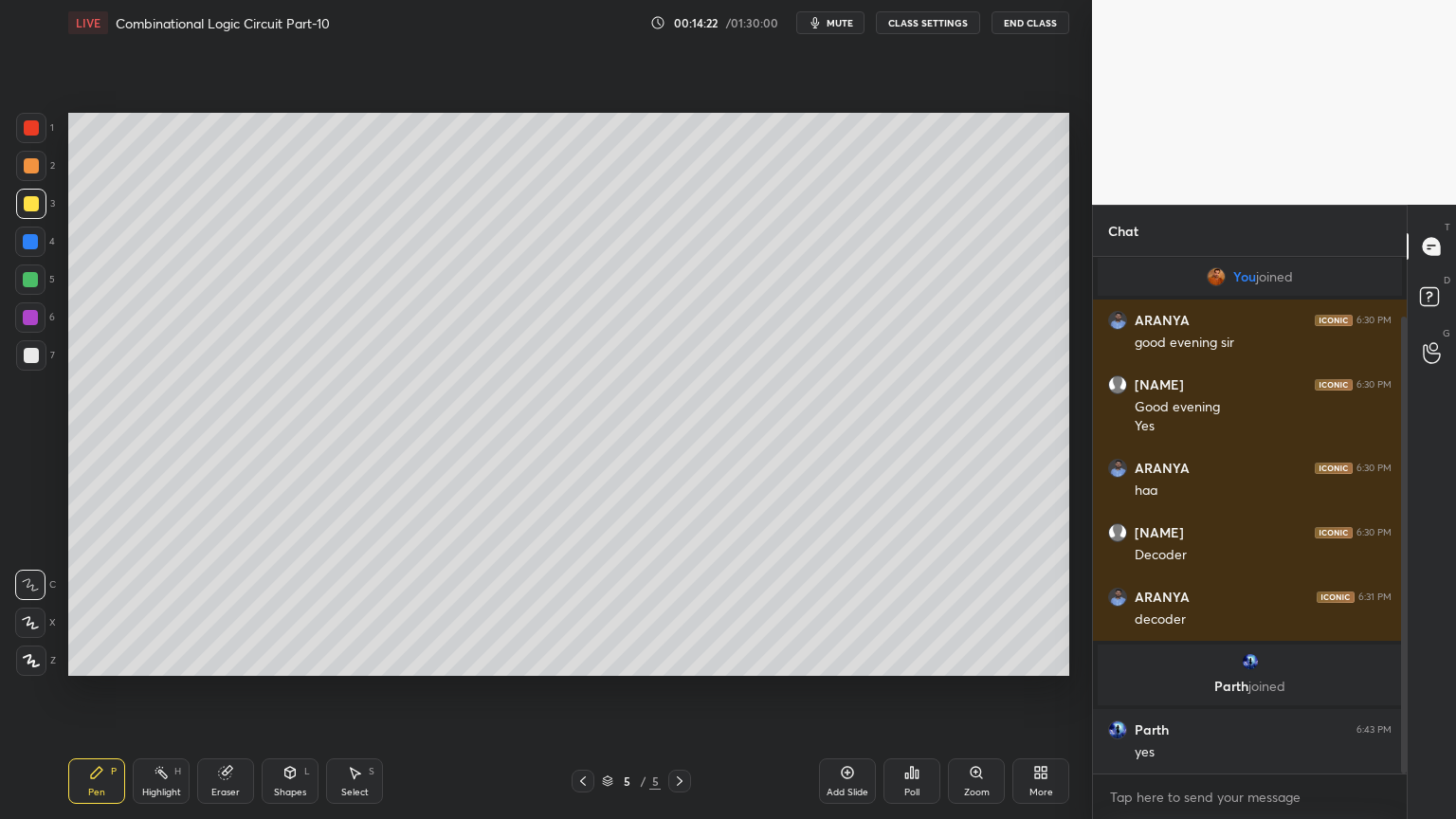click at bounding box center (30, 242) 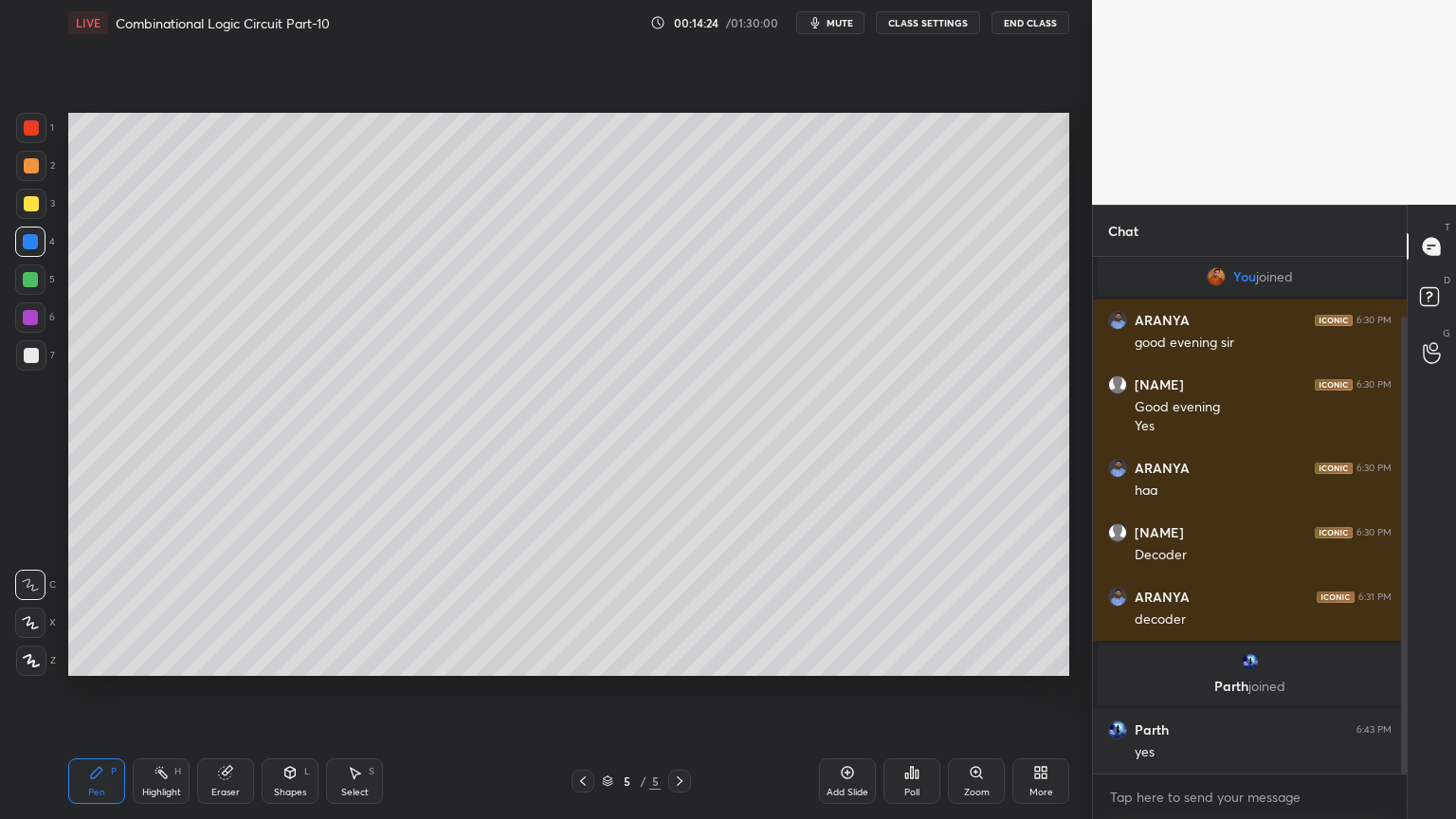 click 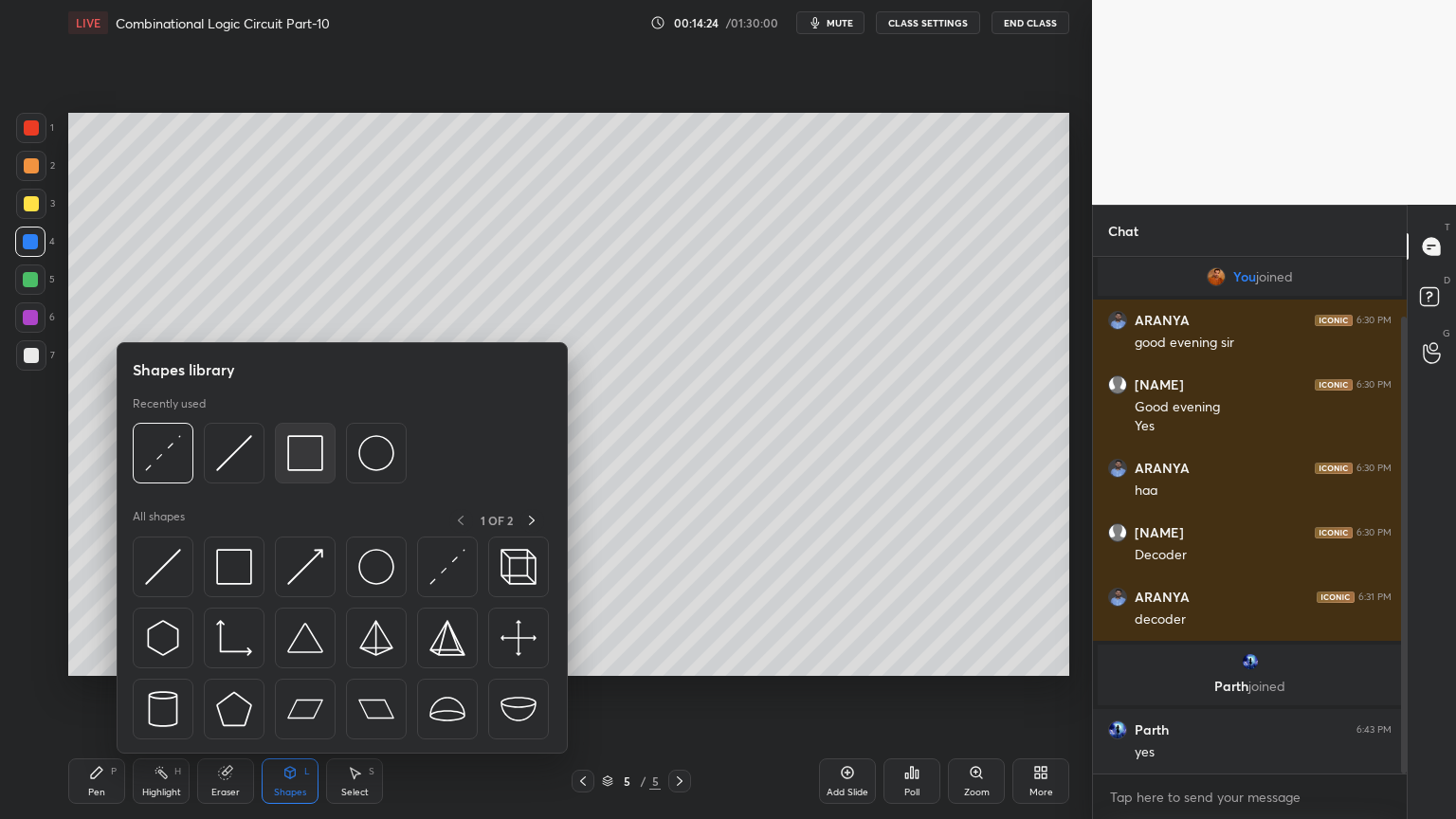click at bounding box center [305, 453] 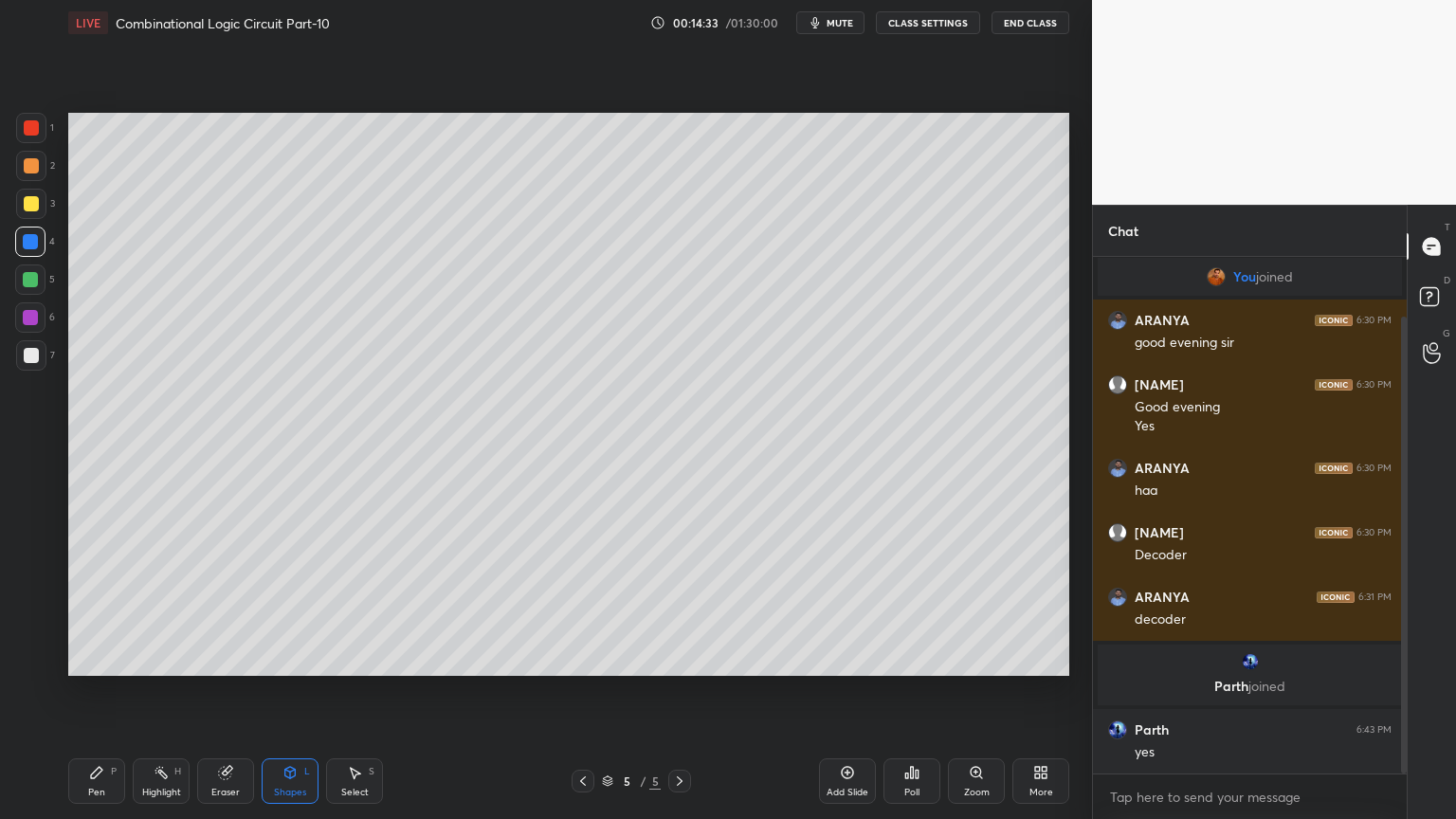 click 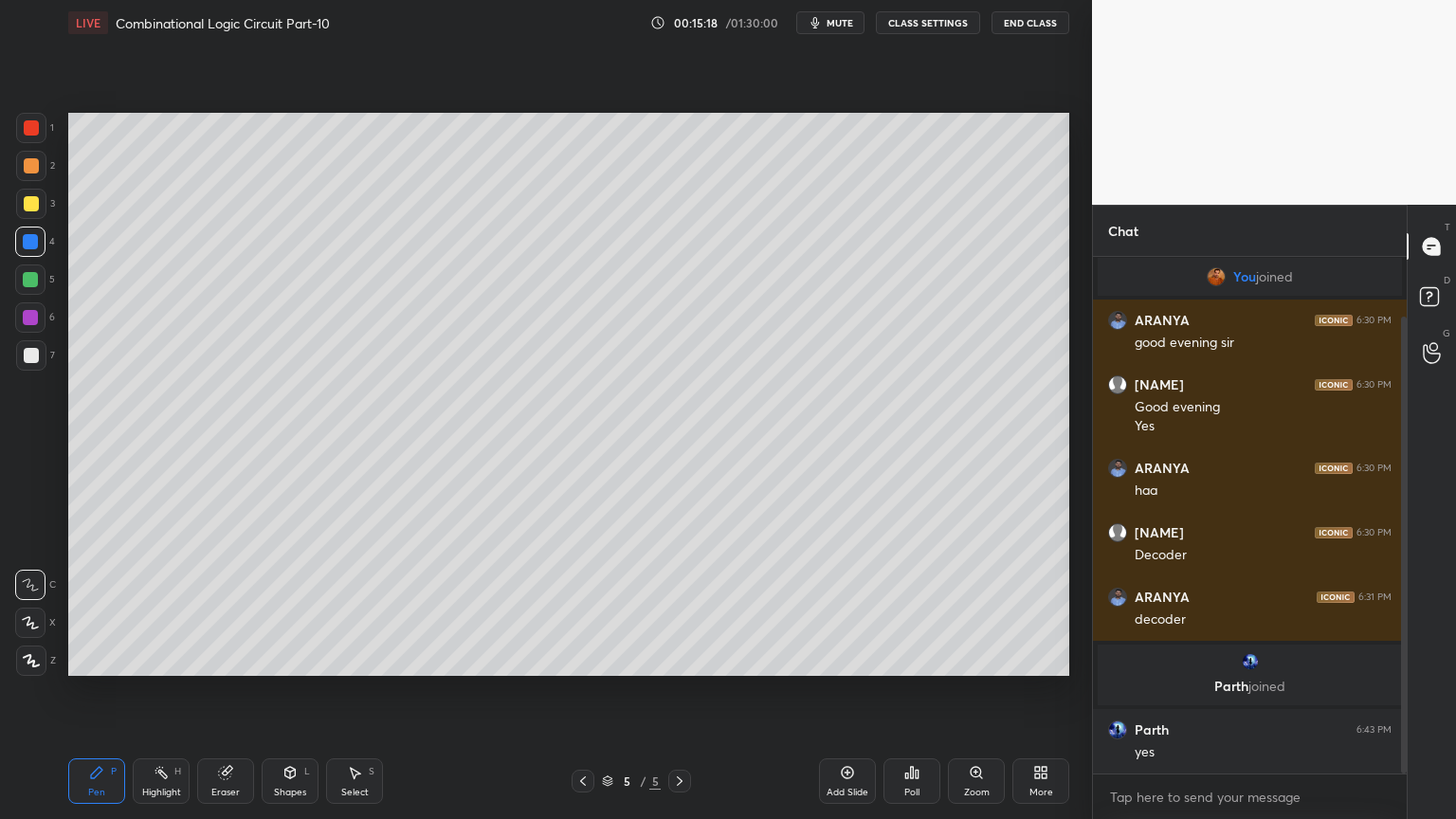 click on "Eraser" at bounding box center (226, 781) 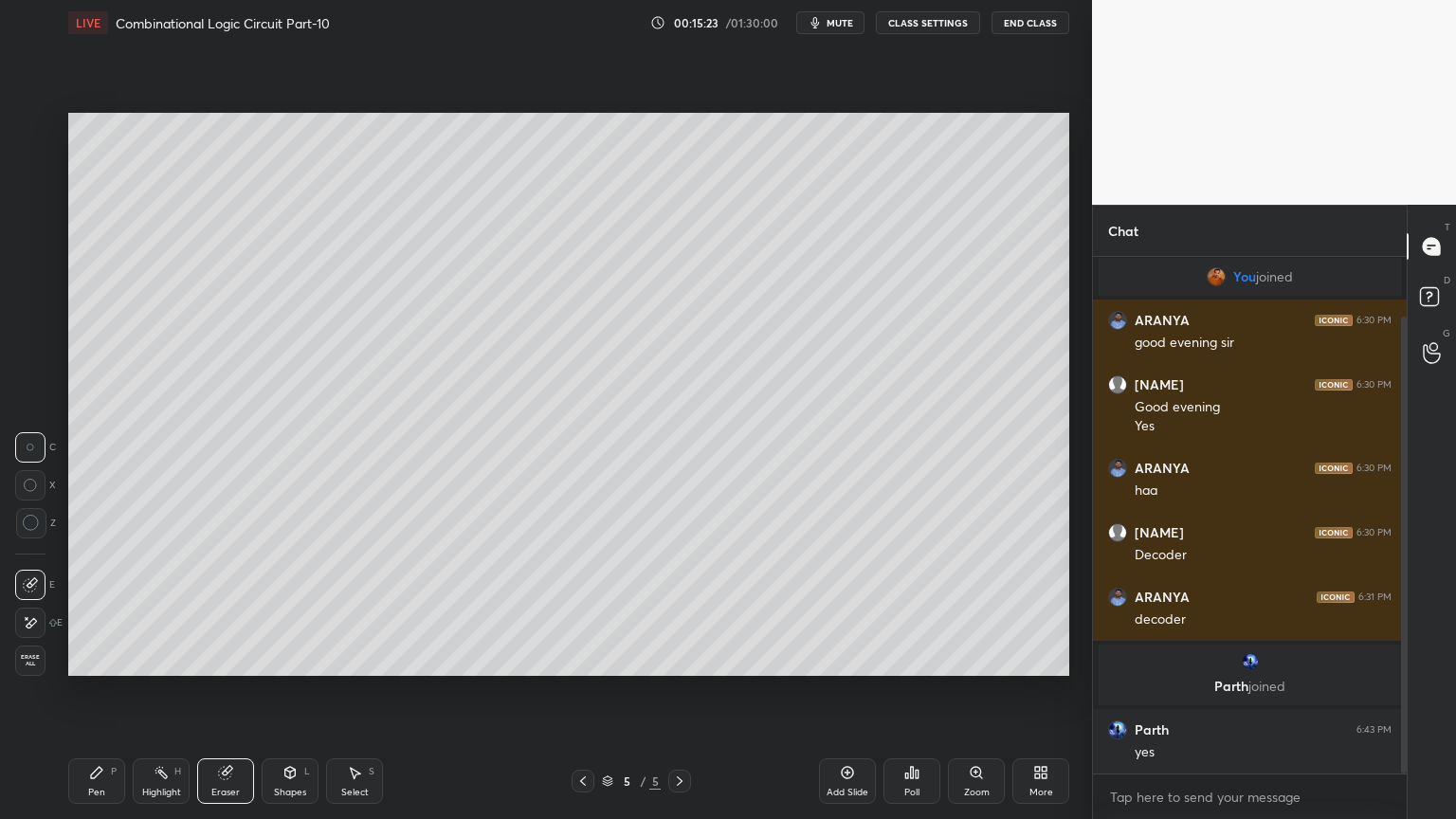 click on "Pen P" at bounding box center (97, 781) 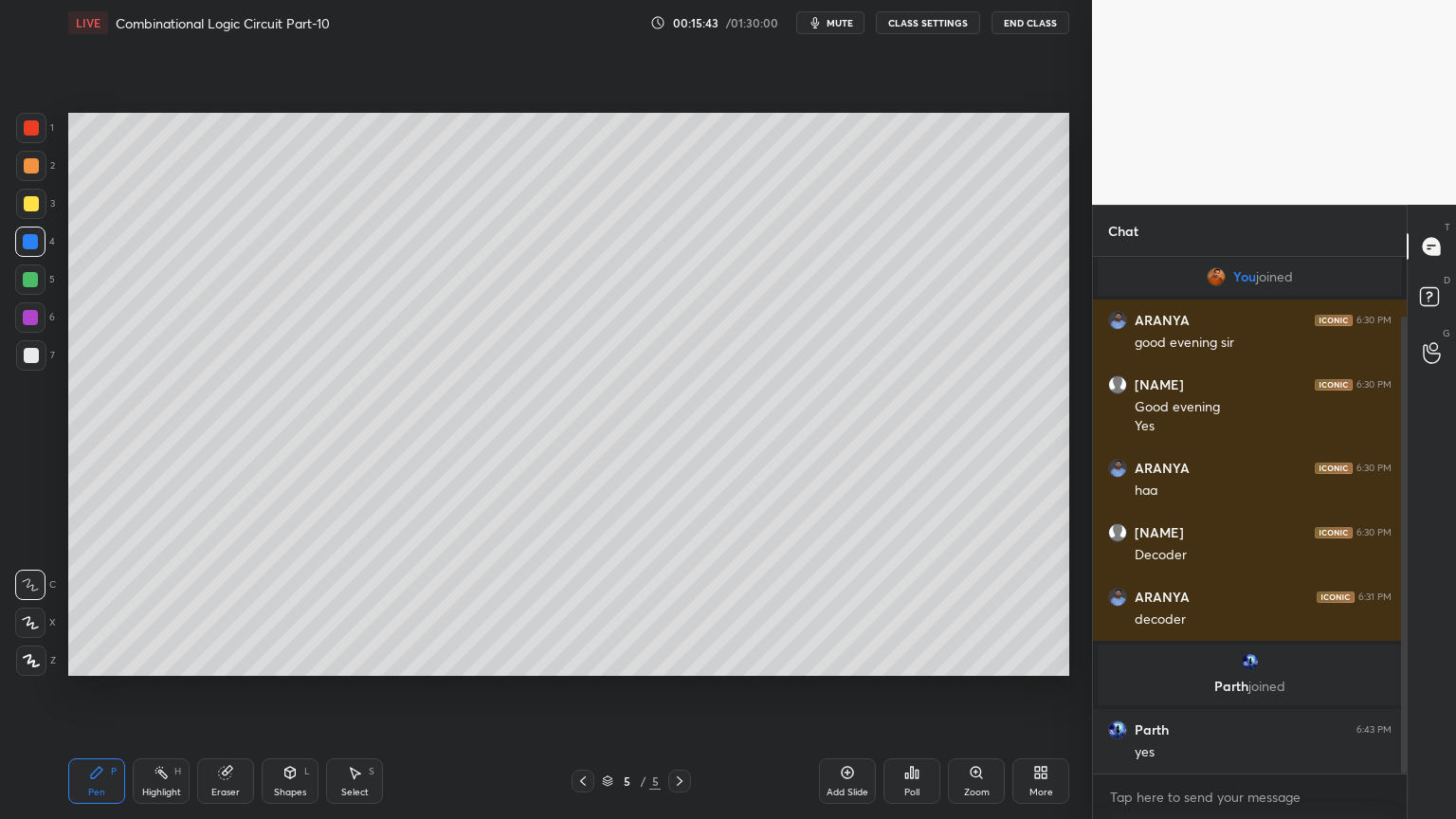 click on "Eraser" at bounding box center (226, 781) 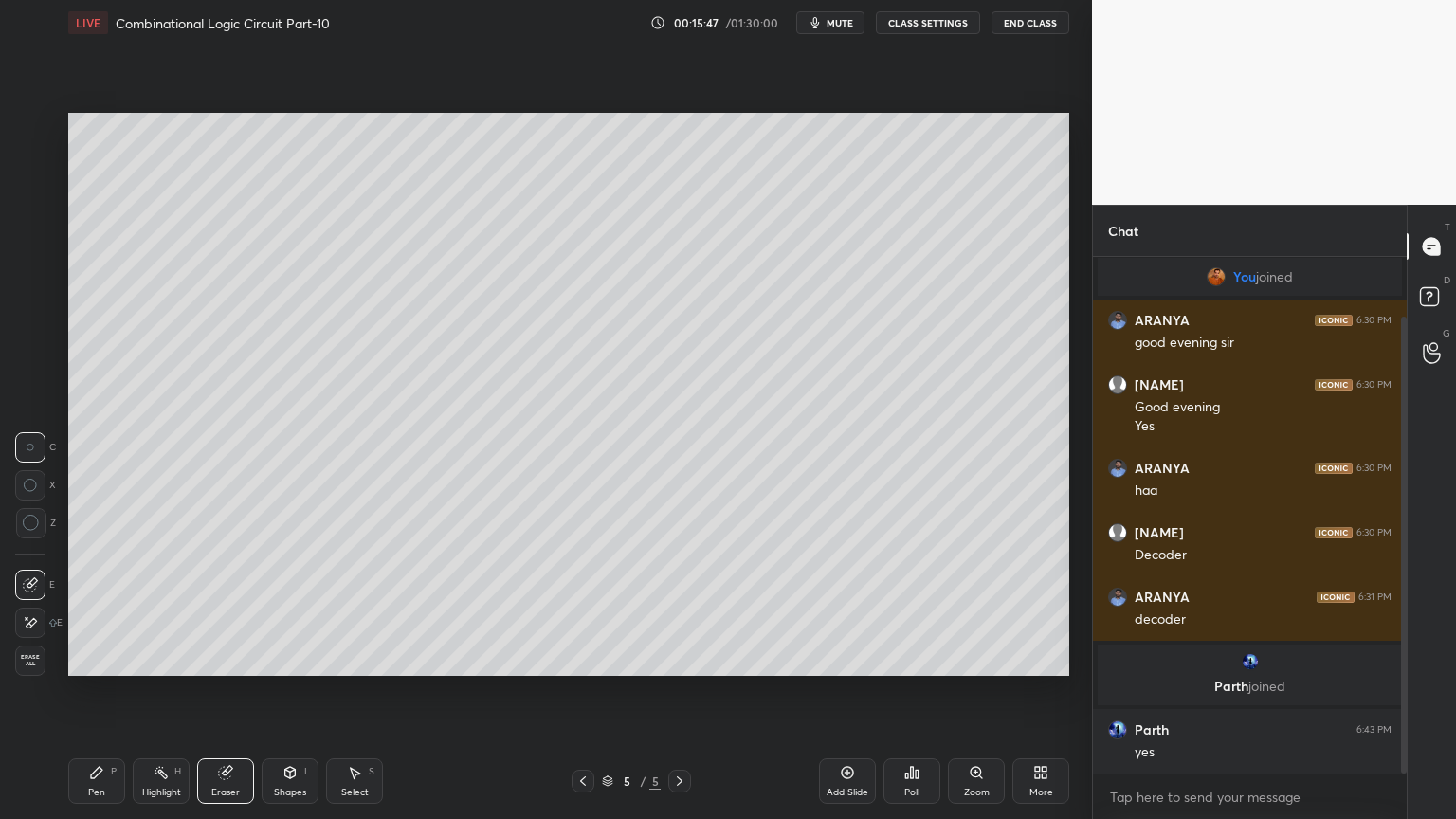 click on "Pen P" at bounding box center (97, 781) 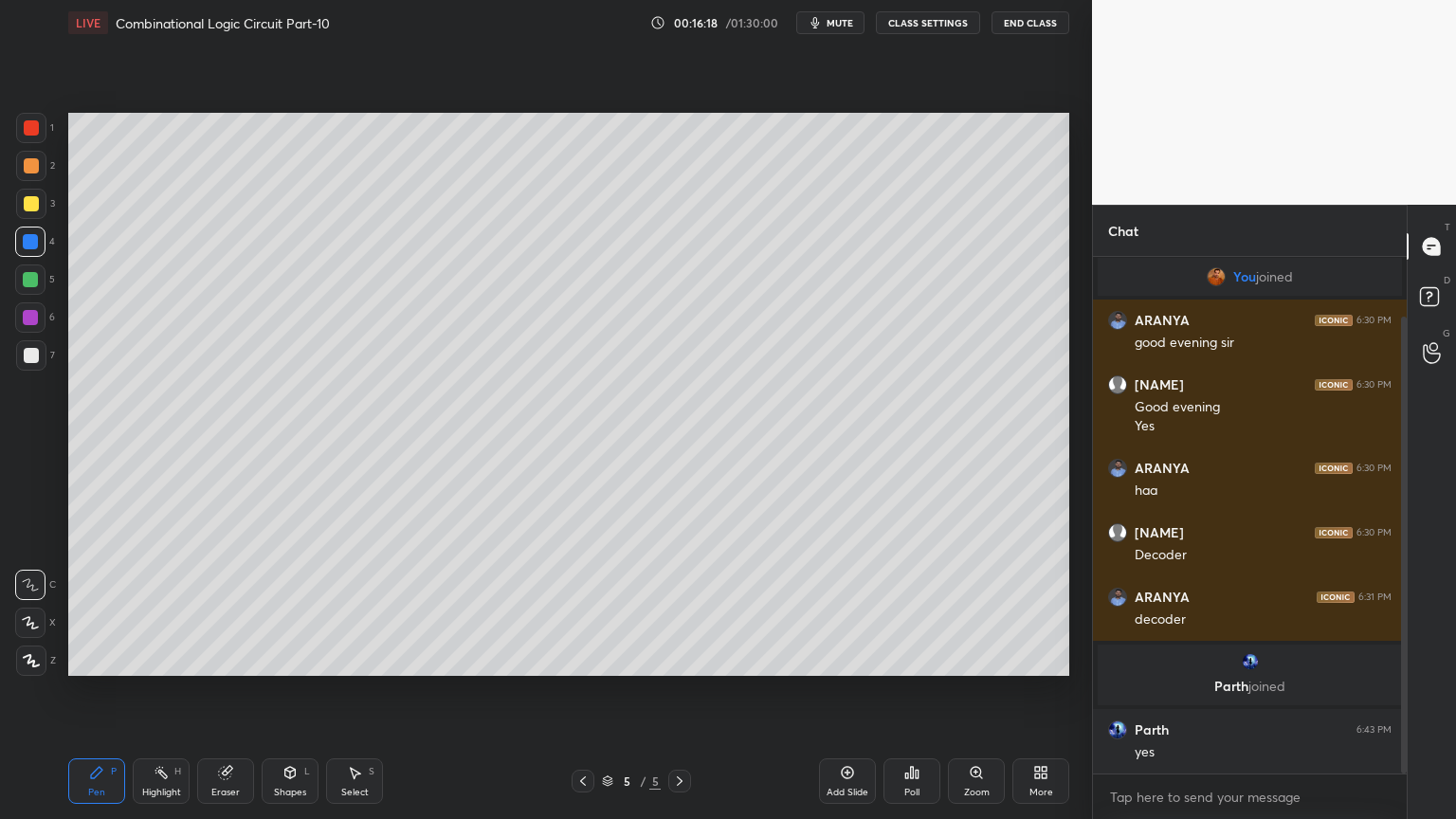 click at bounding box center [31, 204] 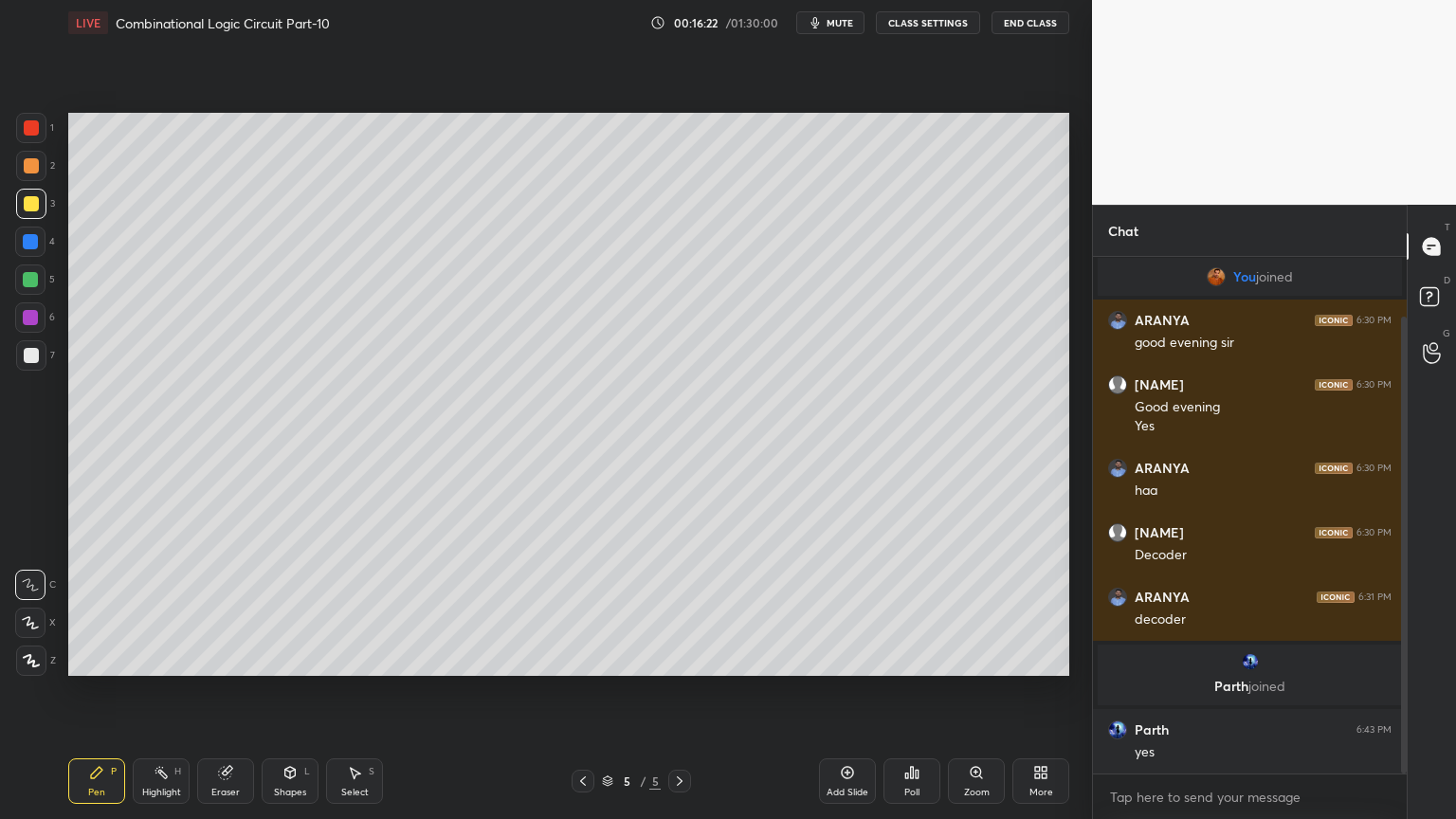 click at bounding box center [31, 166] 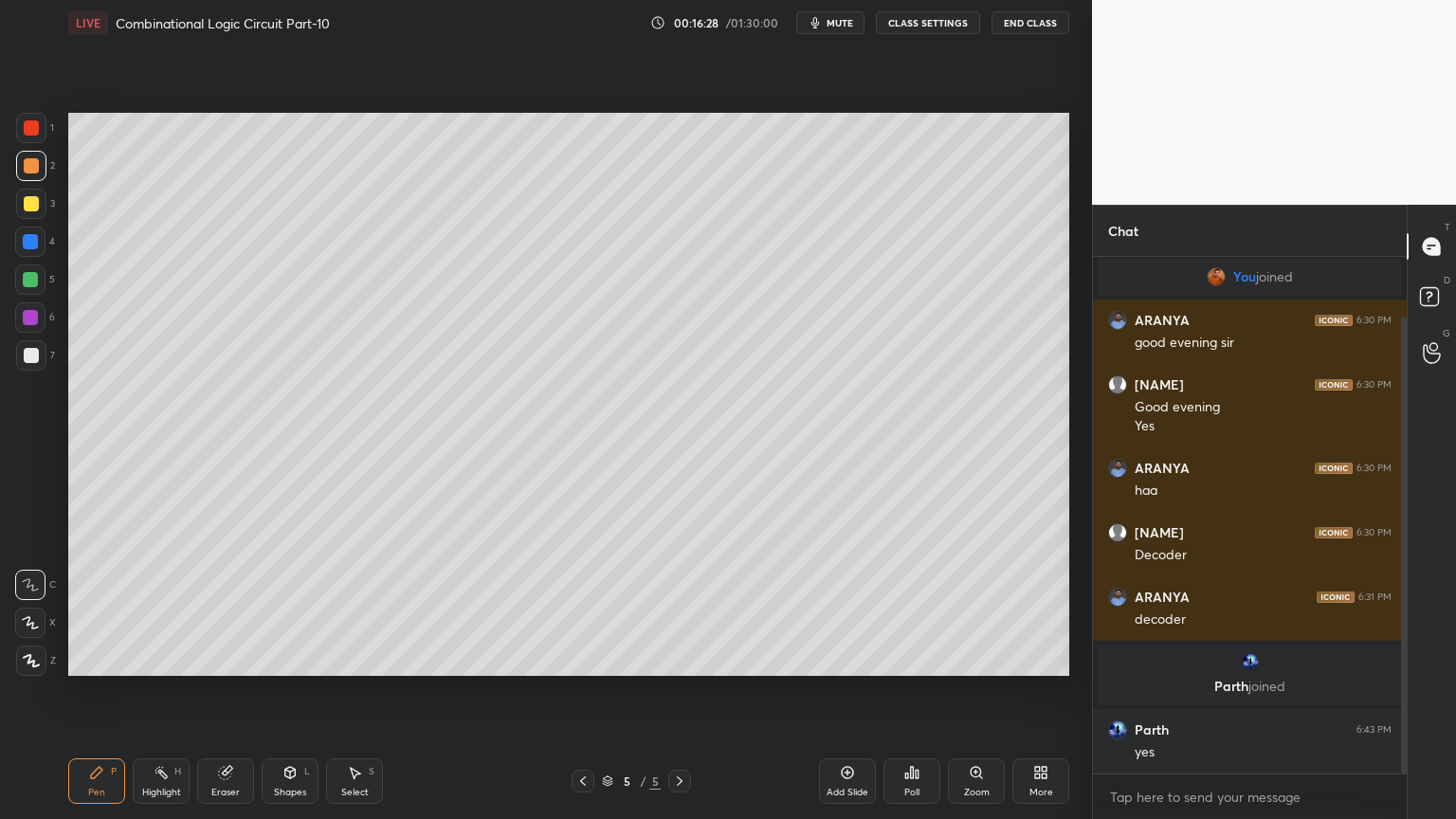 click at bounding box center (31, 204) 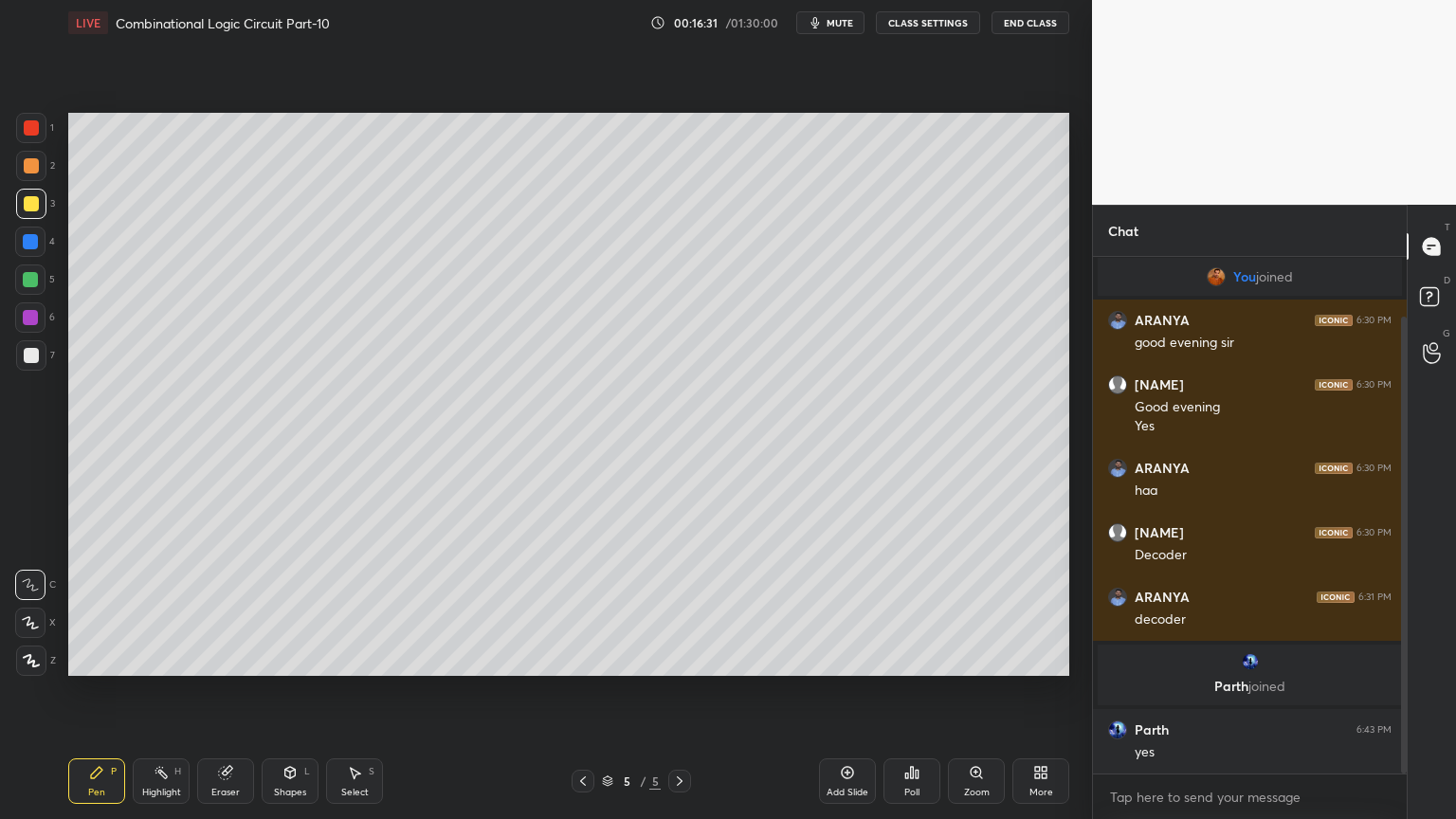 click at bounding box center [30, 318] 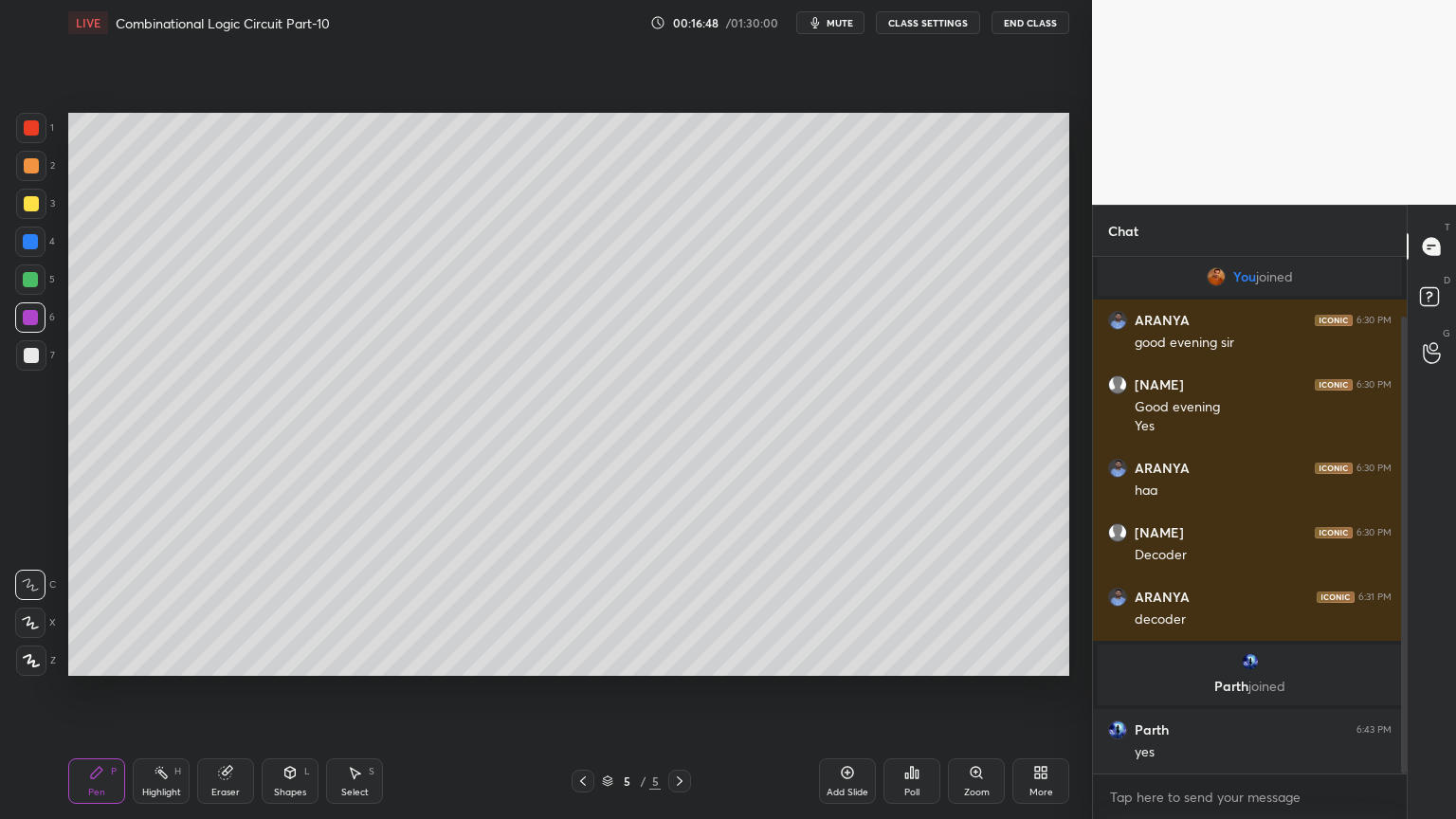 scroll, scrollTop: 136, scrollLeft: 0, axis: vertical 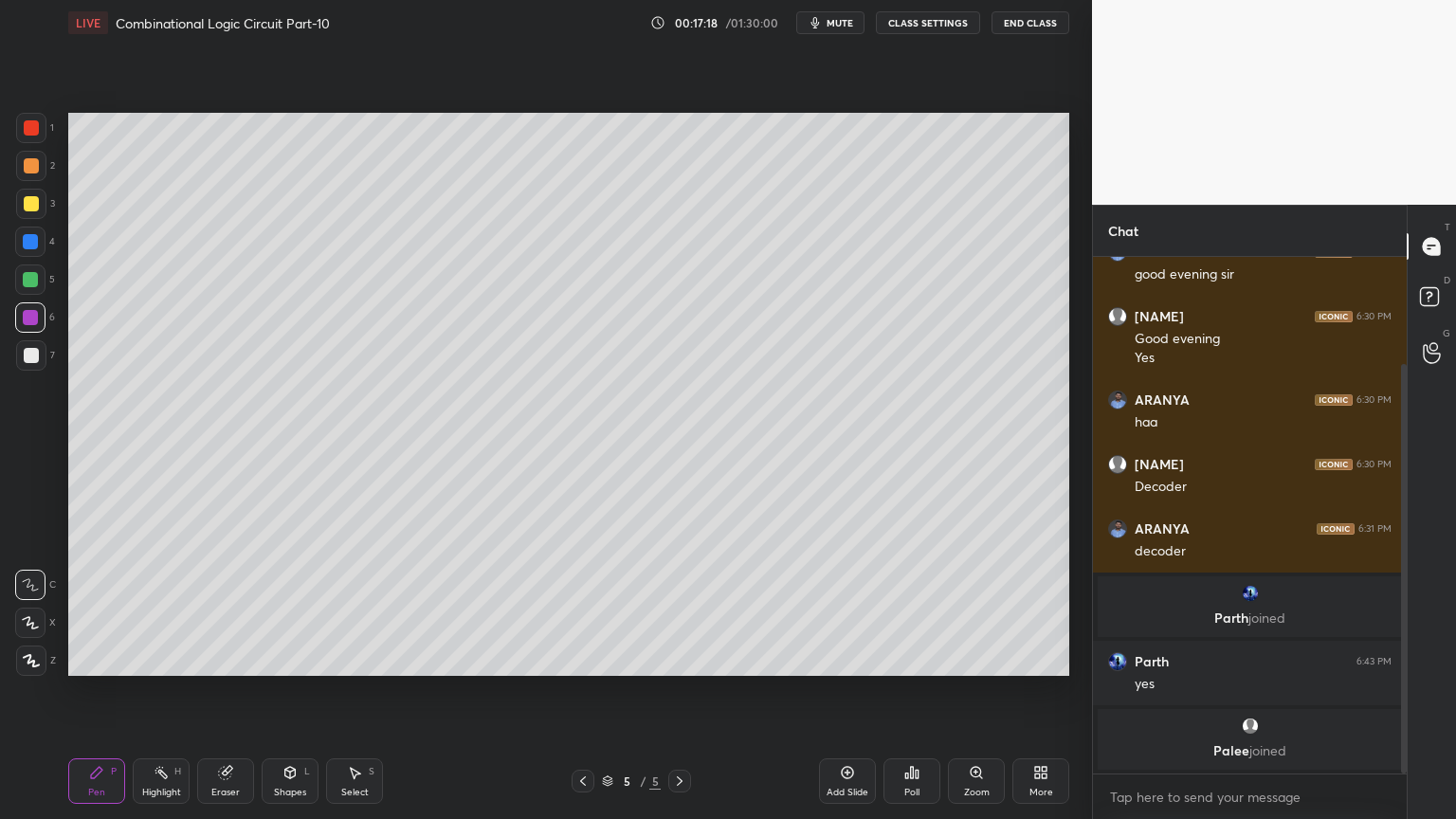 click on "Add Slide" at bounding box center (847, 781) 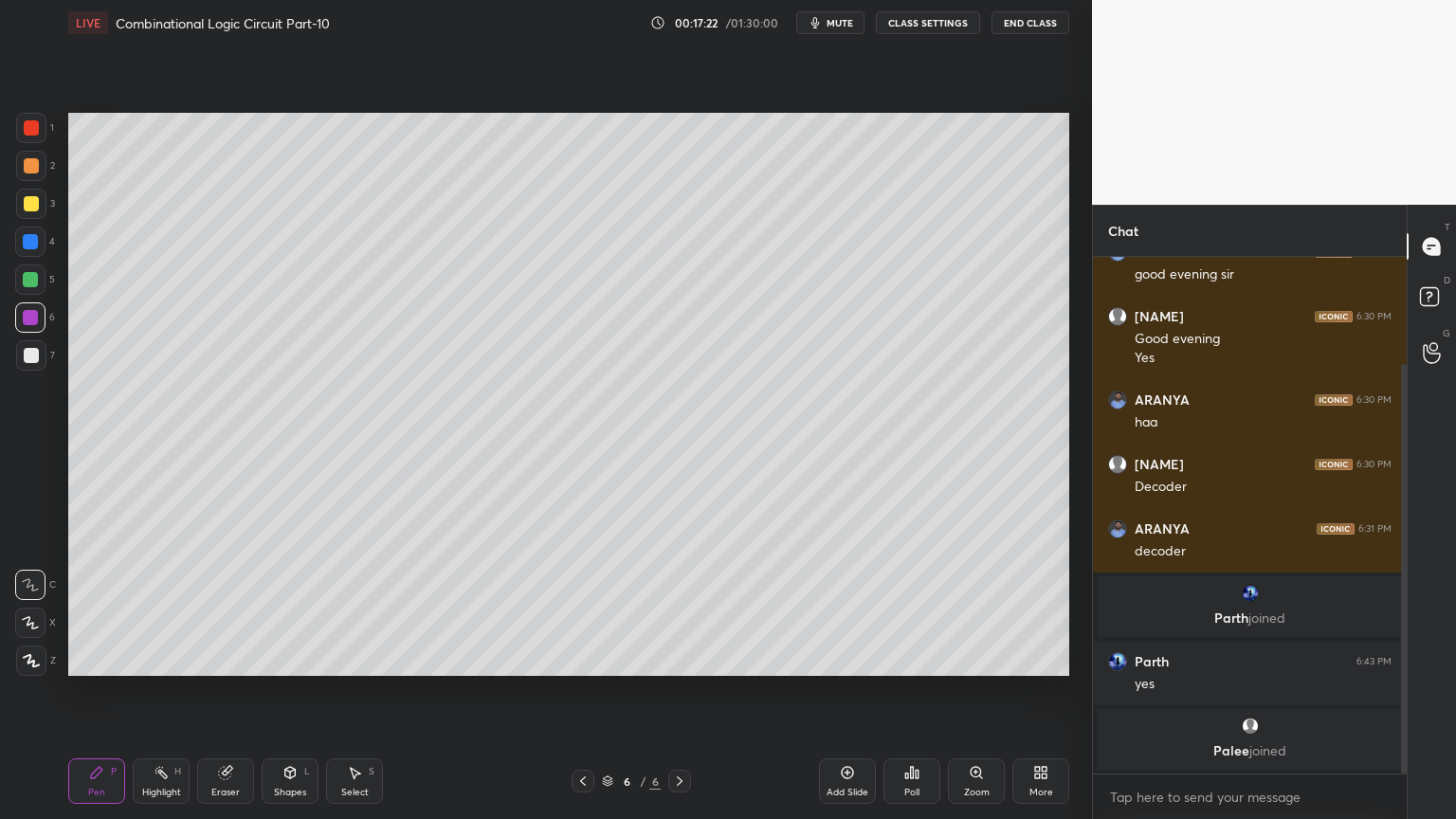 click at bounding box center (31, 204) 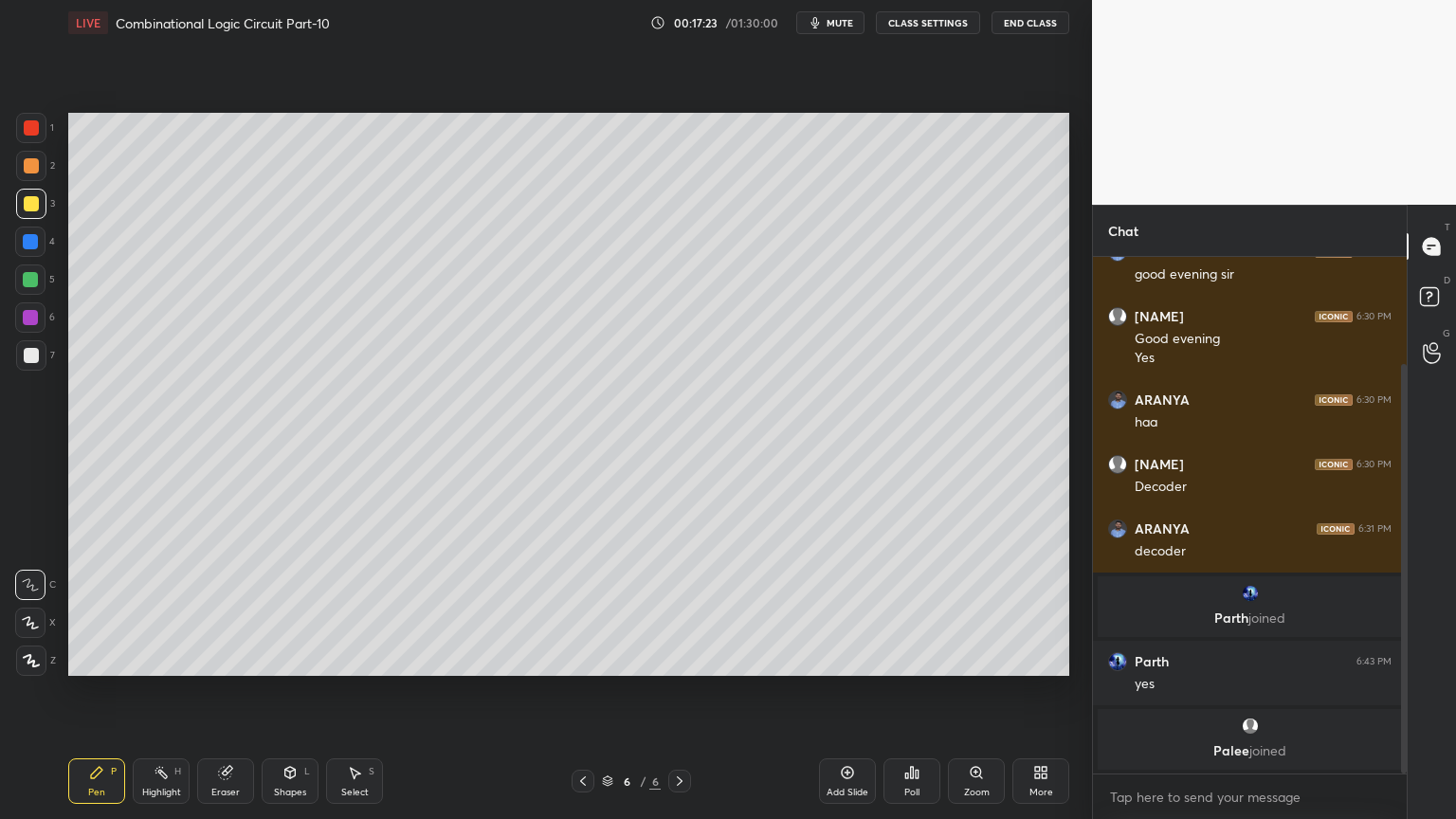 click 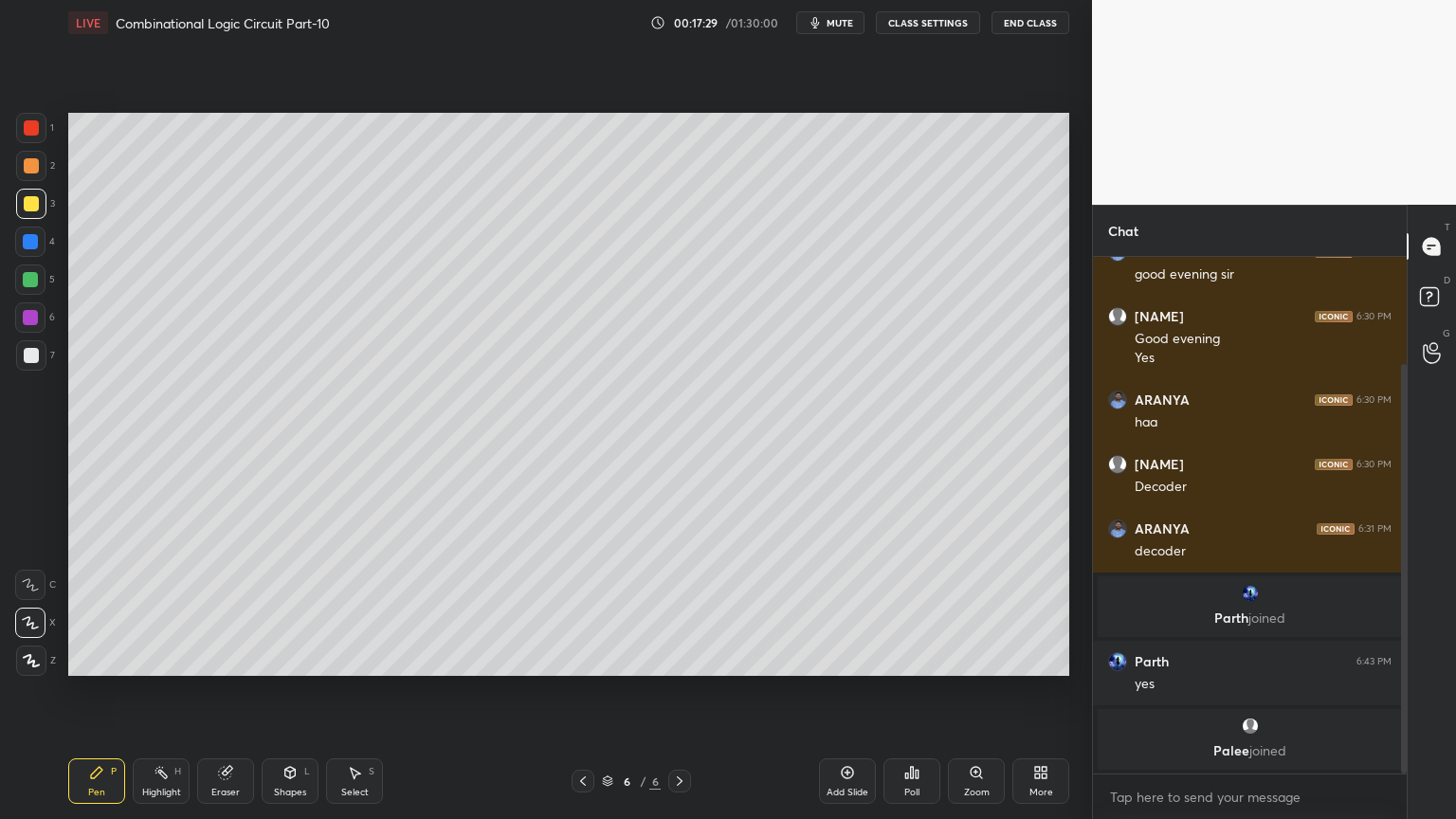click 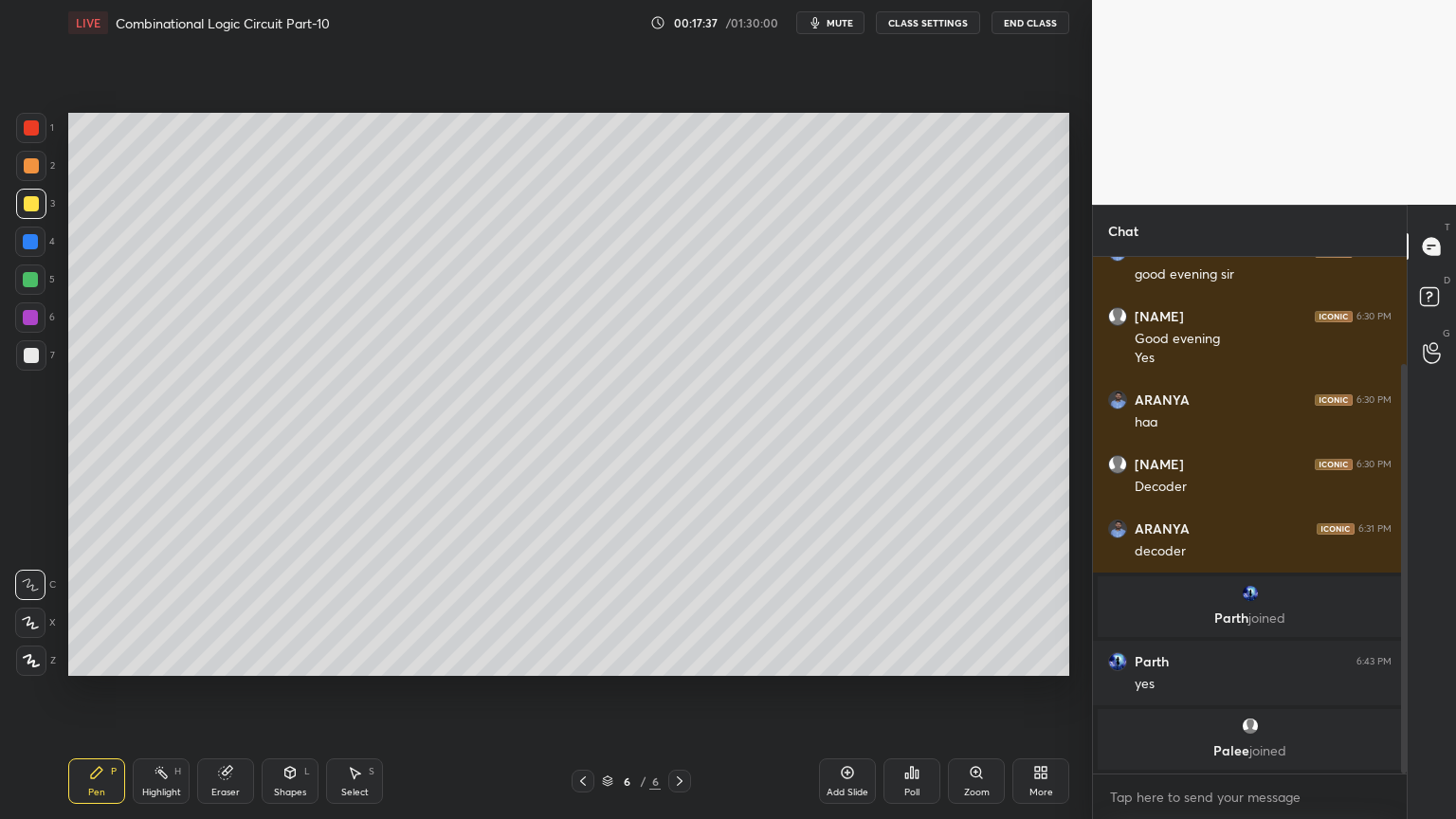 click on "Eraser" at bounding box center (226, 781) 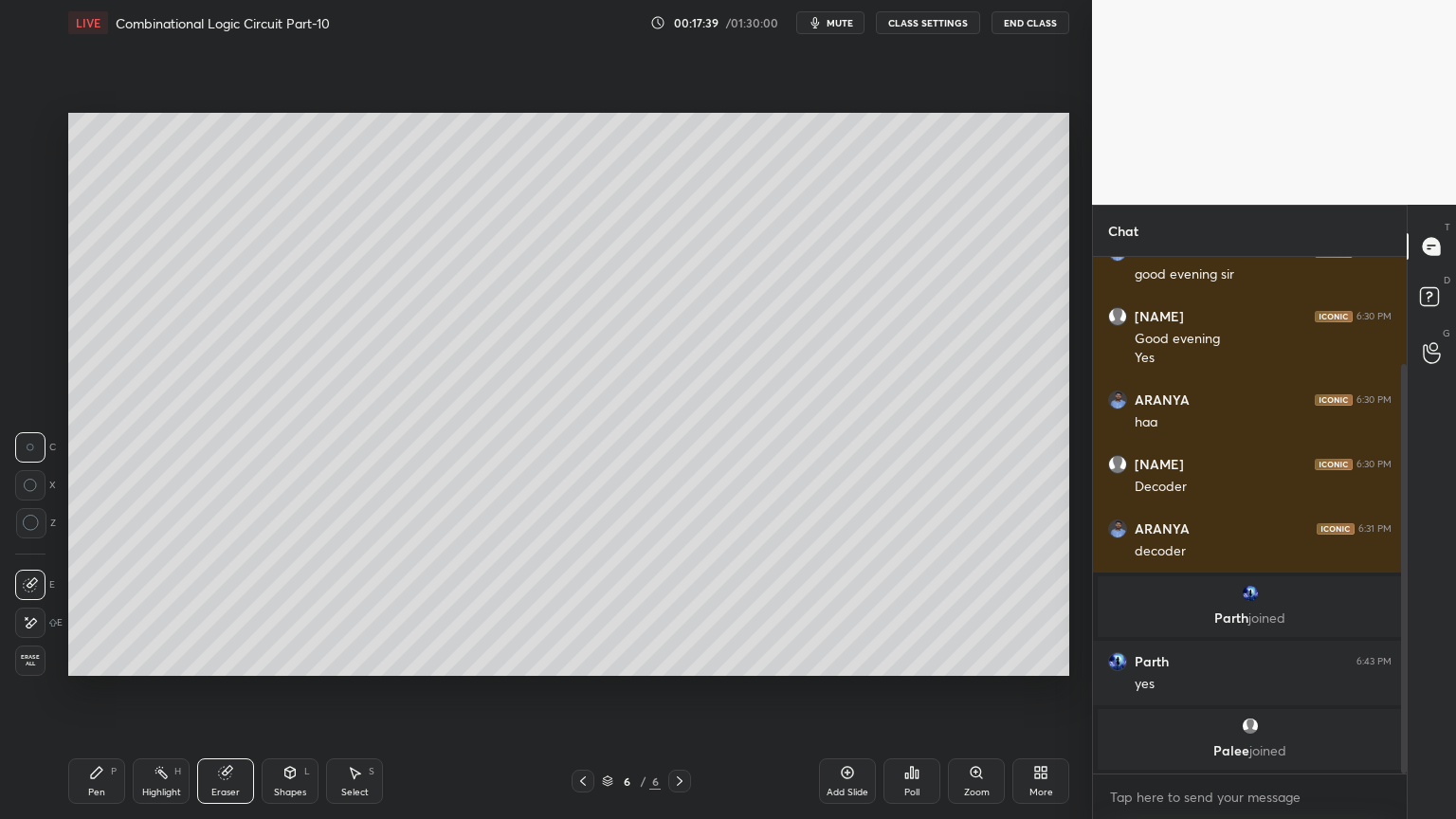 click on "Pen P" at bounding box center [97, 781] 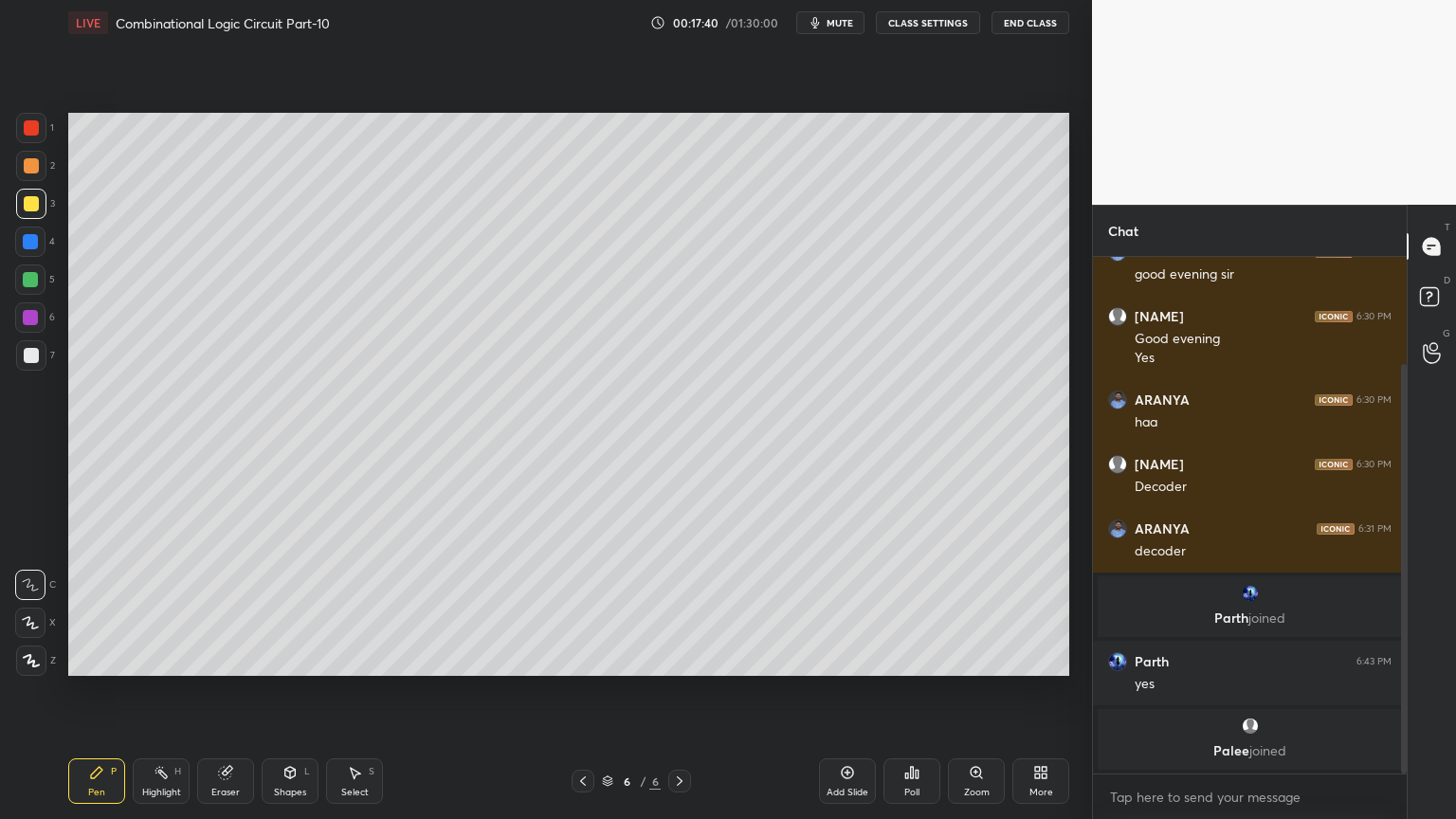 click at bounding box center (31, 355) 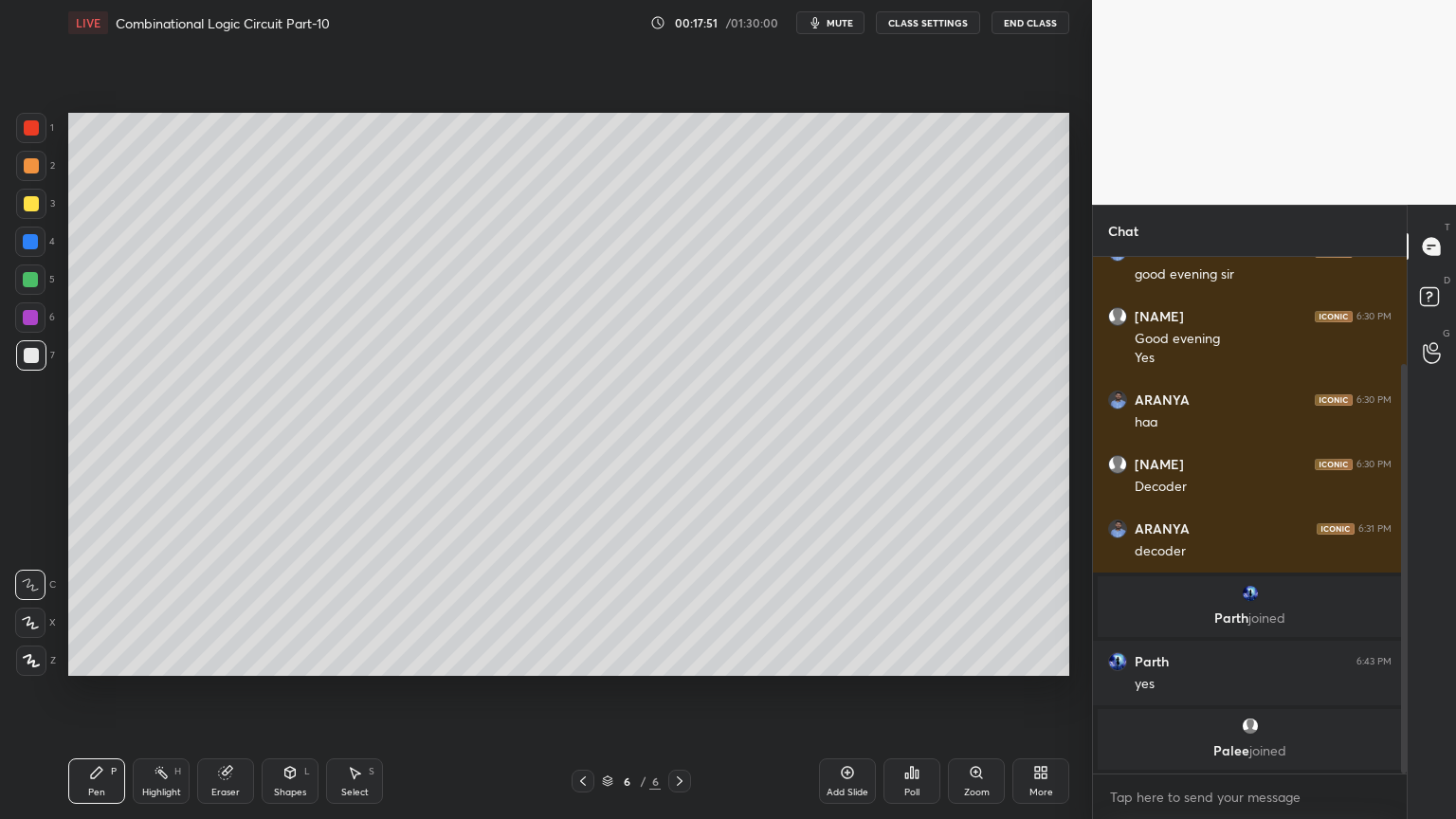 click 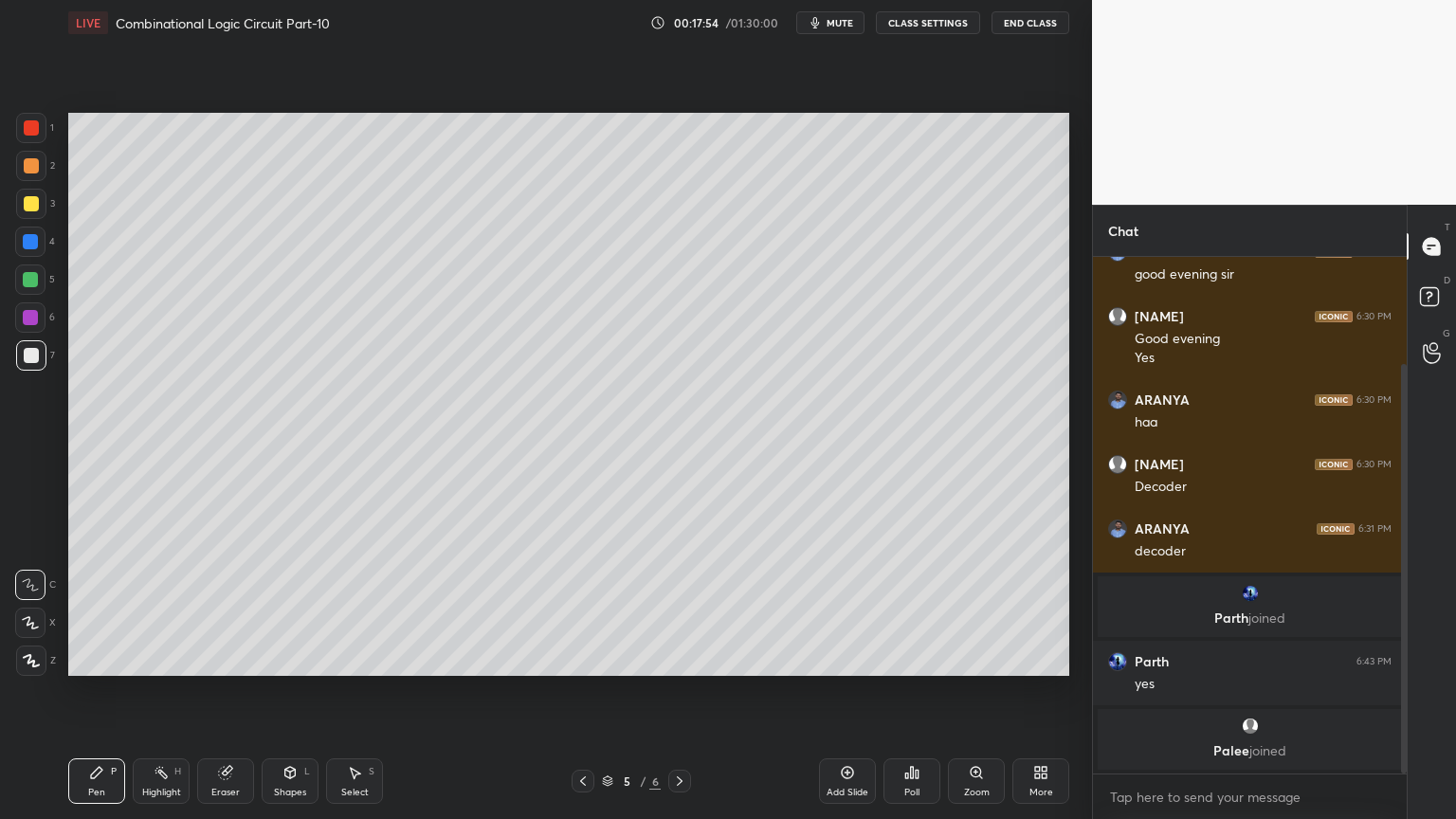 click 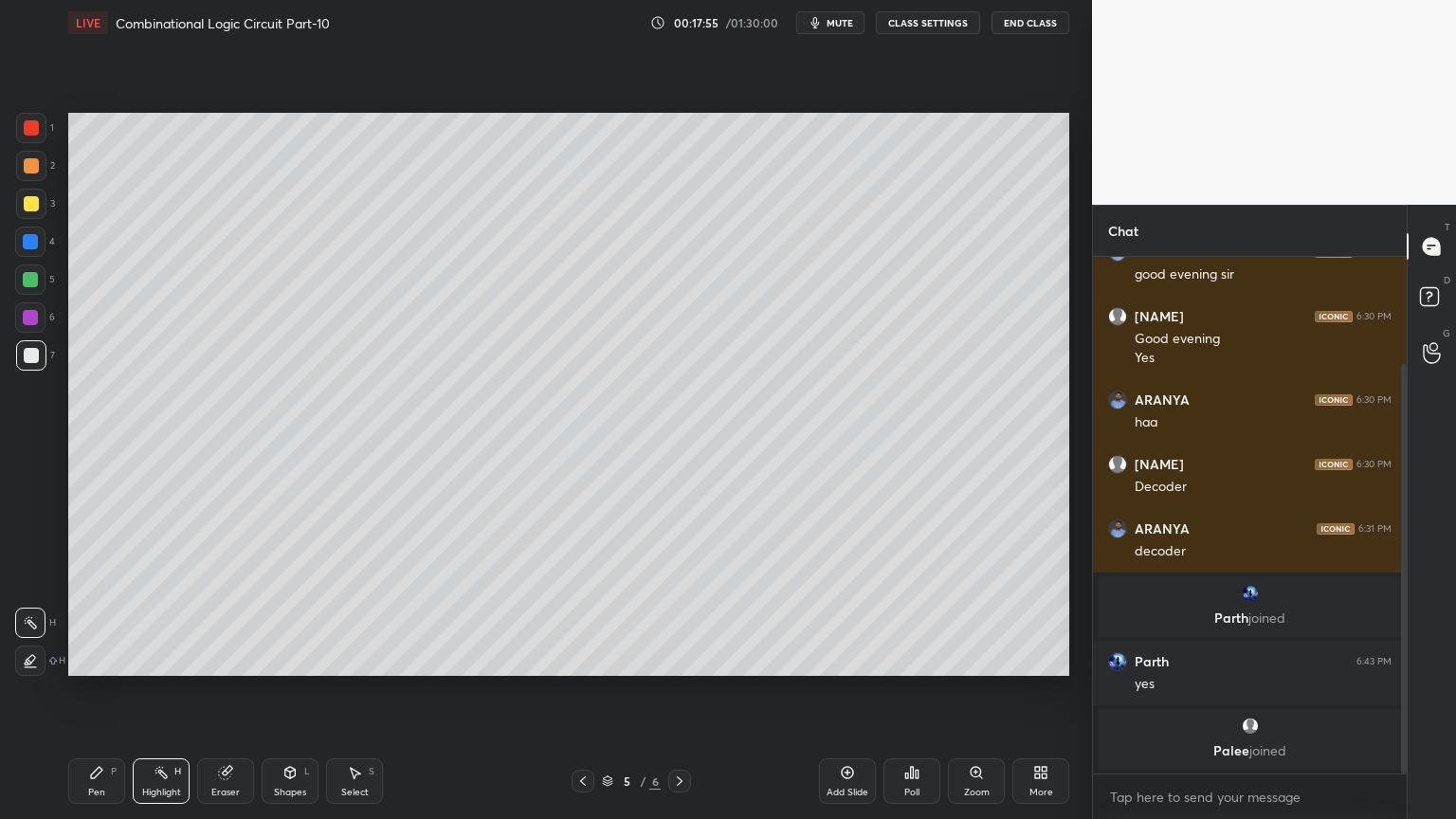 click at bounding box center [30, 280] 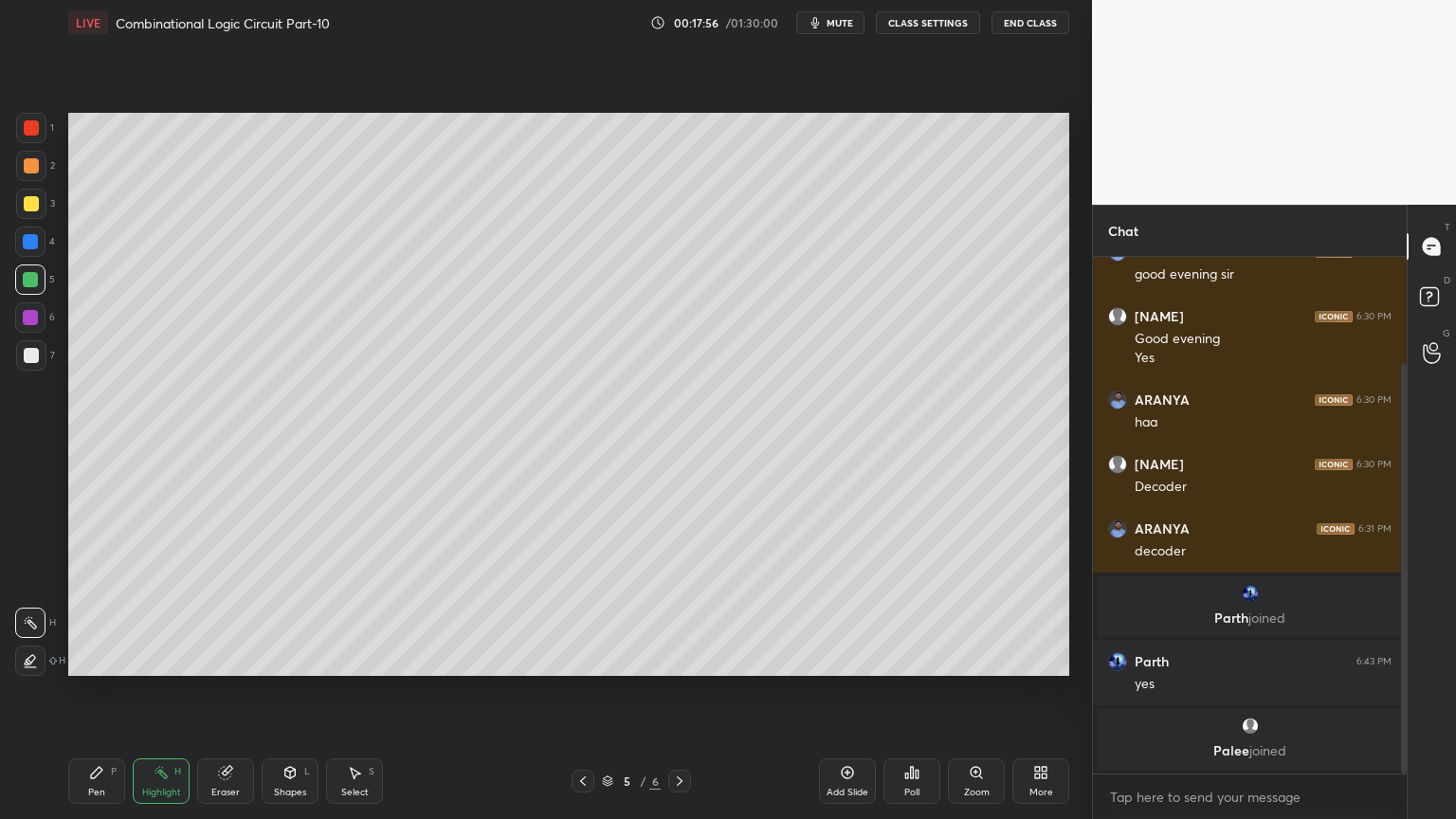 click at bounding box center [31, 204] 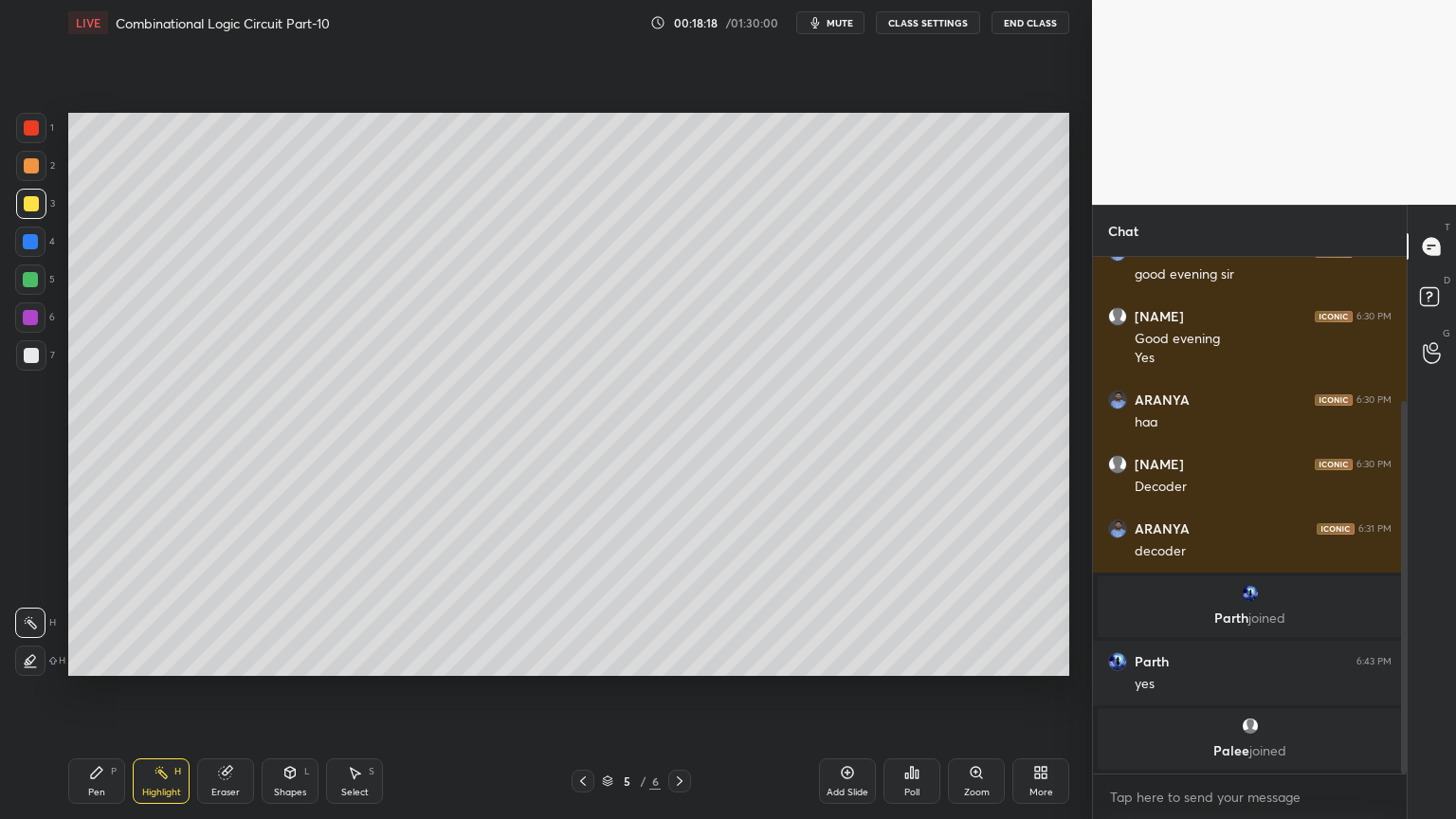 scroll, scrollTop: 200, scrollLeft: 0, axis: vertical 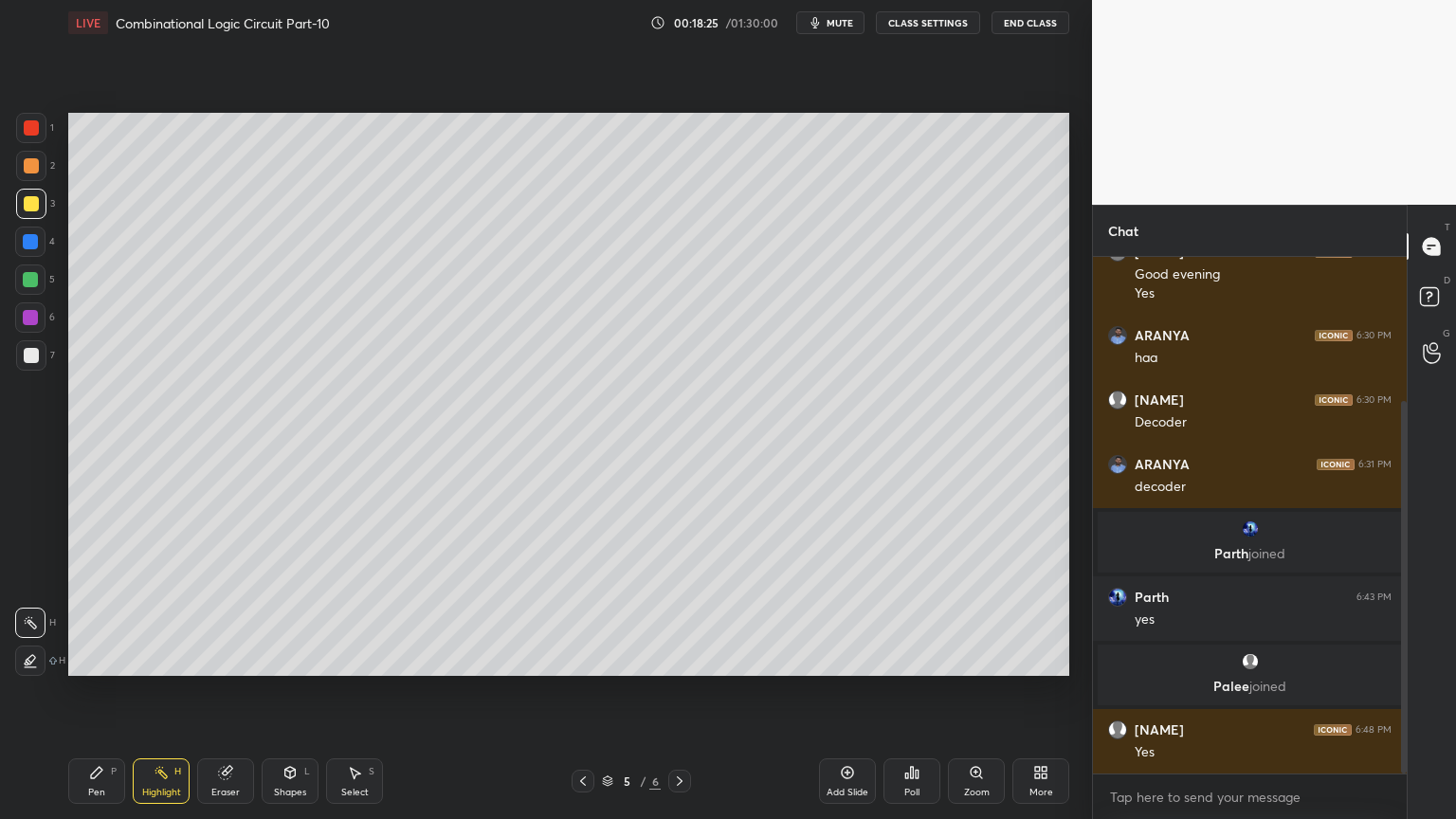 click 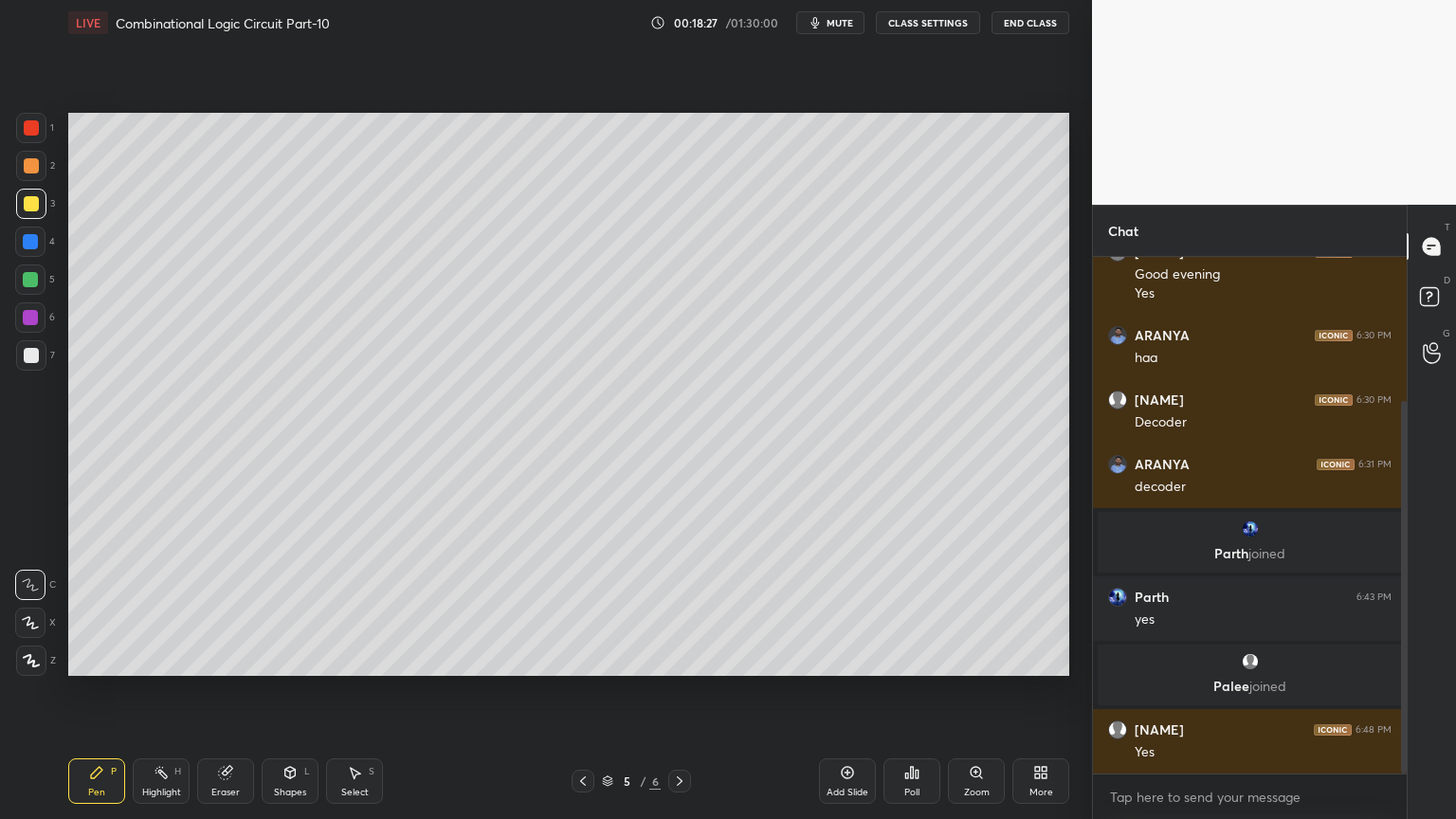 click 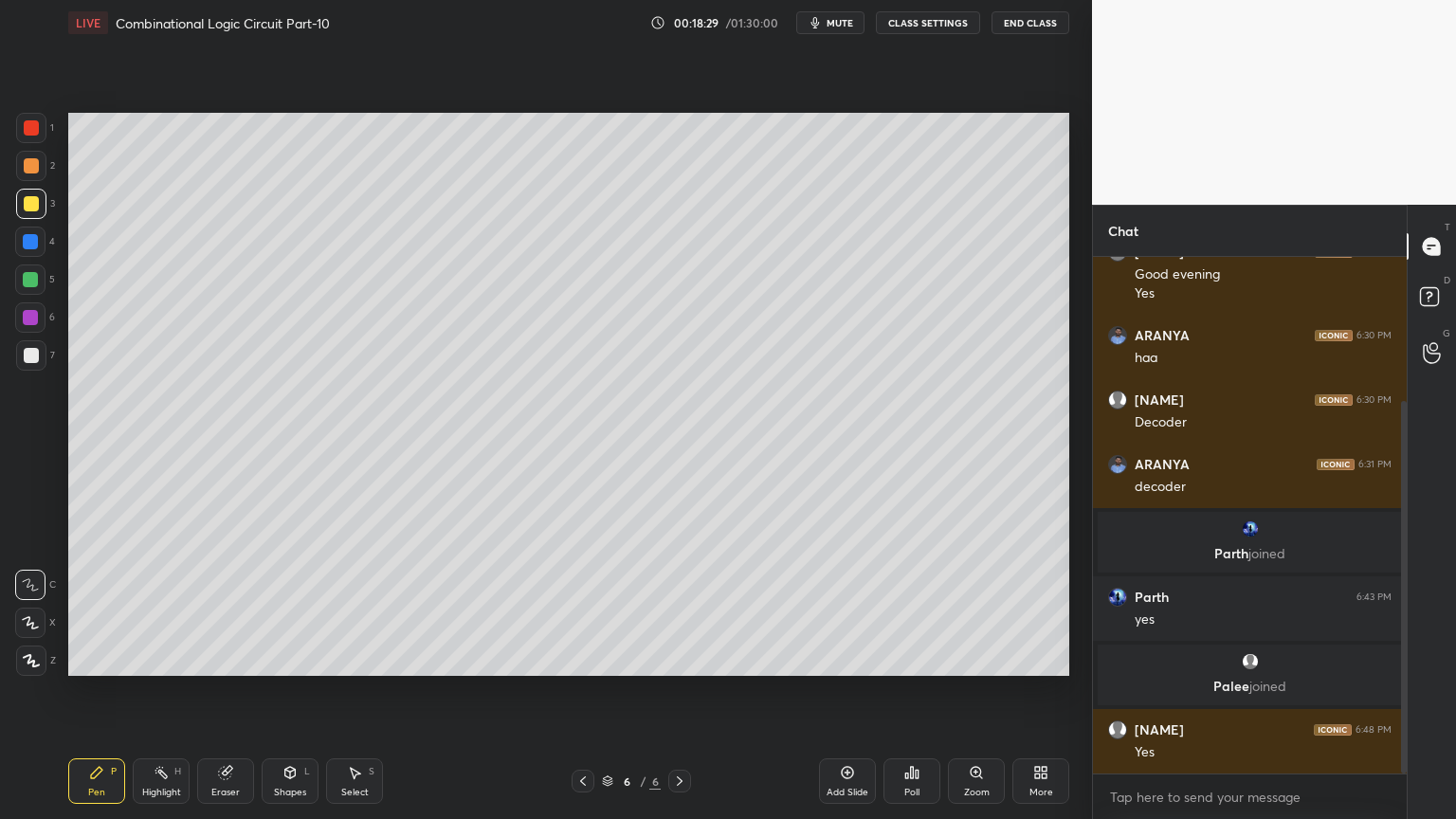 click at bounding box center (31, 355) 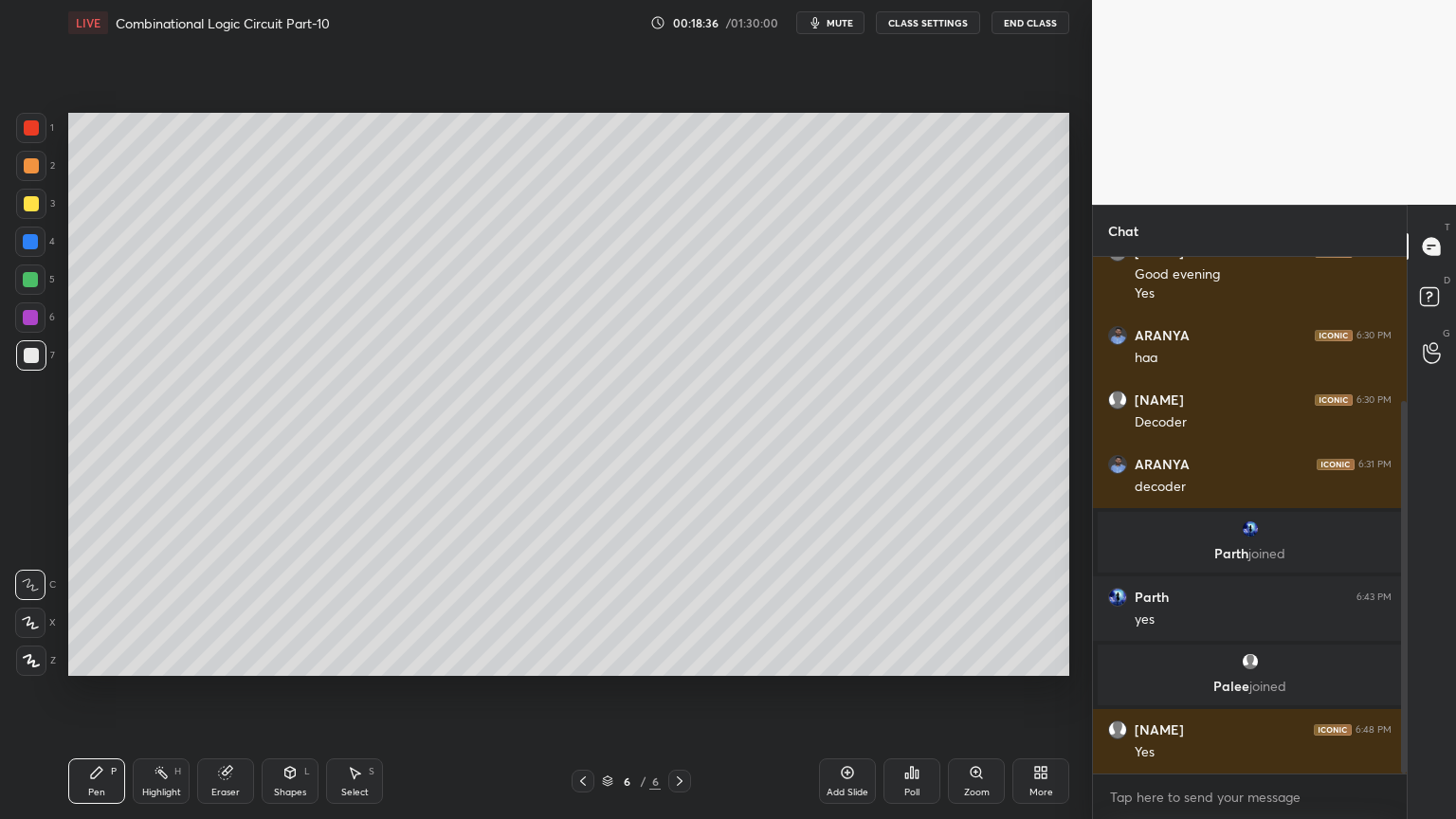 click 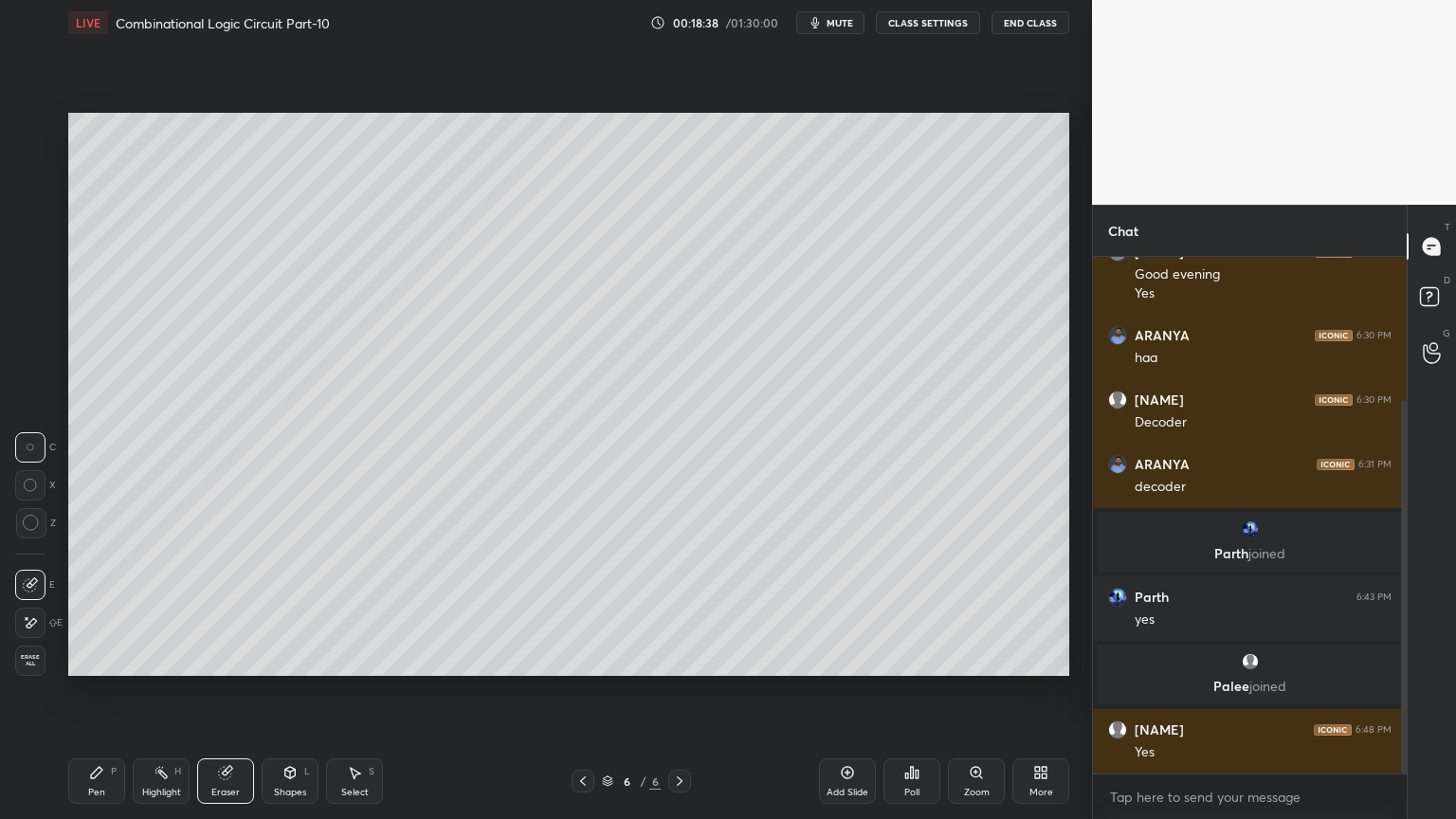 click 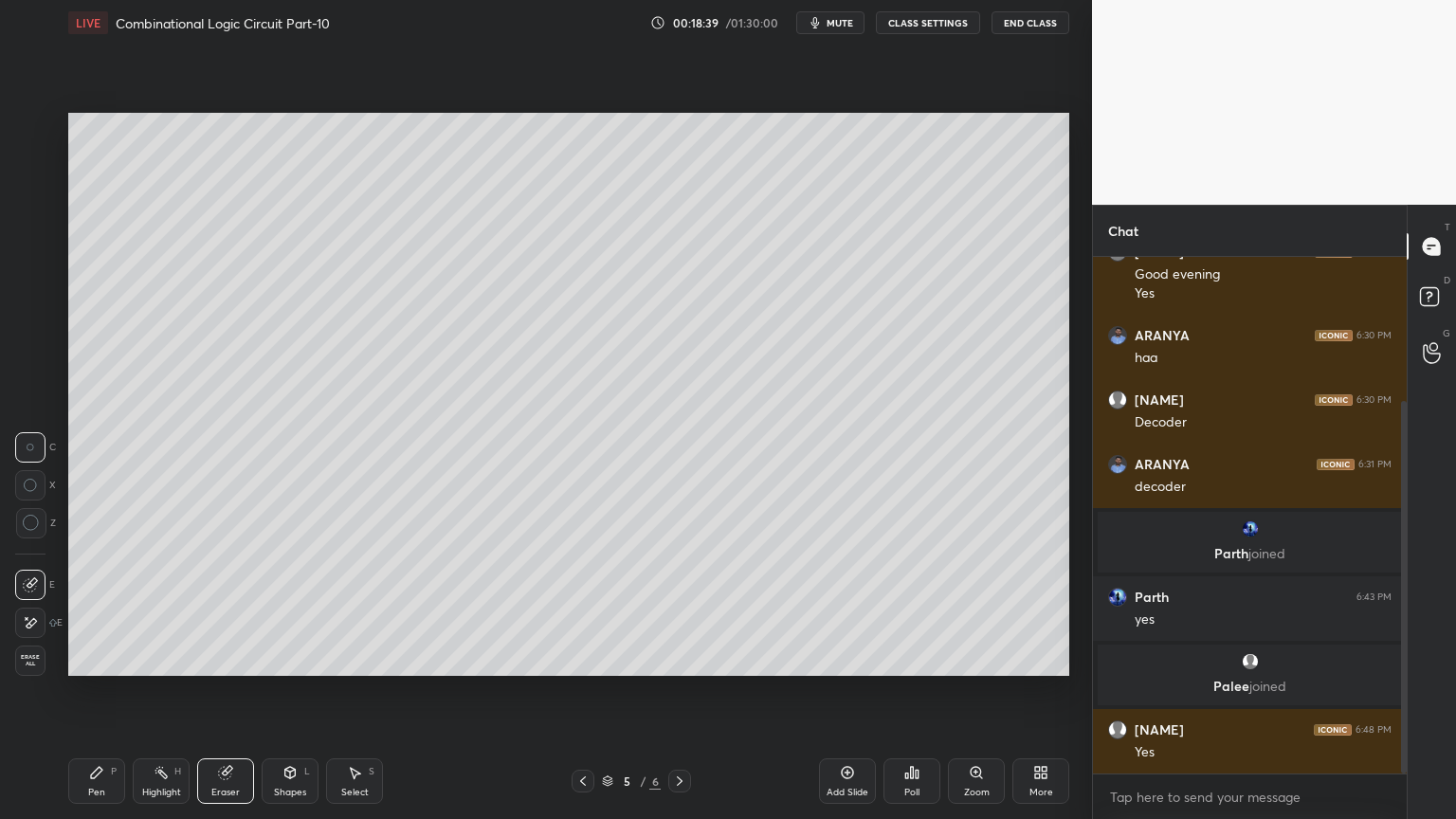 click on "Highlight H" at bounding box center [161, 781] 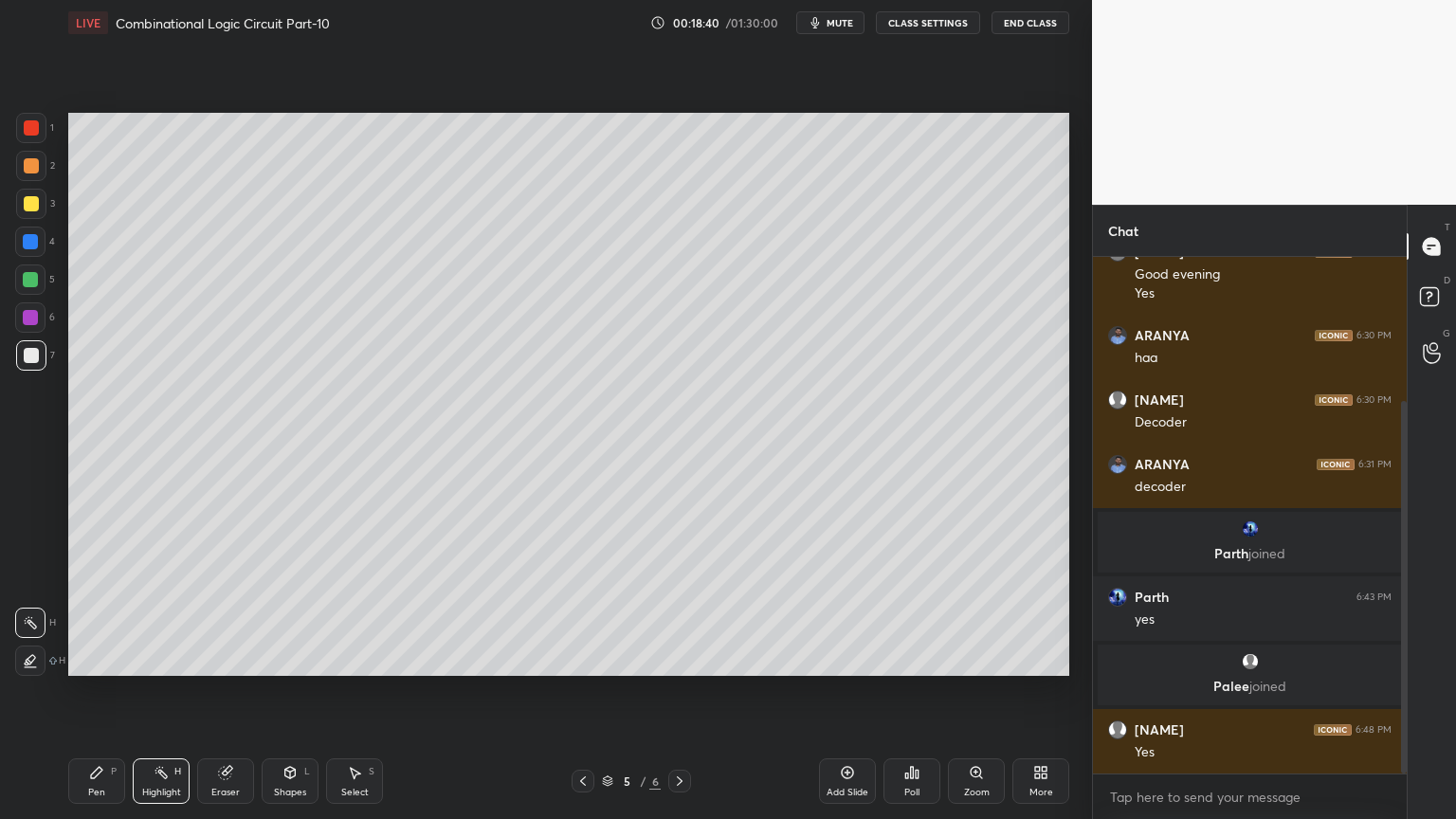 click at bounding box center (31, 204) 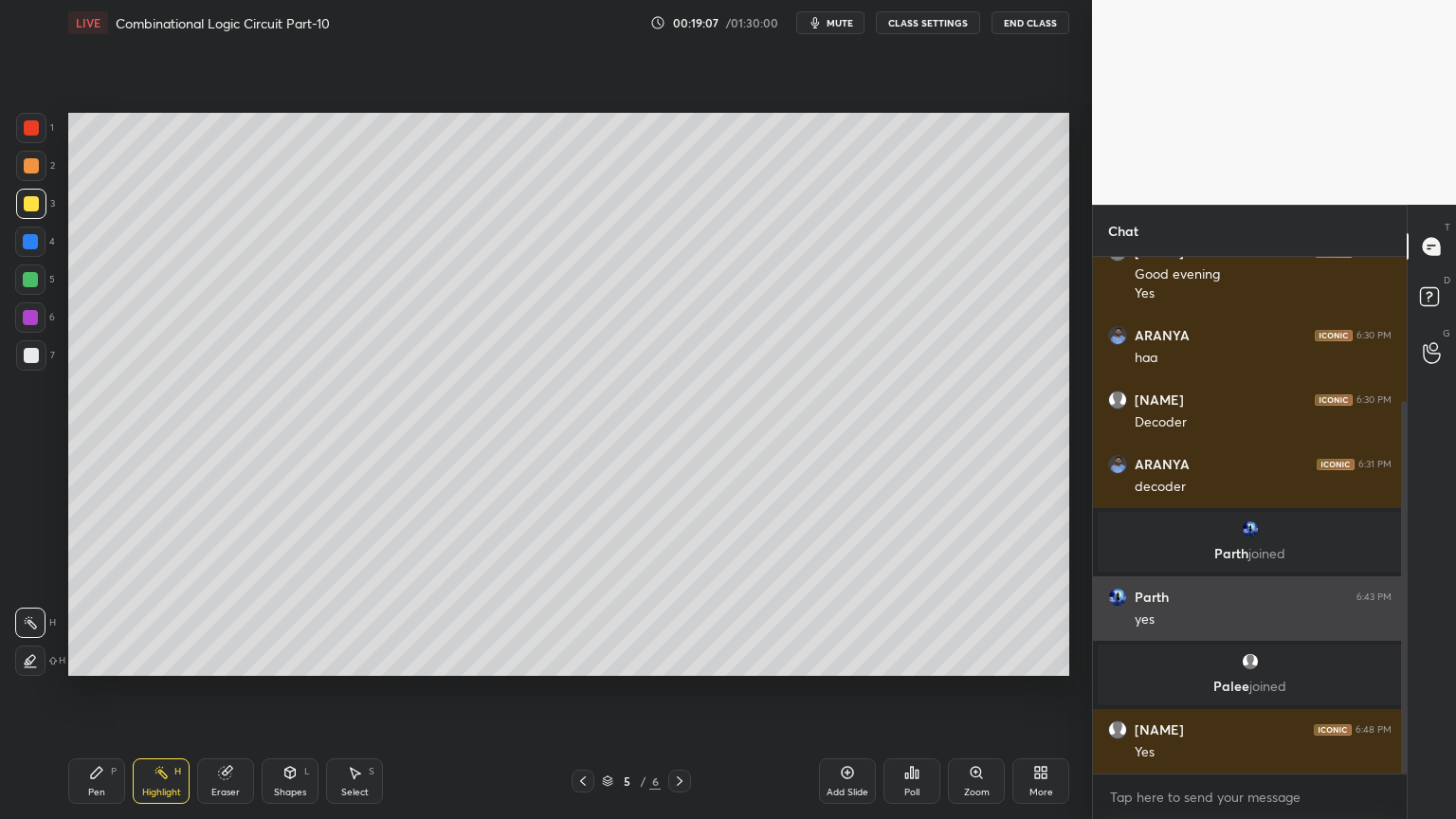 scroll, scrollTop: 264, scrollLeft: 0, axis: vertical 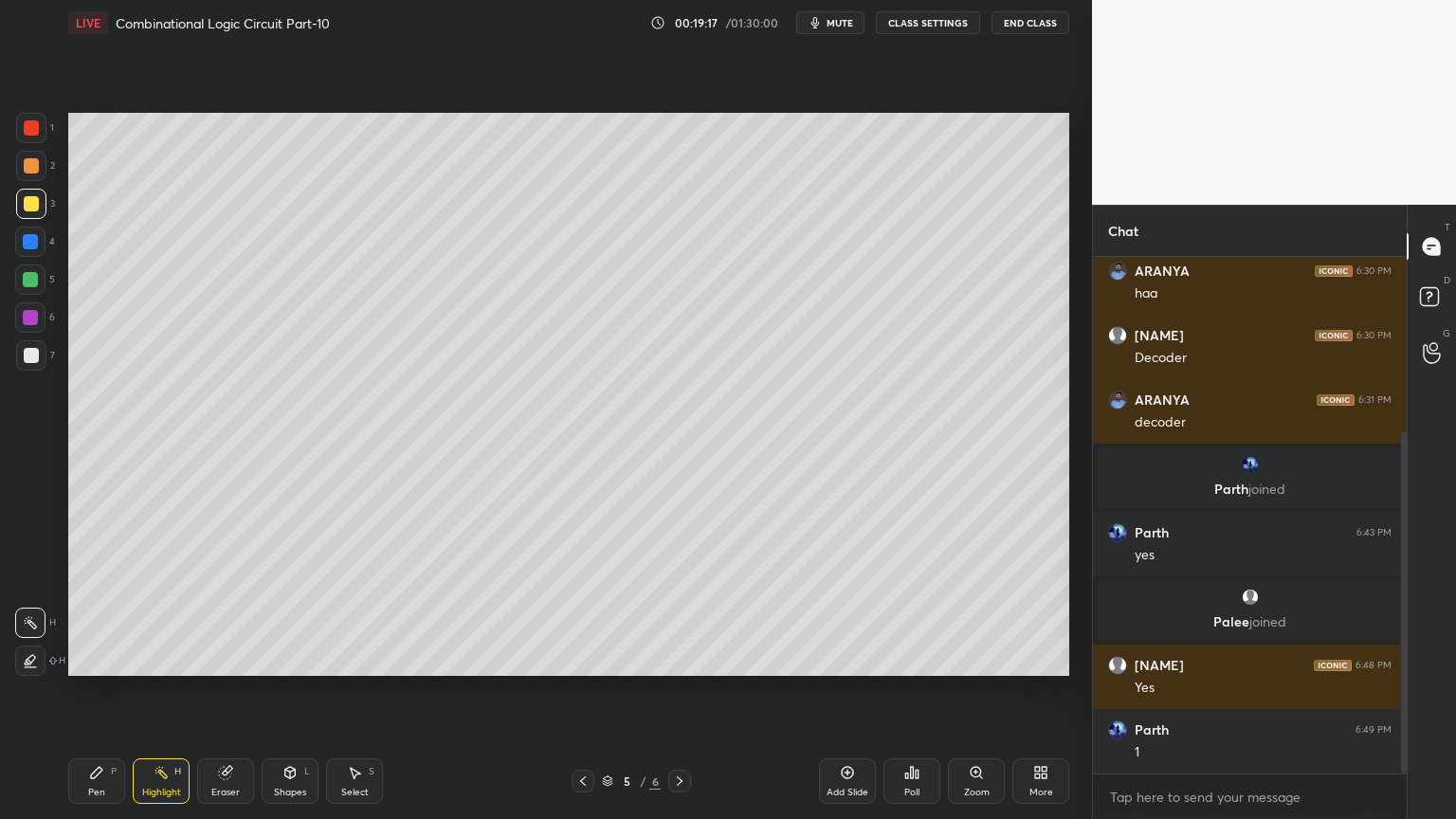 click 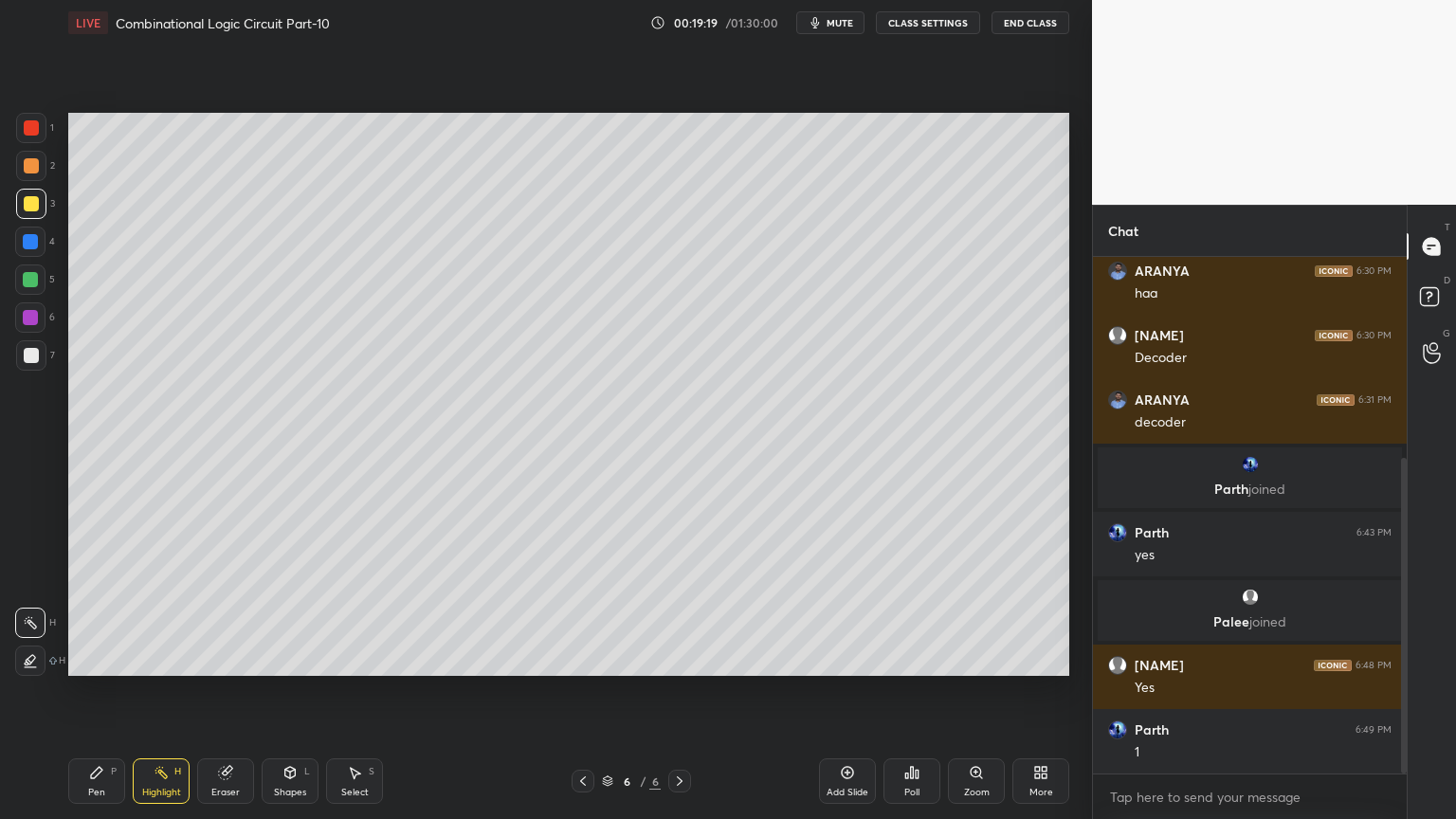scroll, scrollTop: 329, scrollLeft: 0, axis: vertical 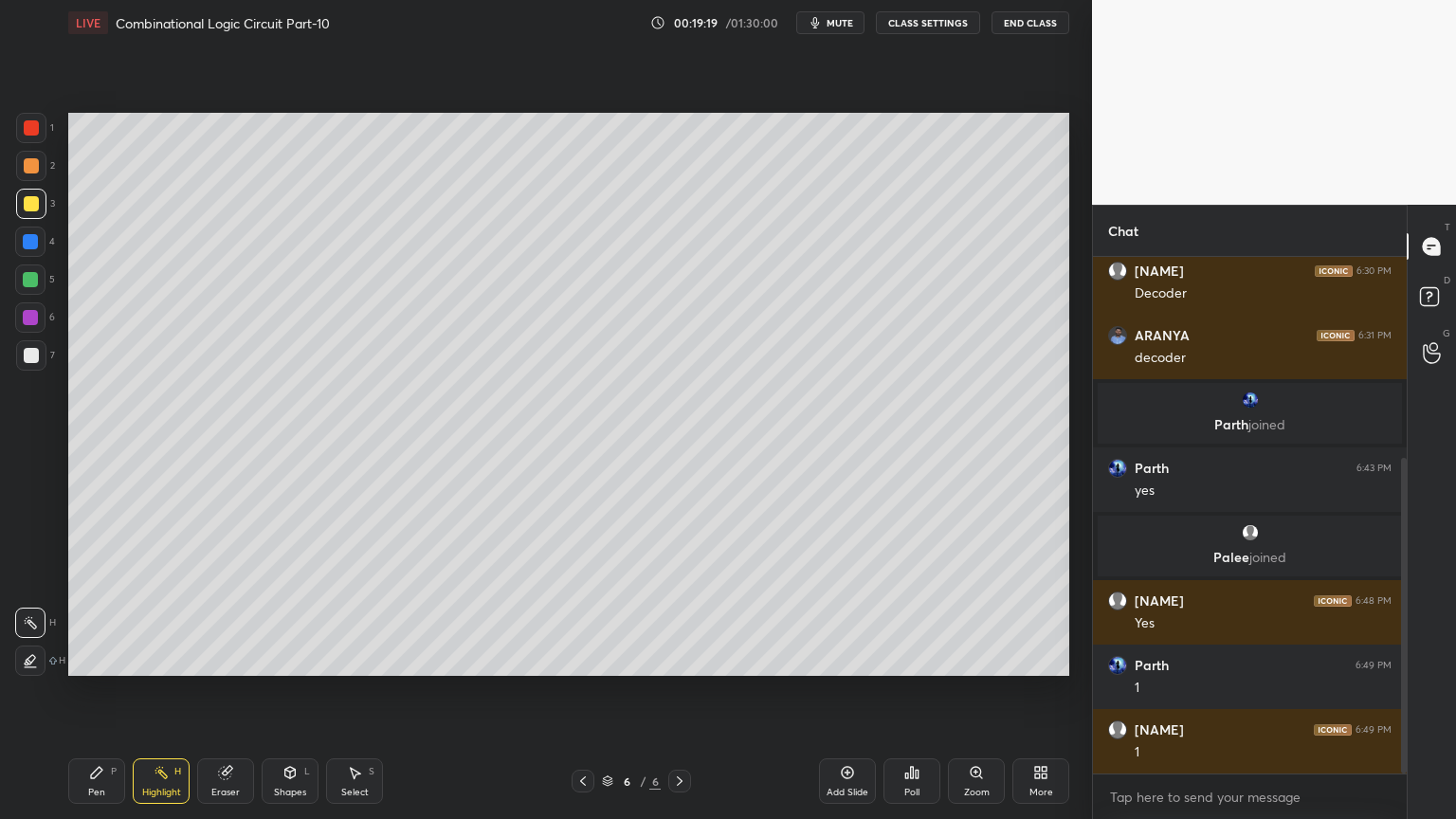 click at bounding box center [31, 355] 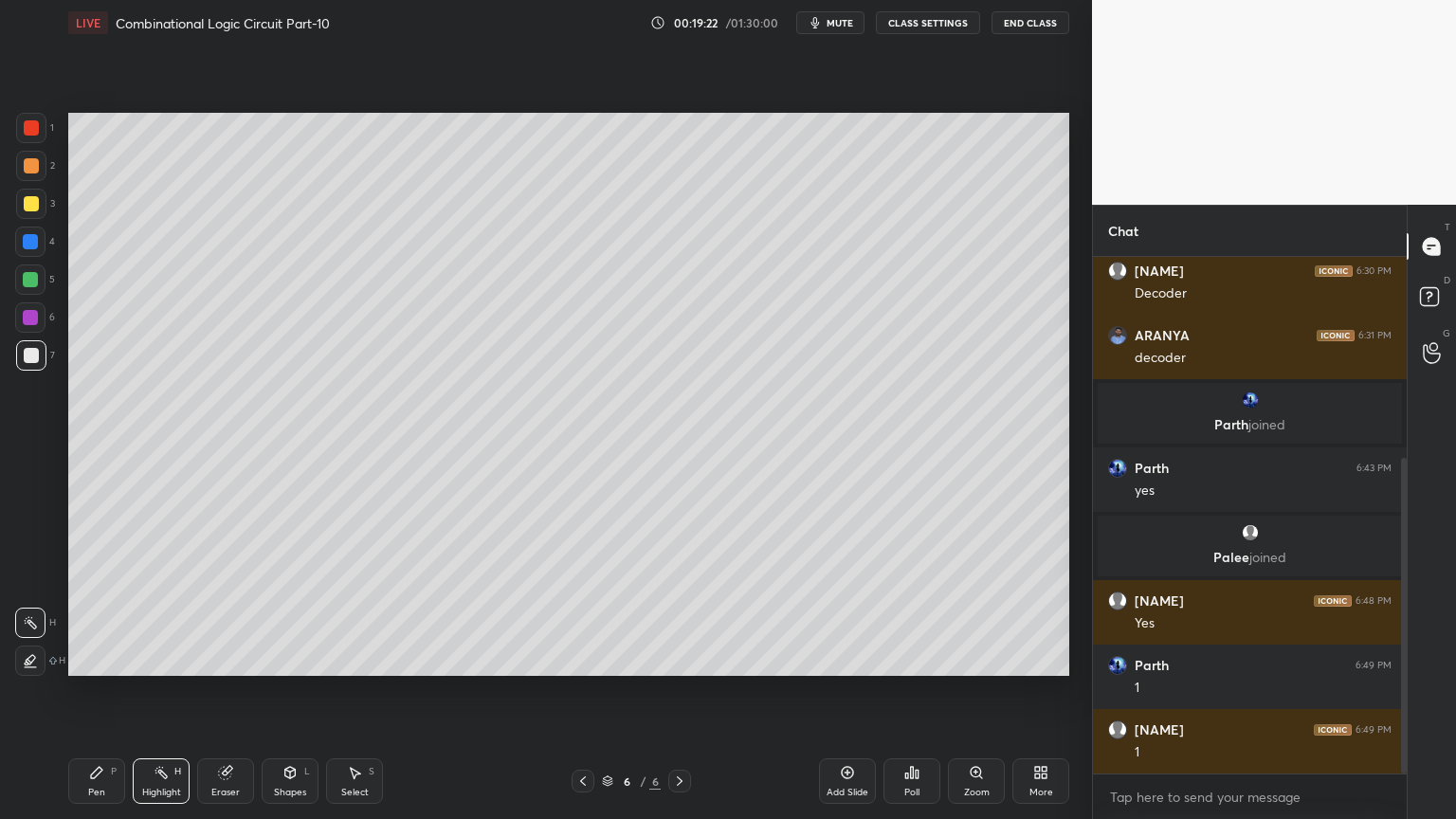 click 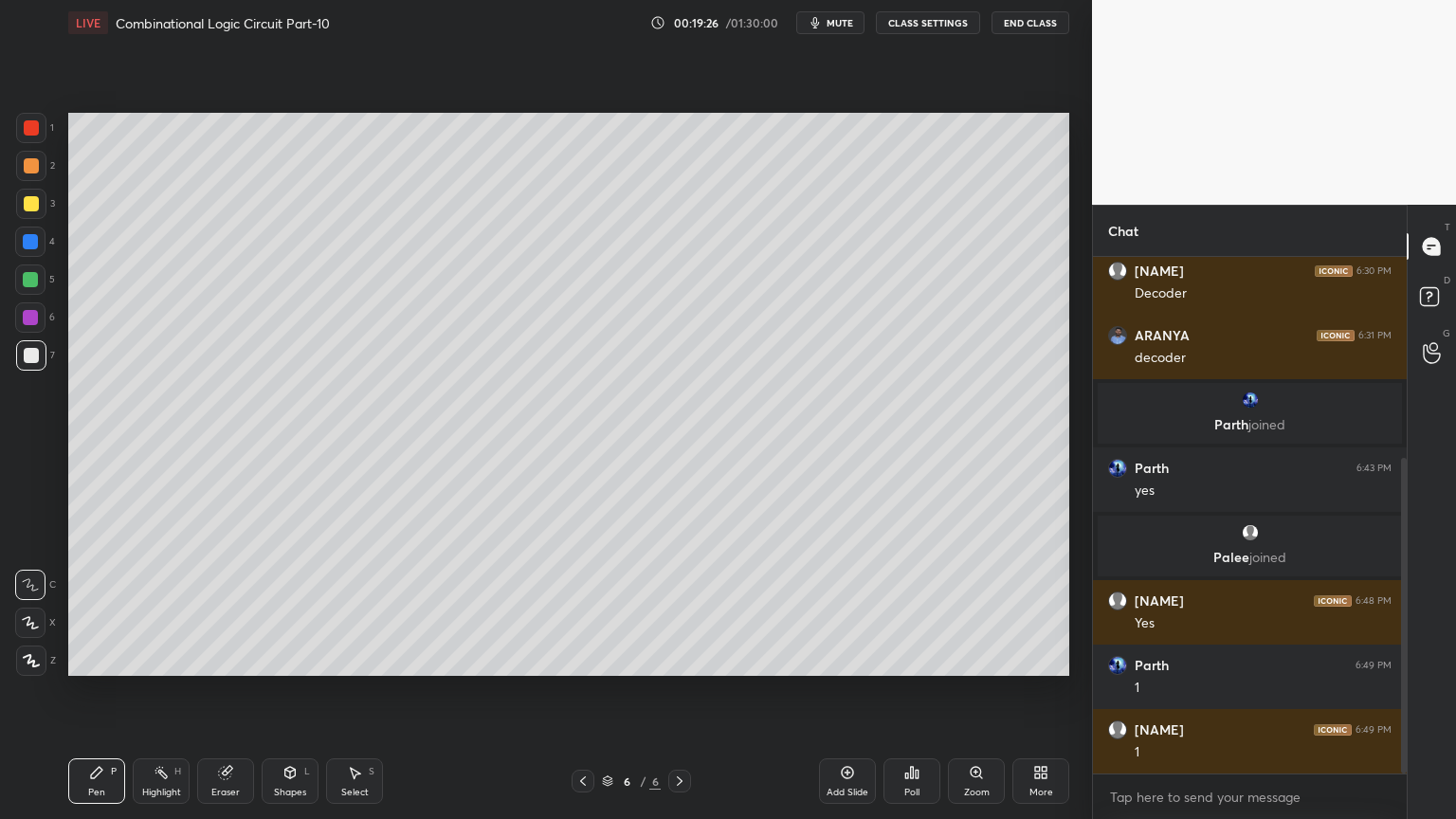 click 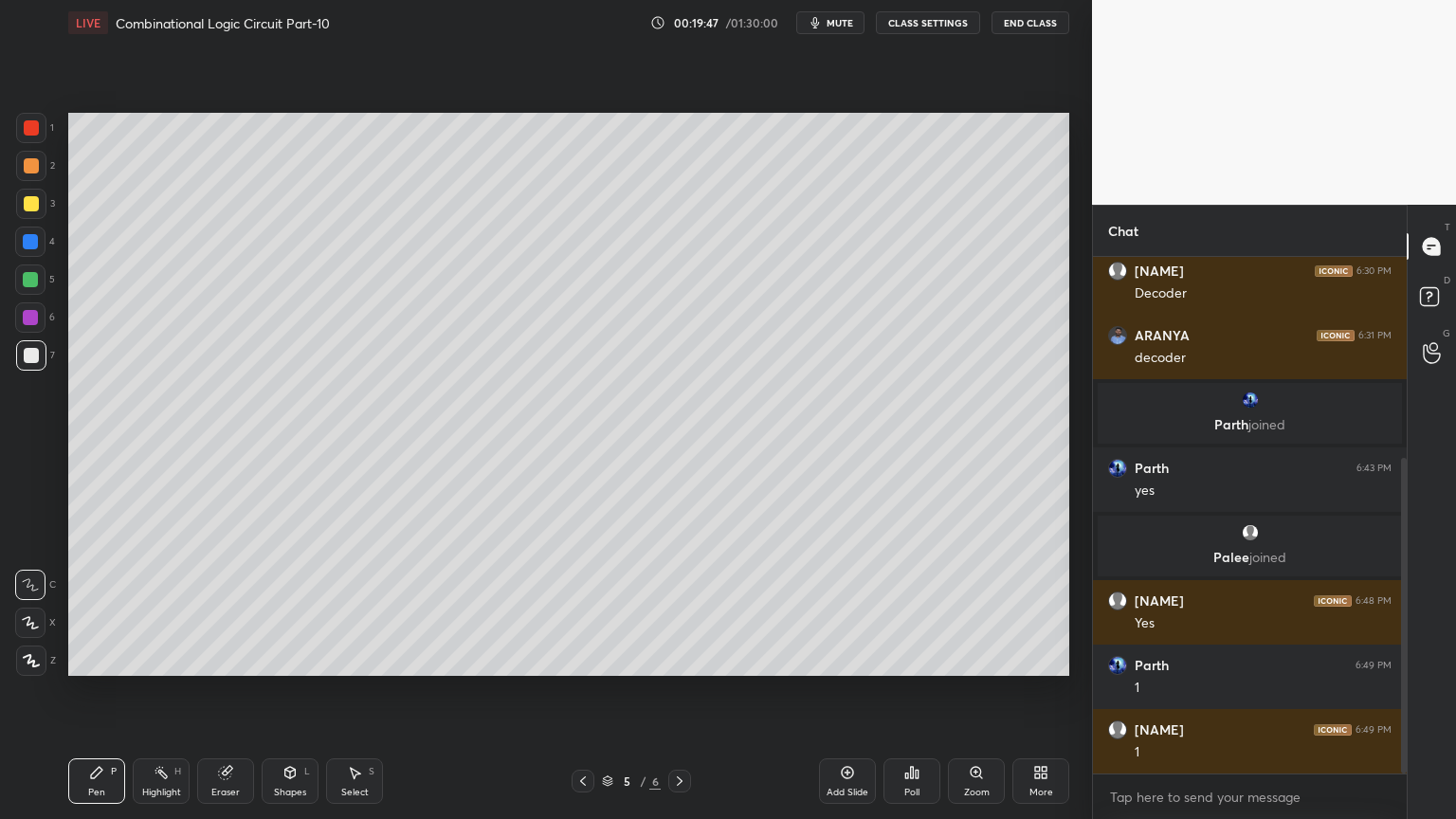 click 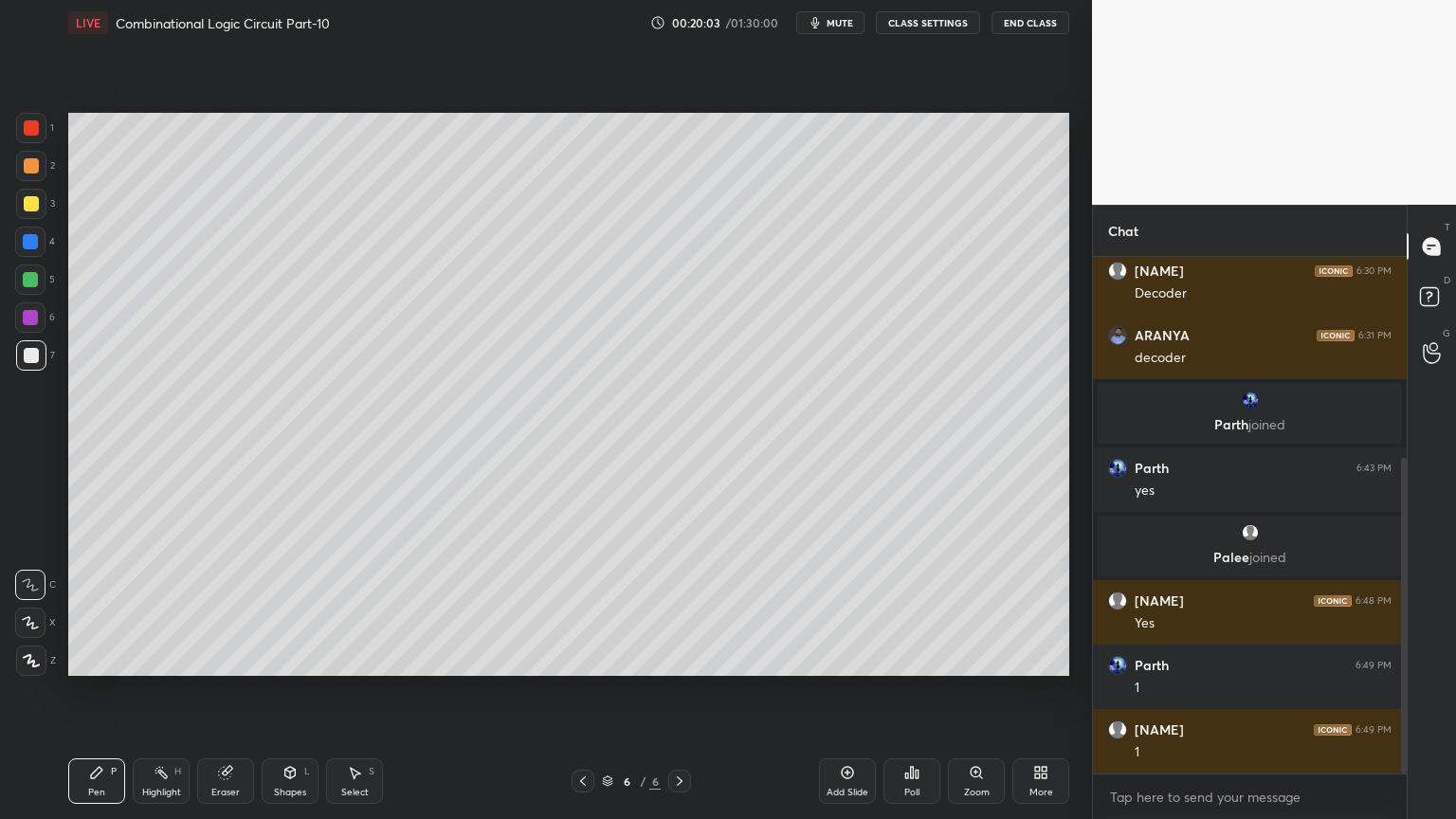 click on "mute" at bounding box center [840, 23] 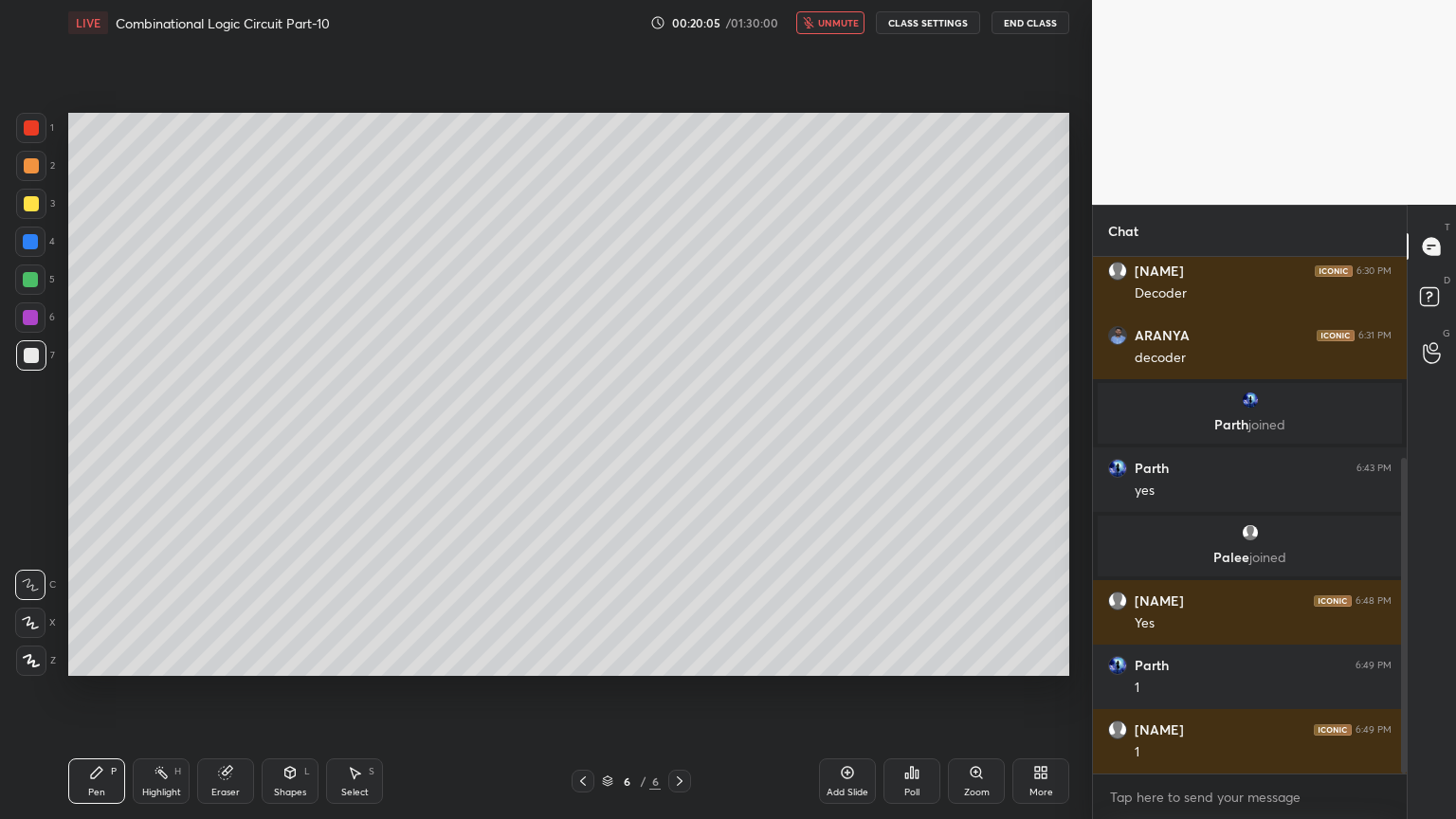 click on "unmute" at bounding box center [838, 23] 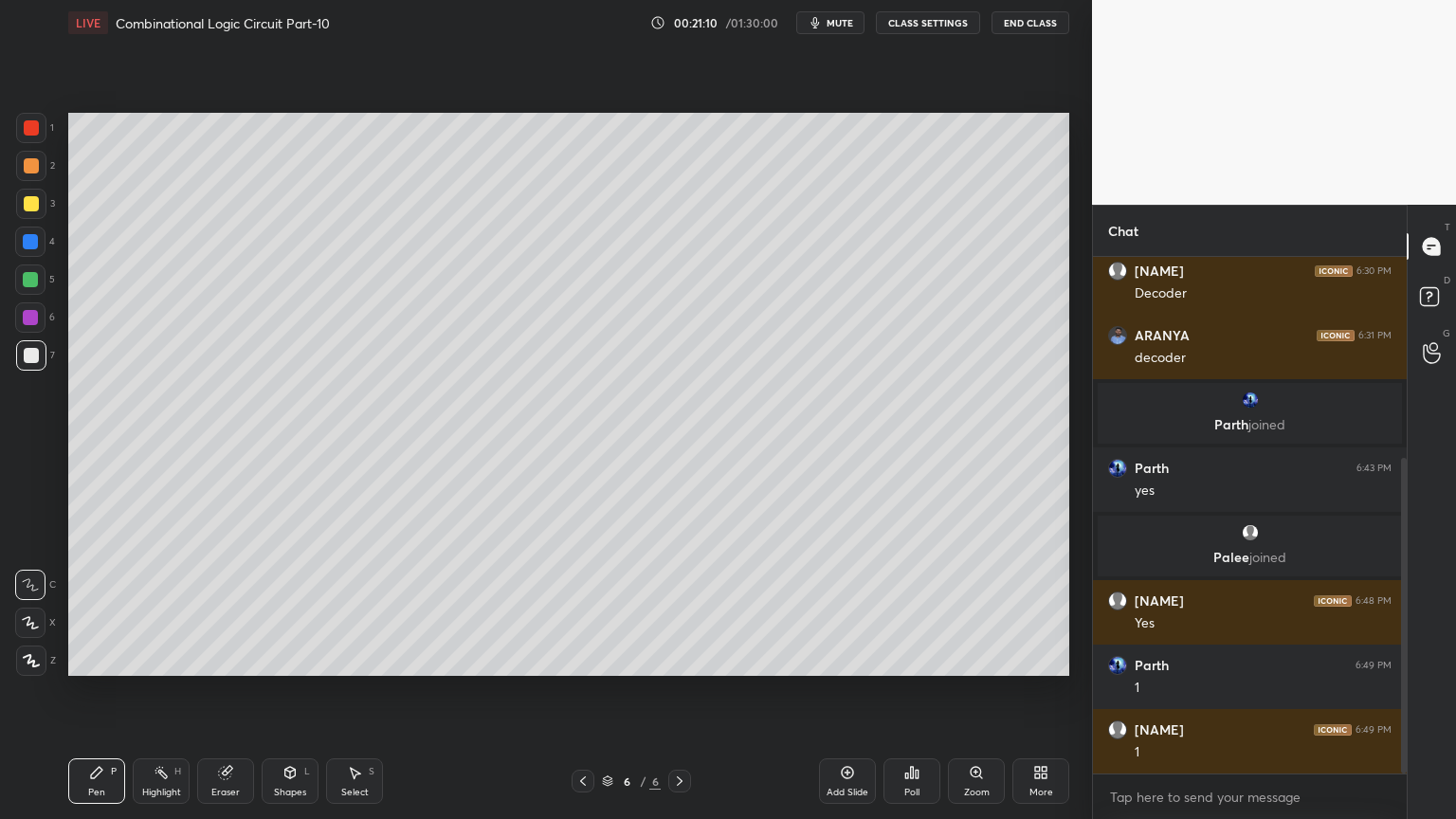 click on "Highlight H" at bounding box center [161, 781] 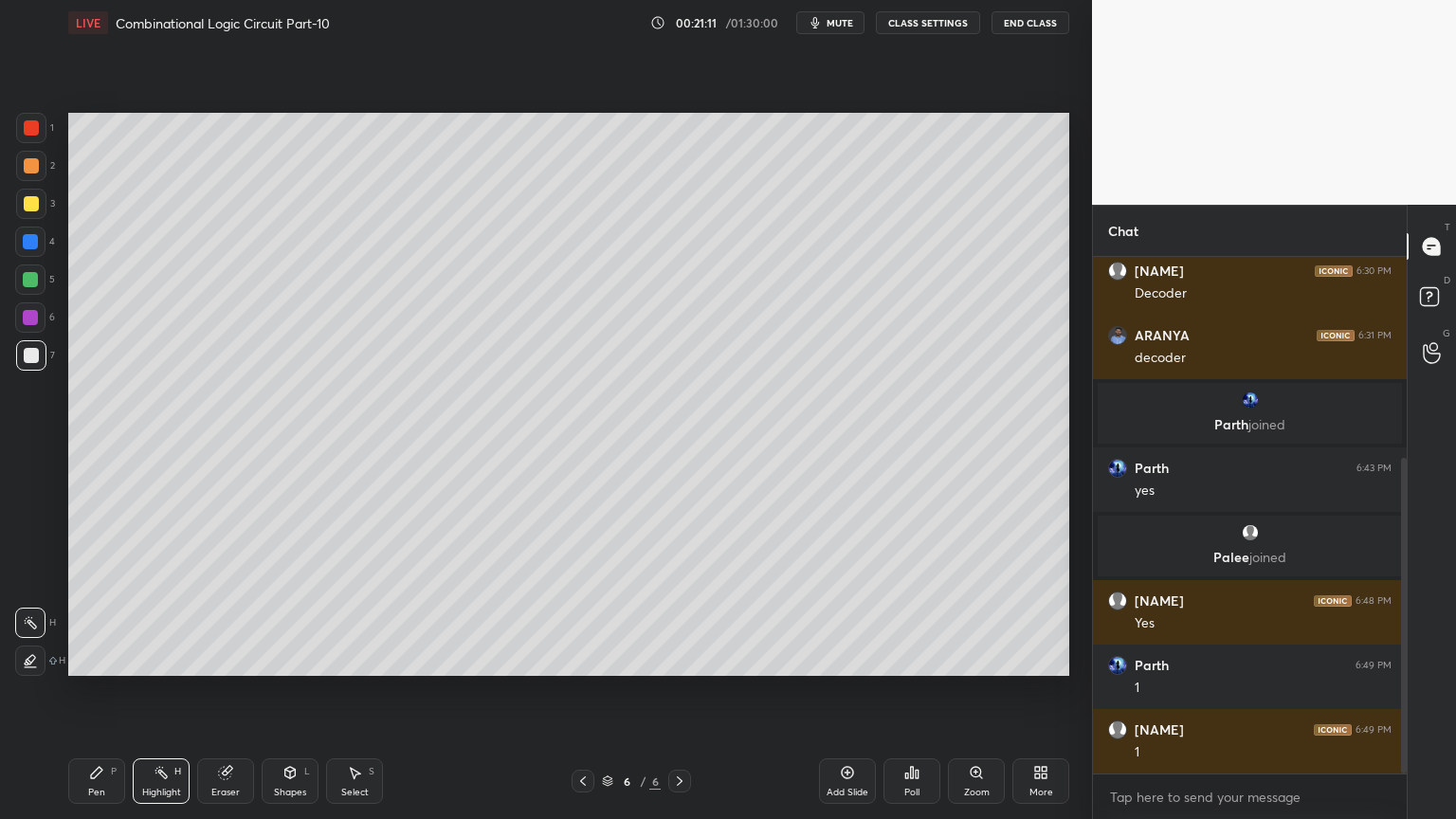 click 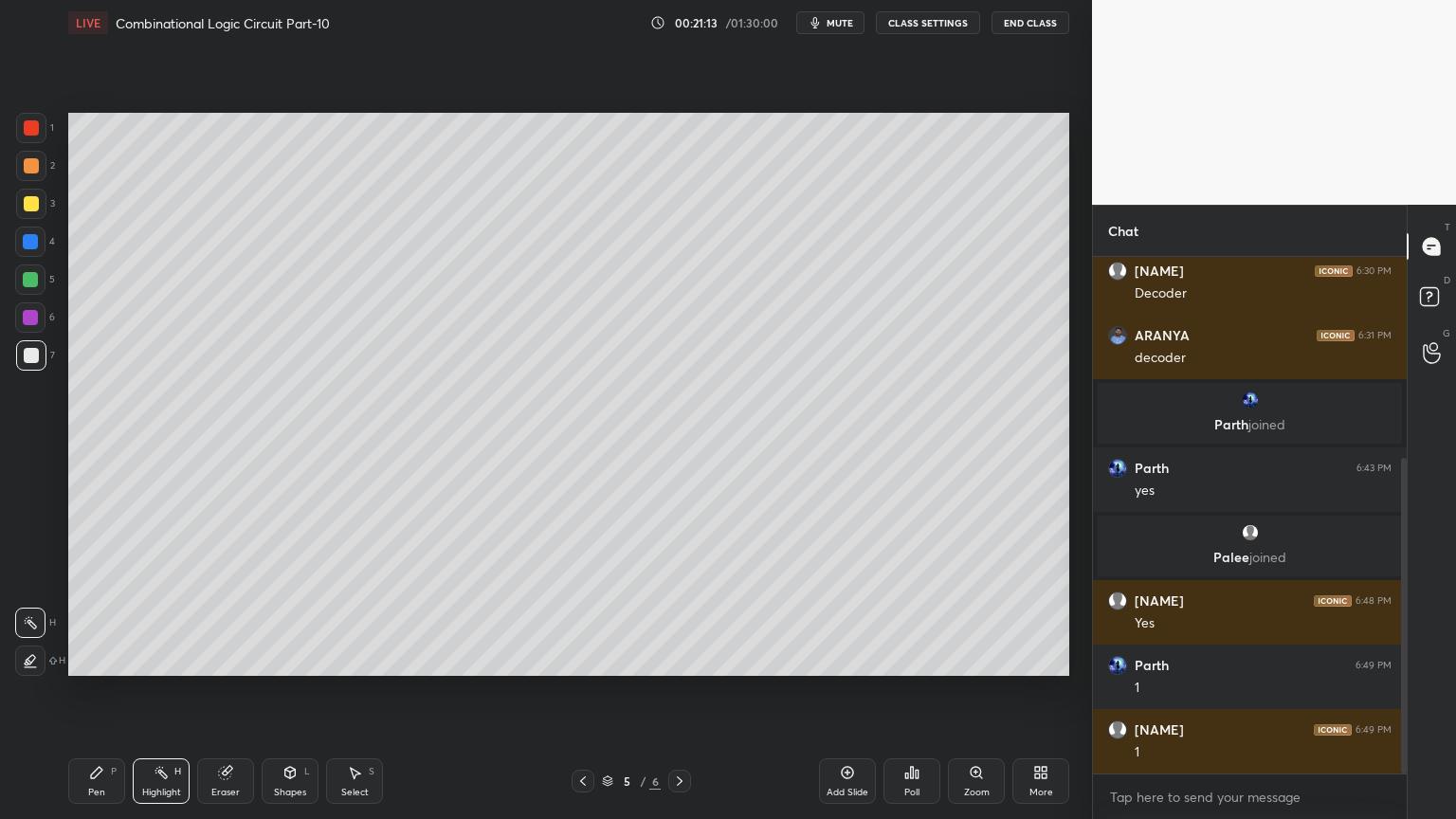 click at bounding box center [31, 204] 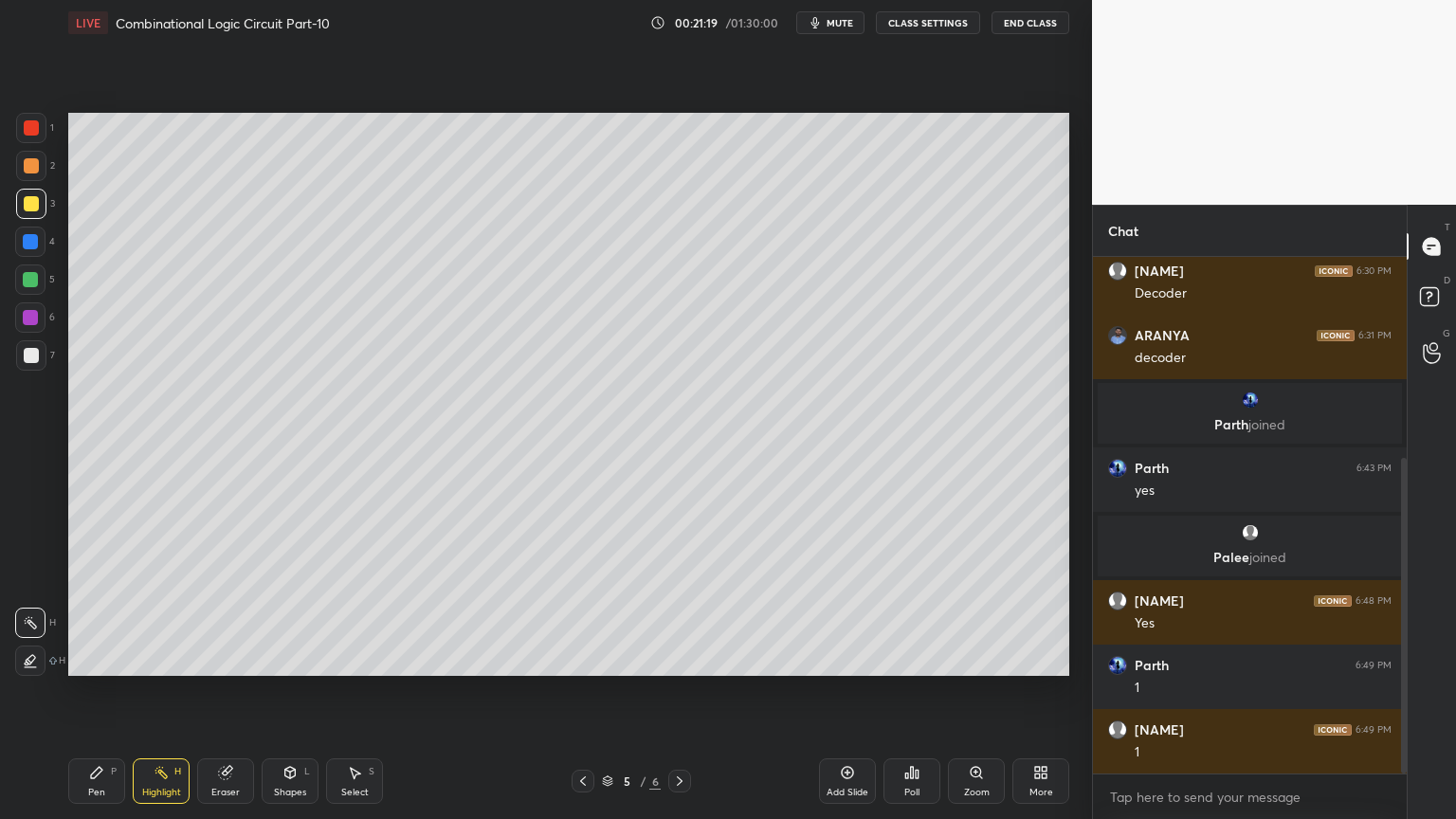 click 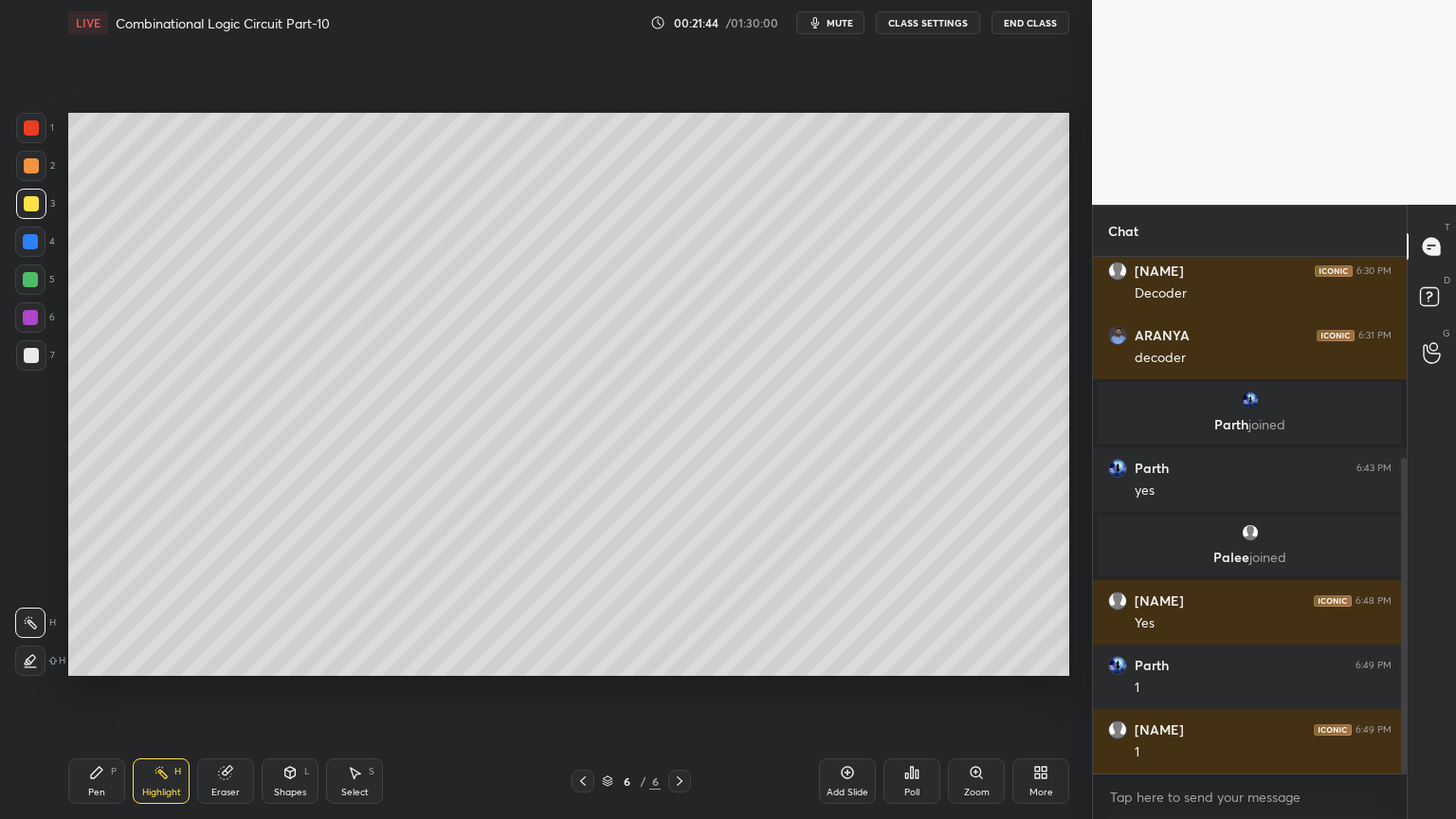 click on "Pen P" at bounding box center [97, 781] 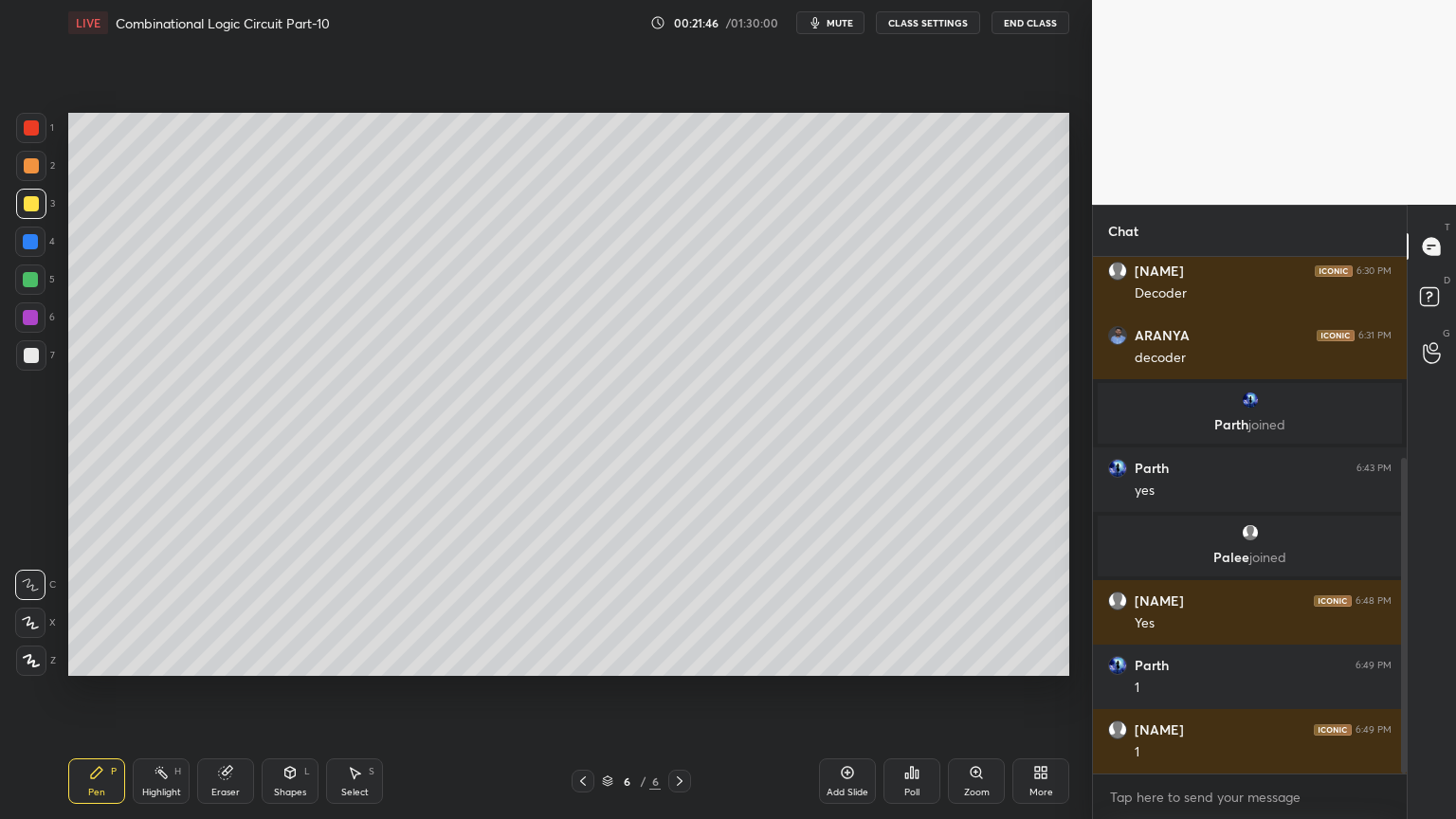 click at bounding box center (31, 355) 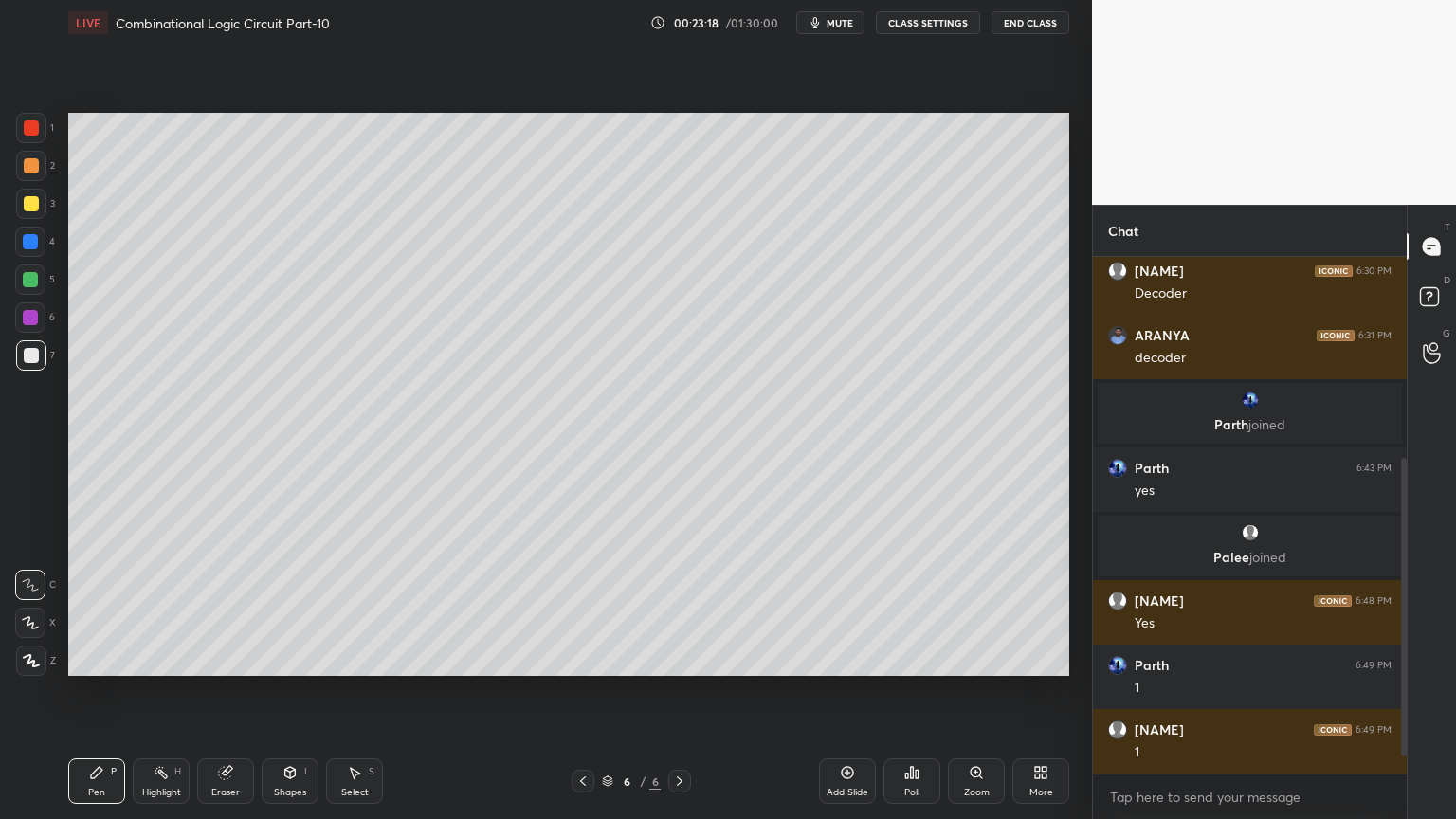 scroll, scrollTop: 393, scrollLeft: 0, axis: vertical 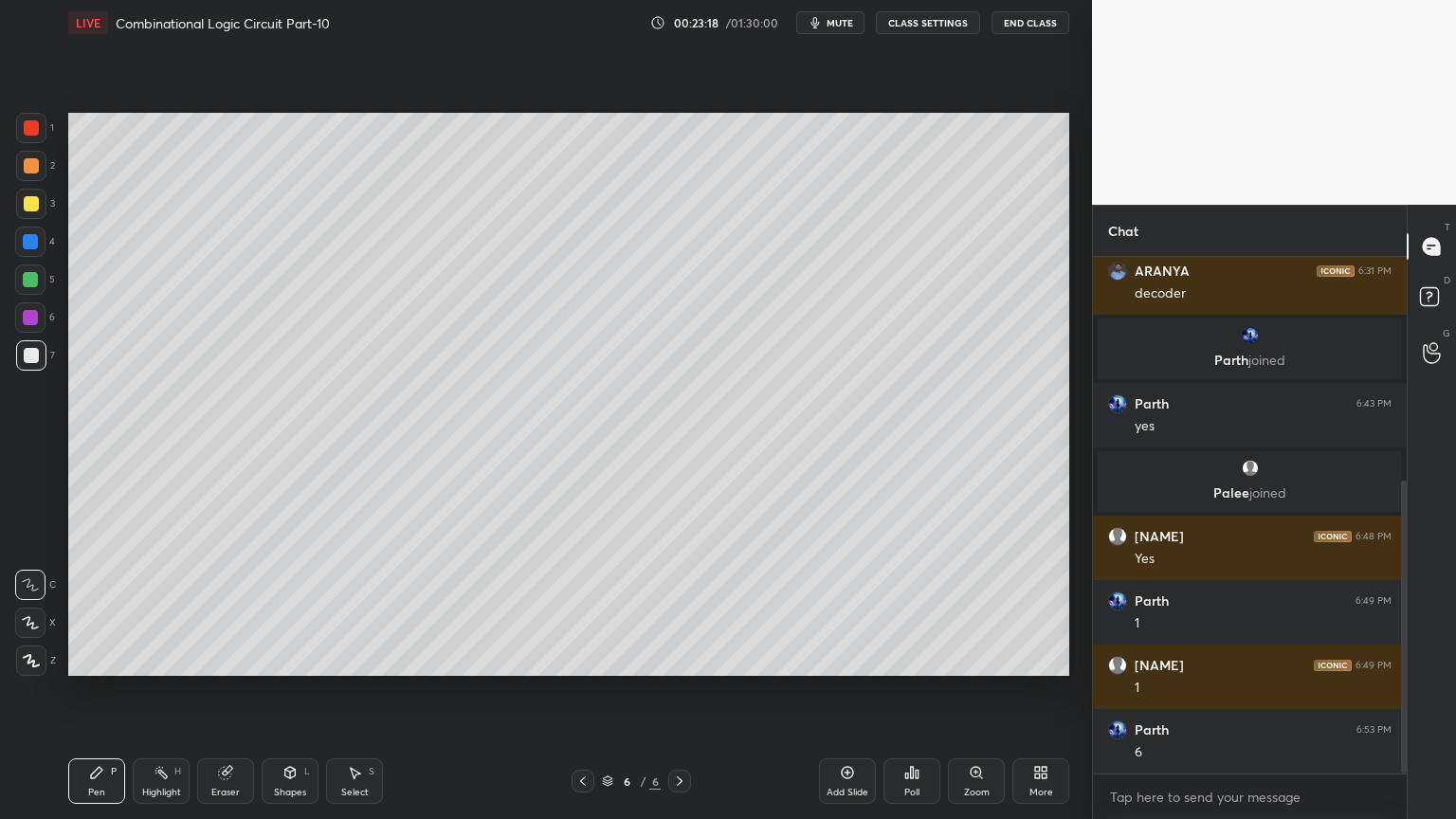 click at bounding box center (30, 280) 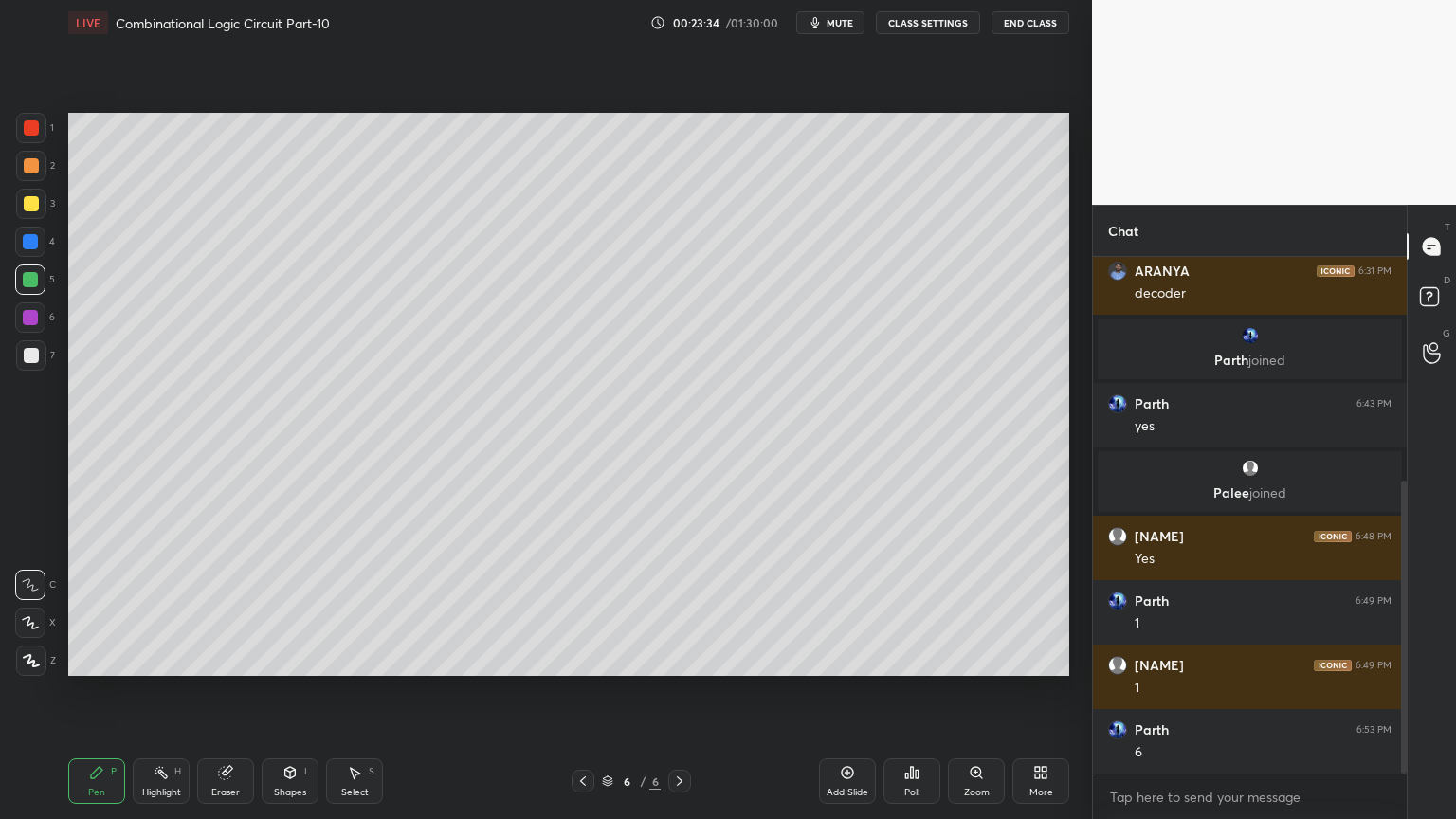 click on "Eraser" at bounding box center (226, 792) 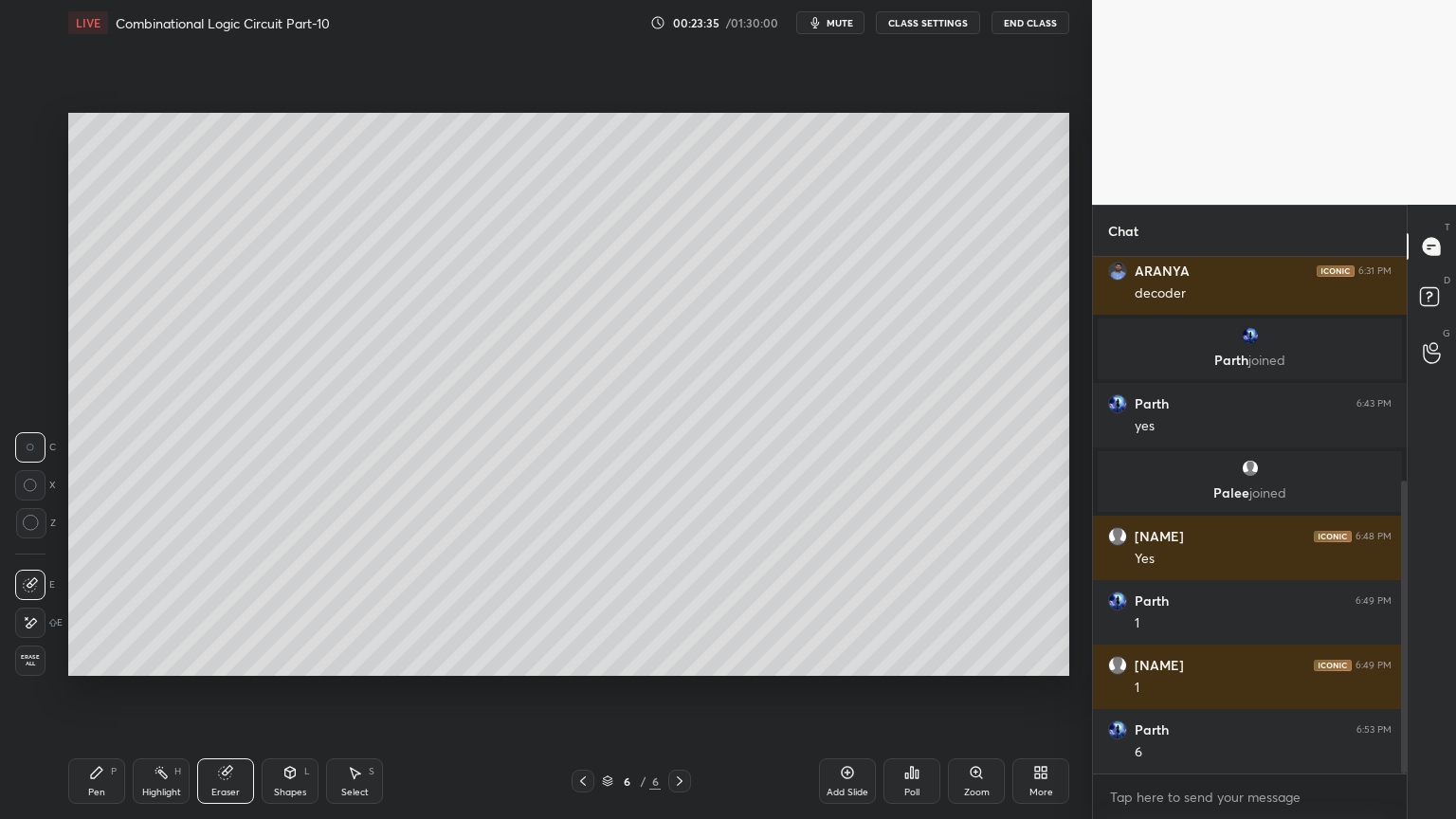 click on "Pen" at bounding box center (97, 792) 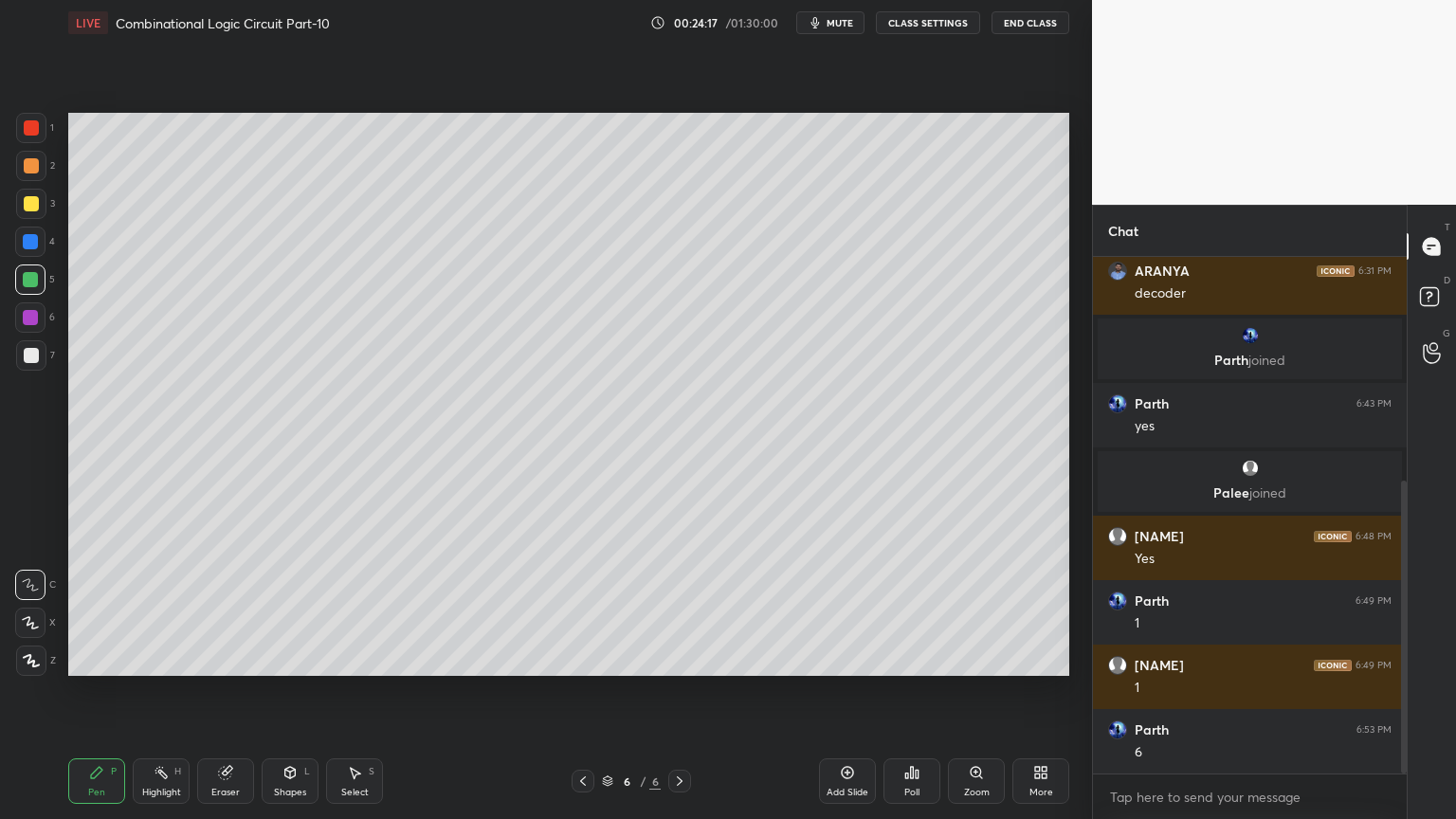 scroll, scrollTop: 458, scrollLeft: 0, axis: vertical 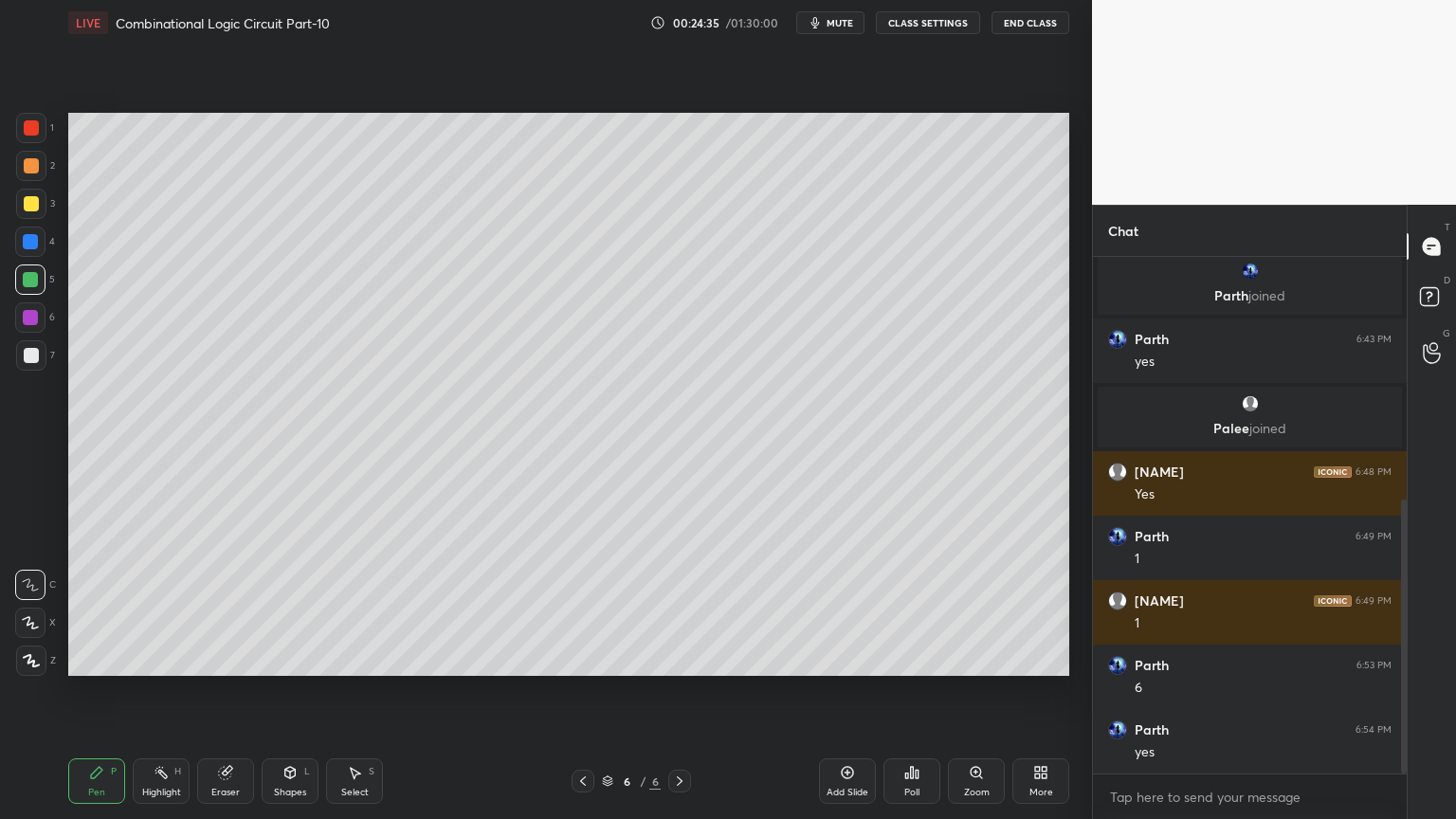 click 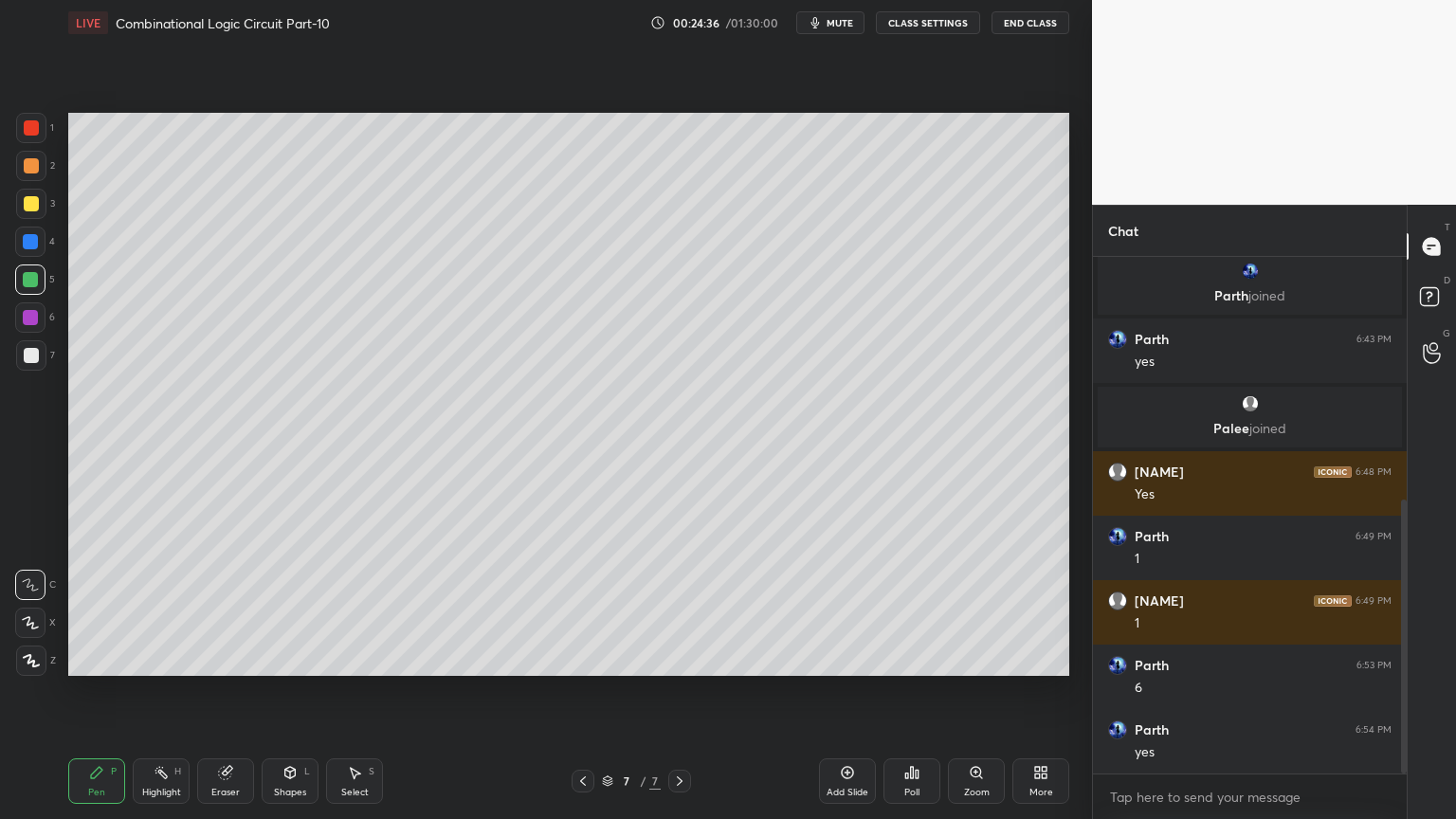 click at bounding box center (31, 204) 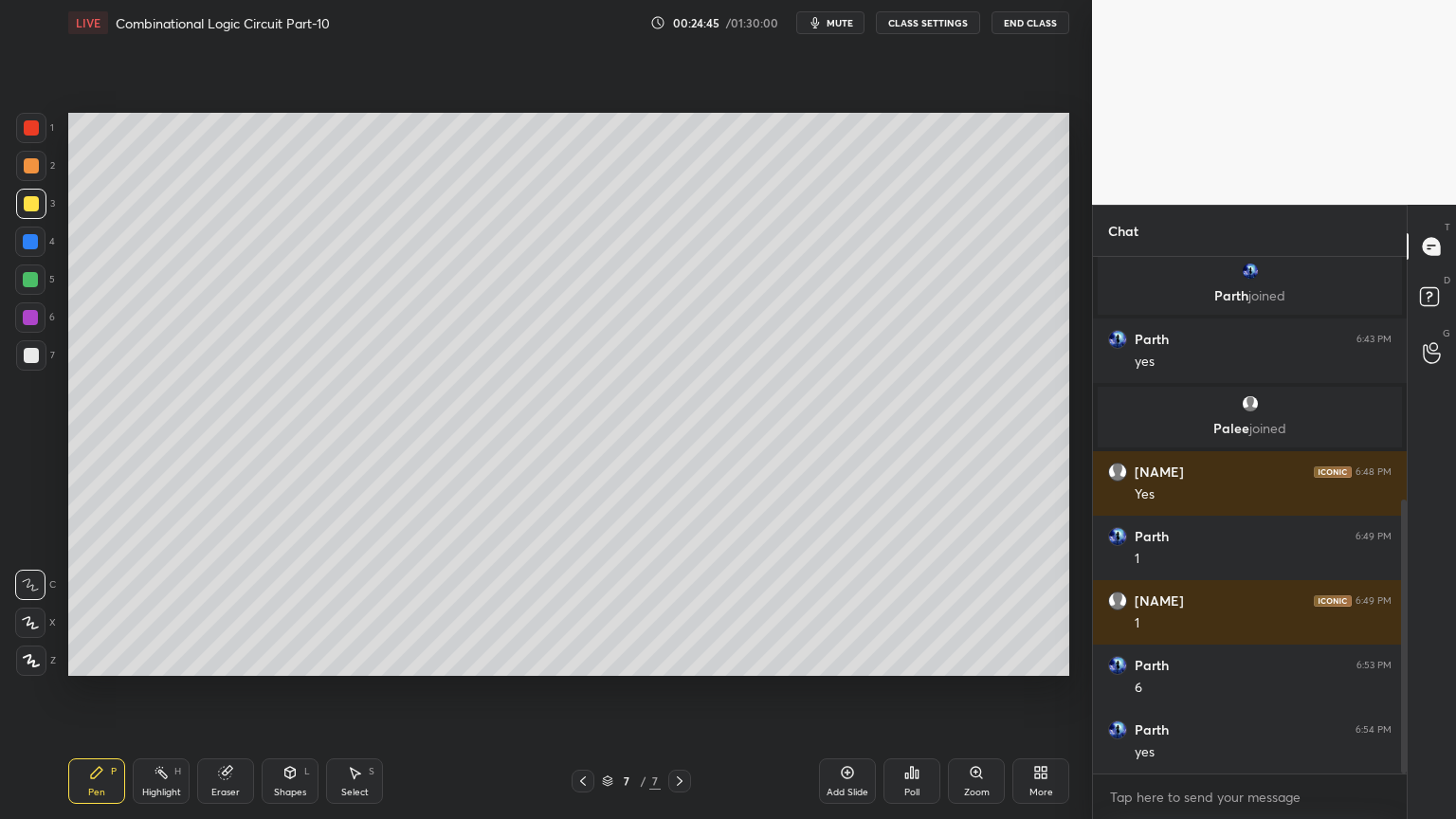 click at bounding box center [583, 781] 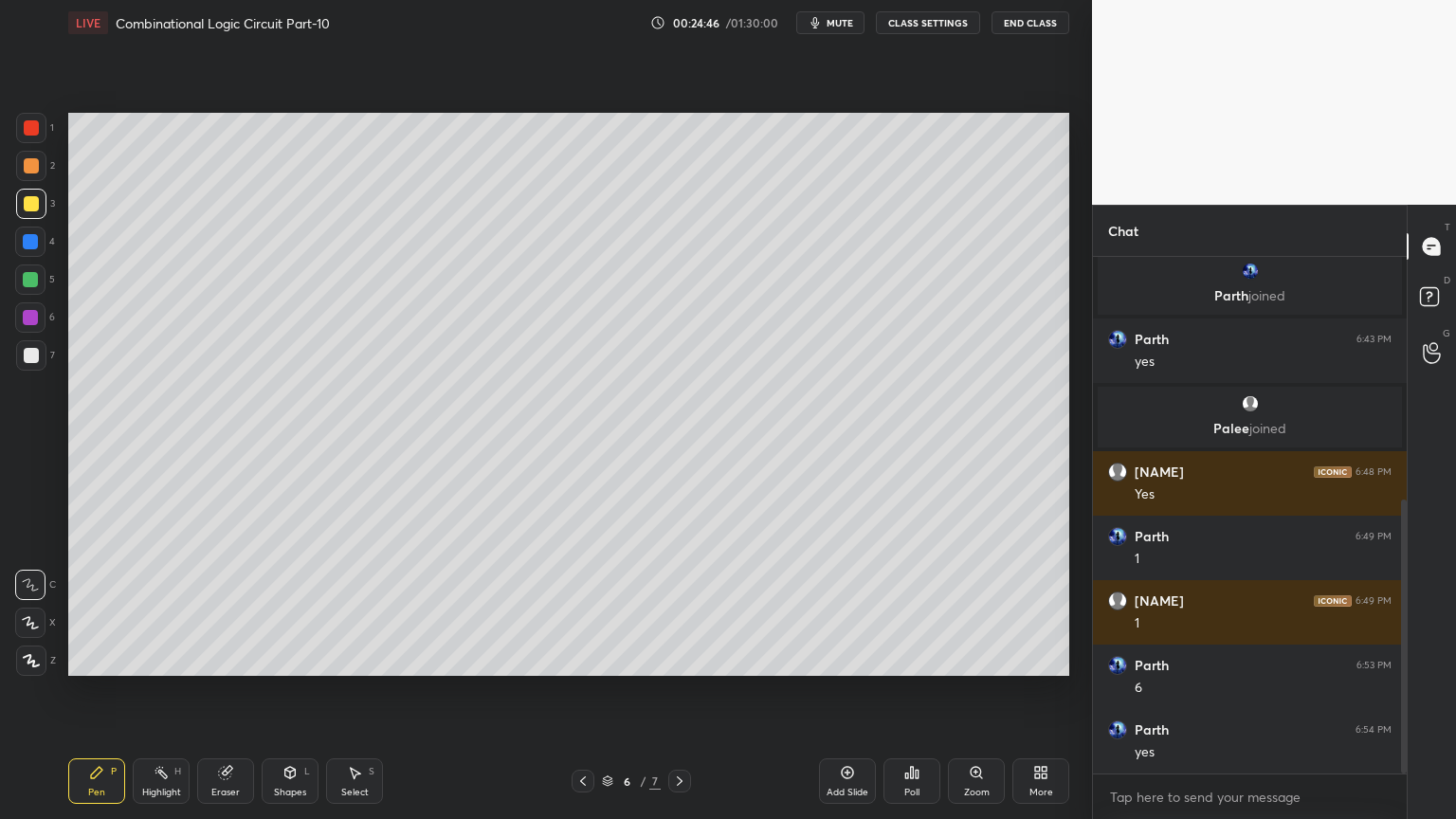 click 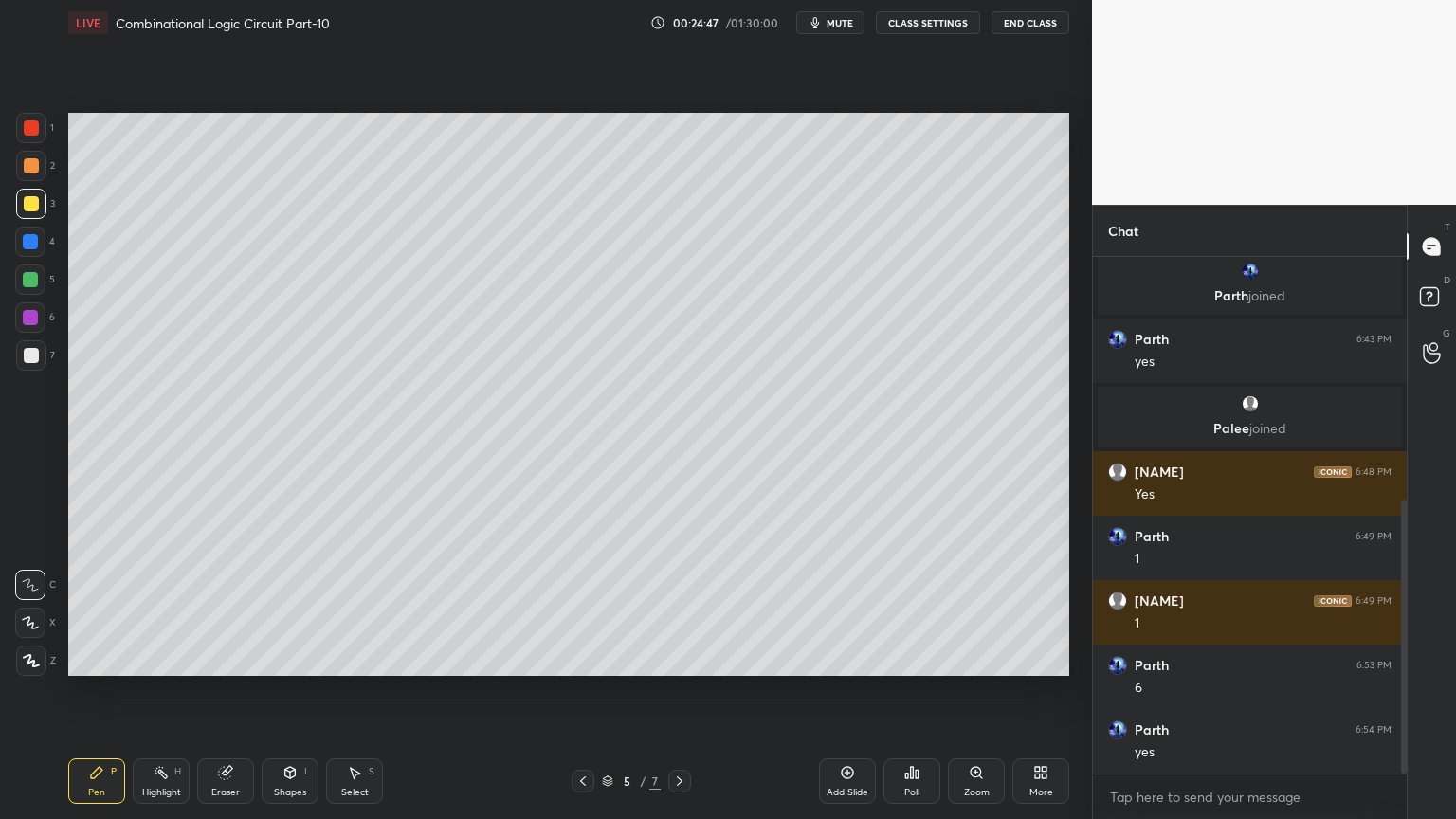 click 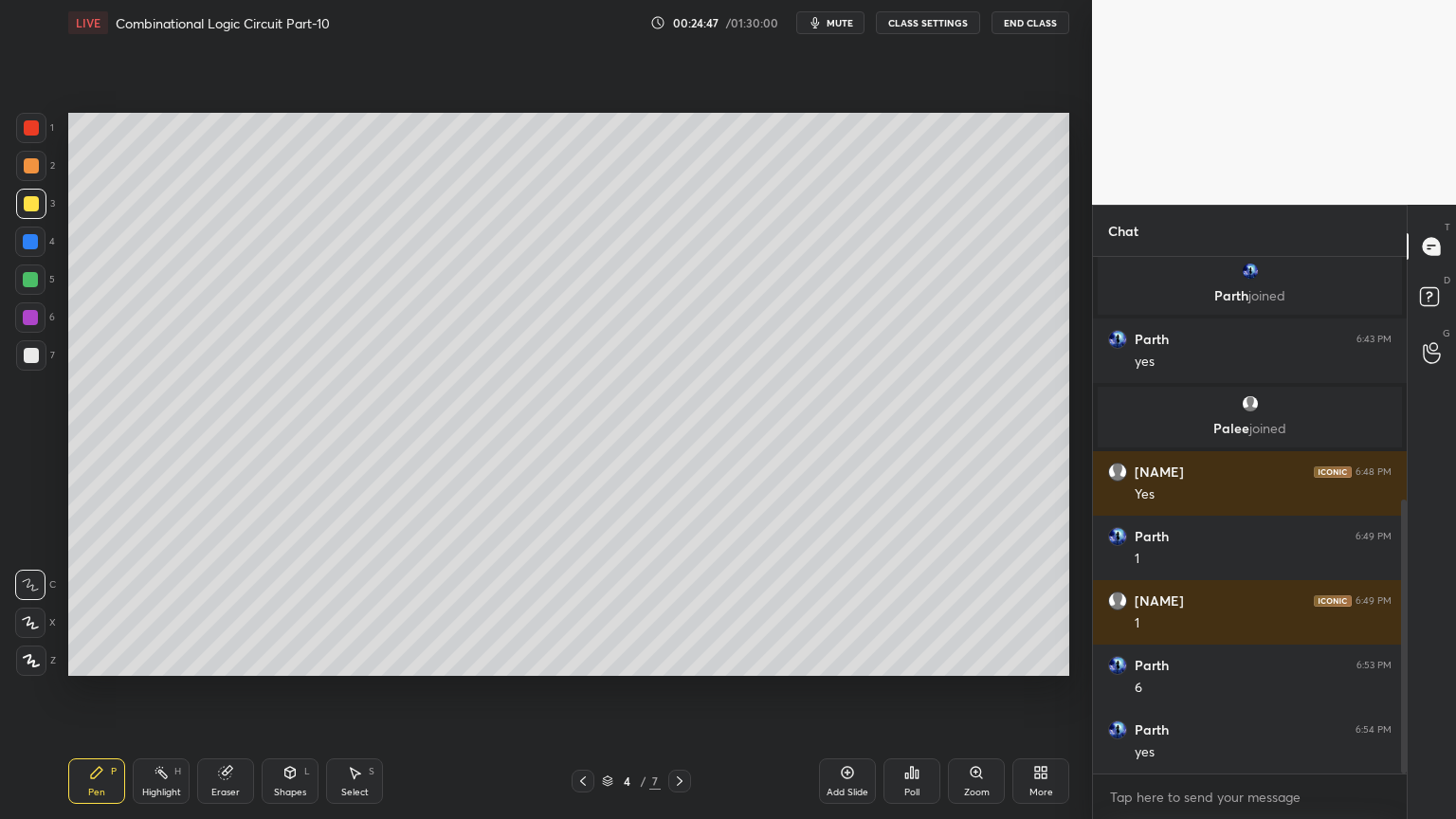 click 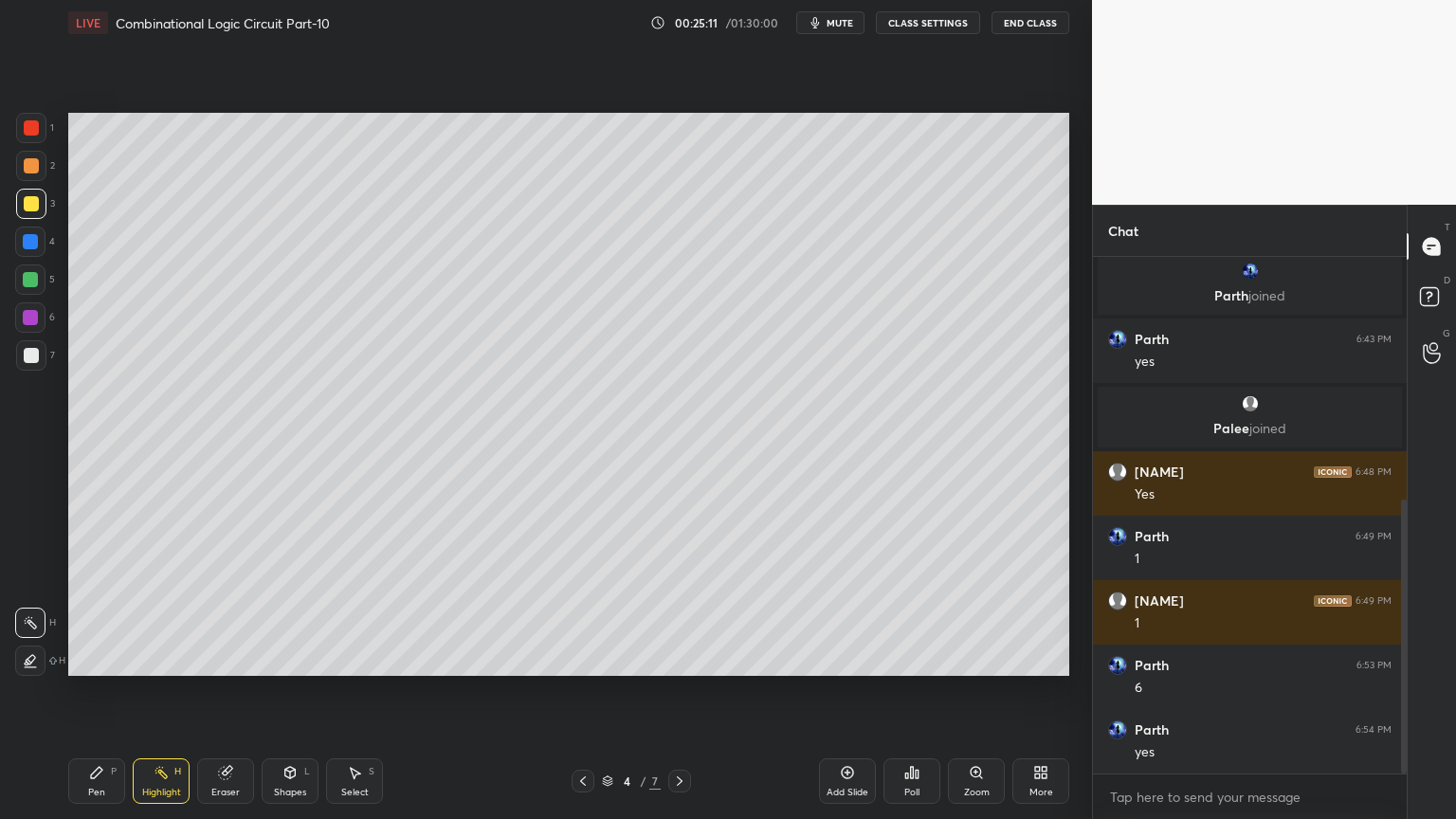 click 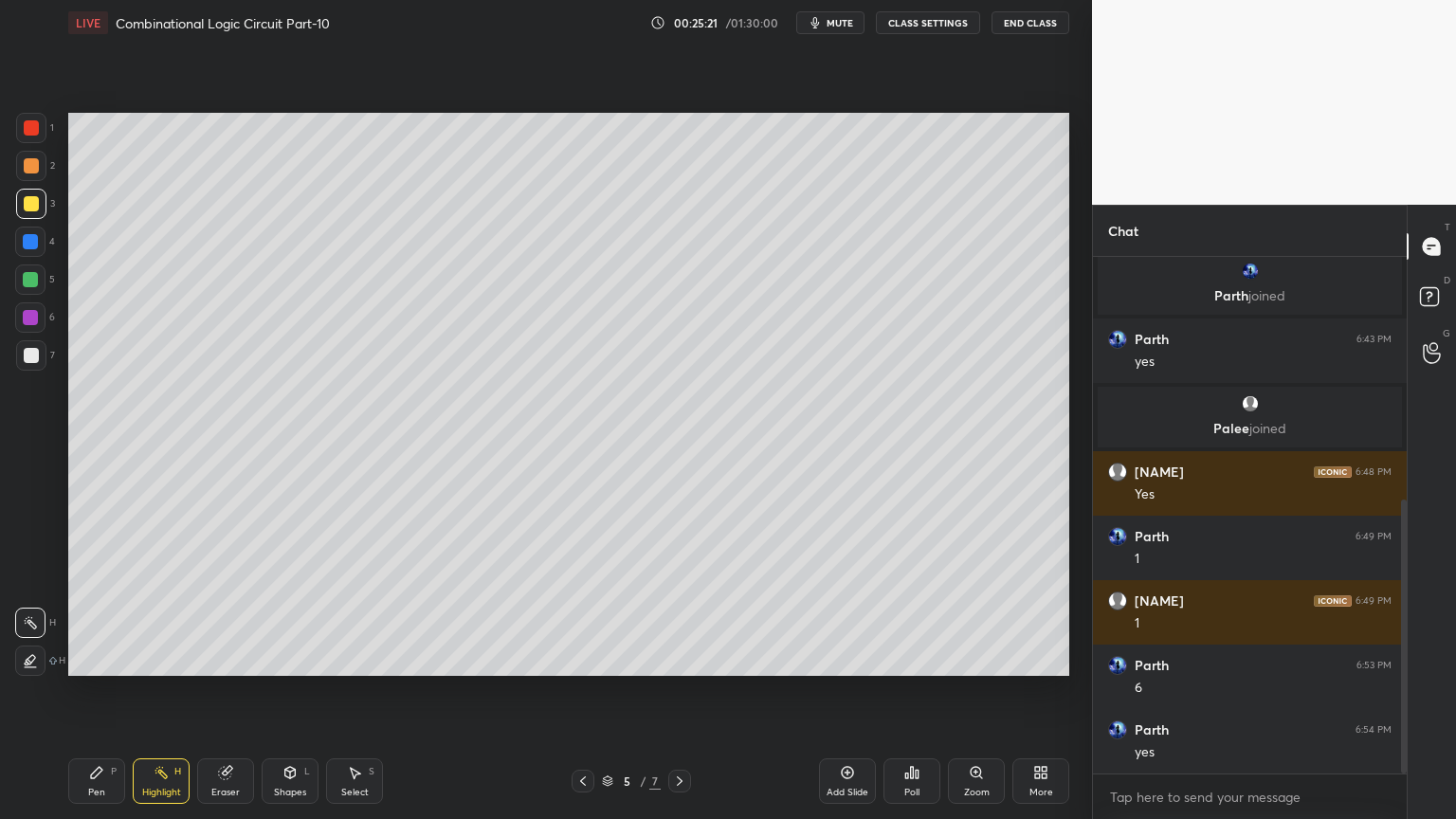 click 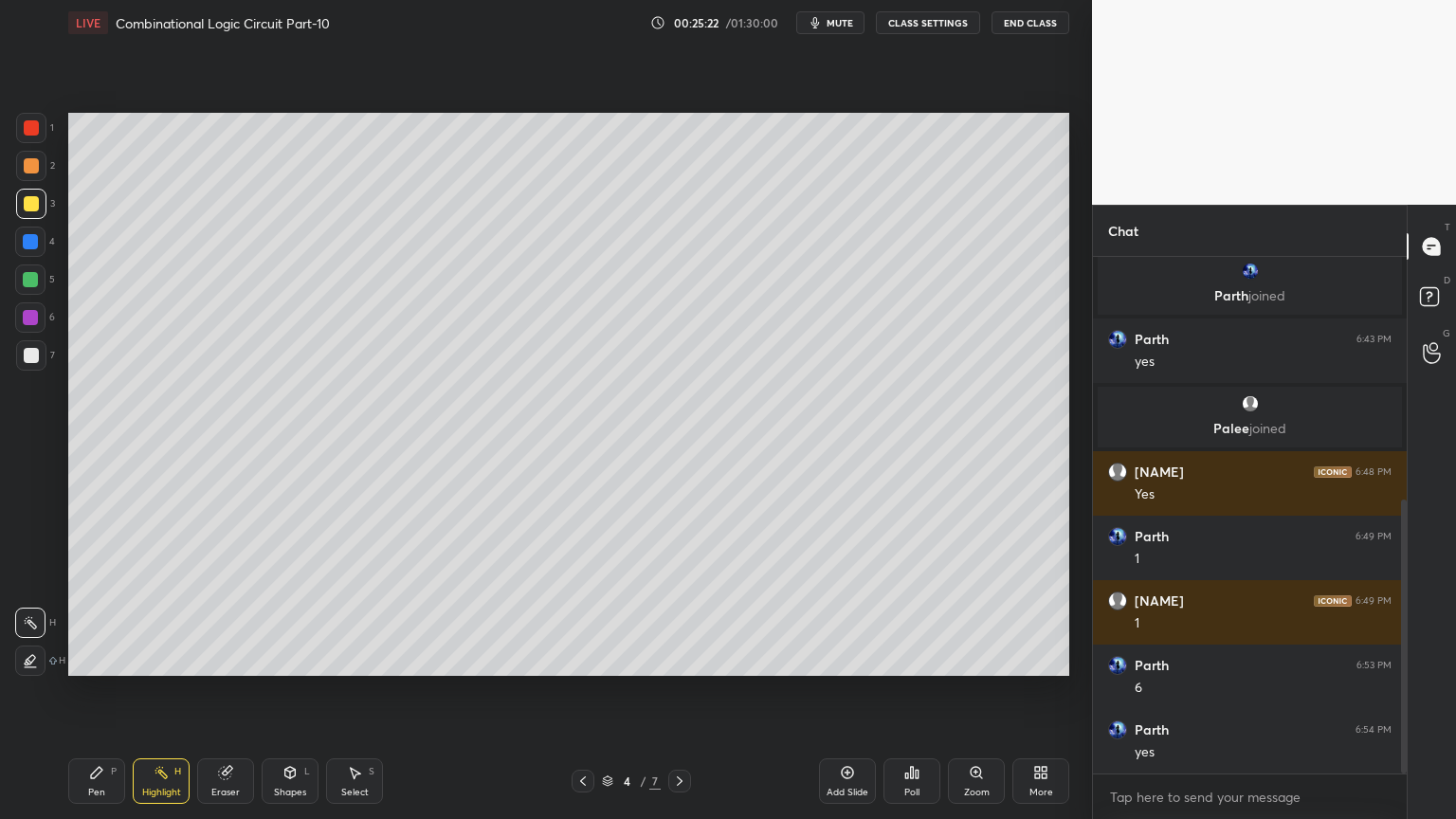 click 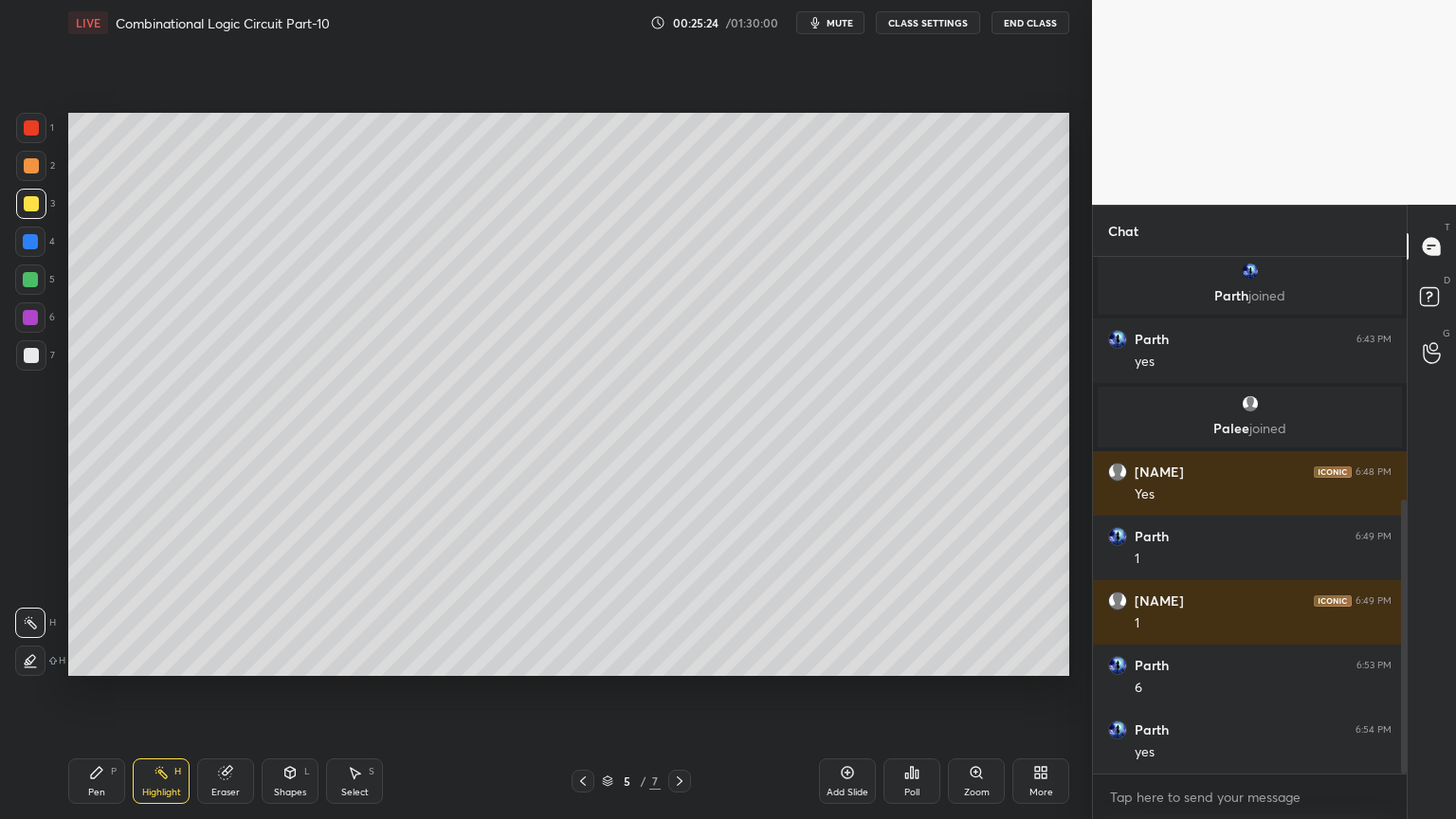 click 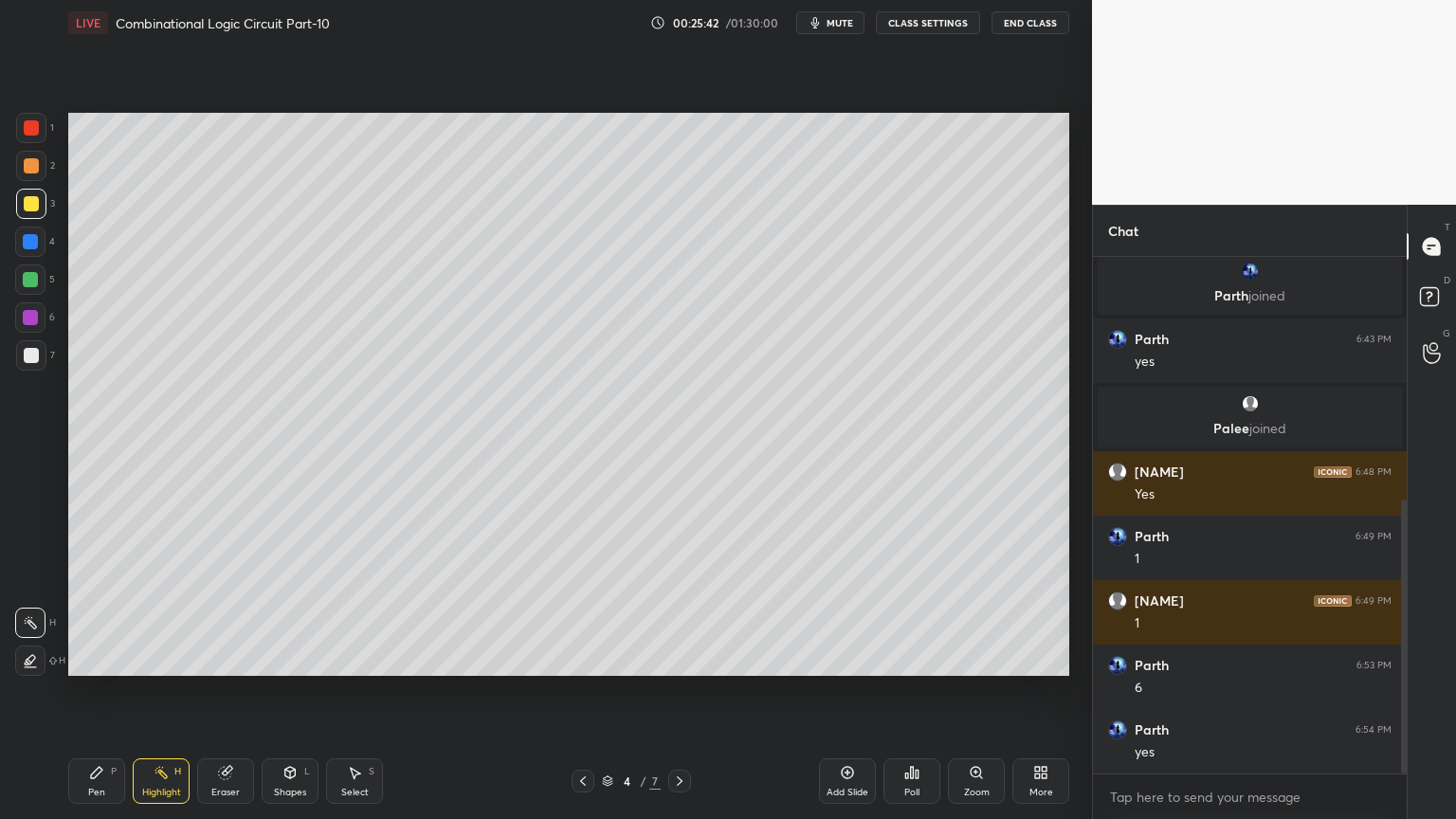 scroll, scrollTop: 522, scrollLeft: 0, axis: vertical 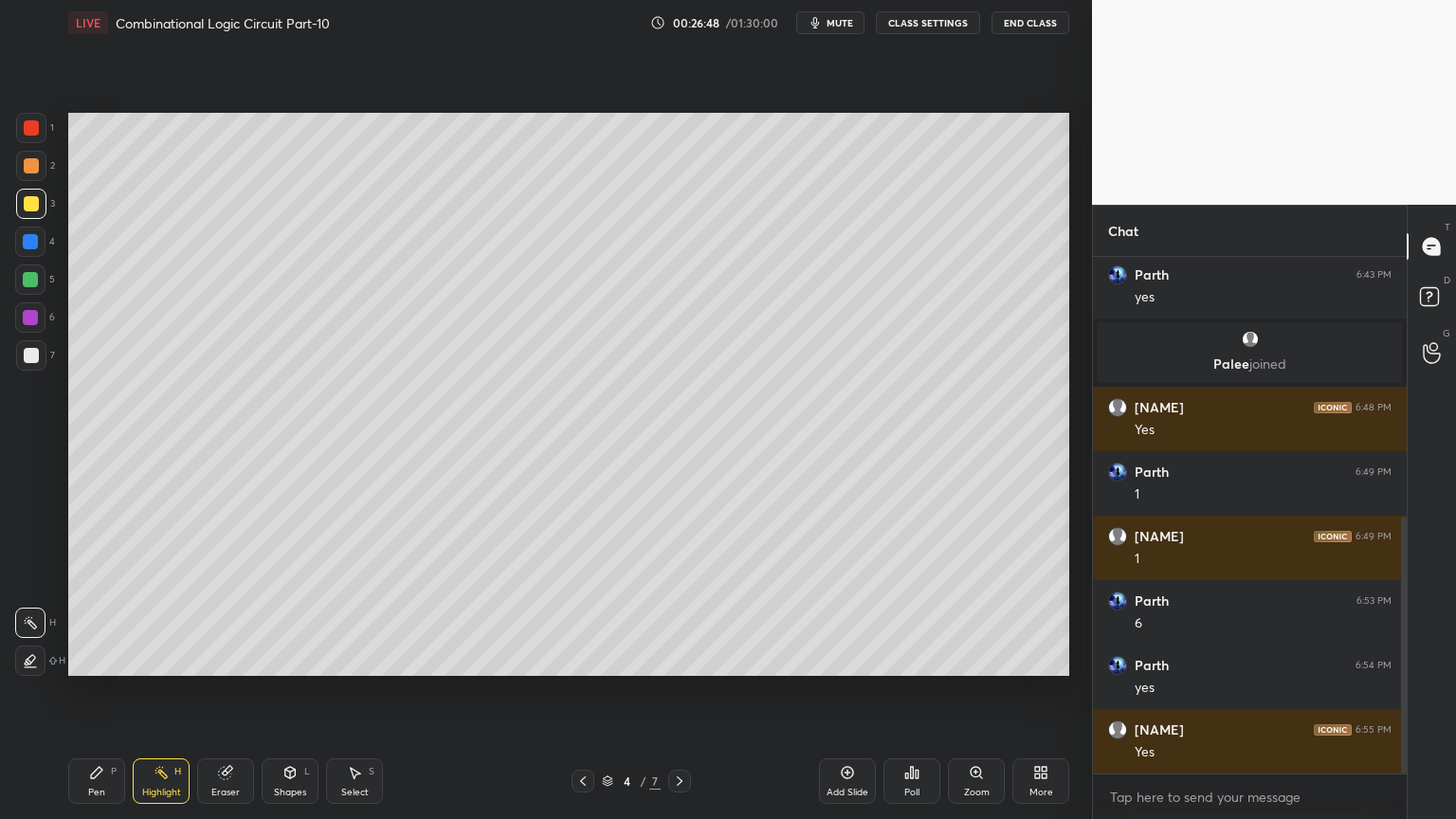 click on "Pen P" at bounding box center [97, 781] 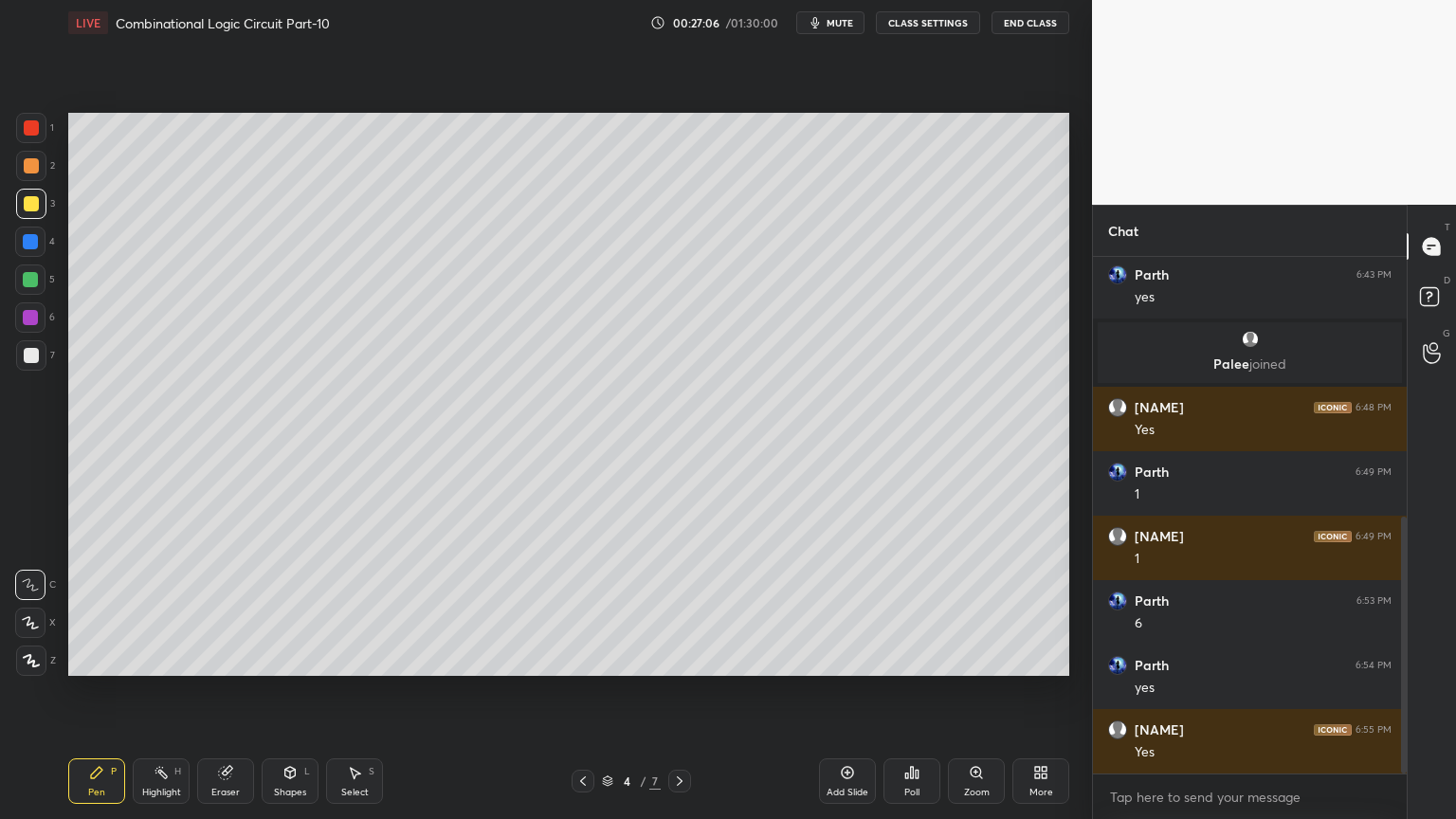 click 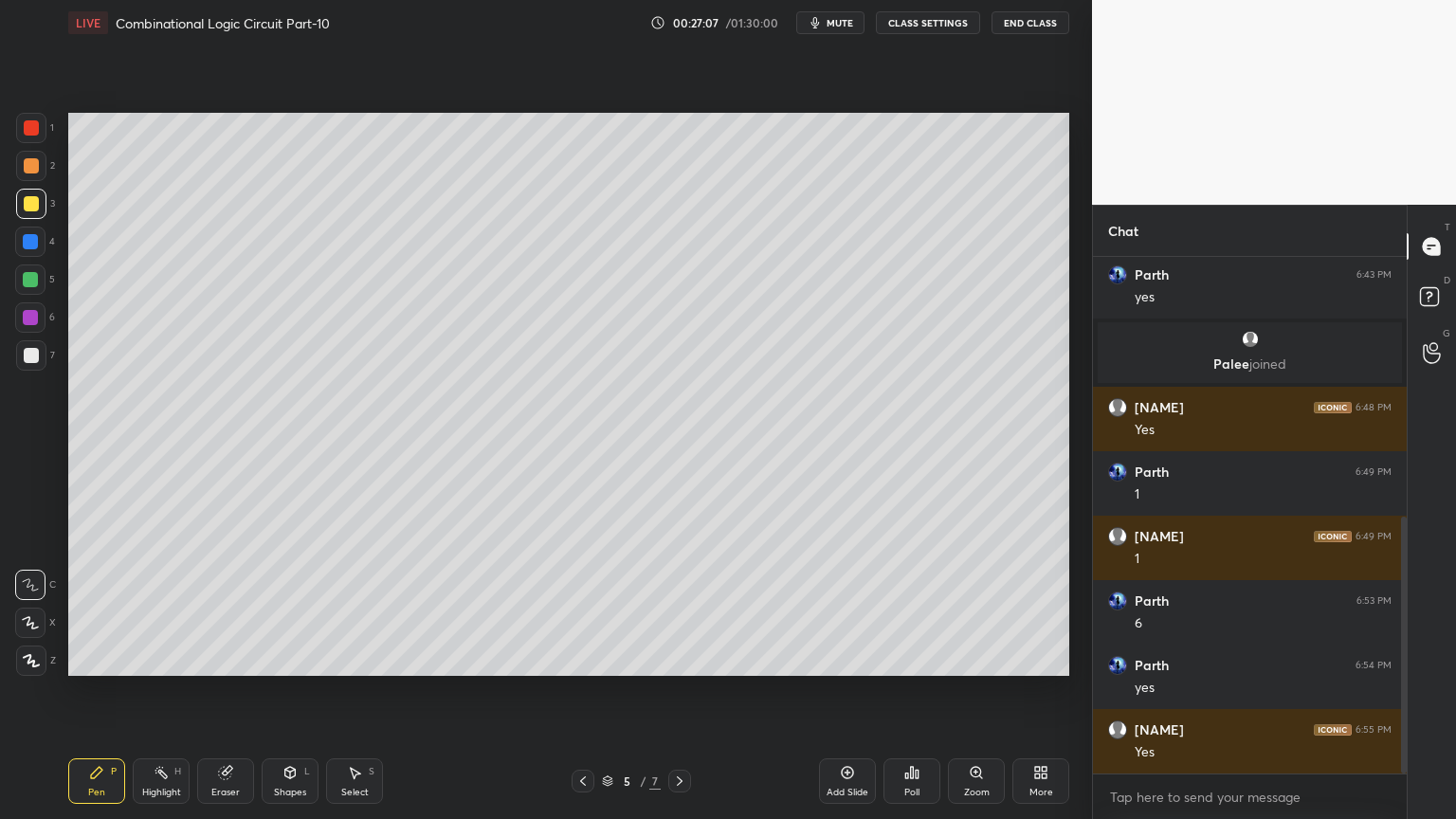 click 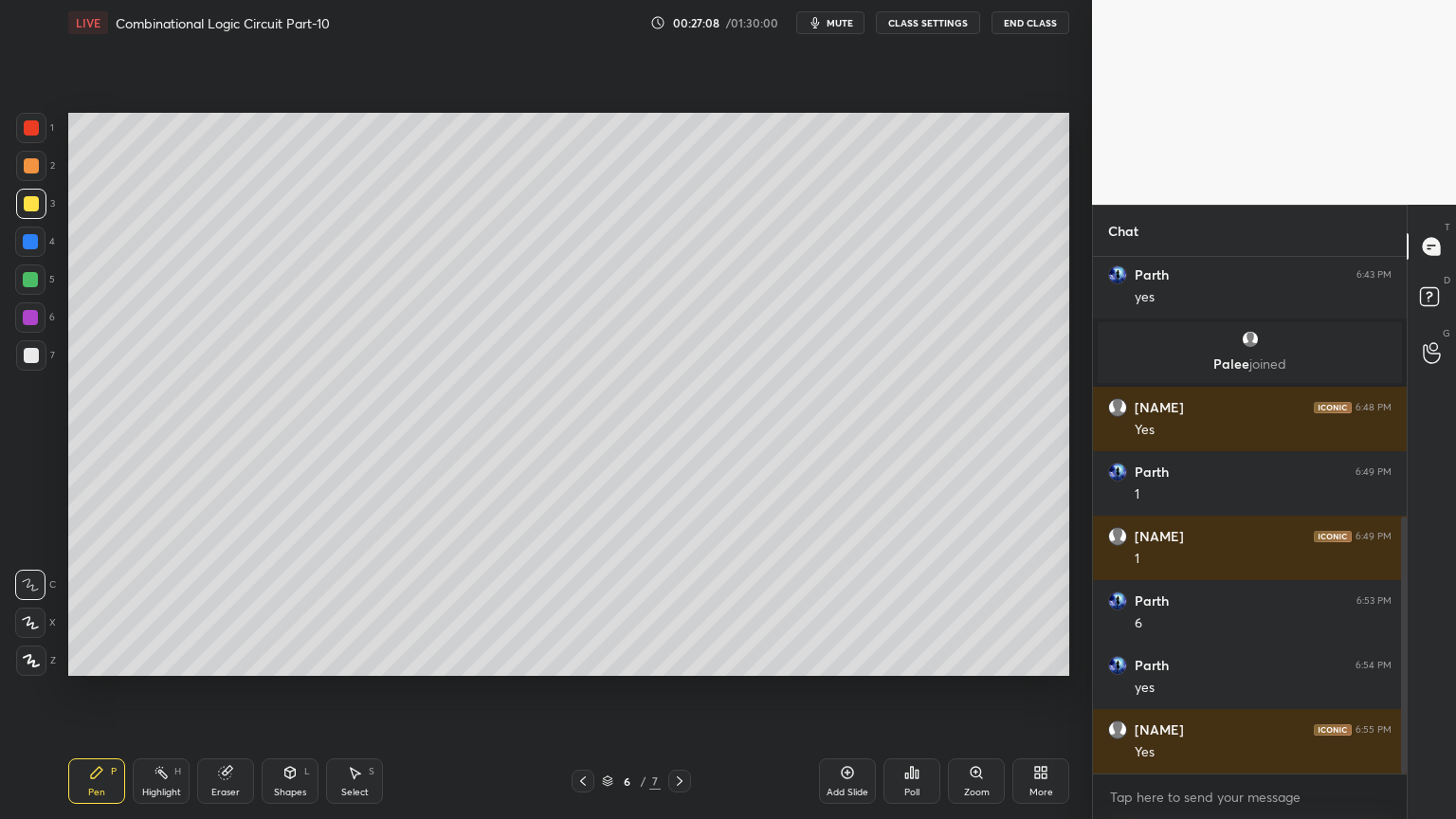 click 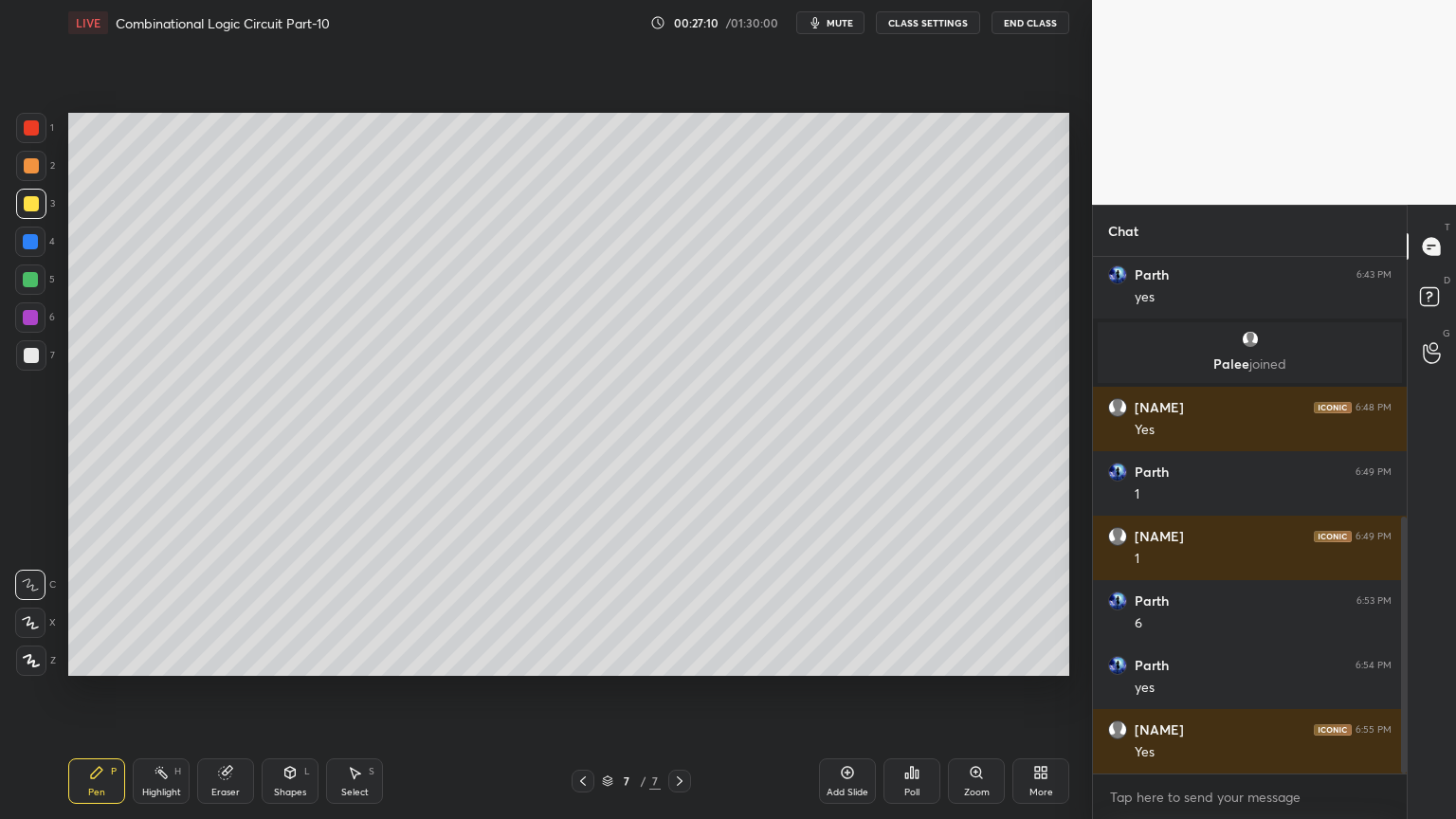 click at bounding box center (31, 355) 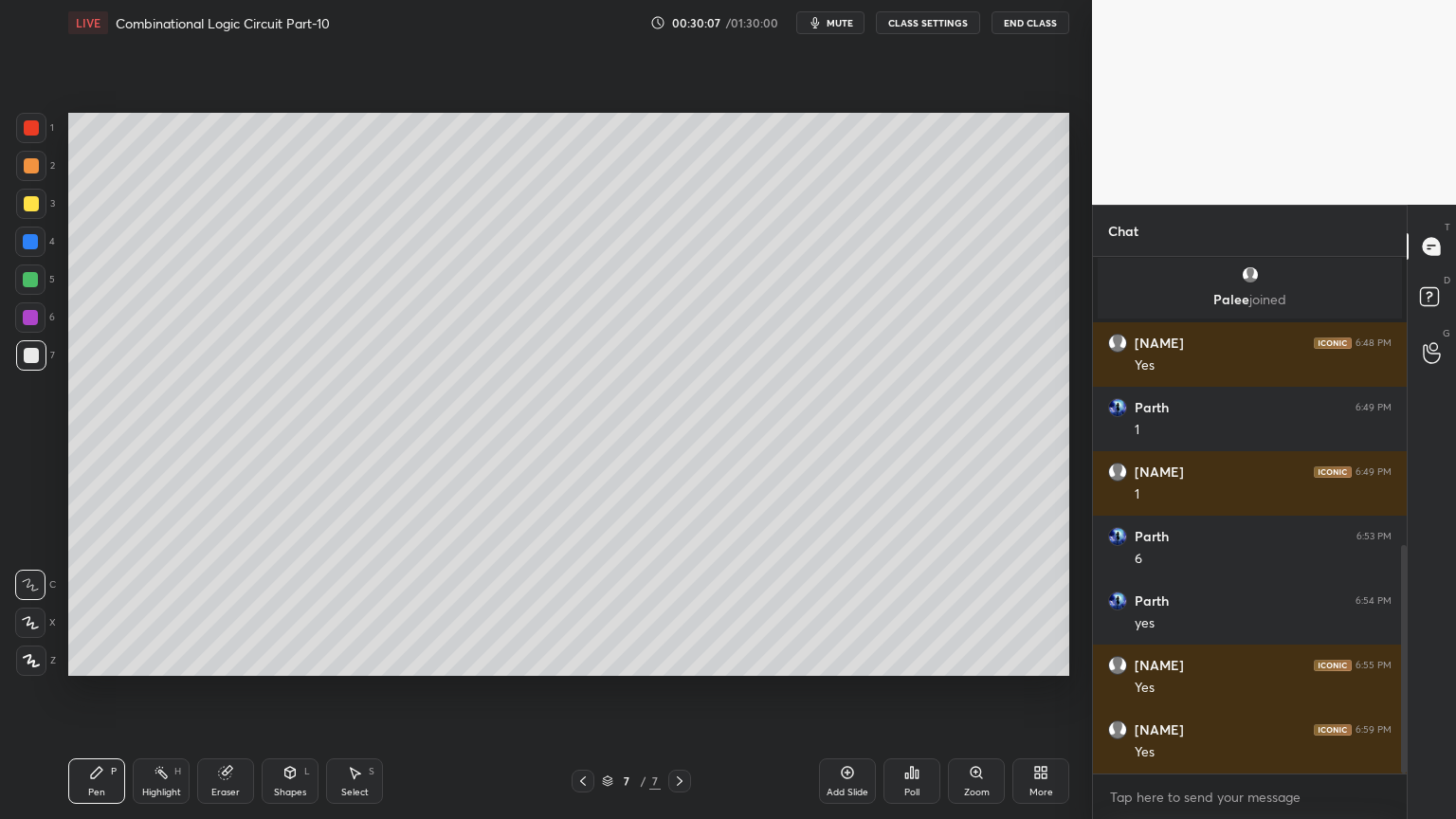 scroll, scrollTop: 651, scrollLeft: 0, axis: vertical 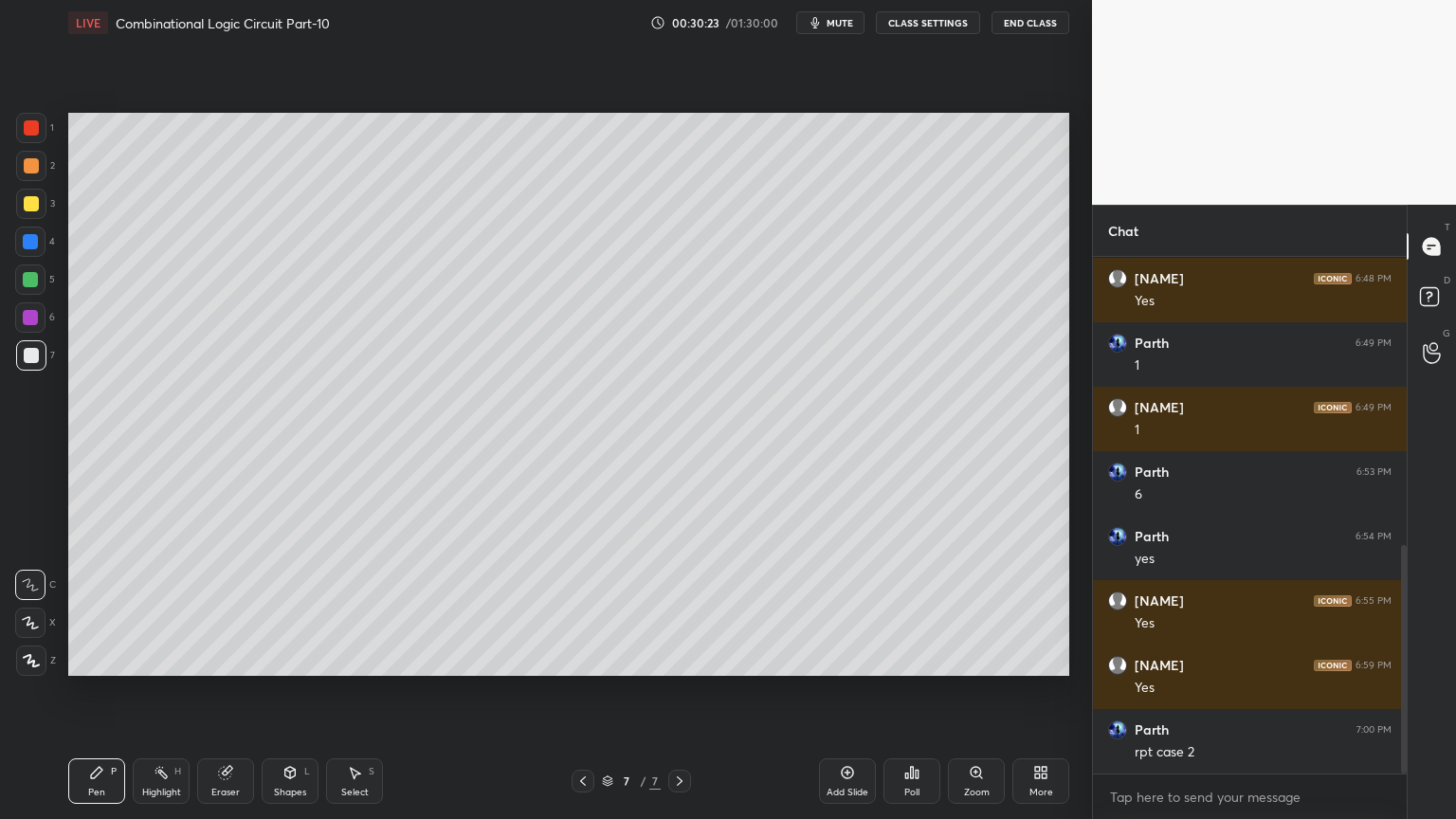 click 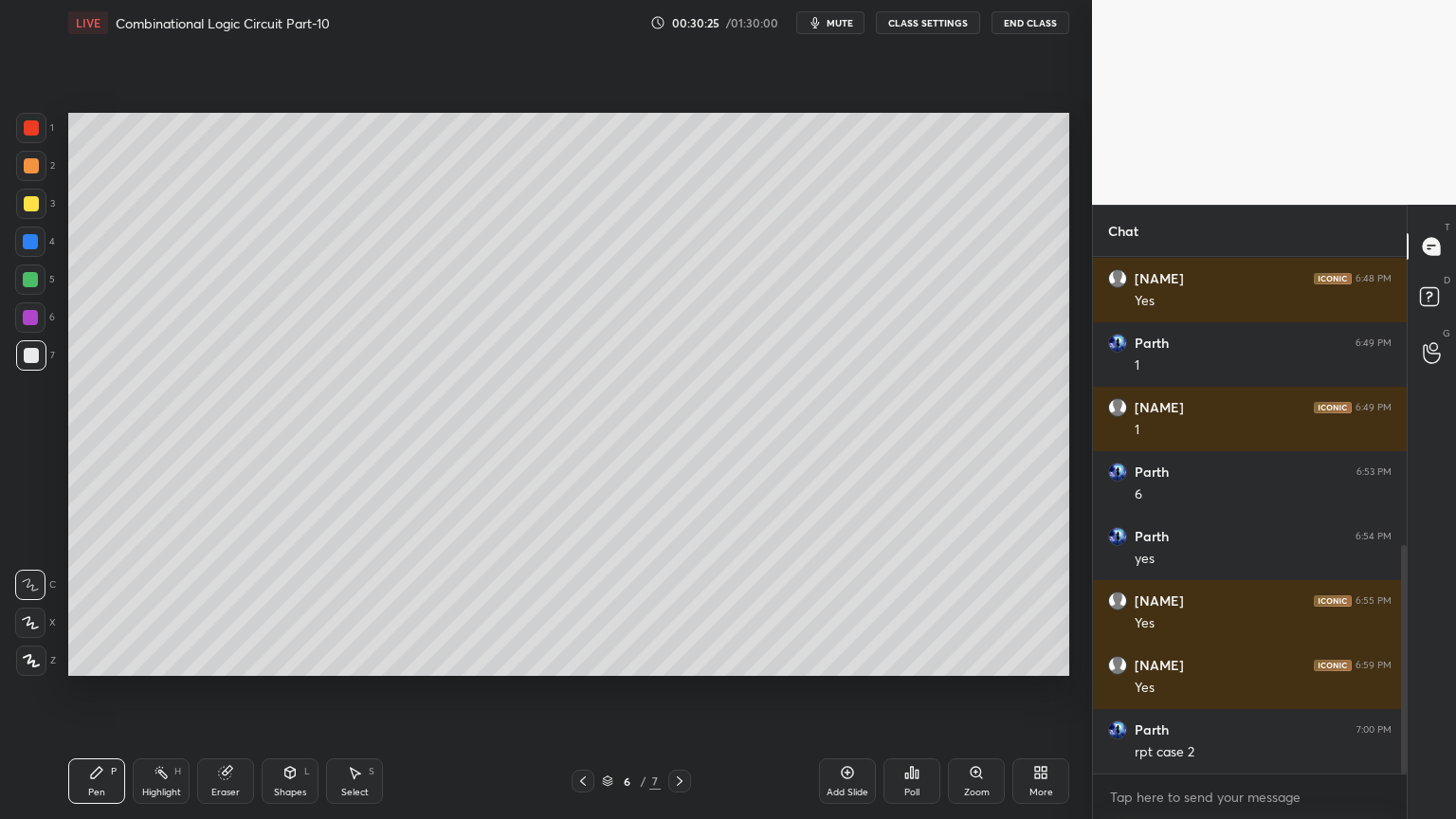 click at bounding box center [583, 781] 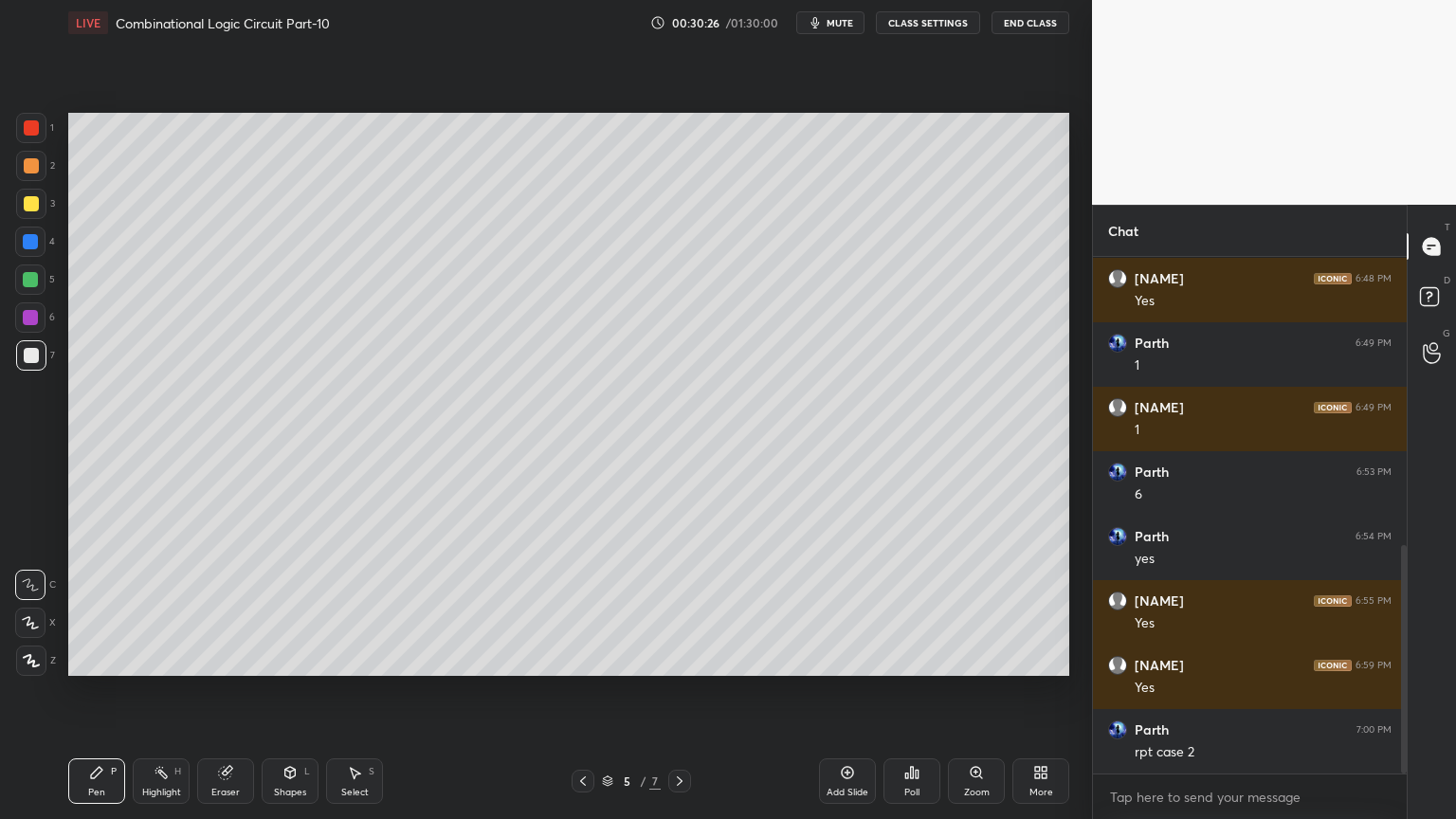 click at bounding box center (583, 781) 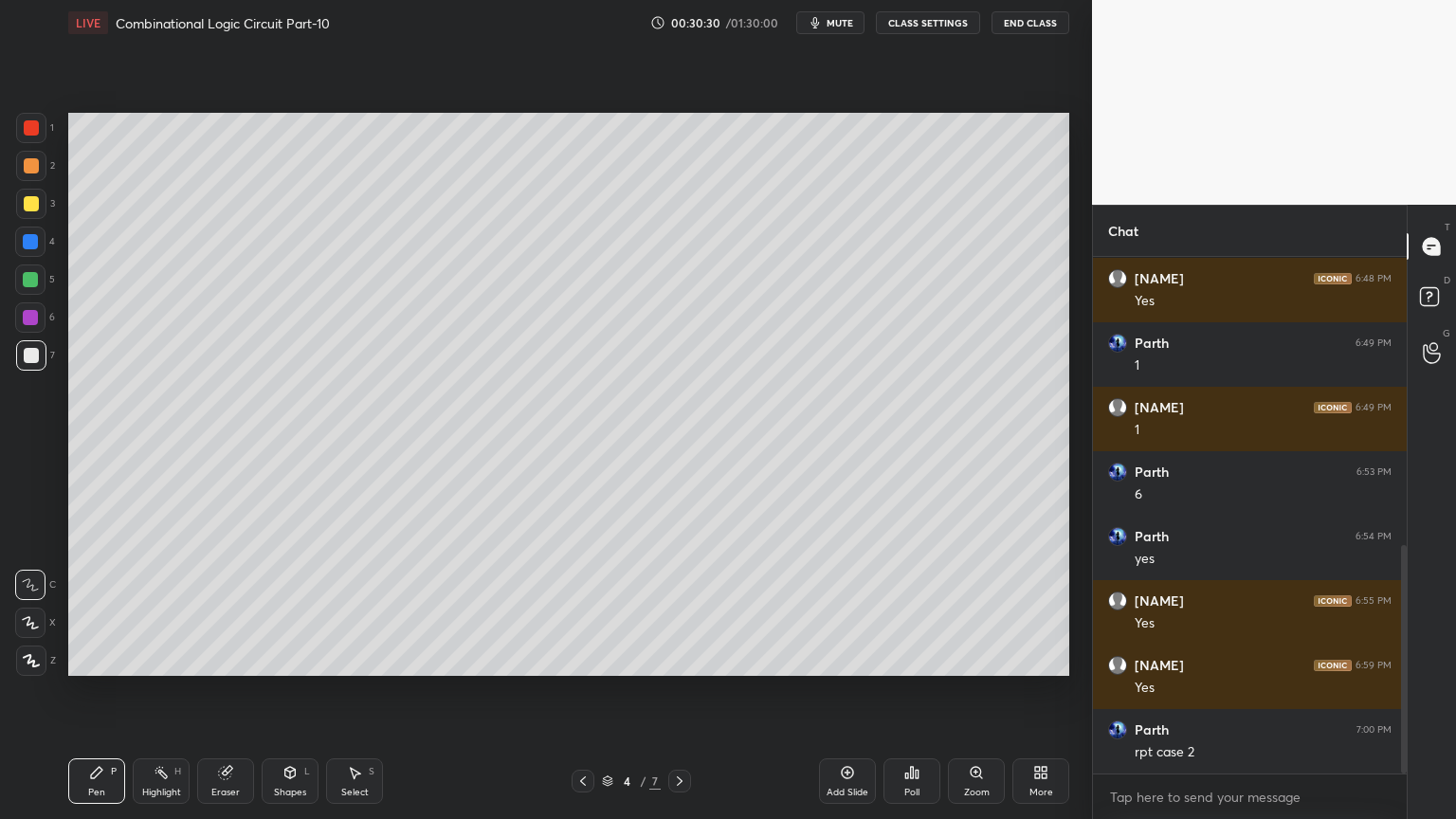 click on "2" at bounding box center [35, 170] 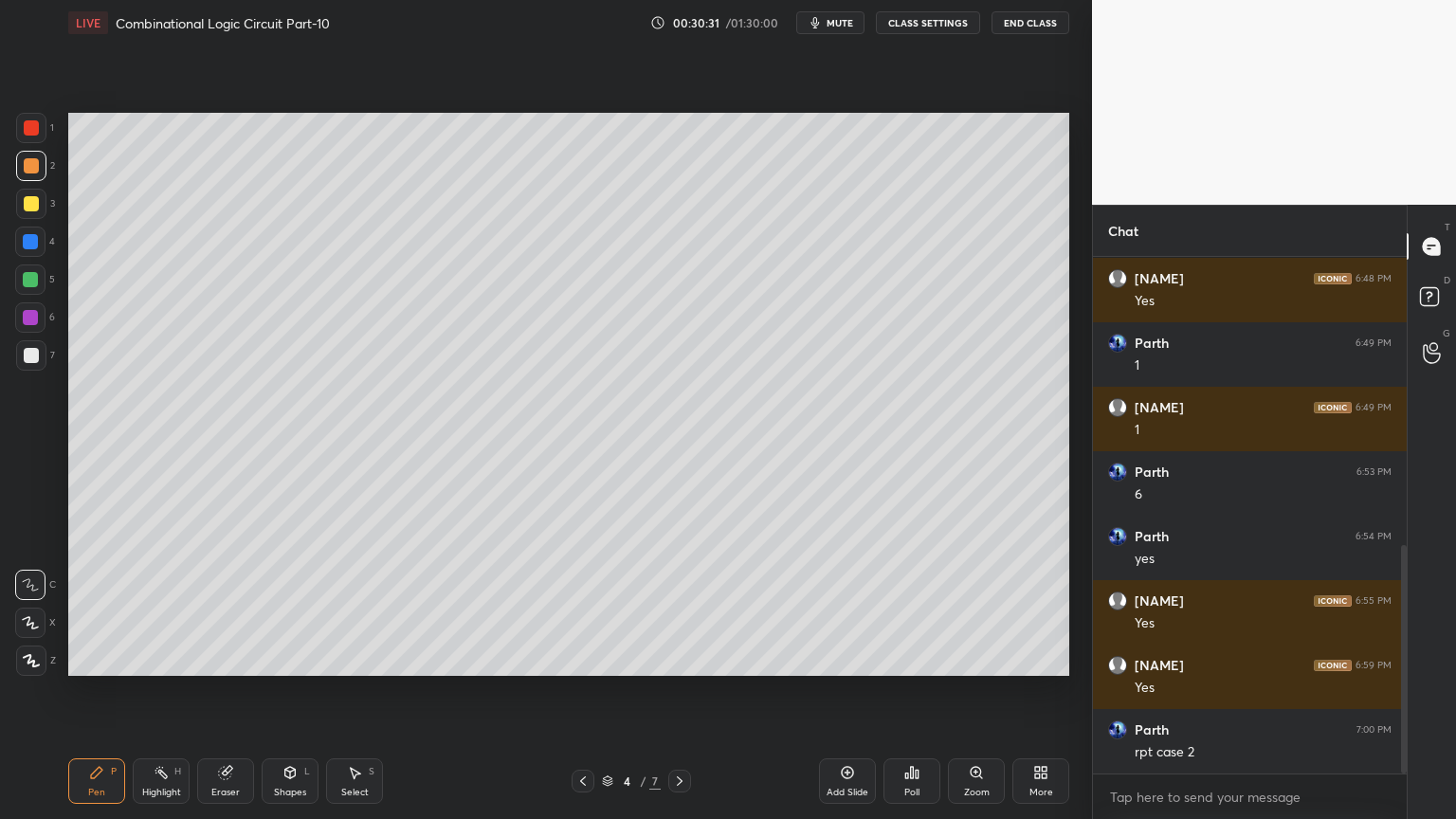 click 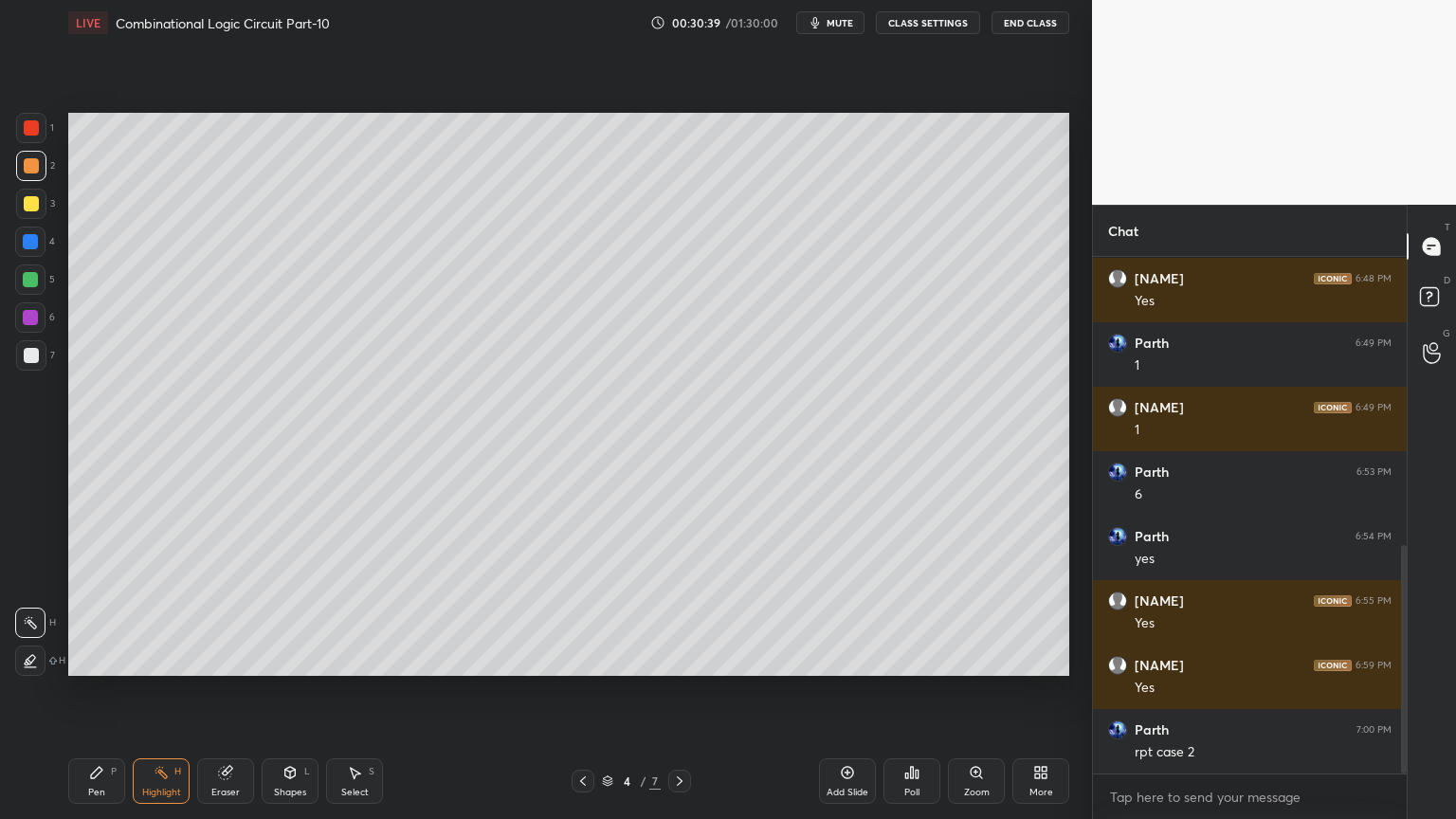 click at bounding box center [680, 781] 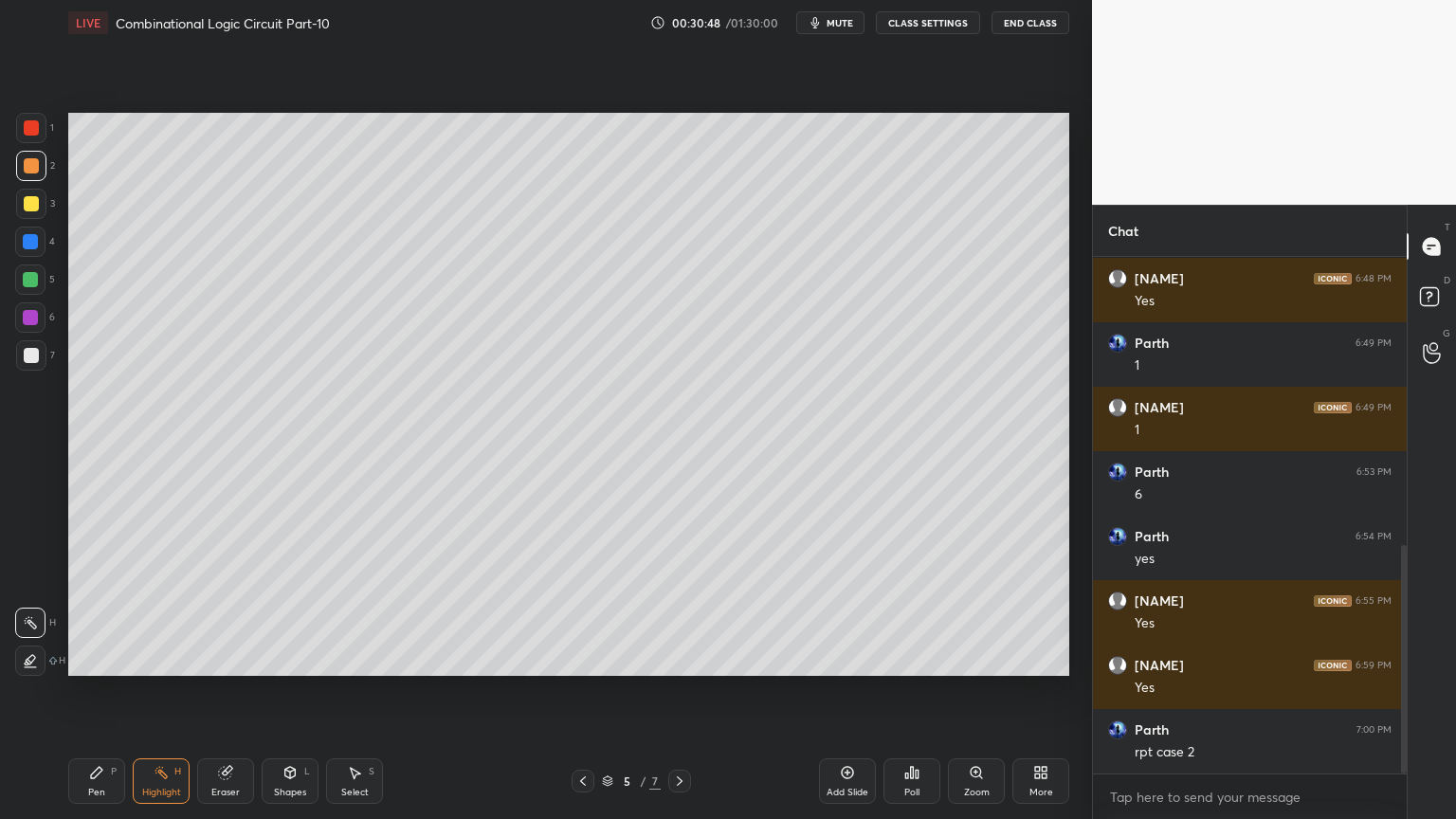 scroll, scrollTop: 670, scrollLeft: 0, axis: vertical 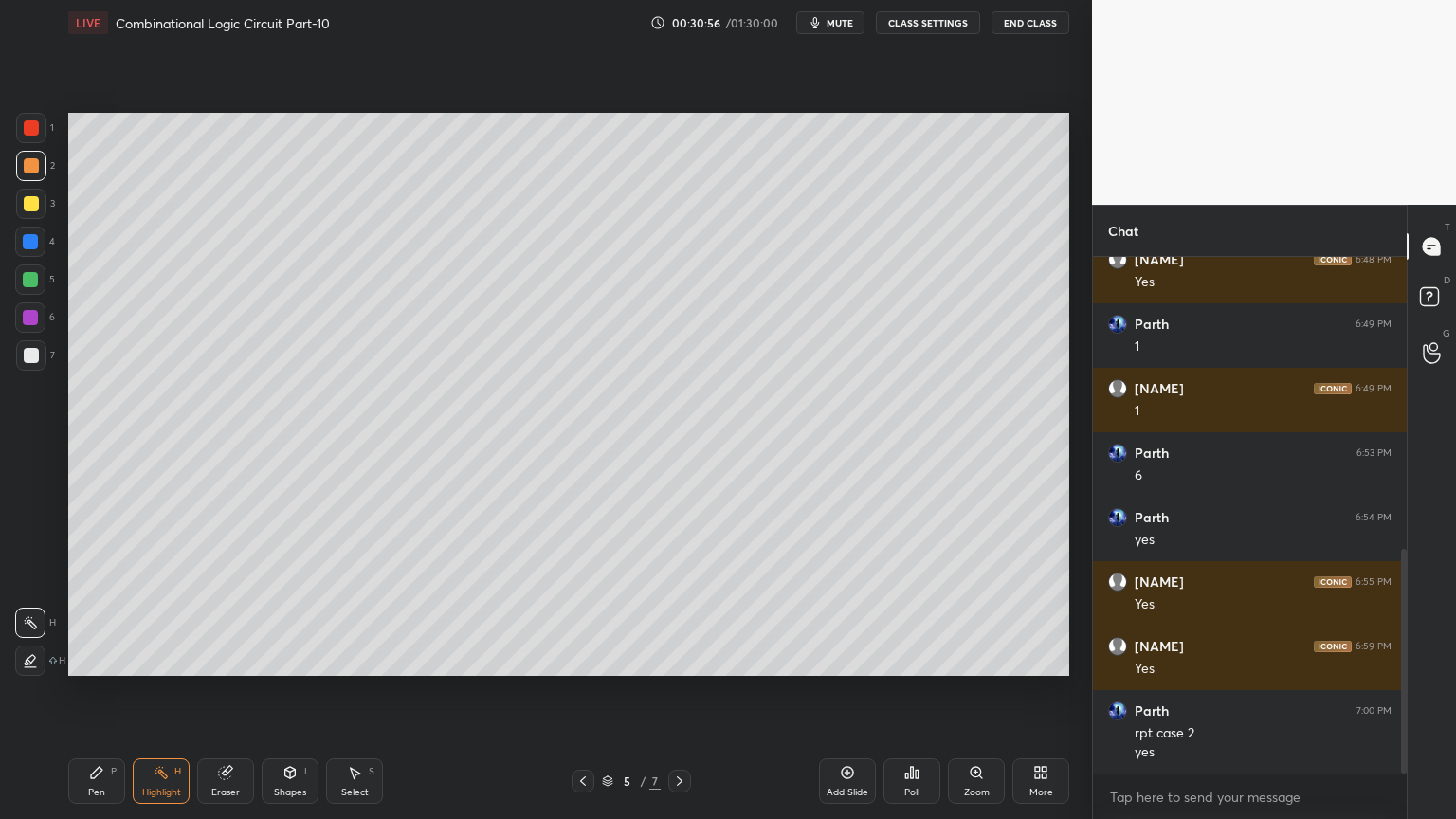 click 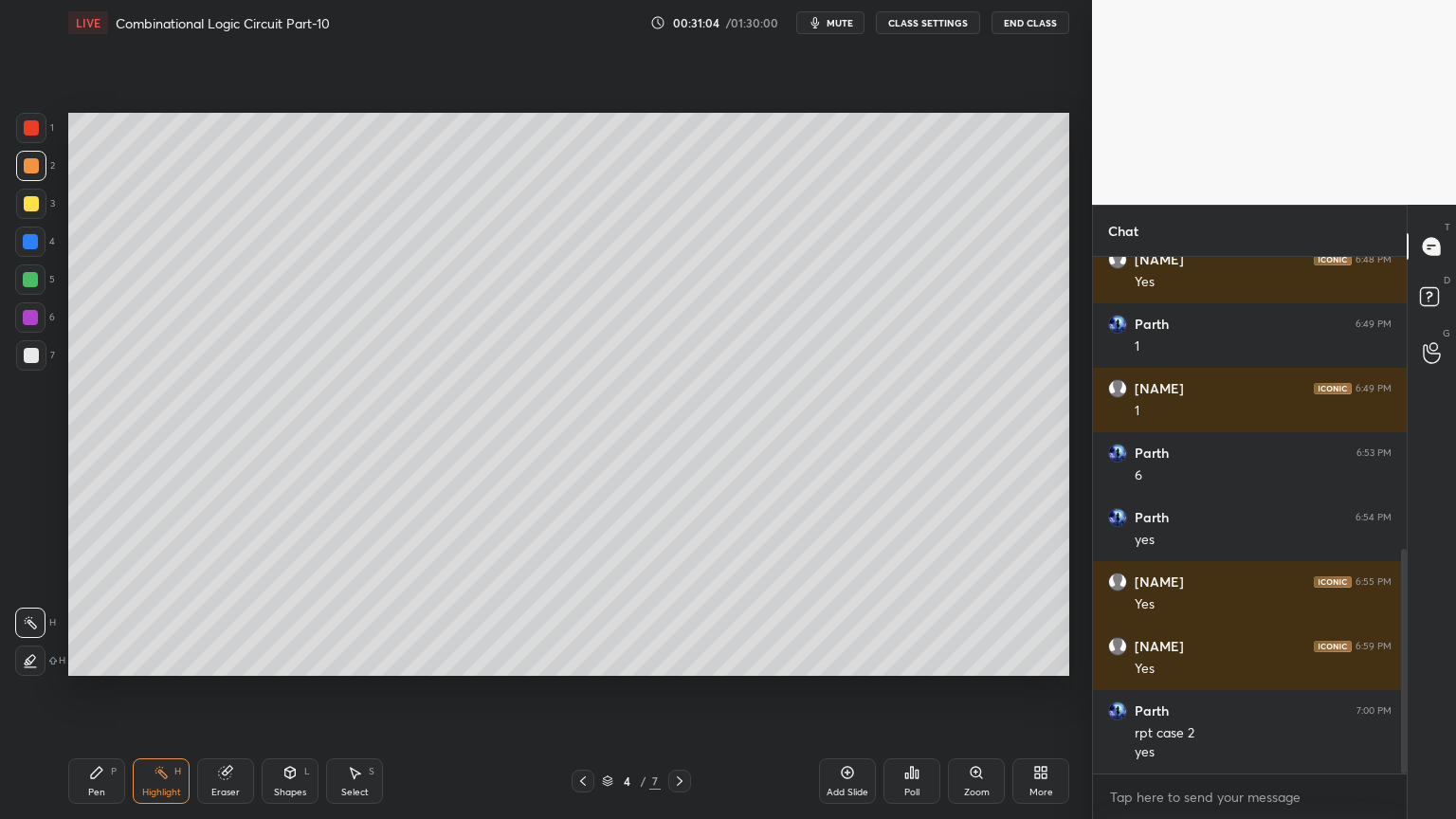 click on "mute" at bounding box center (840, 23) 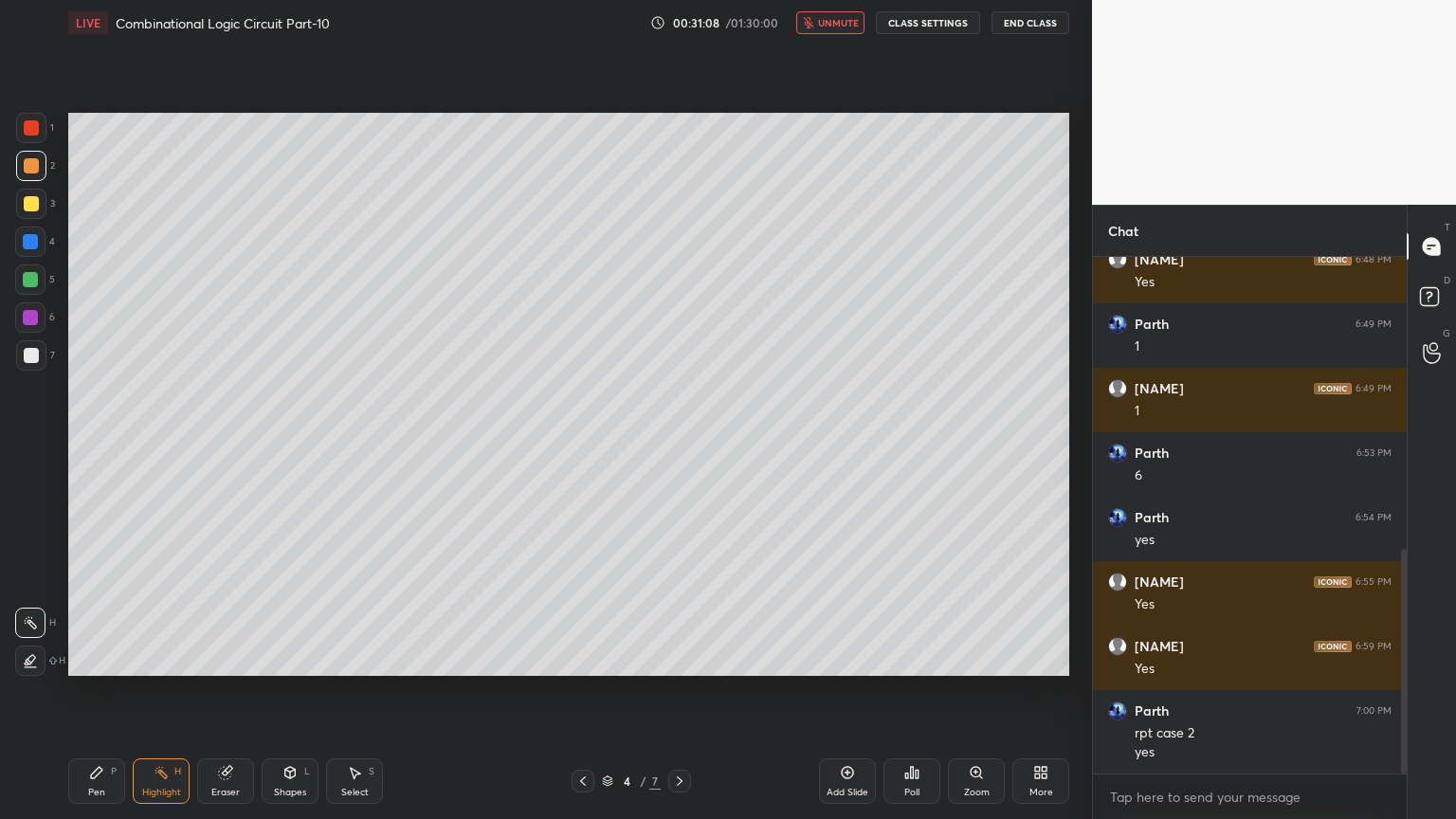 click on "unmute" at bounding box center [838, 23] 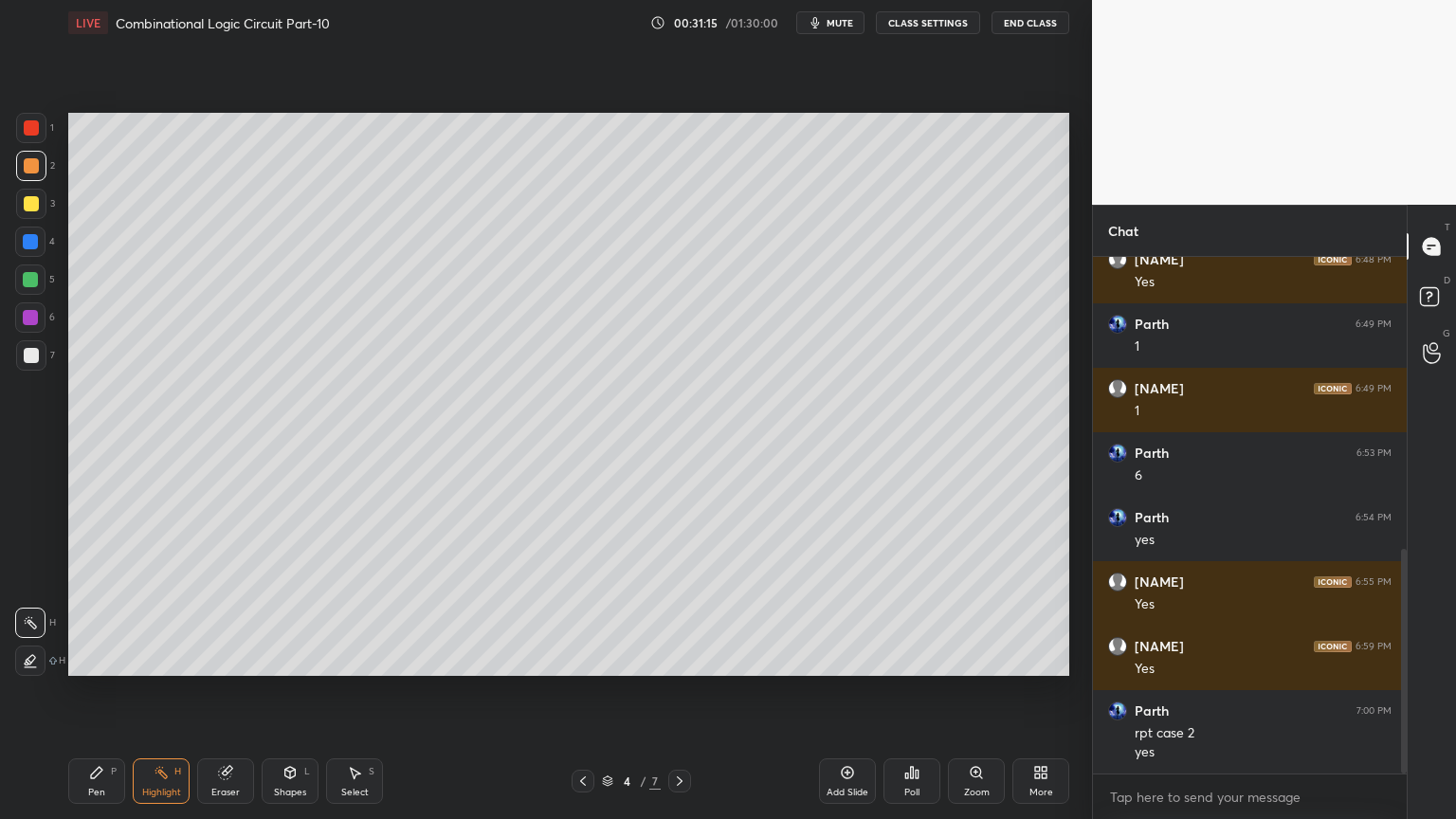 scroll, scrollTop: 735, scrollLeft: 0, axis: vertical 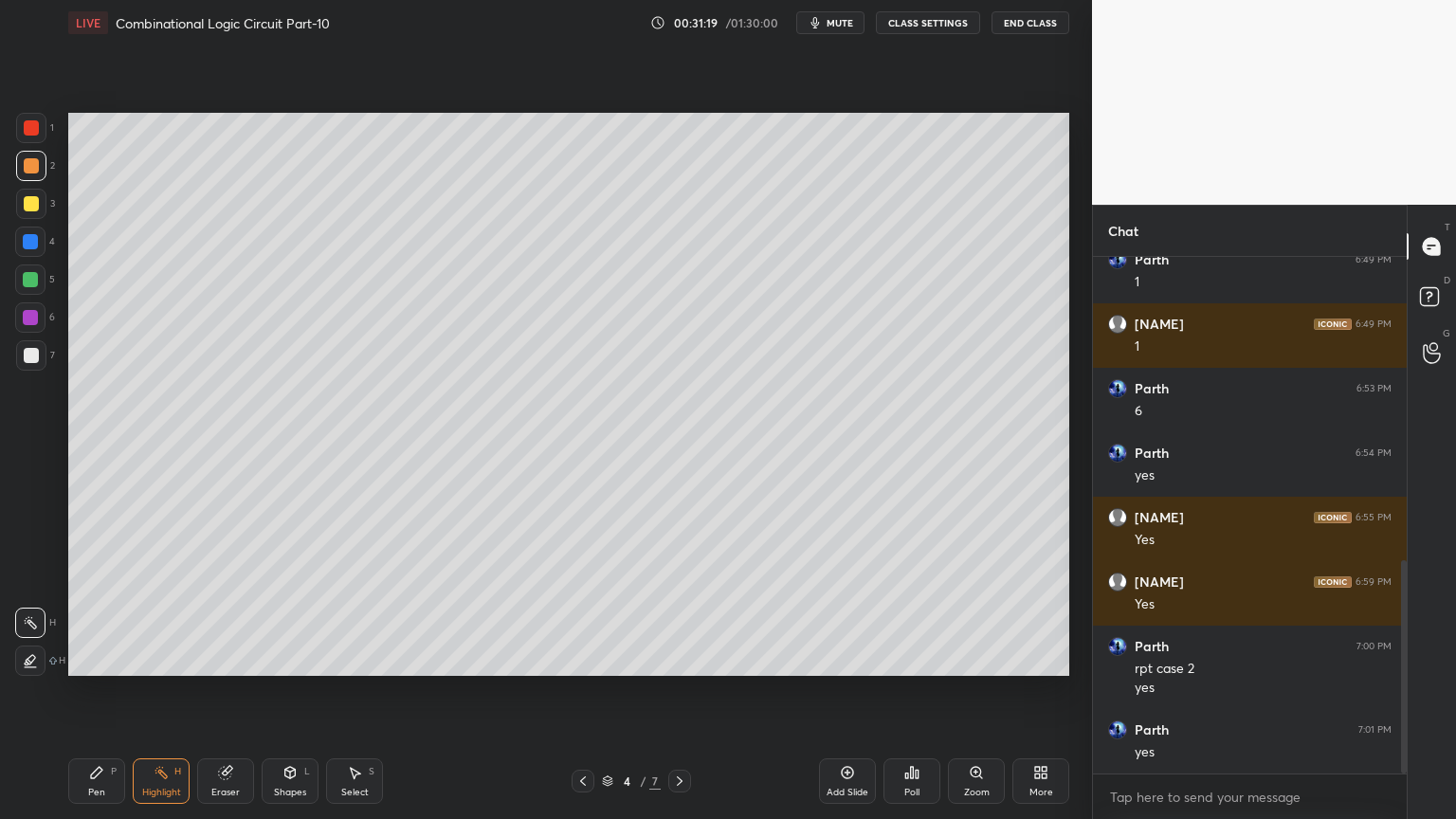 click 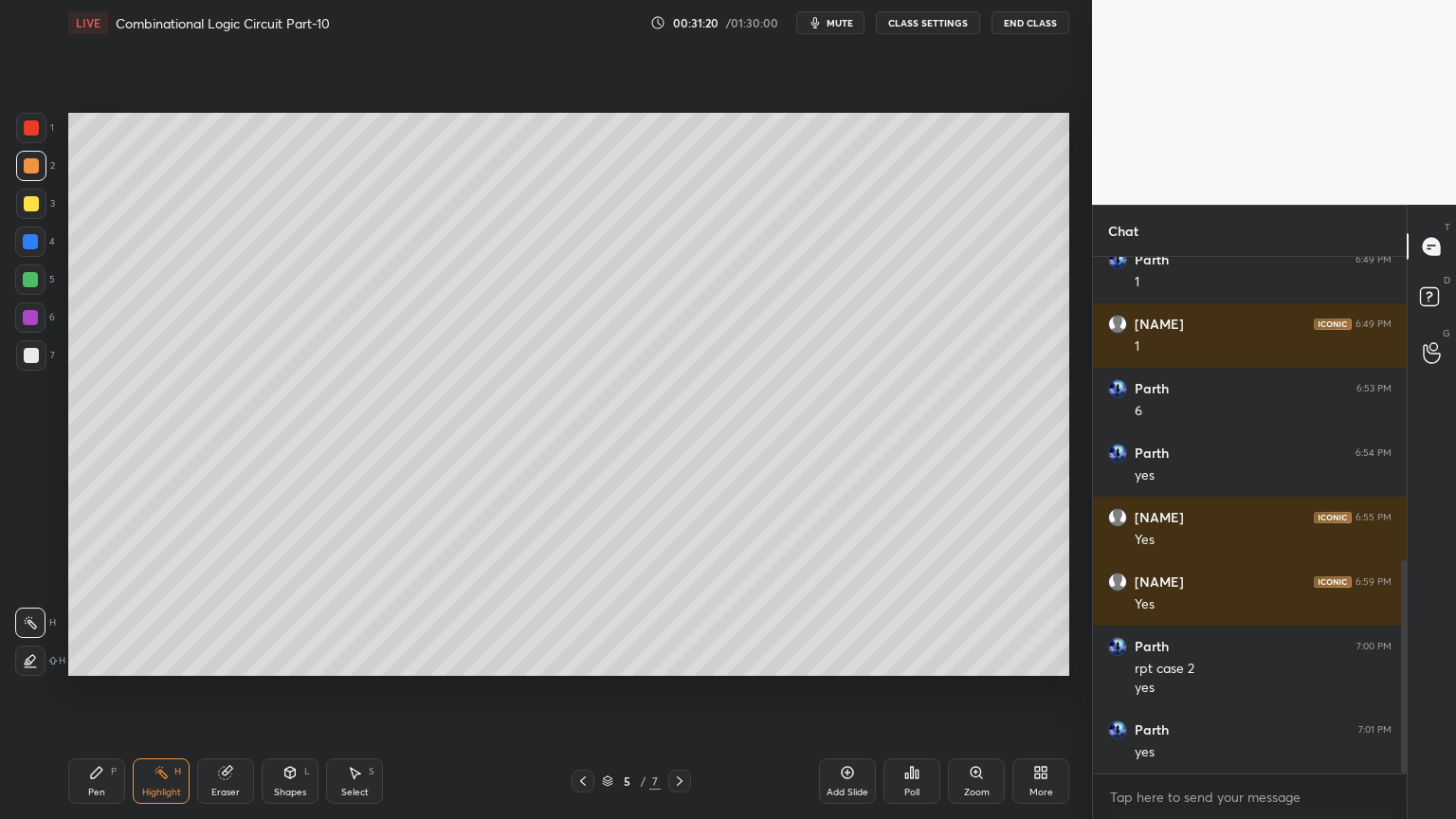 click 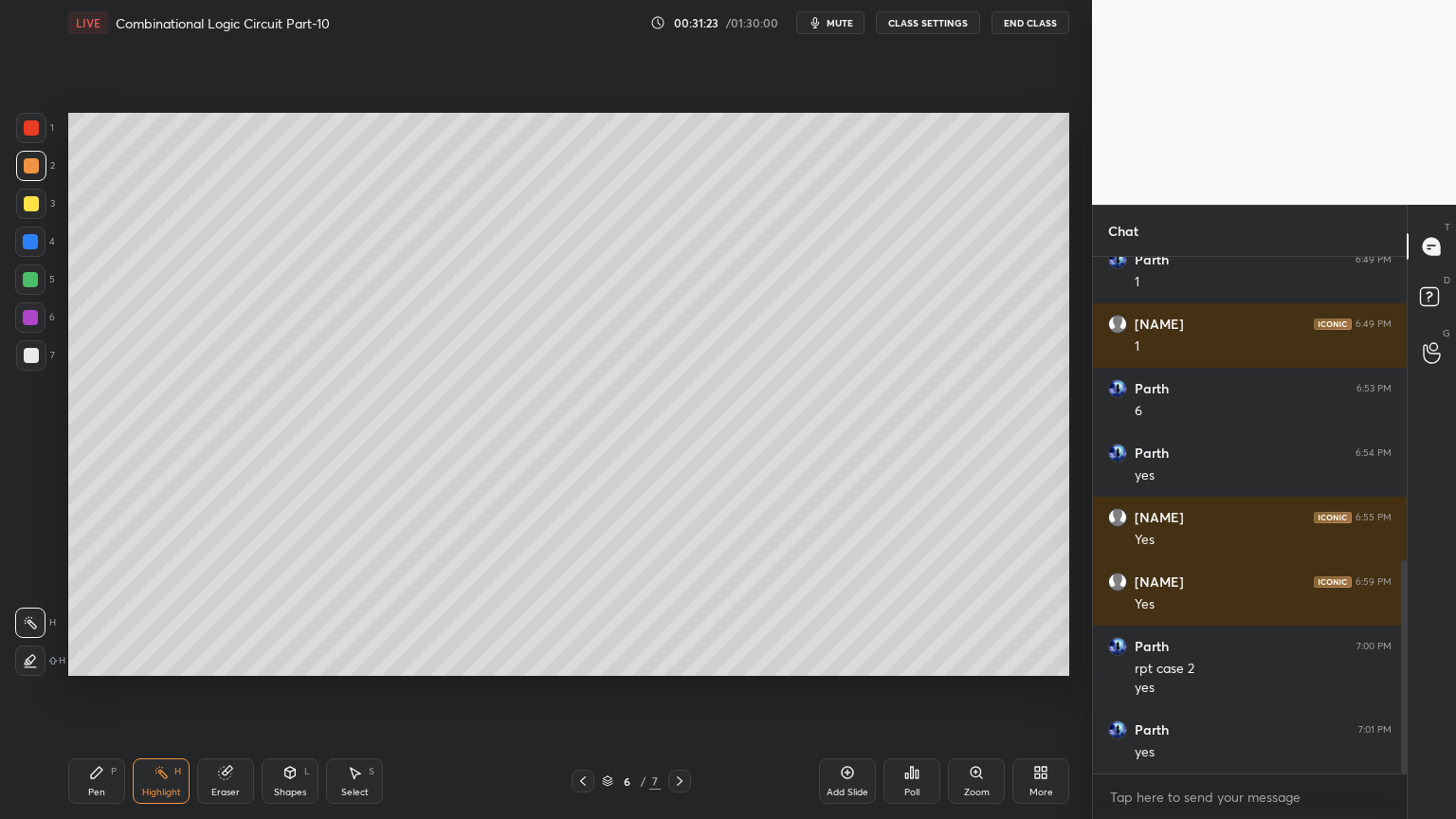click at bounding box center (680, 781) 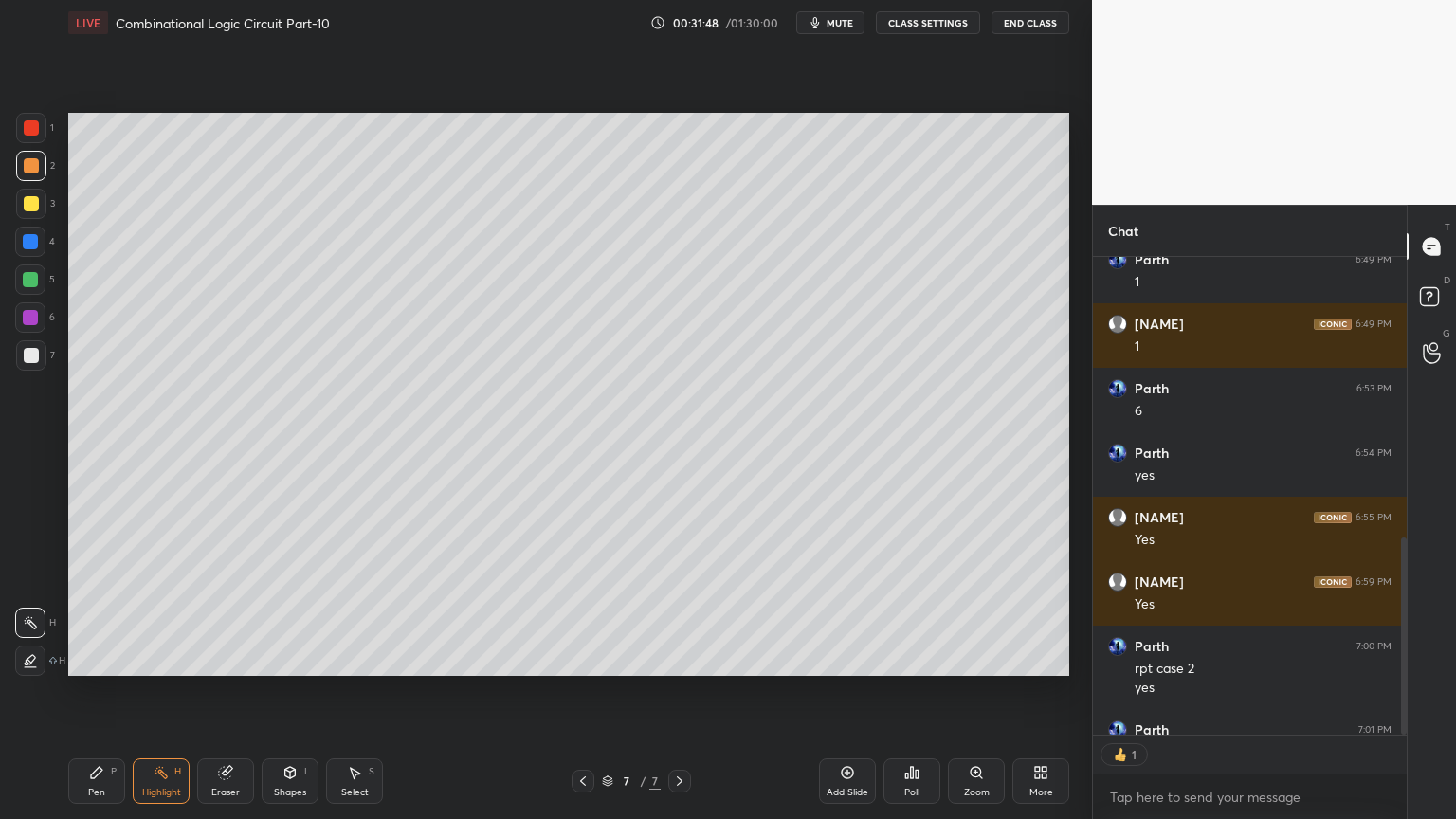 scroll, scrollTop: 473, scrollLeft: 308, axis: both 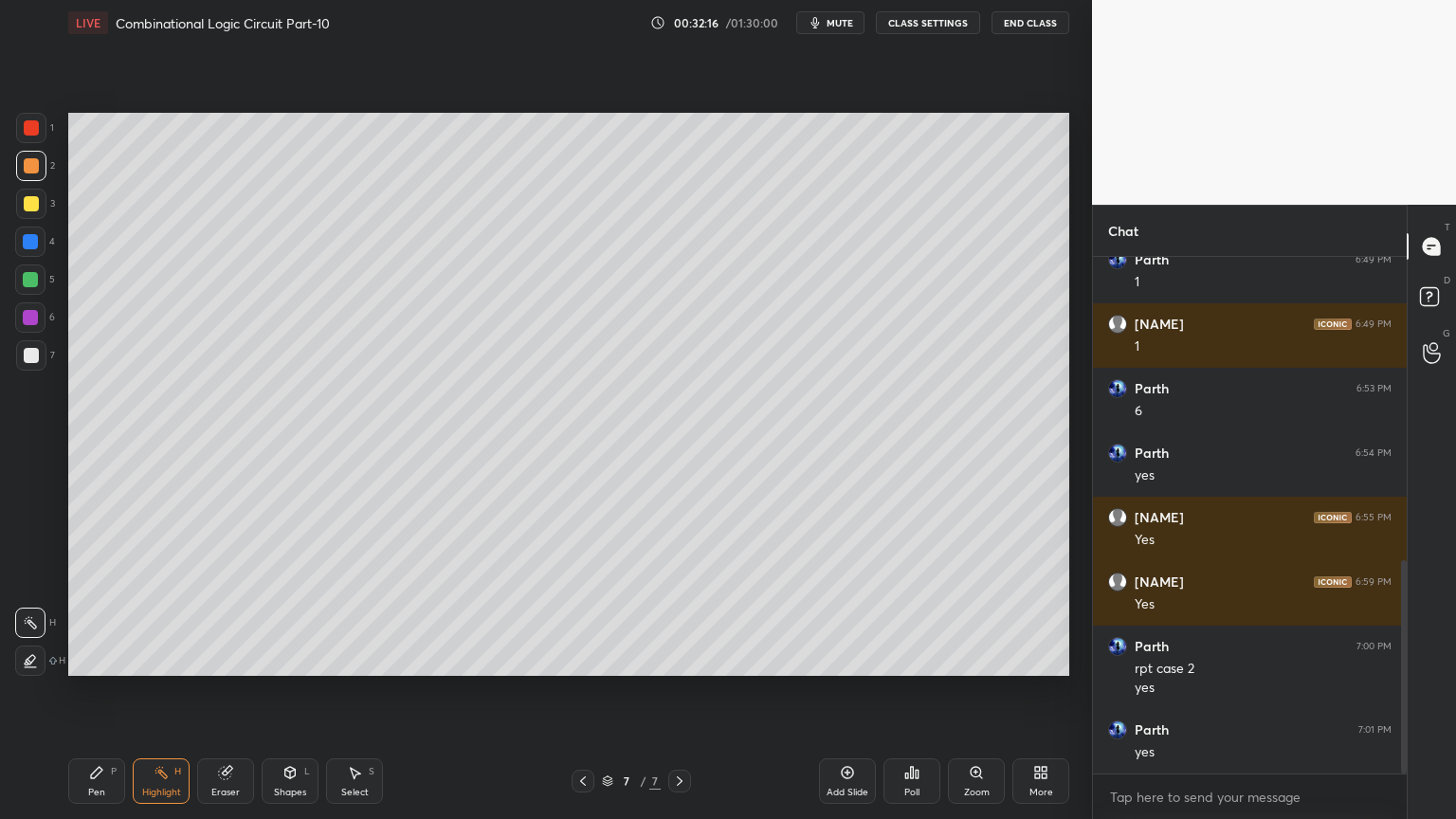 click 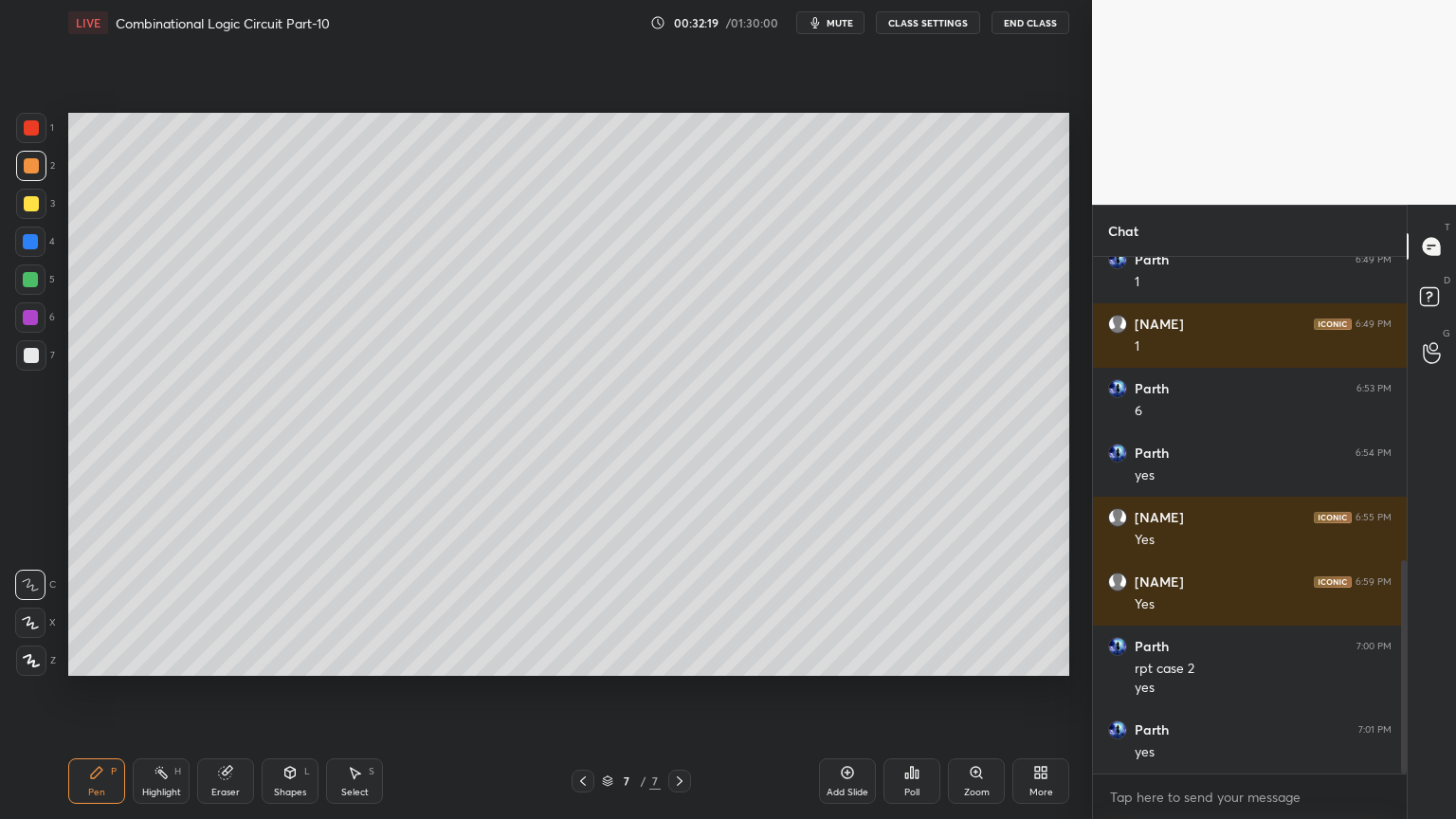 click on "Add Slide" at bounding box center [847, 781] 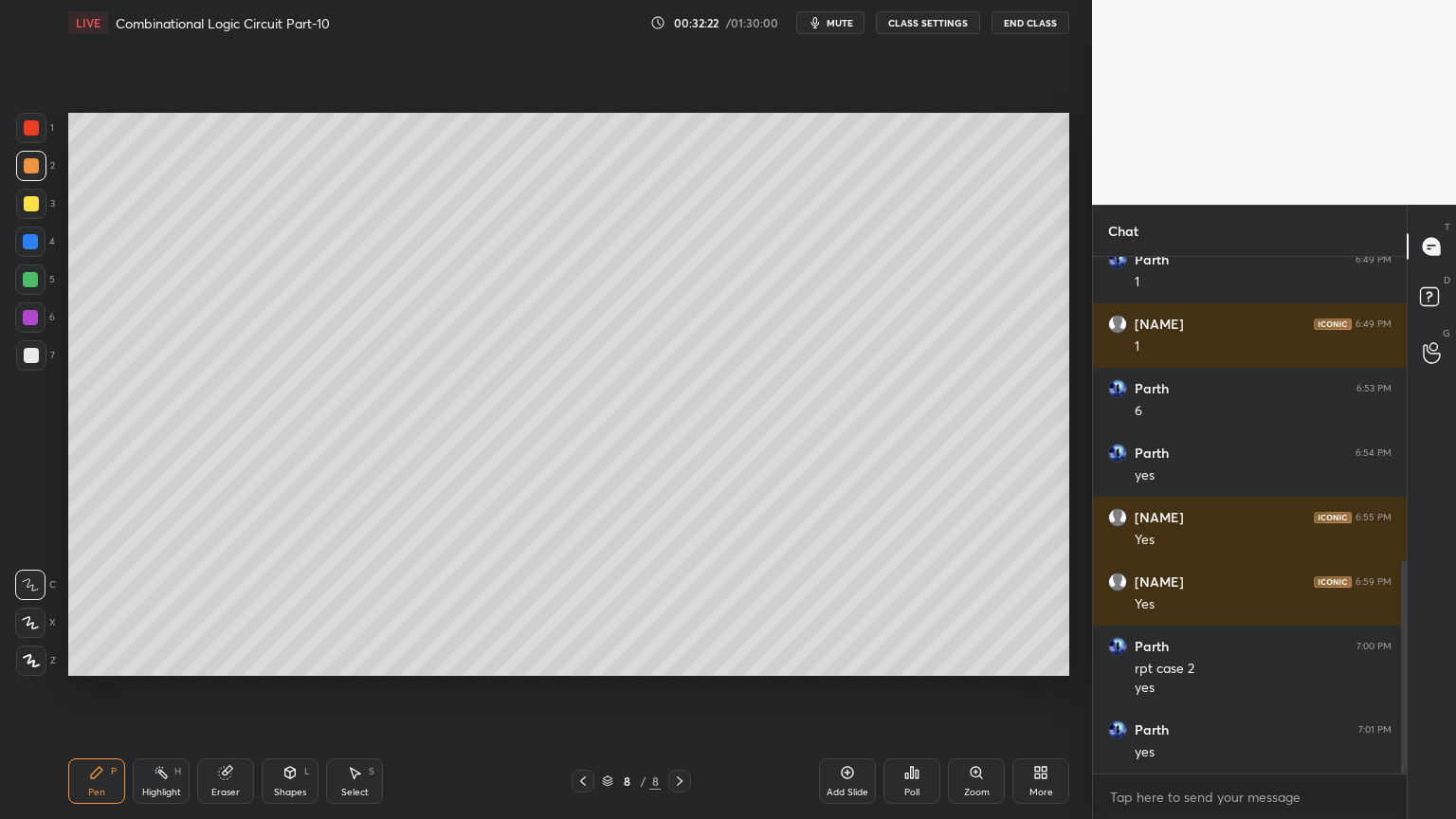 click 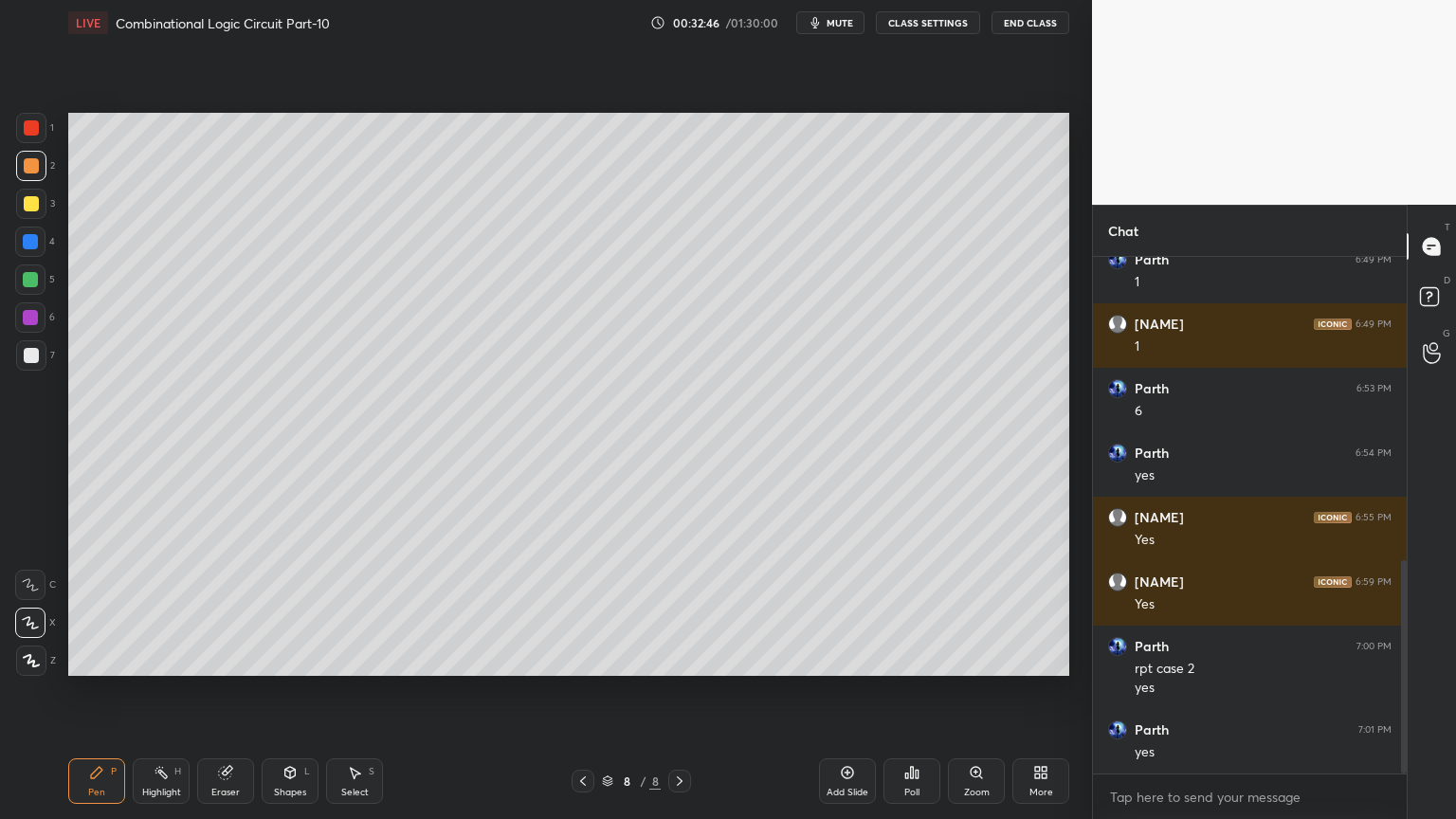 click at bounding box center (30, 242) 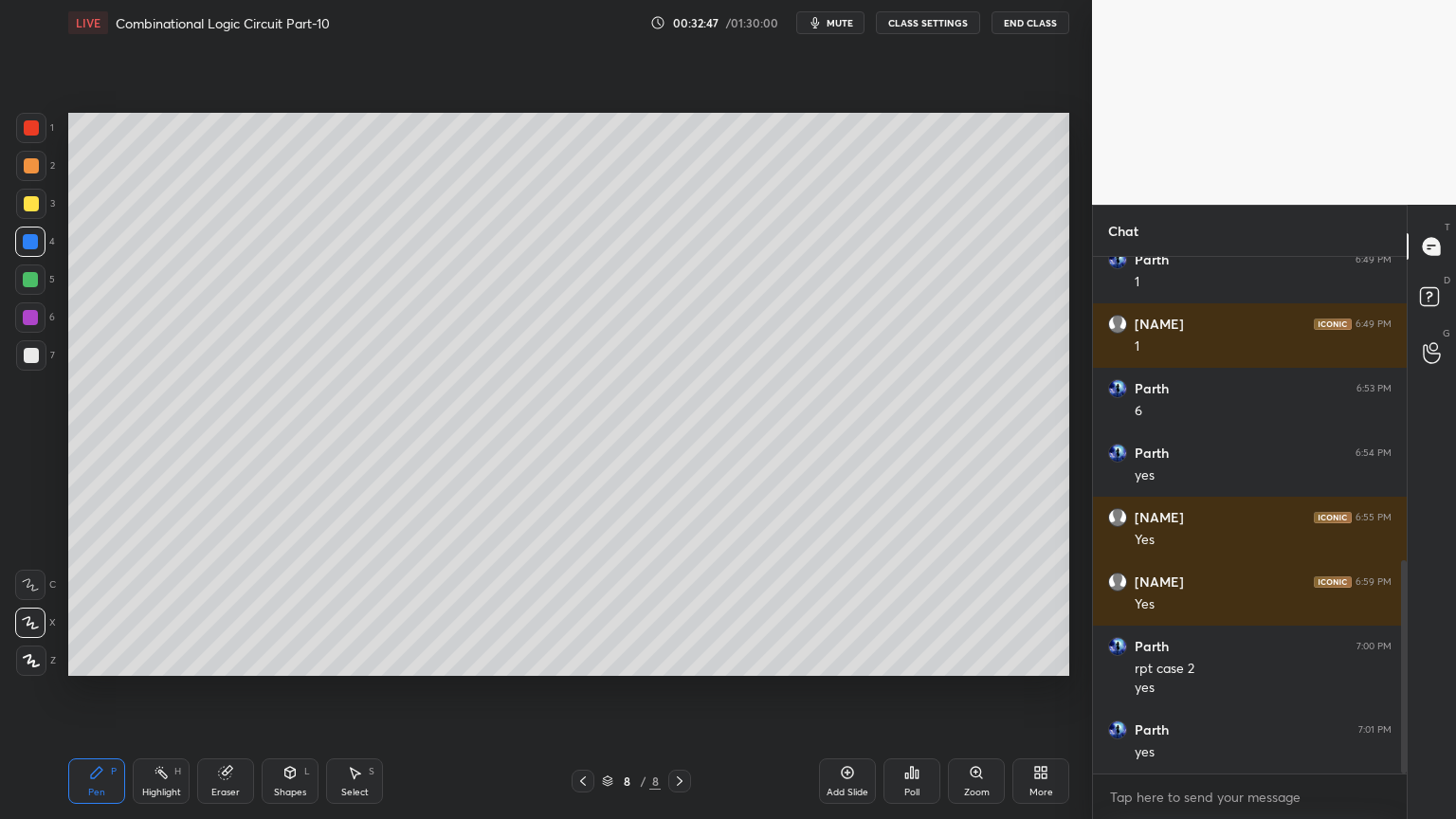 click 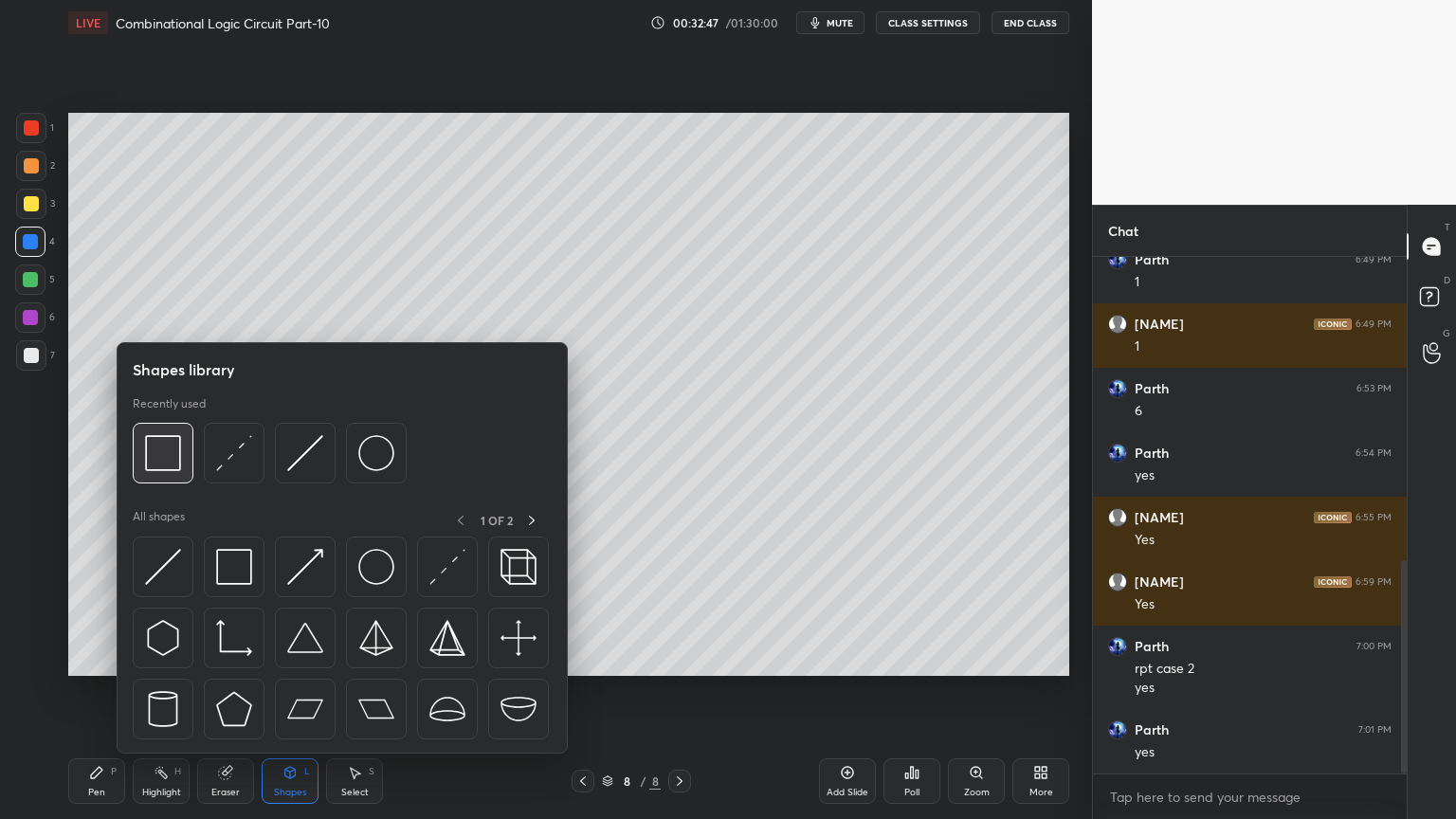 click at bounding box center (163, 453) 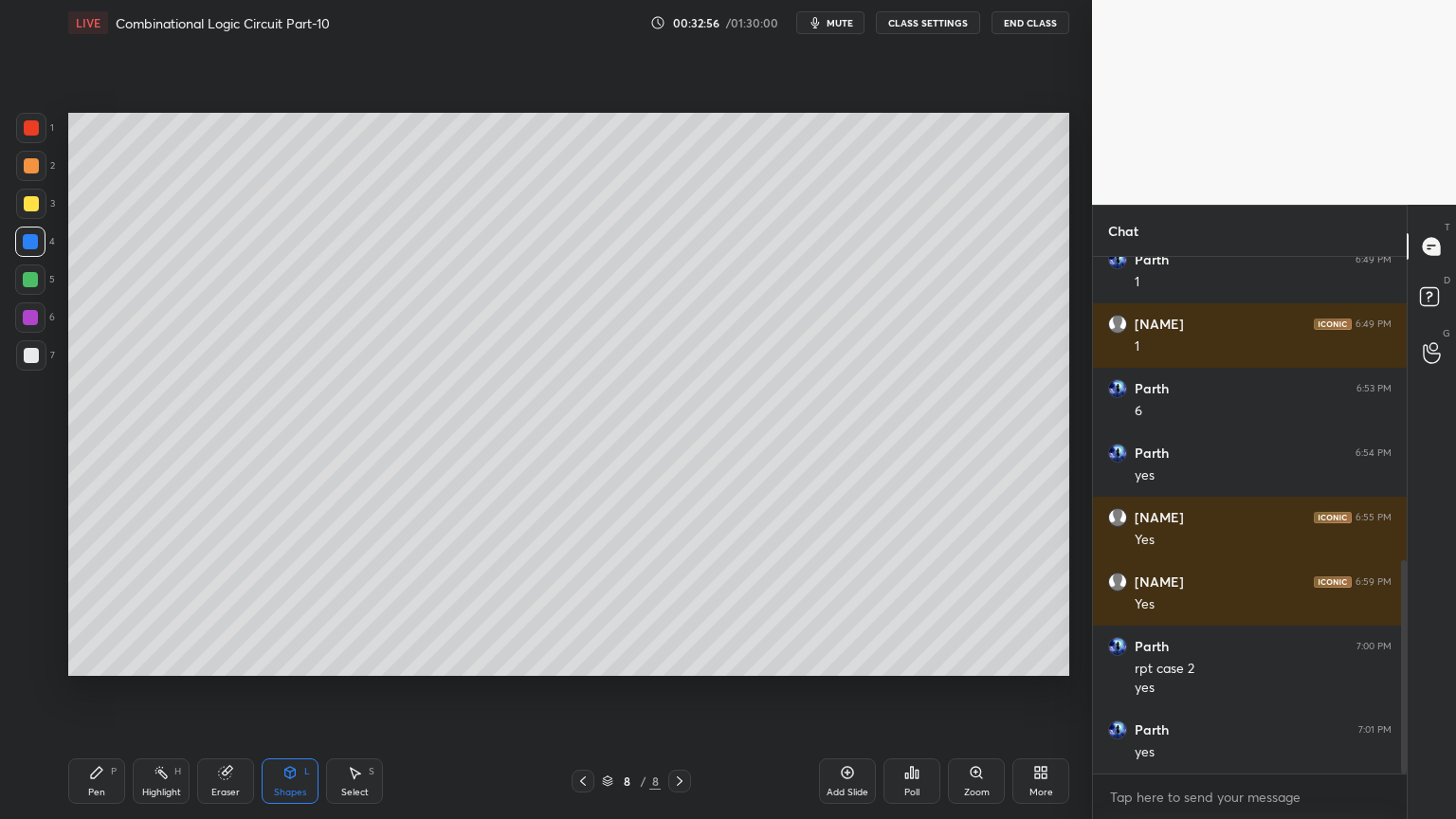 click 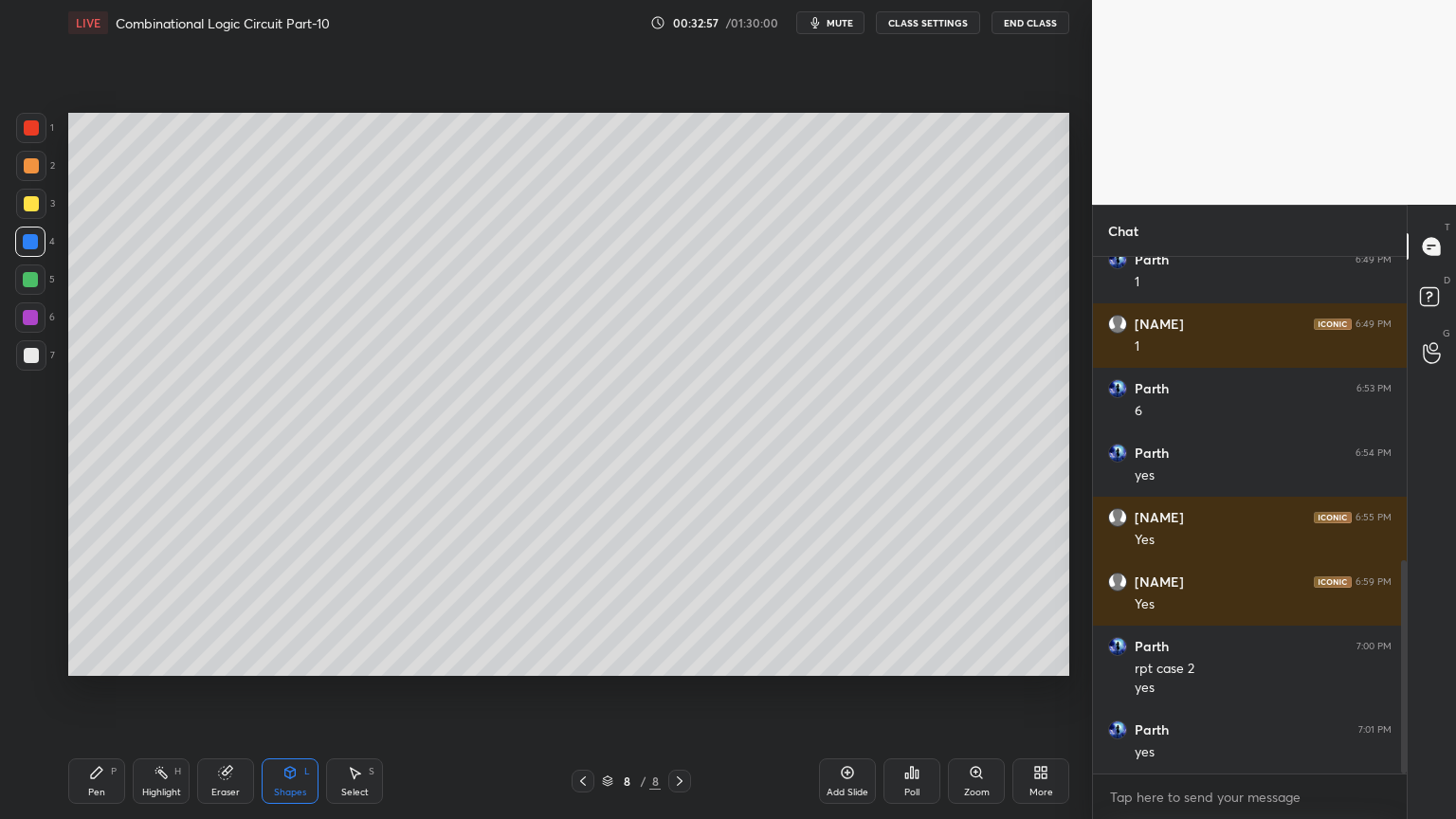 click on "Shapes L" at bounding box center [290, 781] 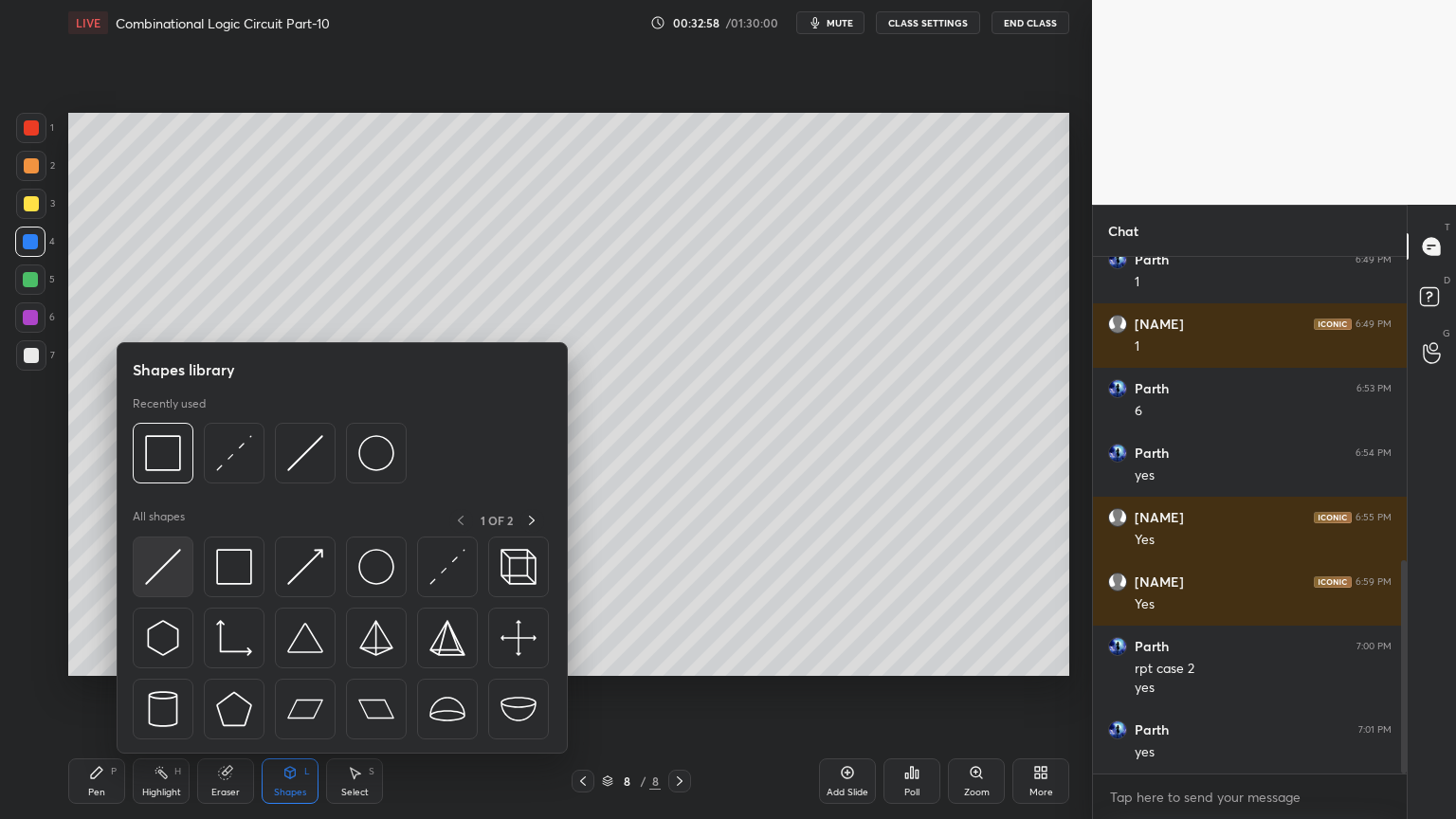 click at bounding box center (163, 567) 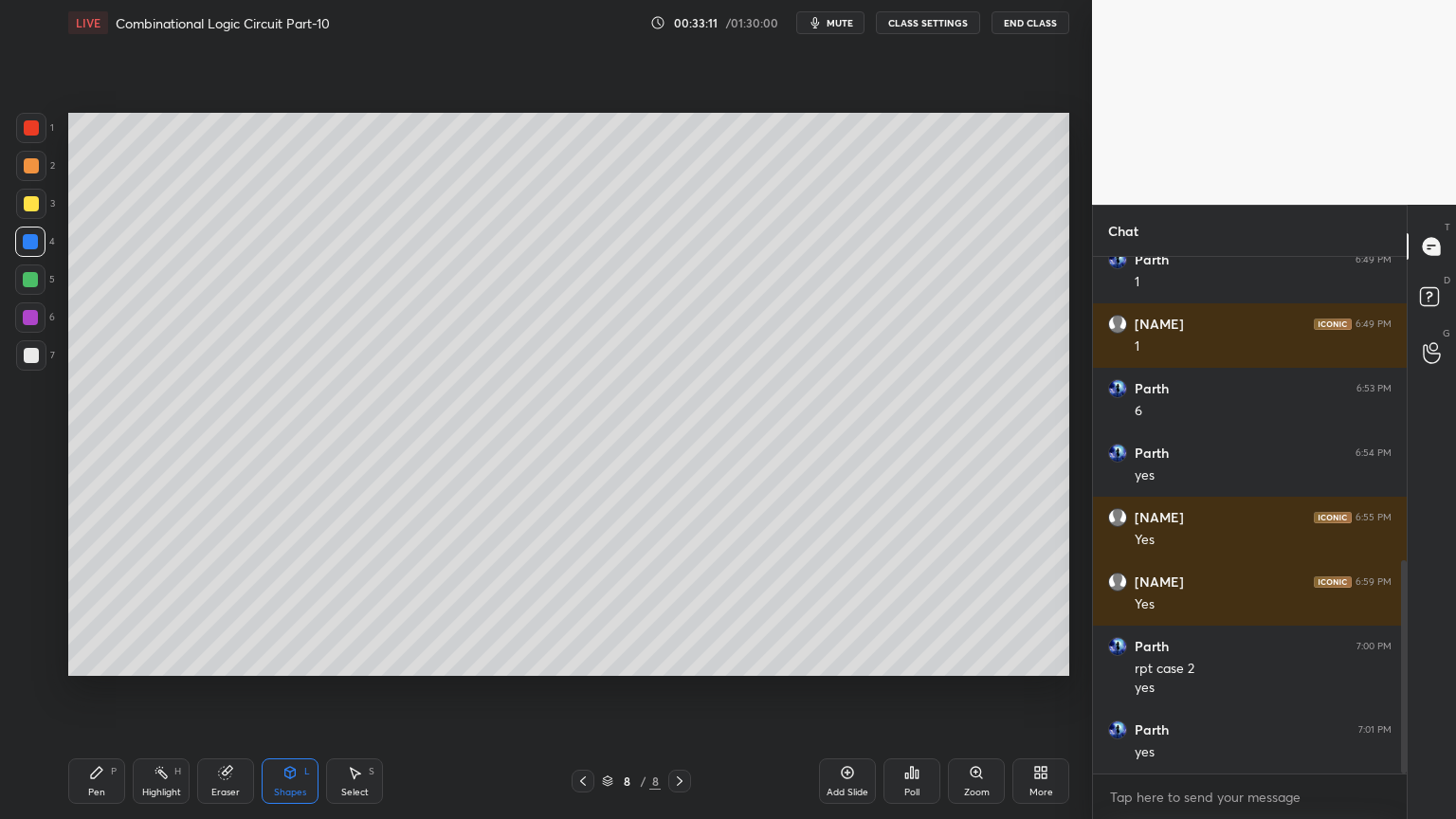 click 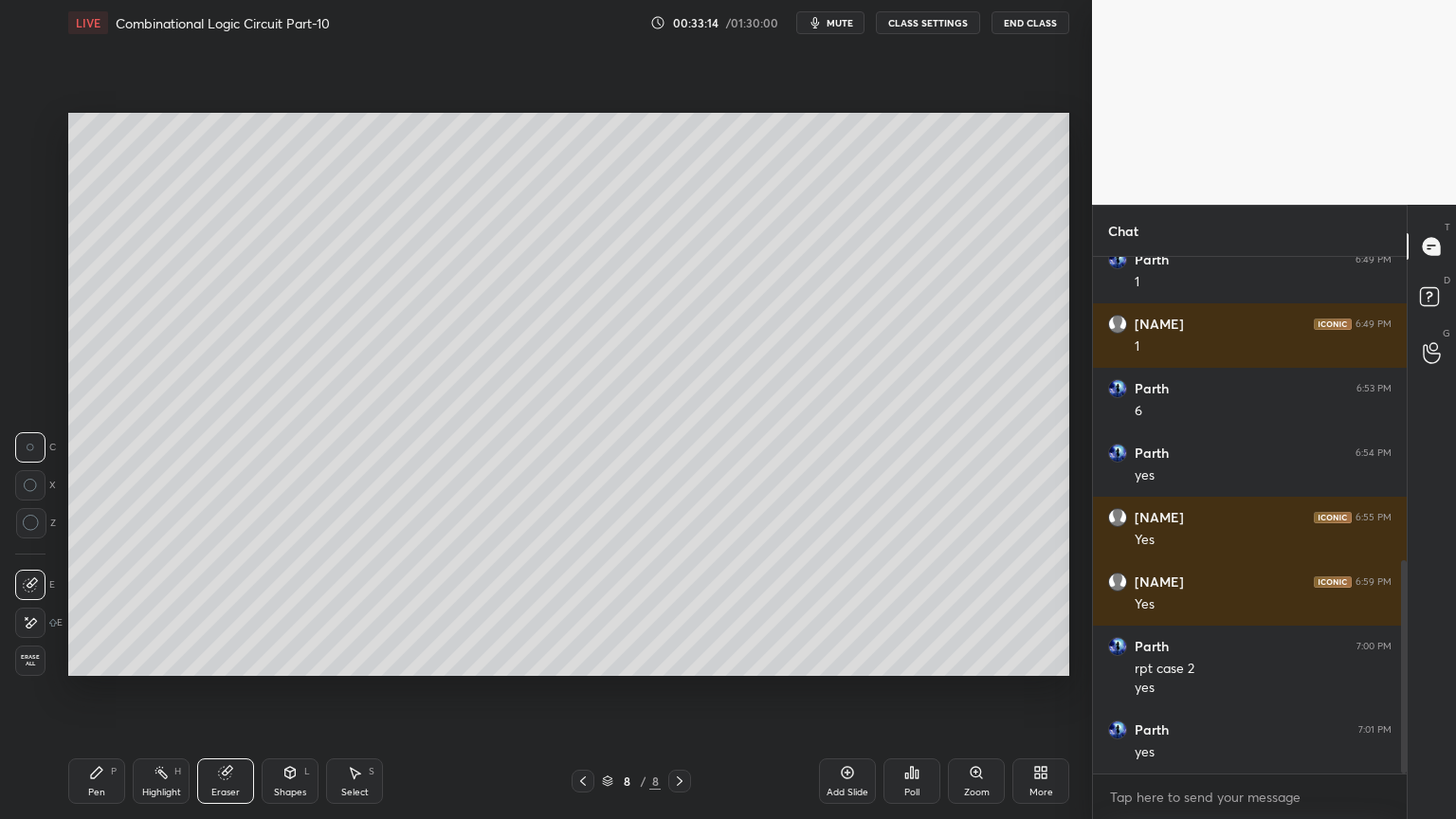 click 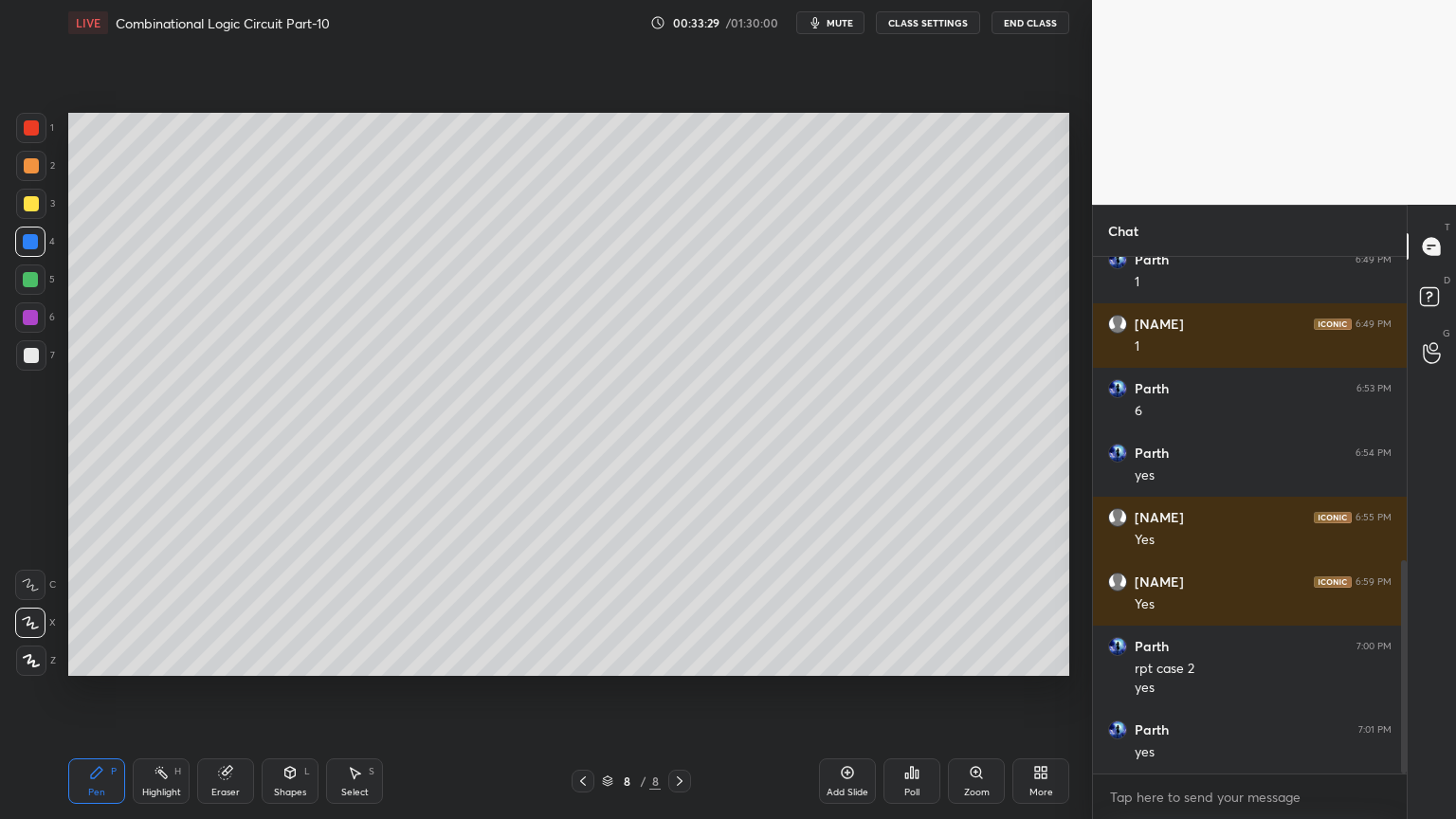 click on "Eraser" at bounding box center (226, 781) 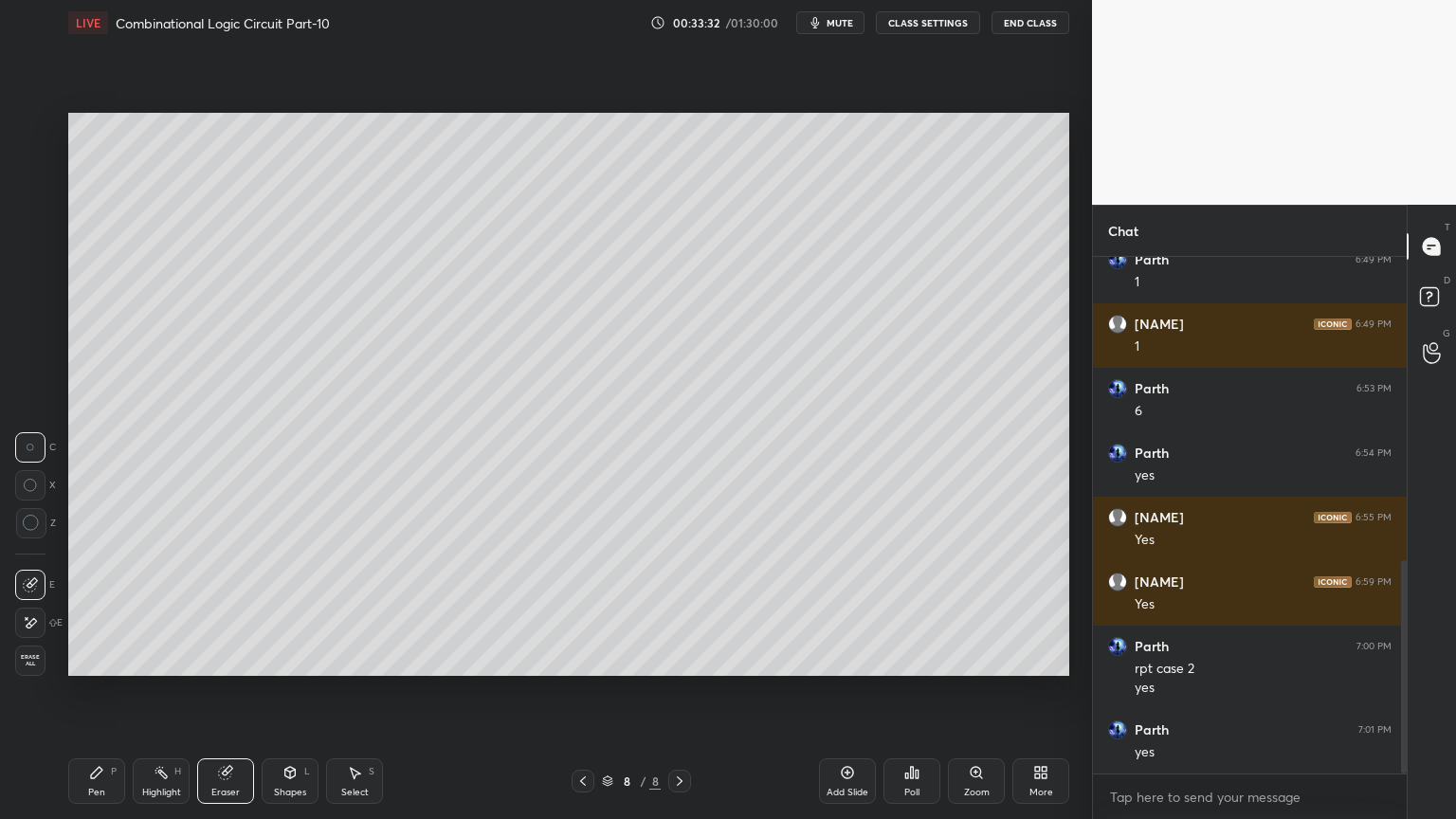 click on "Pen P" at bounding box center [97, 781] 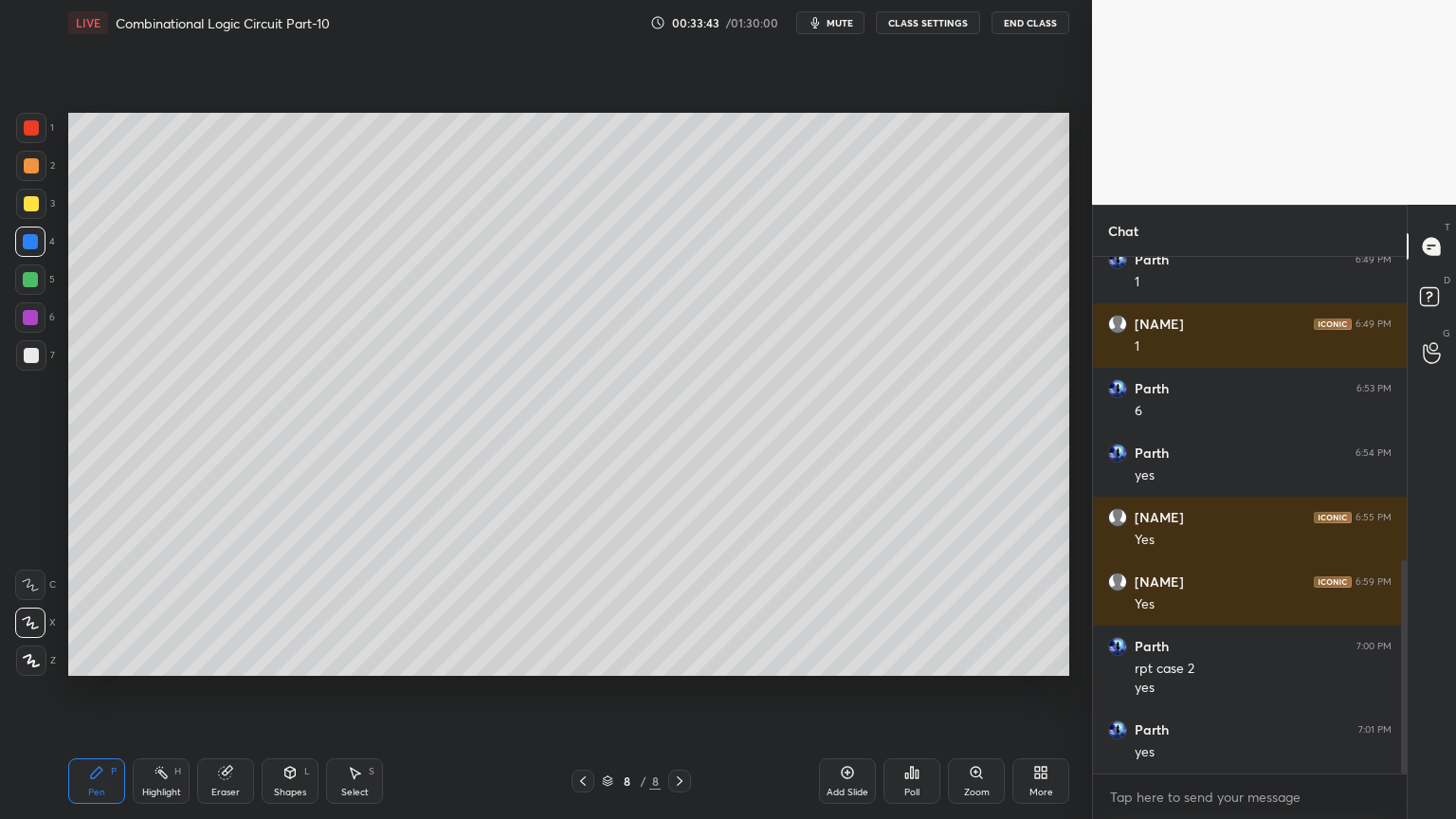 click on "Shapes L" at bounding box center (290, 781) 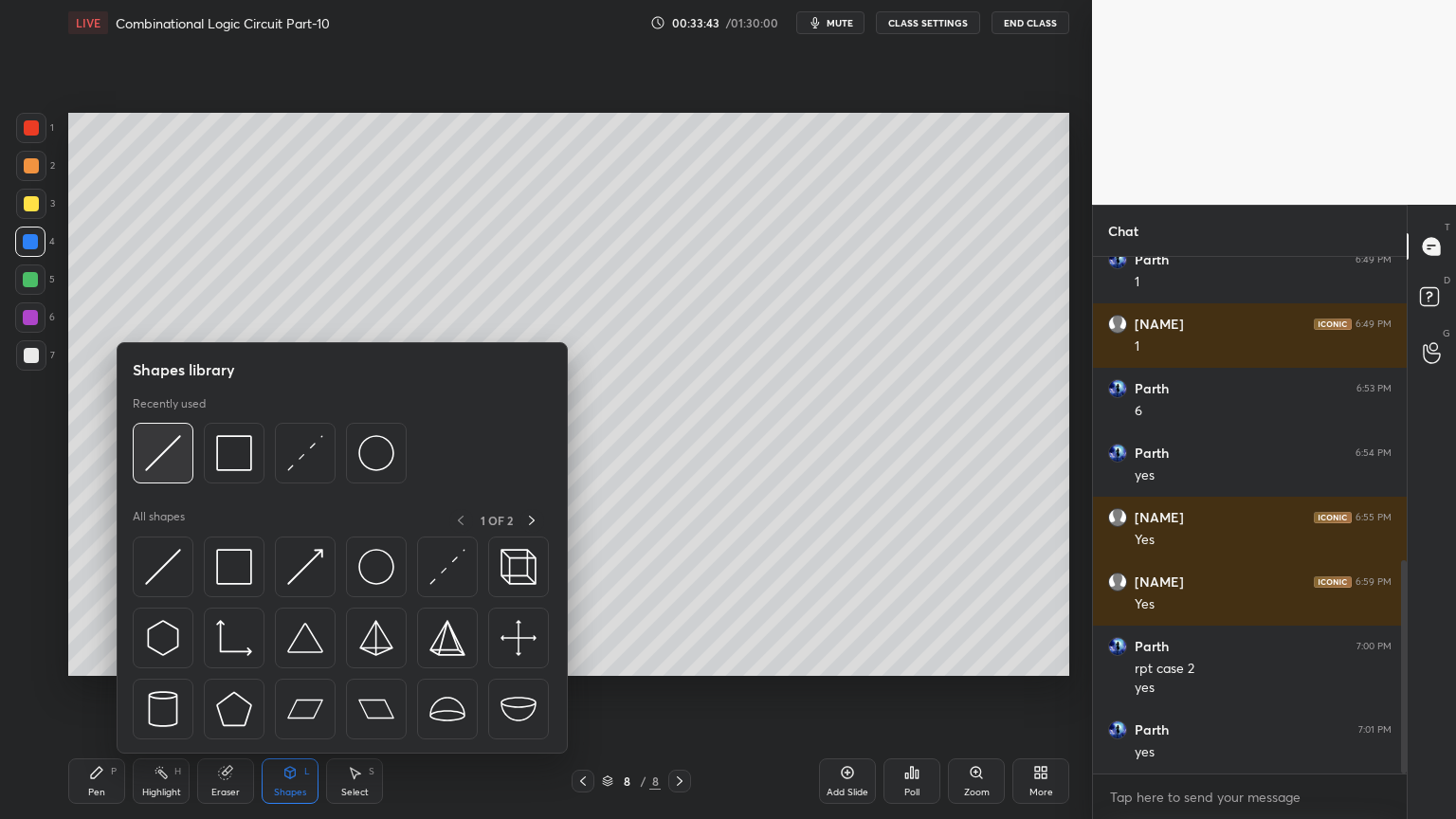 click at bounding box center (163, 453) 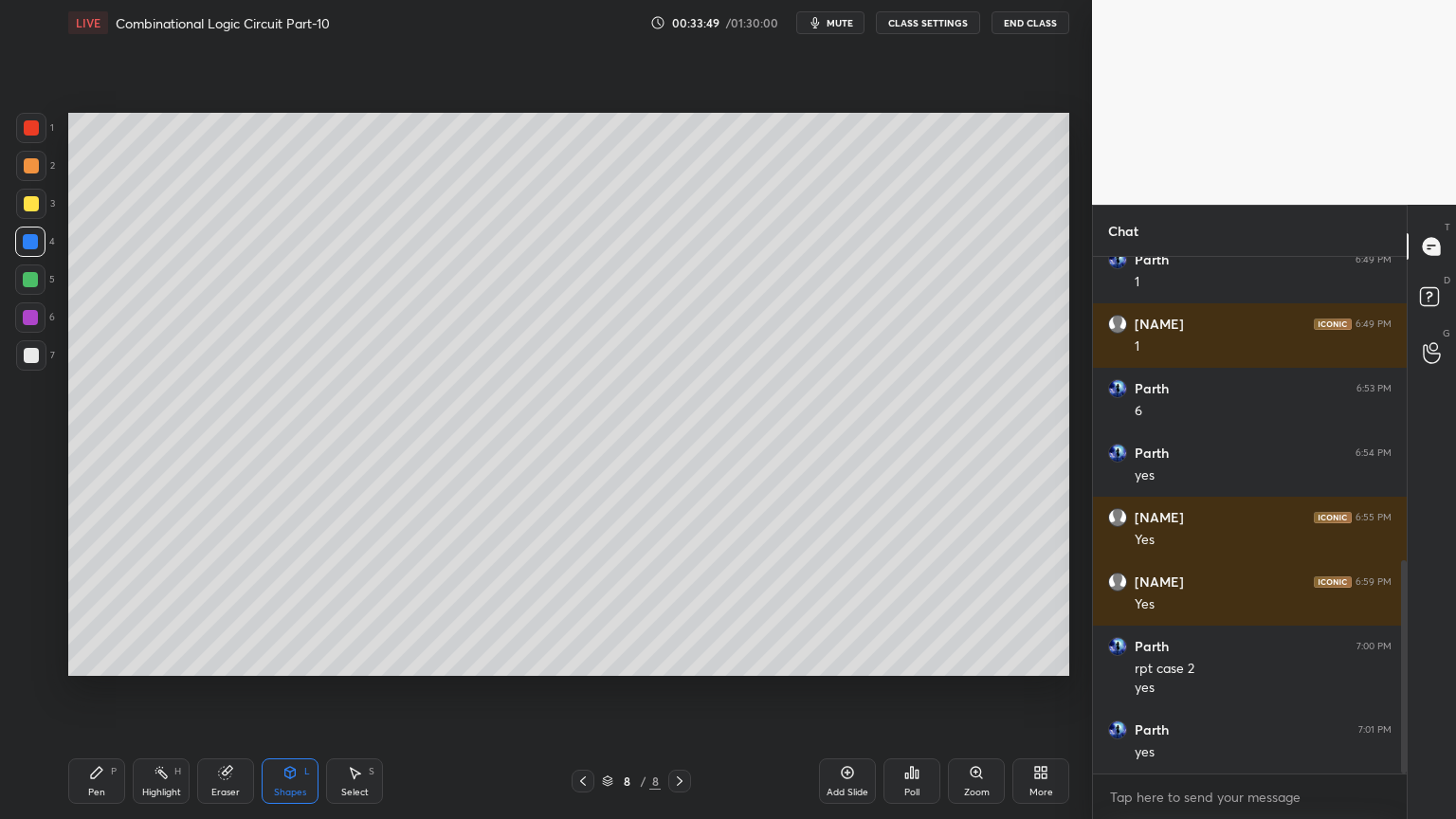 click on "Pen" at bounding box center [97, 792] 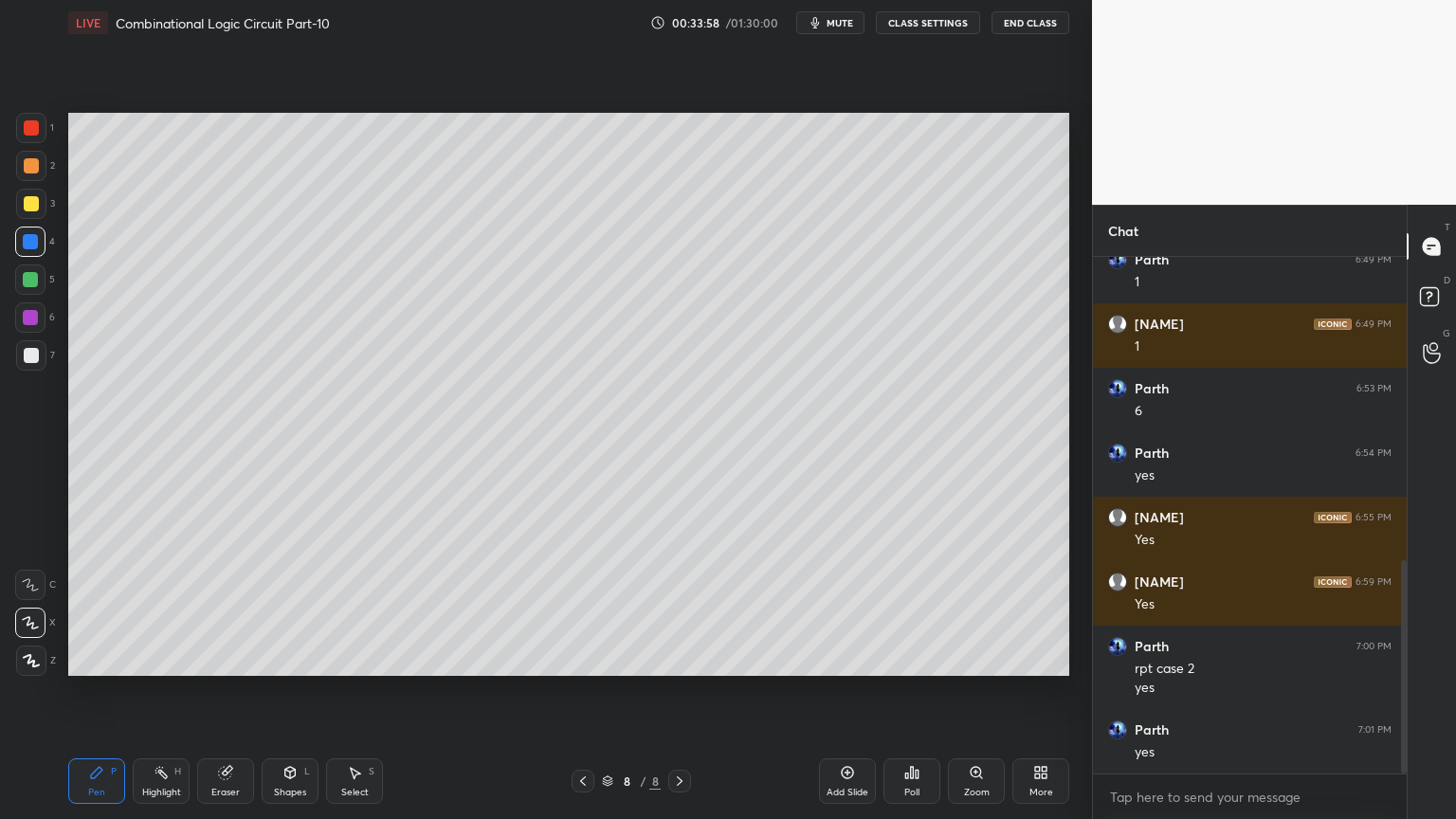 click at bounding box center [31, 355] 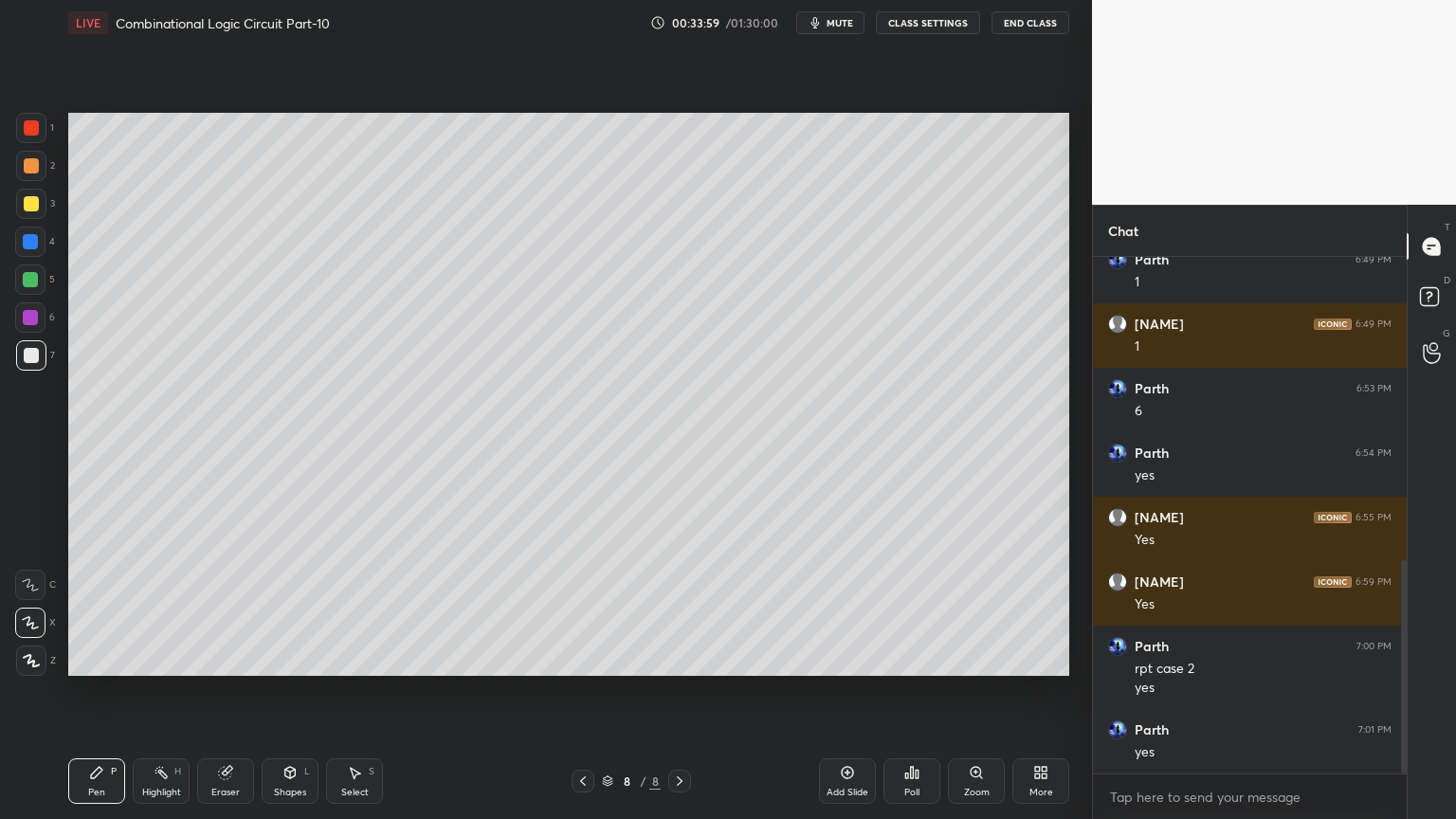 click at bounding box center (30, 585) 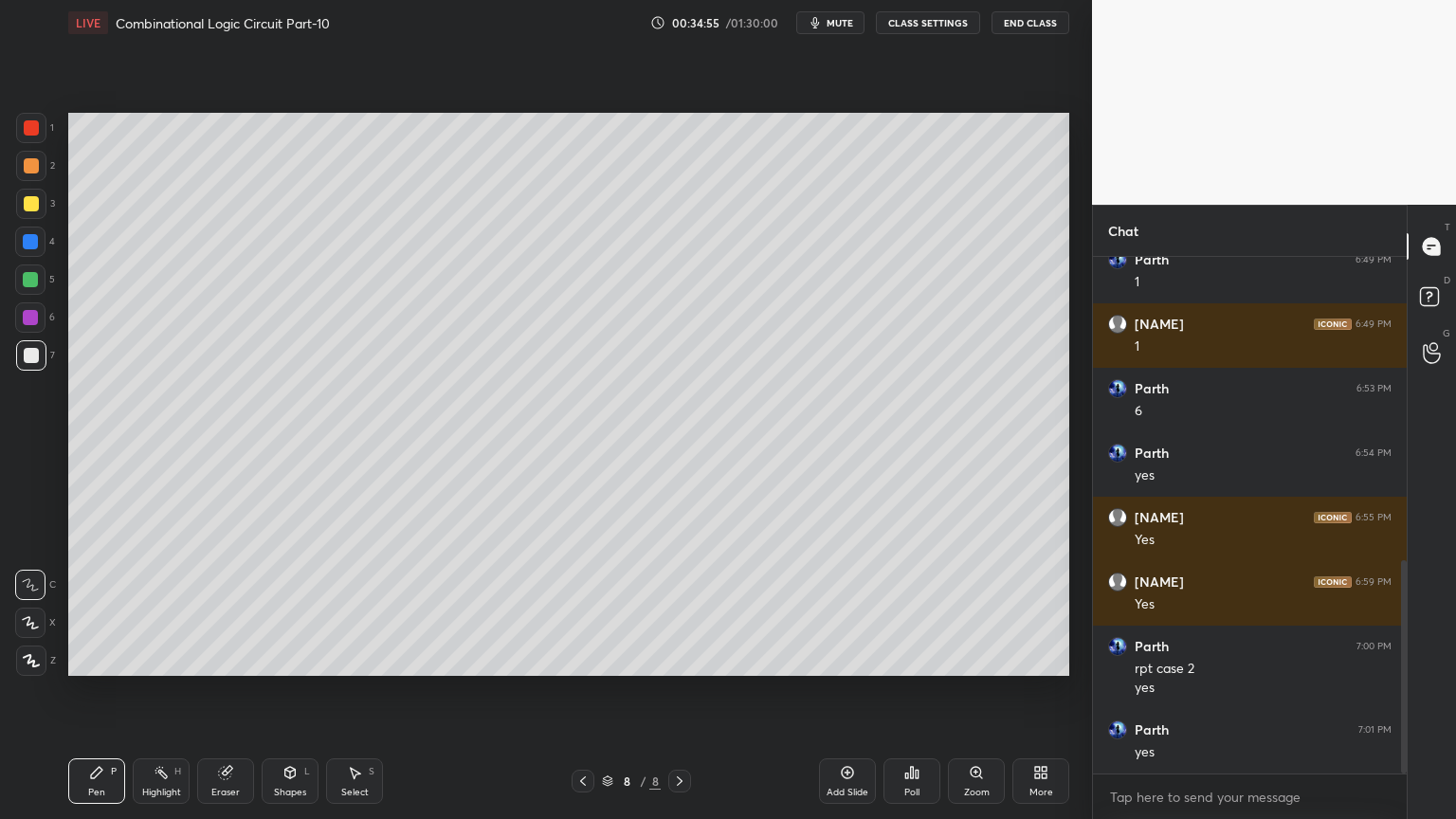 click 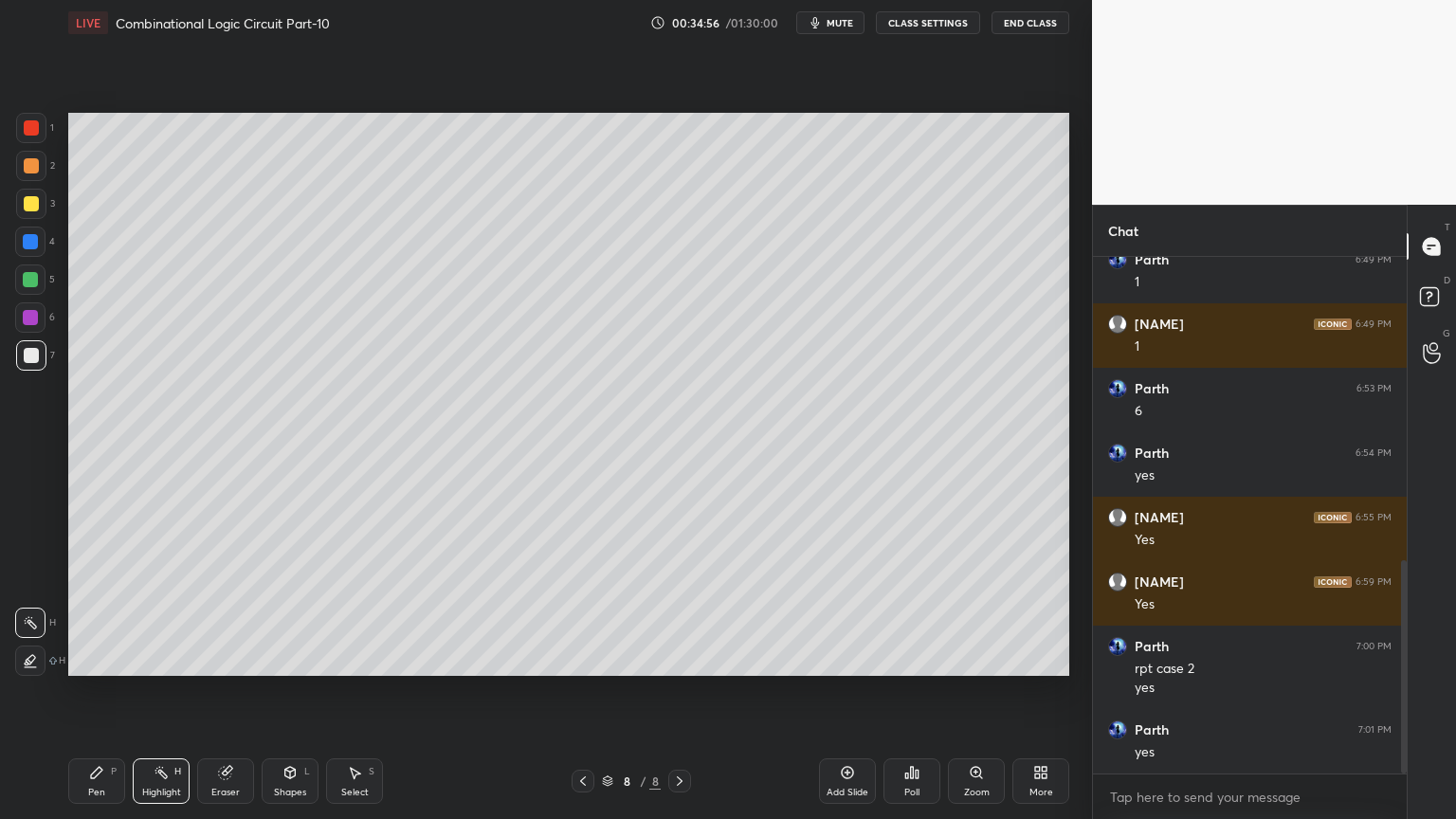 click at bounding box center [31, 204] 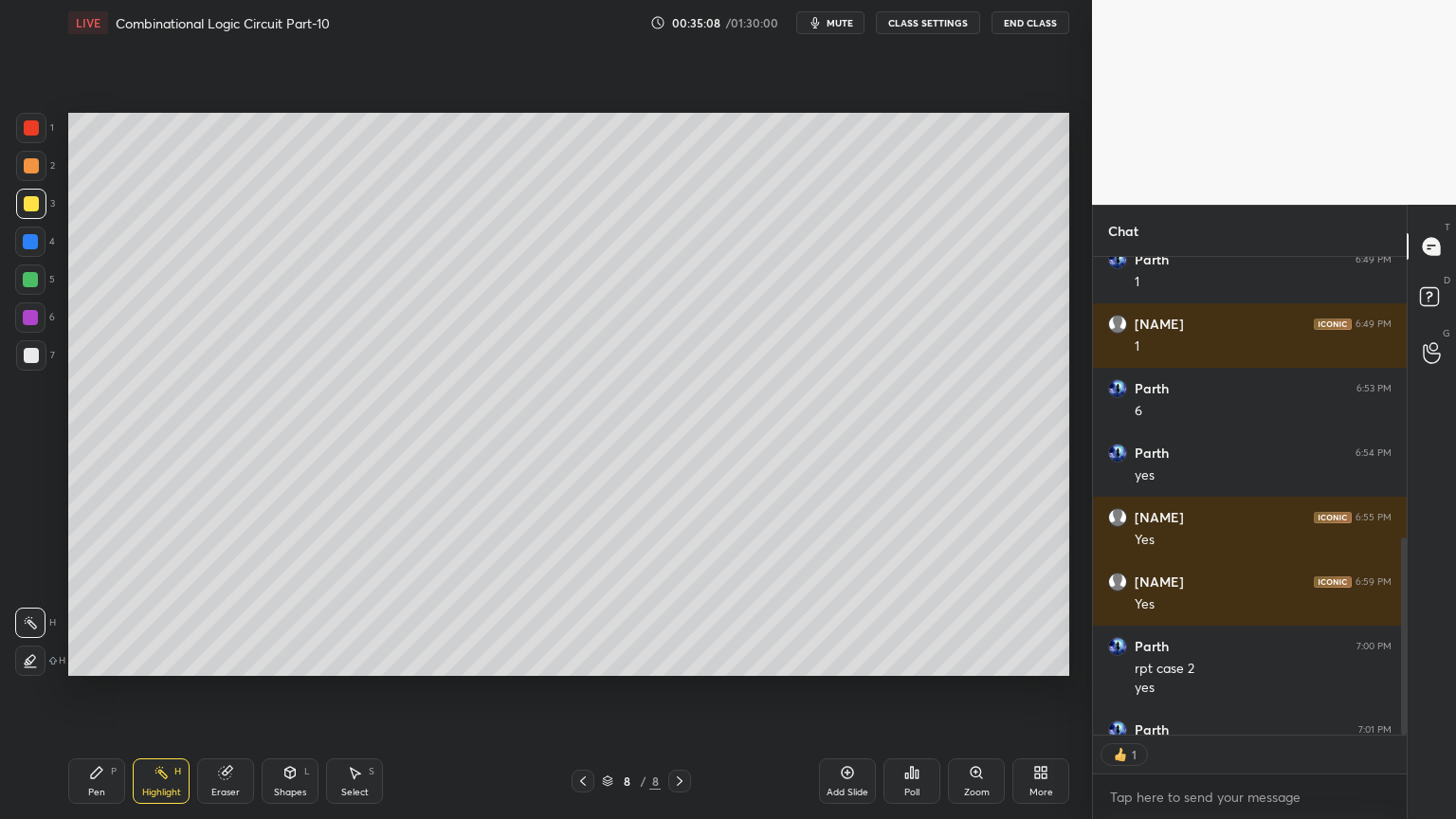 scroll, scrollTop: 473, scrollLeft: 308, axis: both 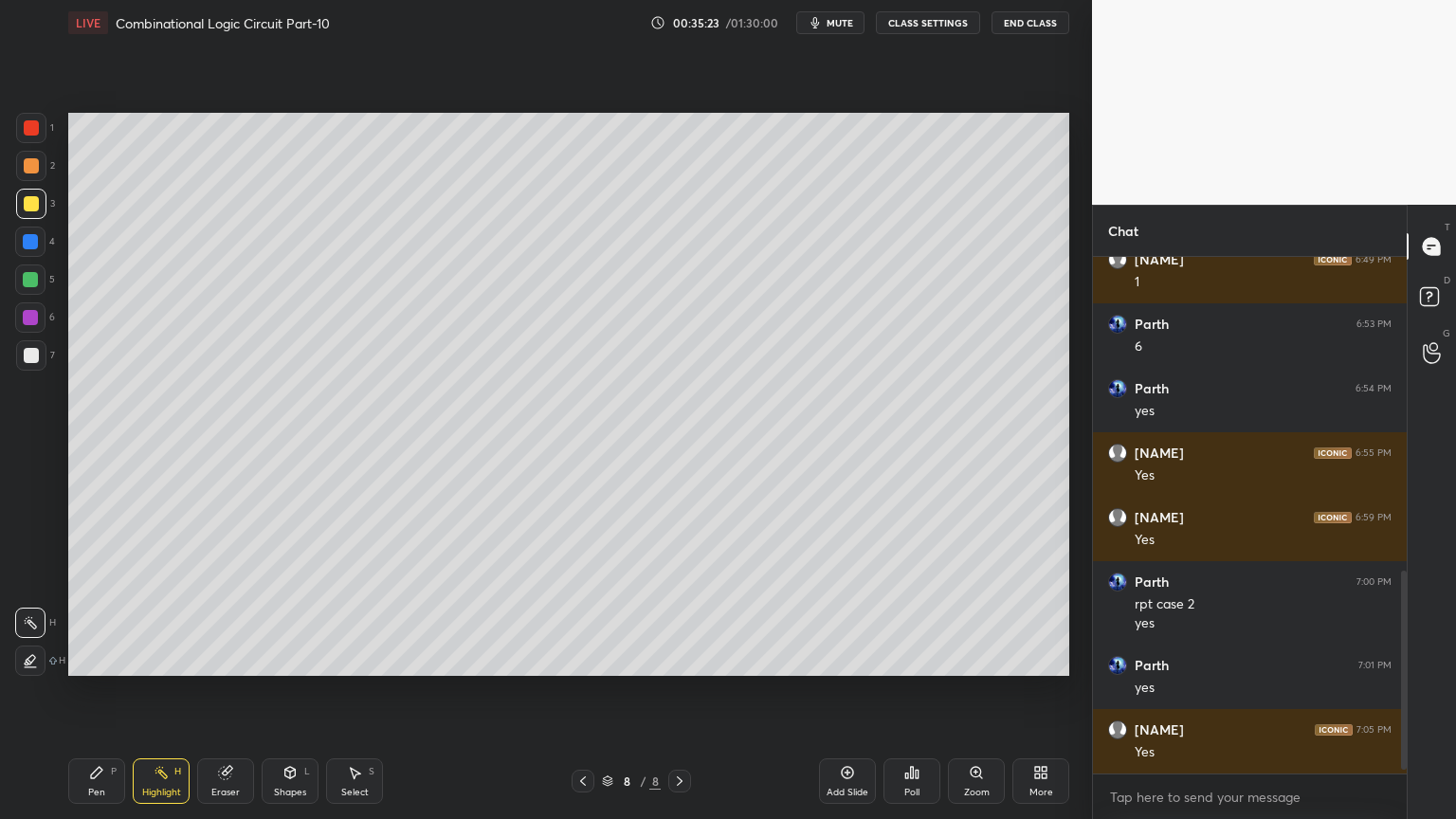 click on "Pen P" at bounding box center (97, 781) 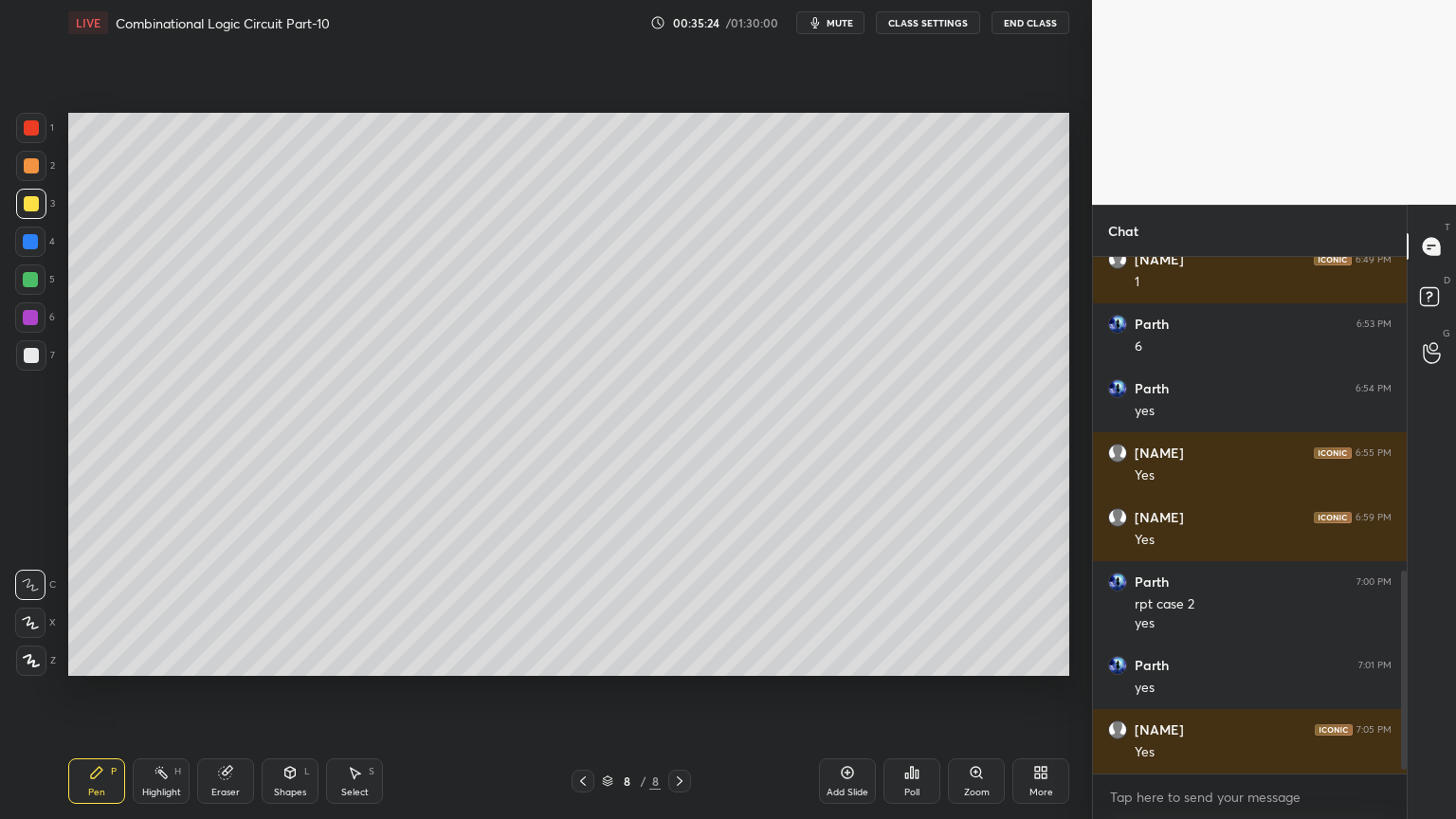 click at bounding box center (31, 355) 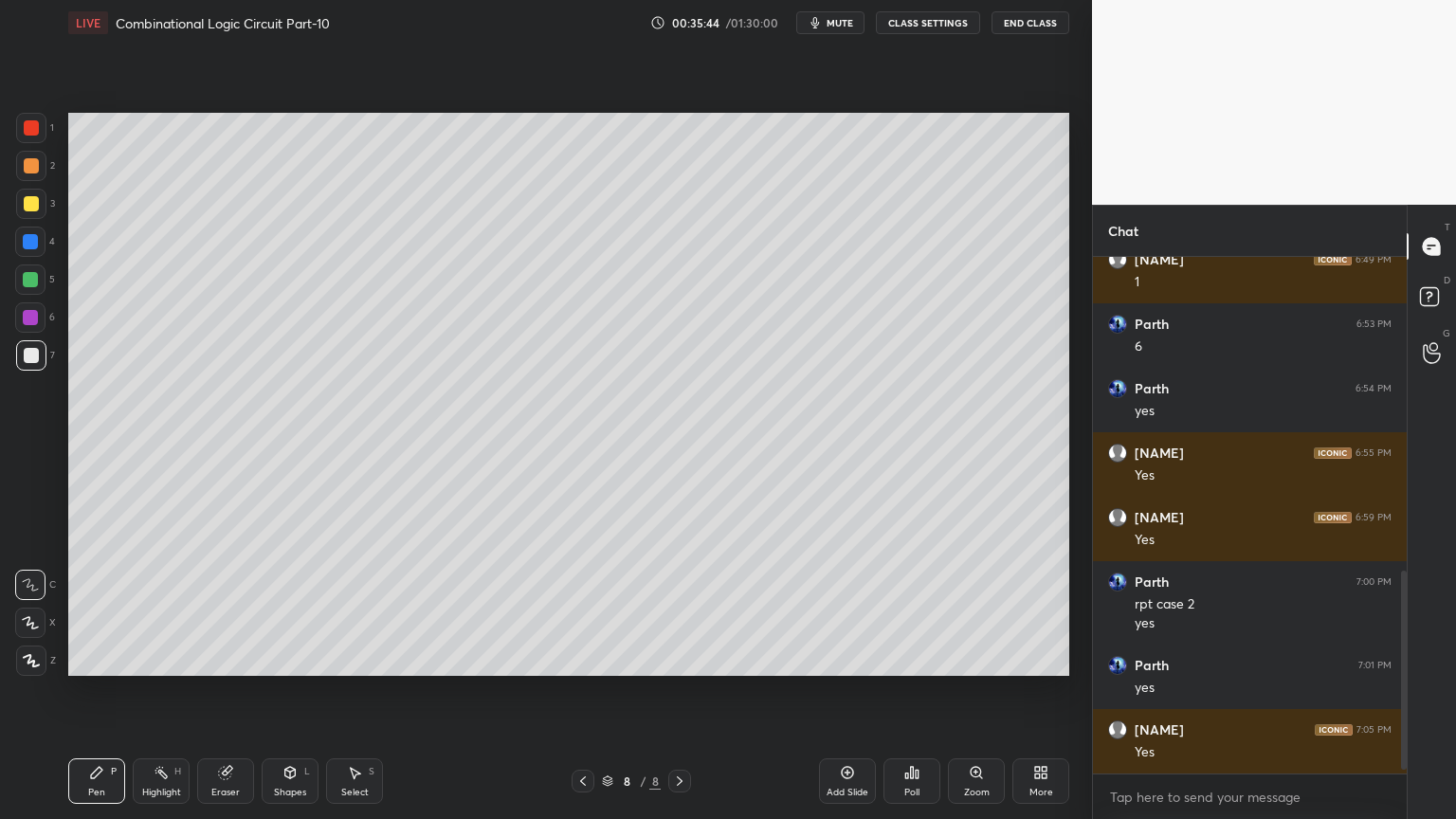 click 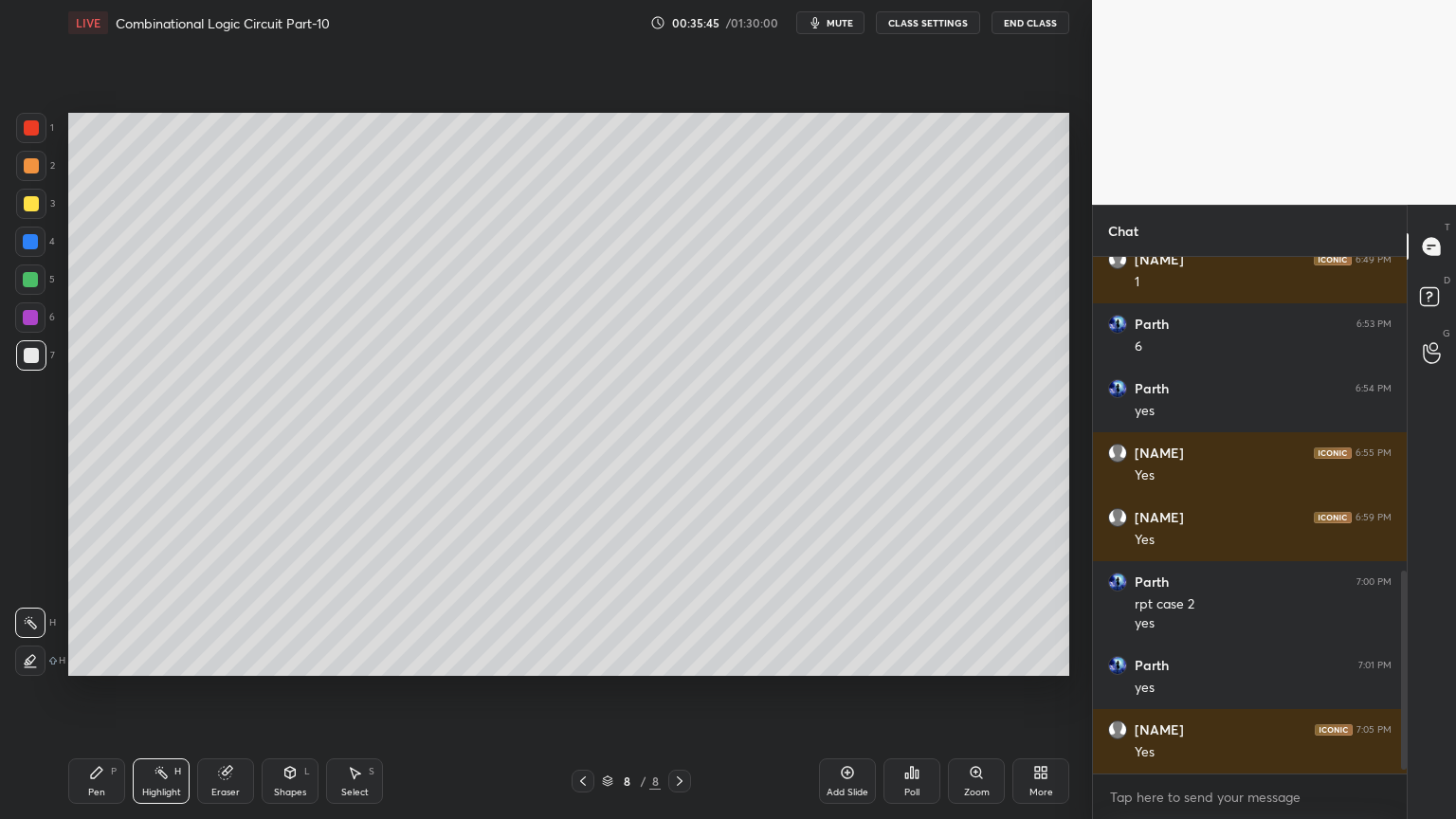 click on "3" at bounding box center [35, 204] 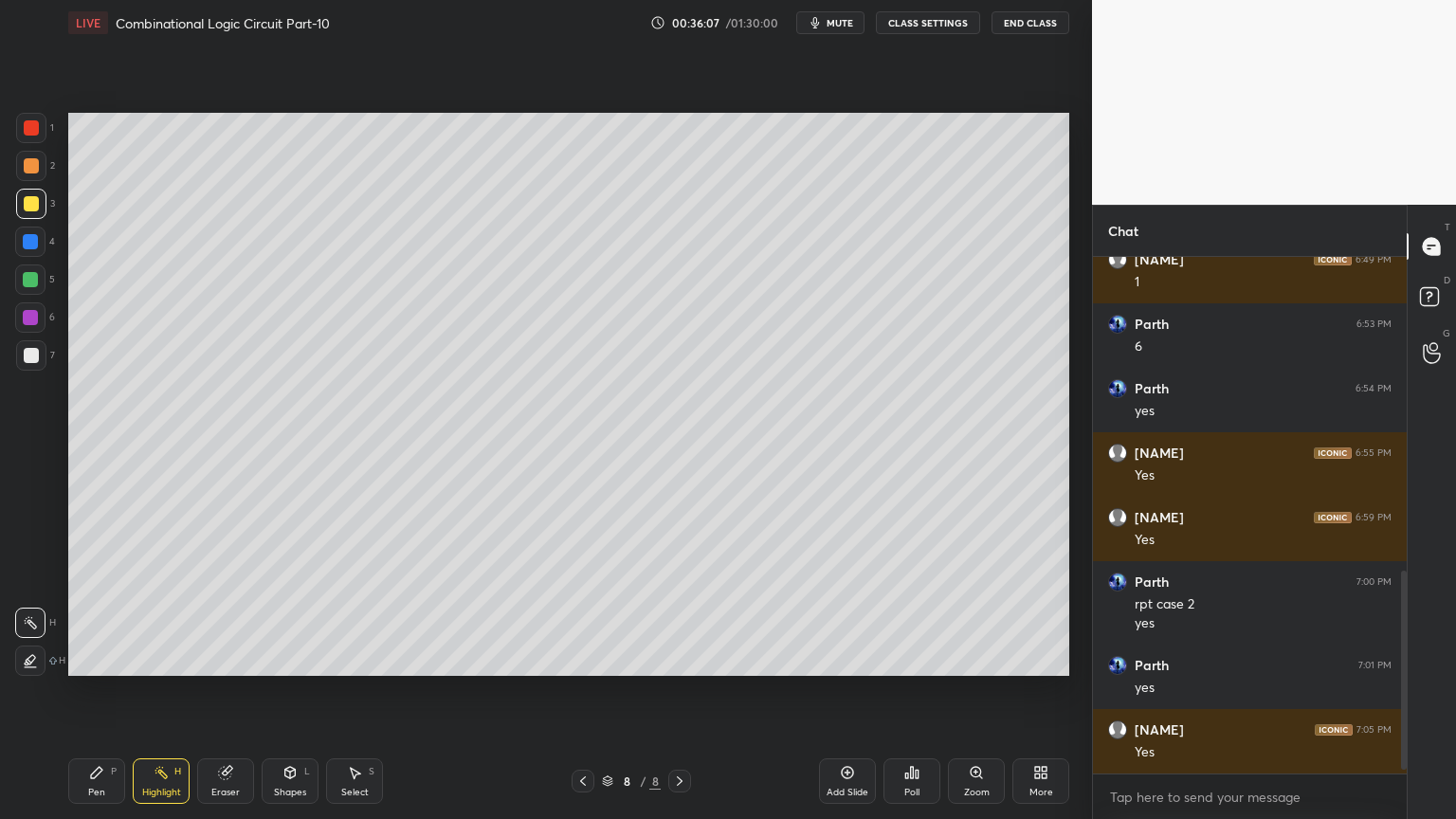 click 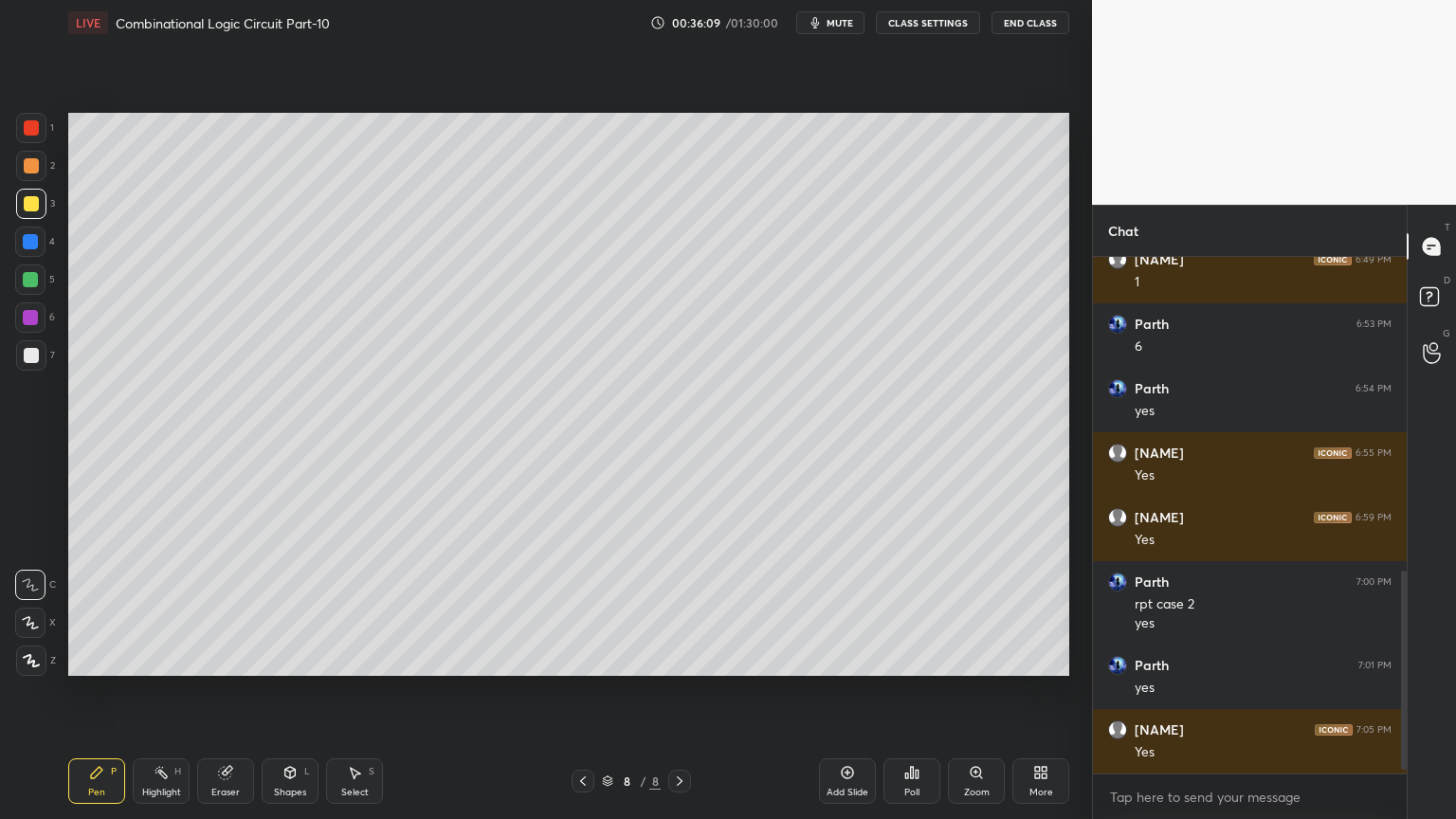 click at bounding box center [31, 355] 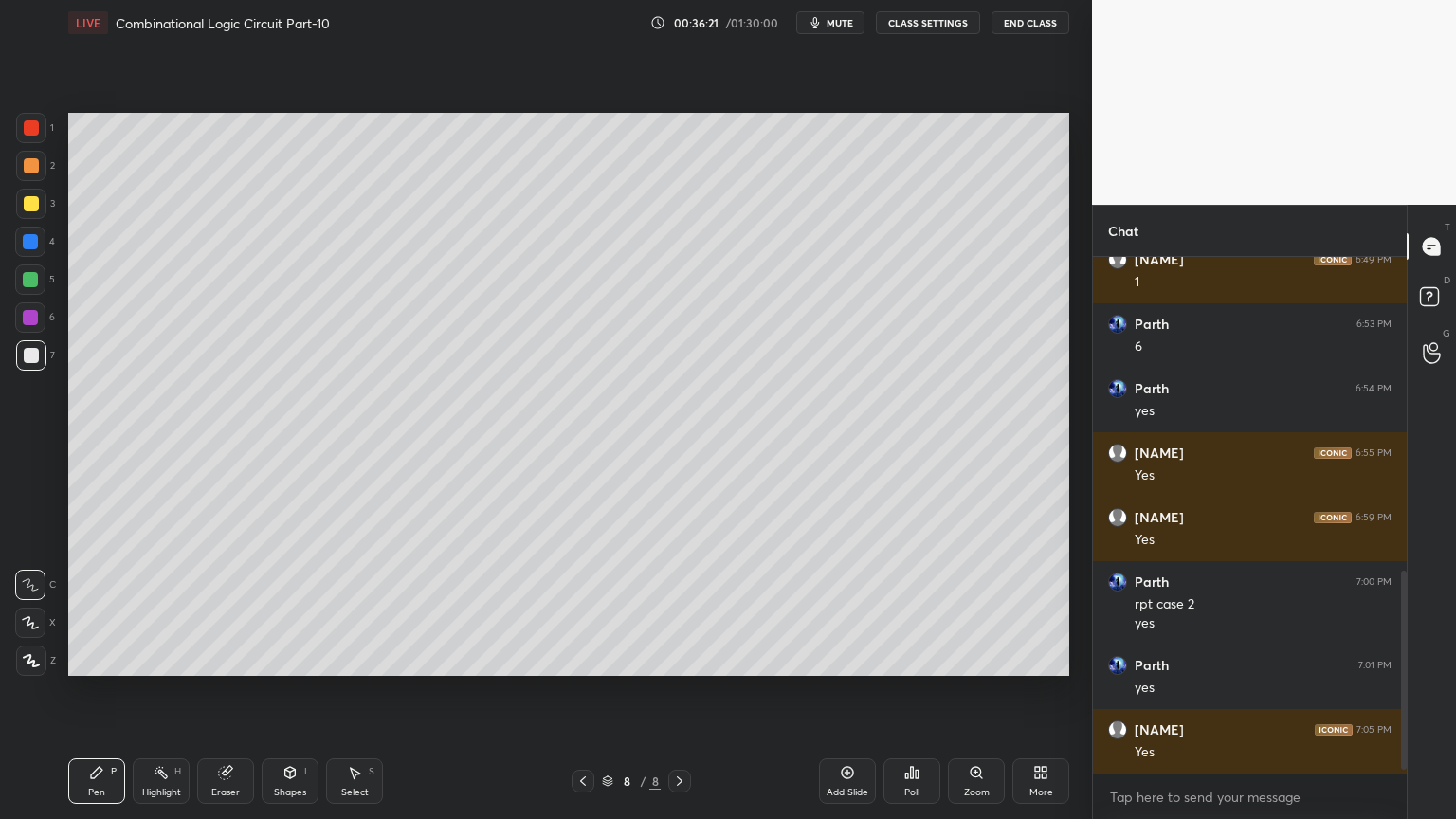click on "Highlight H" at bounding box center [161, 781] 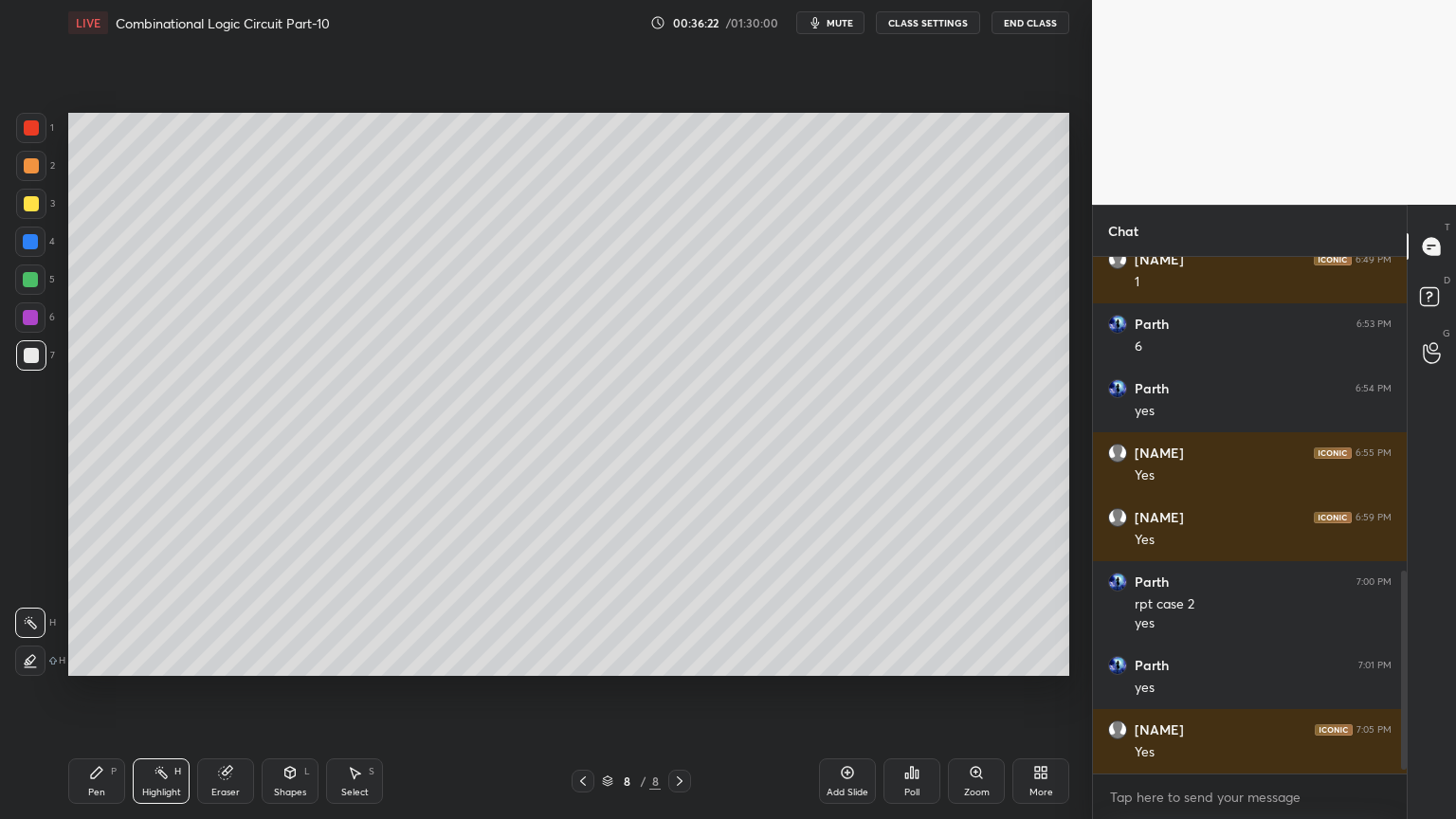 click at bounding box center [31, 204] 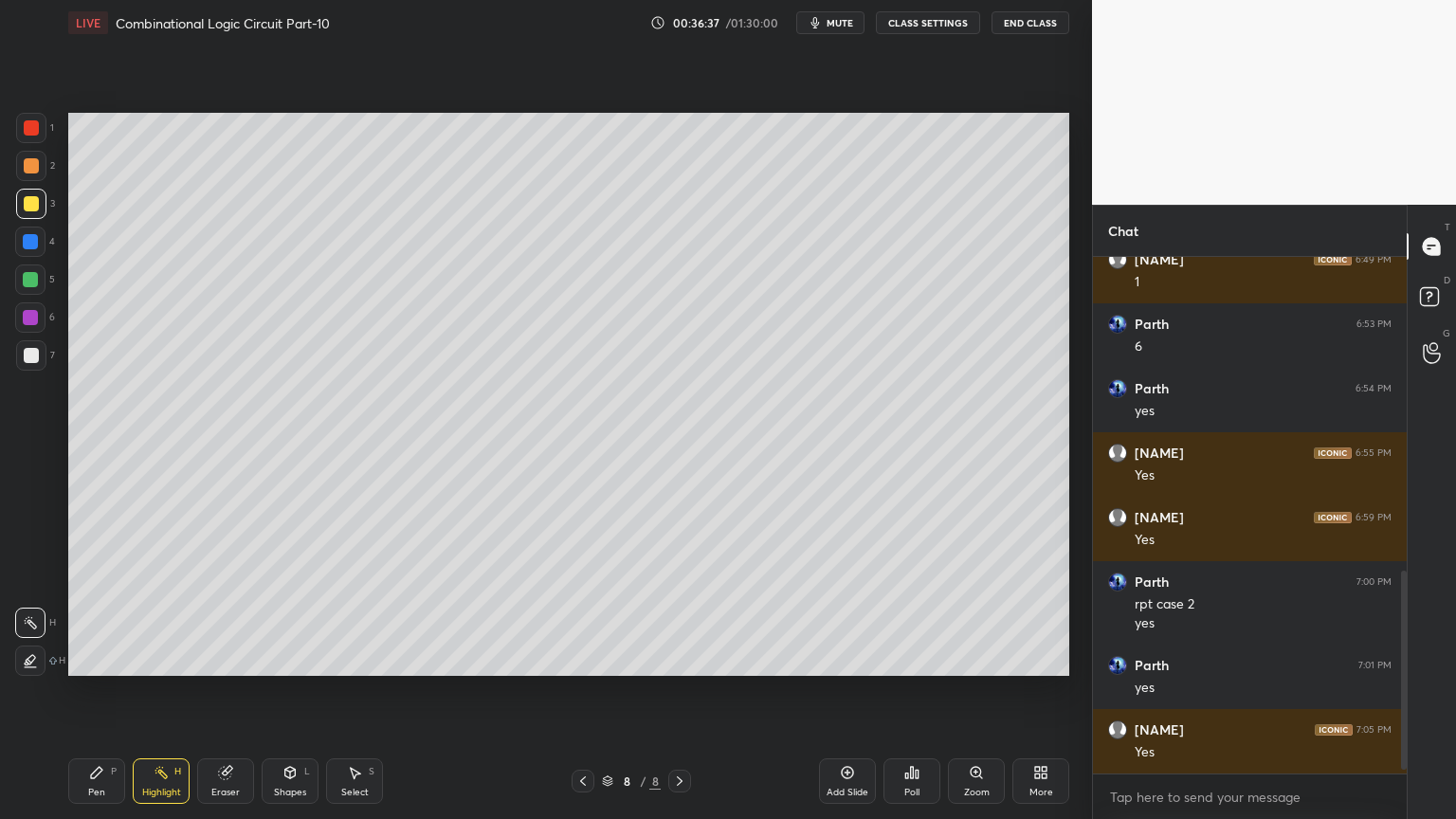 click 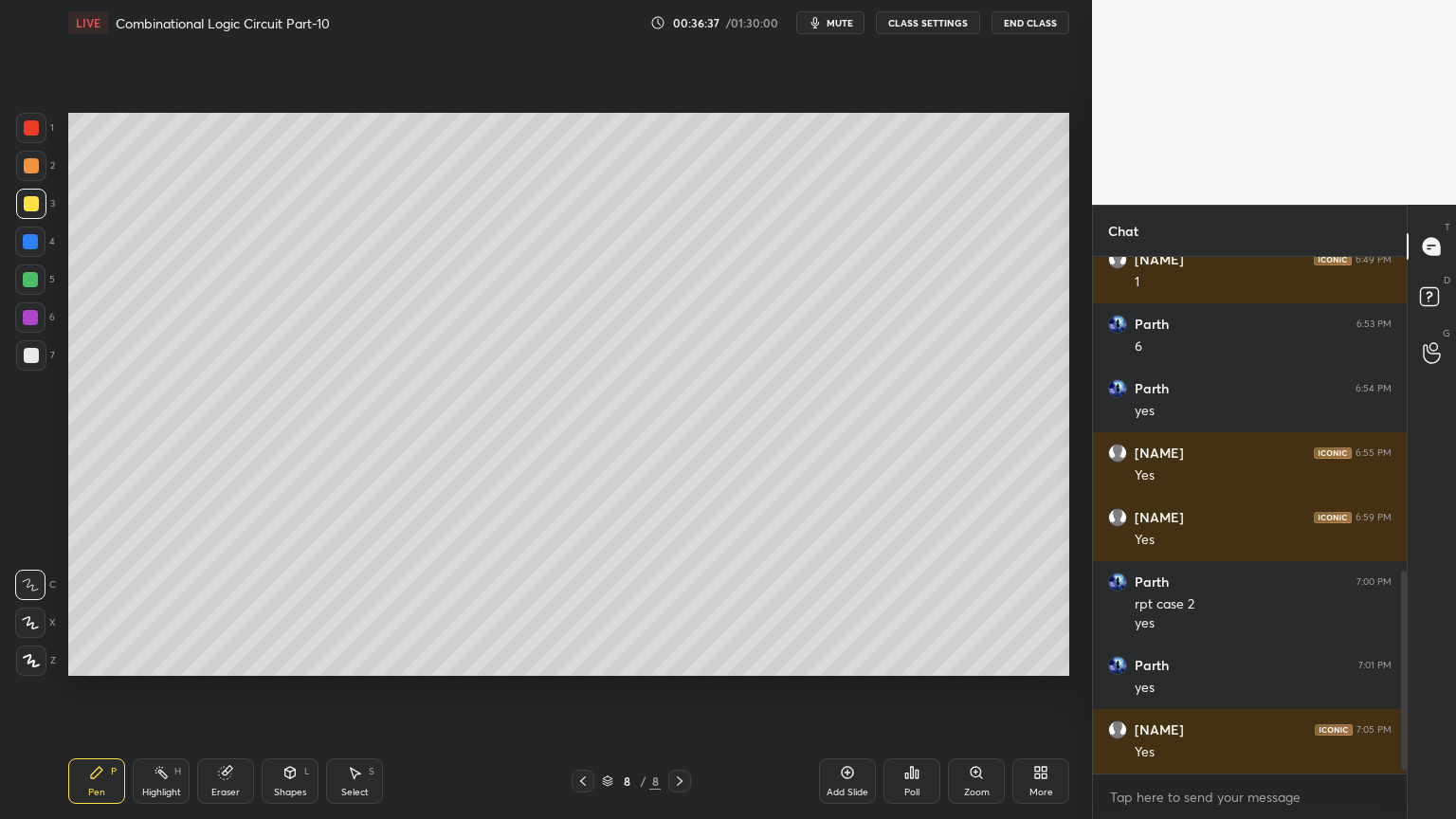 click at bounding box center (31, 355) 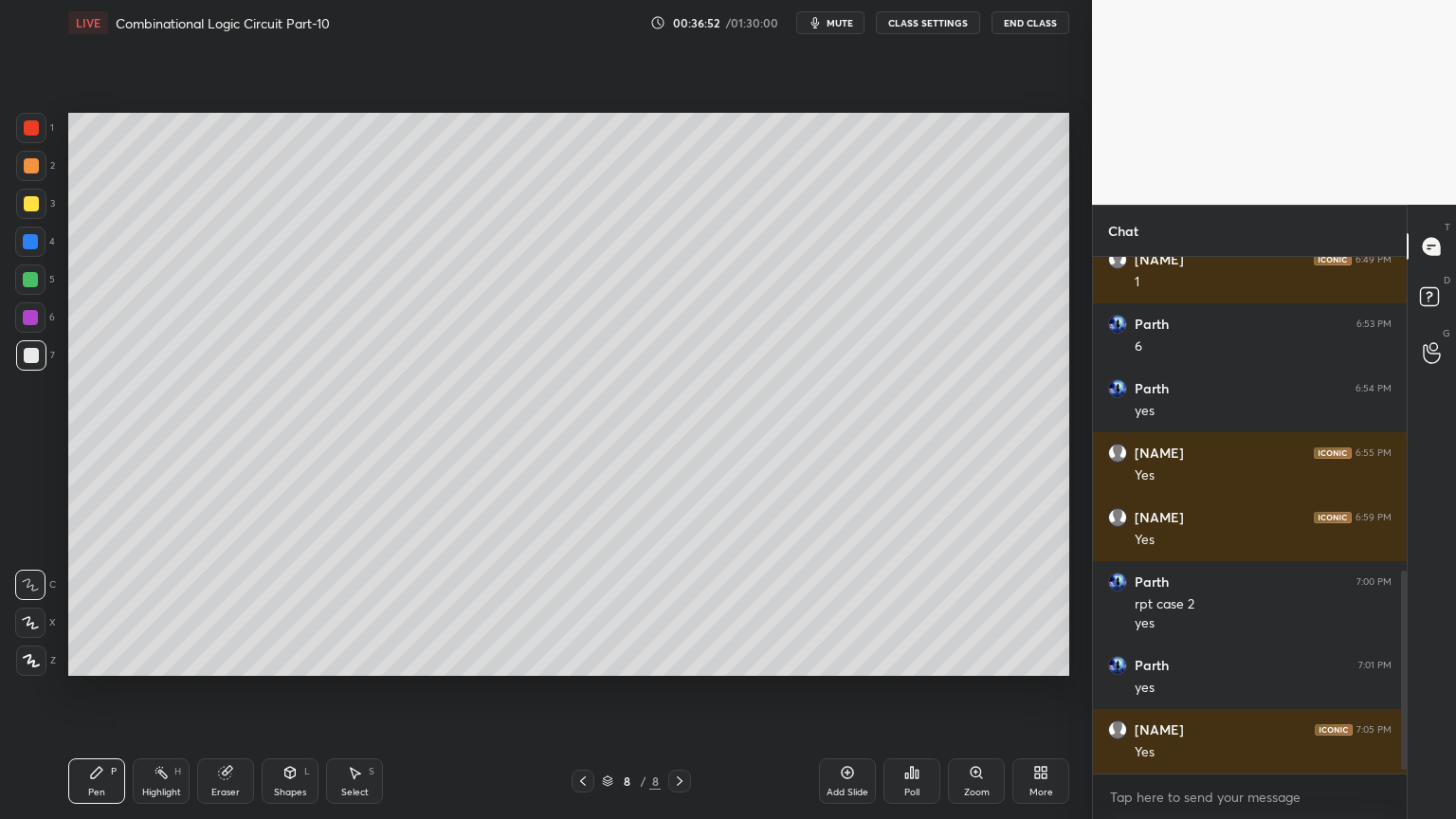 click on "Eraser" at bounding box center (226, 781) 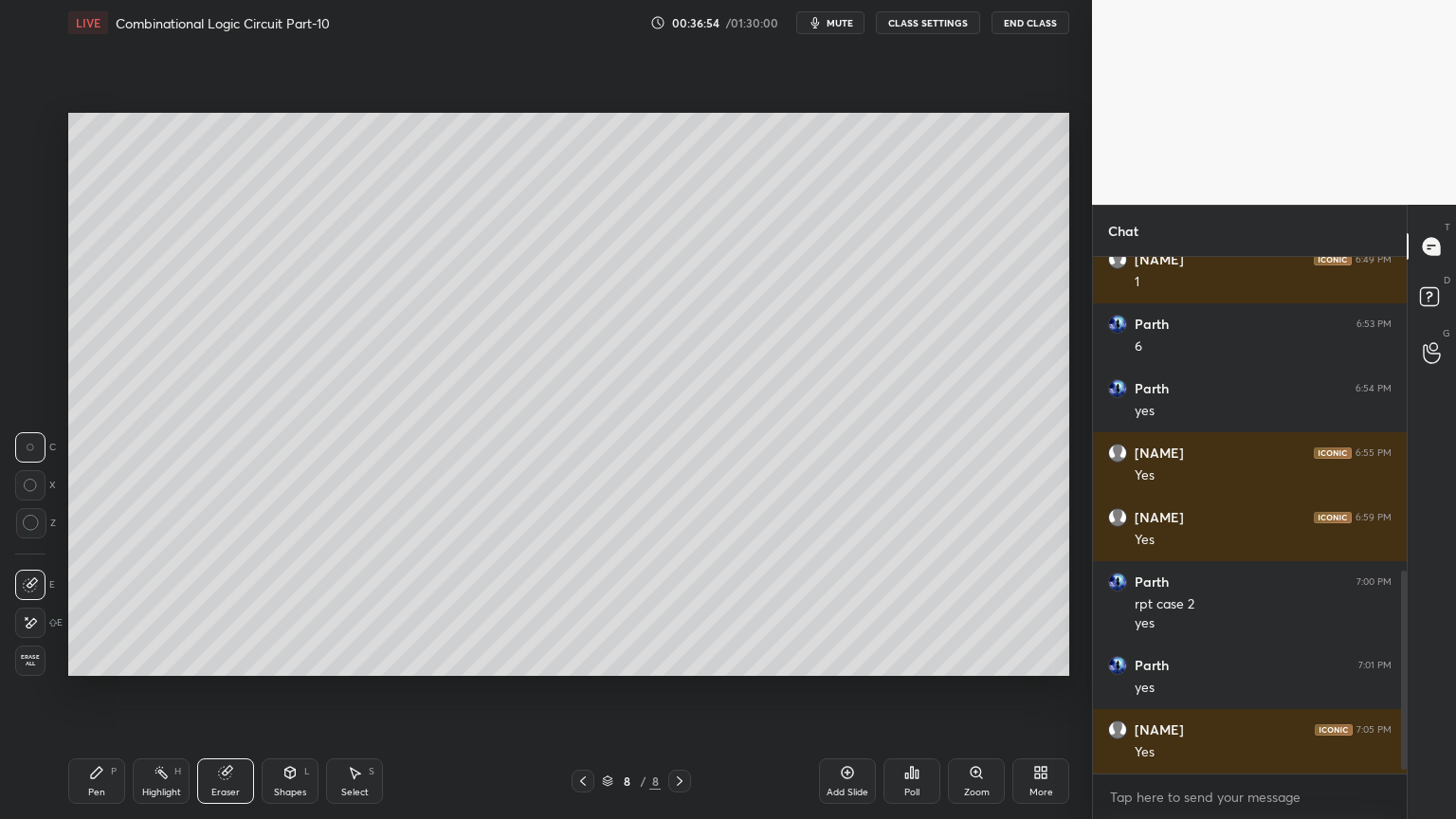 click 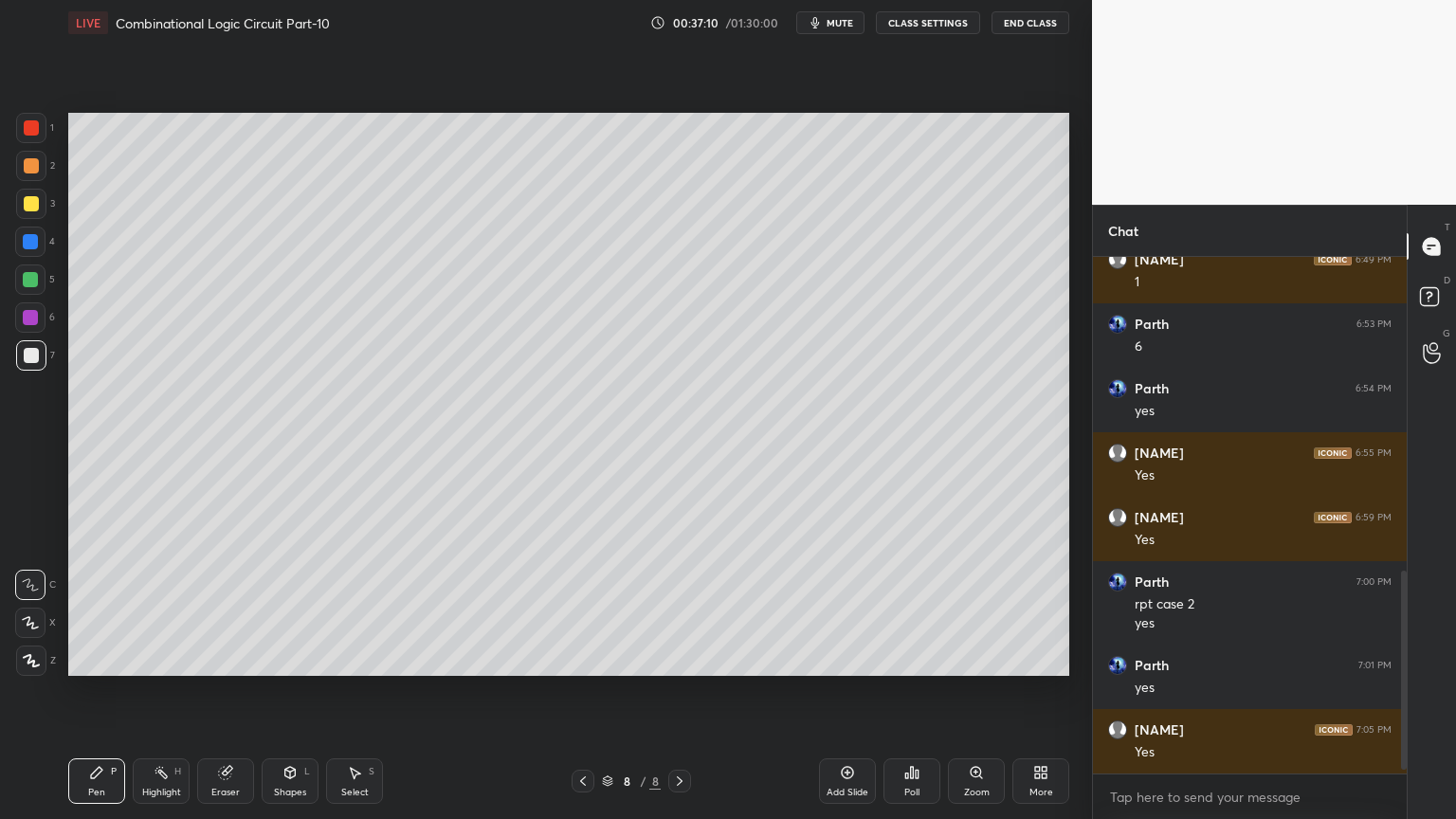 click on "Highlight H" at bounding box center [161, 781] 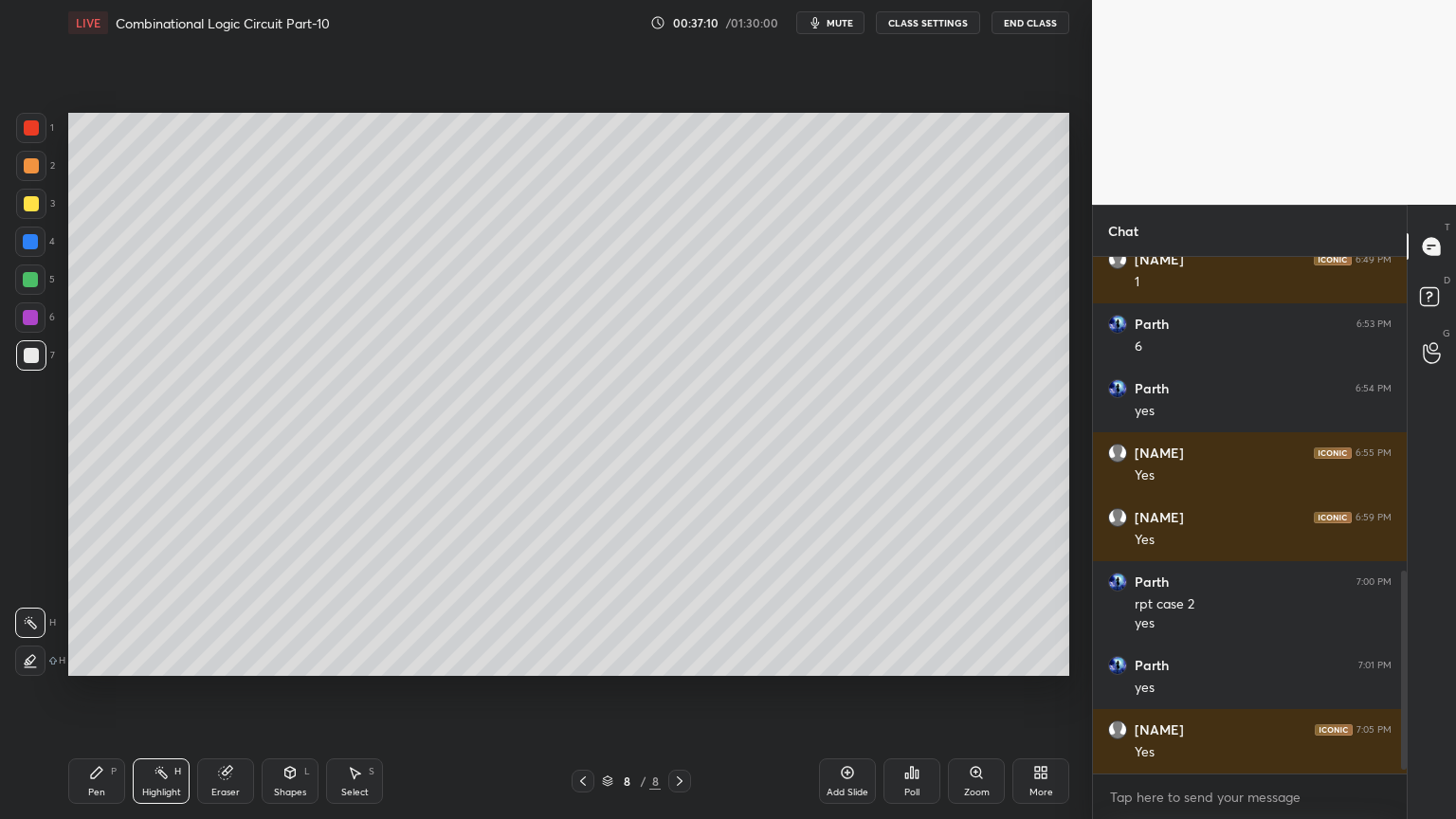 click at bounding box center [31, 204] 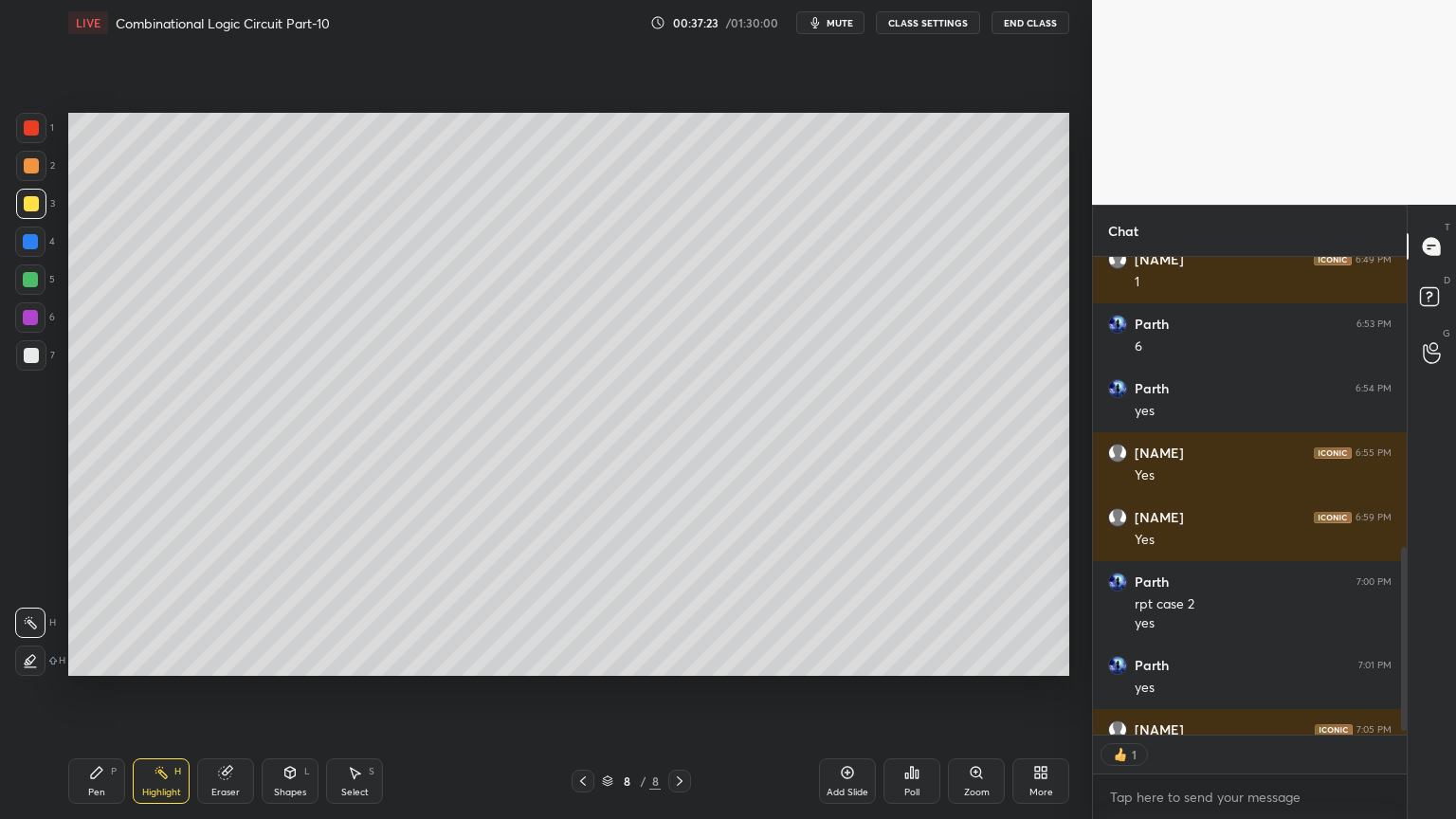 scroll, scrollTop: 473, scrollLeft: 308, axis: both 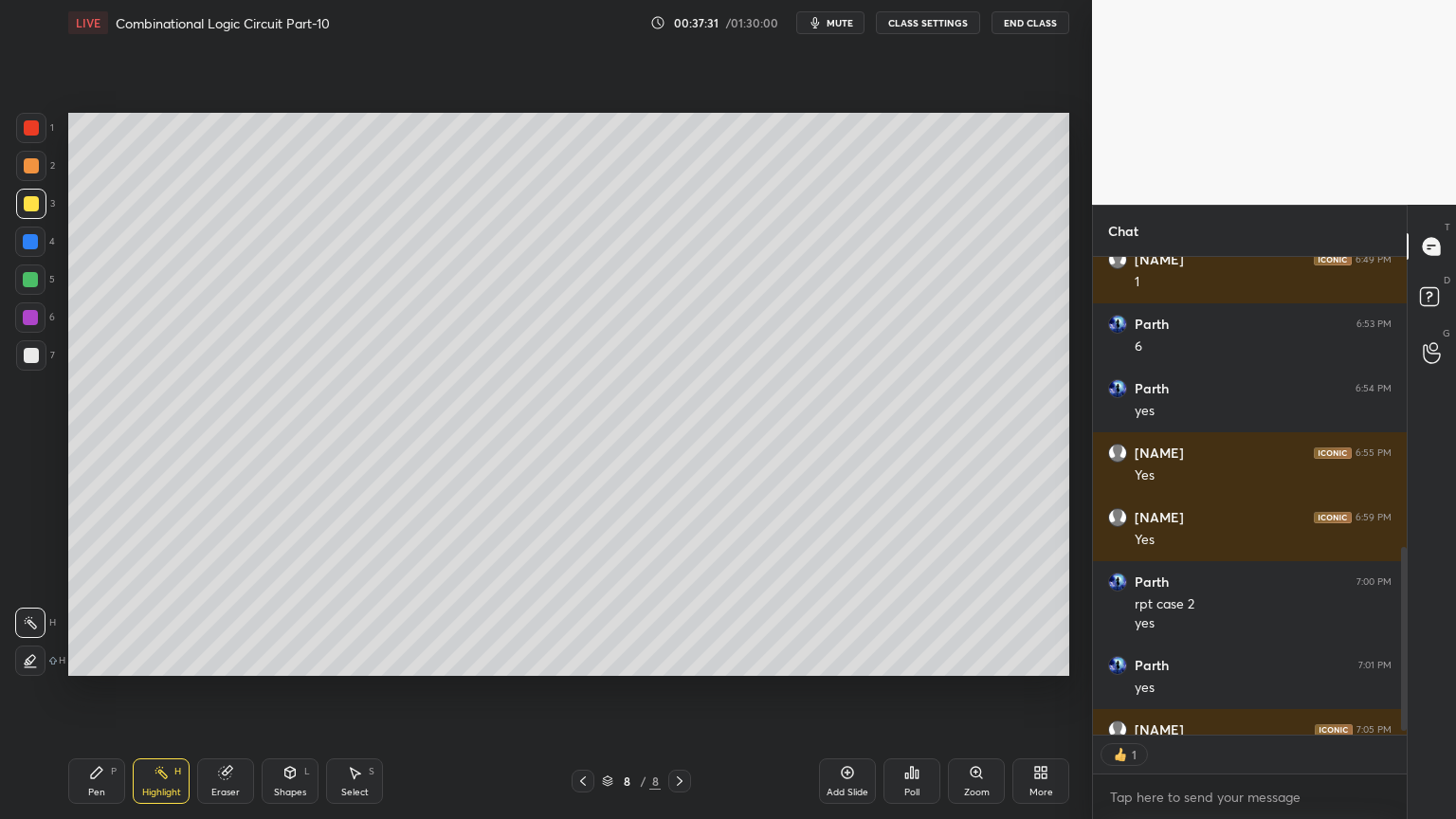 click on "Pen P" at bounding box center (97, 781) 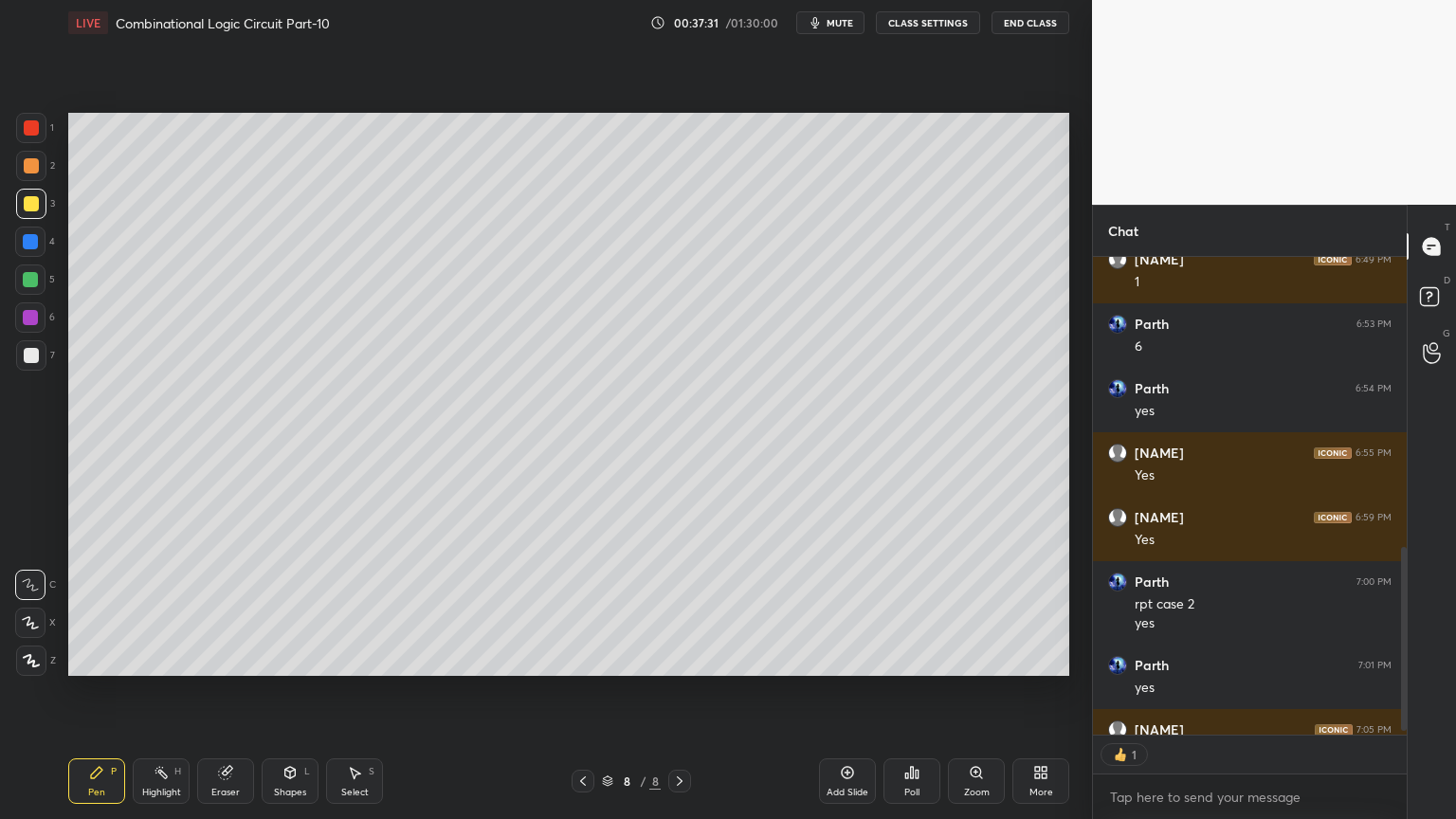 scroll, scrollTop: 902, scrollLeft: 0, axis: vertical 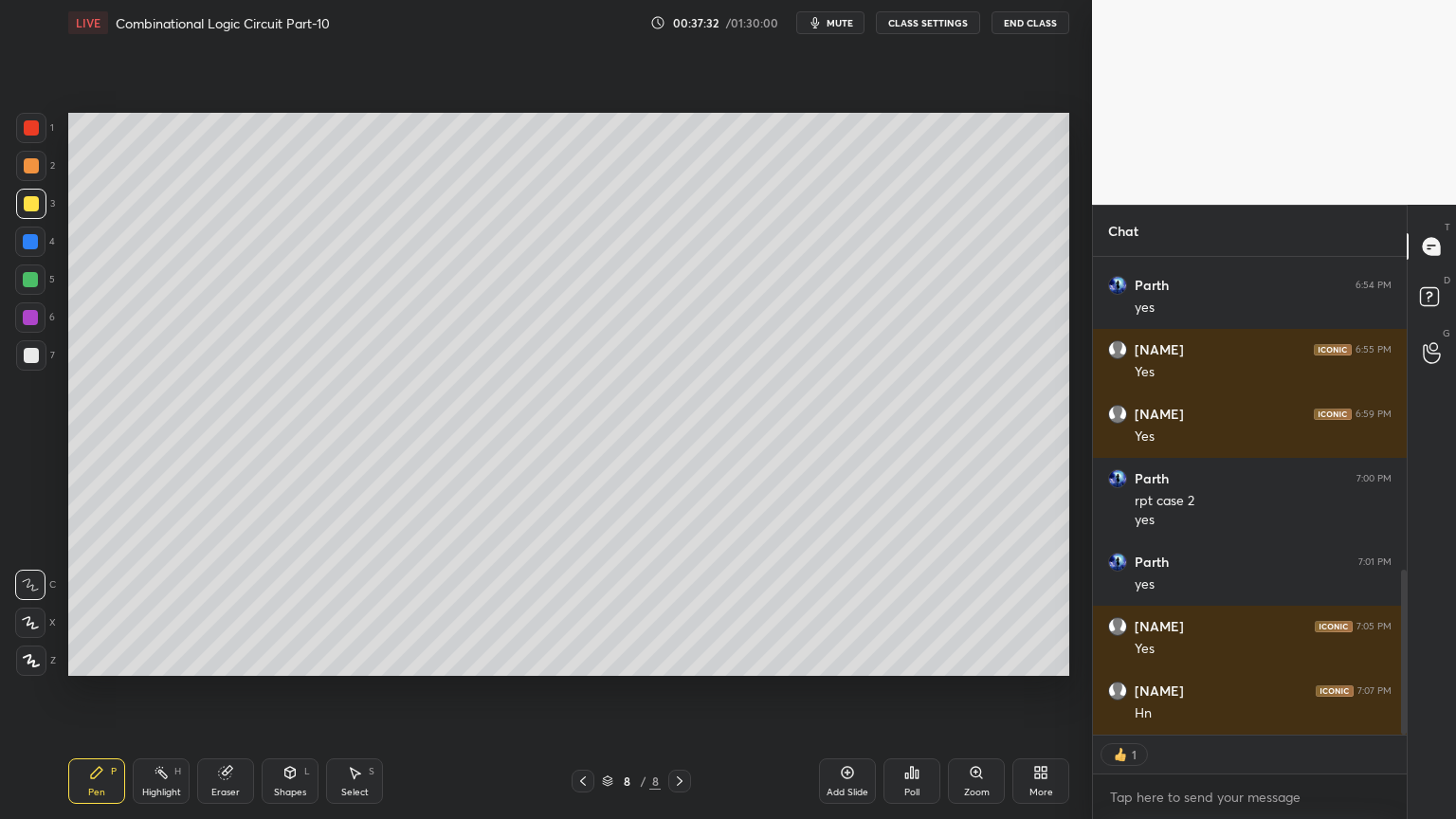 click at bounding box center [31, 355] 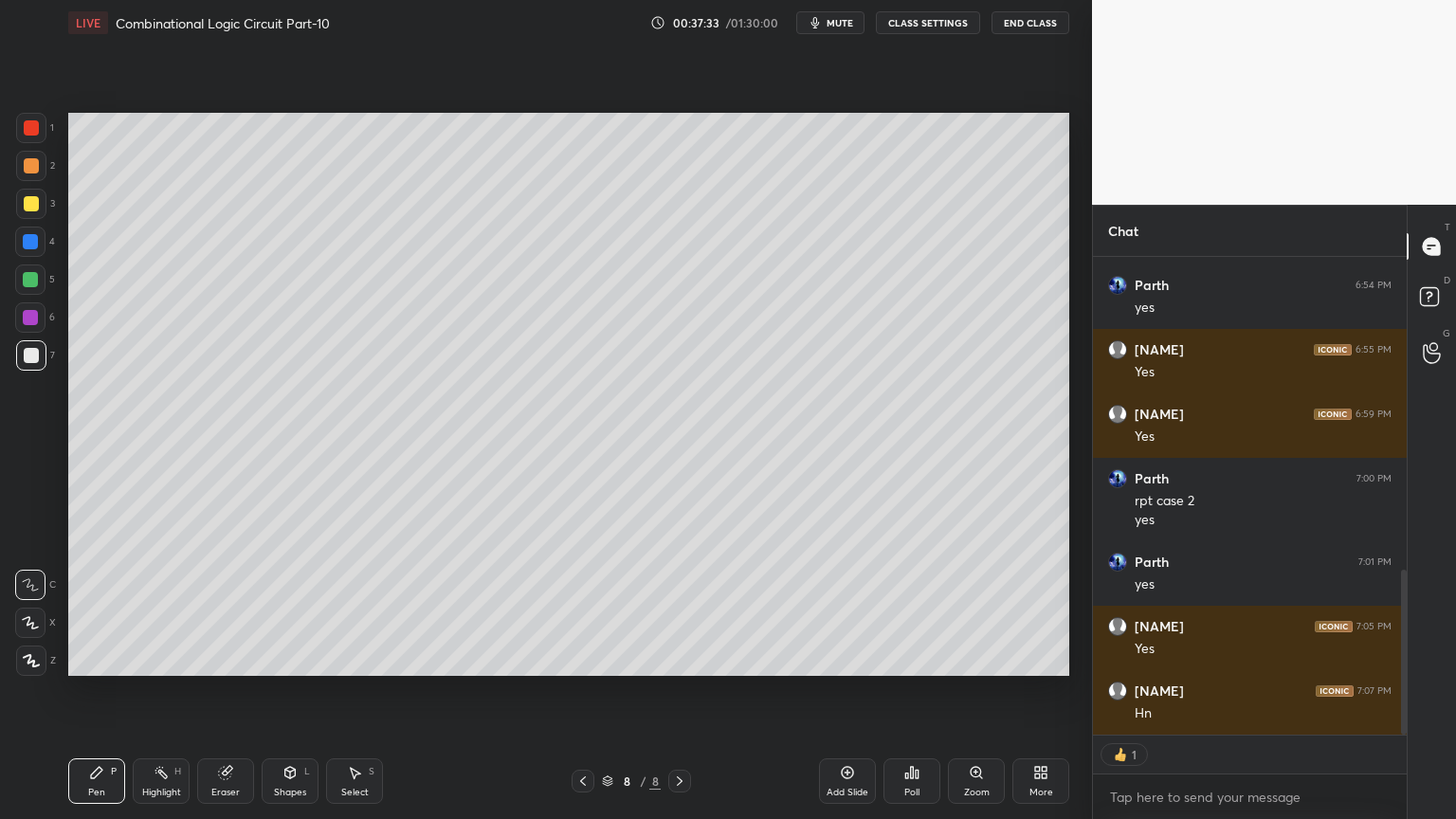 scroll, scrollTop: 6, scrollLeft: 6, axis: both 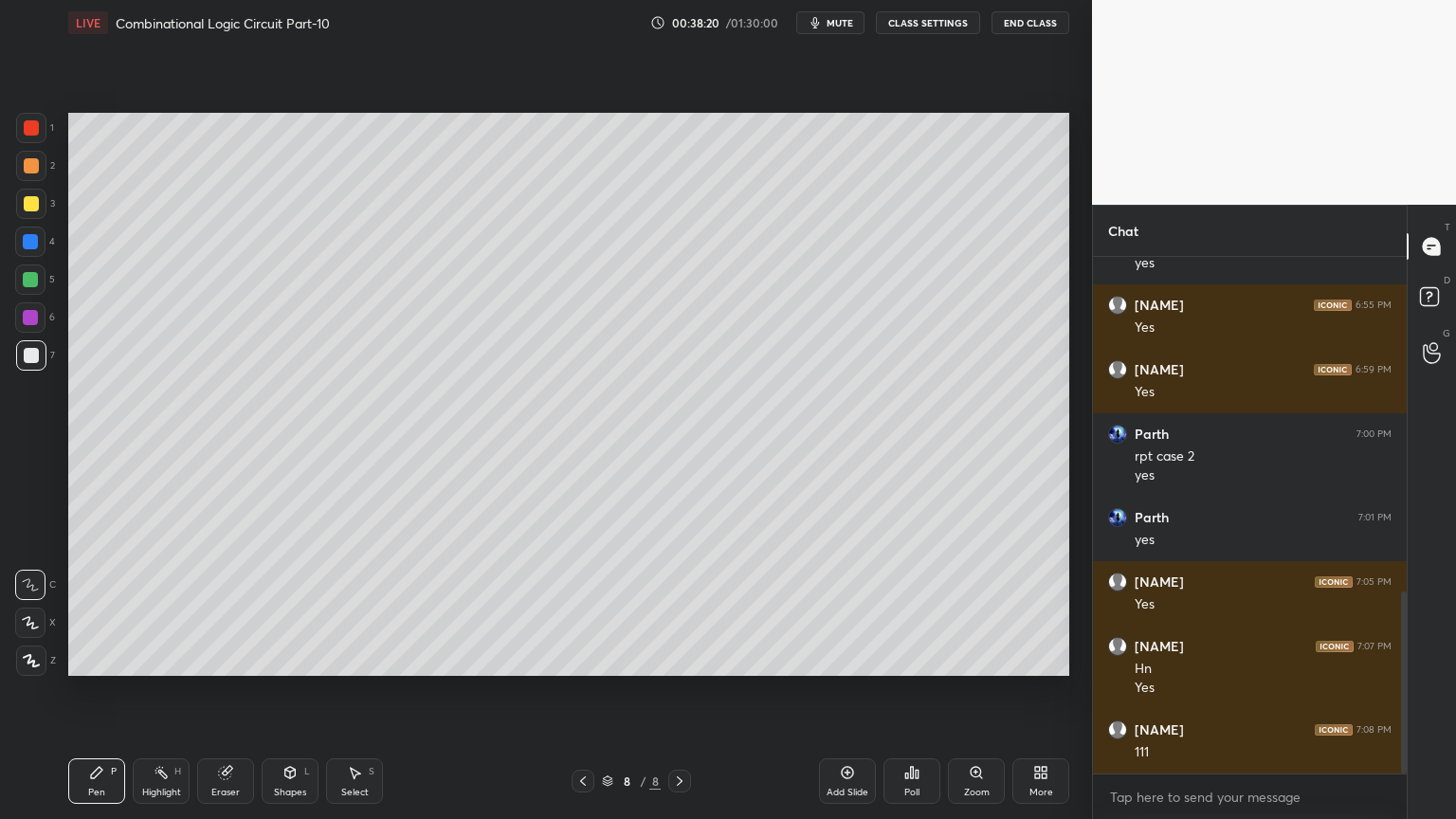 click on "Select" at bounding box center (355, 792) 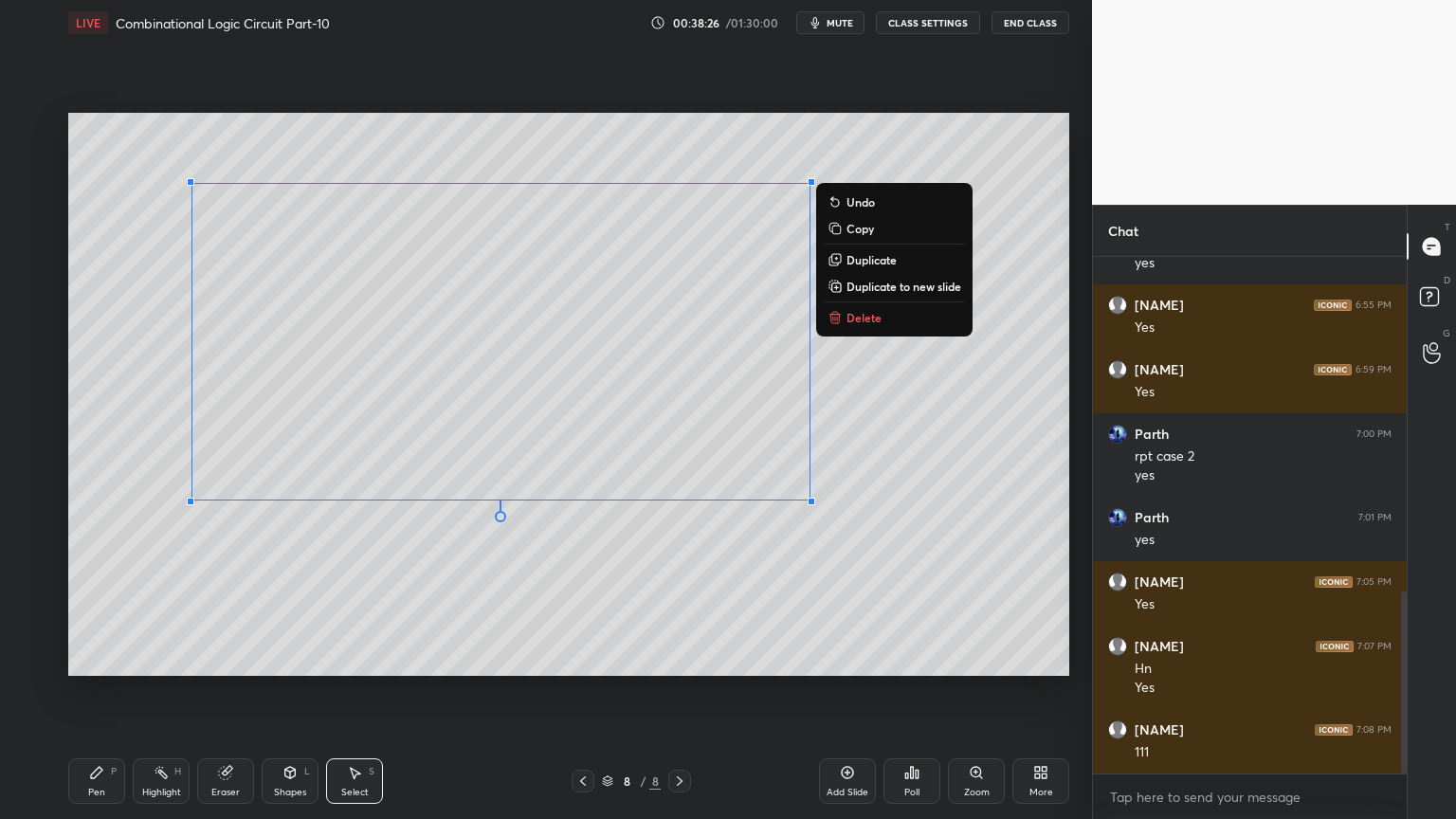 click on "0 ° Undo Copy Duplicate Duplicate to new slide Delete" at bounding box center [569, 394] 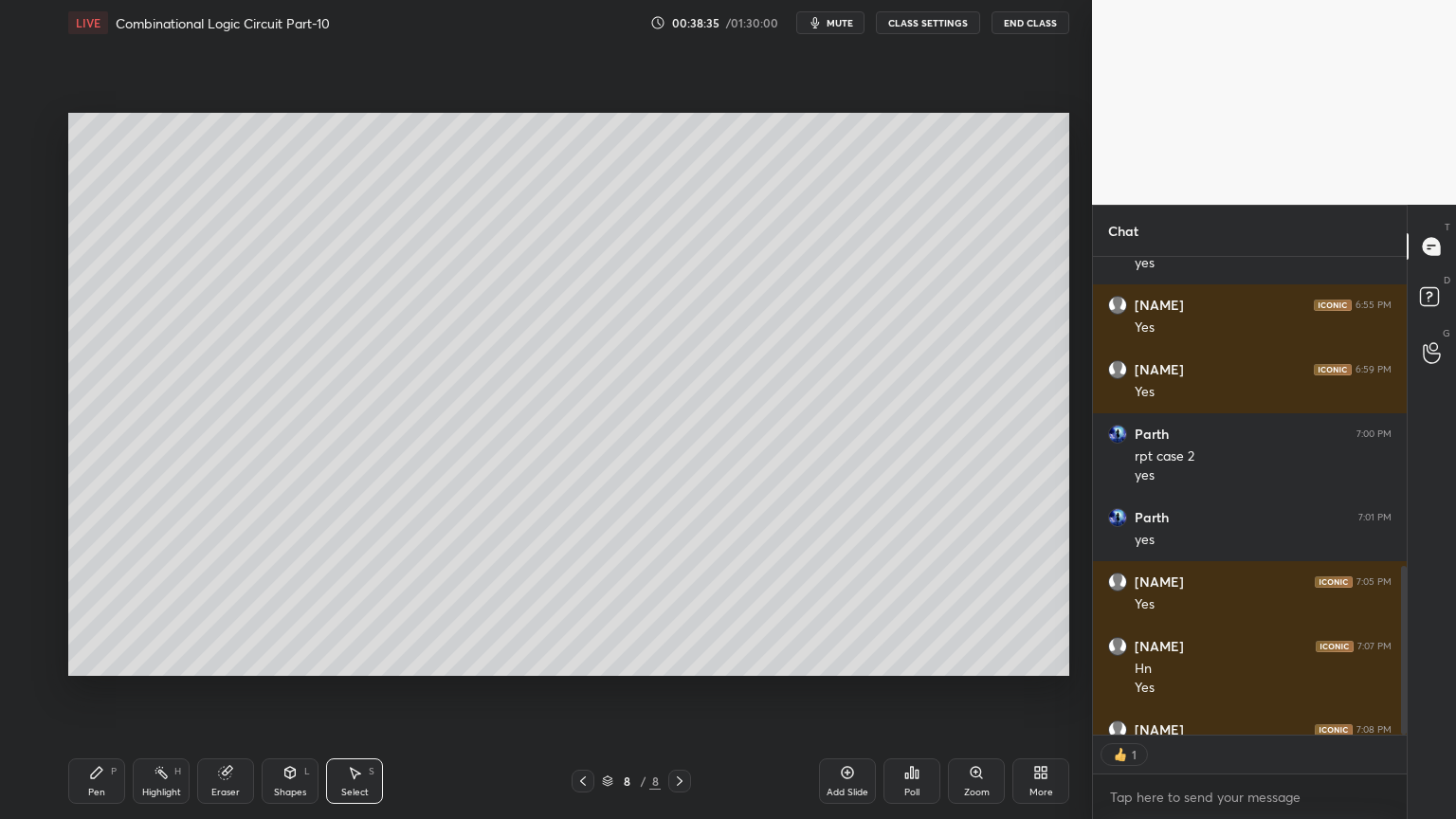scroll, scrollTop: 6, scrollLeft: 6, axis: both 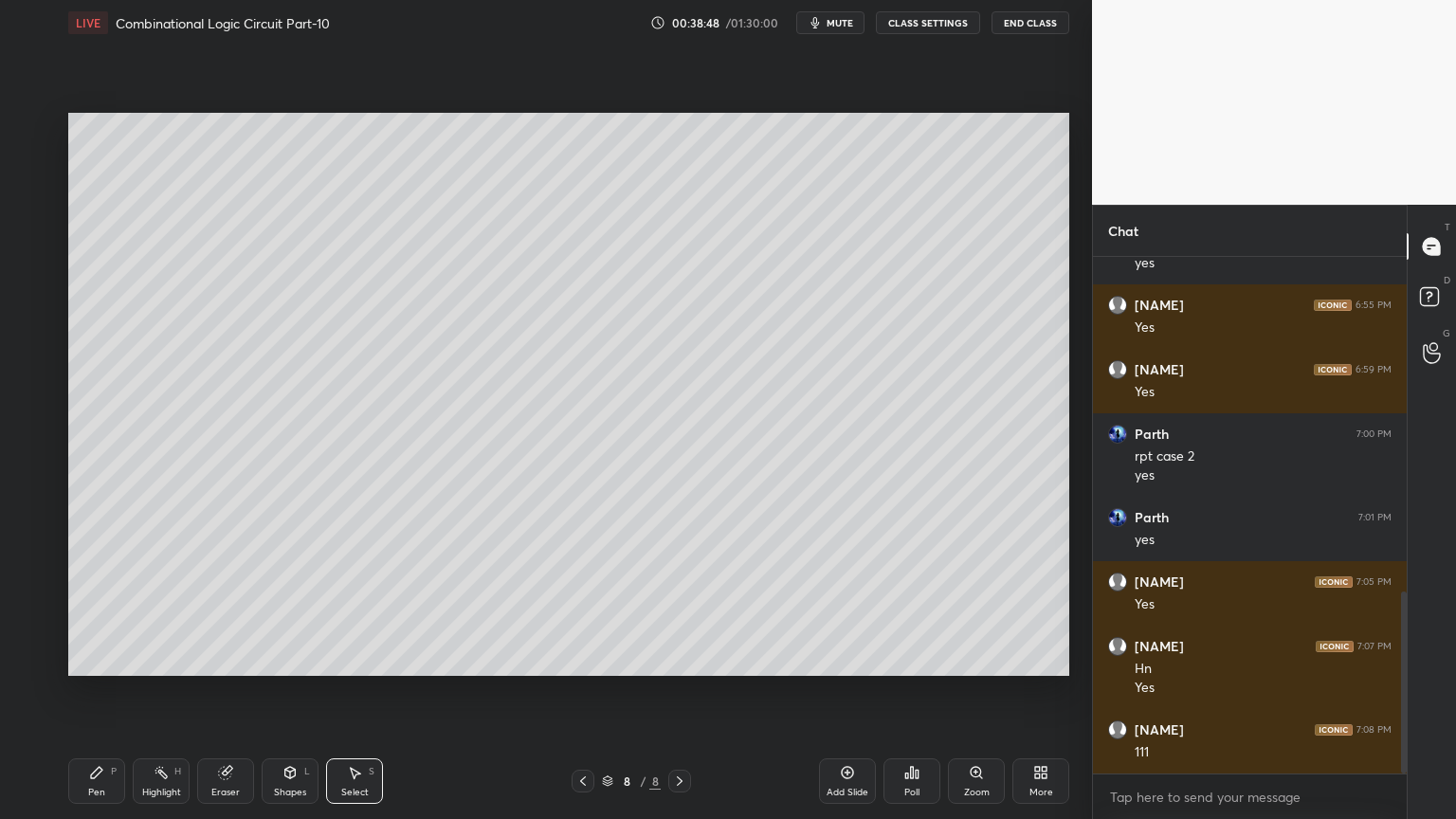 click 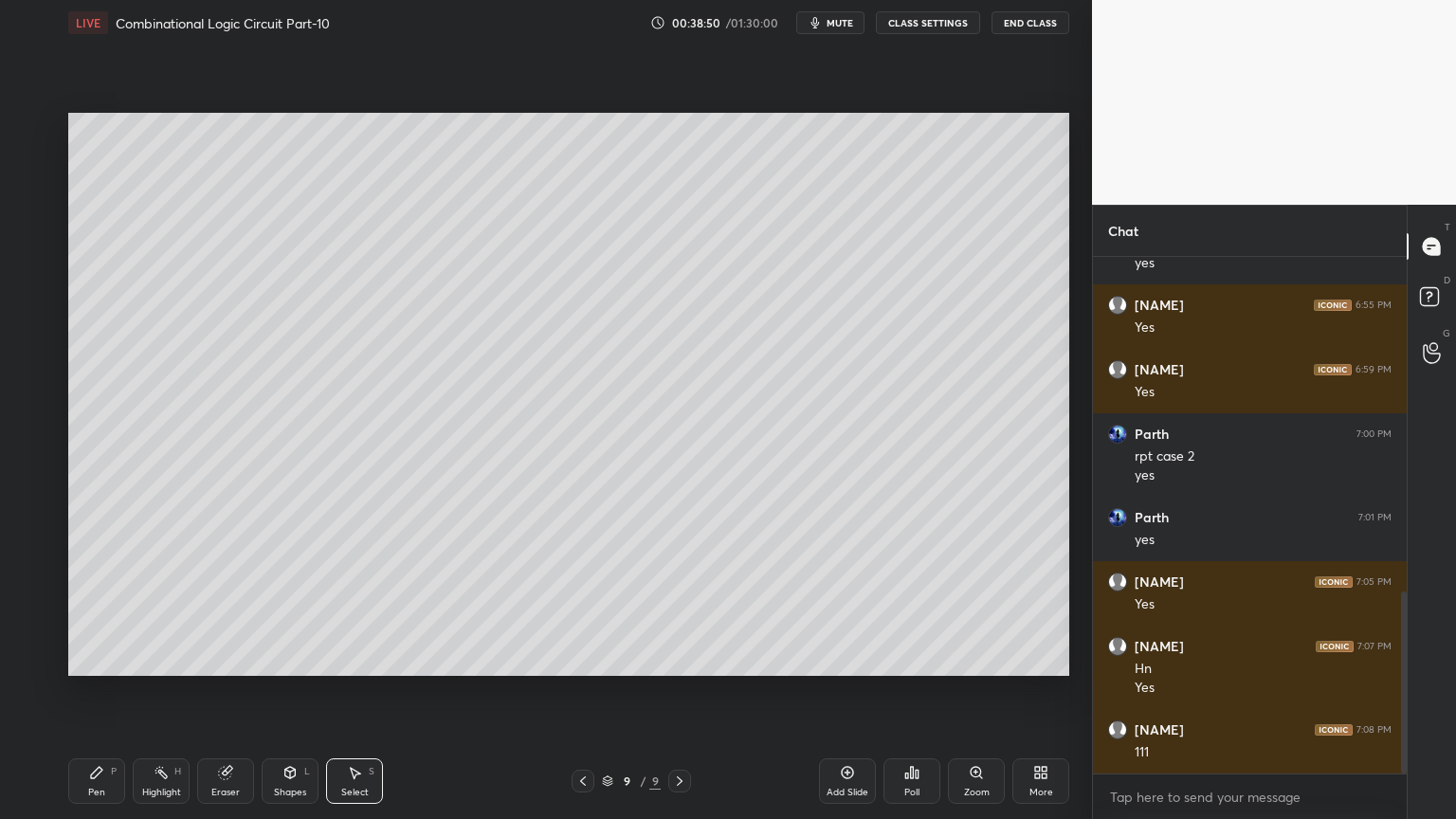 click on "Pen P" at bounding box center [97, 781] 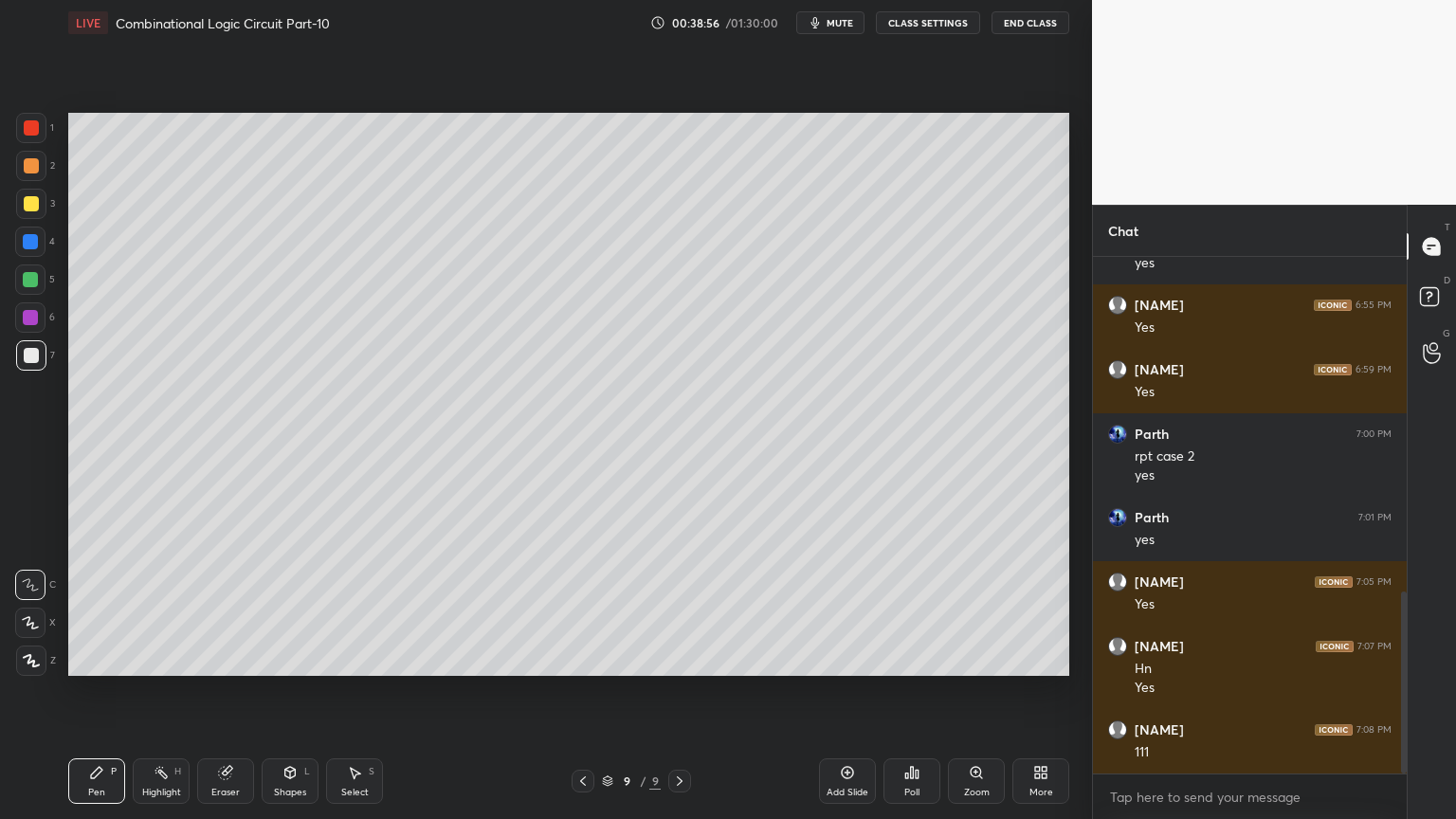 click on "Shapes L" at bounding box center (290, 781) 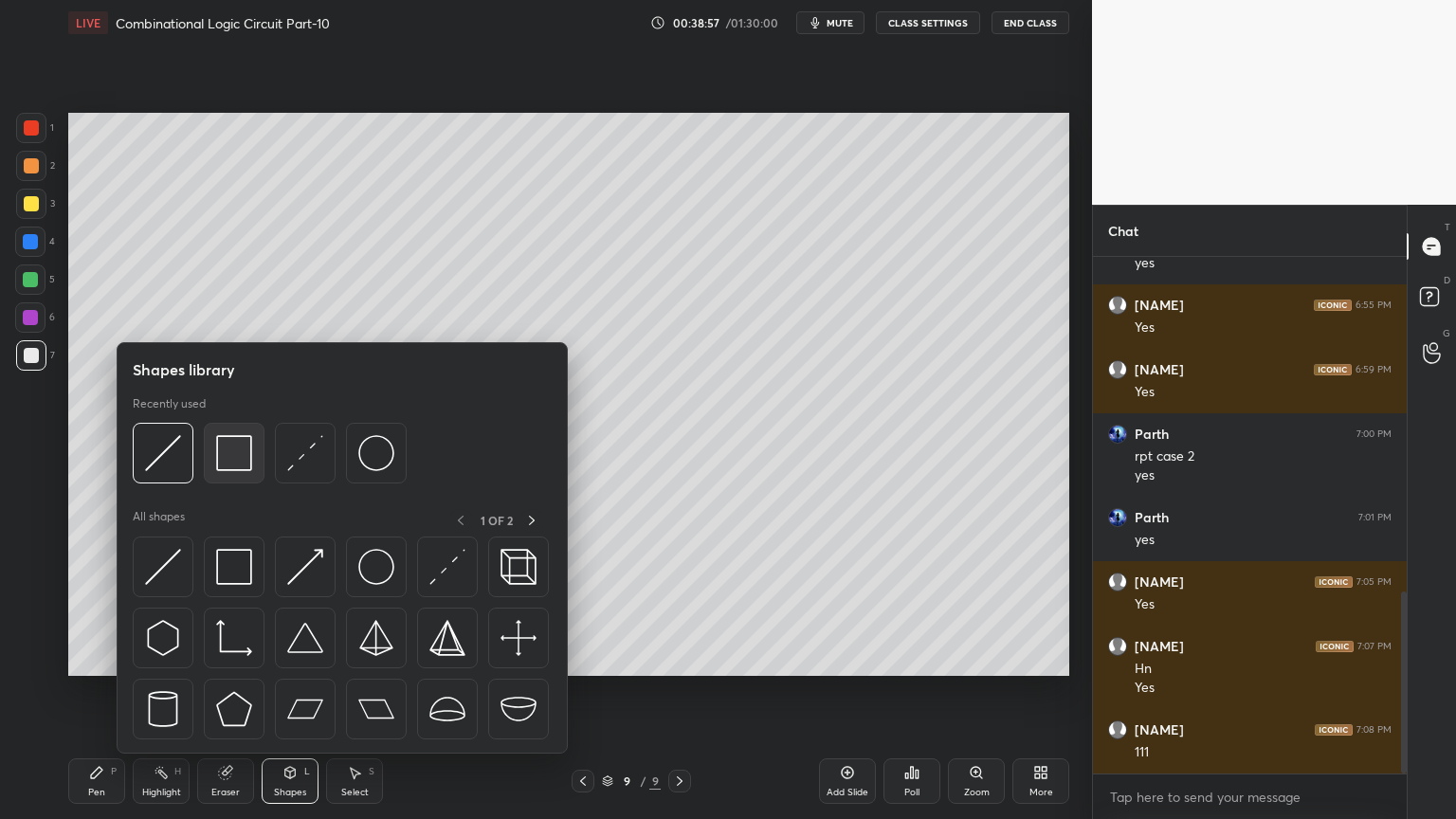 click at bounding box center (234, 453) 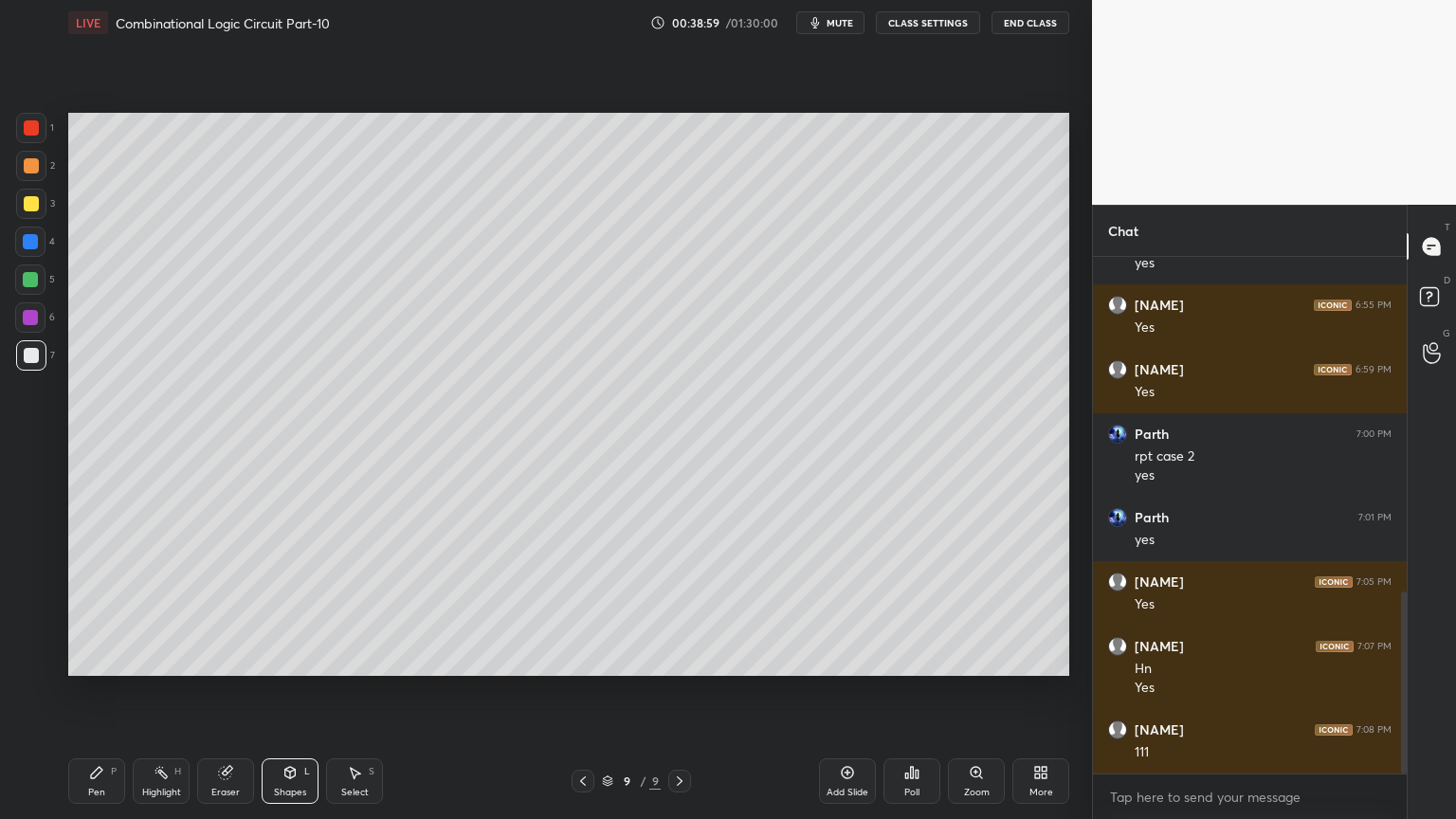click at bounding box center (30, 242) 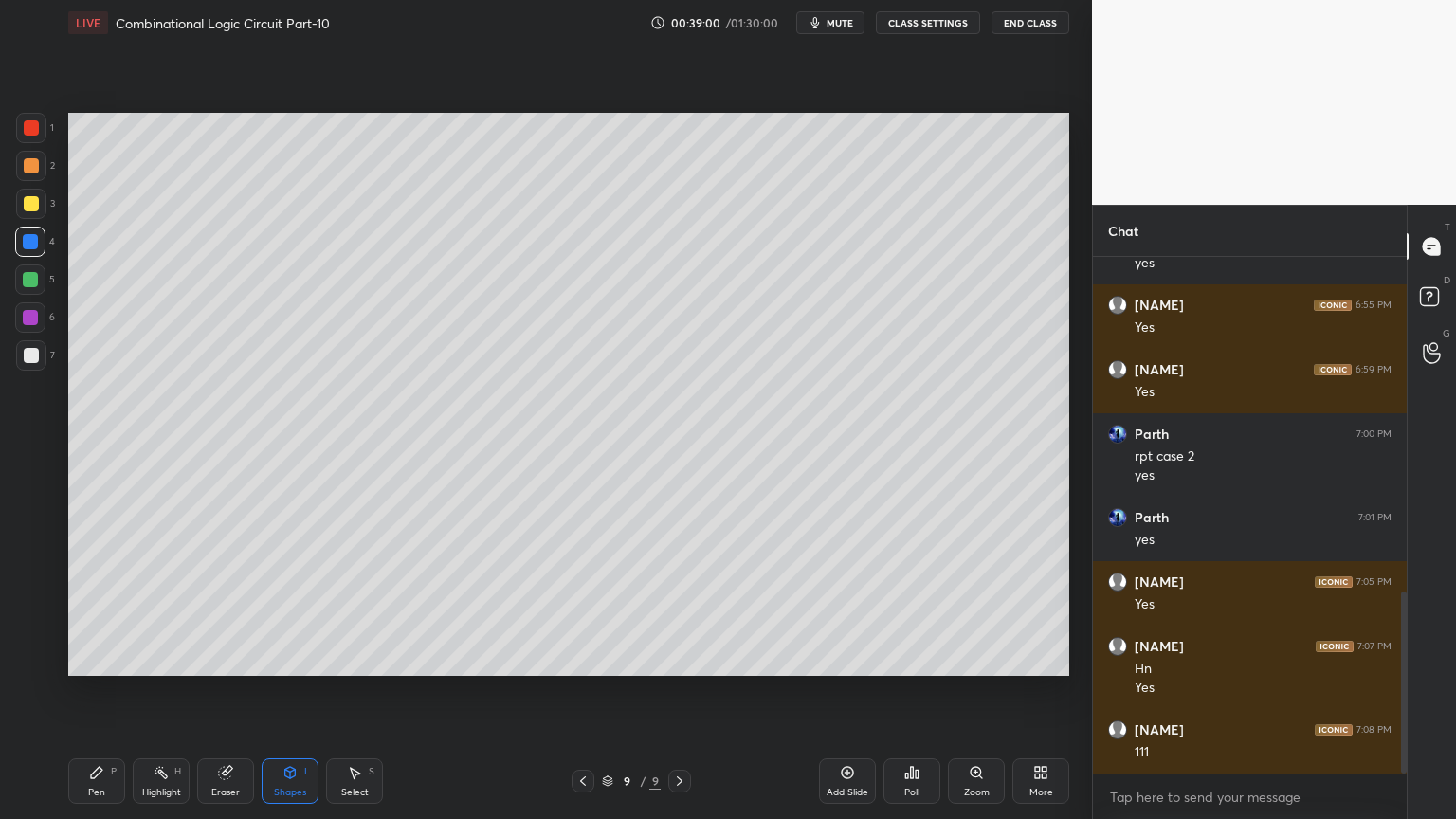 click on "Pen P" at bounding box center (97, 781) 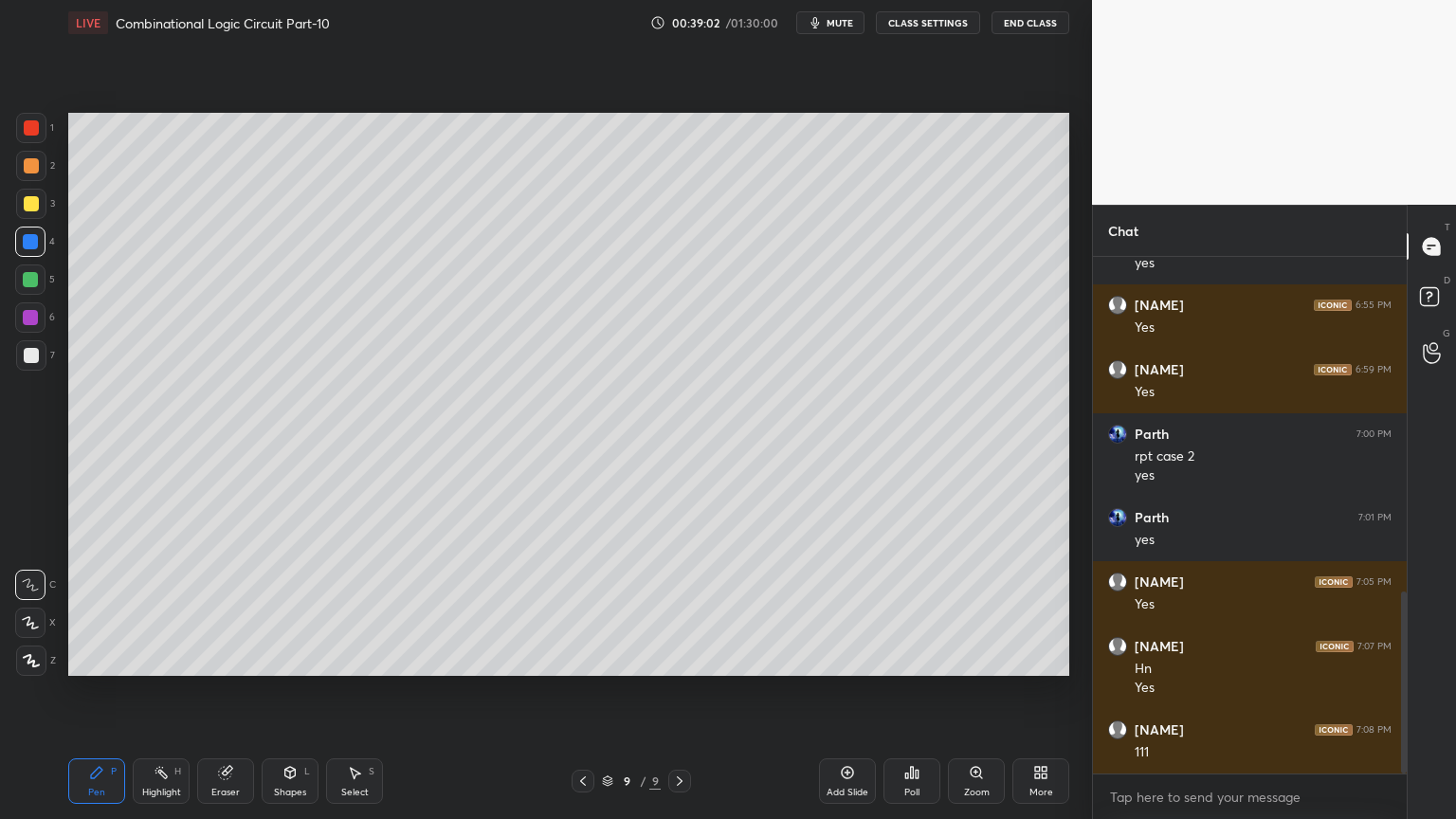 click on "Shapes L" at bounding box center [290, 781] 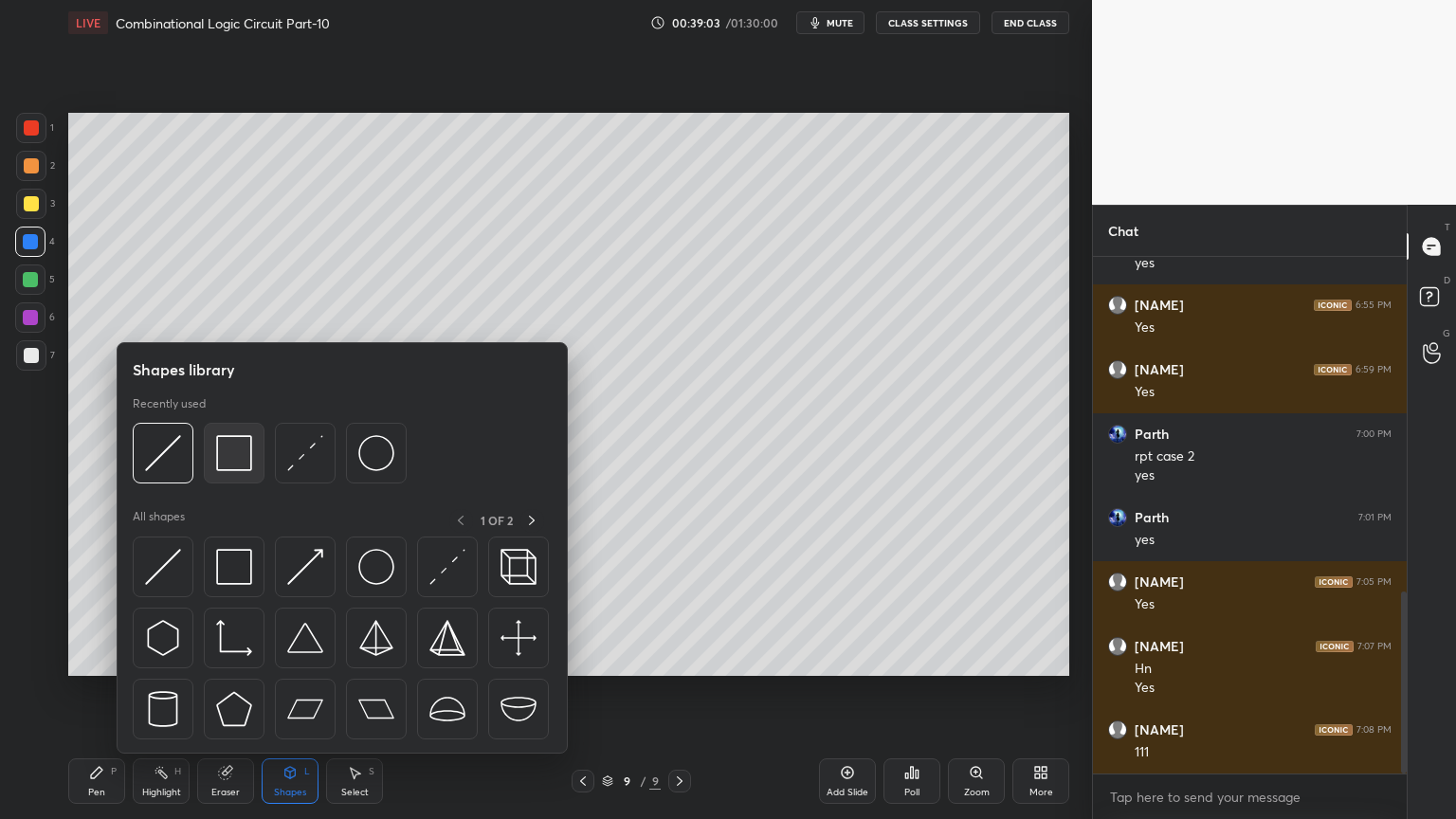 click at bounding box center [234, 453] 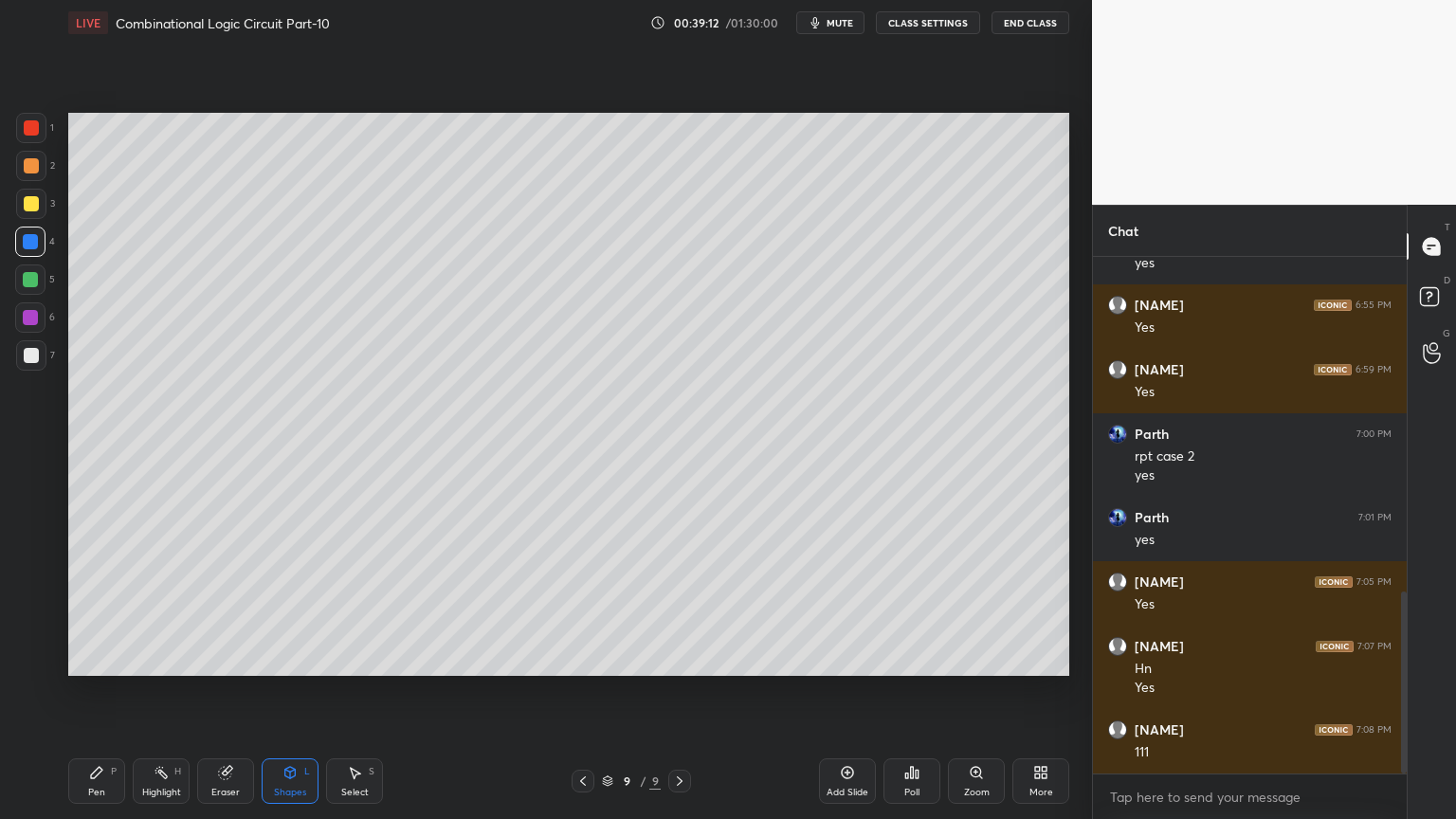 click on "Shapes L" at bounding box center [290, 781] 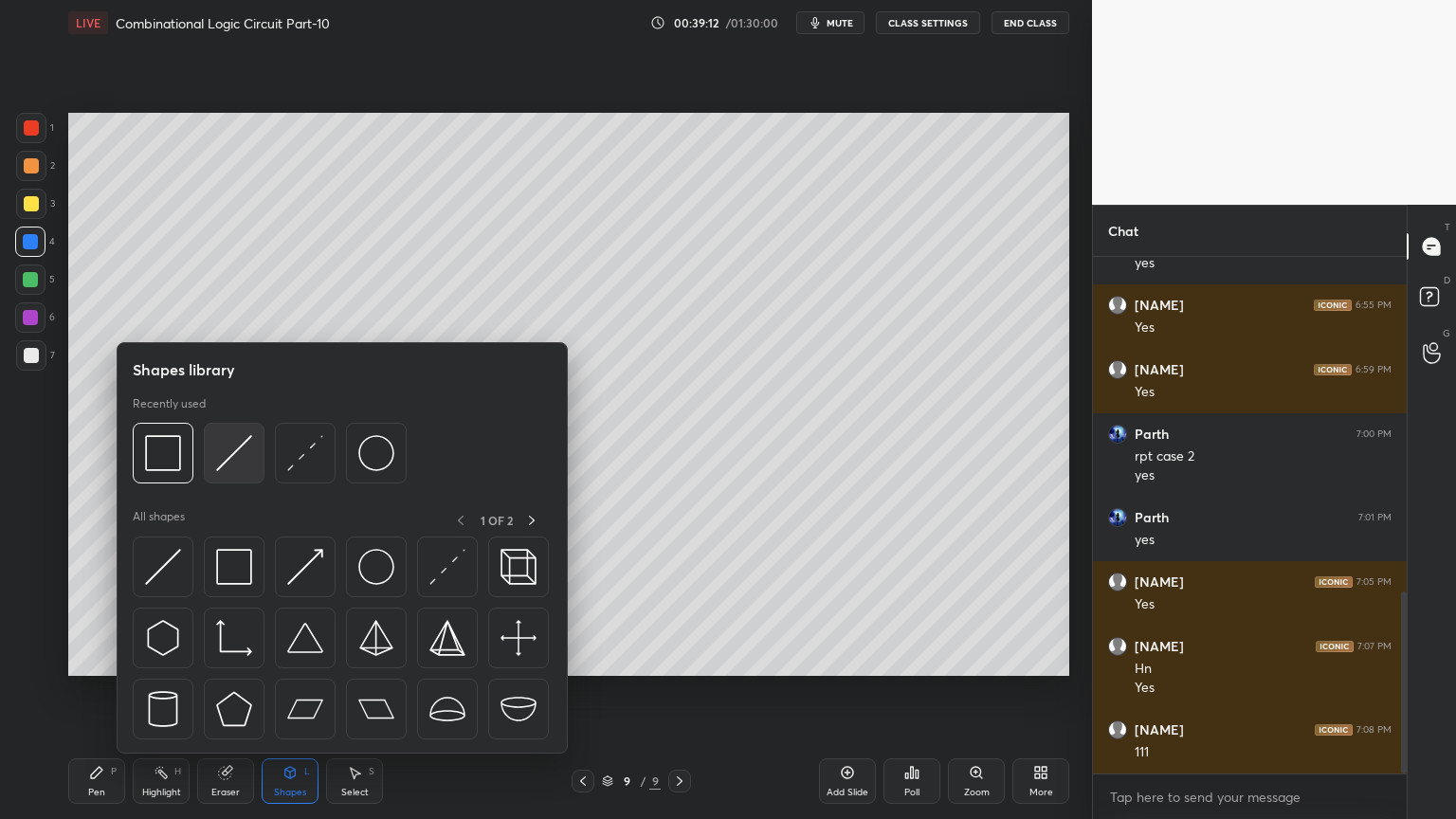 click at bounding box center [234, 453] 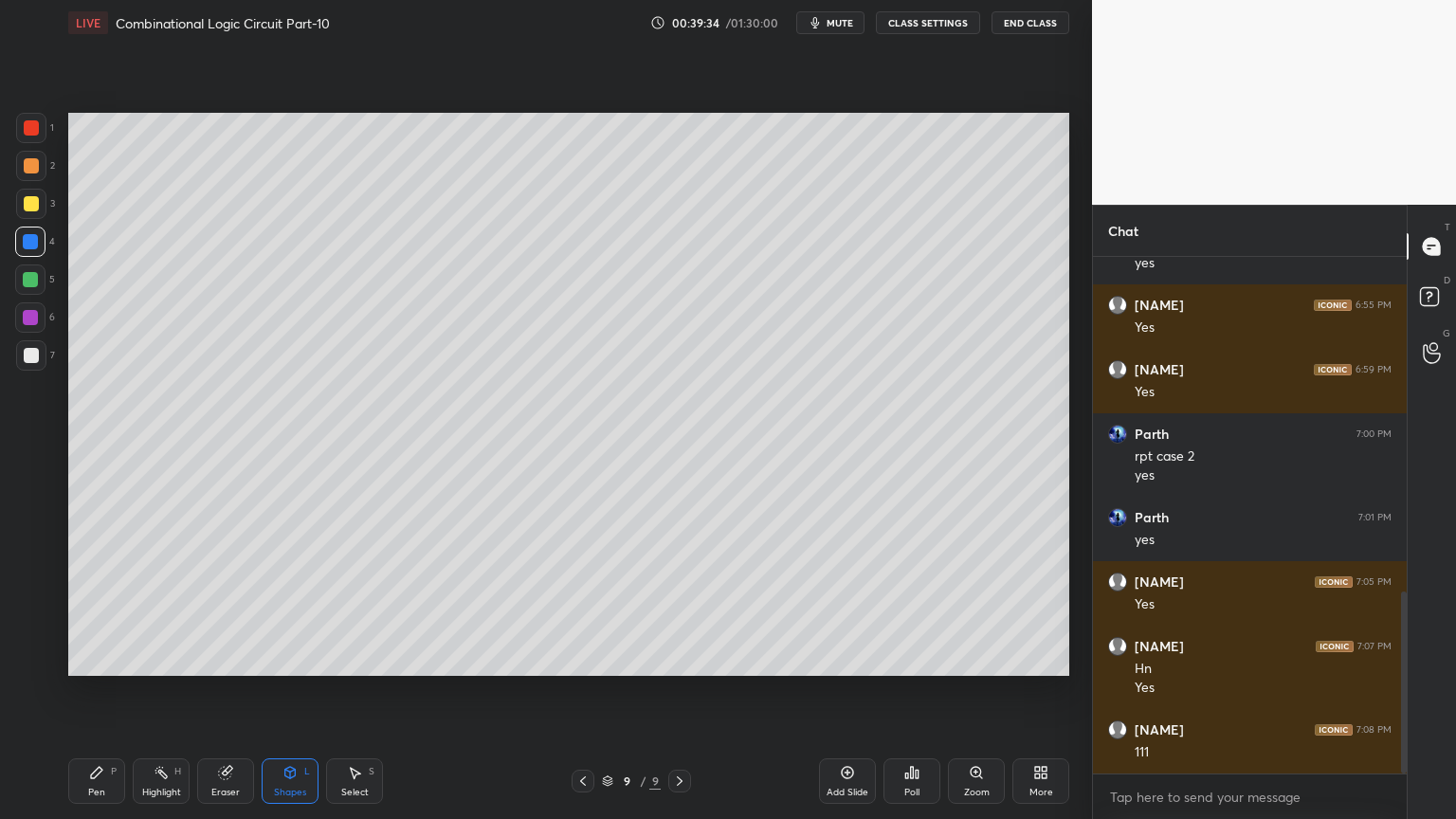 click 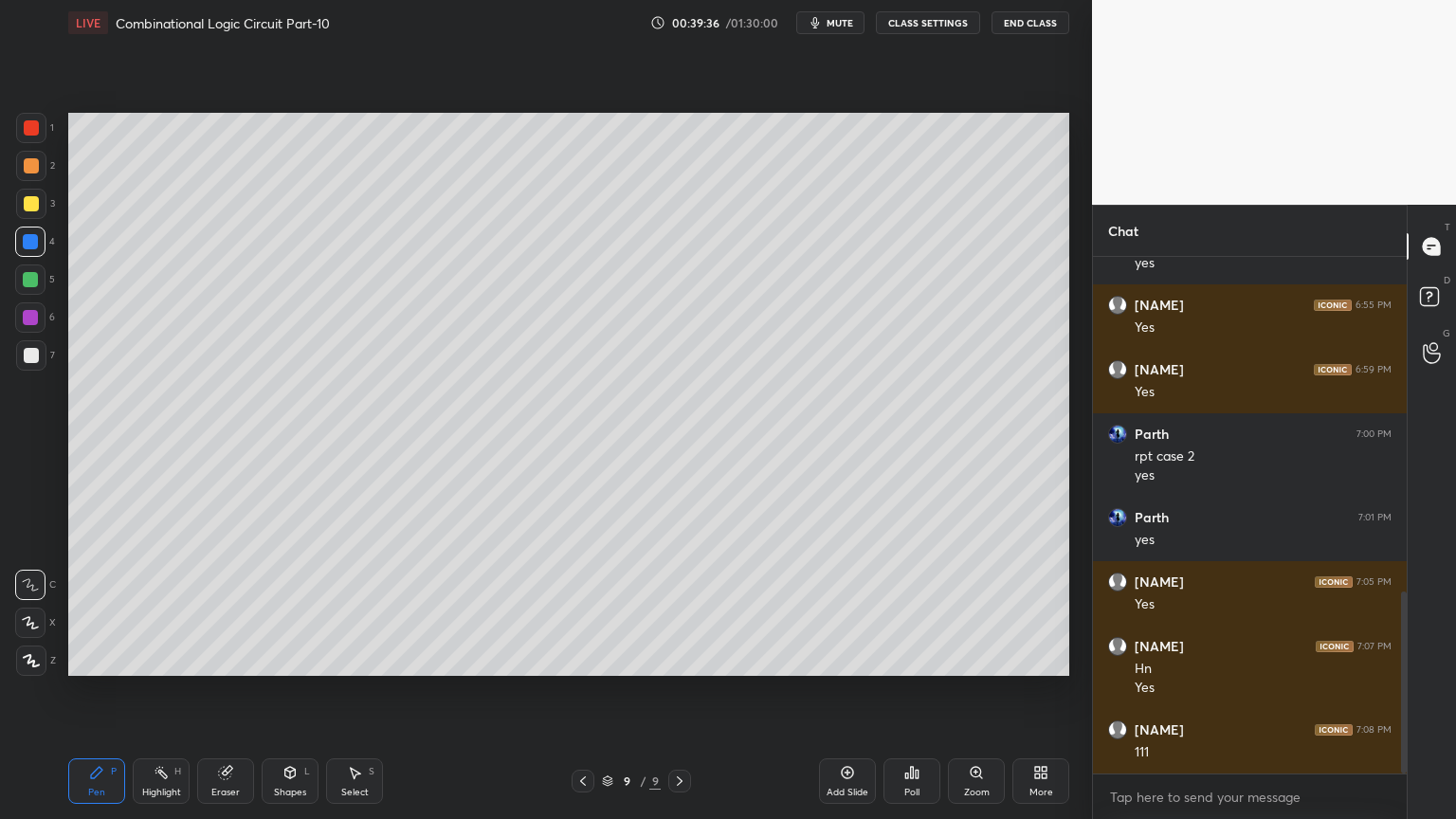 click at bounding box center (31, 355) 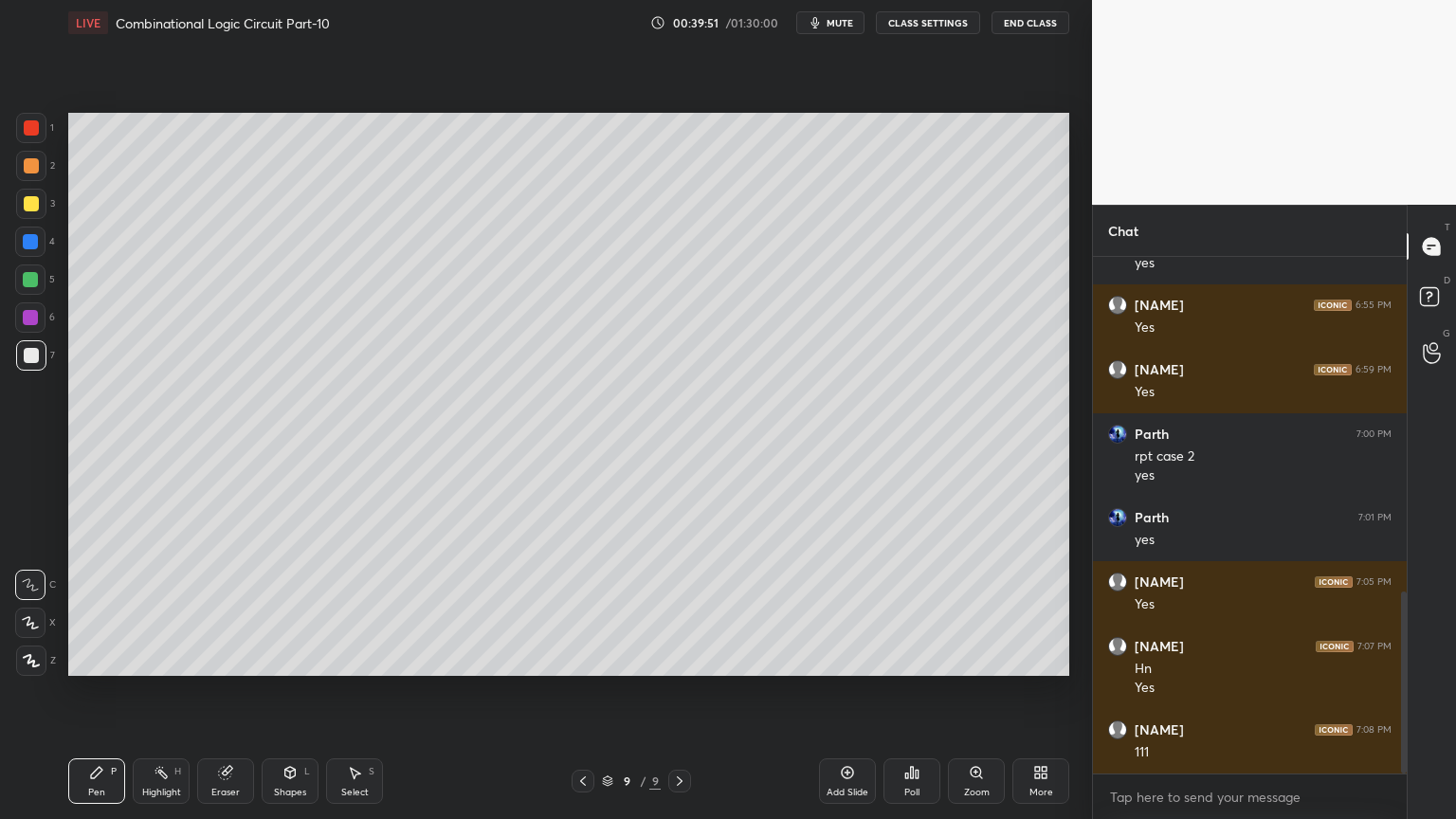 click at bounding box center (583, 781) 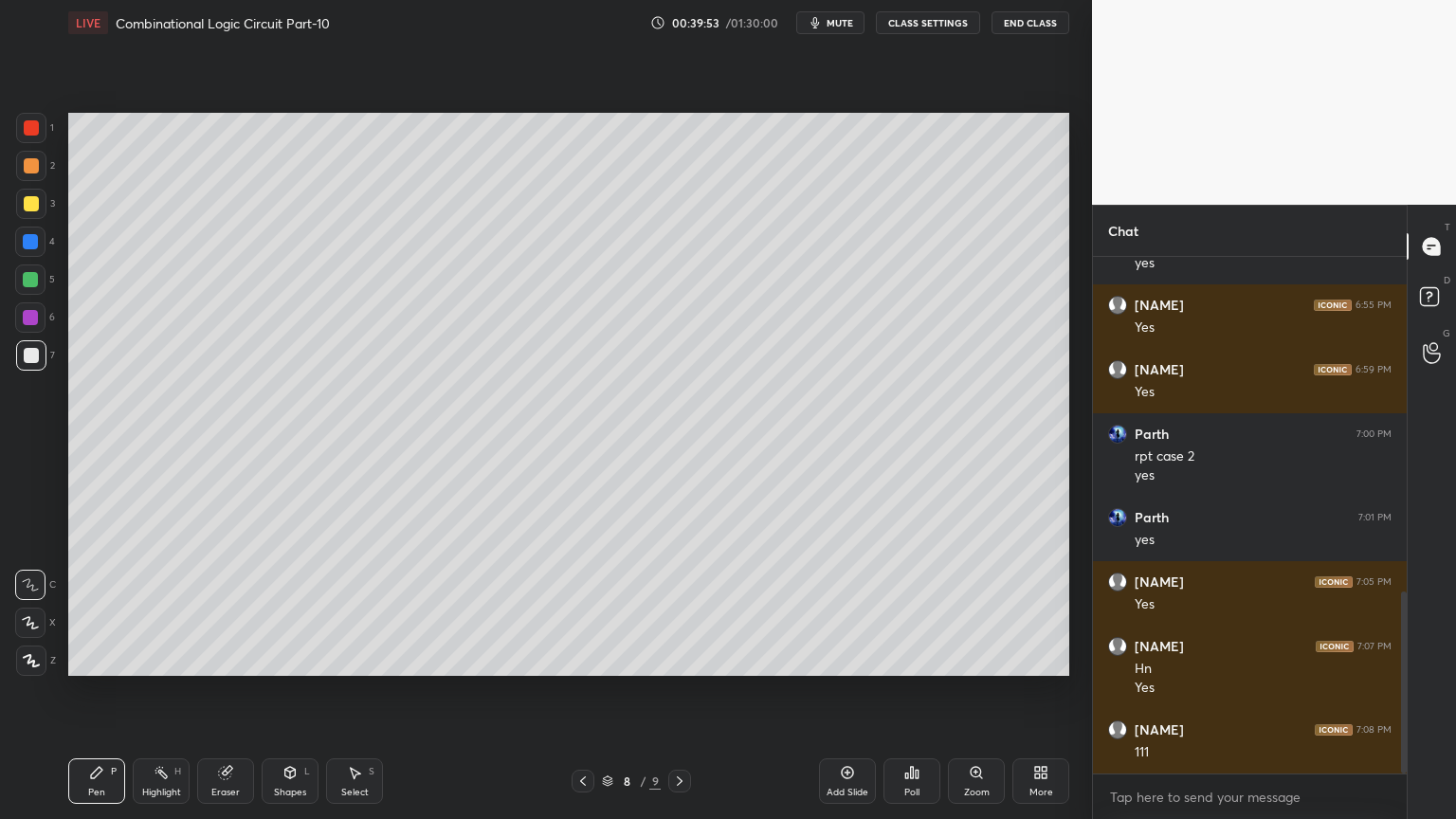 click 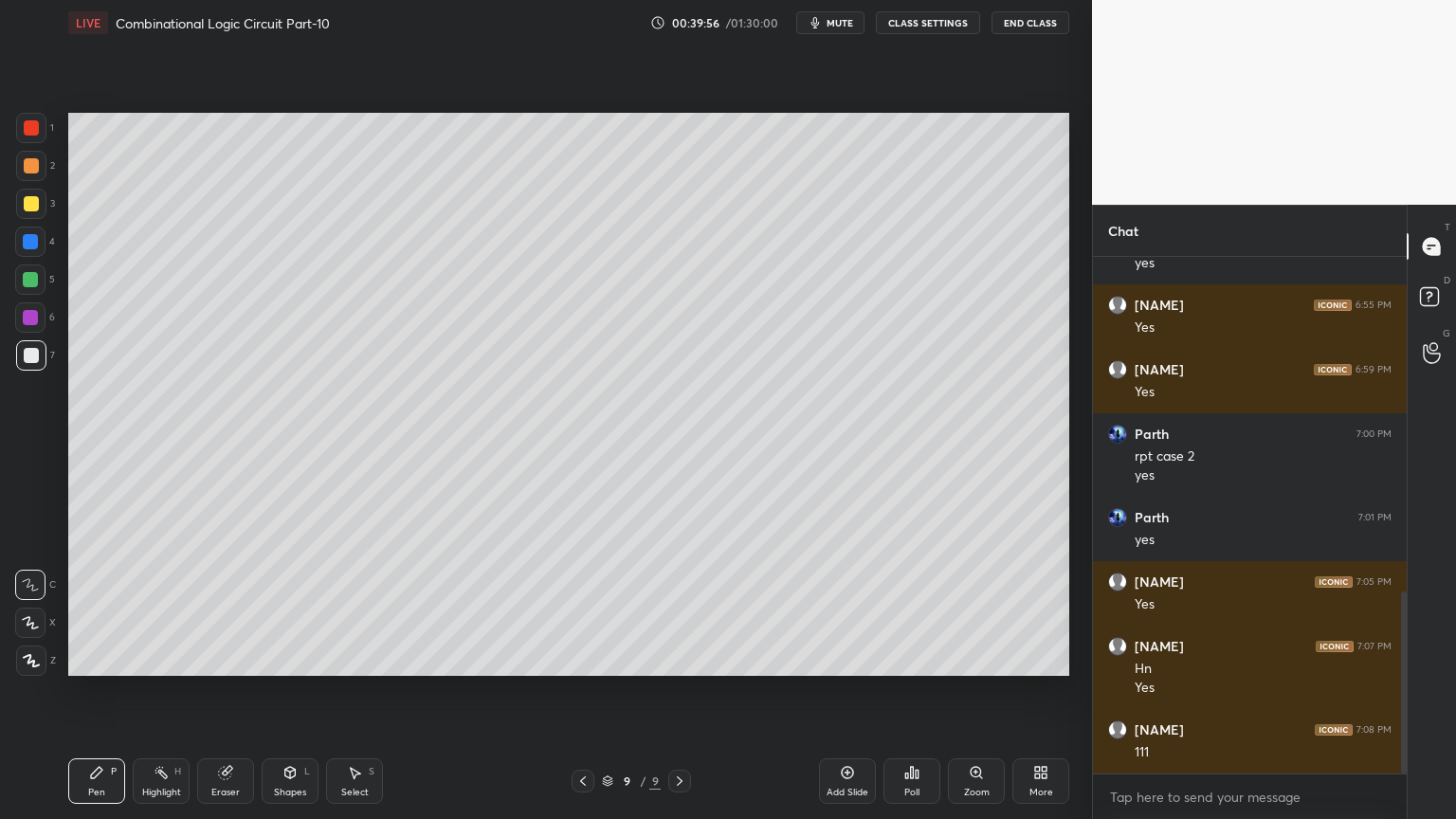 click at bounding box center (30, 242) 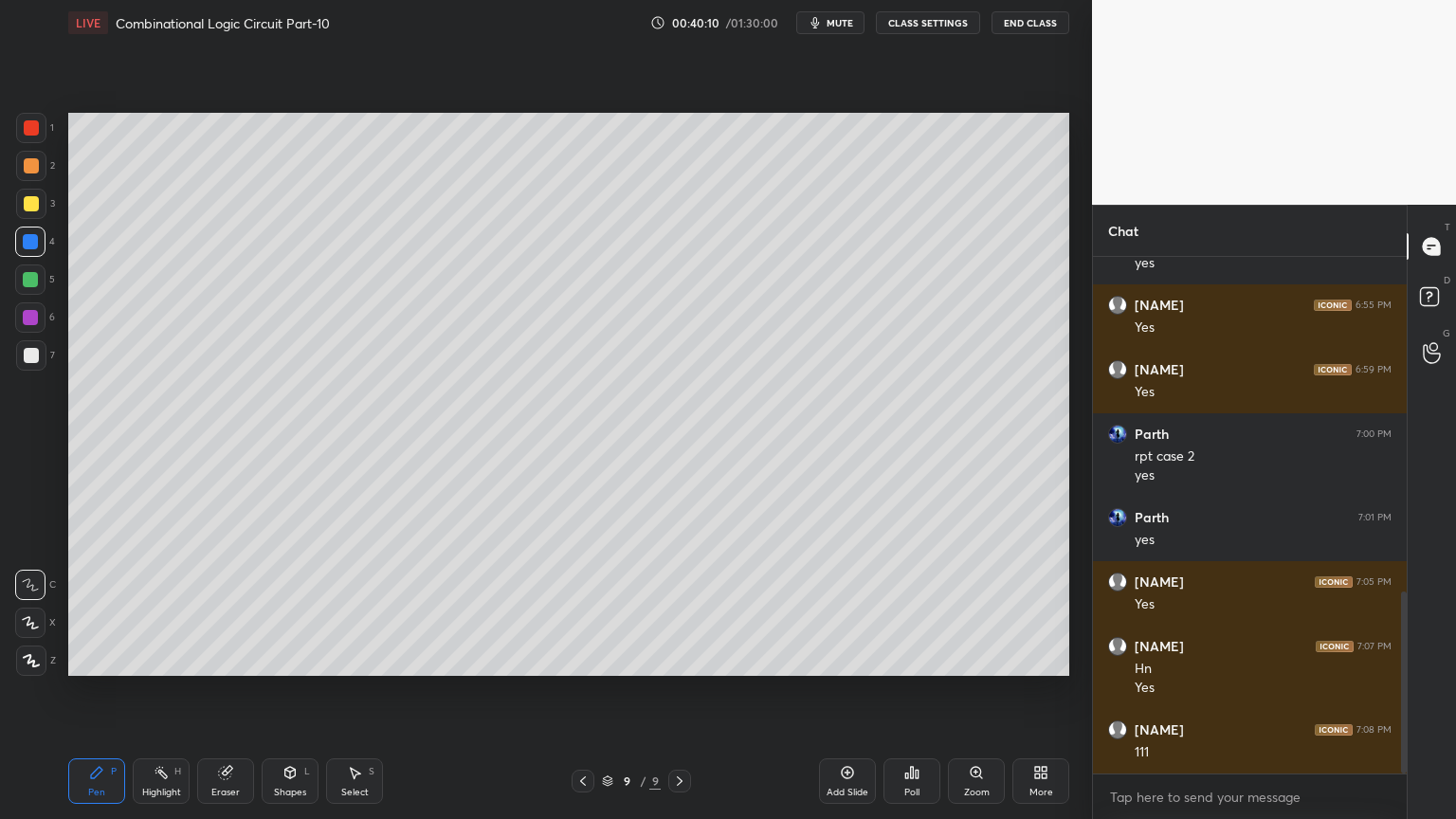 click 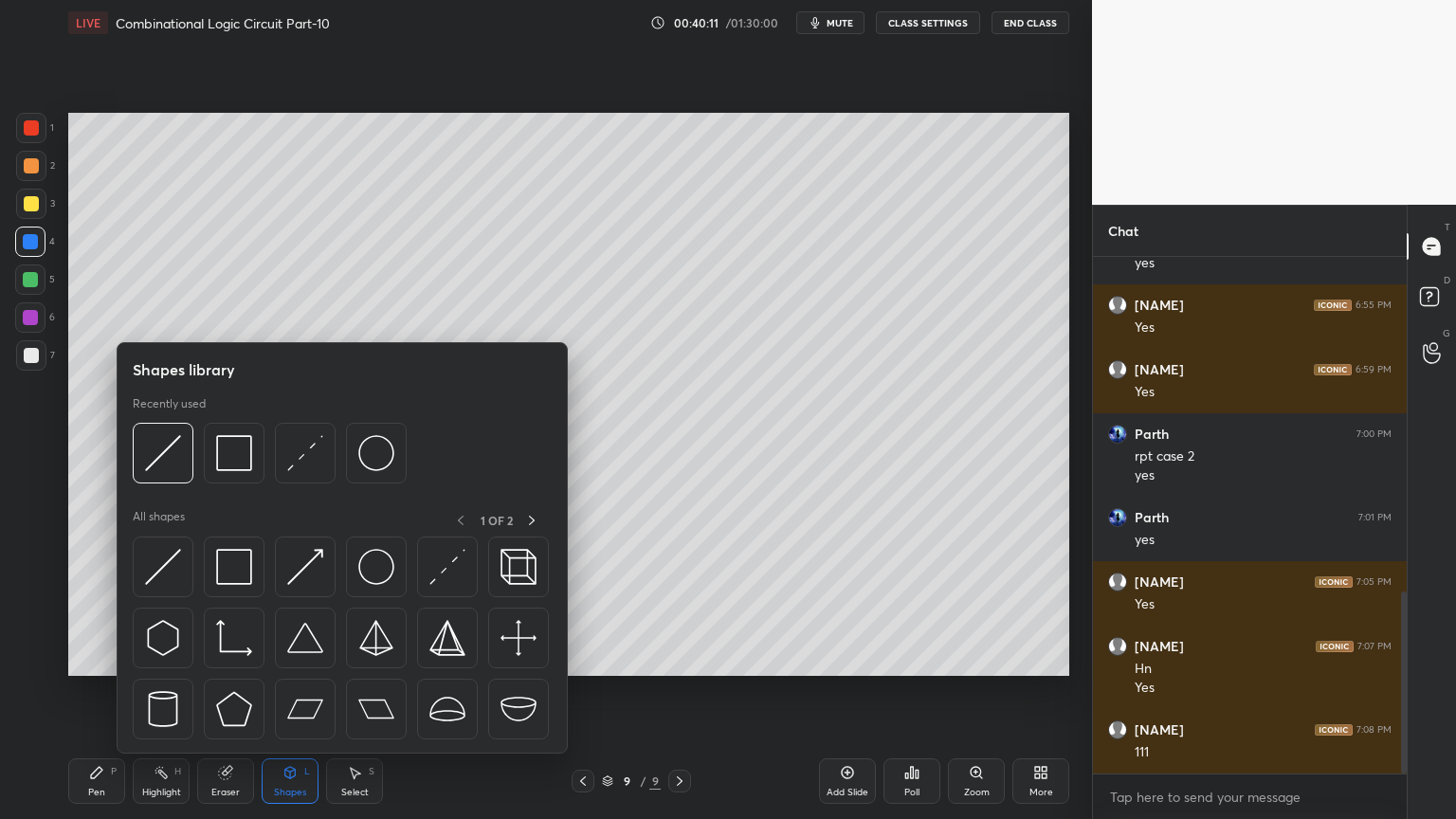 click on "Eraser" at bounding box center [226, 781] 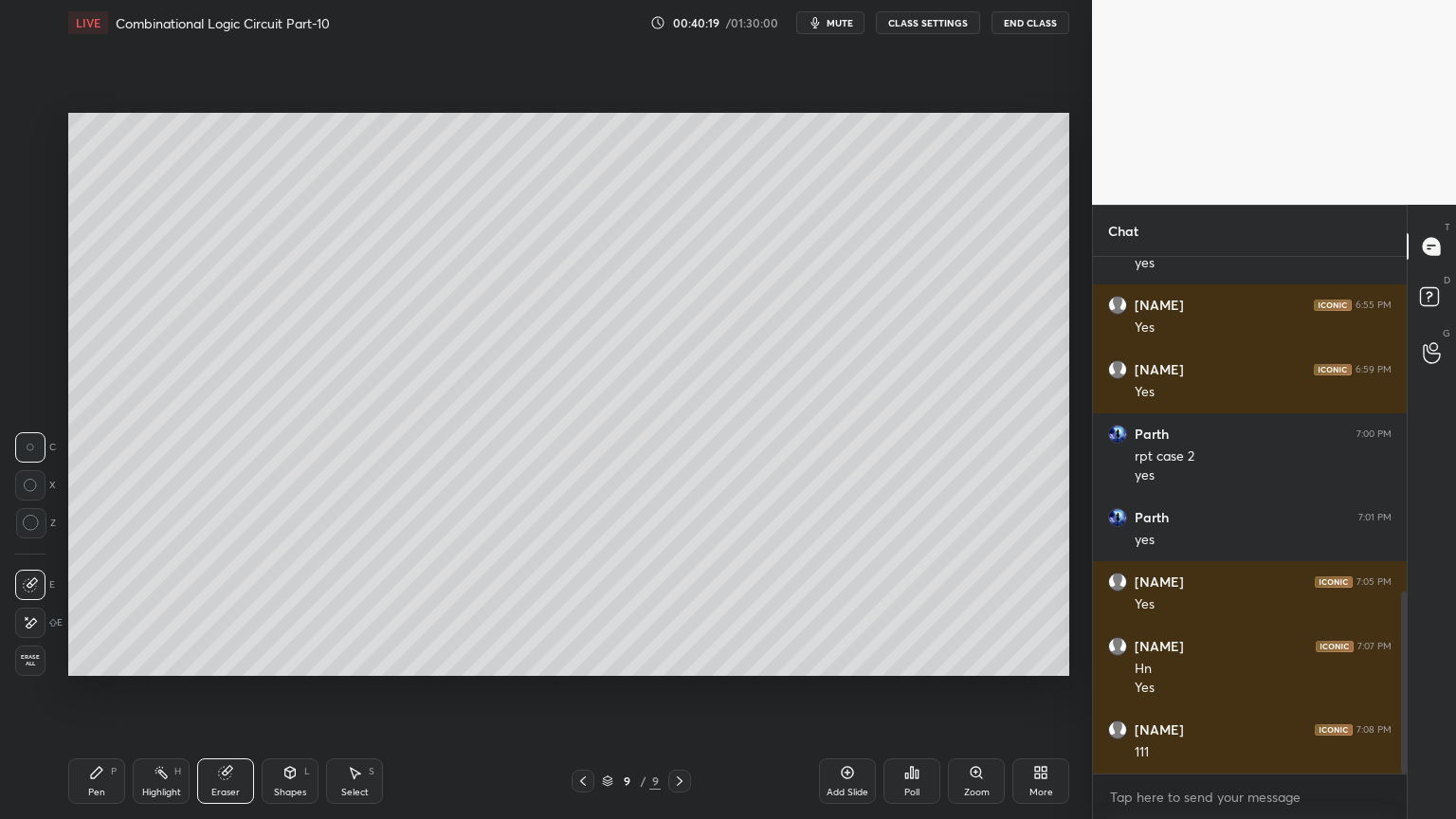 click on "Select S" at bounding box center (355, 781) 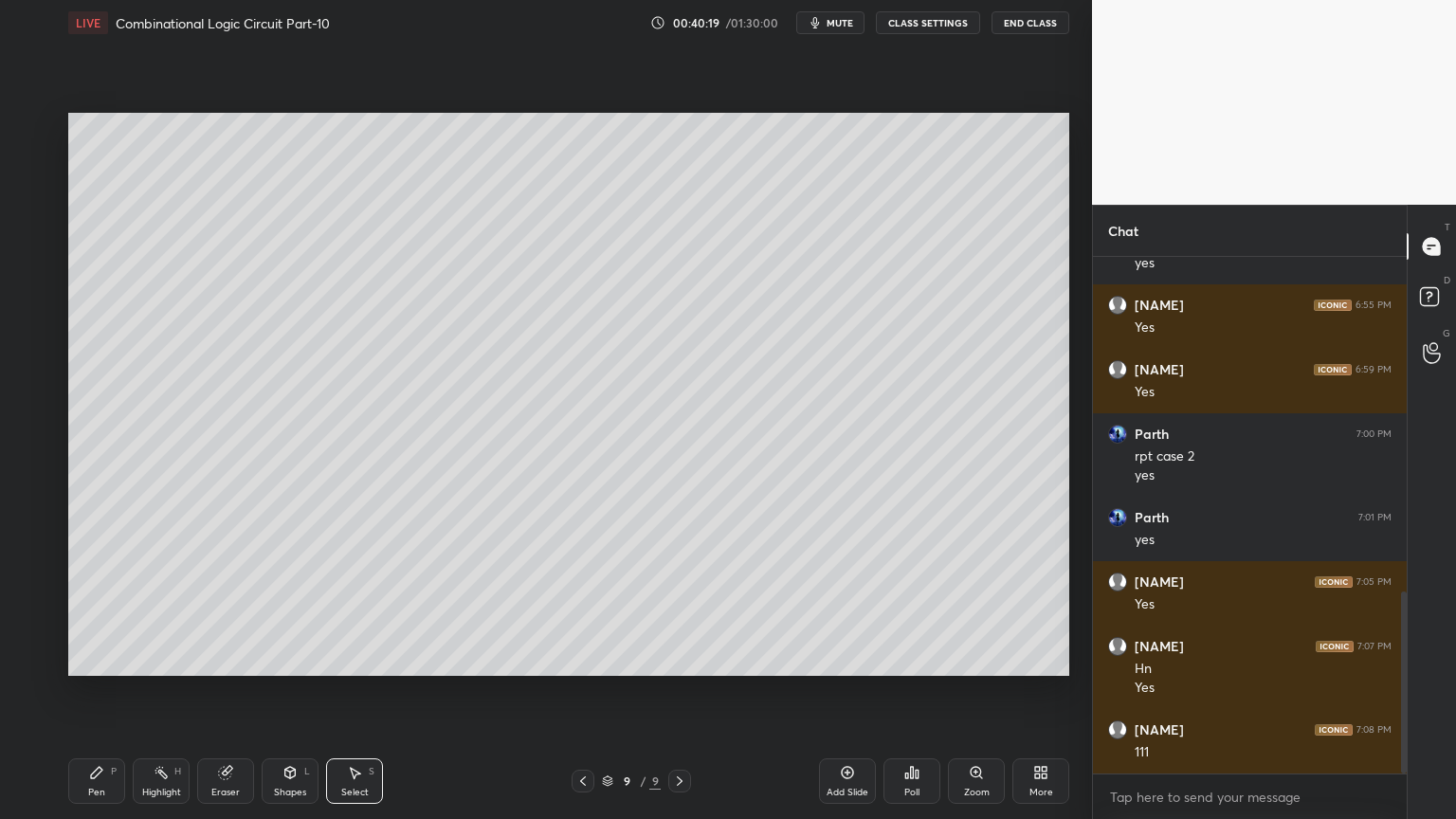 click on "Shapes L" at bounding box center (290, 781) 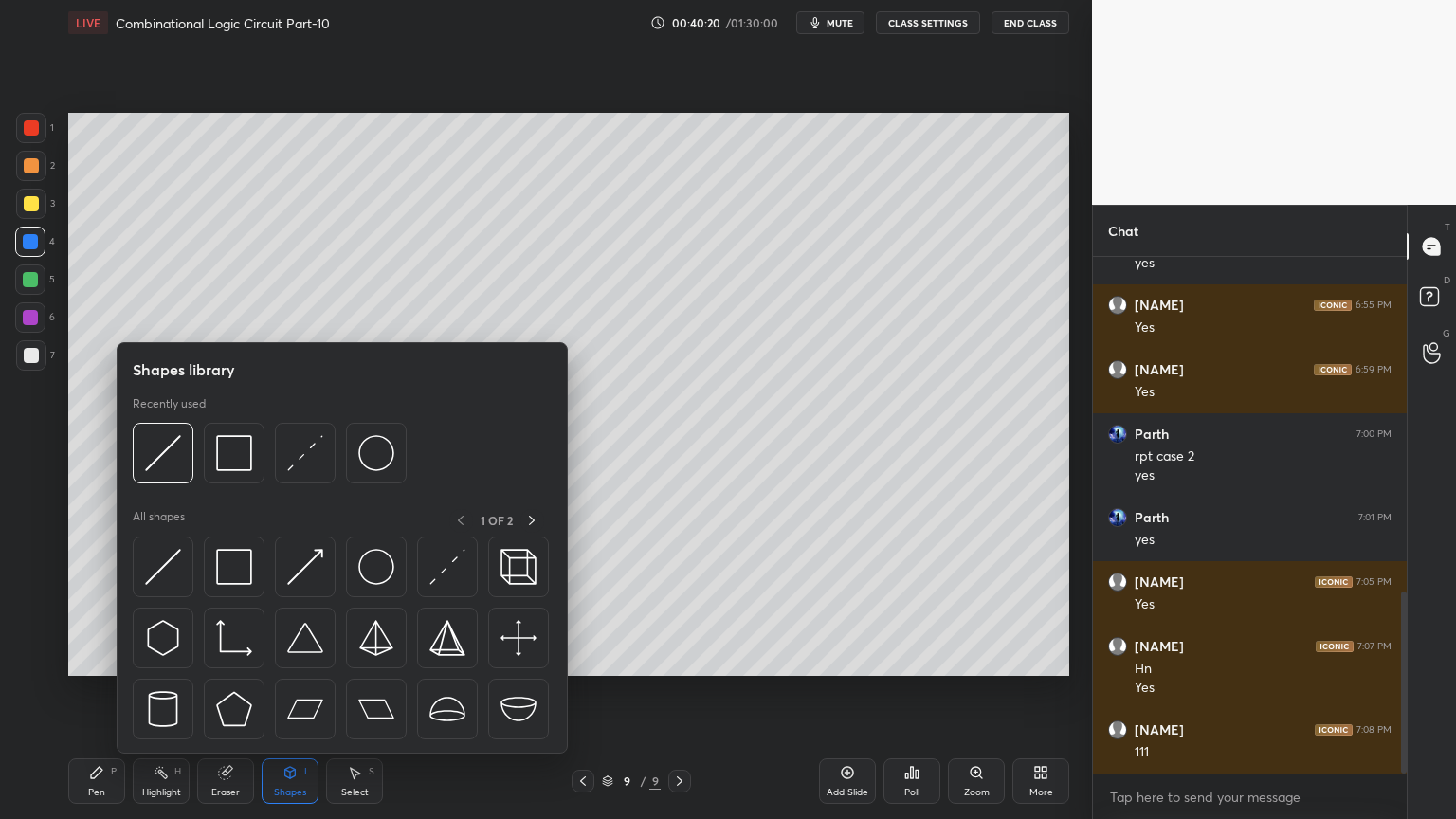 click on "Select S" at bounding box center [355, 781] 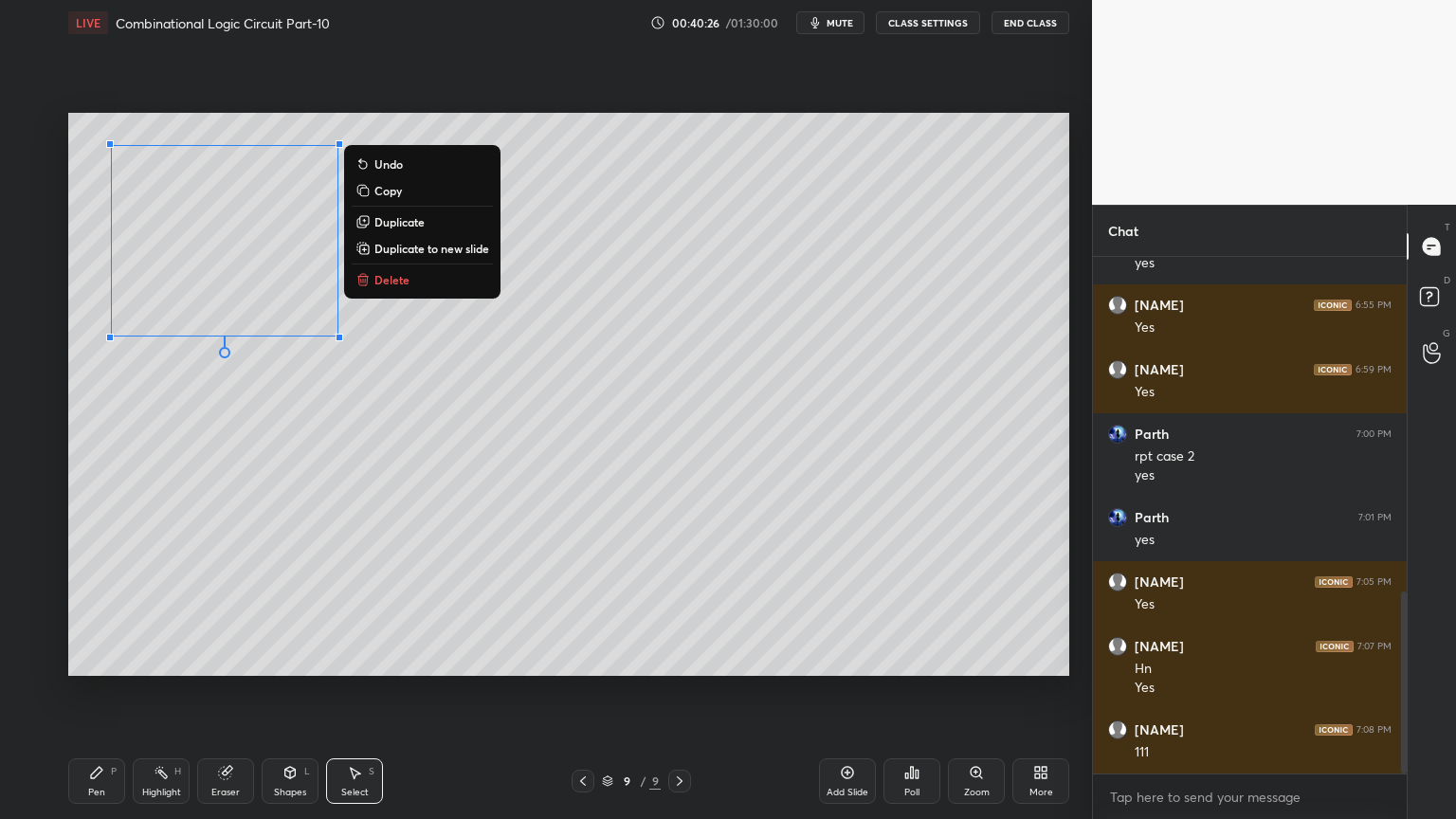 click on "Pen P" at bounding box center [97, 781] 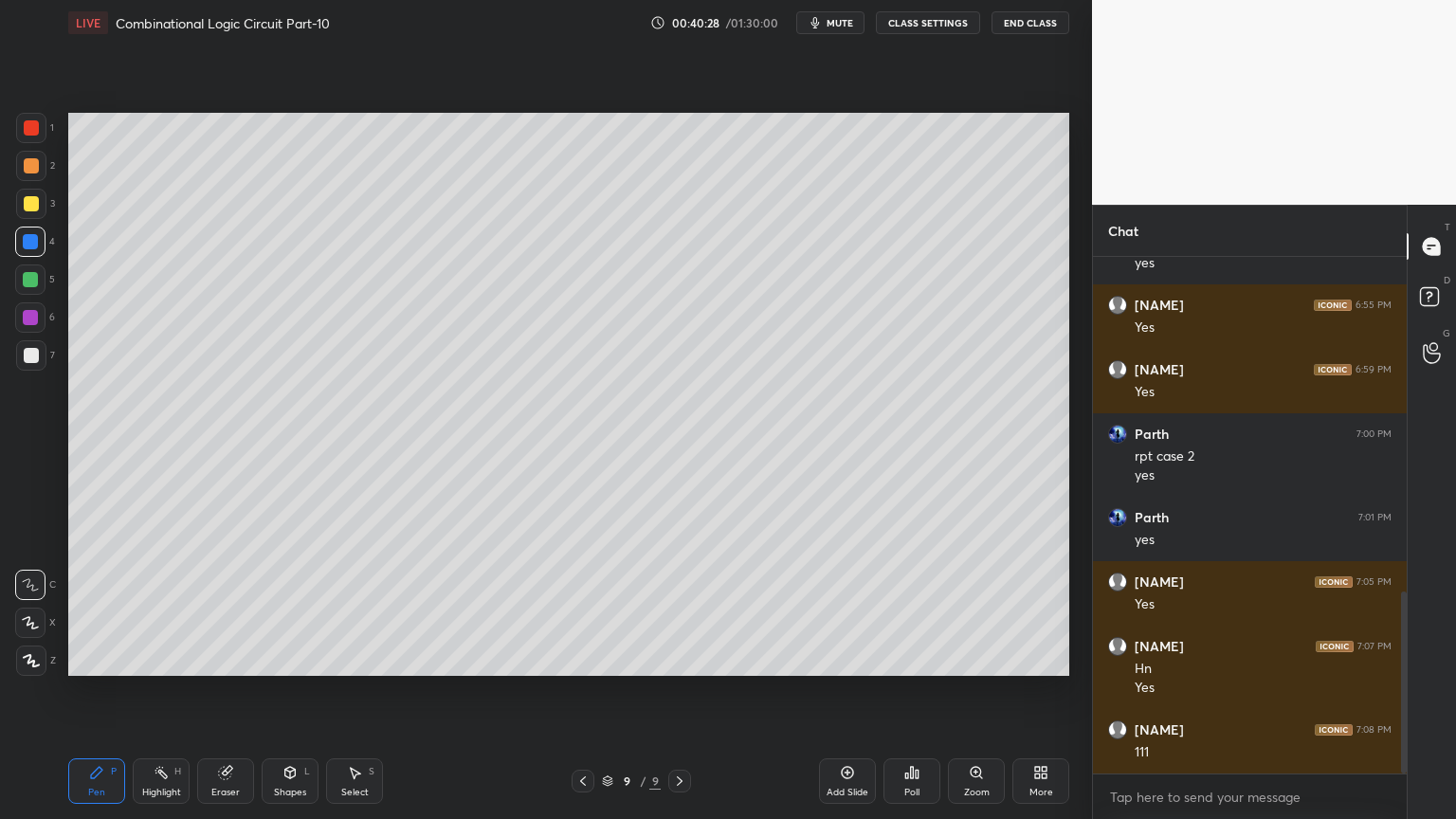 click at bounding box center (31, 355) 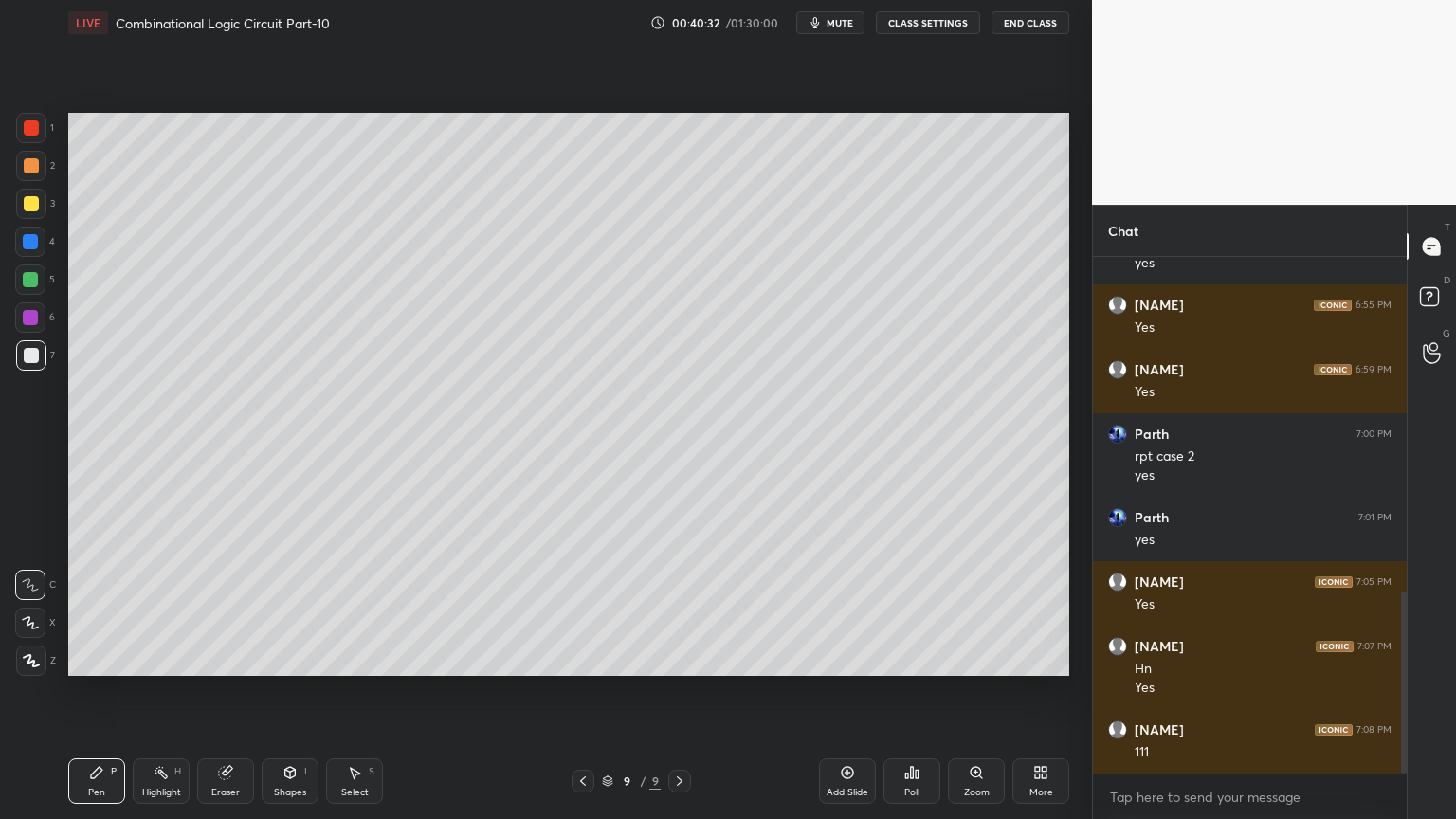 click at bounding box center (30, 242) 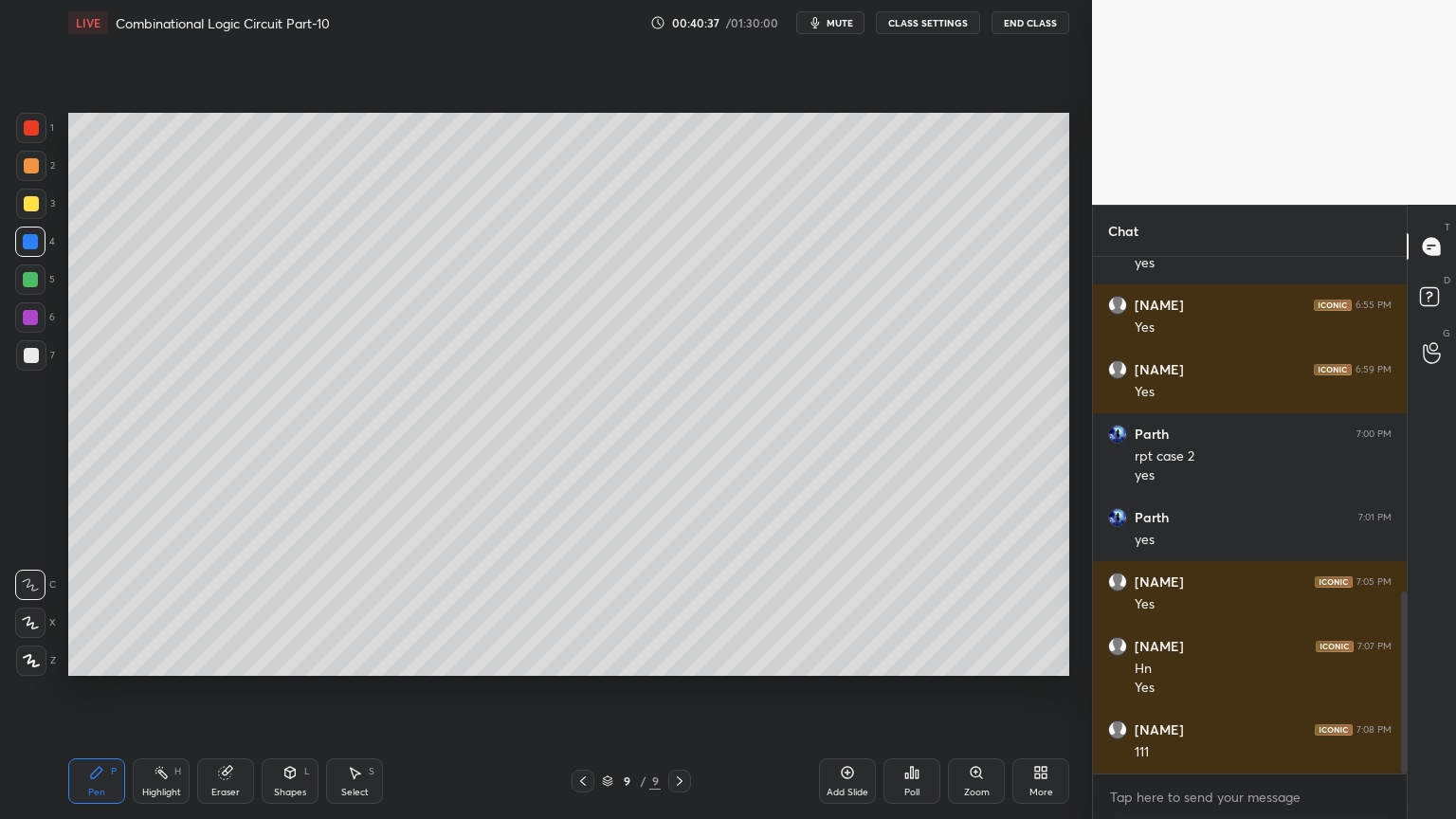 click on "Eraser" at bounding box center (226, 781) 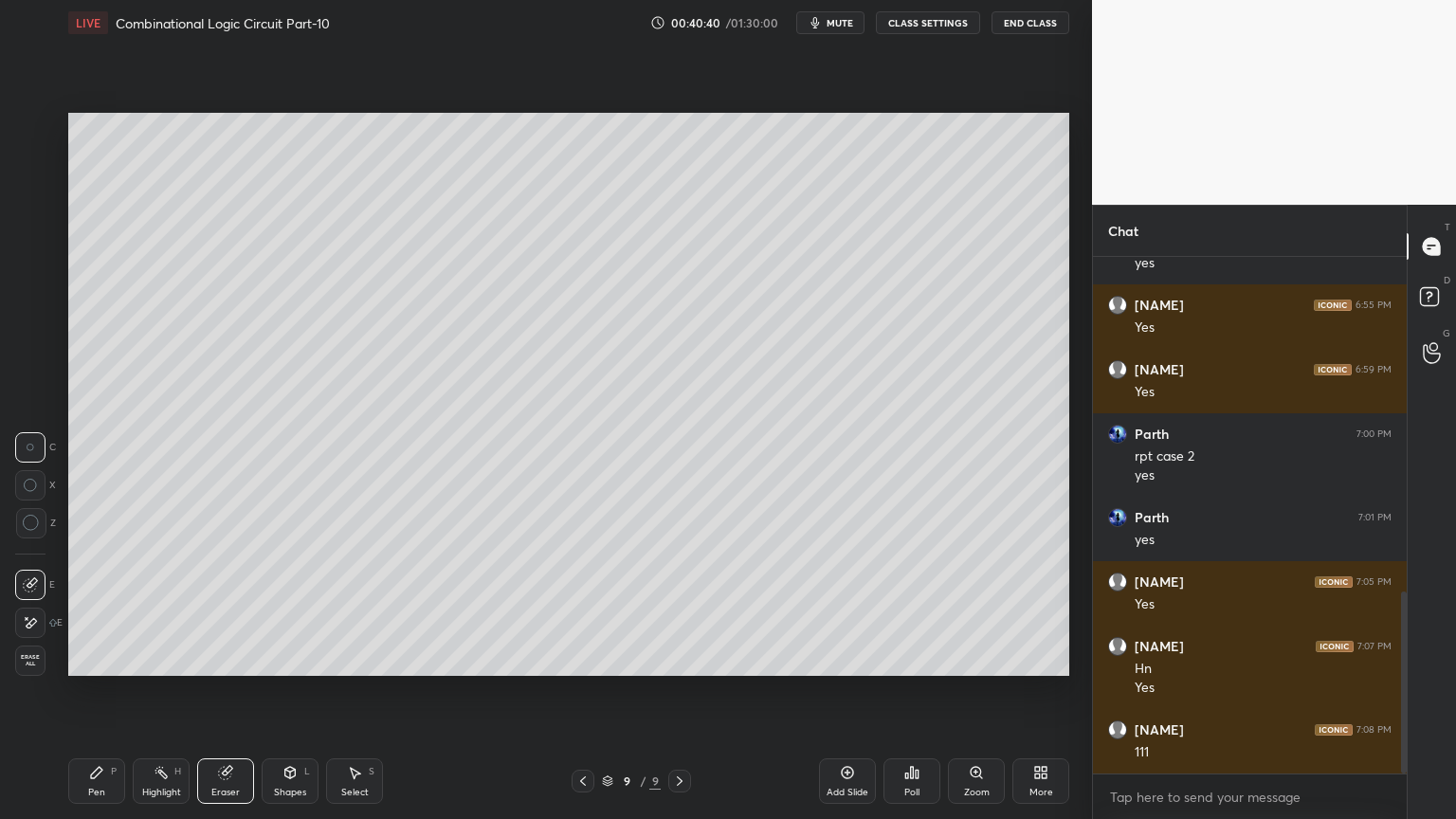 click 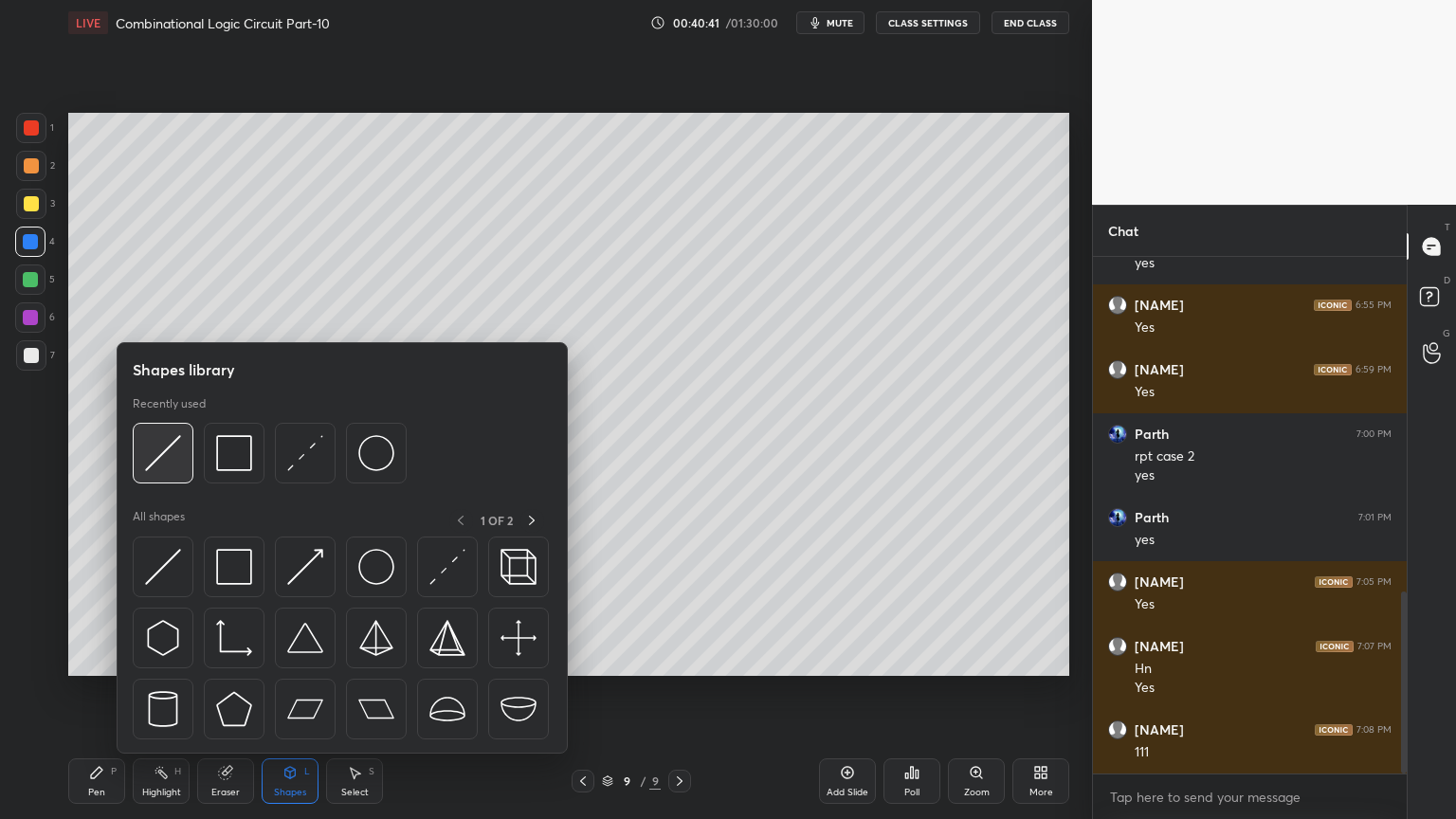 click at bounding box center (163, 453) 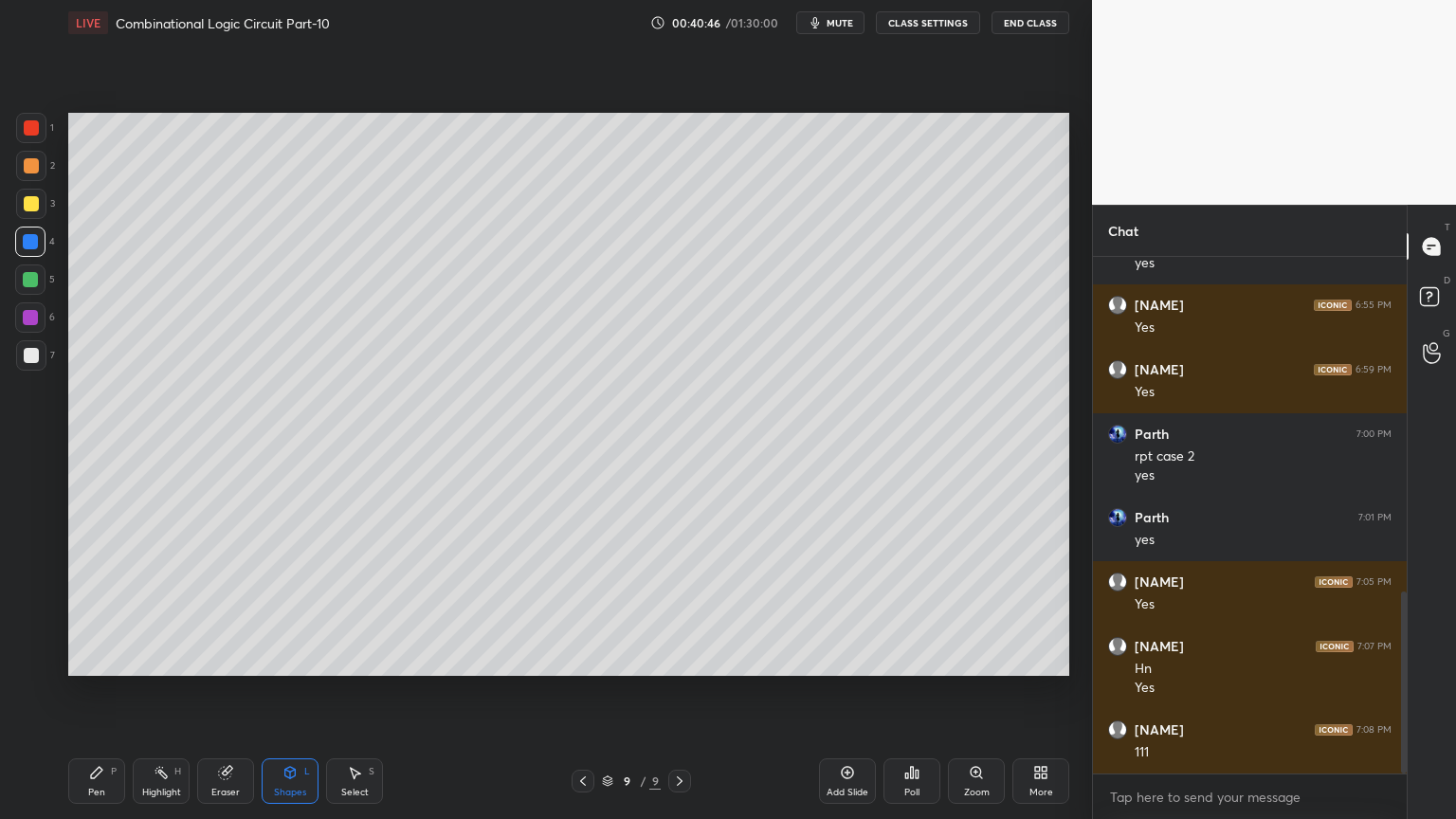 click 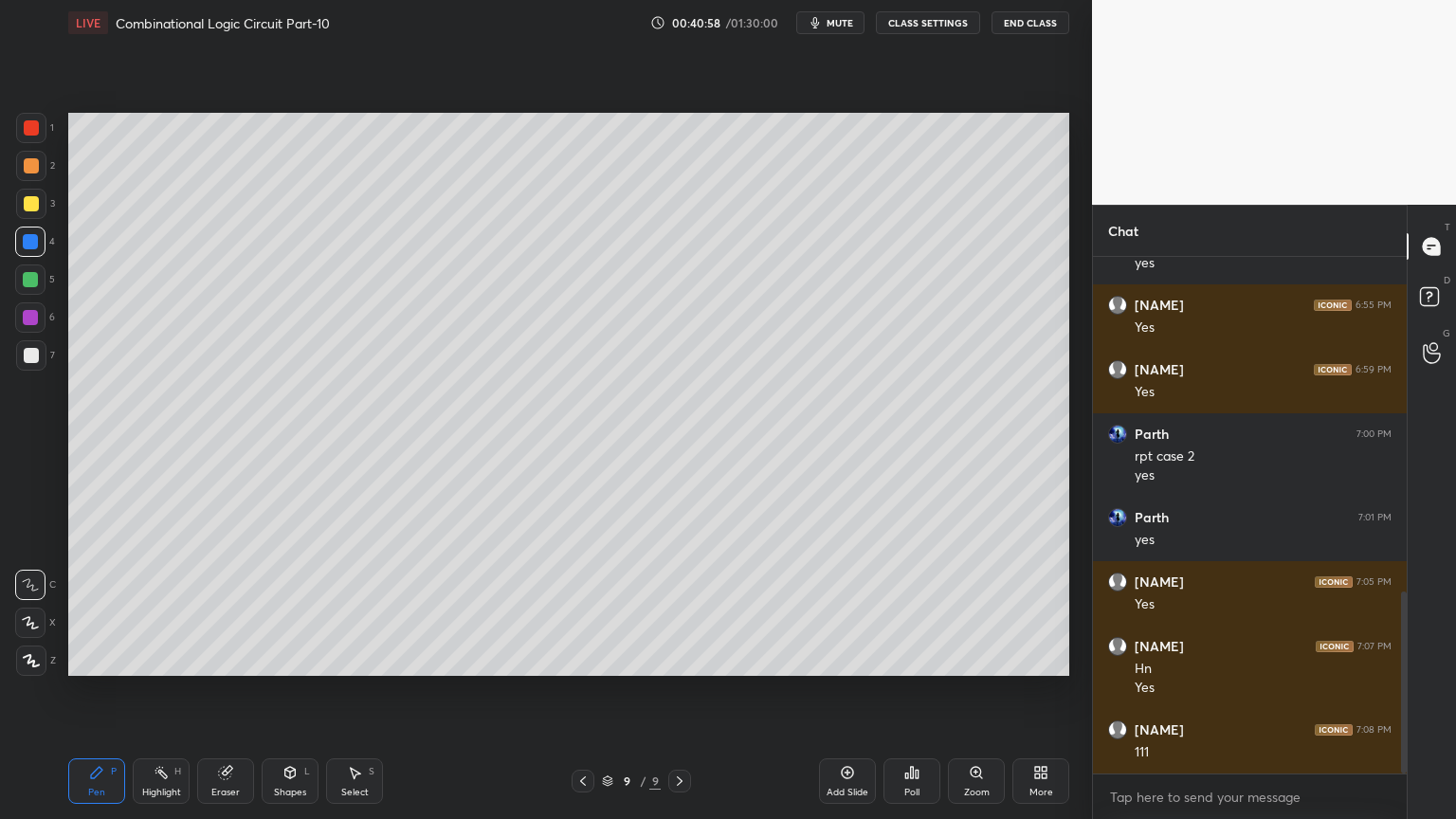 click on "Select S" at bounding box center (355, 781) 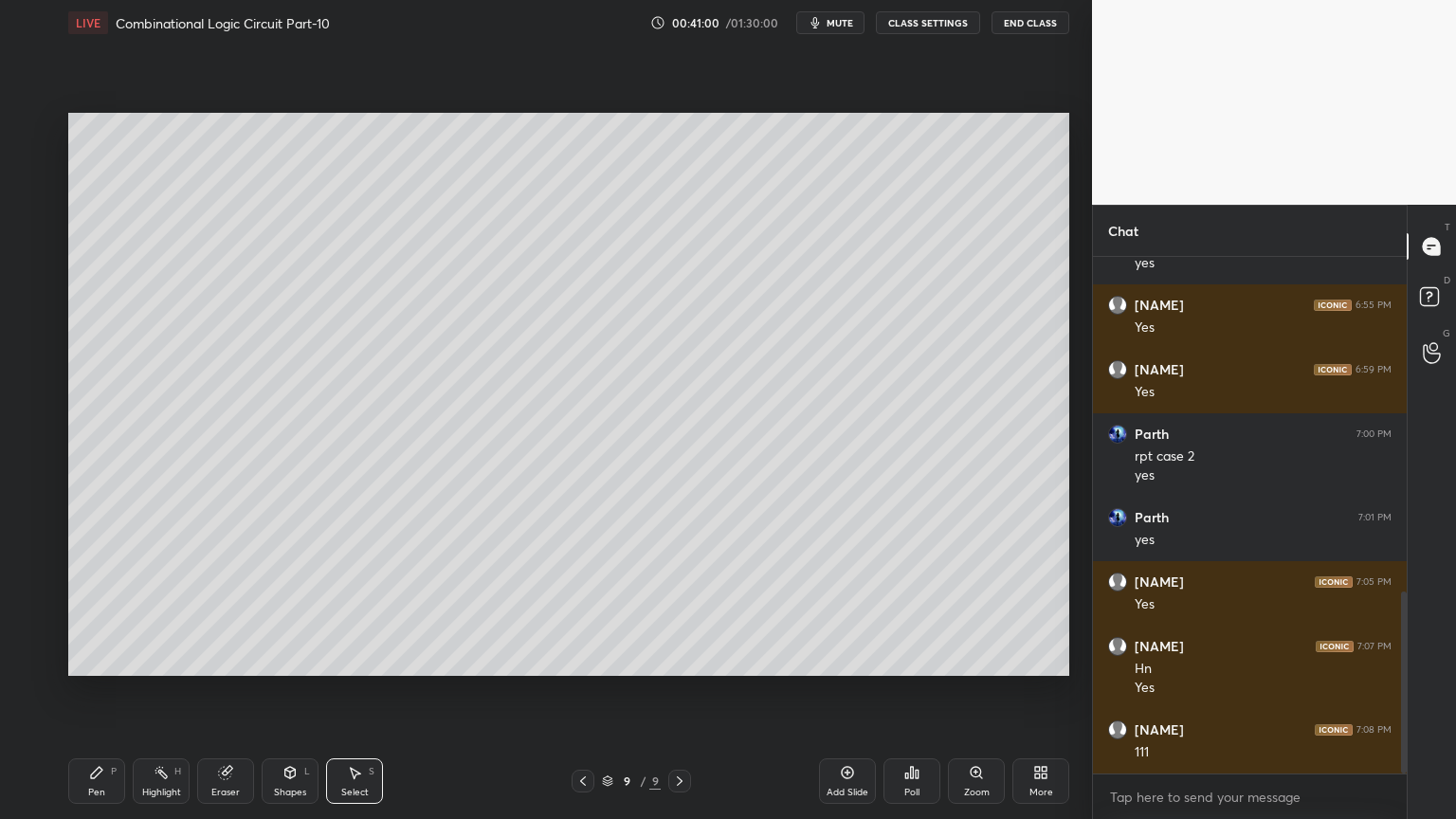 click on "Eraser" at bounding box center [226, 781] 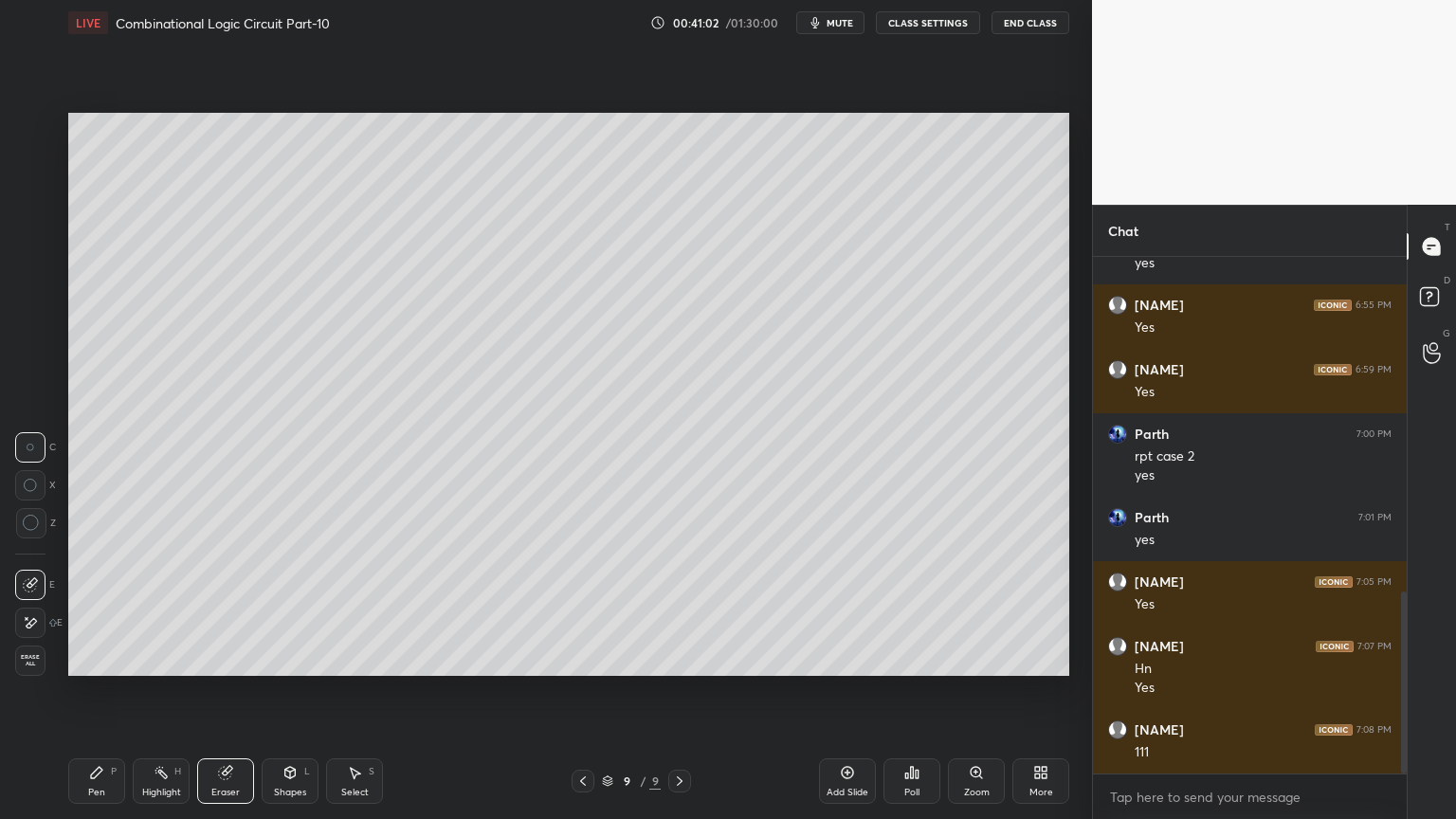 click on "Select S" at bounding box center [355, 781] 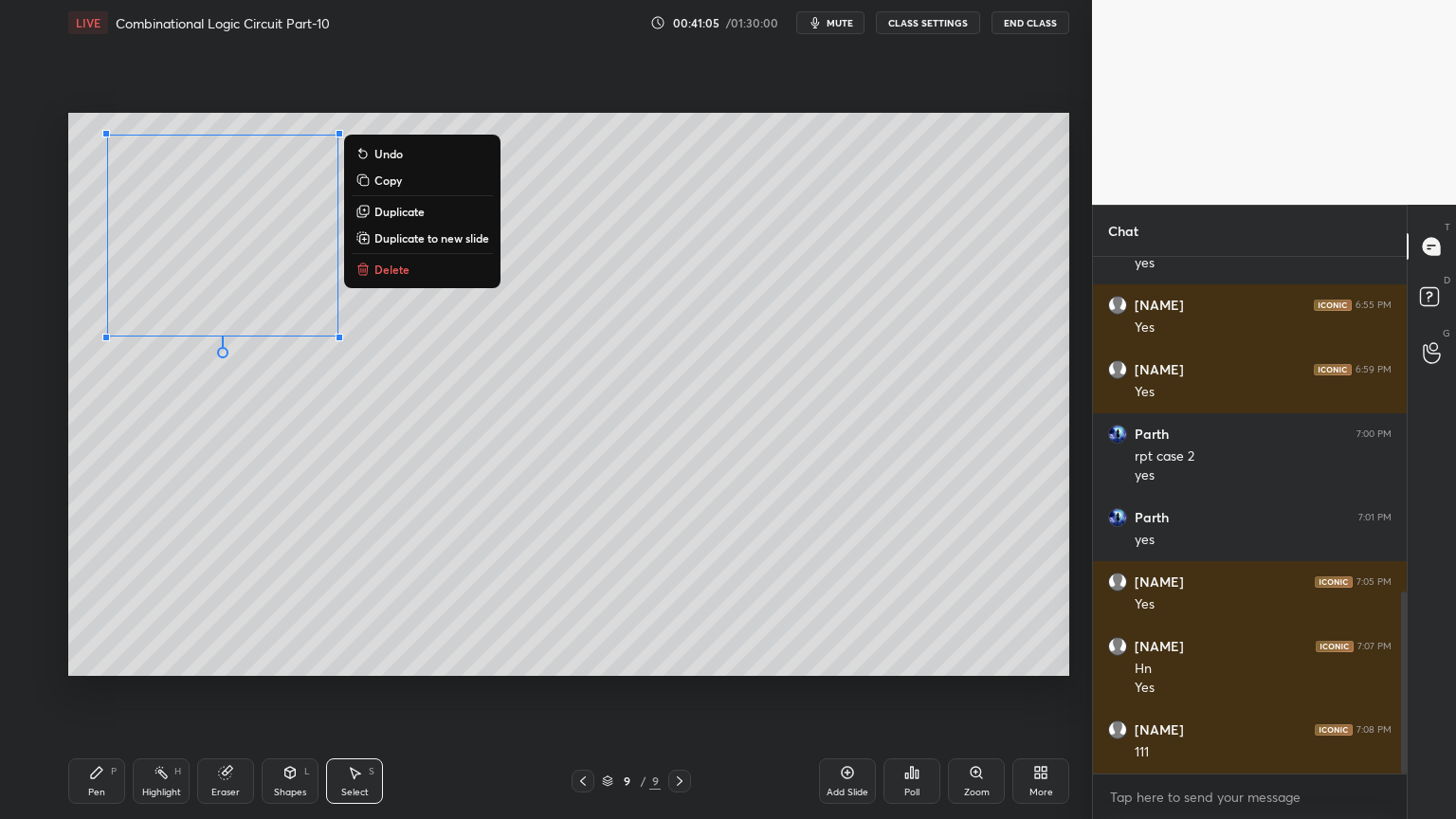 click on "Copy" at bounding box center [422, 180] 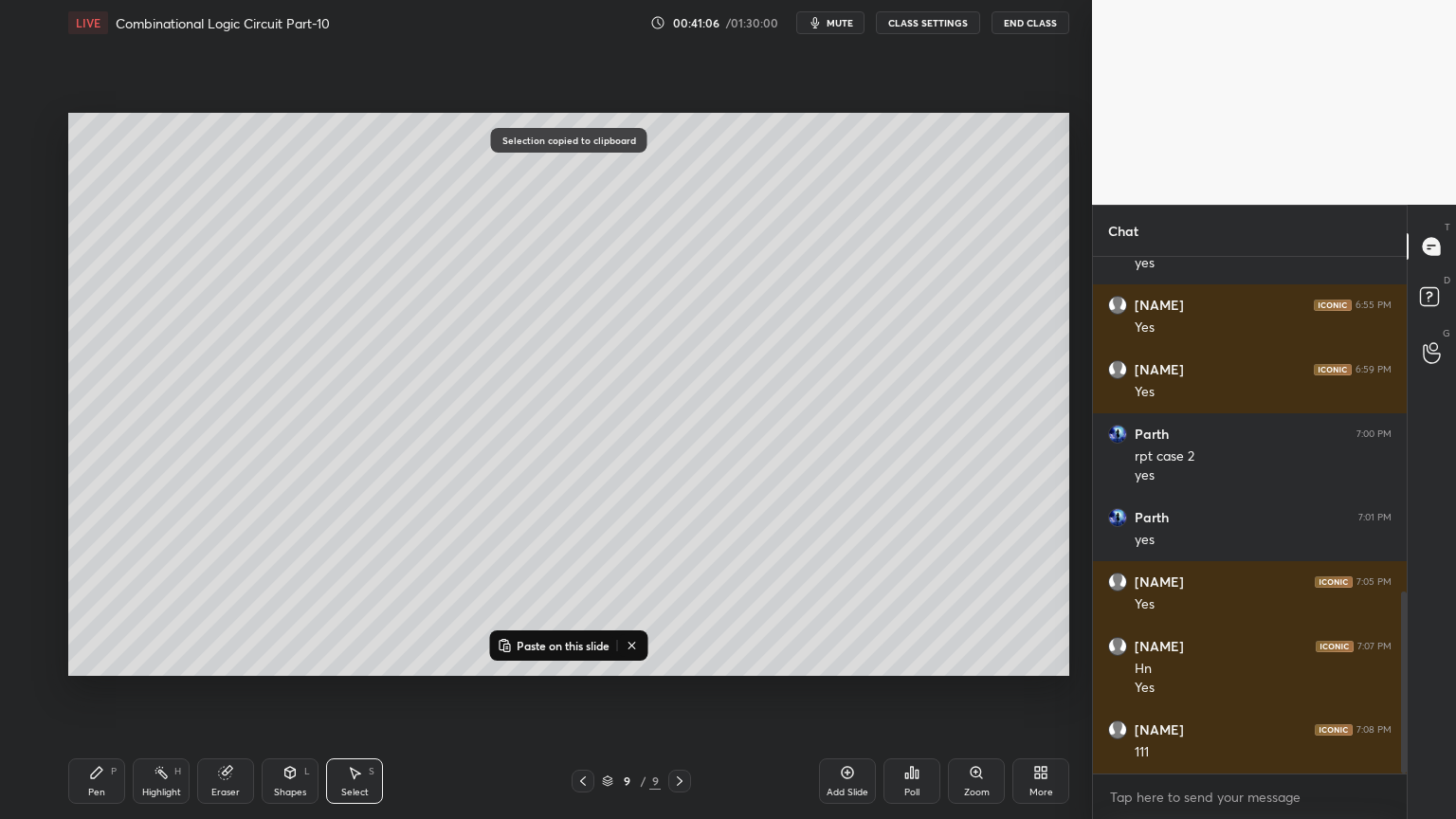 click on "Paste on this slide" at bounding box center [563, 646] 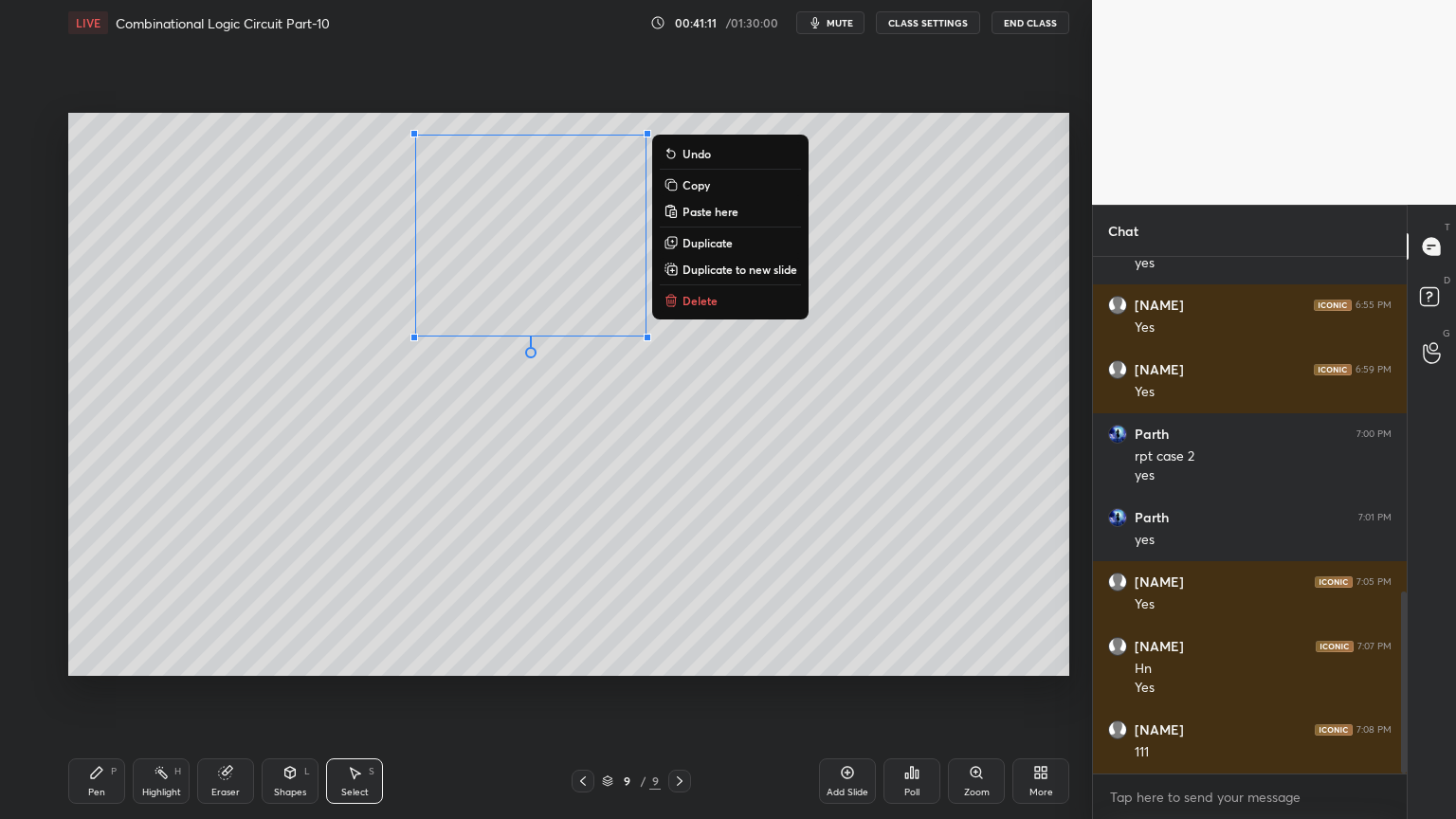 click on "Paste here" at bounding box center (730, 211) 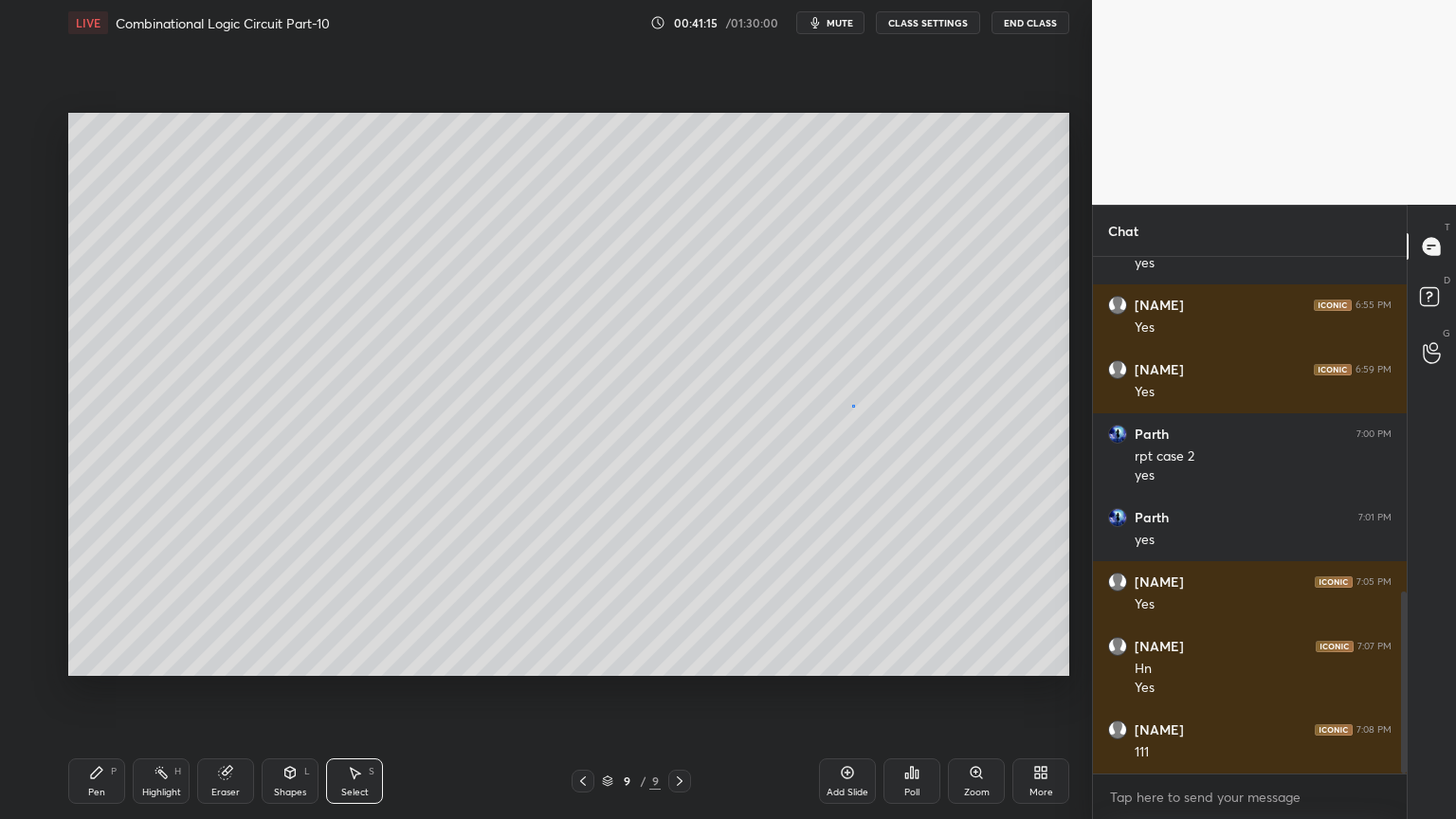 click on "0 ° Undo Copy Paste here Duplicate Duplicate to new slide Delete" at bounding box center (569, 394) 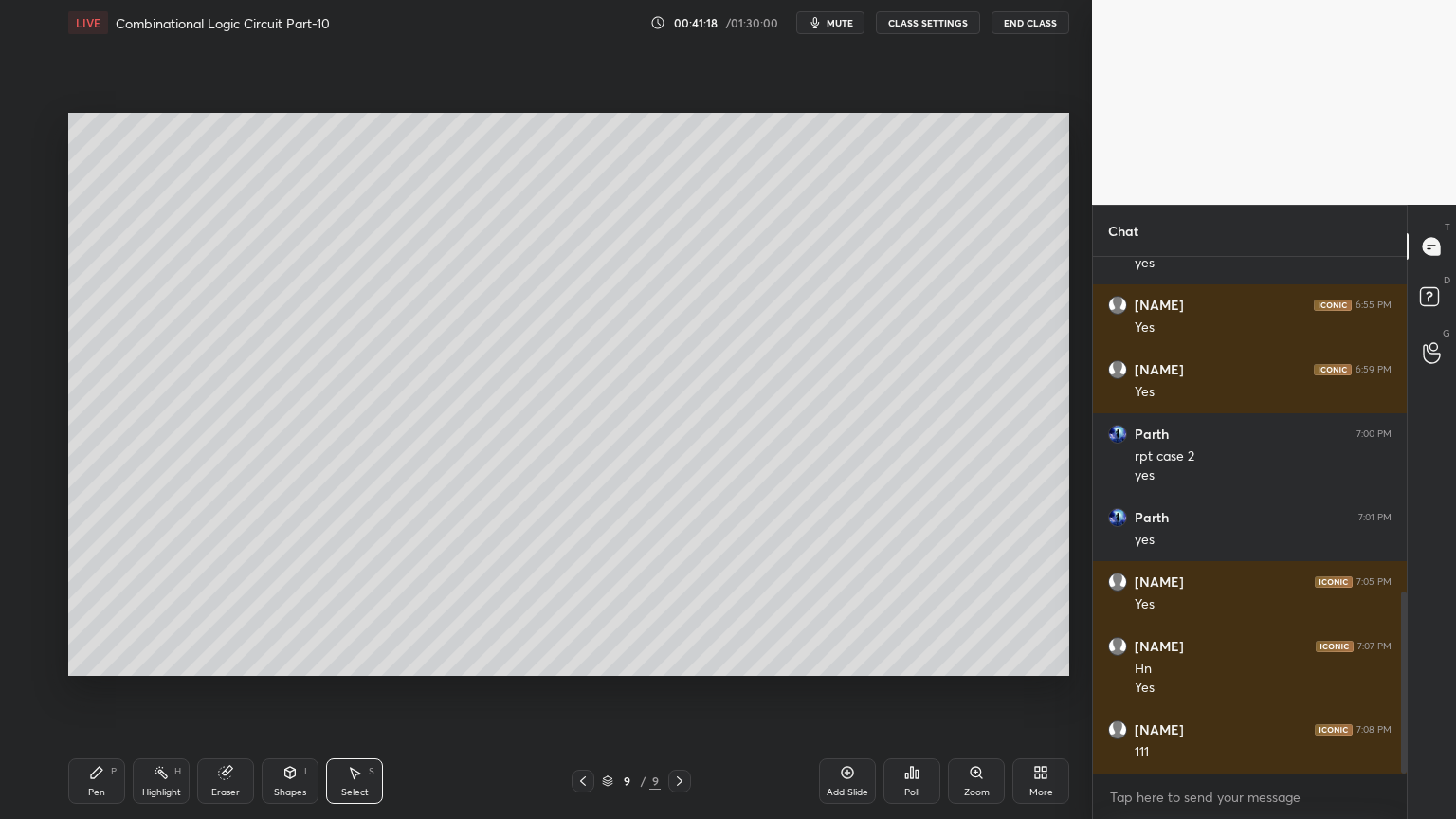 click on "Pen P" at bounding box center [97, 781] 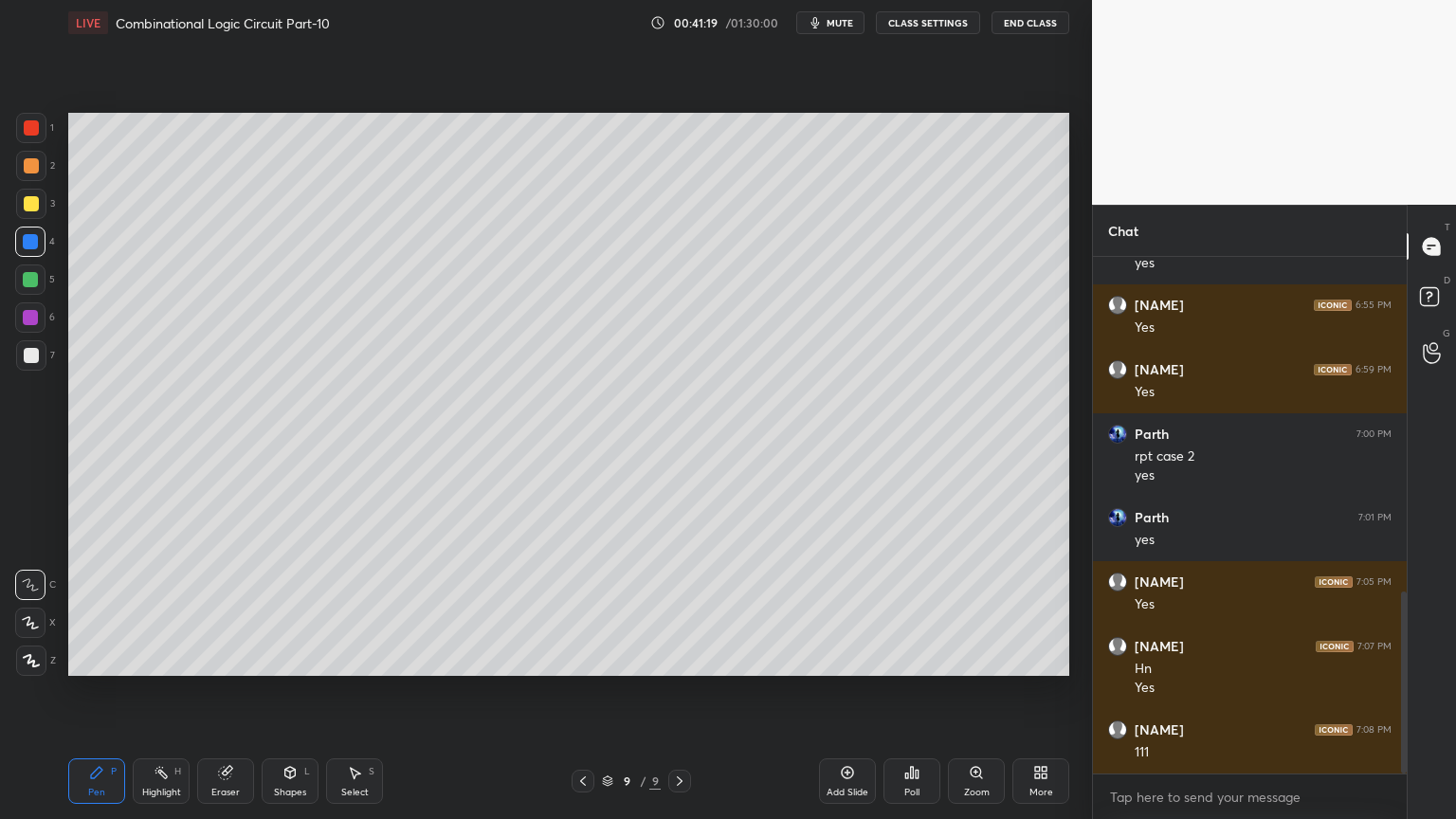 click at bounding box center [31, 204] 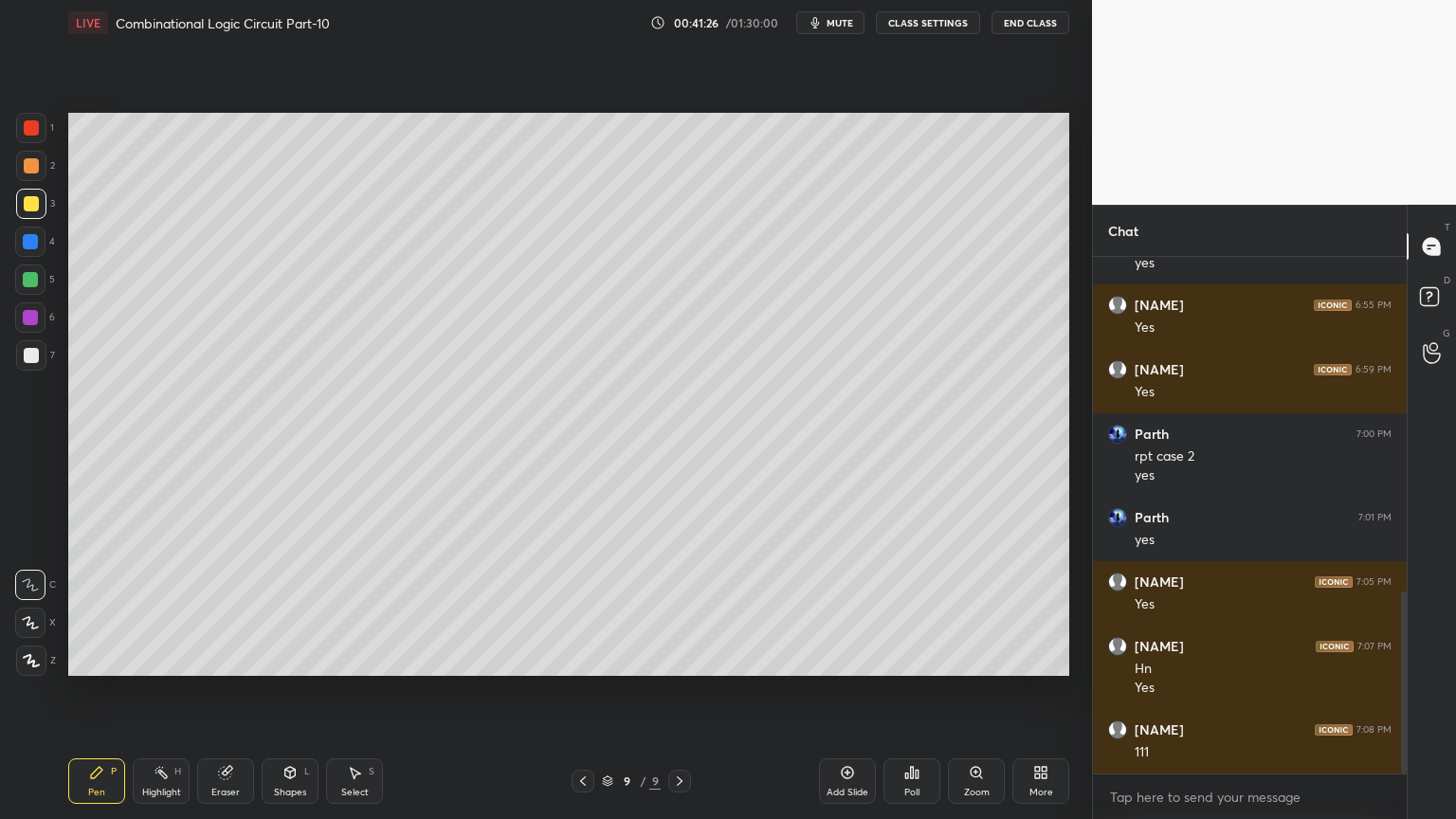 click 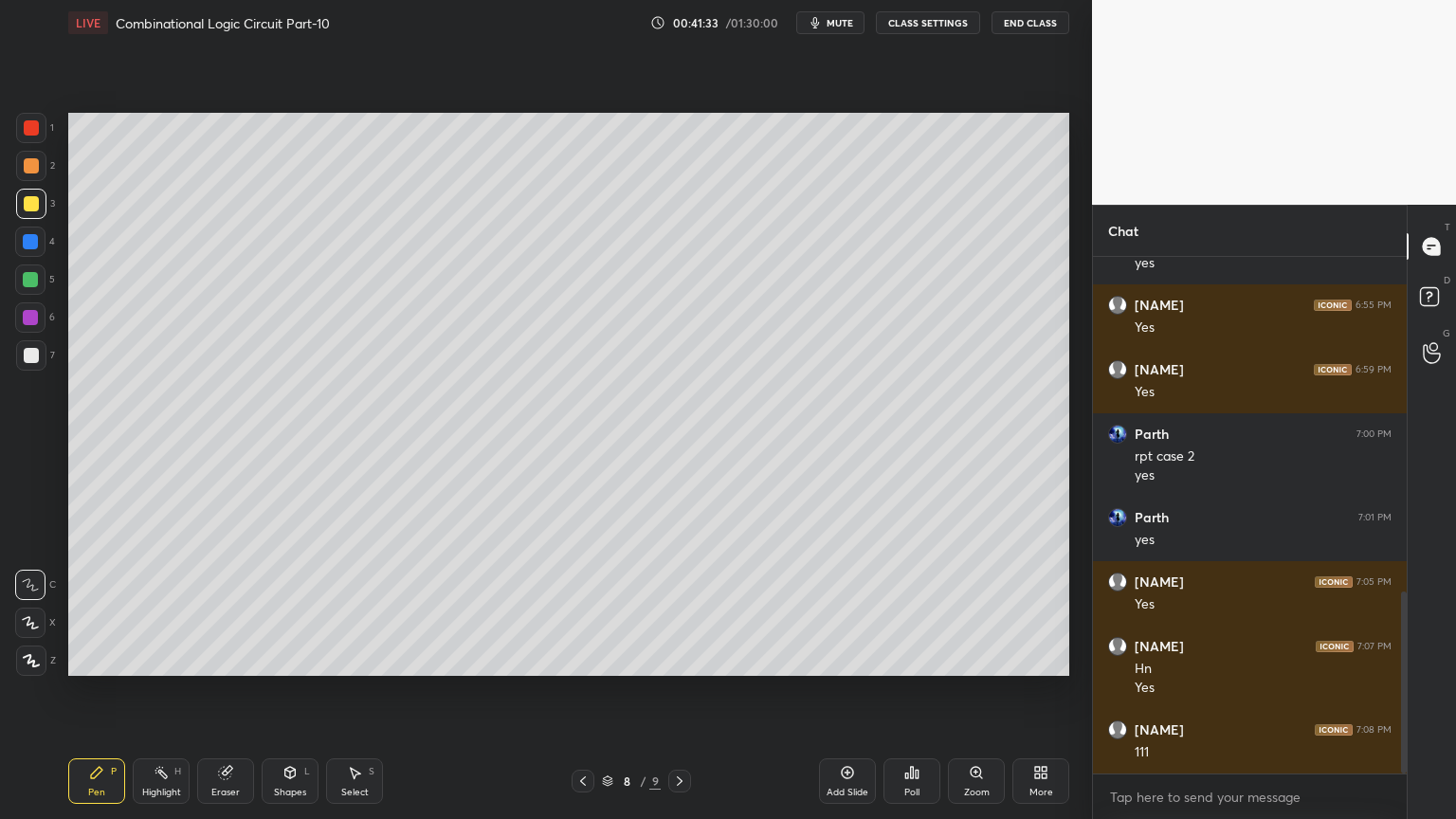 click 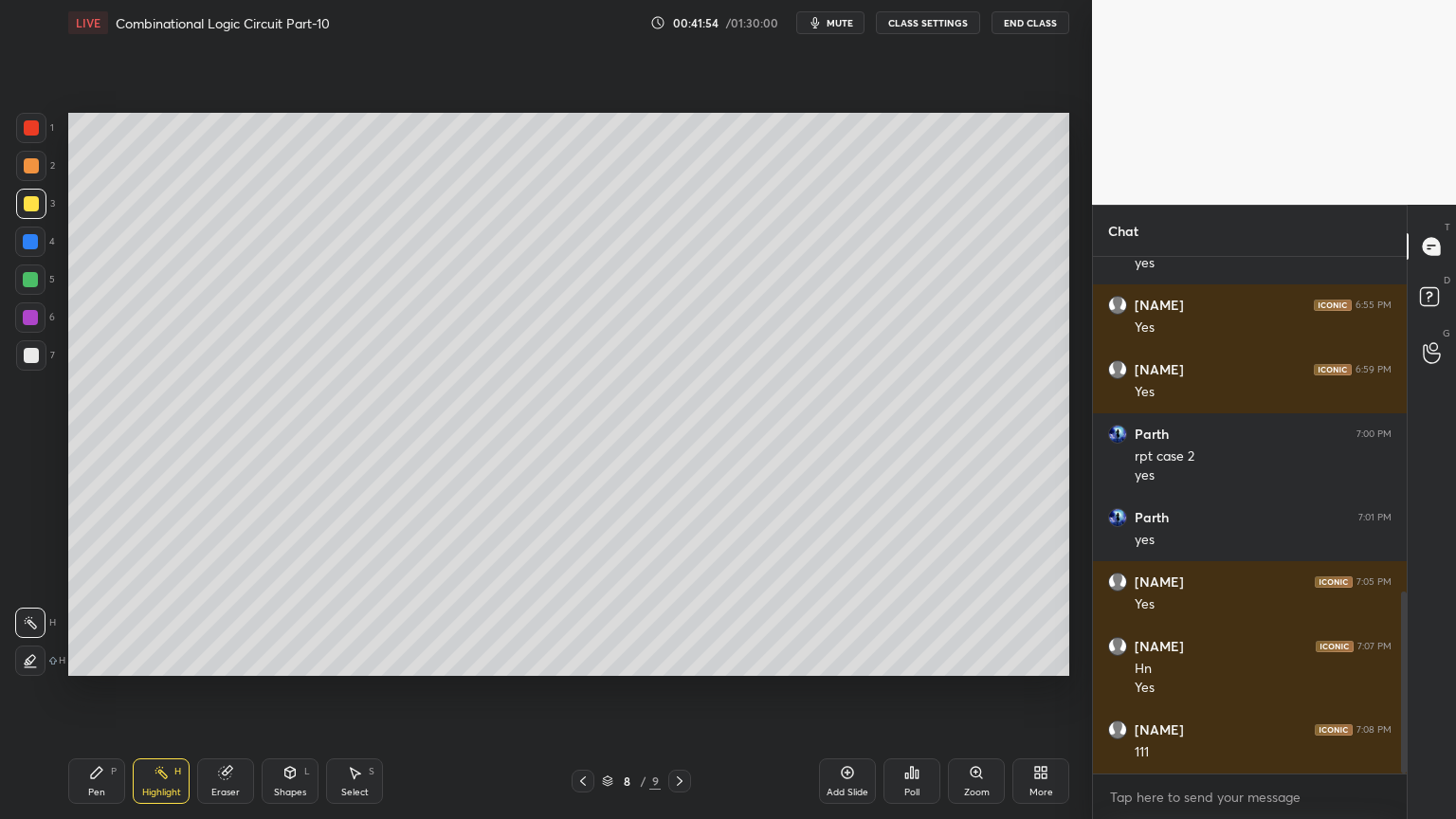 click 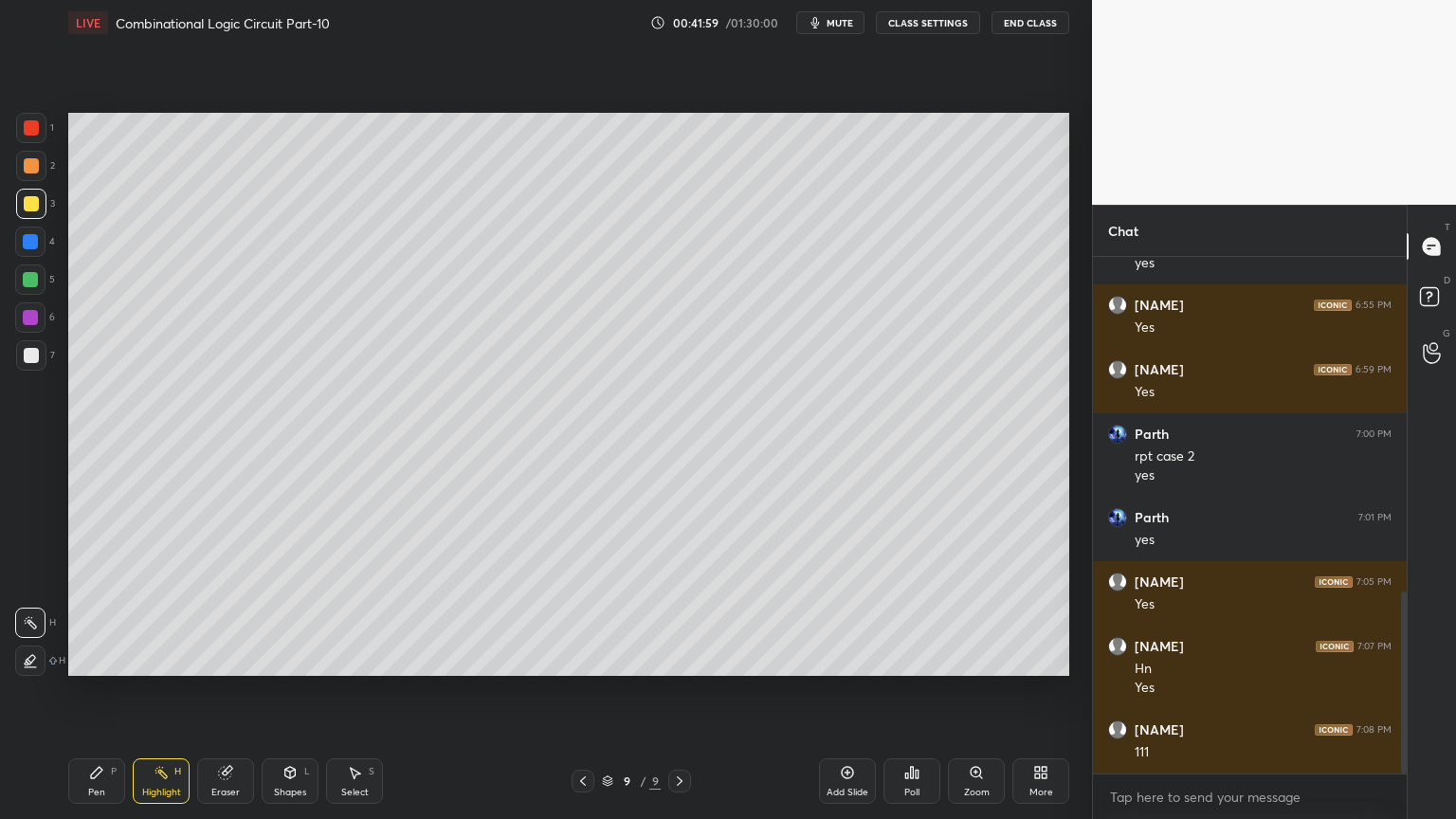 click at bounding box center [30, 280] 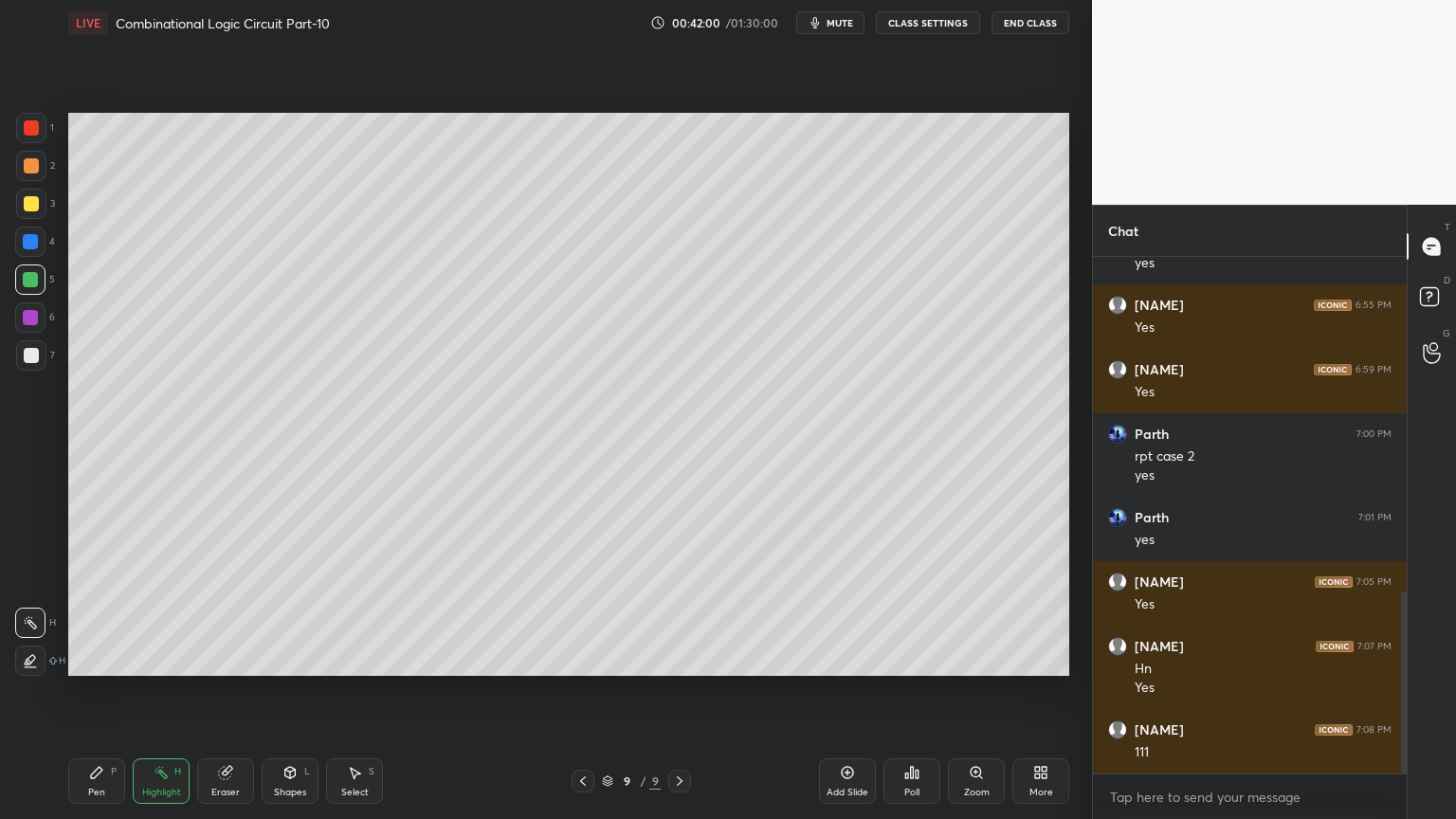 click on "3" at bounding box center [35, 204] 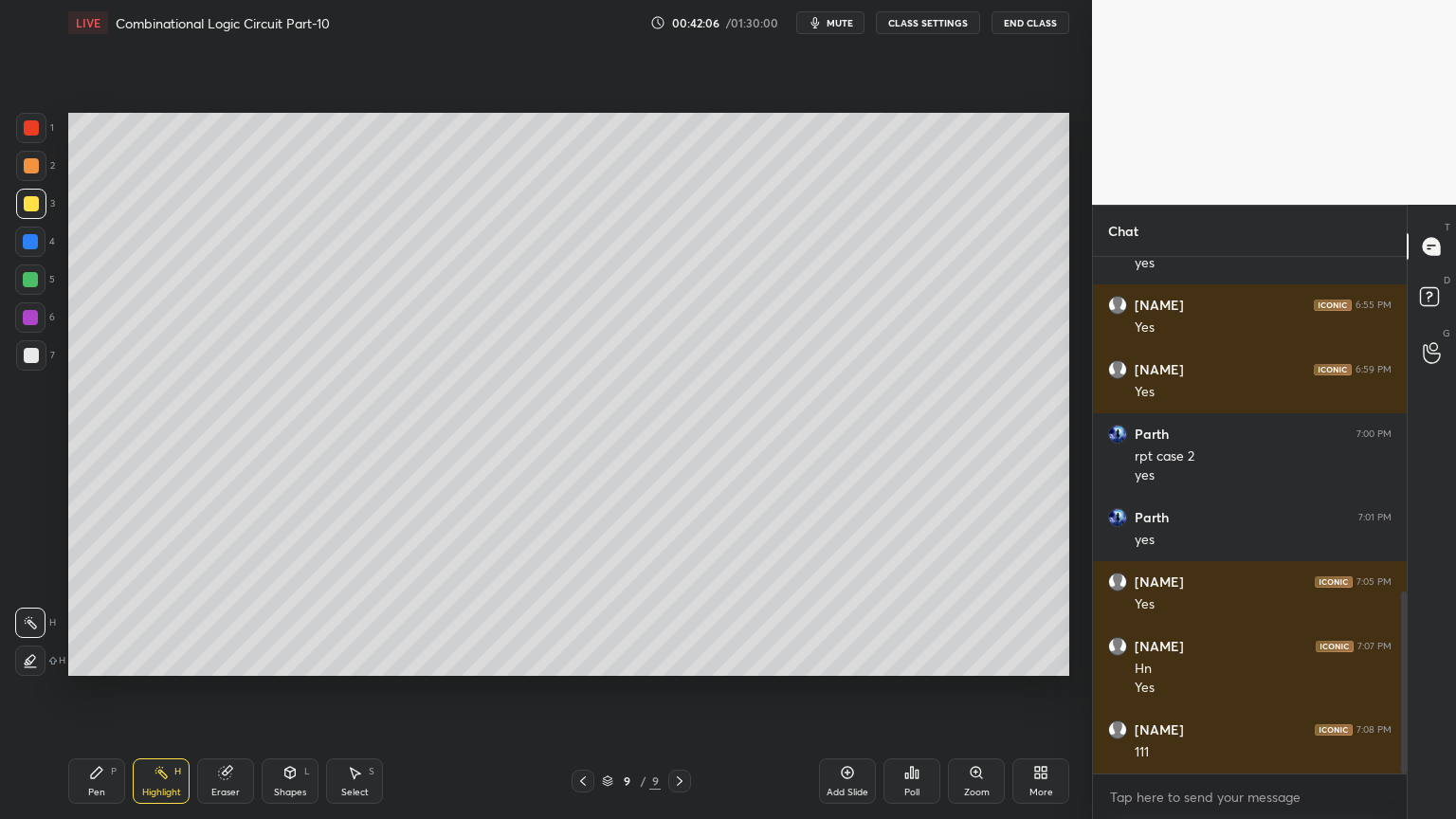 click on "Pen P" at bounding box center (97, 781) 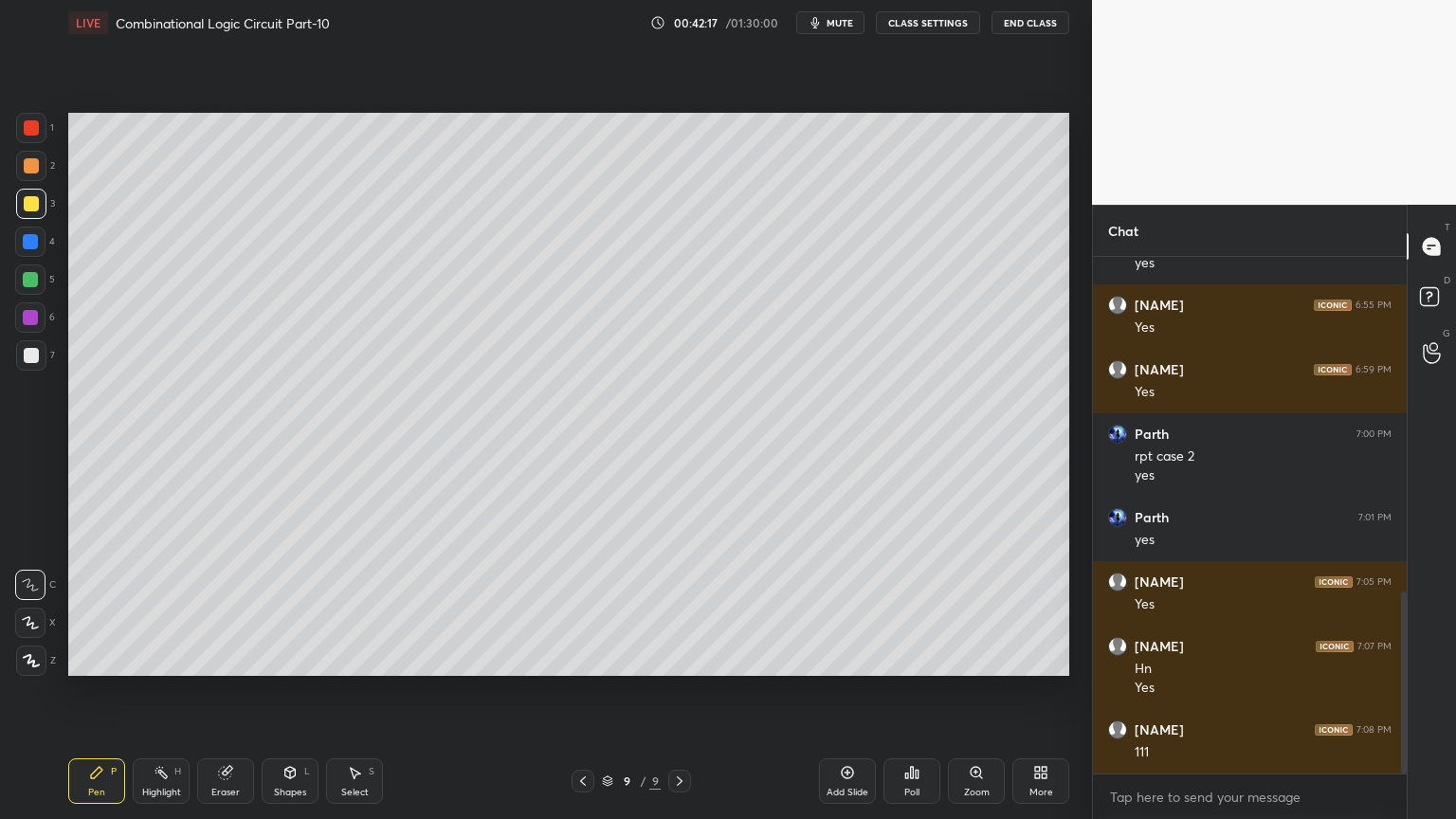 click on "Shapes L" at bounding box center [290, 781] 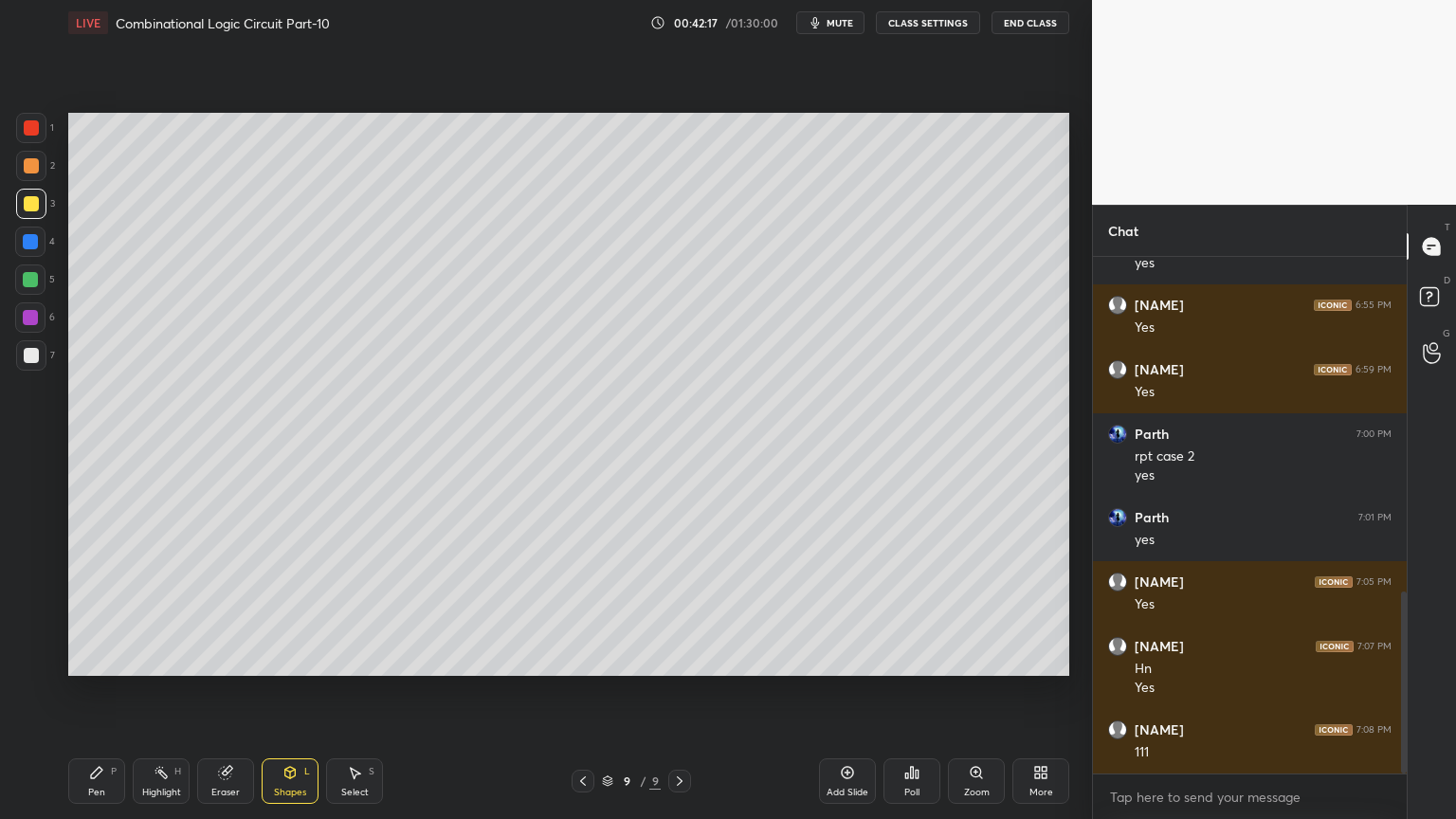 click on "Eraser" at bounding box center (226, 781) 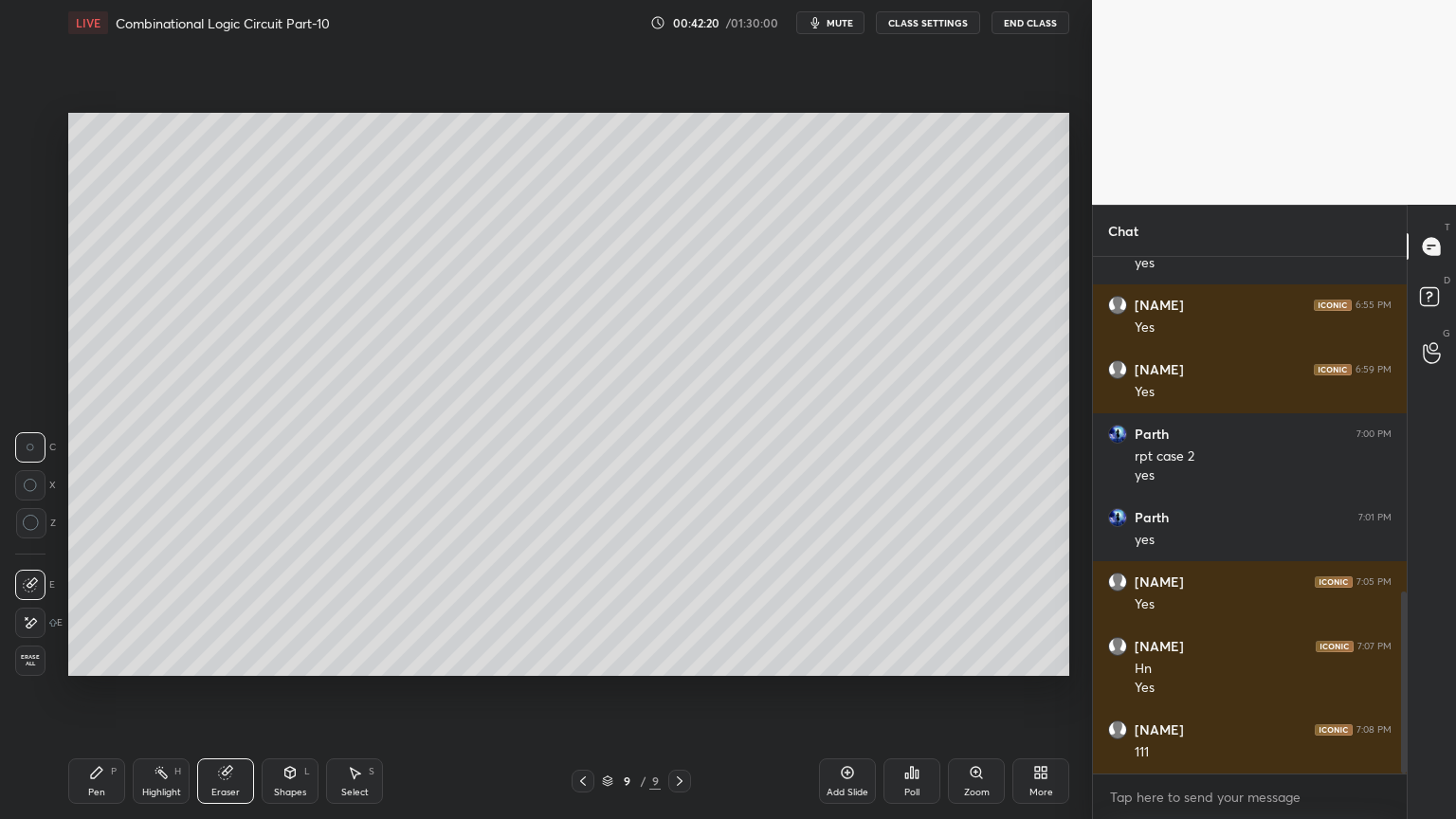 click 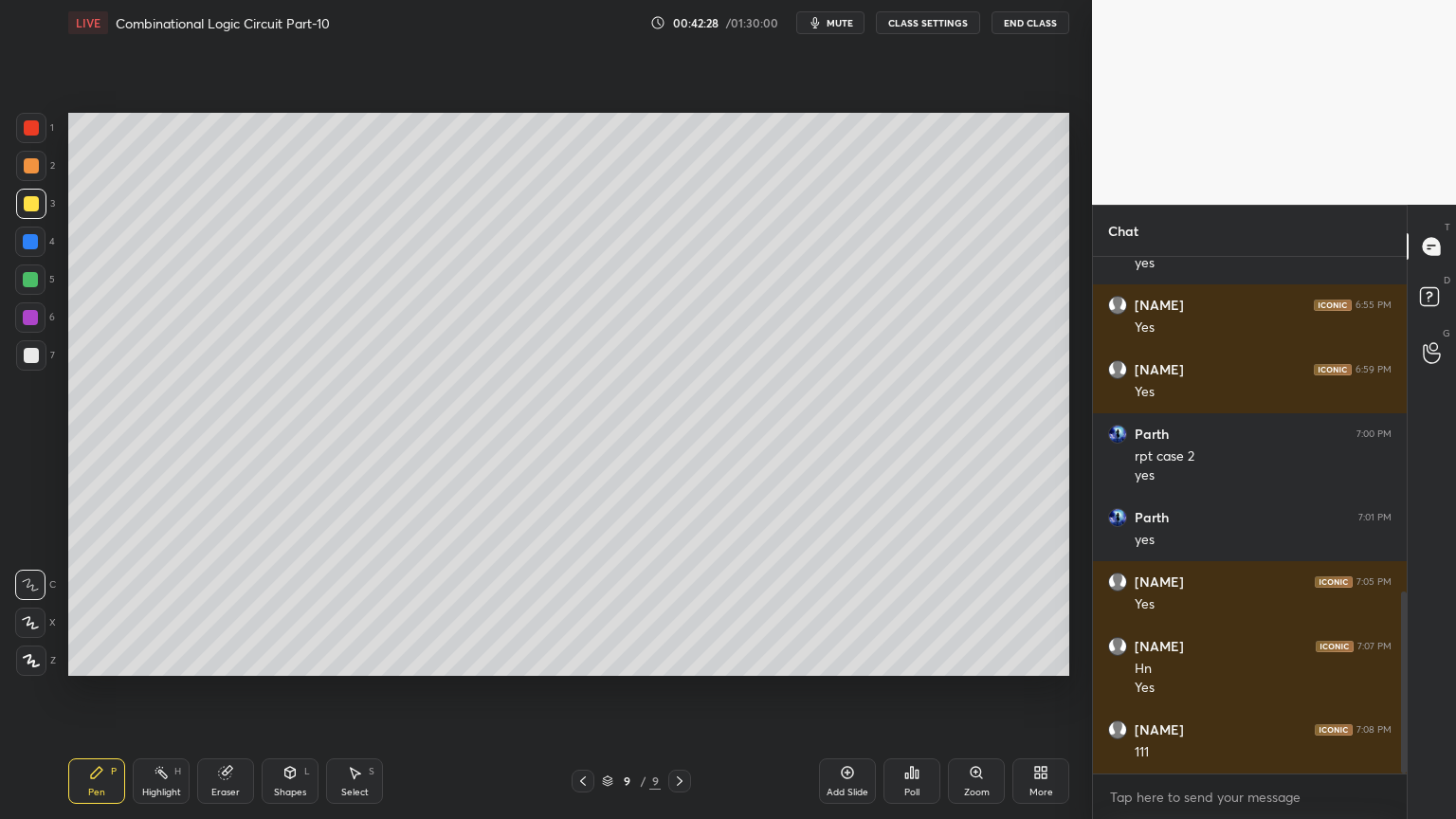 click on "Highlight H" at bounding box center [161, 781] 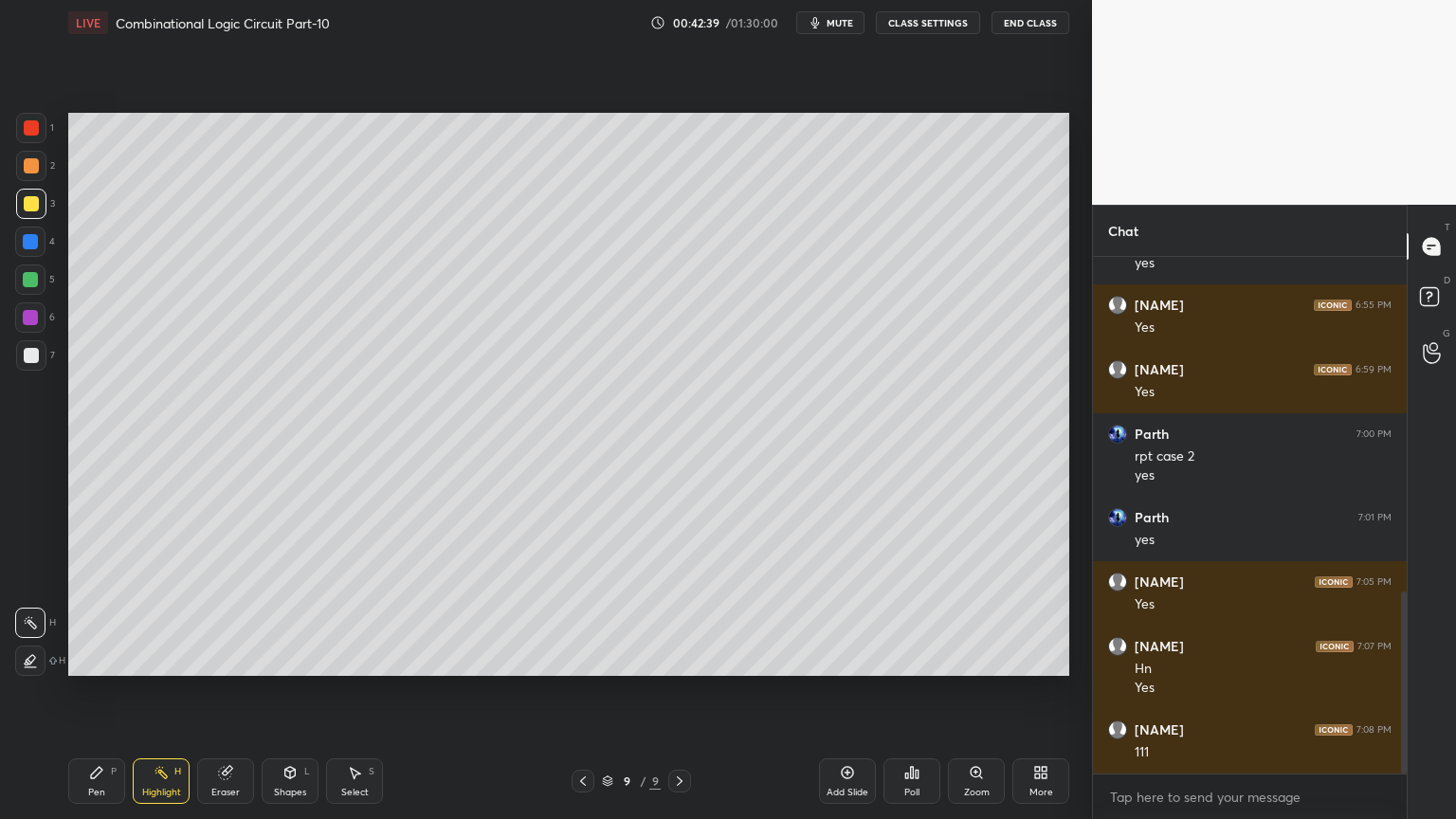 click on "Pen P" at bounding box center (97, 781) 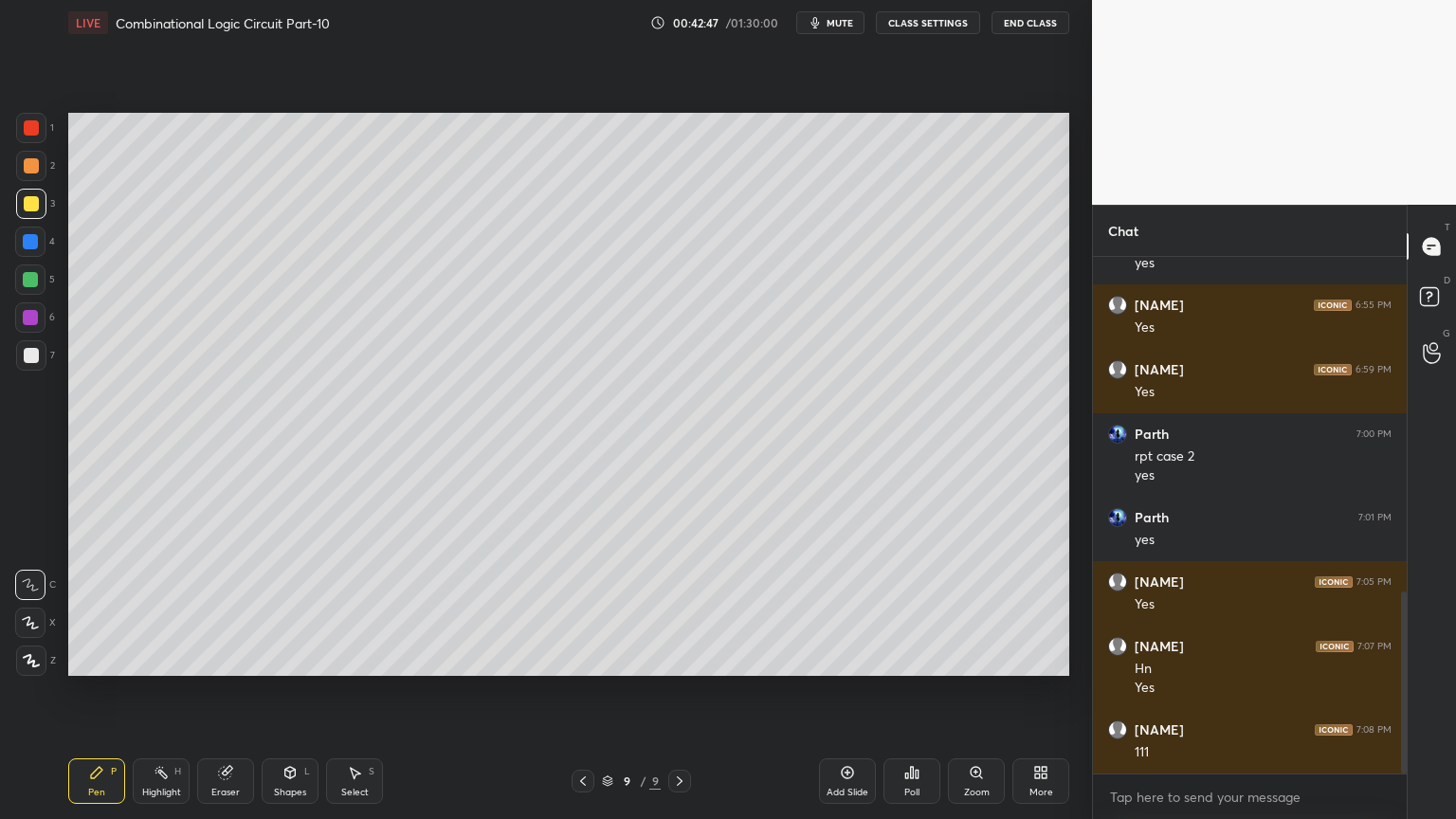 click 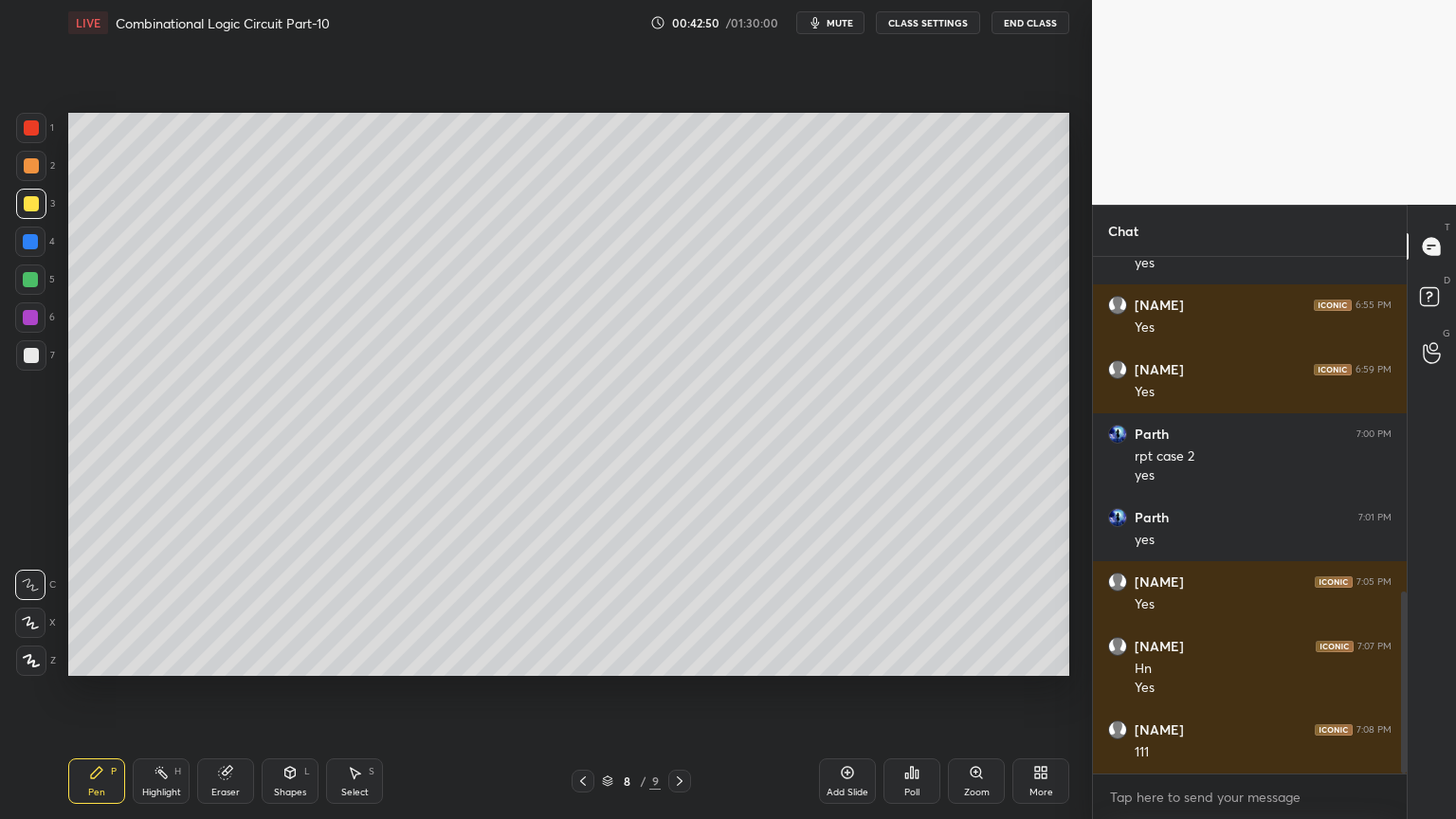 click 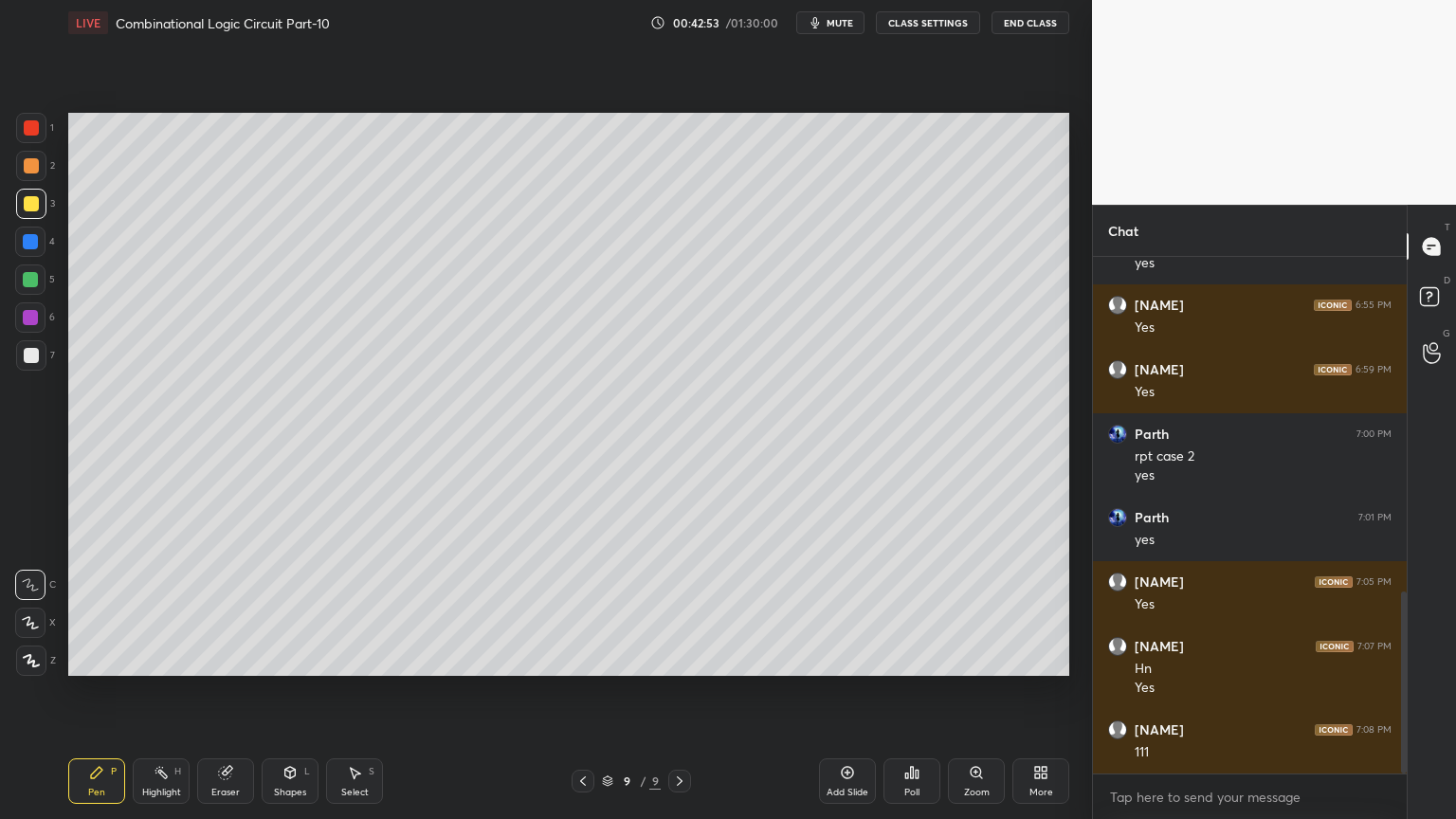 click 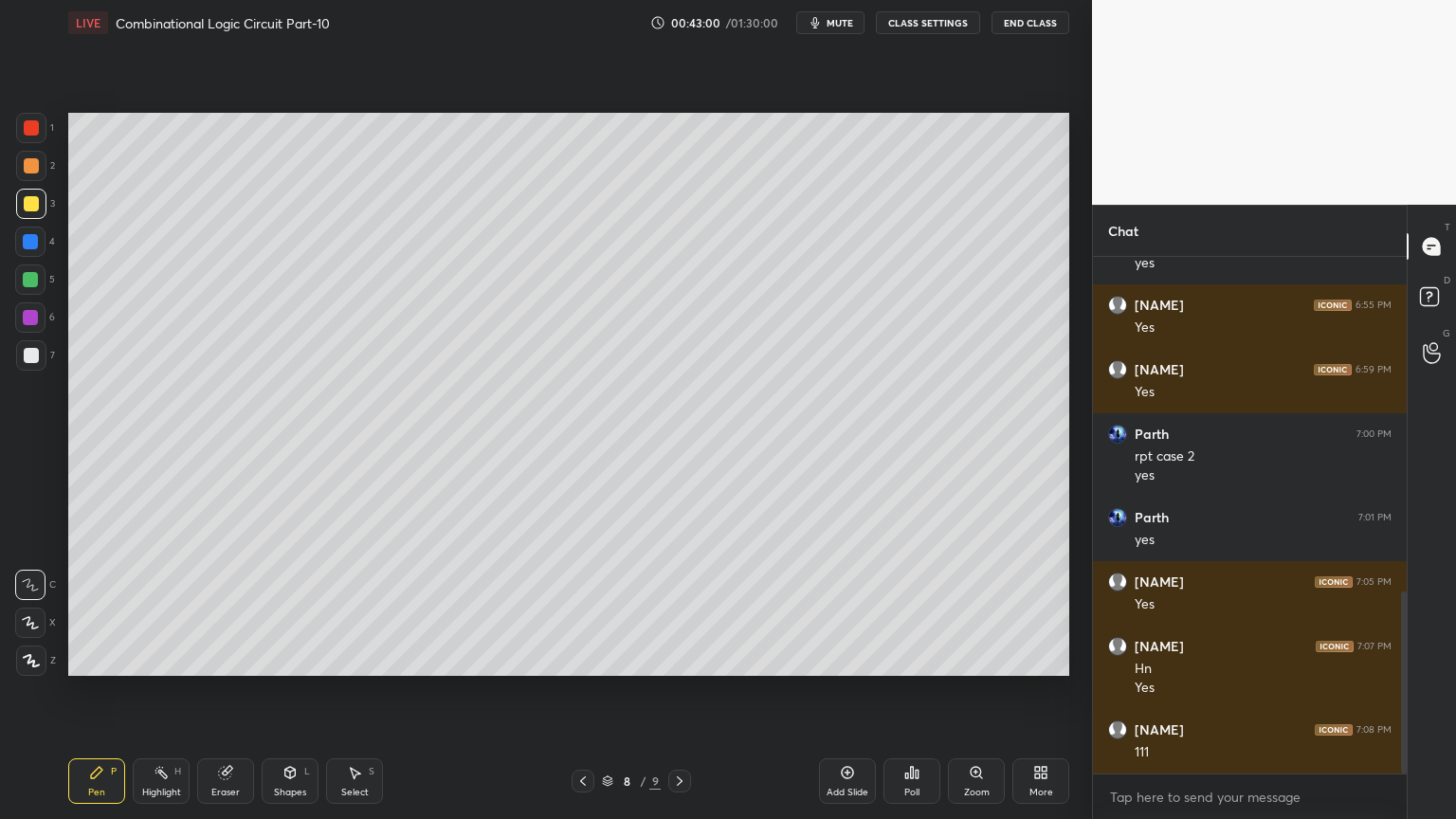 click on "Eraser" at bounding box center (226, 781) 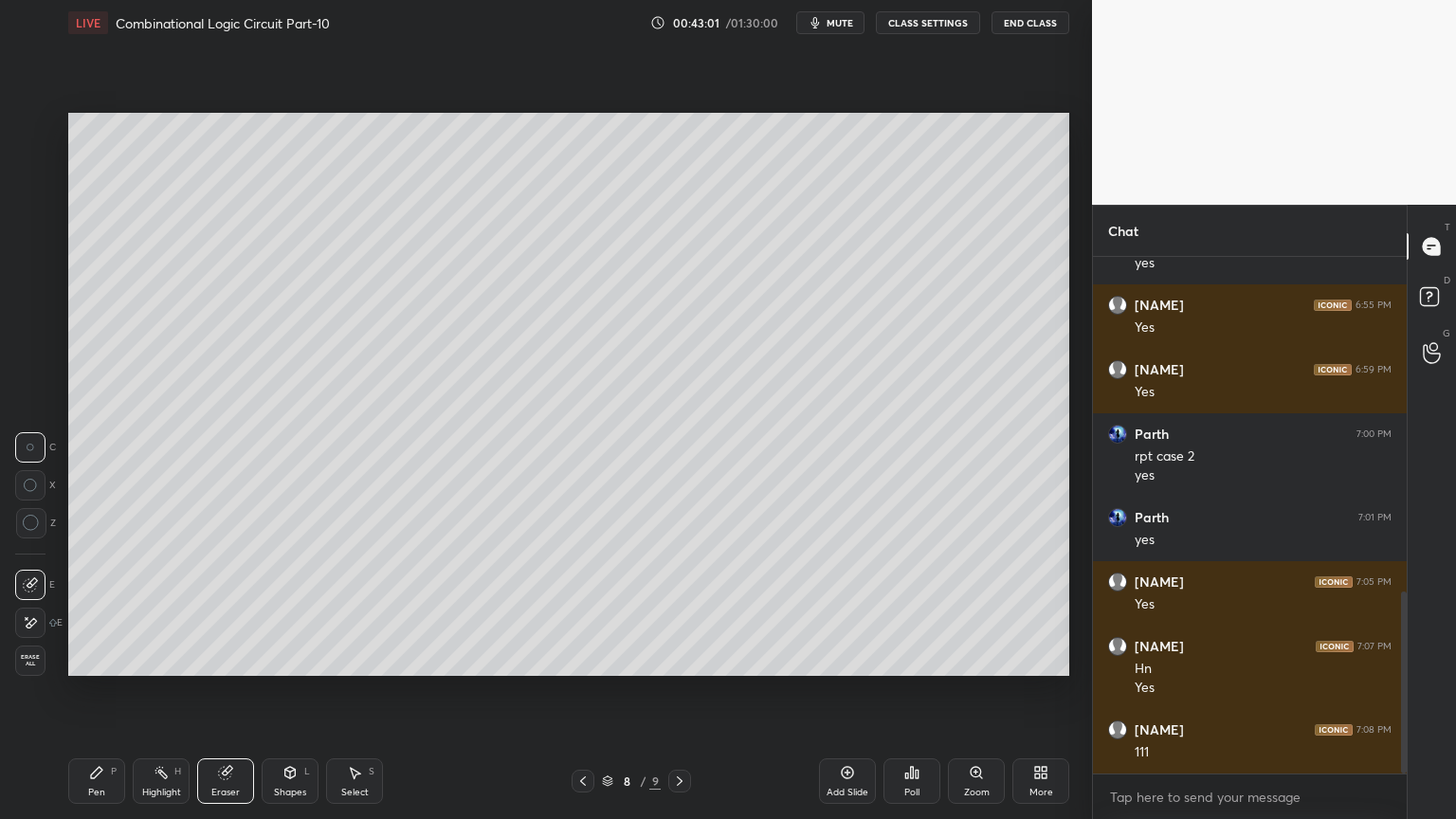click on "Highlight H" at bounding box center [161, 781] 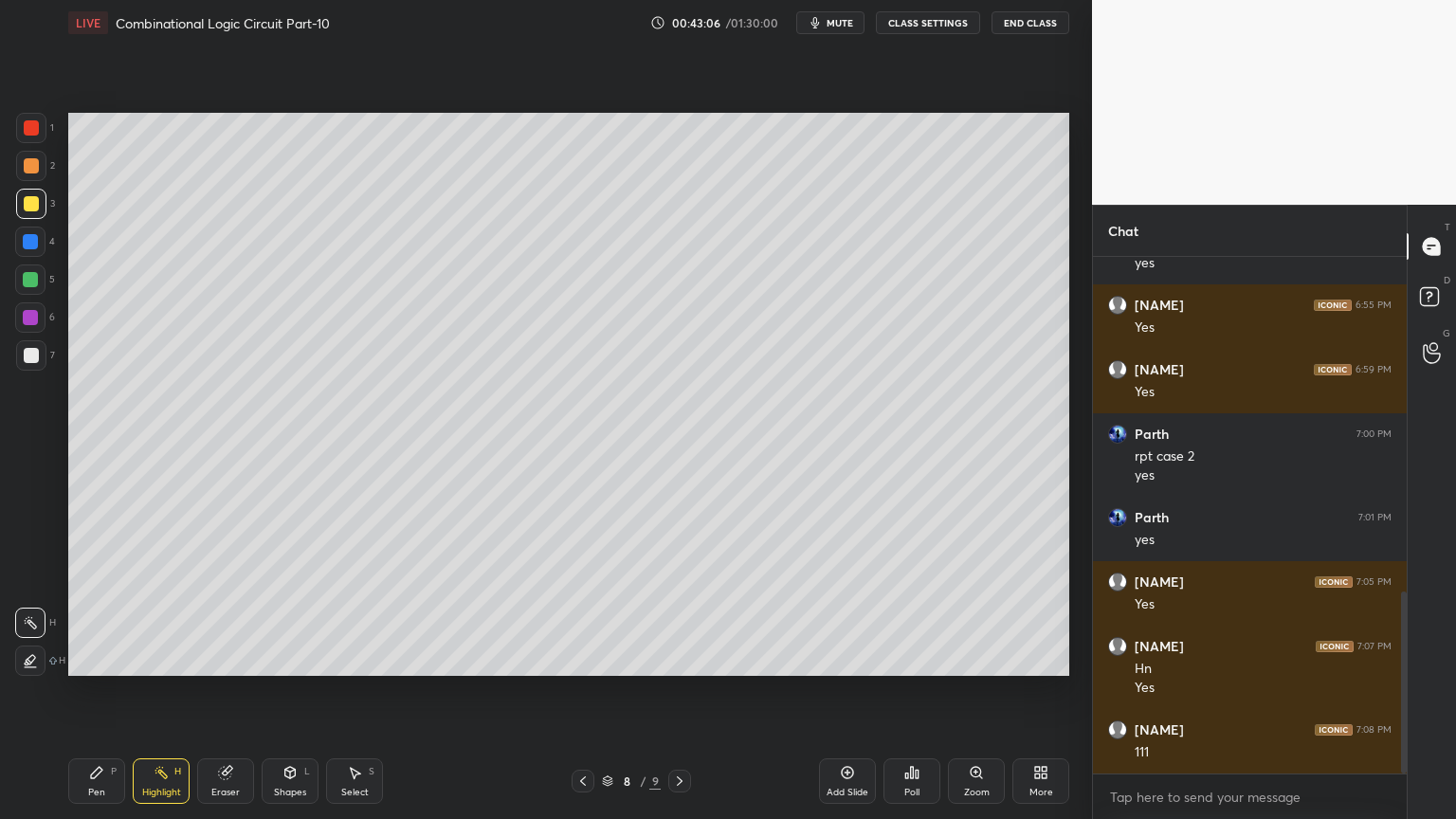 click 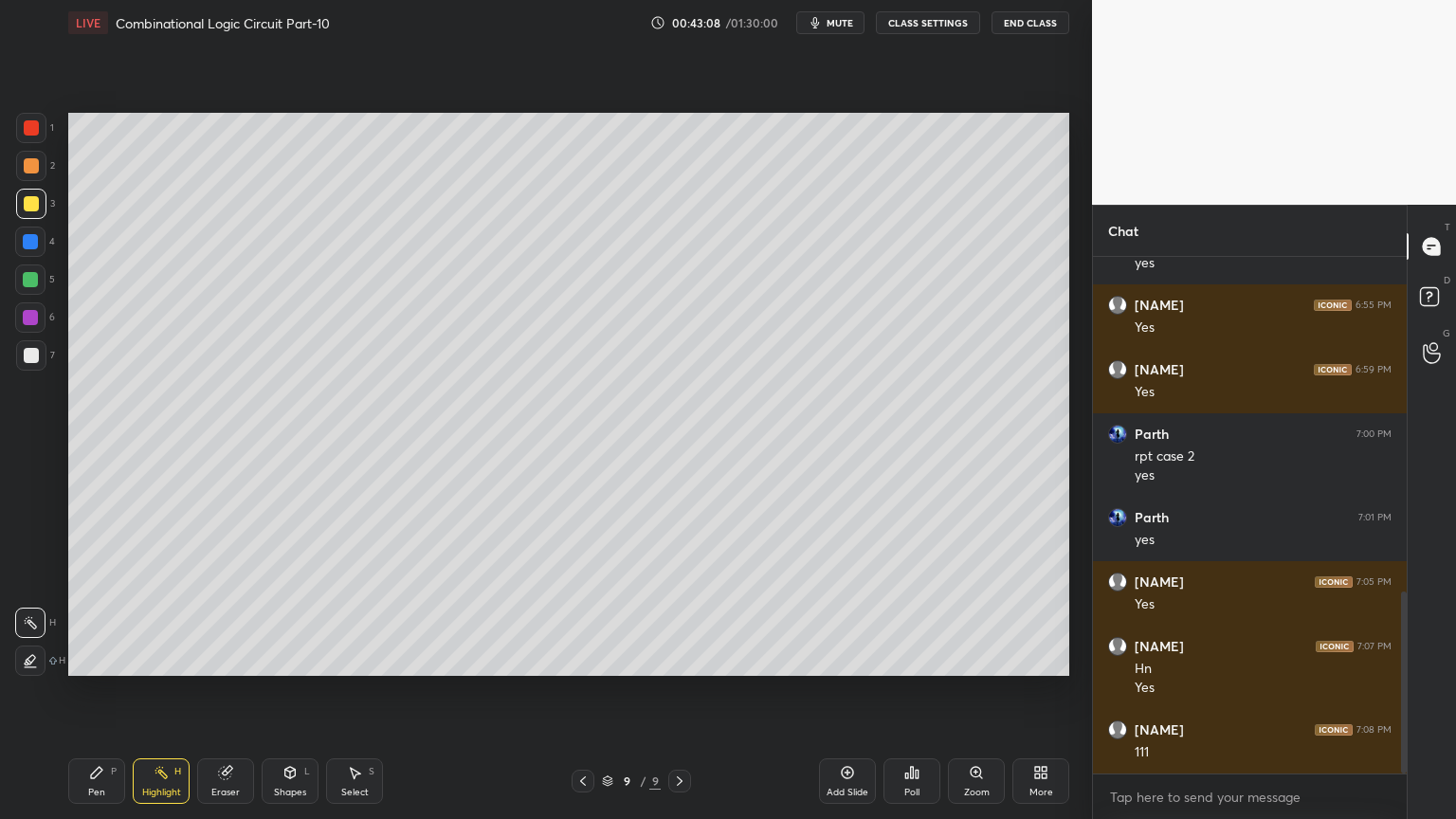 click on "Pen" at bounding box center (97, 792) 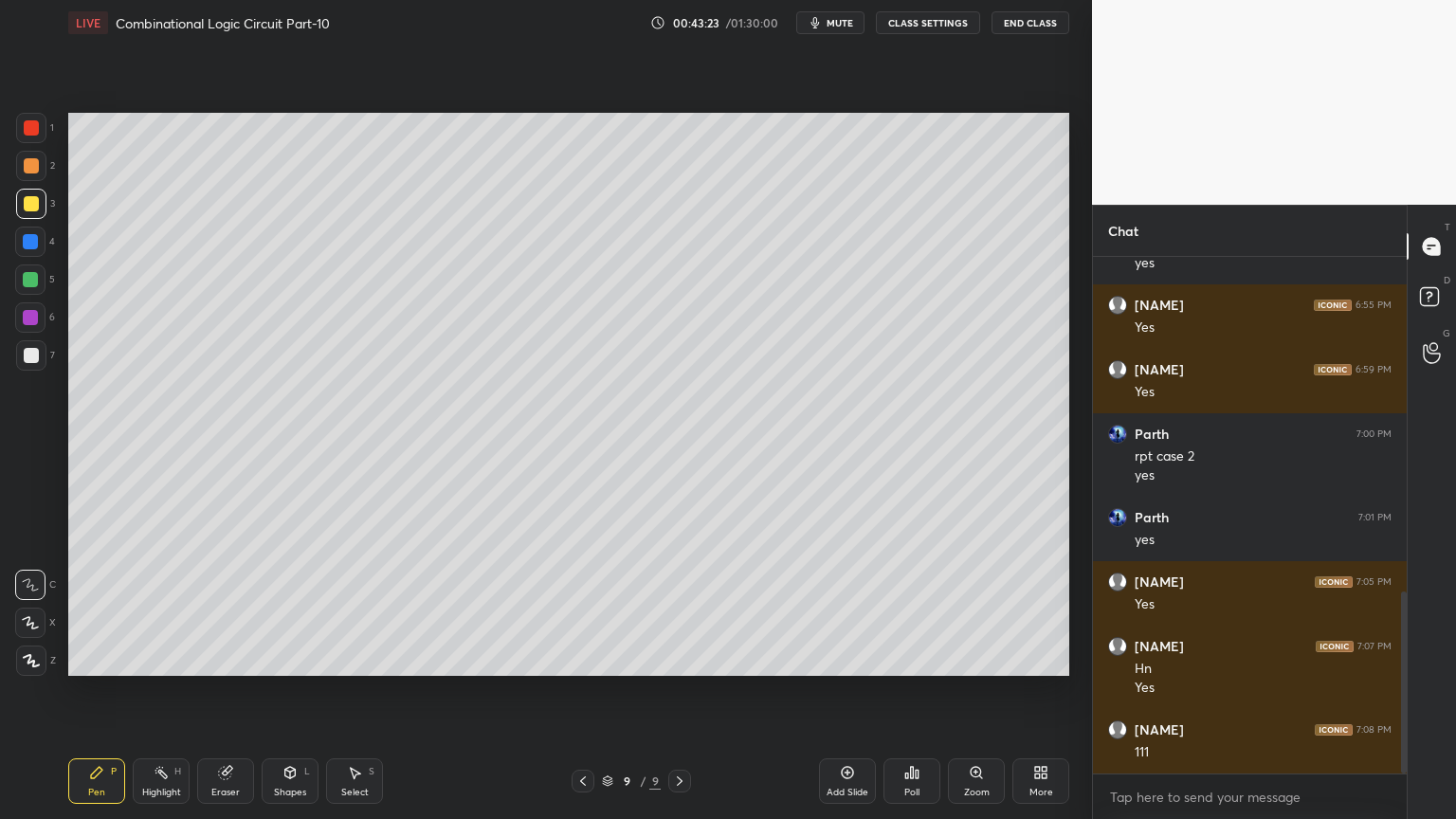 click 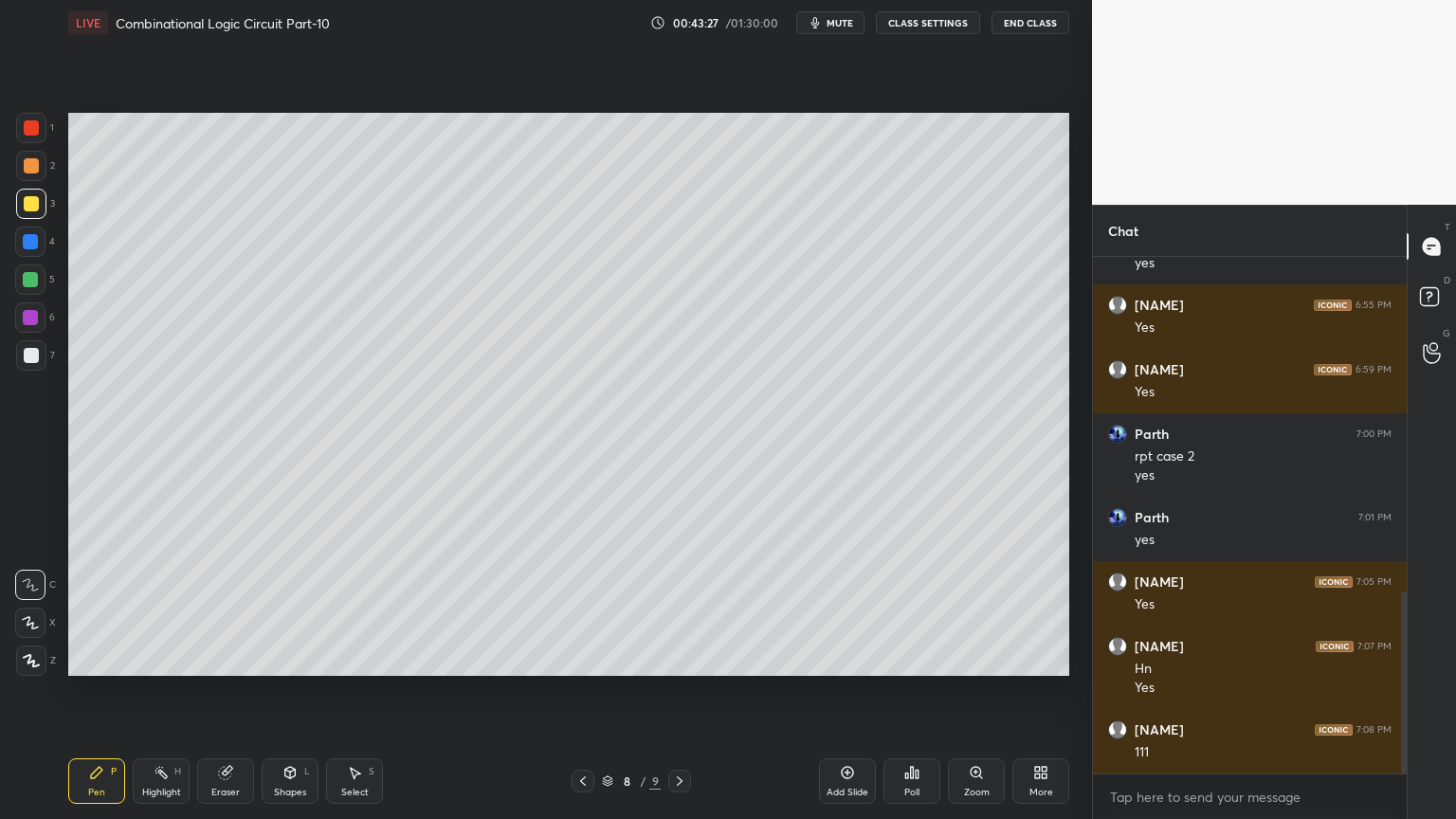 click 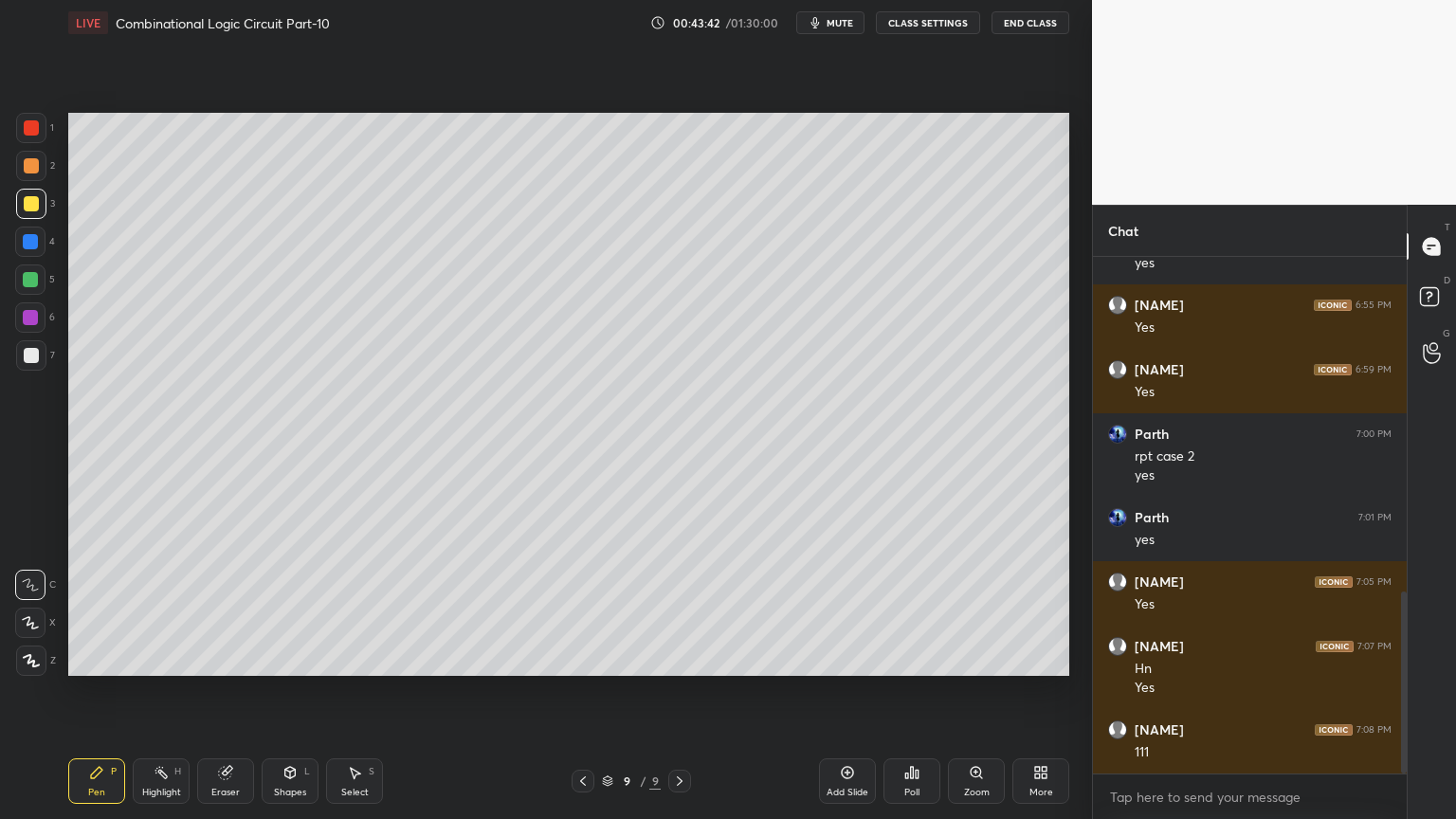 click 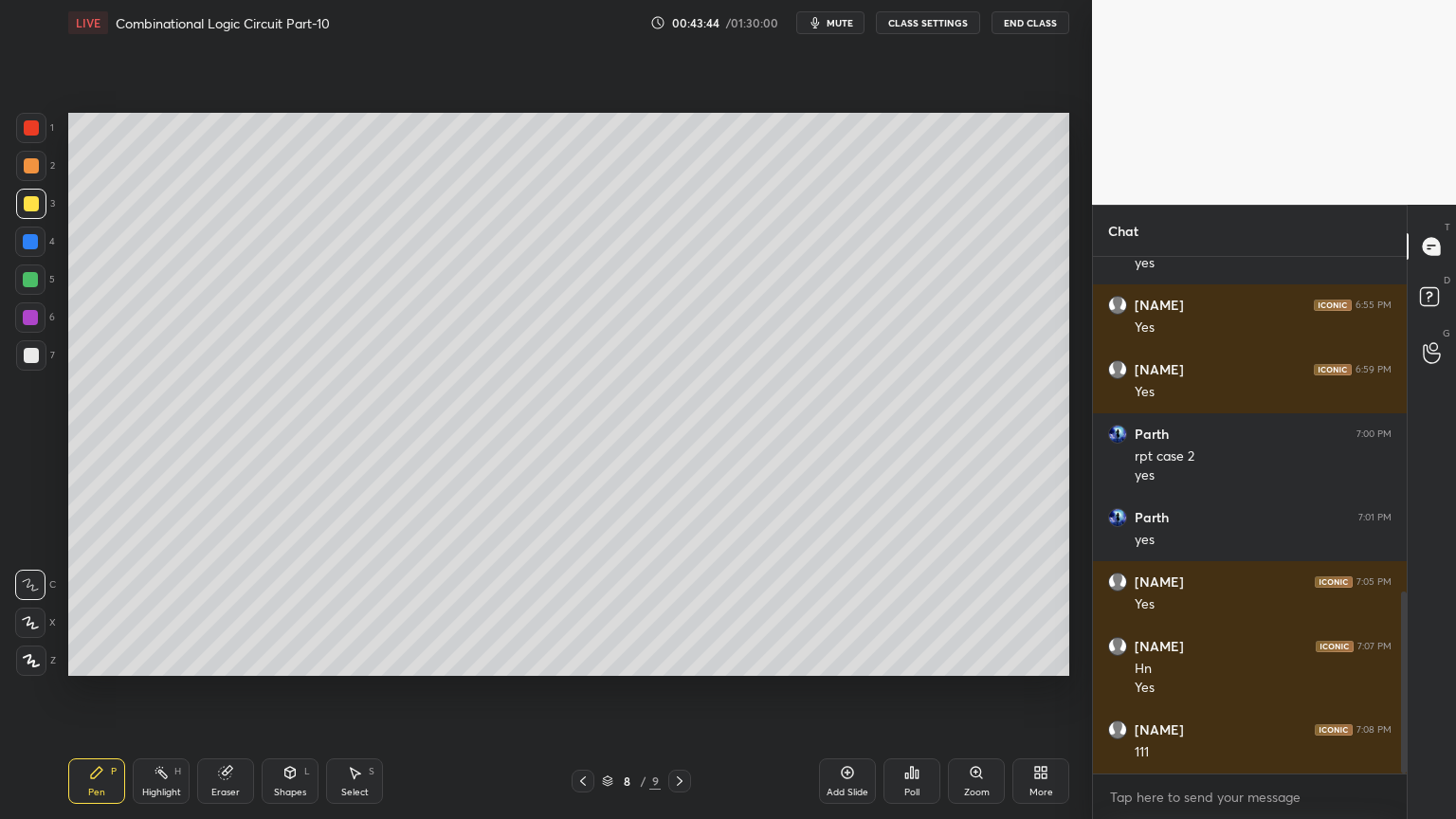 click on "Highlight" at bounding box center (161, 792) 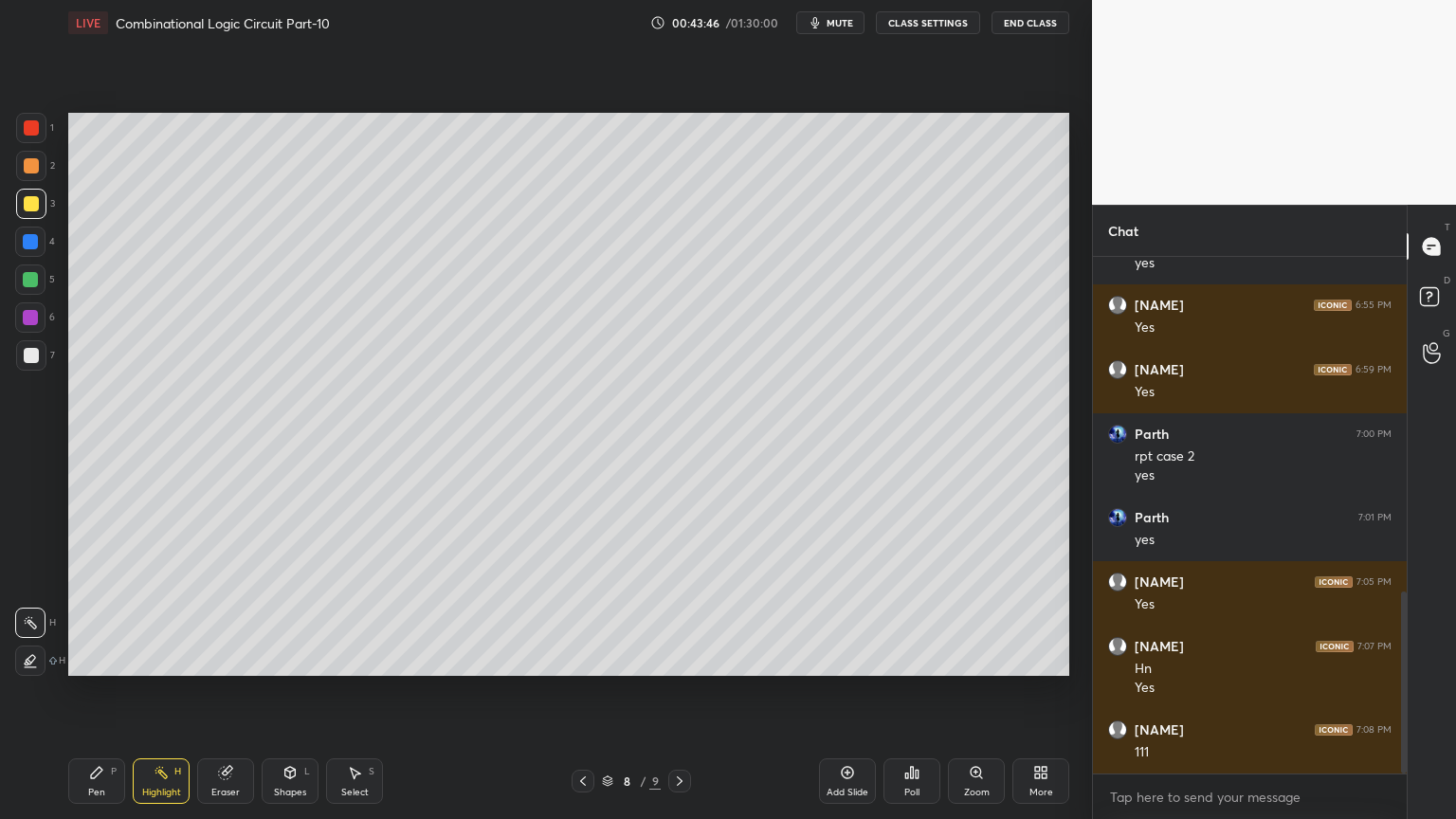 click on "Pen" at bounding box center (97, 792) 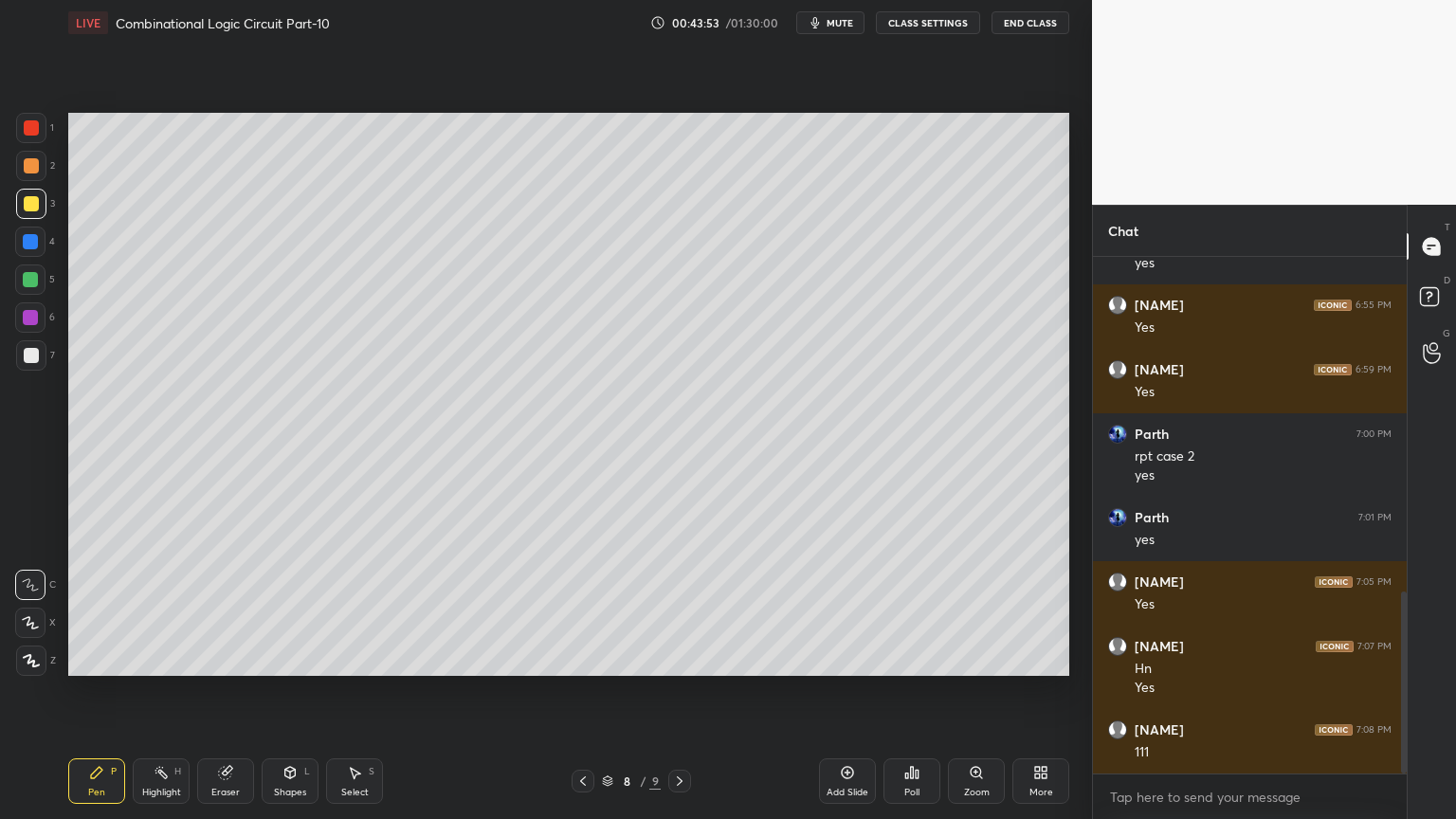 click on "Highlight H" at bounding box center [161, 781] 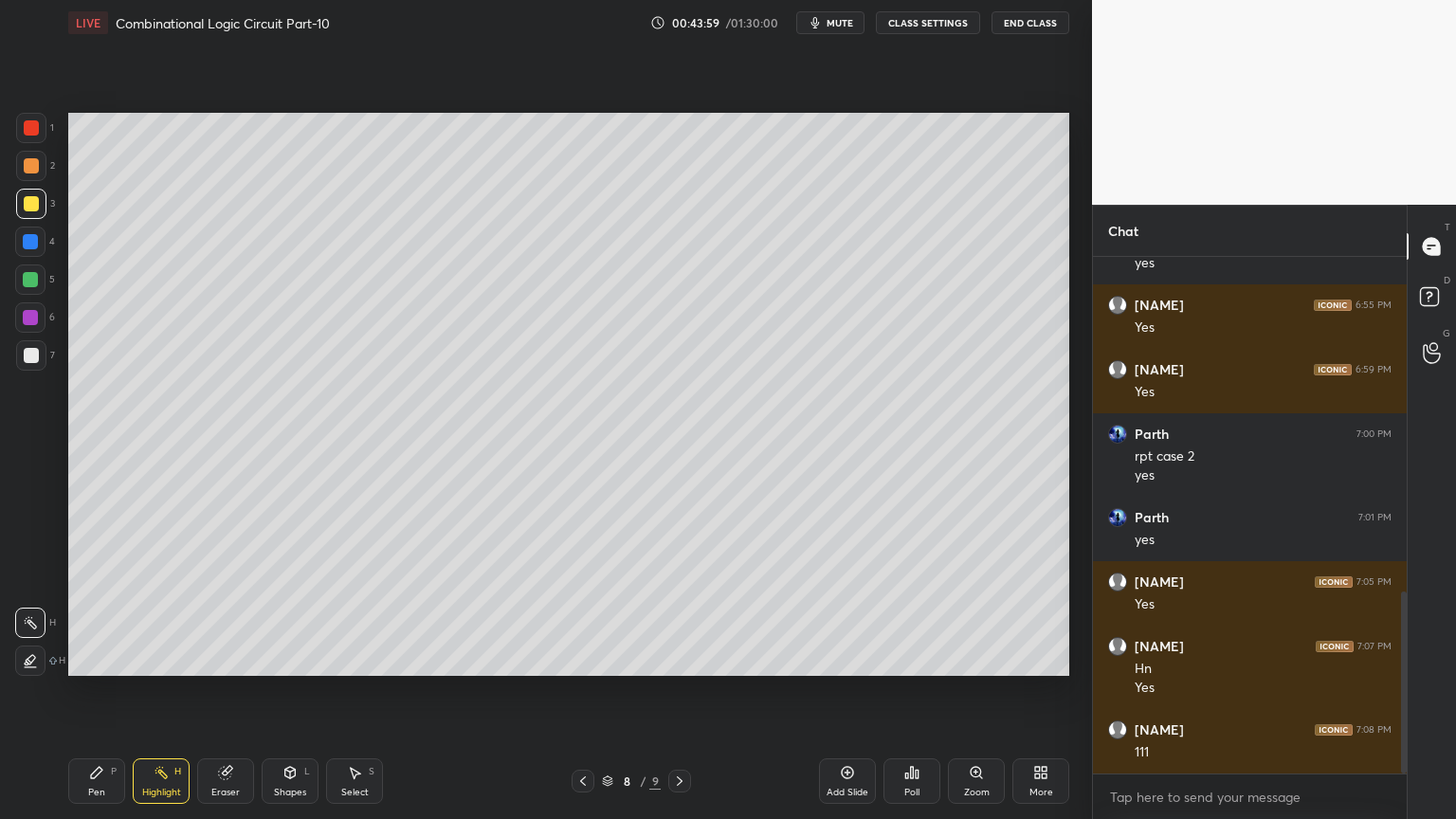 click 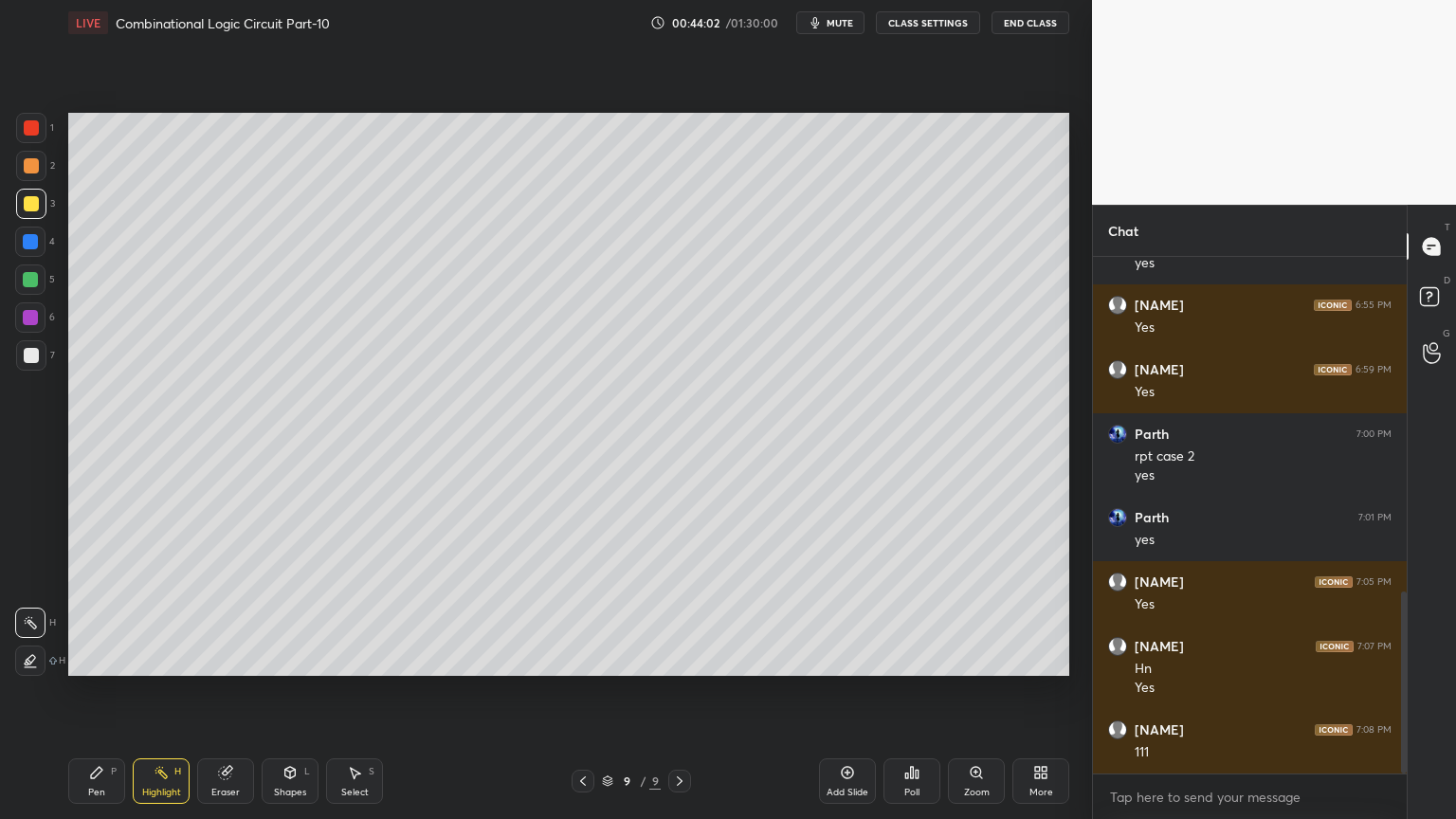 click on "Pen P" at bounding box center (97, 781) 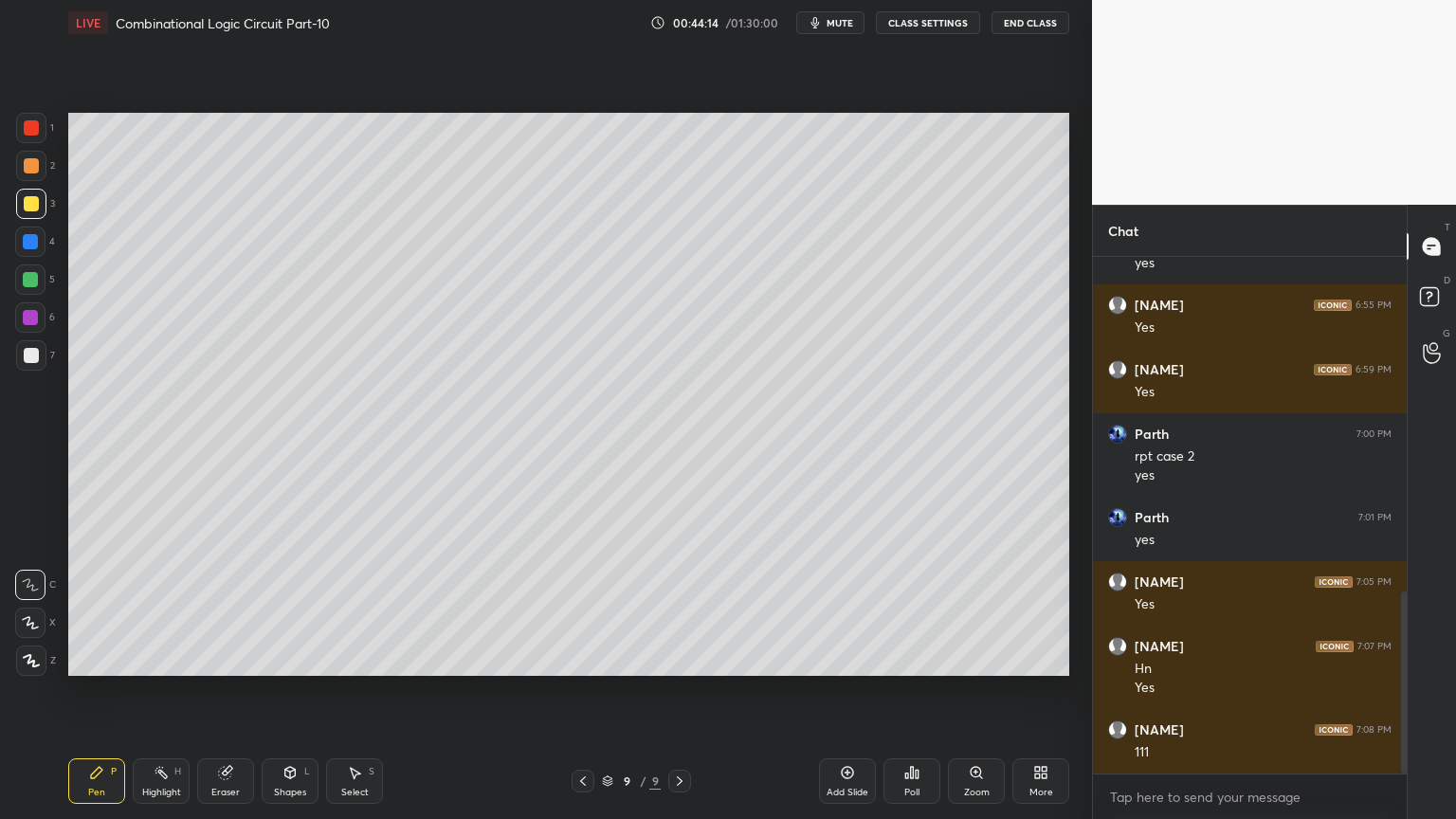 click 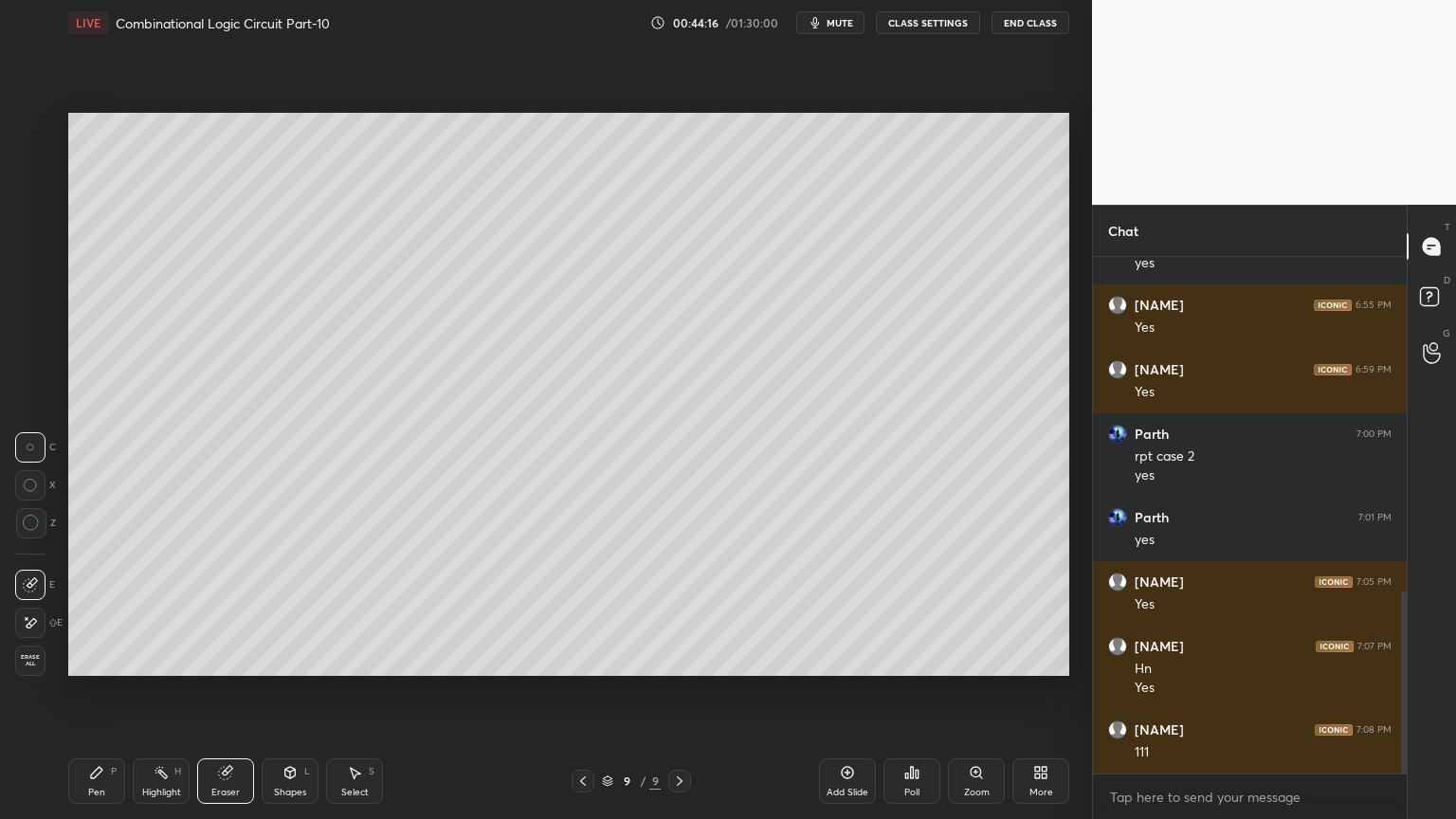 click on "Pen P" at bounding box center (97, 781) 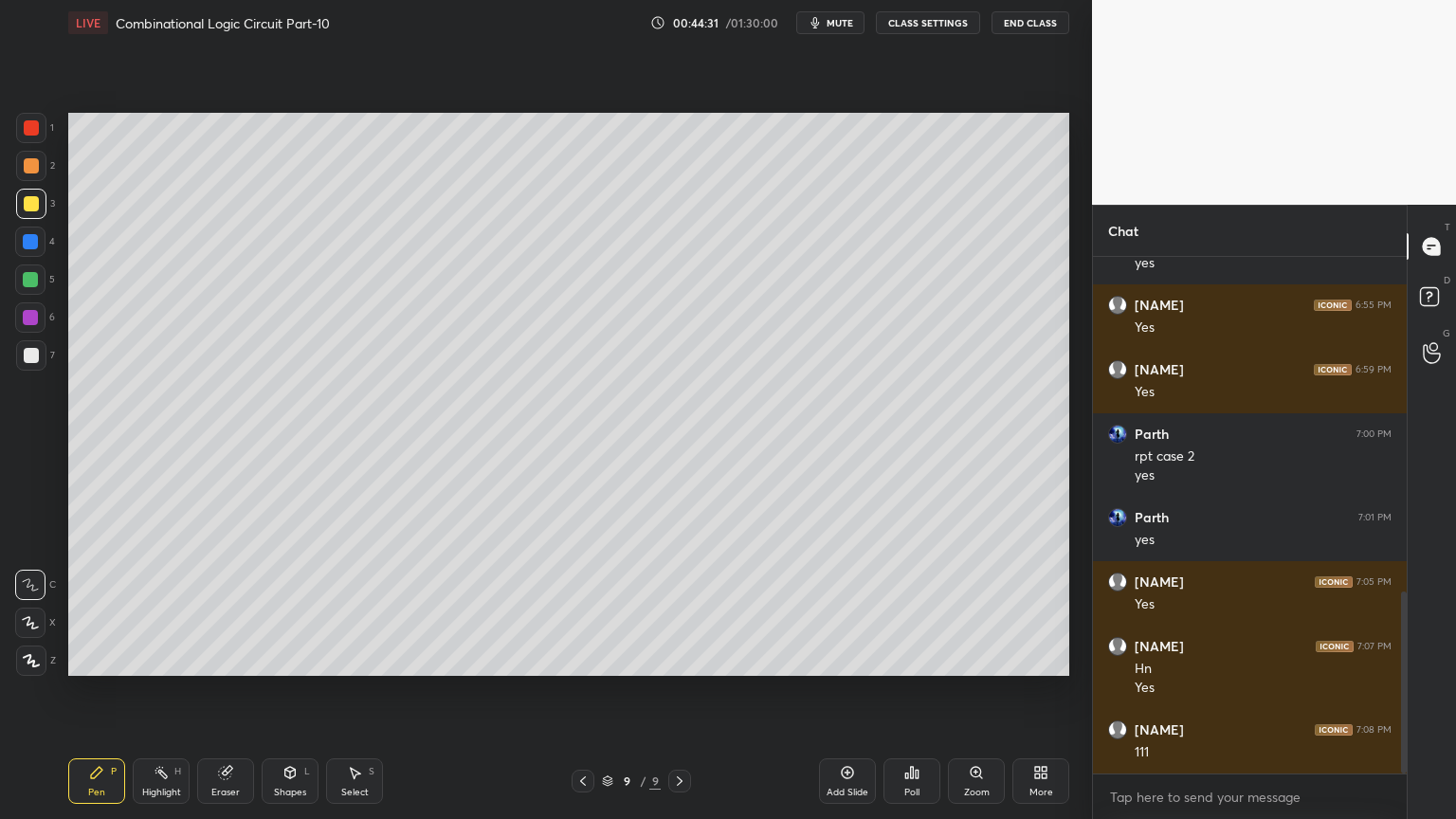 click at bounding box center [30, 280] 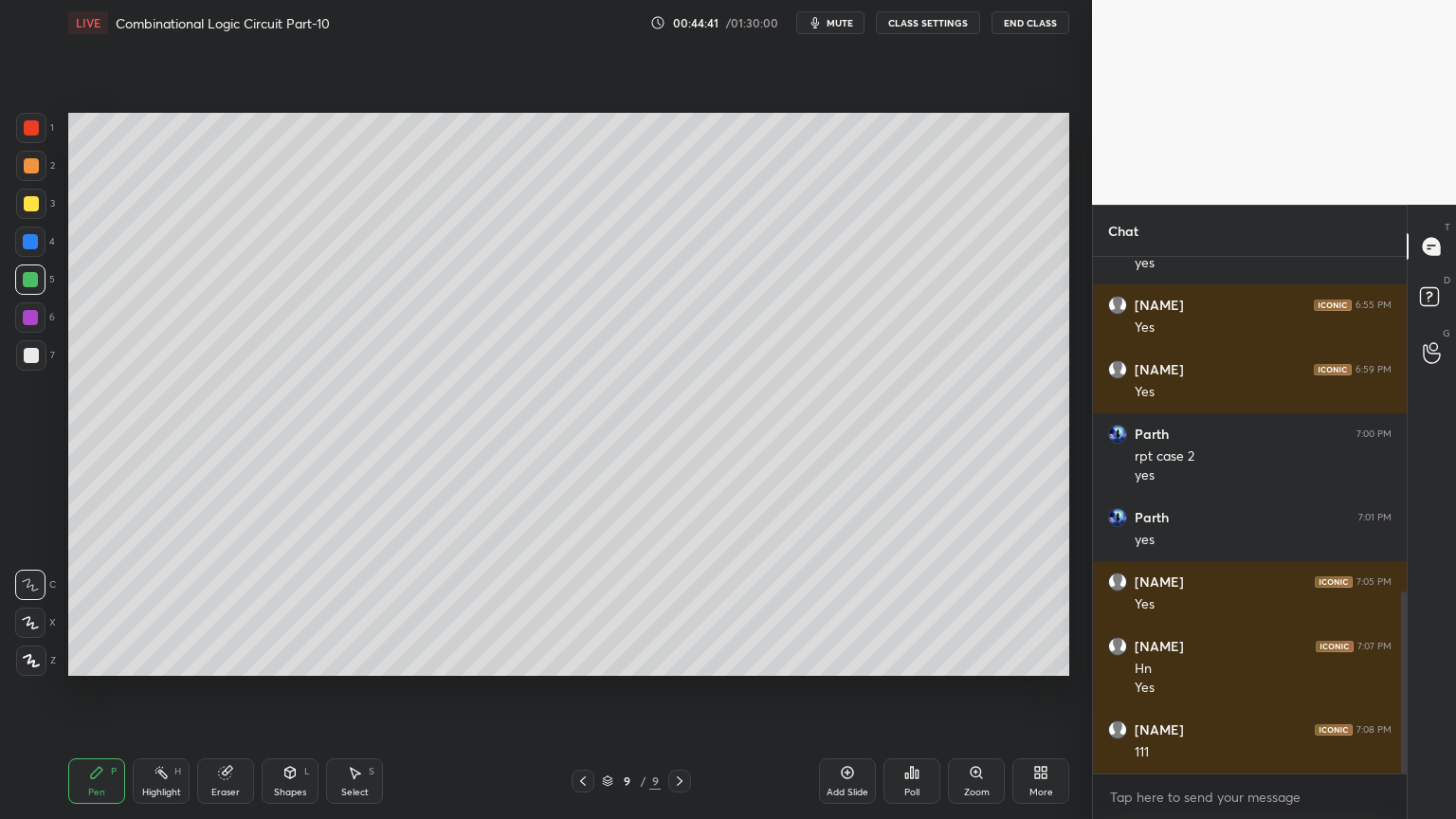 click on "X" at bounding box center [35, 619] 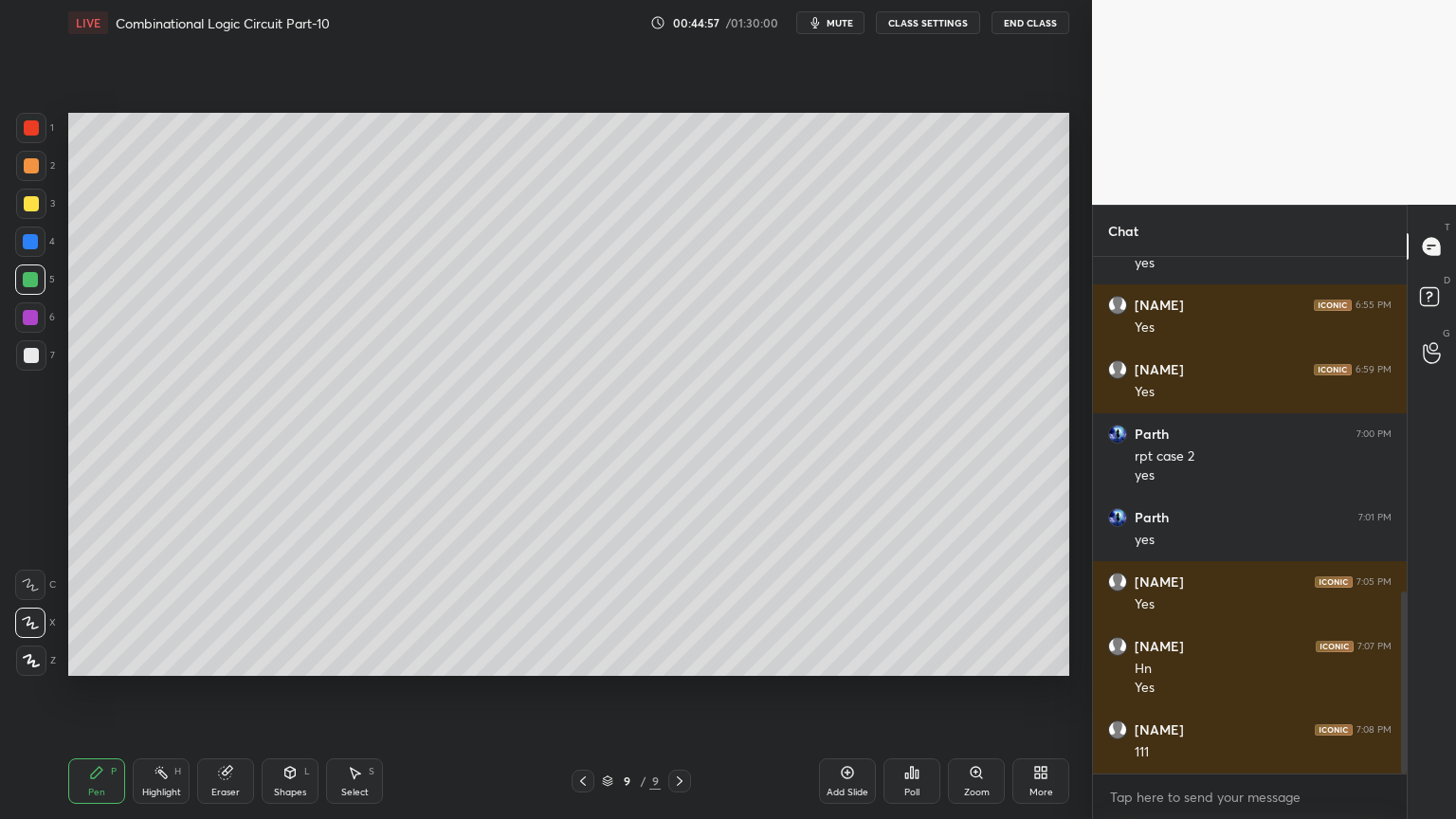 click at bounding box center (31, 204) 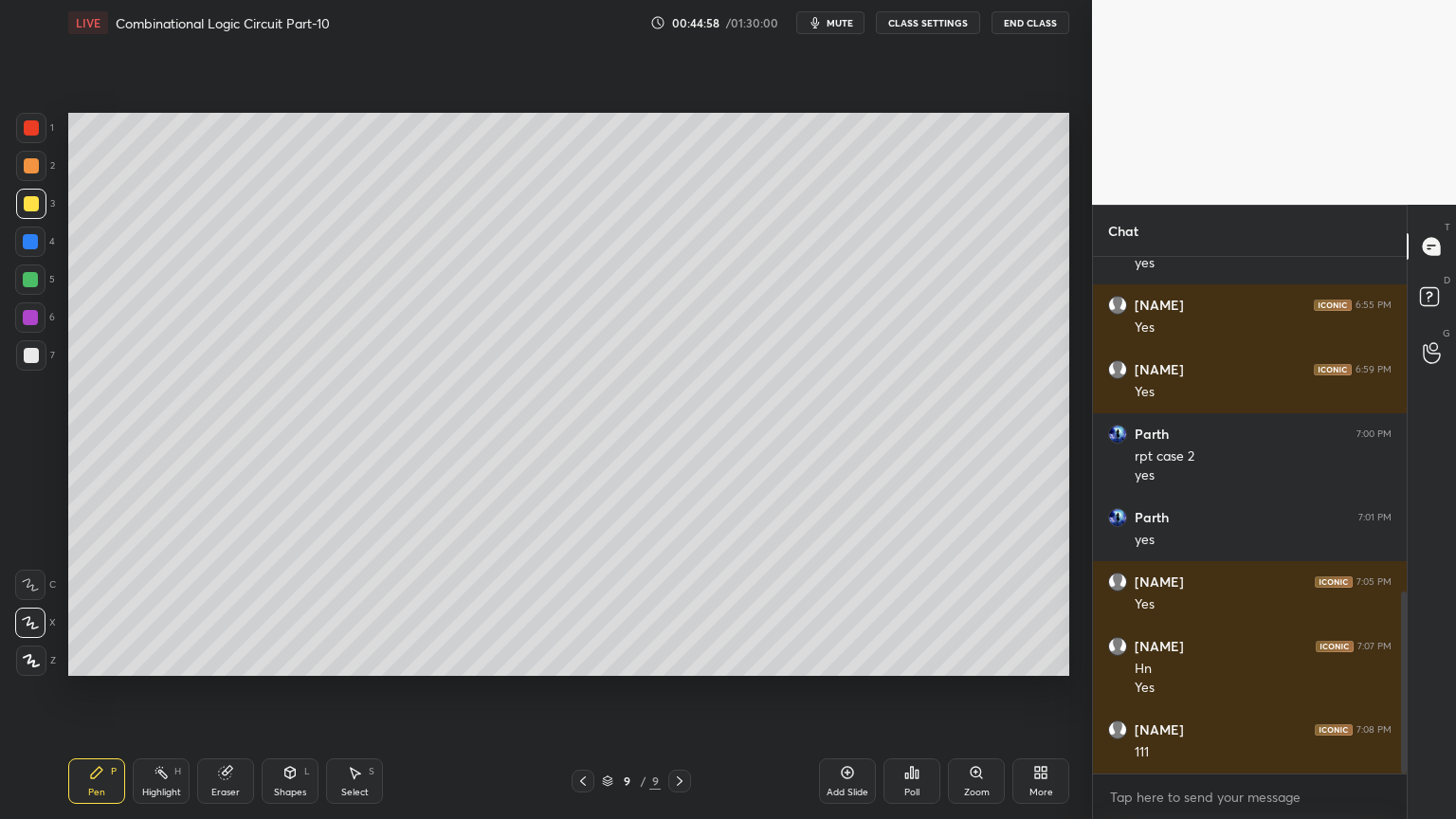 click on "C" at bounding box center [35, 581] 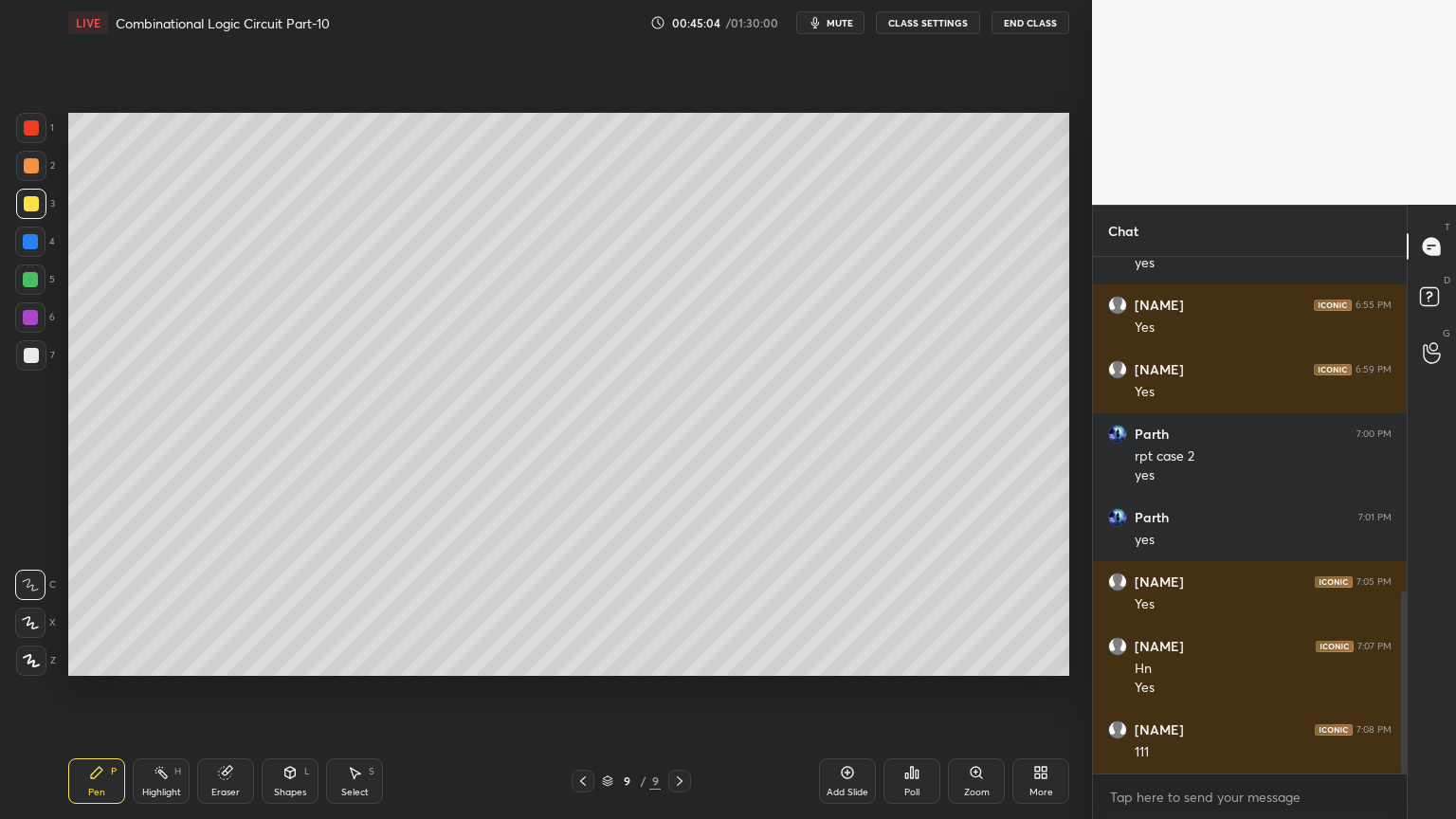 click at bounding box center [31, 128] 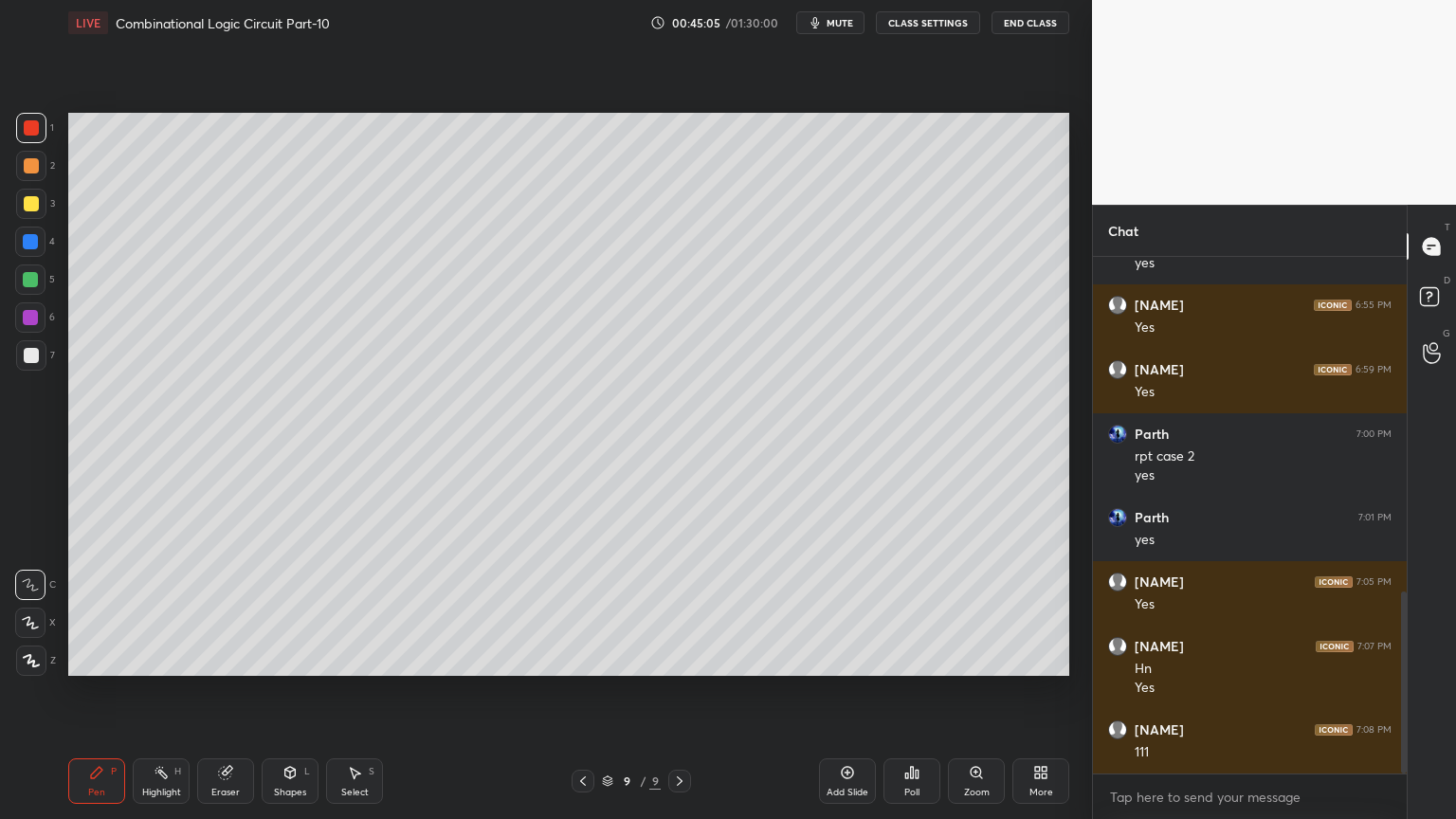 click at bounding box center (30, 623) 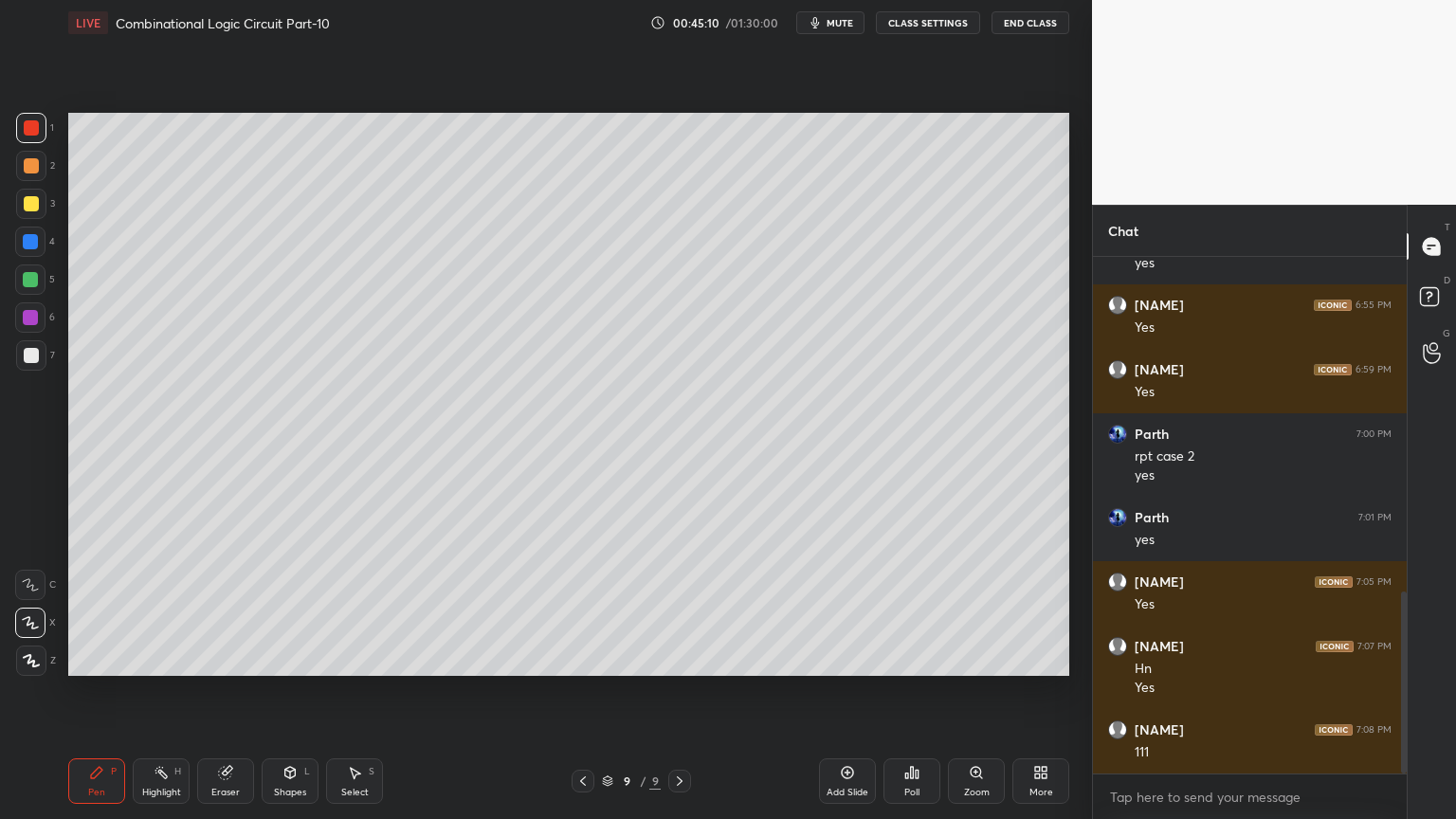 click on "Eraser" at bounding box center [226, 792] 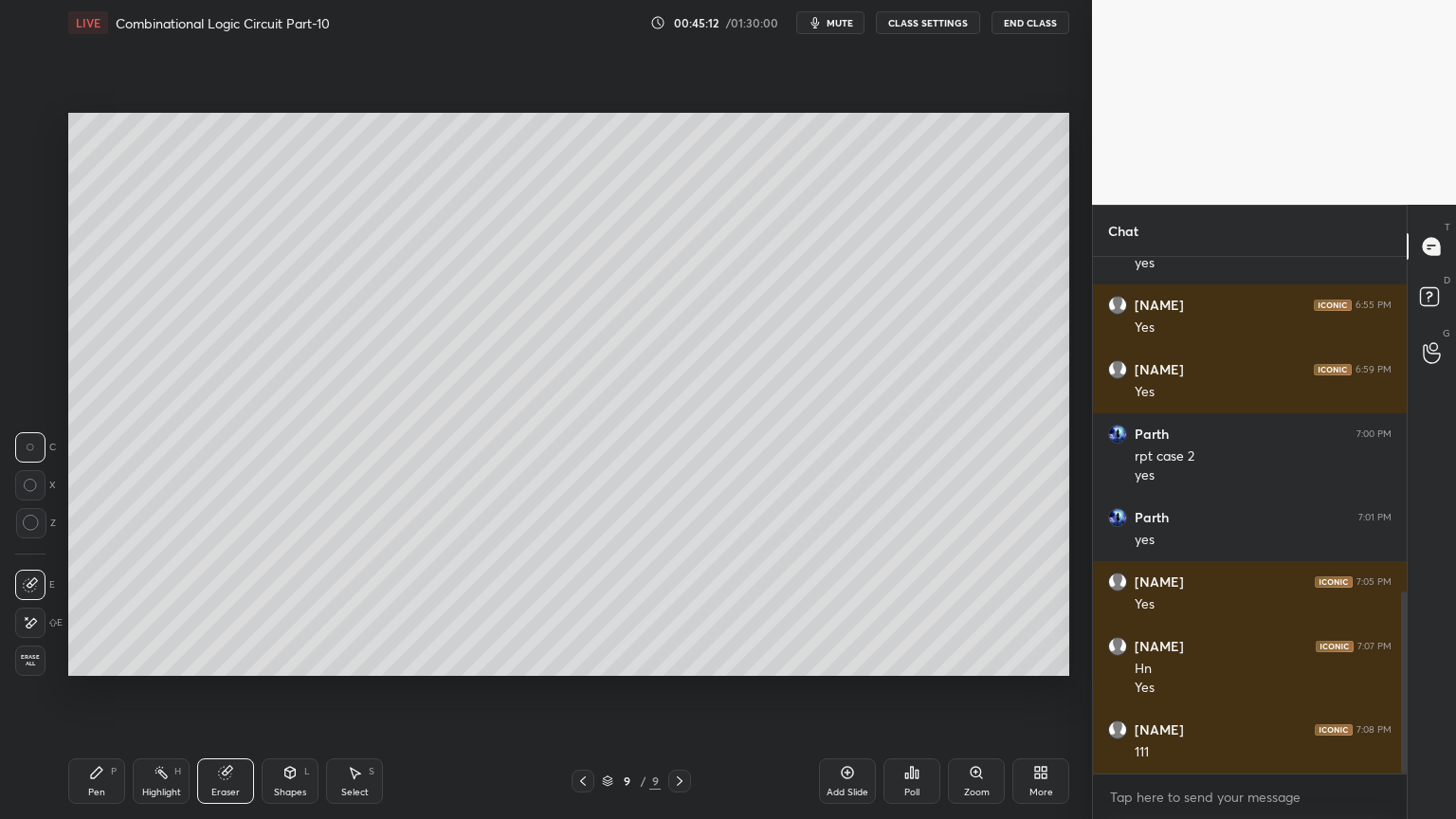 click 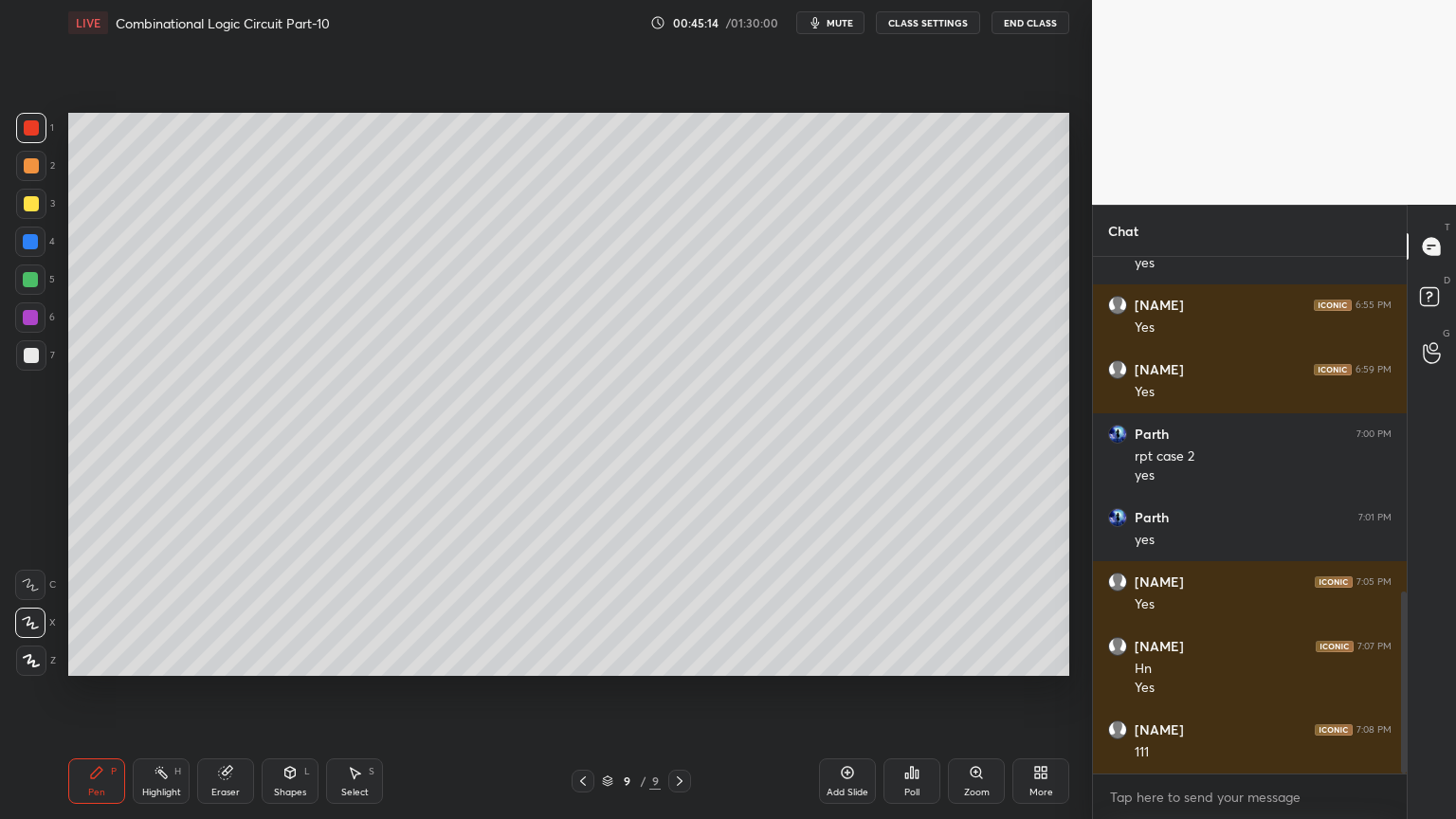 click at bounding box center (30, 280) 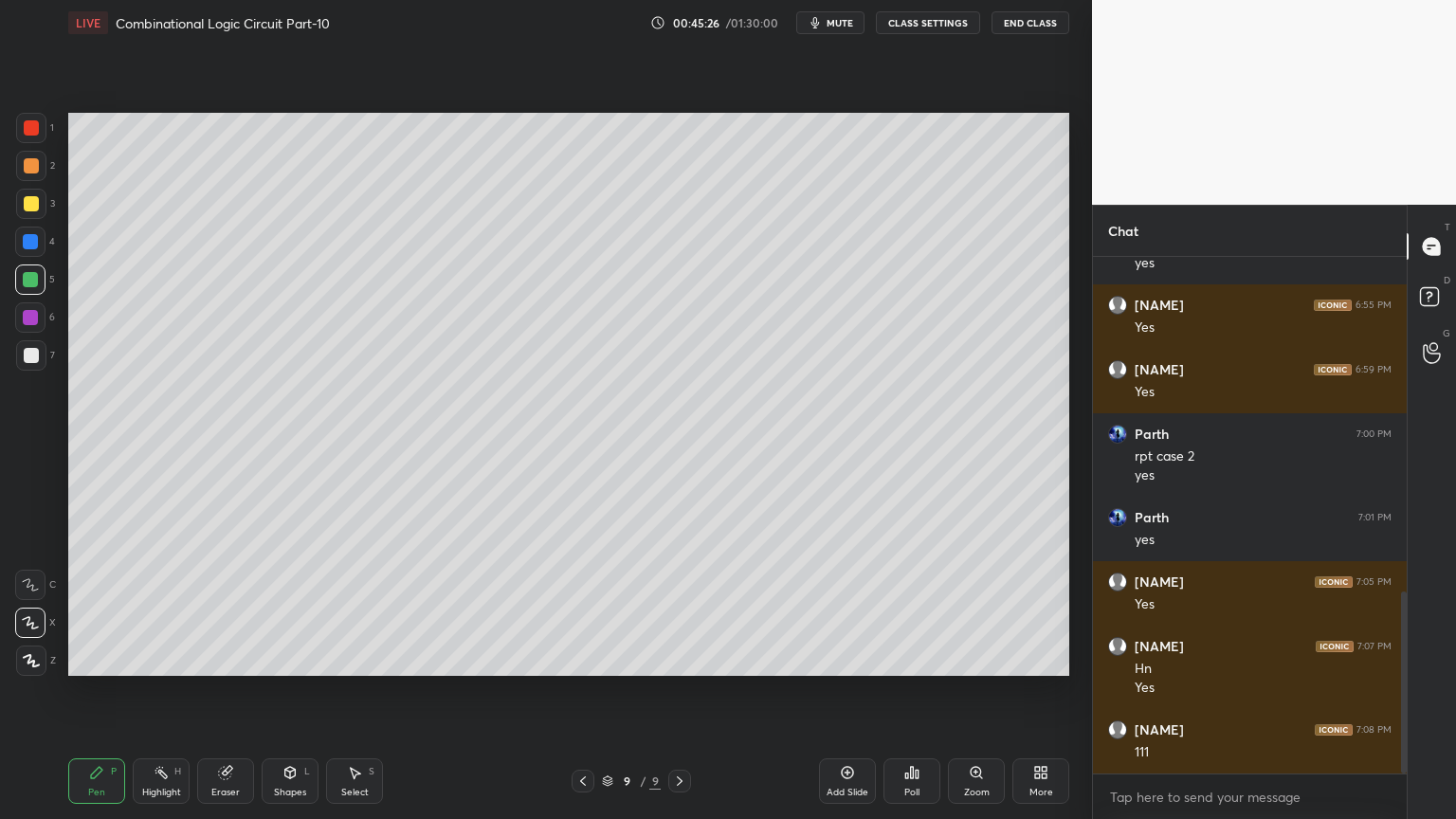 click at bounding box center [31, 204] 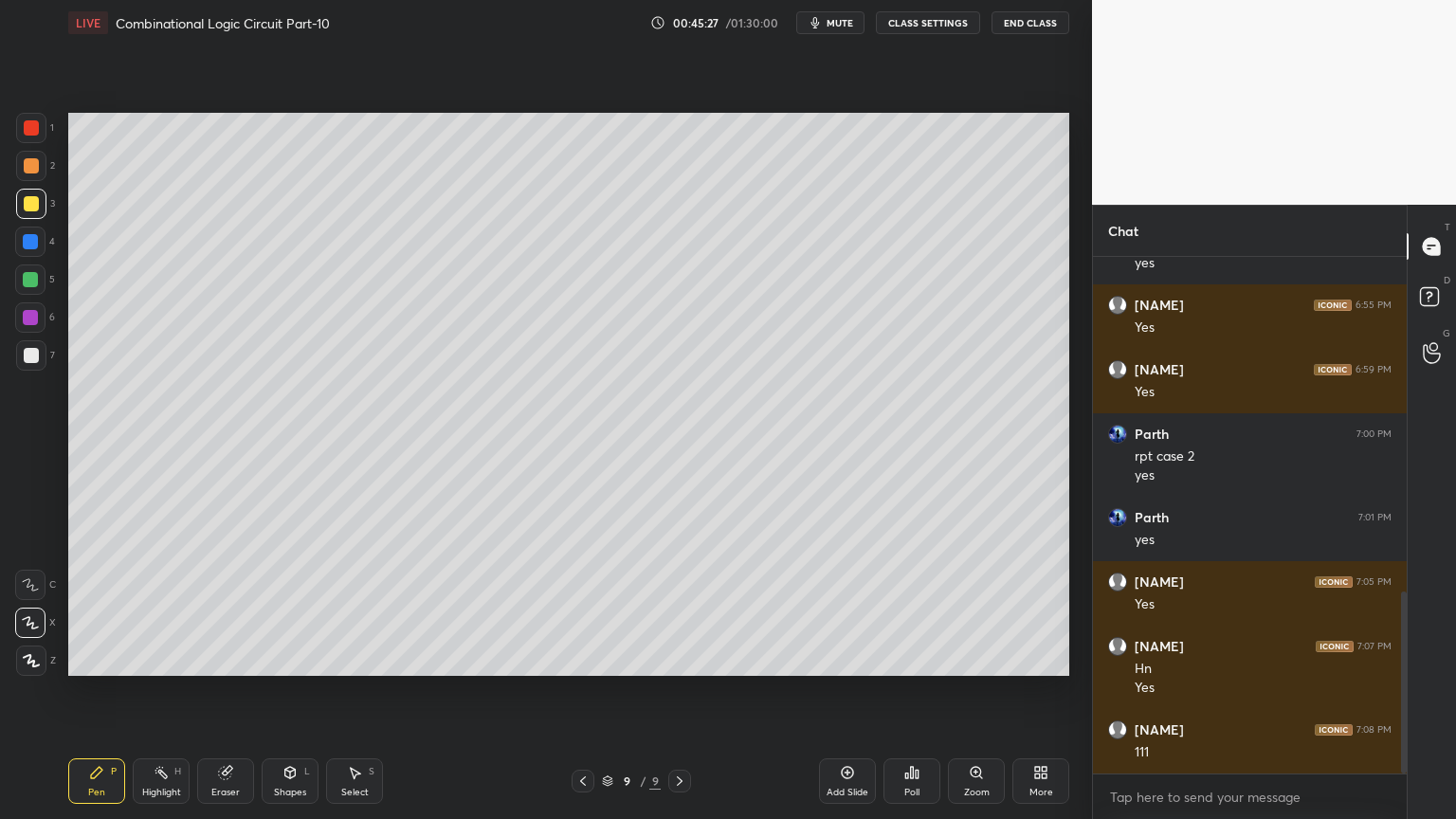 click 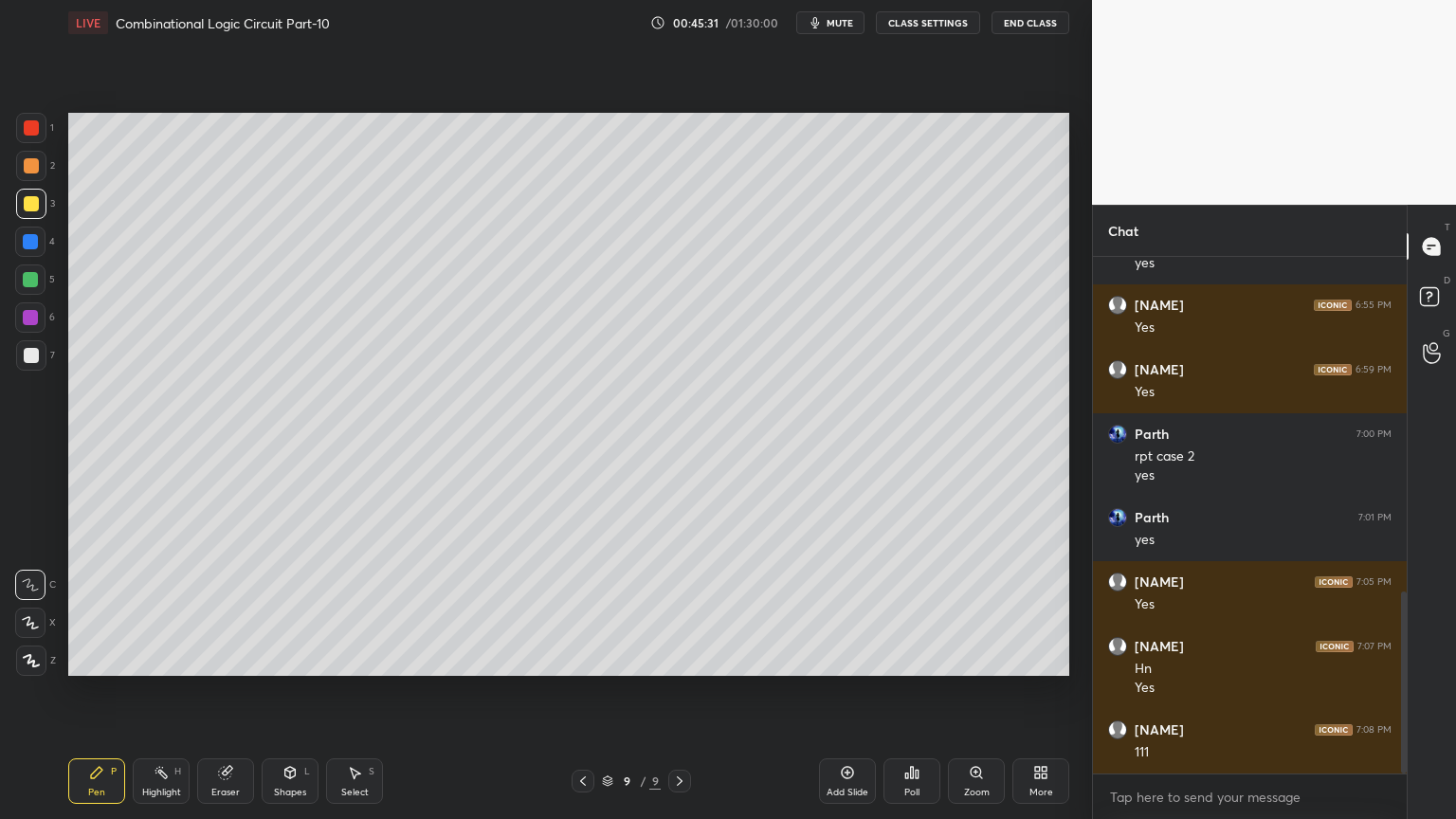 click on "Highlight H" at bounding box center (161, 781) 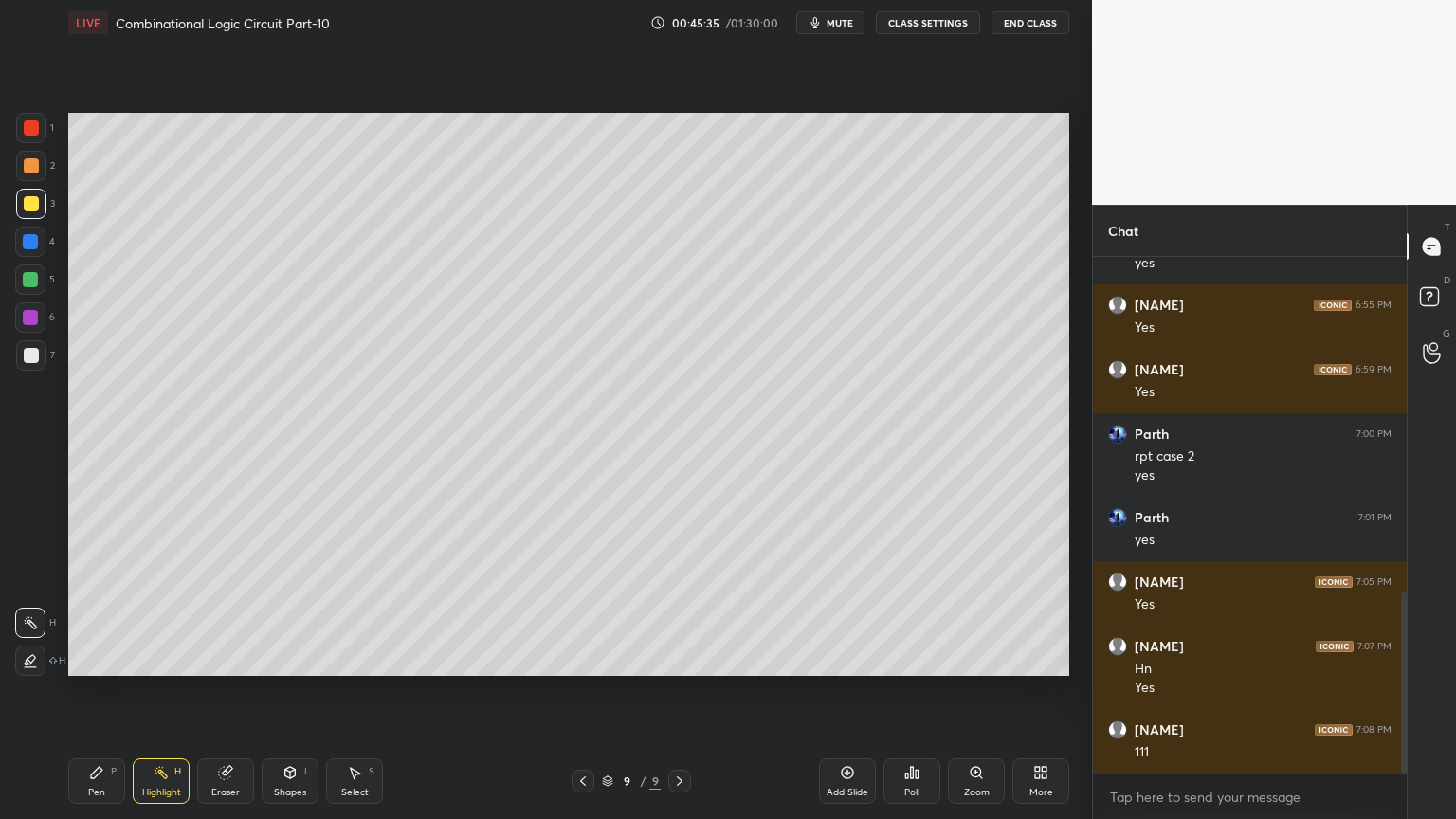 click 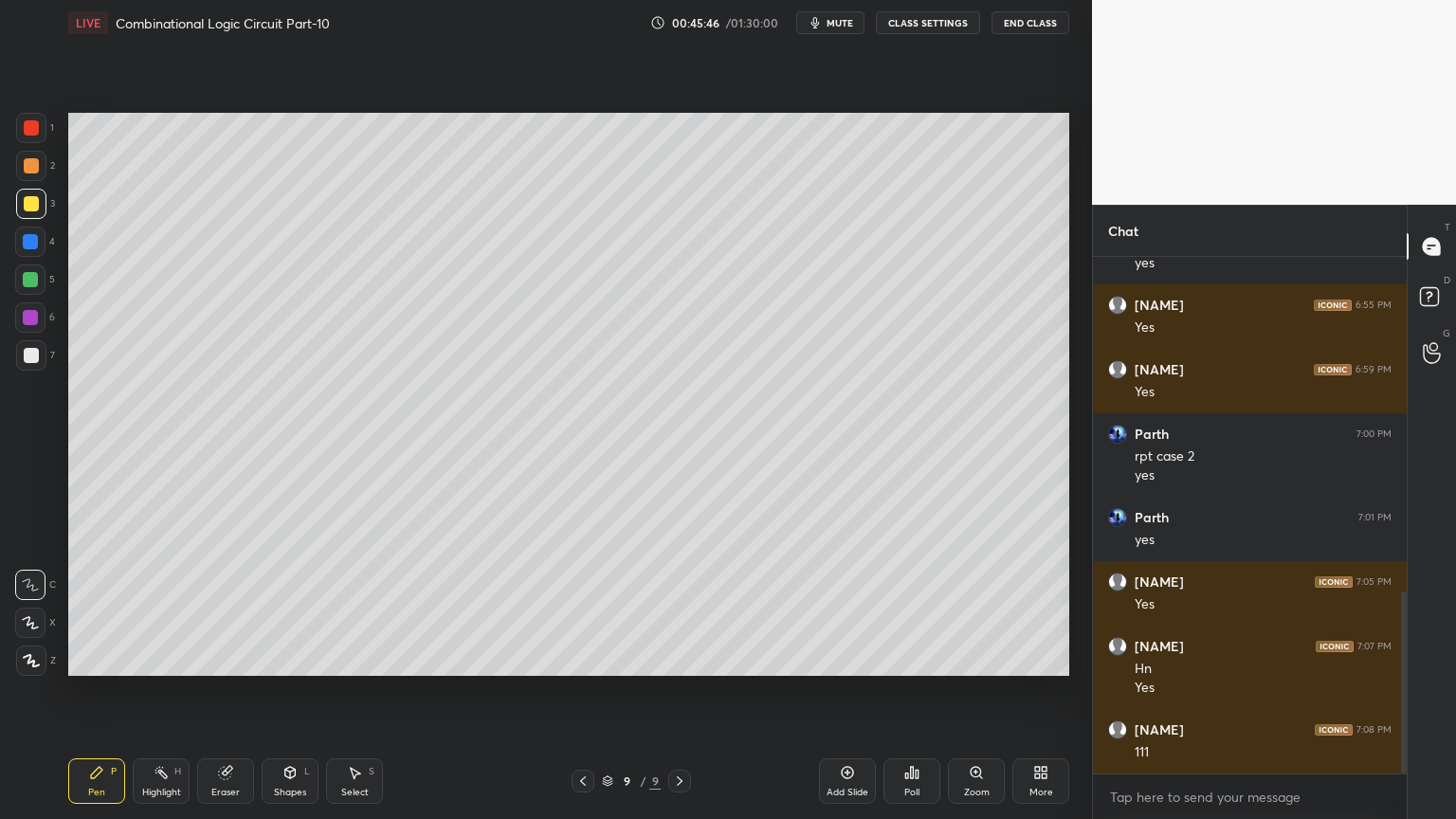 click on "Eraser" at bounding box center [226, 781] 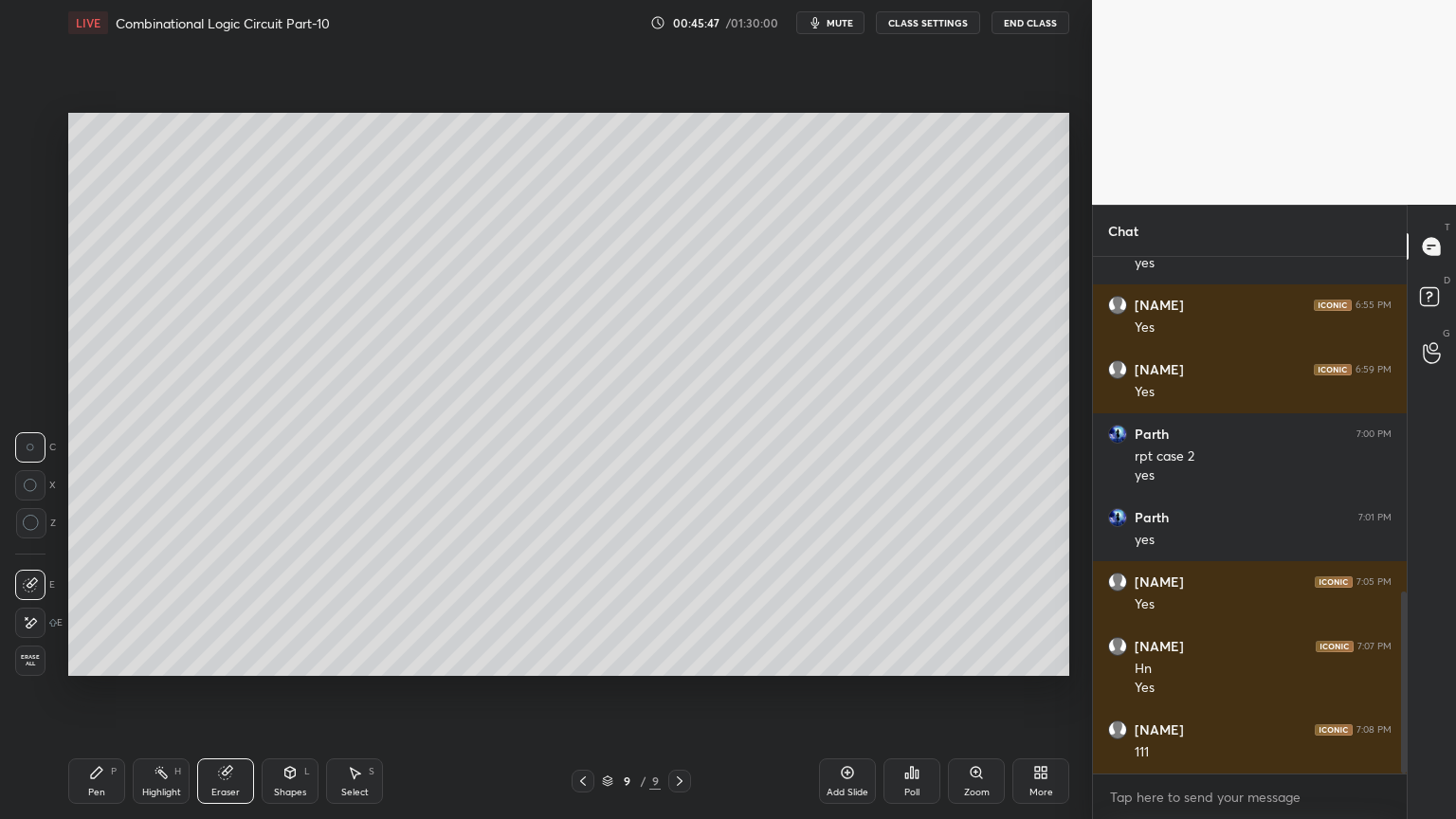 click on "Pen P" at bounding box center (97, 781) 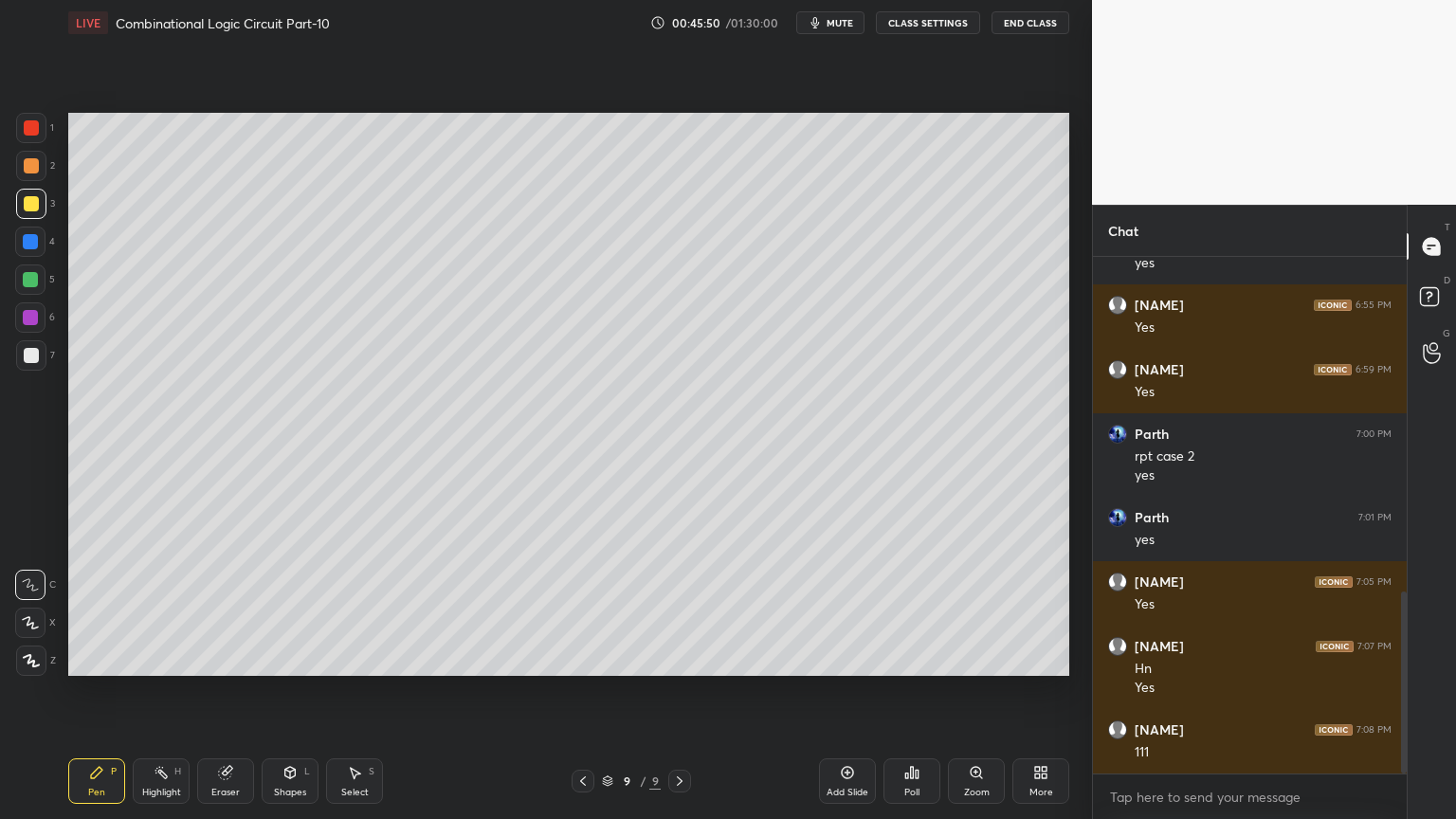 click on "1" at bounding box center (35, 128) 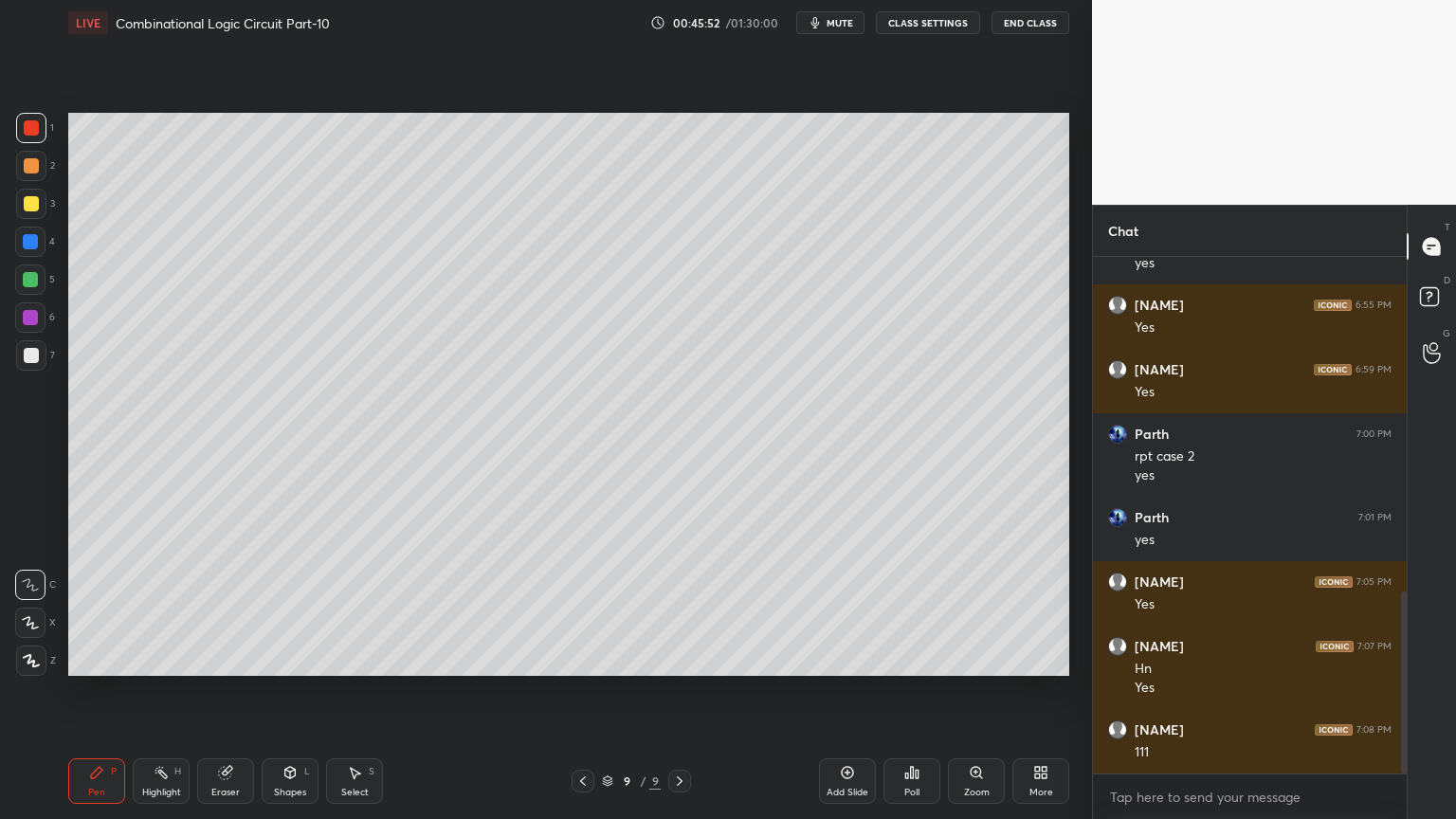 click 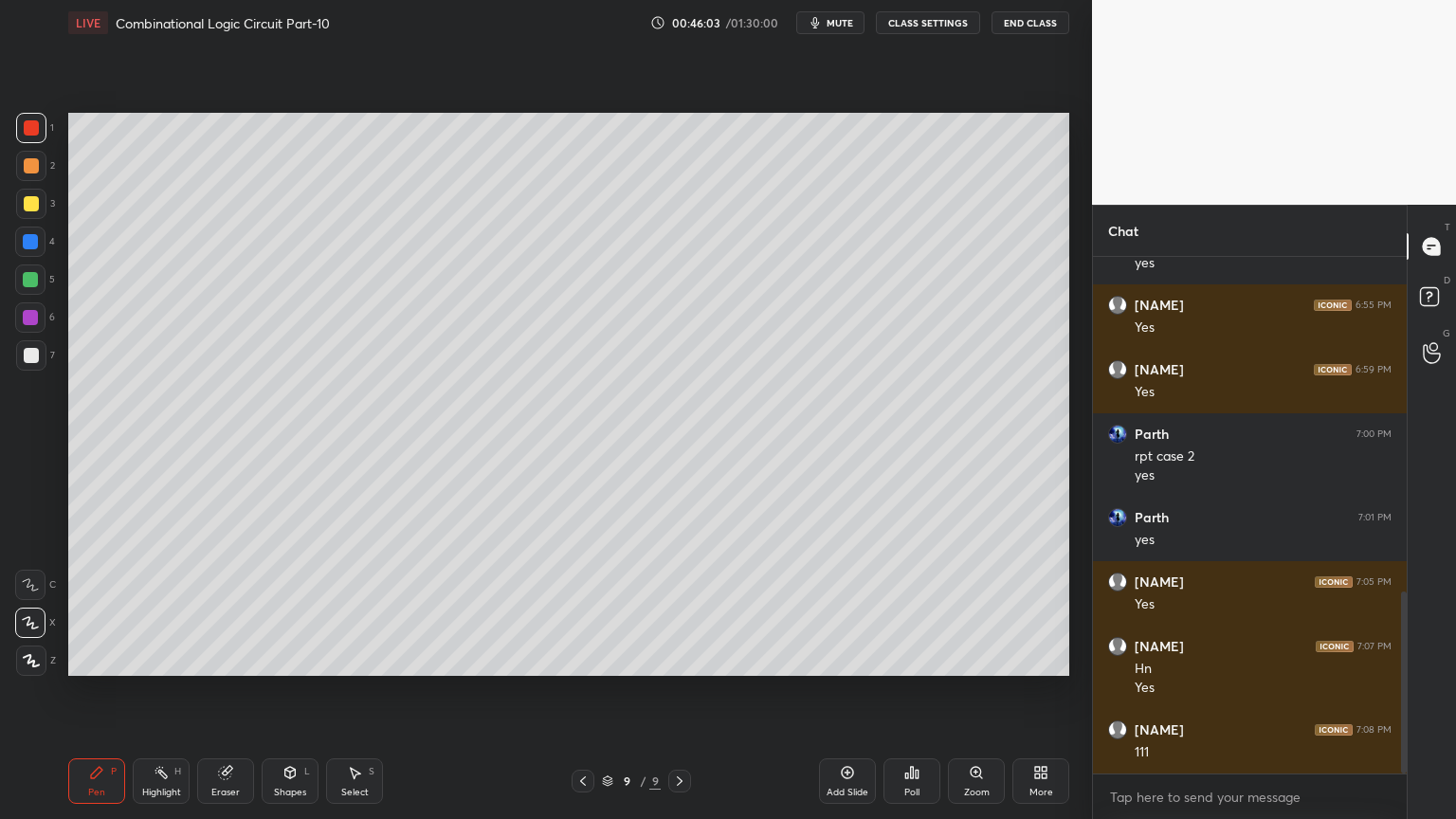 click on "mute" at bounding box center (840, 23) 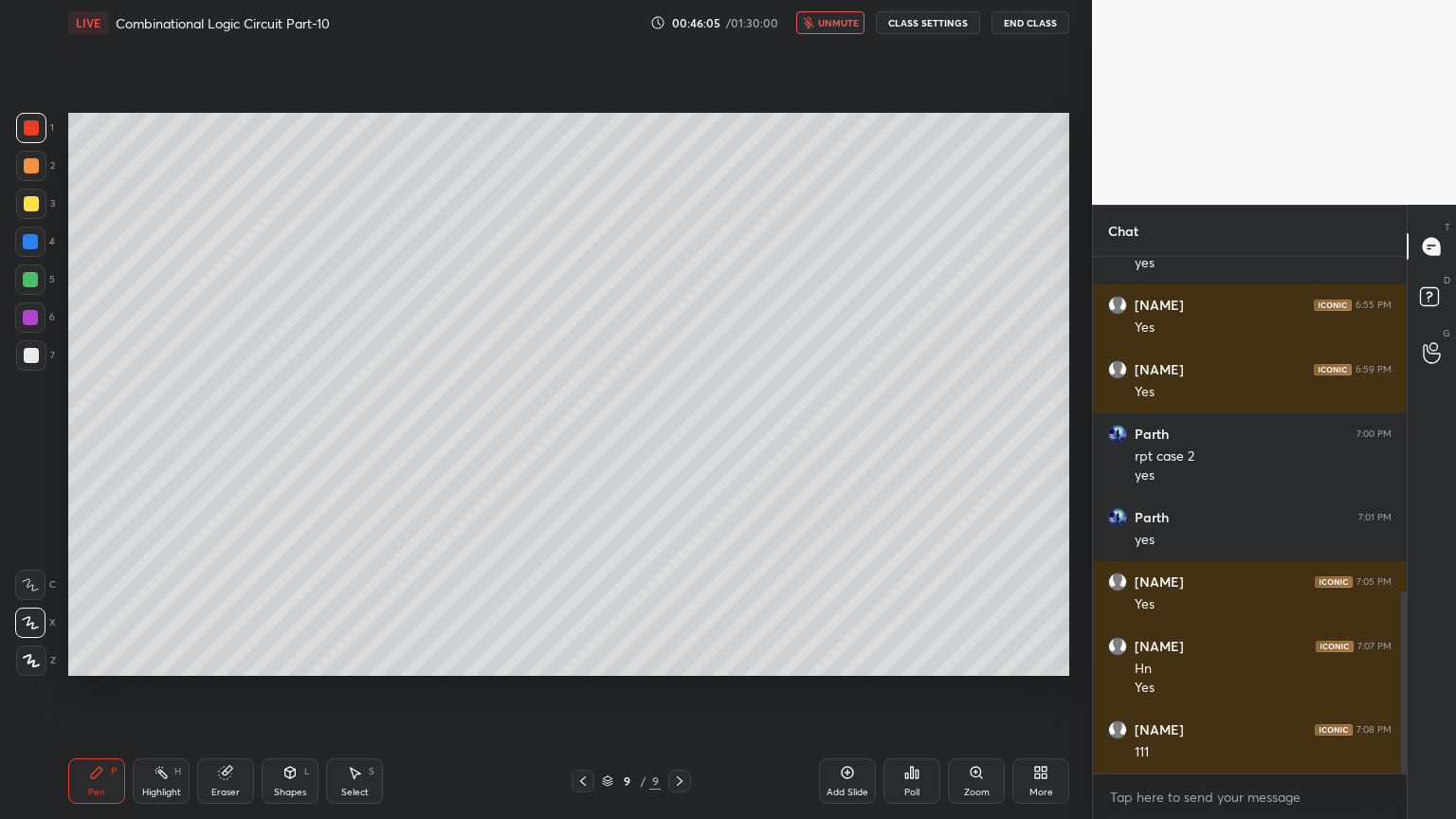 click on "unmute" at bounding box center [838, 23] 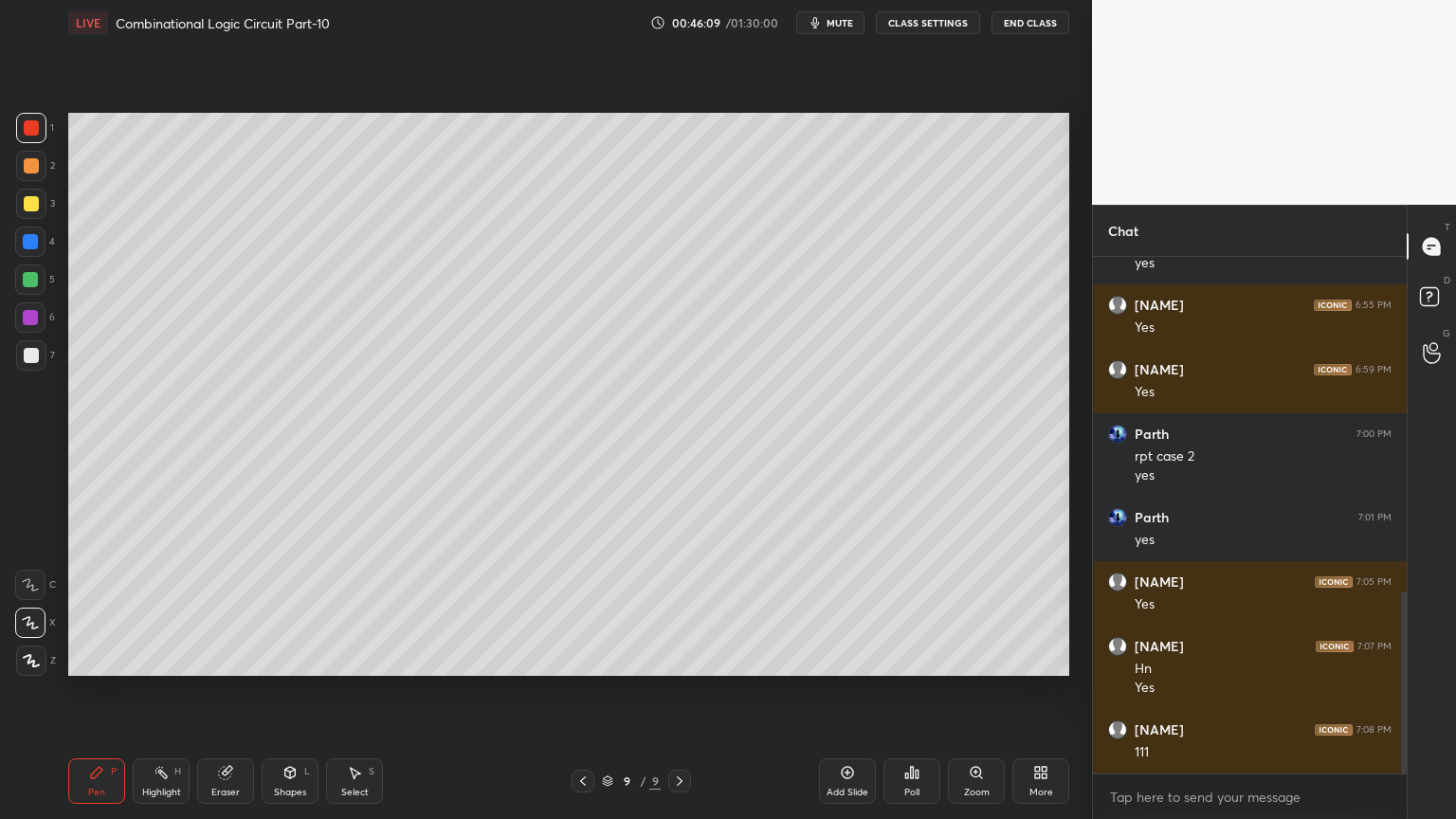 click at bounding box center (30, 280) 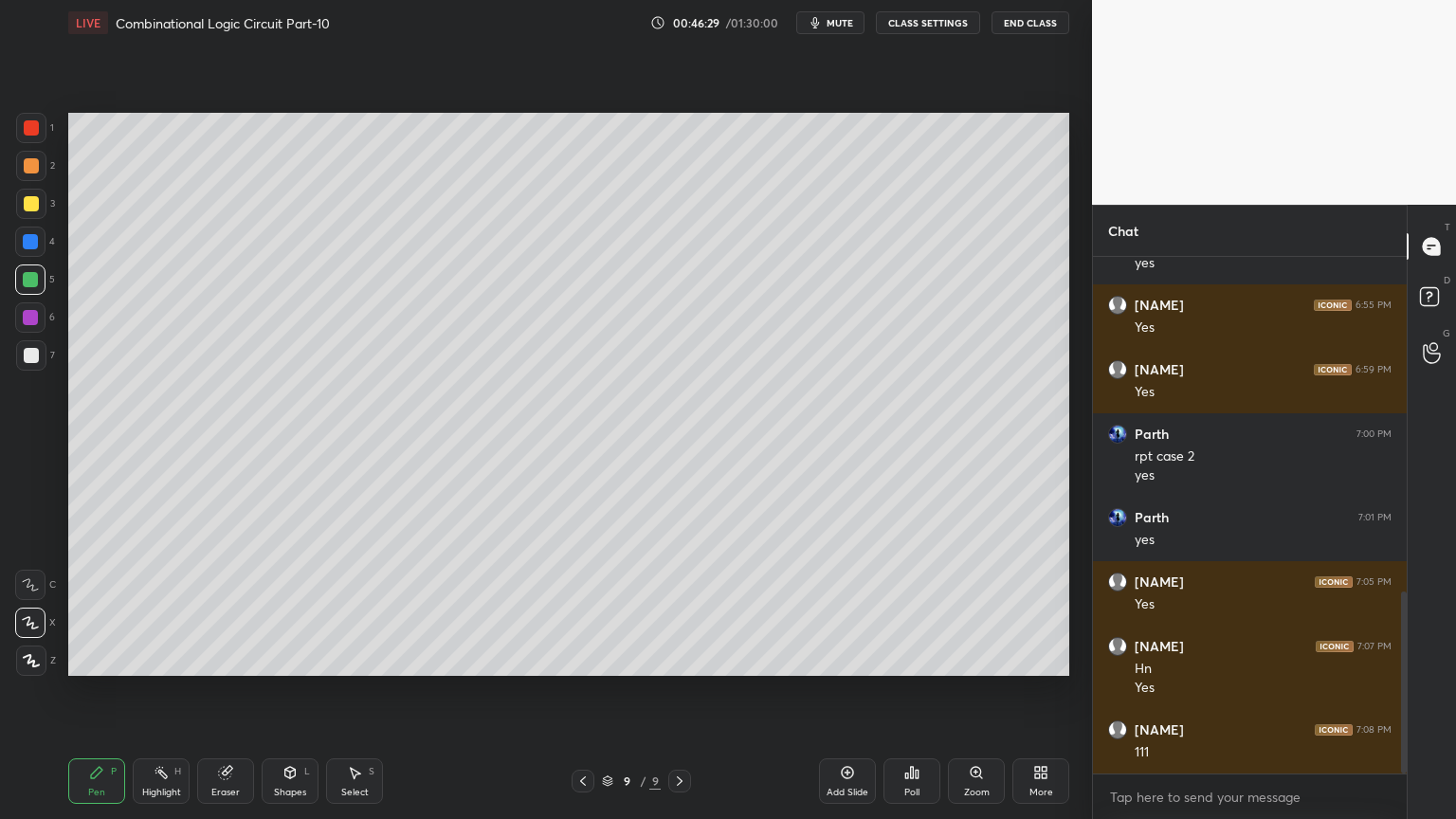click at bounding box center [31, 166] 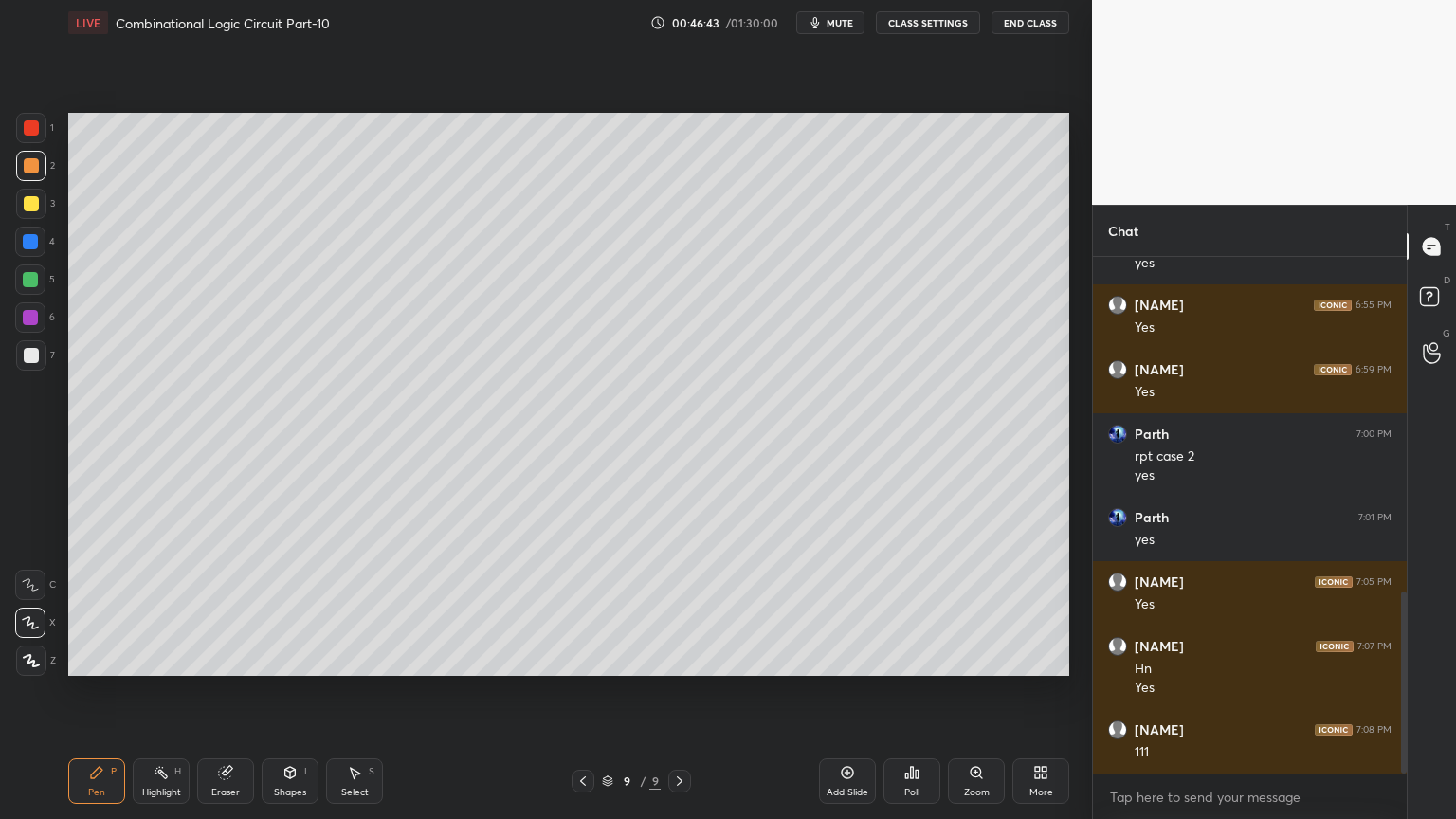 click at bounding box center (31, 204) 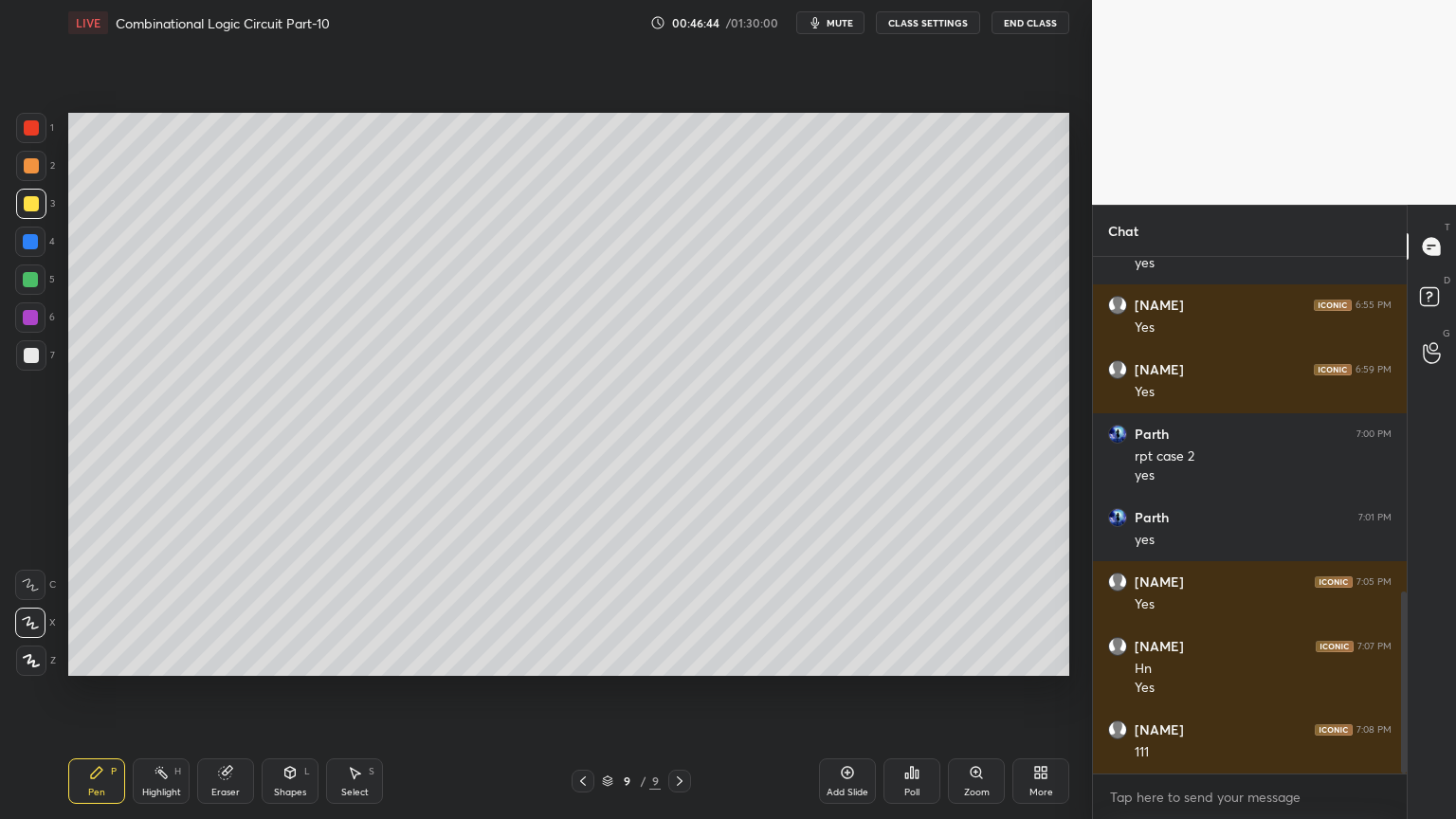click 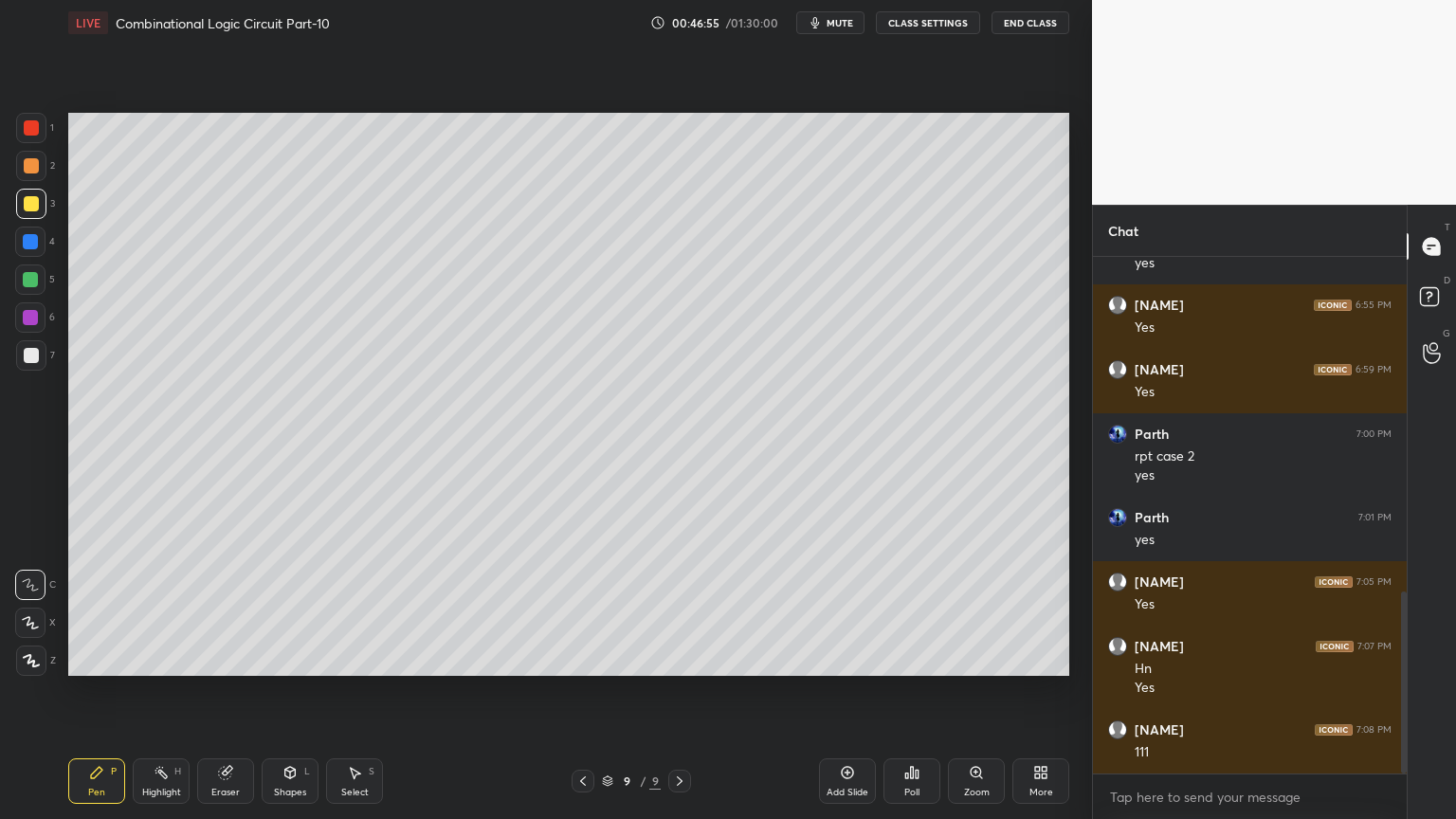 click on "1" at bounding box center [35, 128] 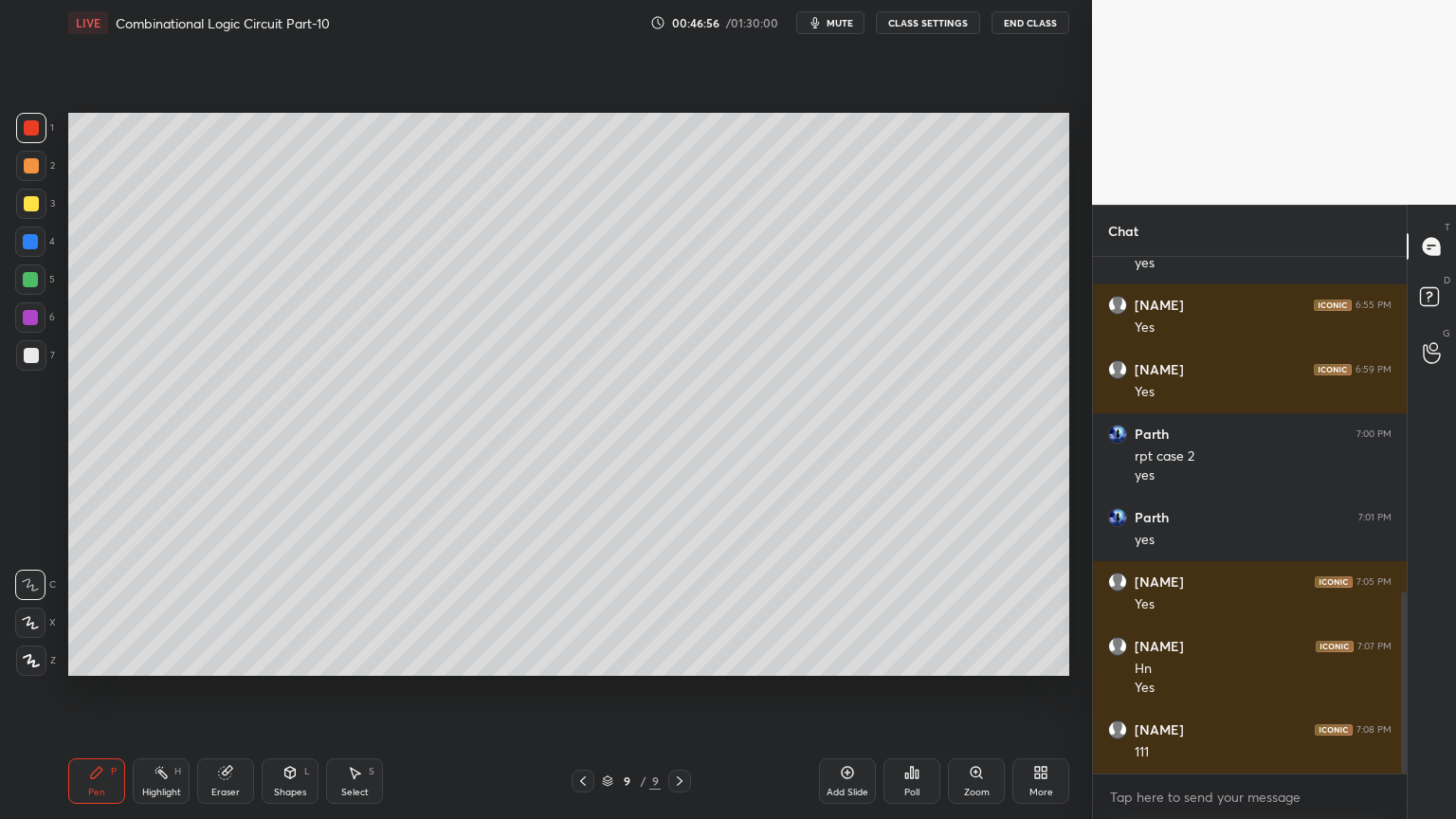 click 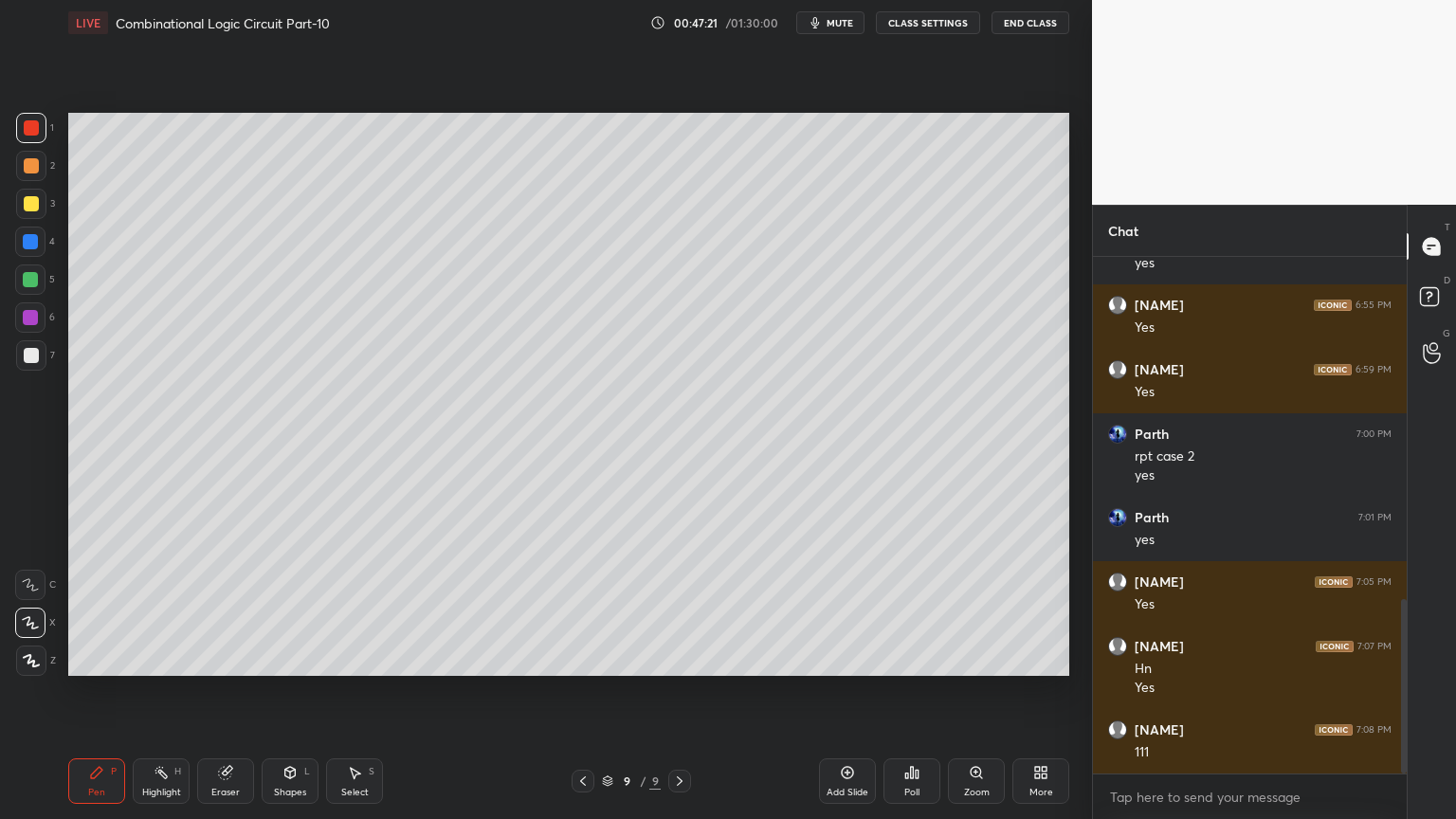 scroll, scrollTop: 1011, scrollLeft: 0, axis: vertical 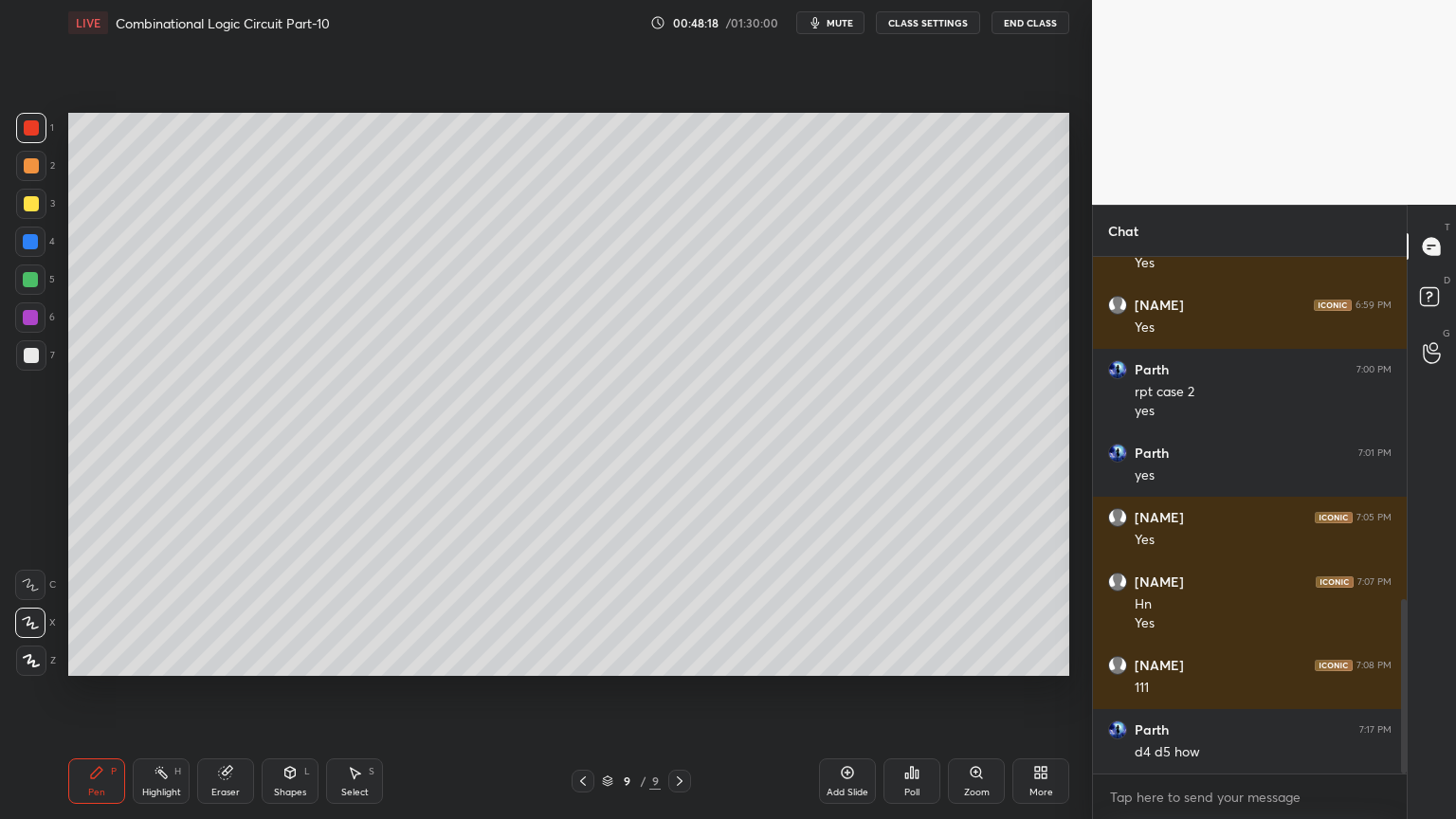 click on "Eraser" at bounding box center [226, 781] 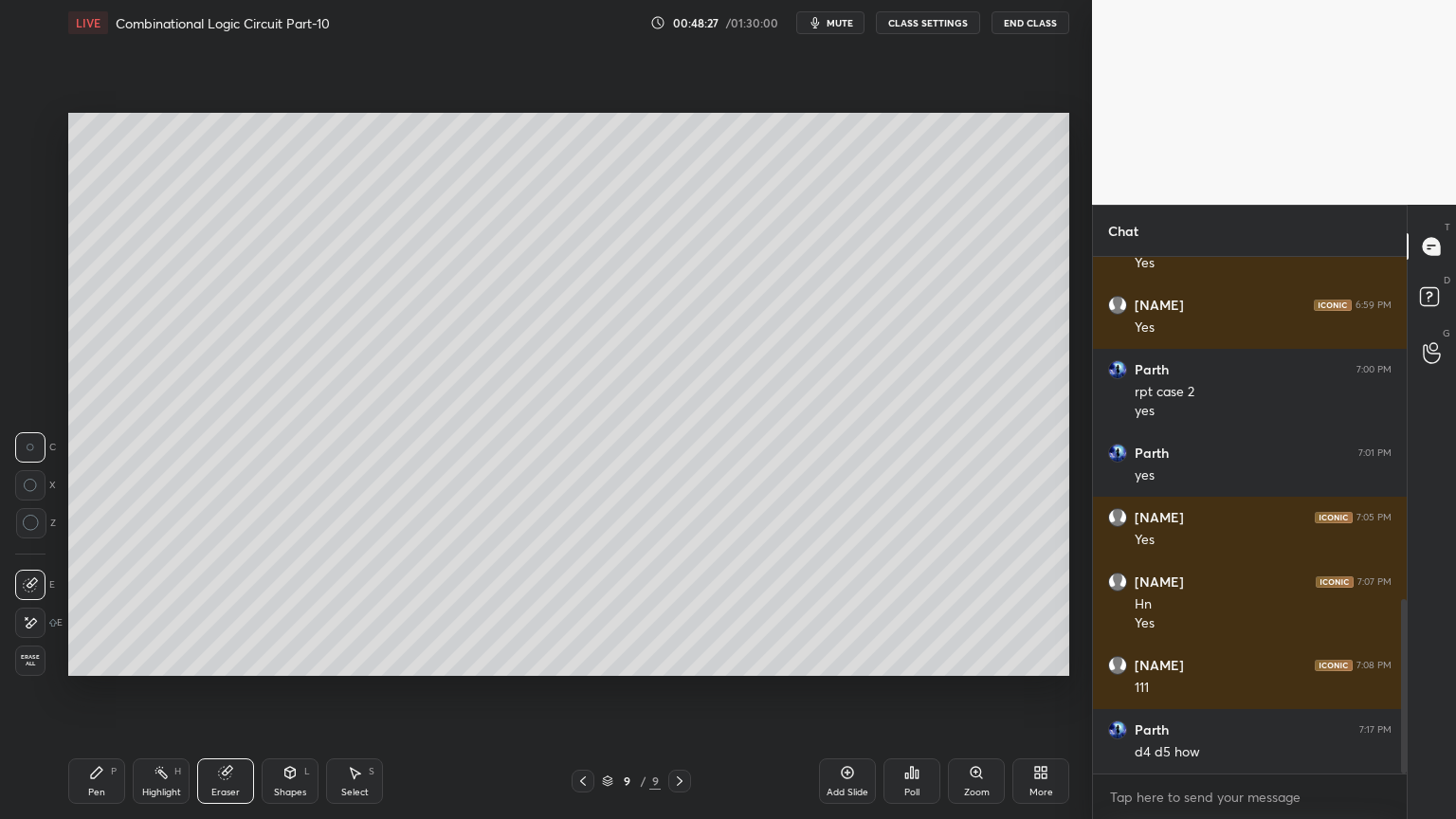 click 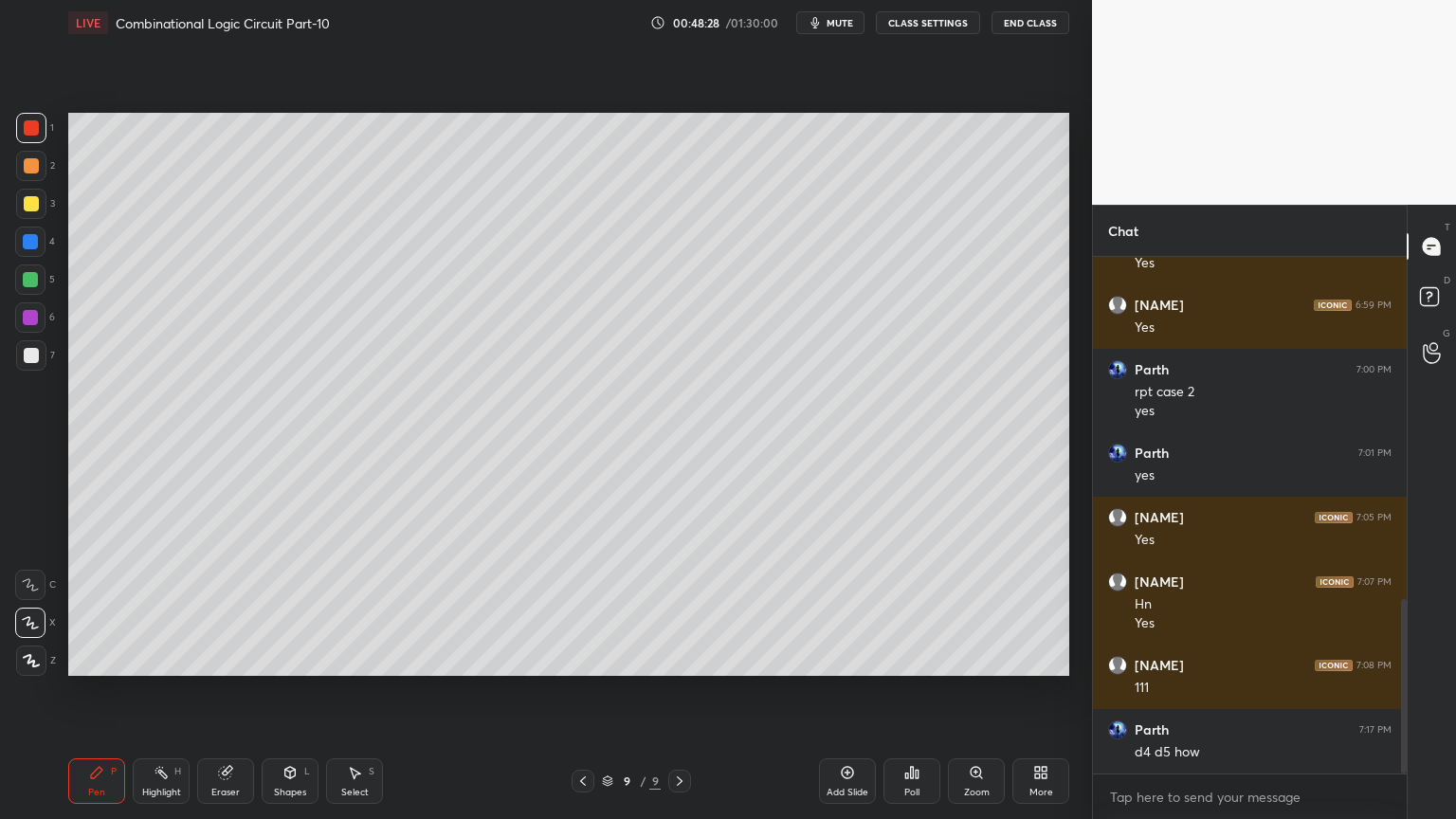 click at bounding box center (31, 204) 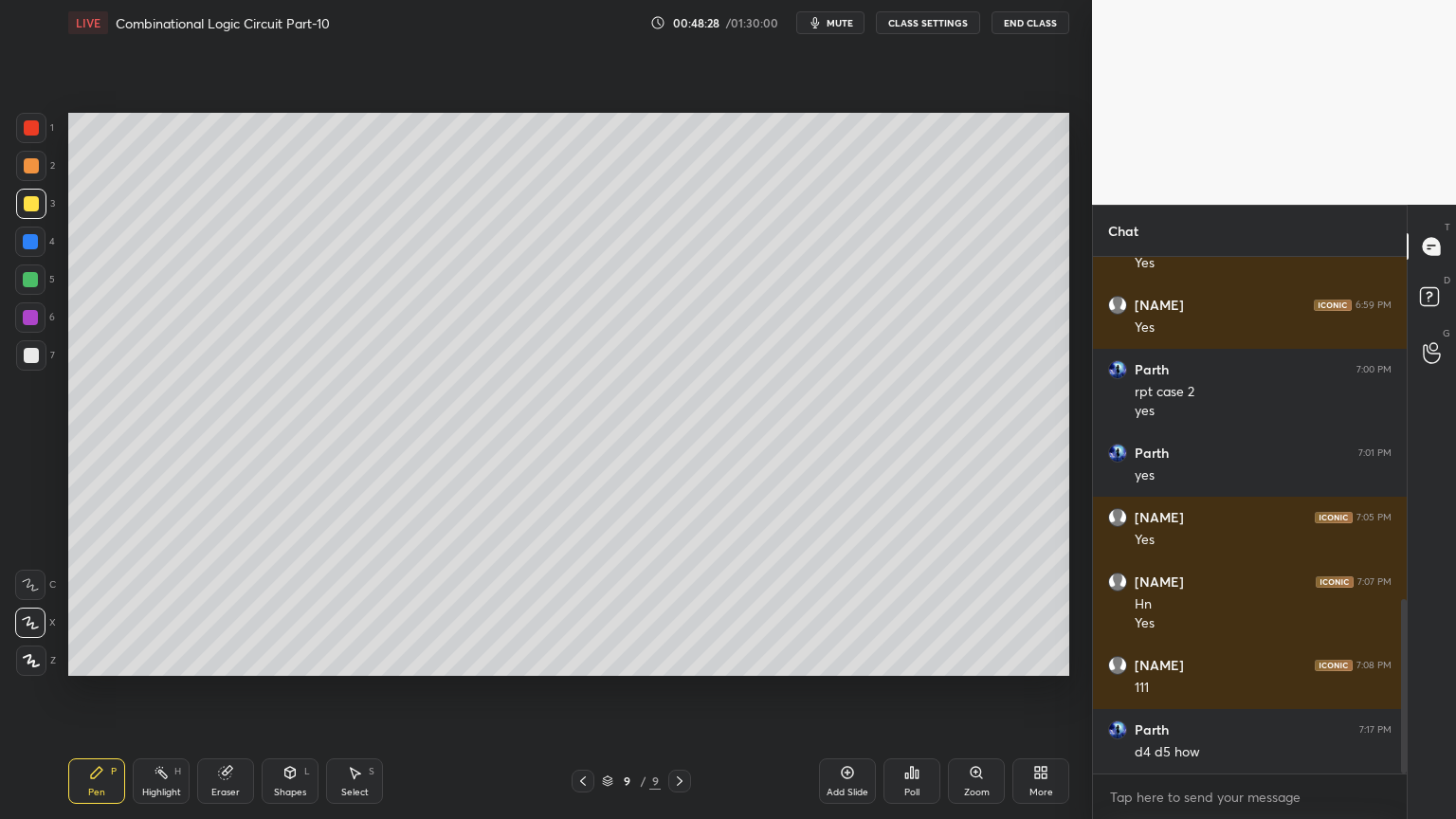 click 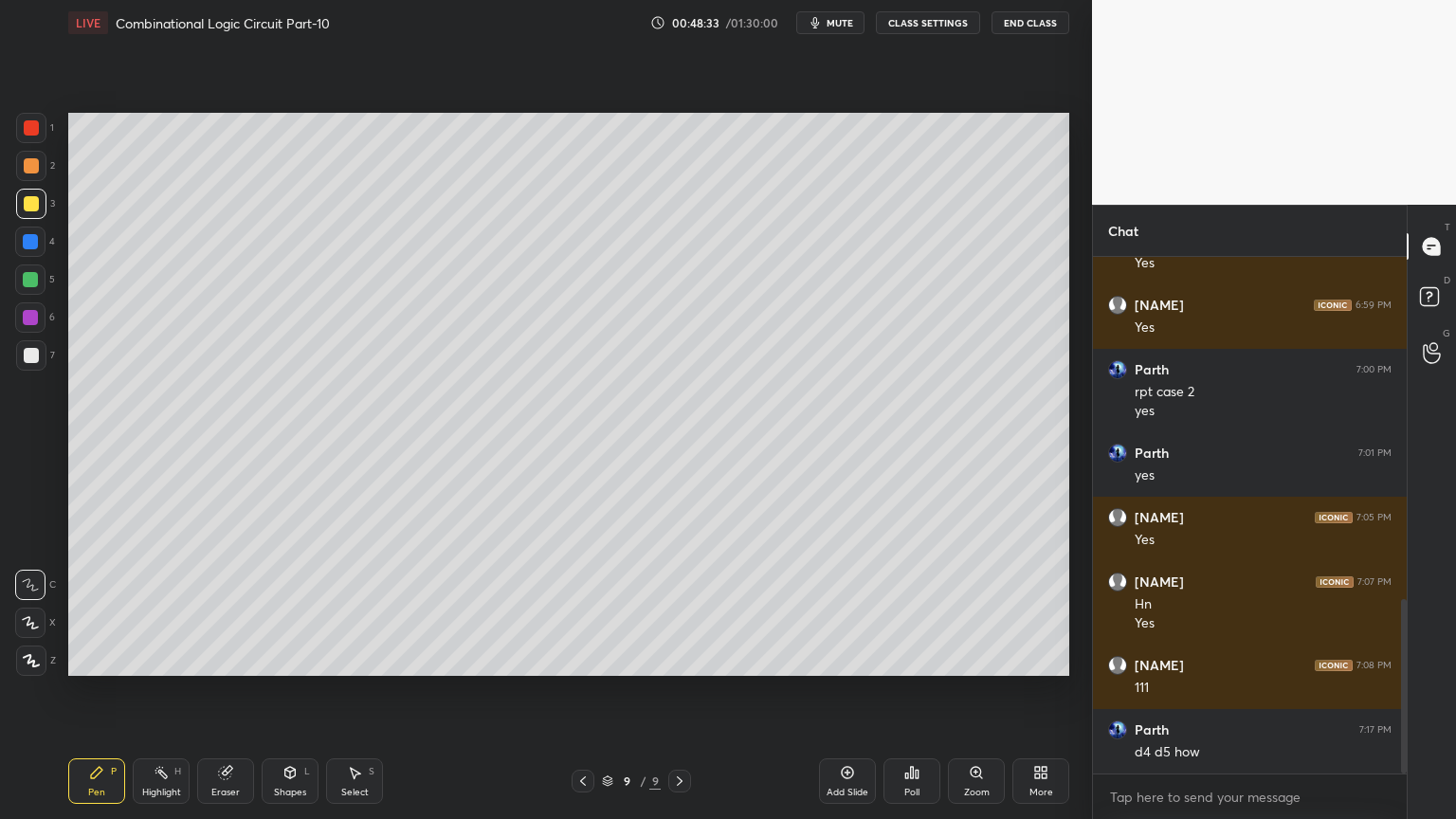 click 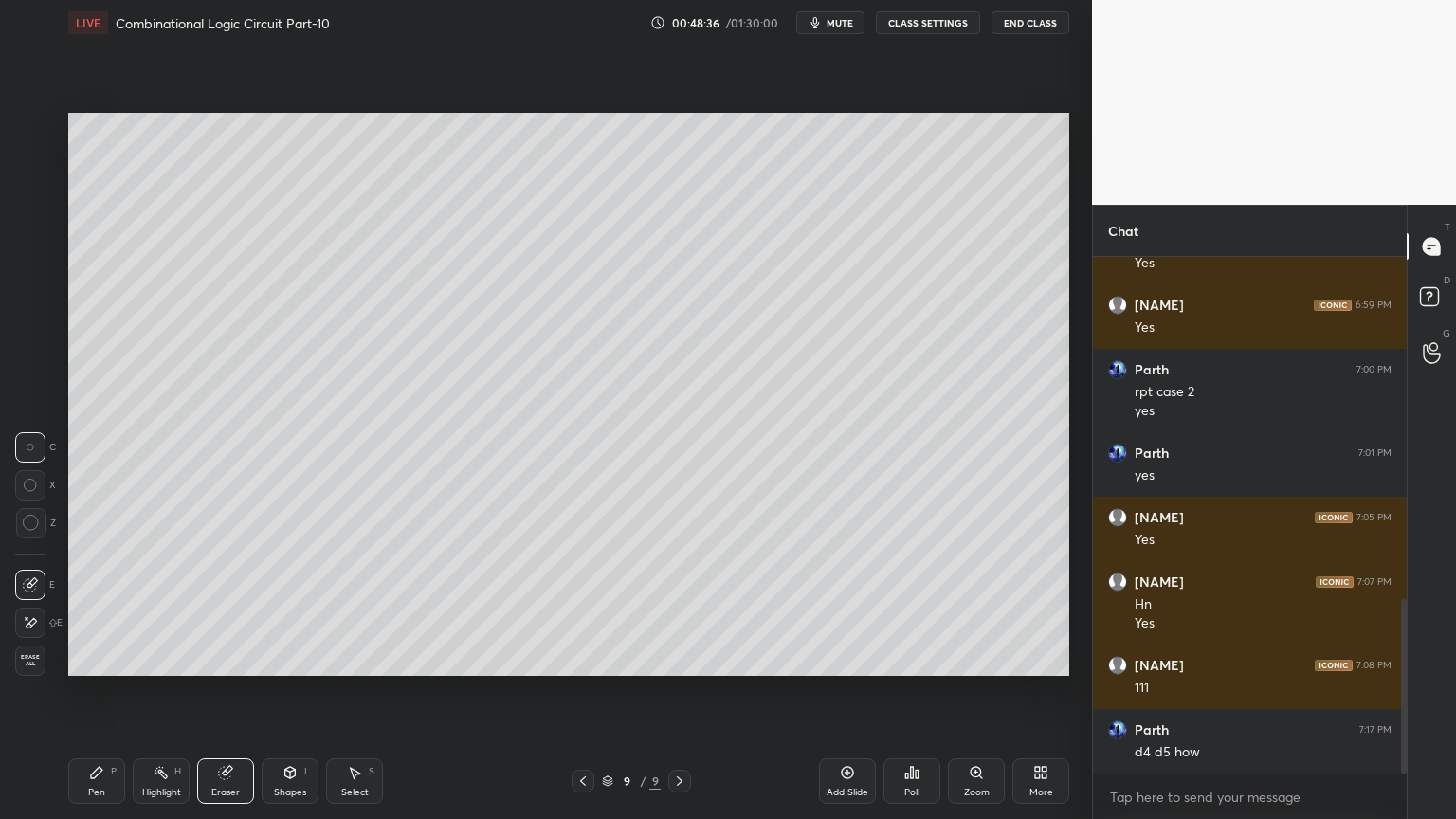 click 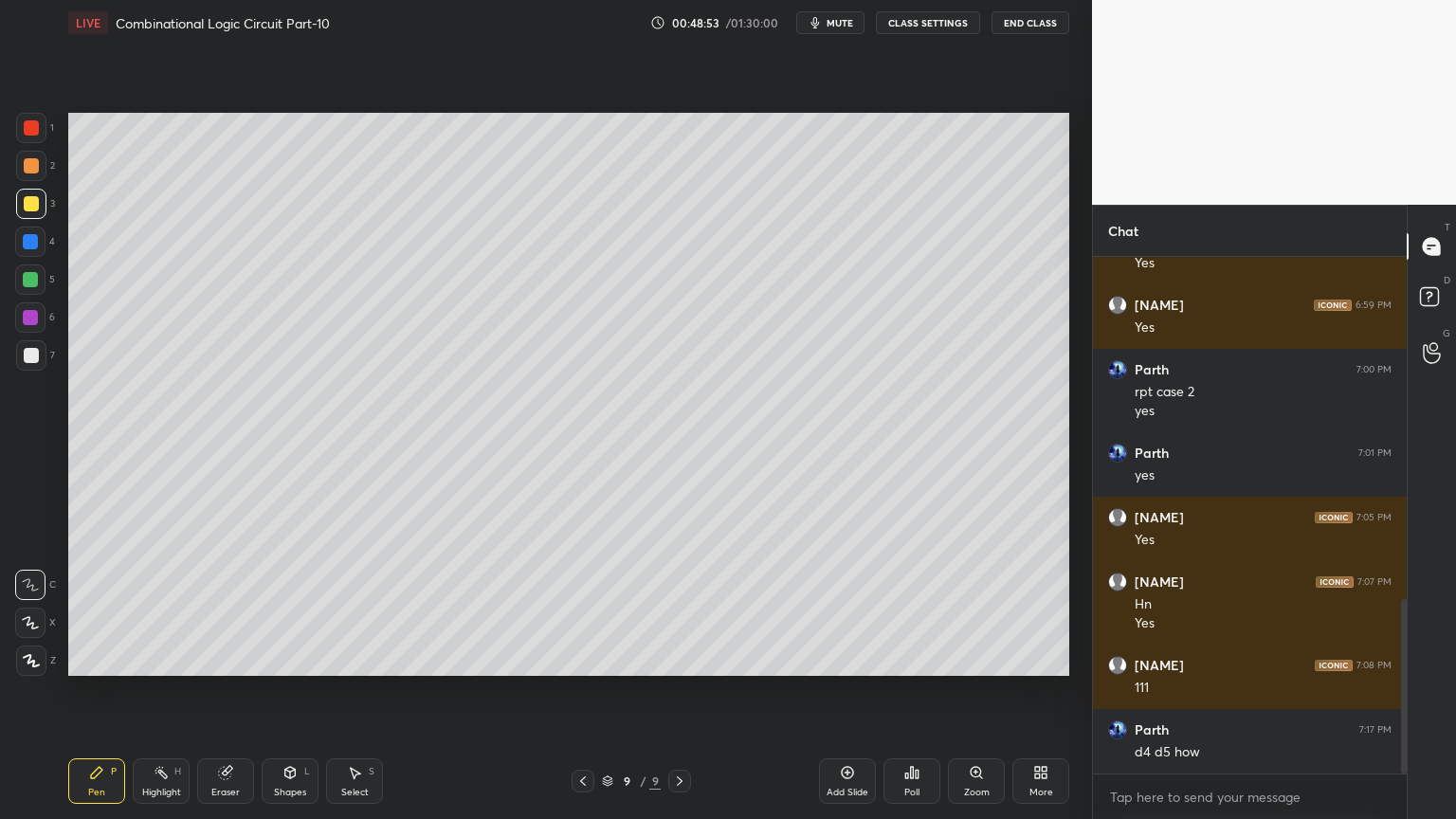 scroll, scrollTop: 1076, scrollLeft: 0, axis: vertical 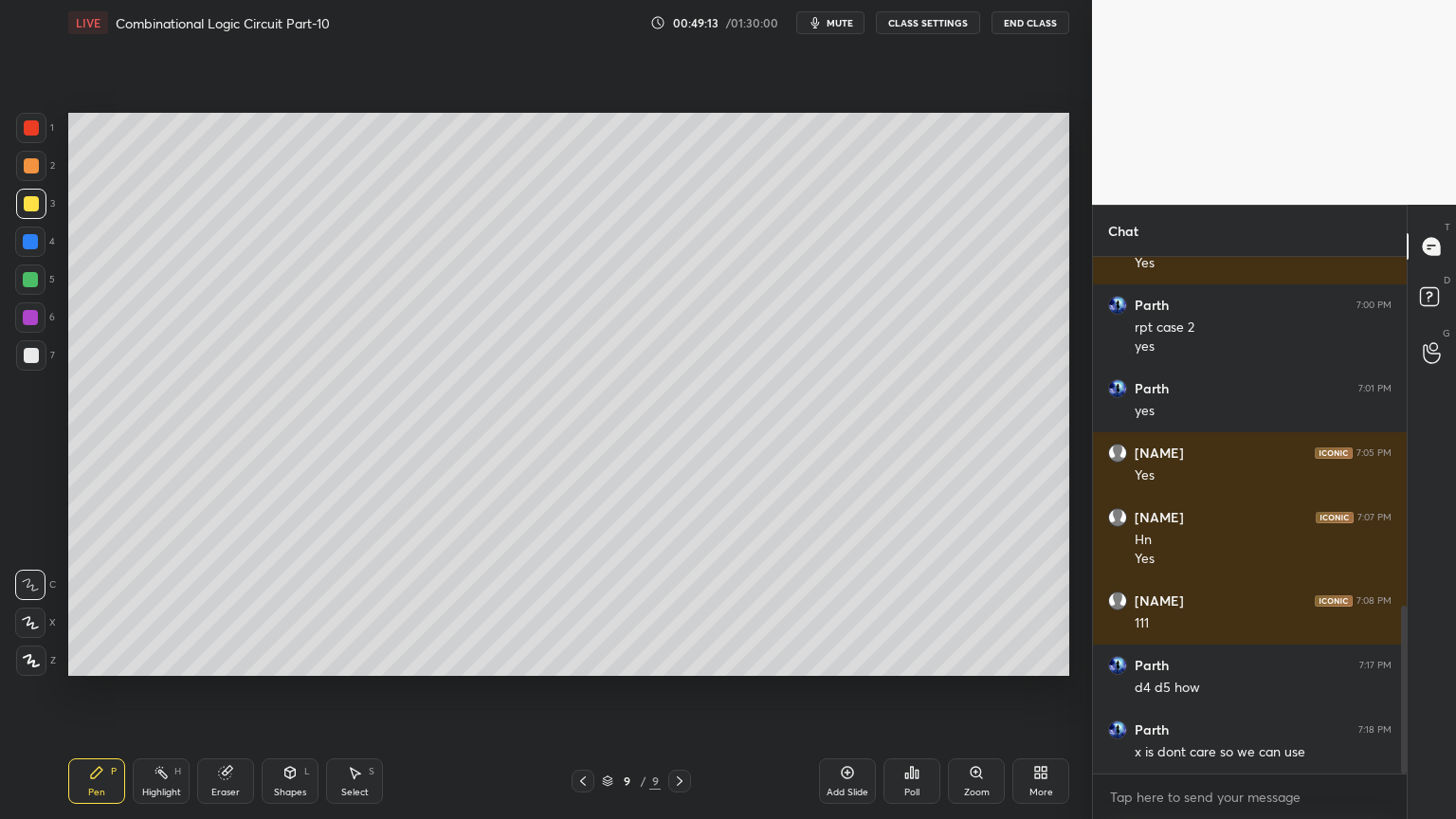 click on "1" at bounding box center (35, 128) 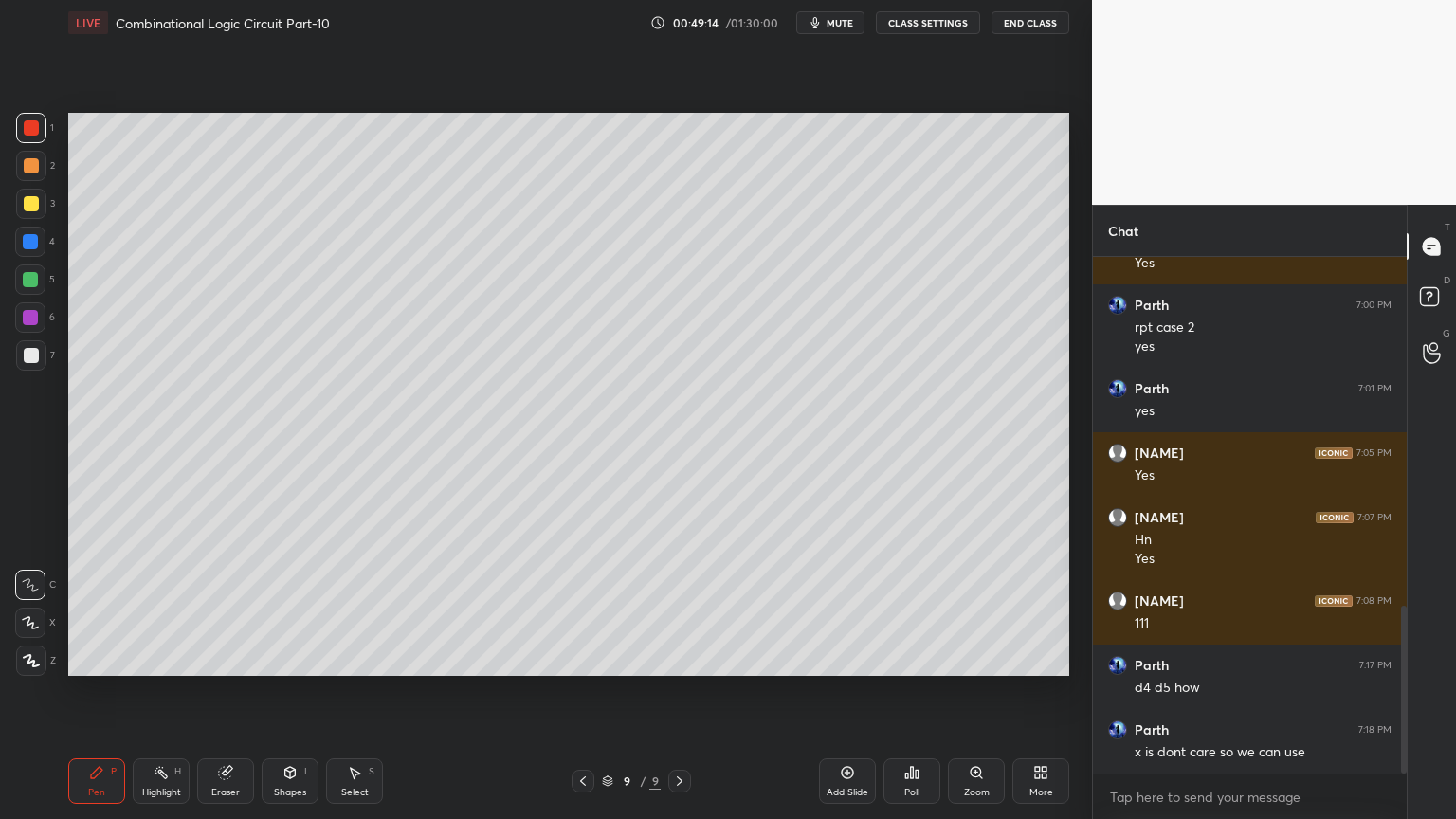 click 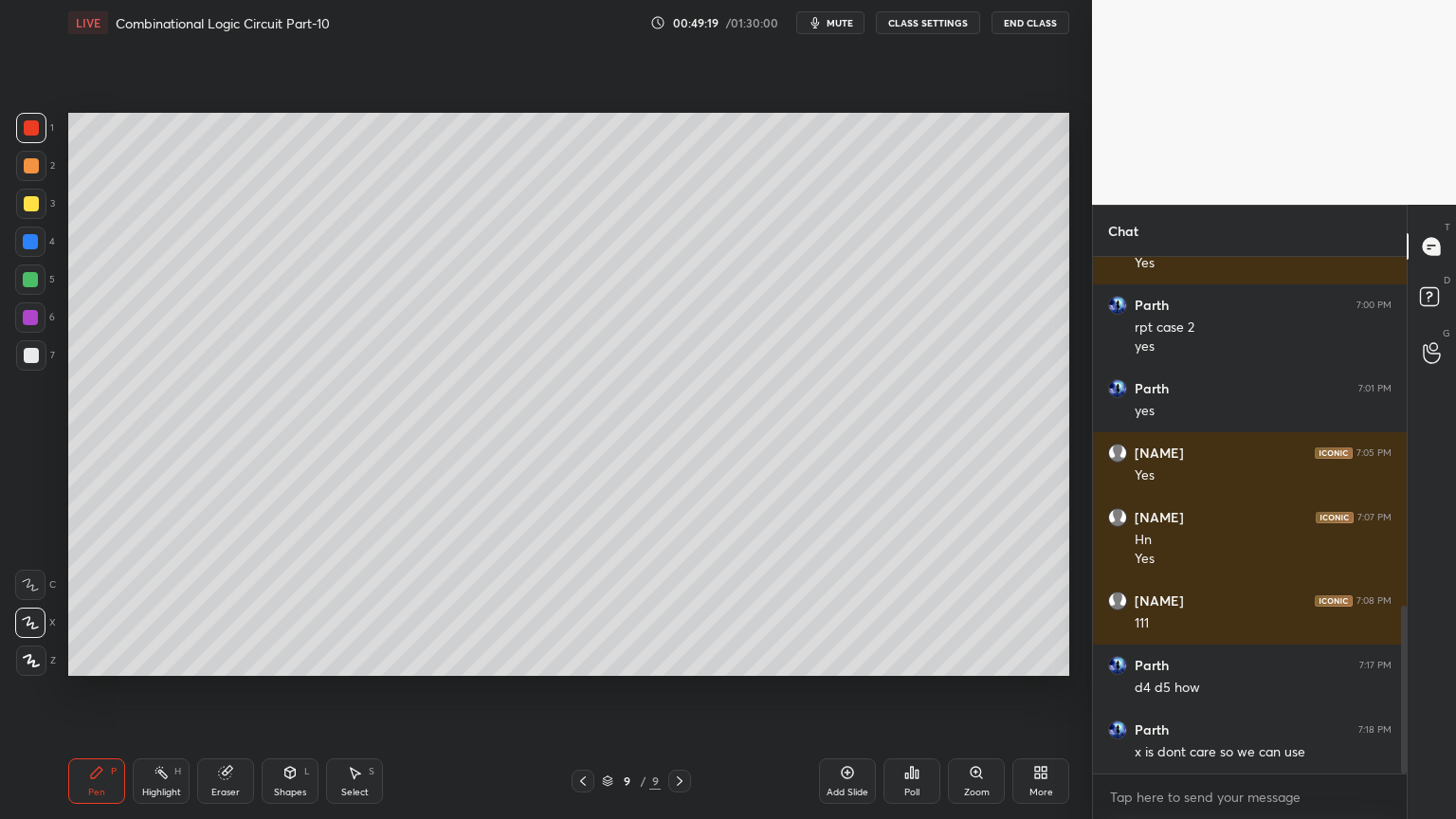 click at bounding box center (30, 585) 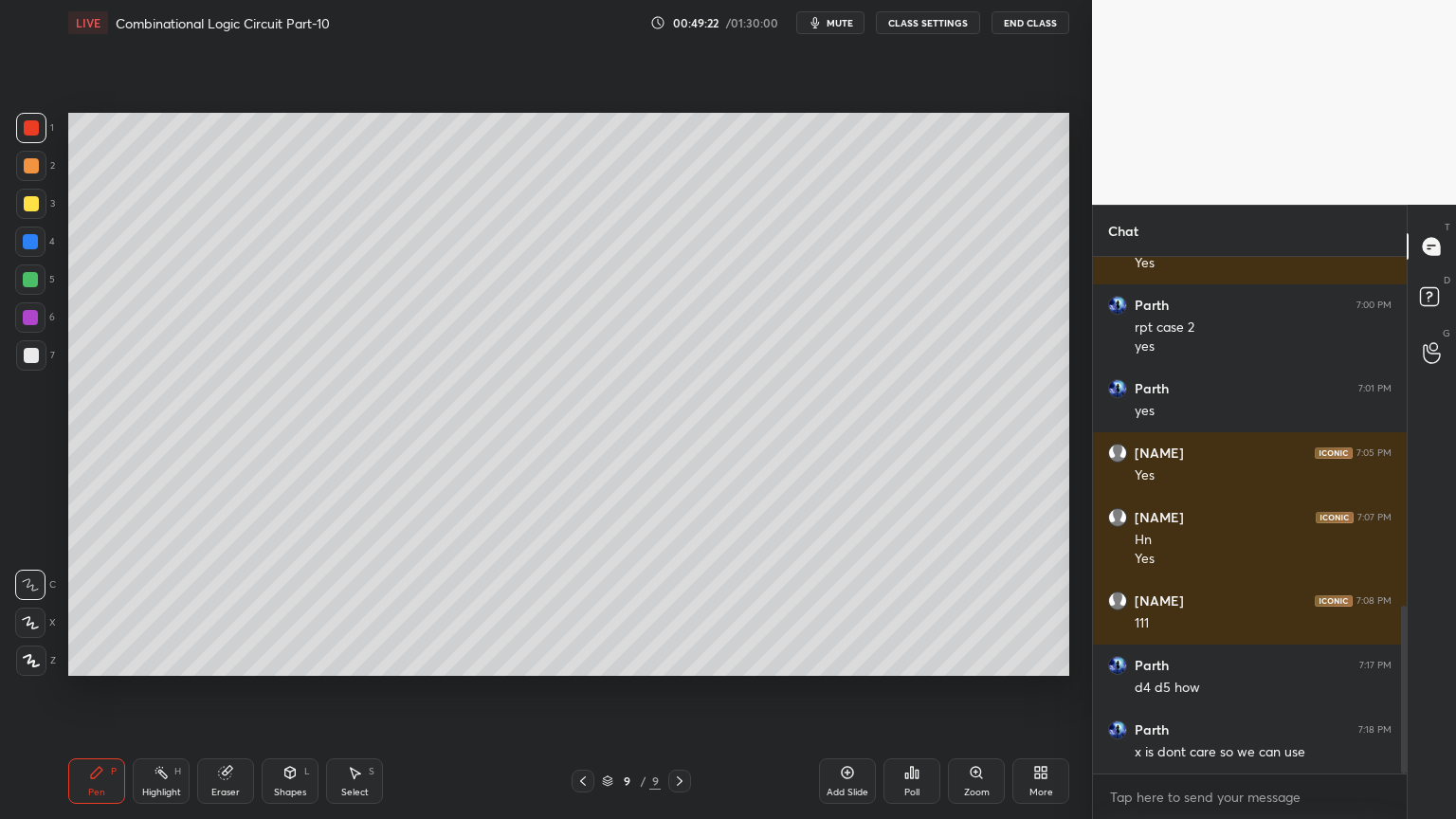 scroll, scrollTop: 1144, scrollLeft: 0, axis: vertical 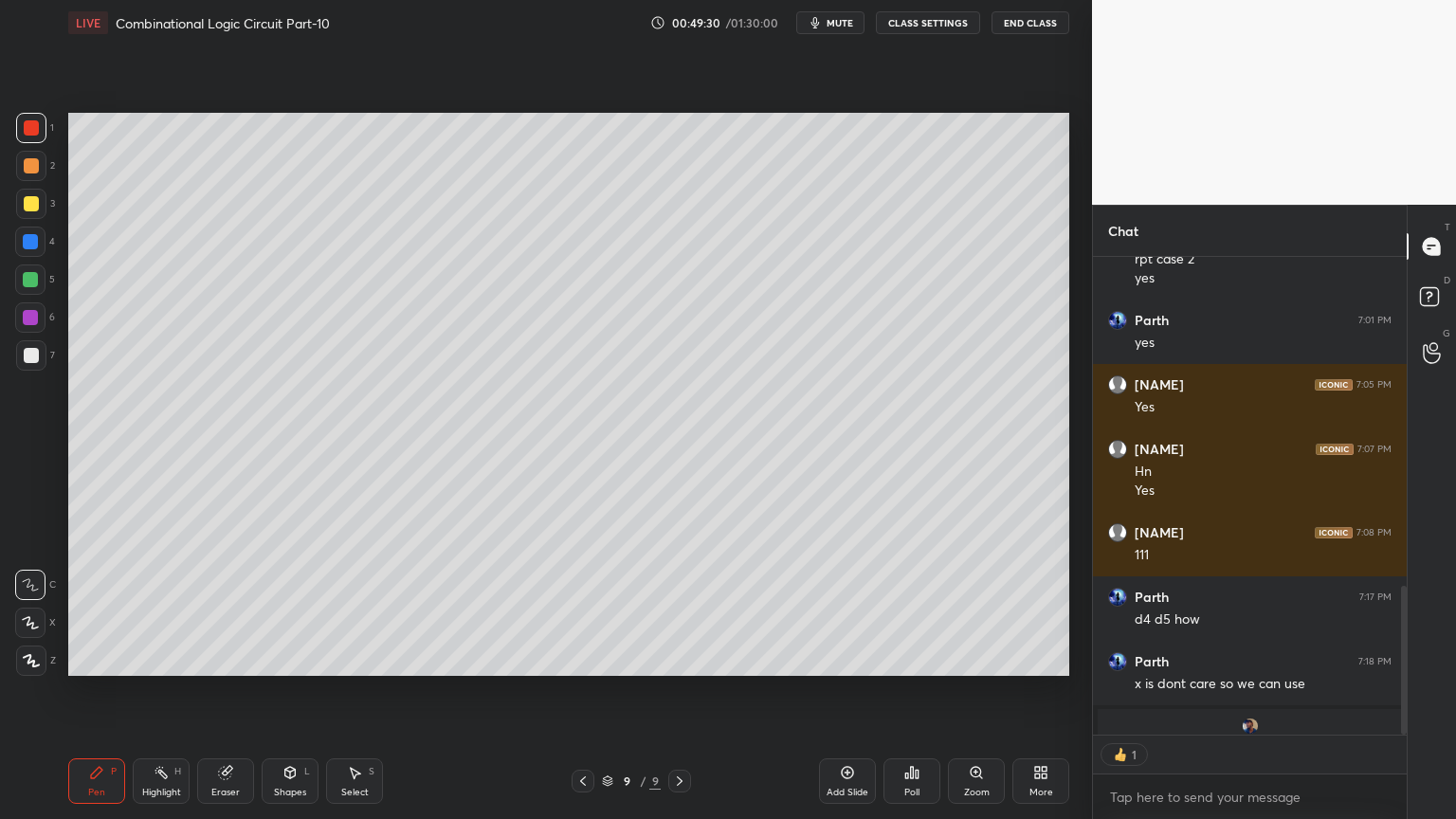 click 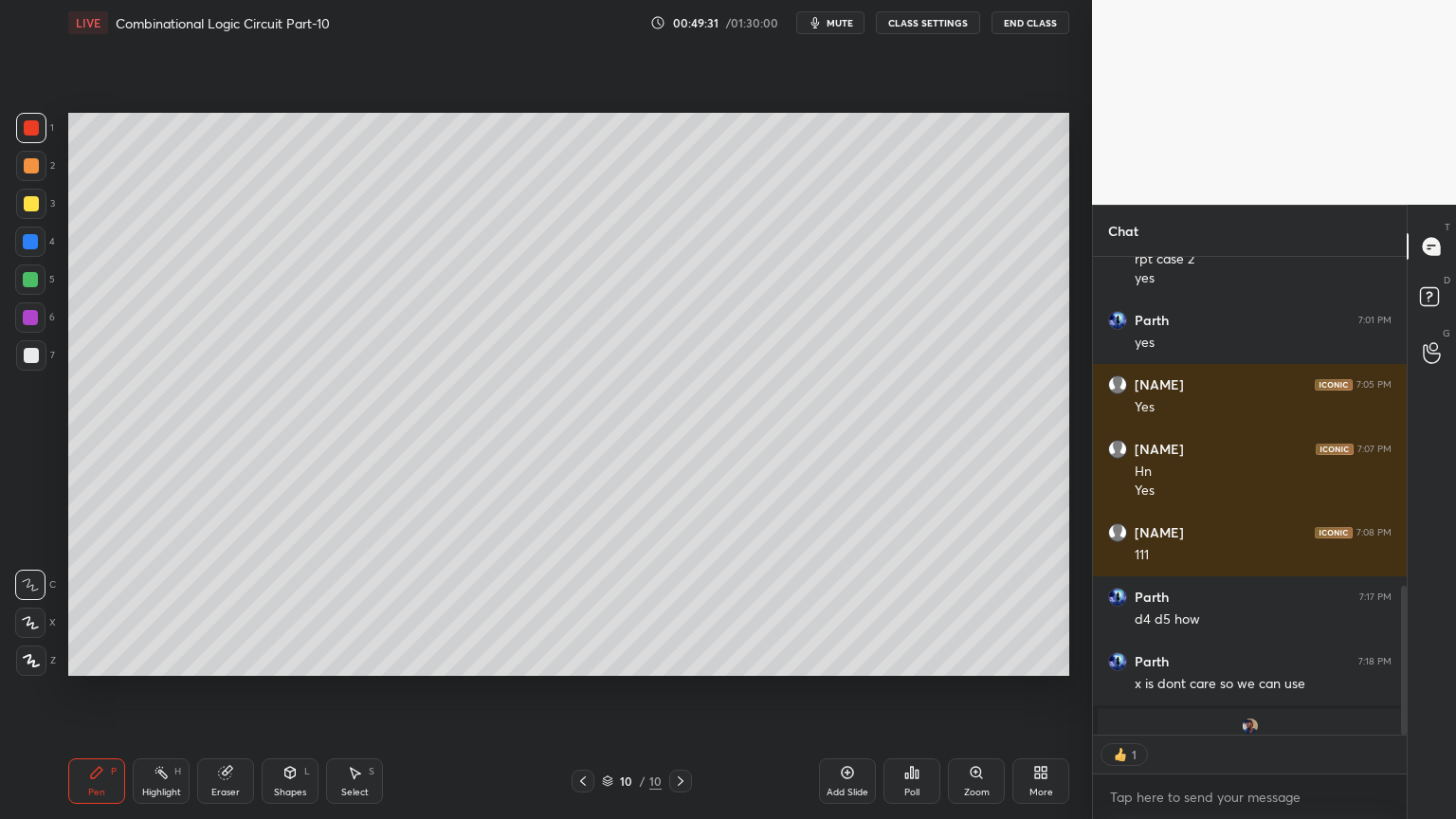 click at bounding box center (31, 166) 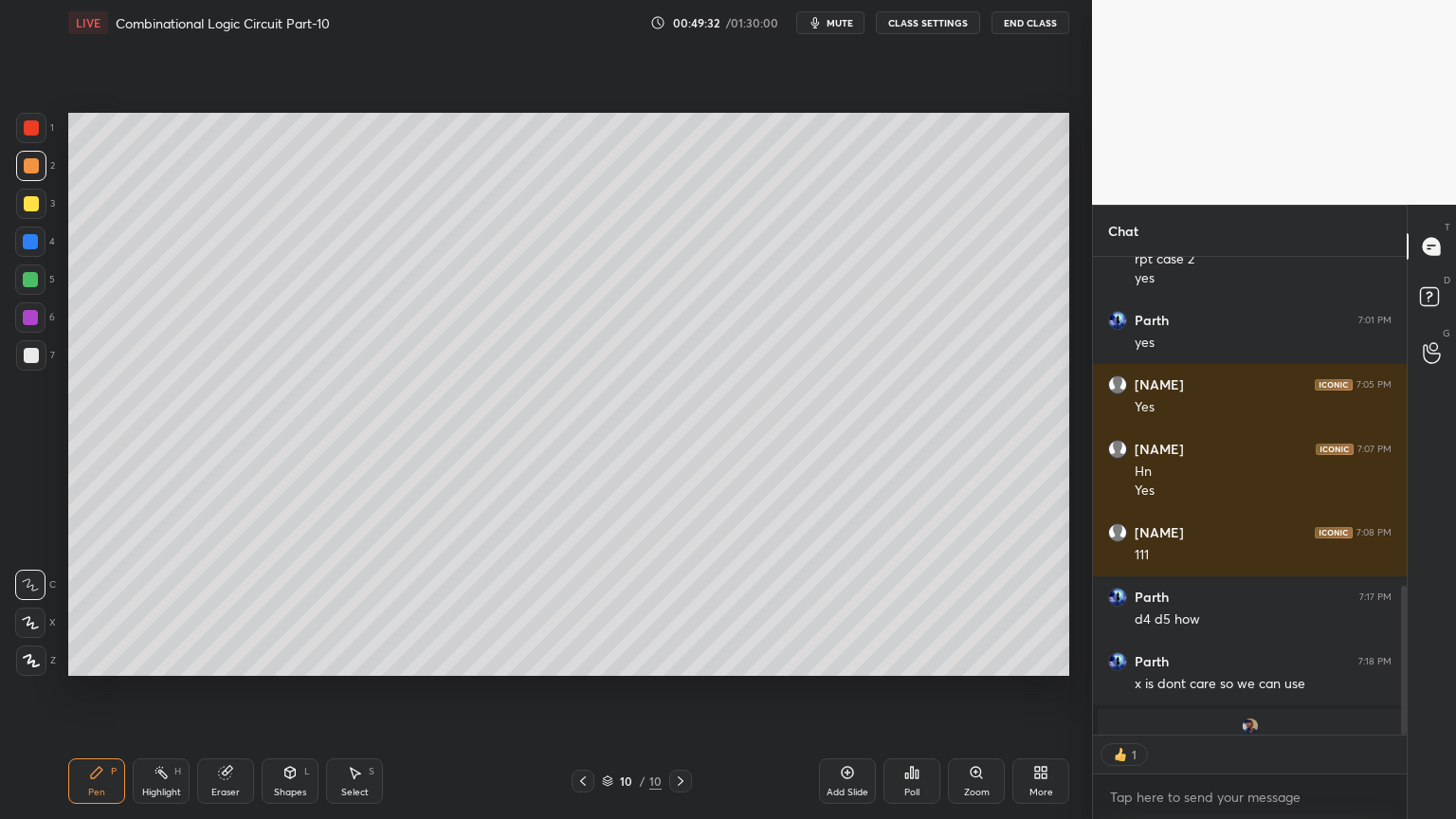 click at bounding box center [30, 623] 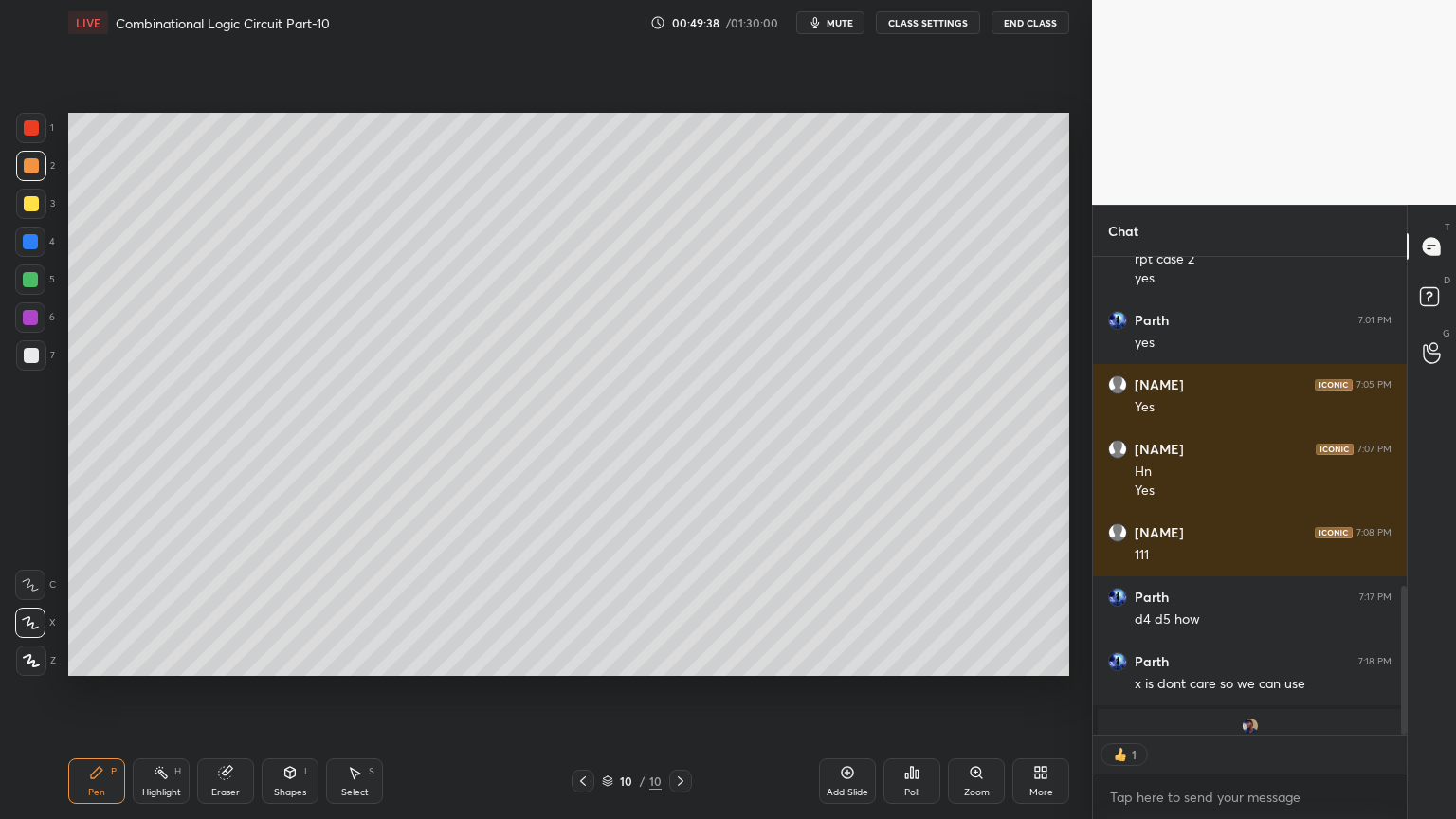 scroll, scrollTop: 6, scrollLeft: 6, axis: both 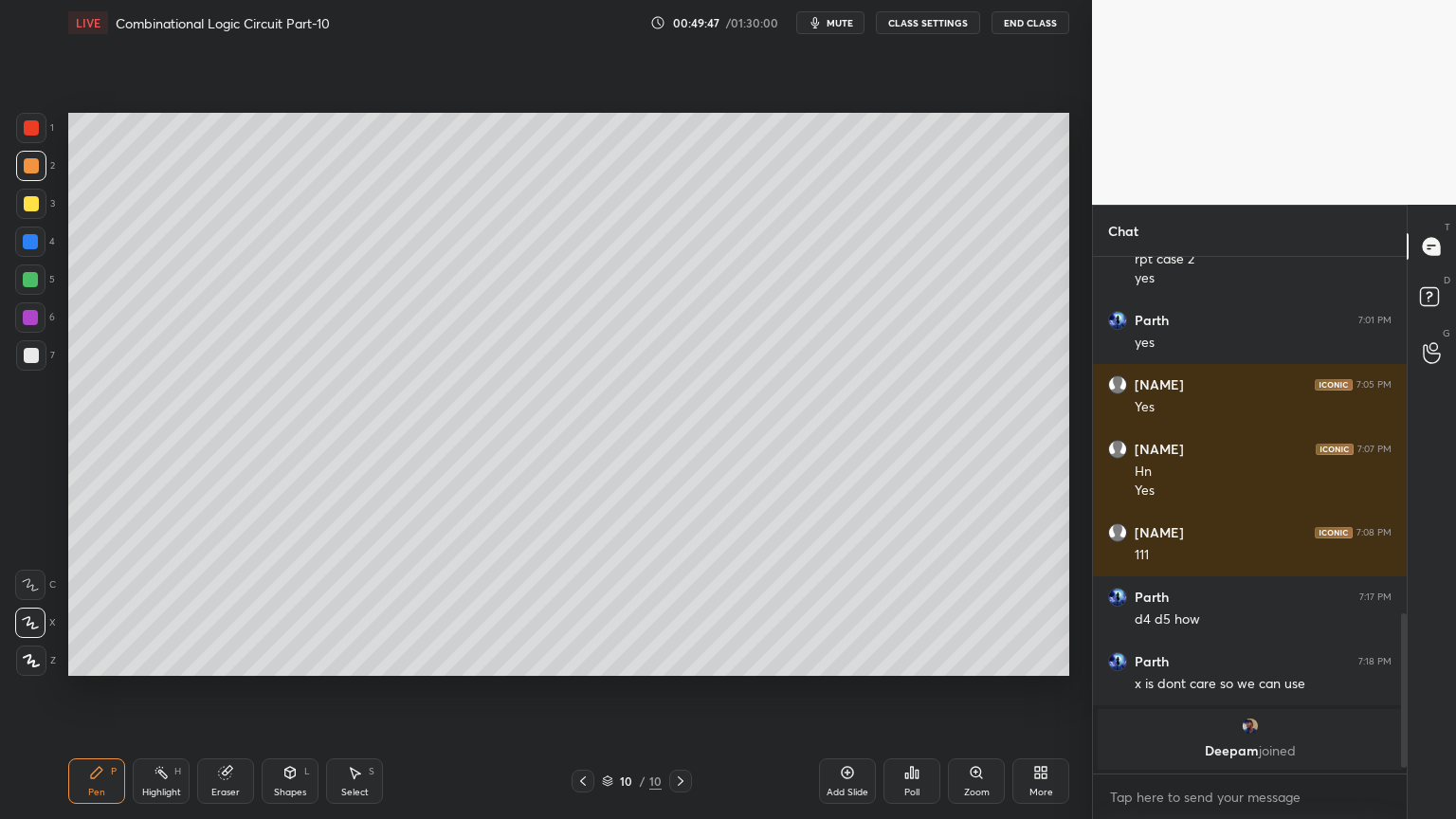 click at bounding box center [30, 242] 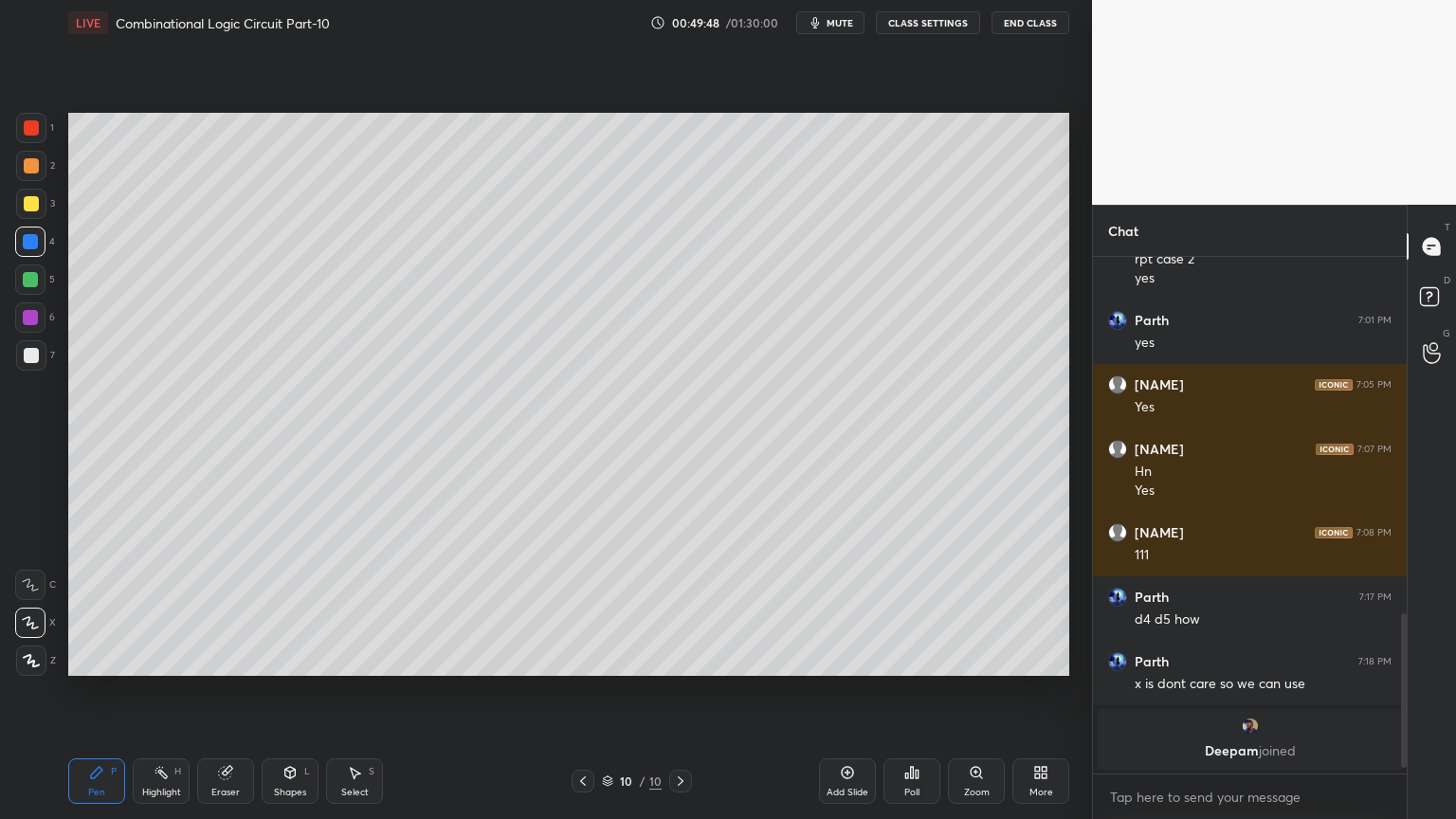 click 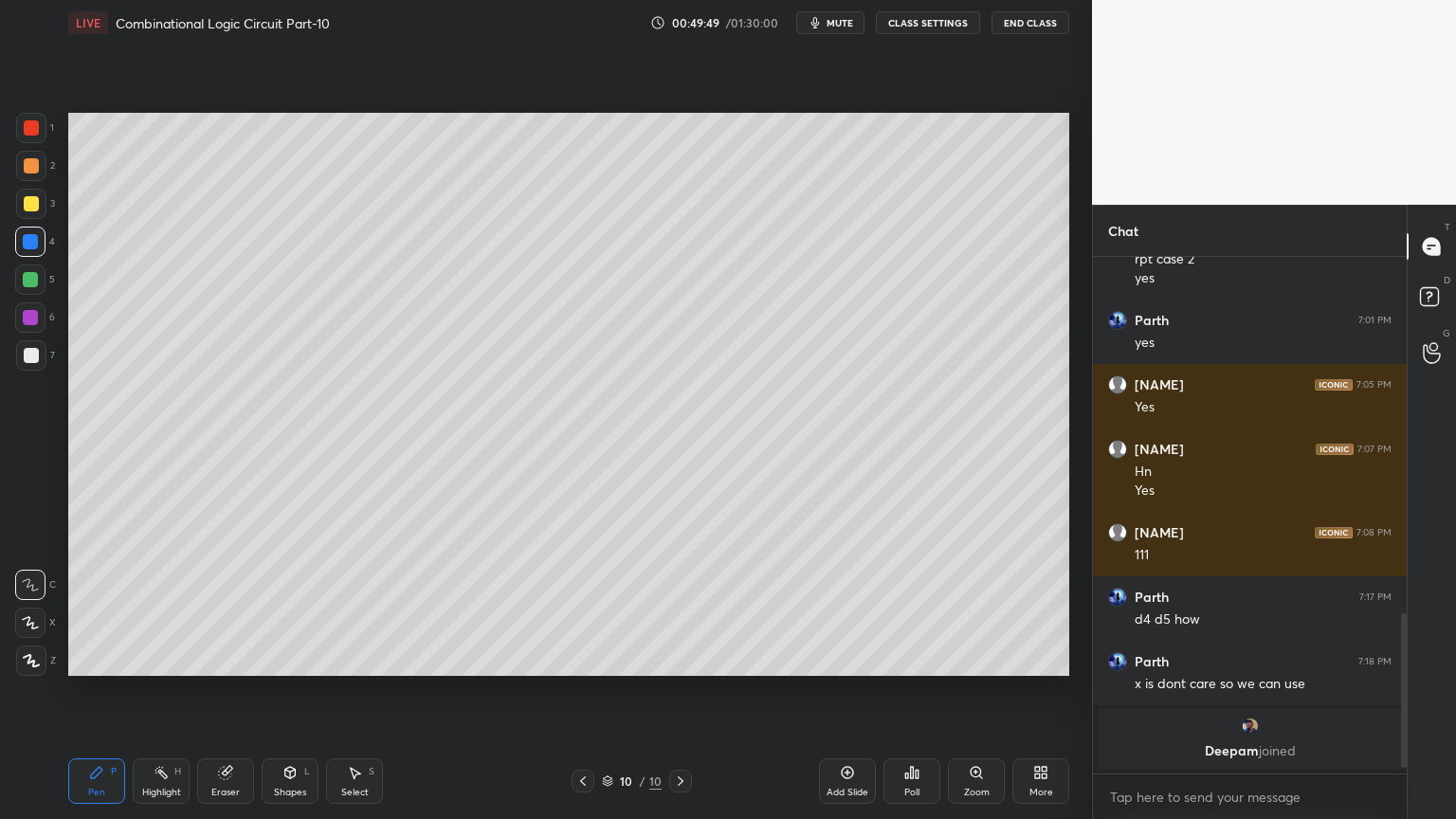 click 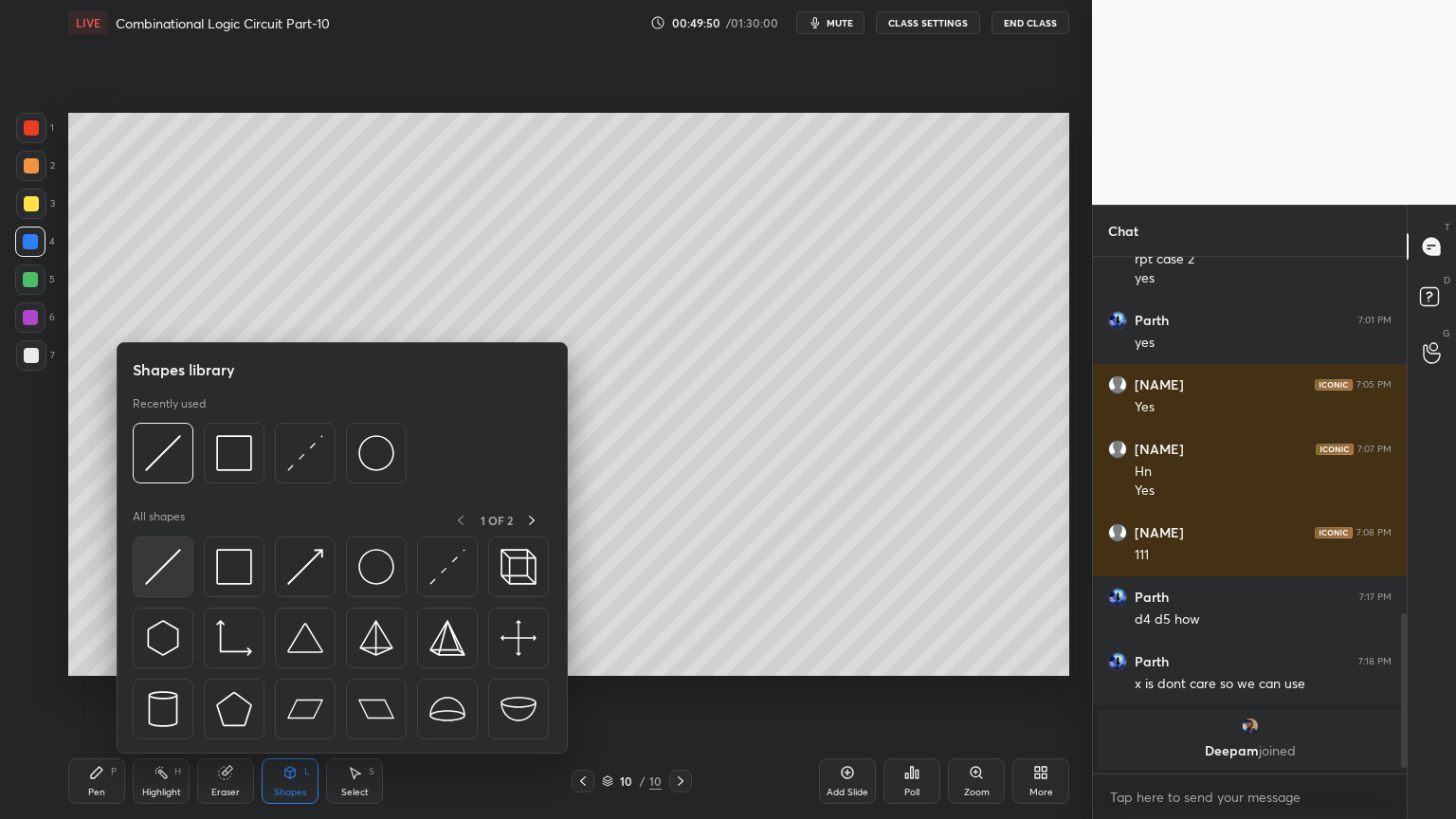 click at bounding box center (163, 567) 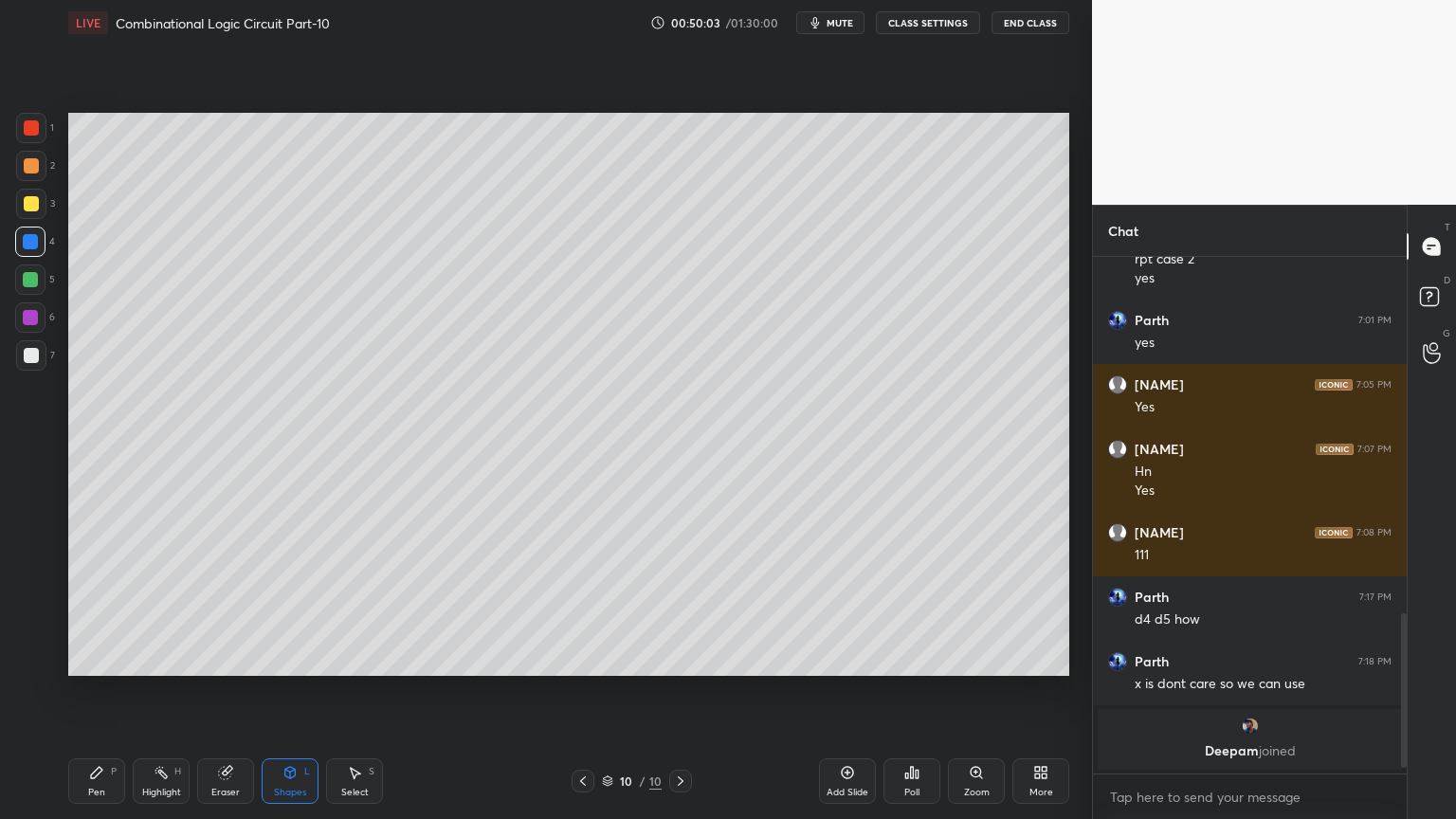 click on "Eraser" at bounding box center (226, 792) 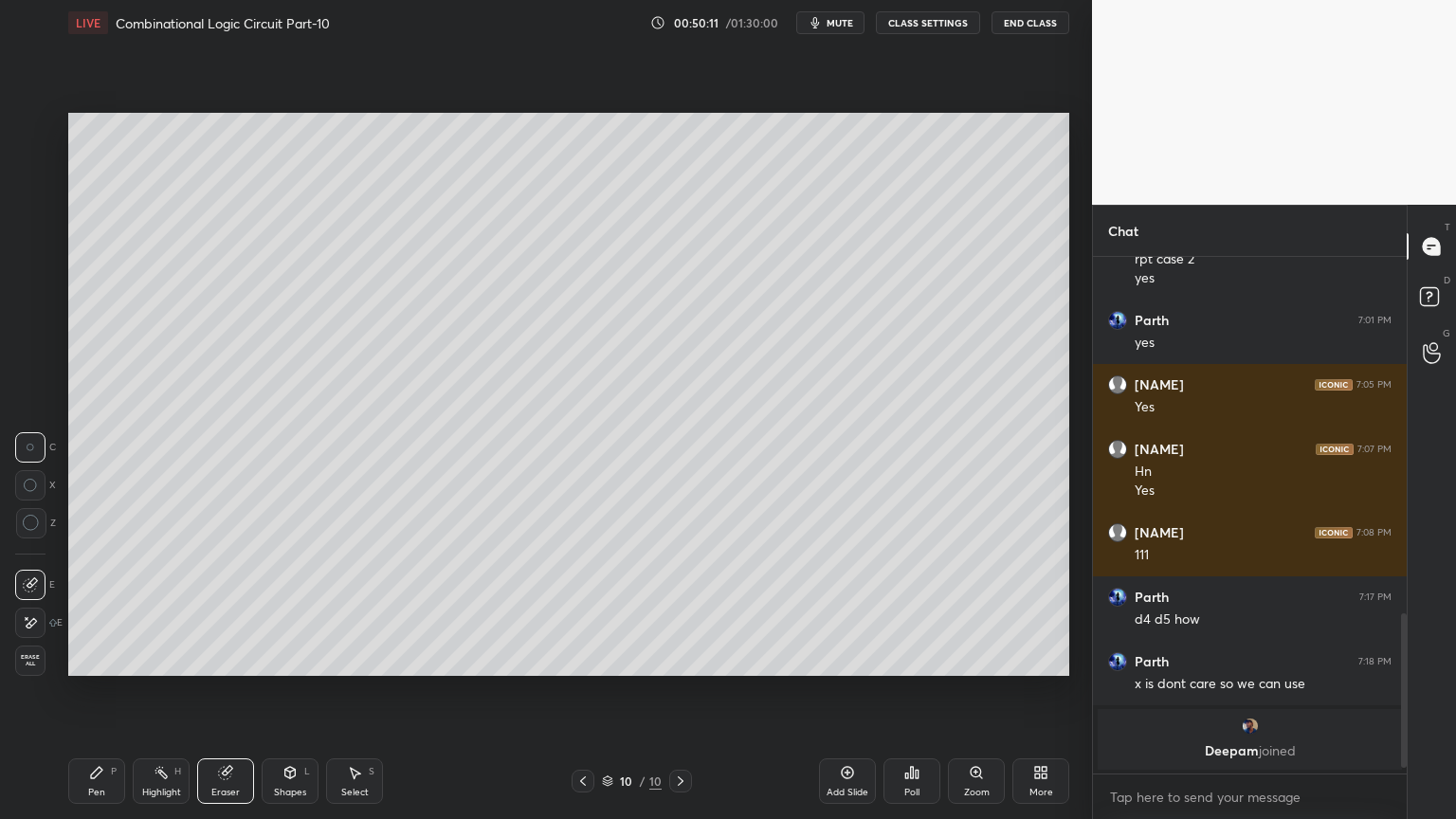 click on "Shapes L" at bounding box center (290, 781) 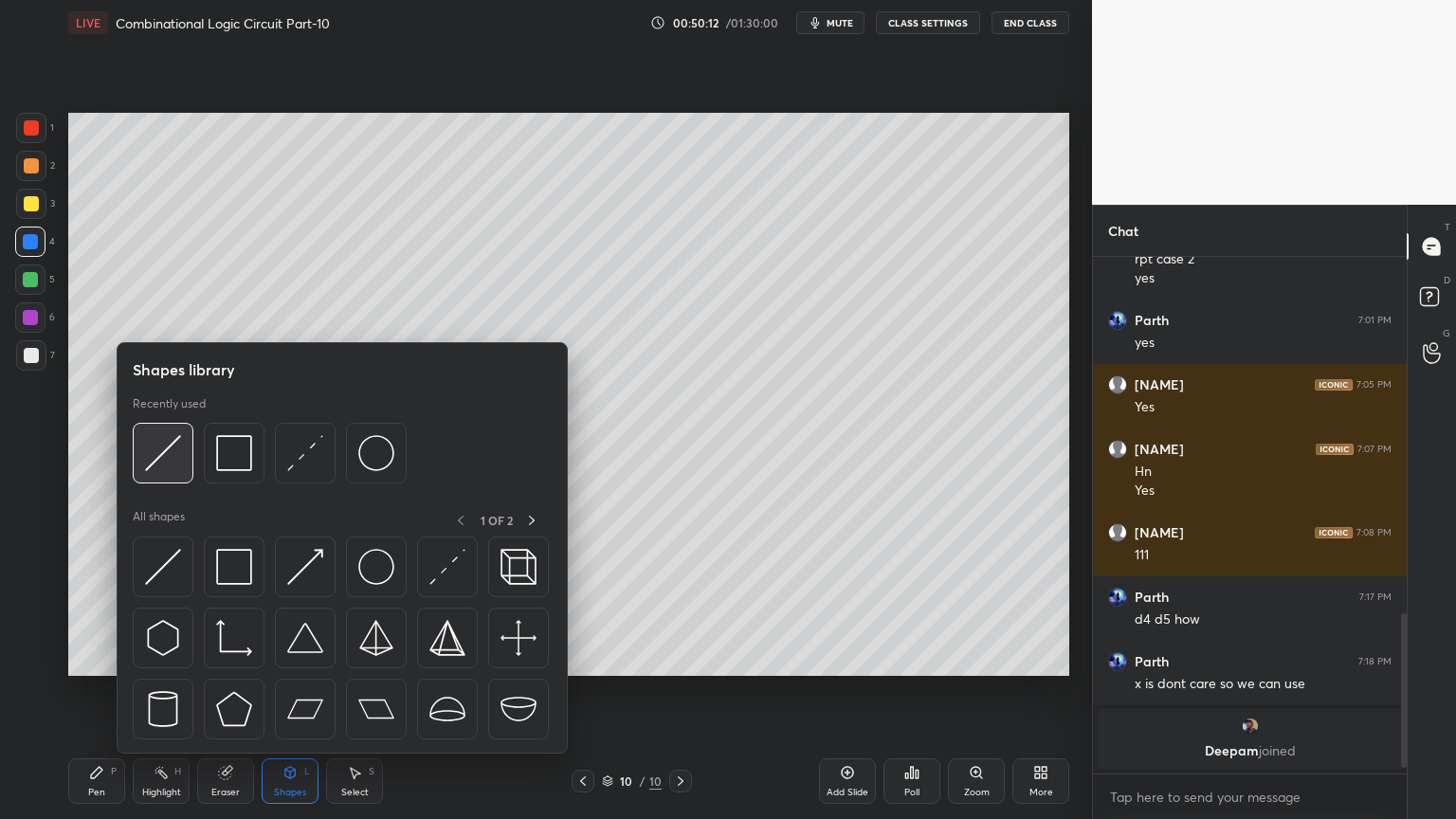 click at bounding box center [163, 453] 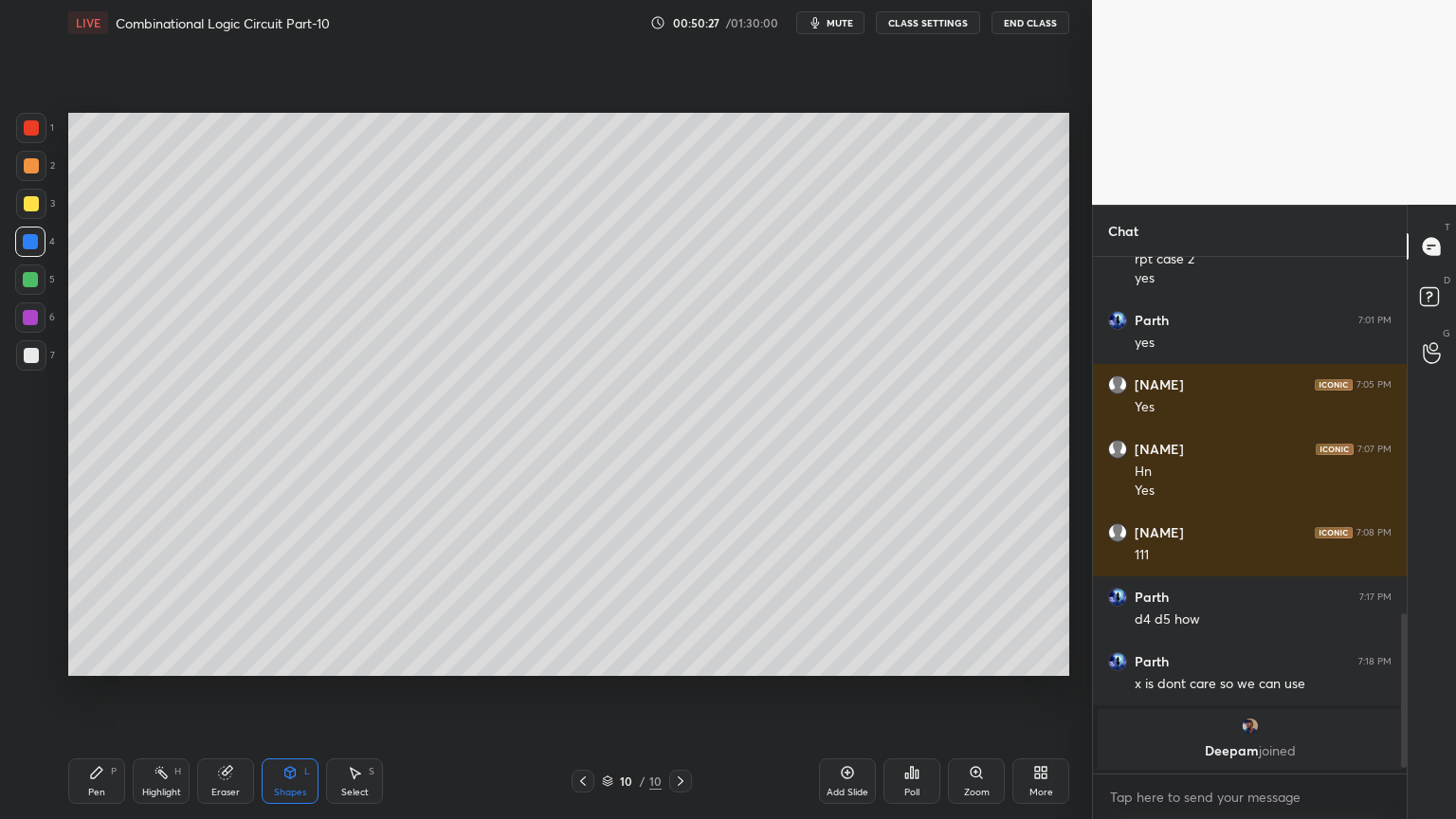 click 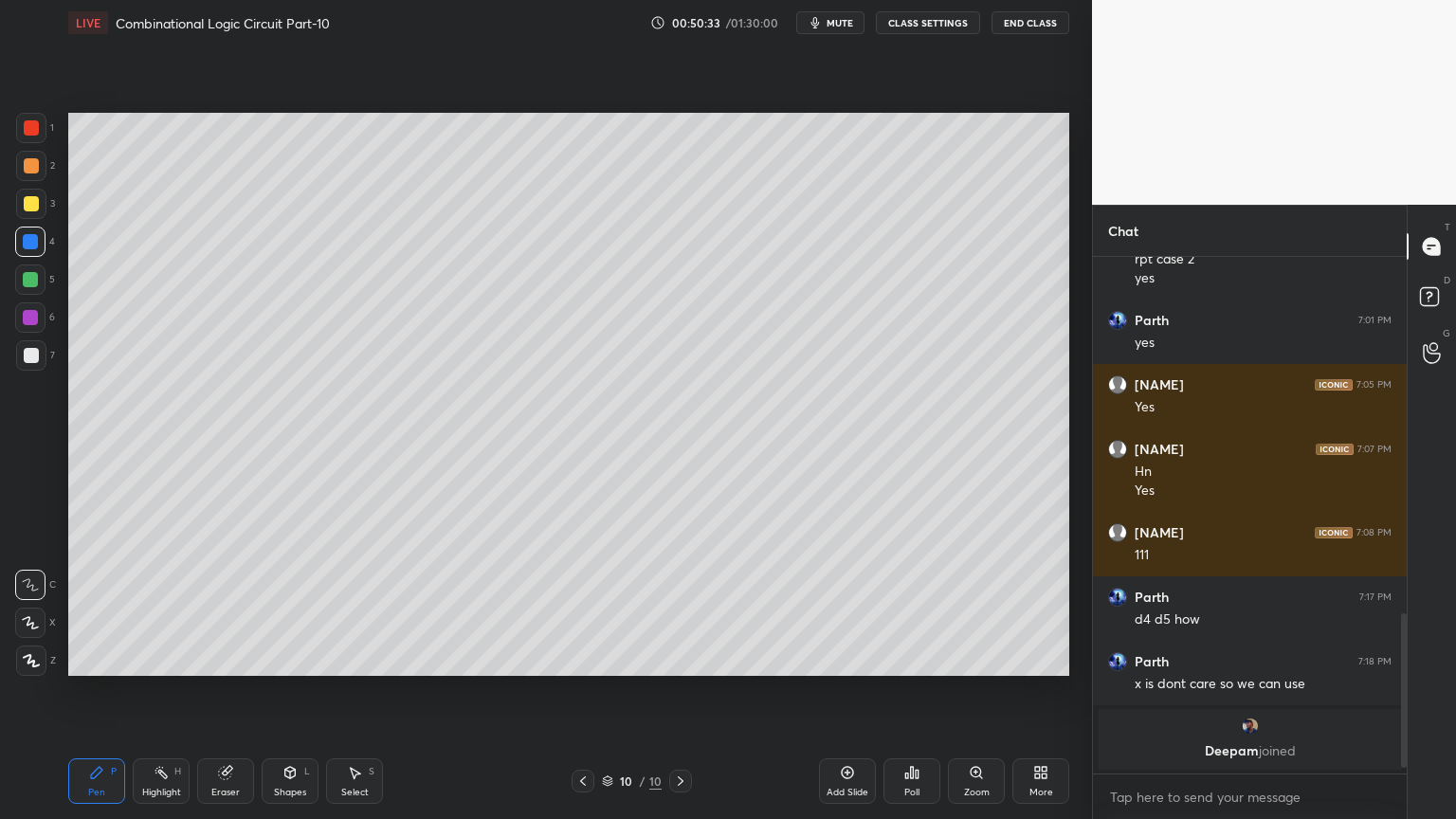 click on "Eraser" at bounding box center [226, 781] 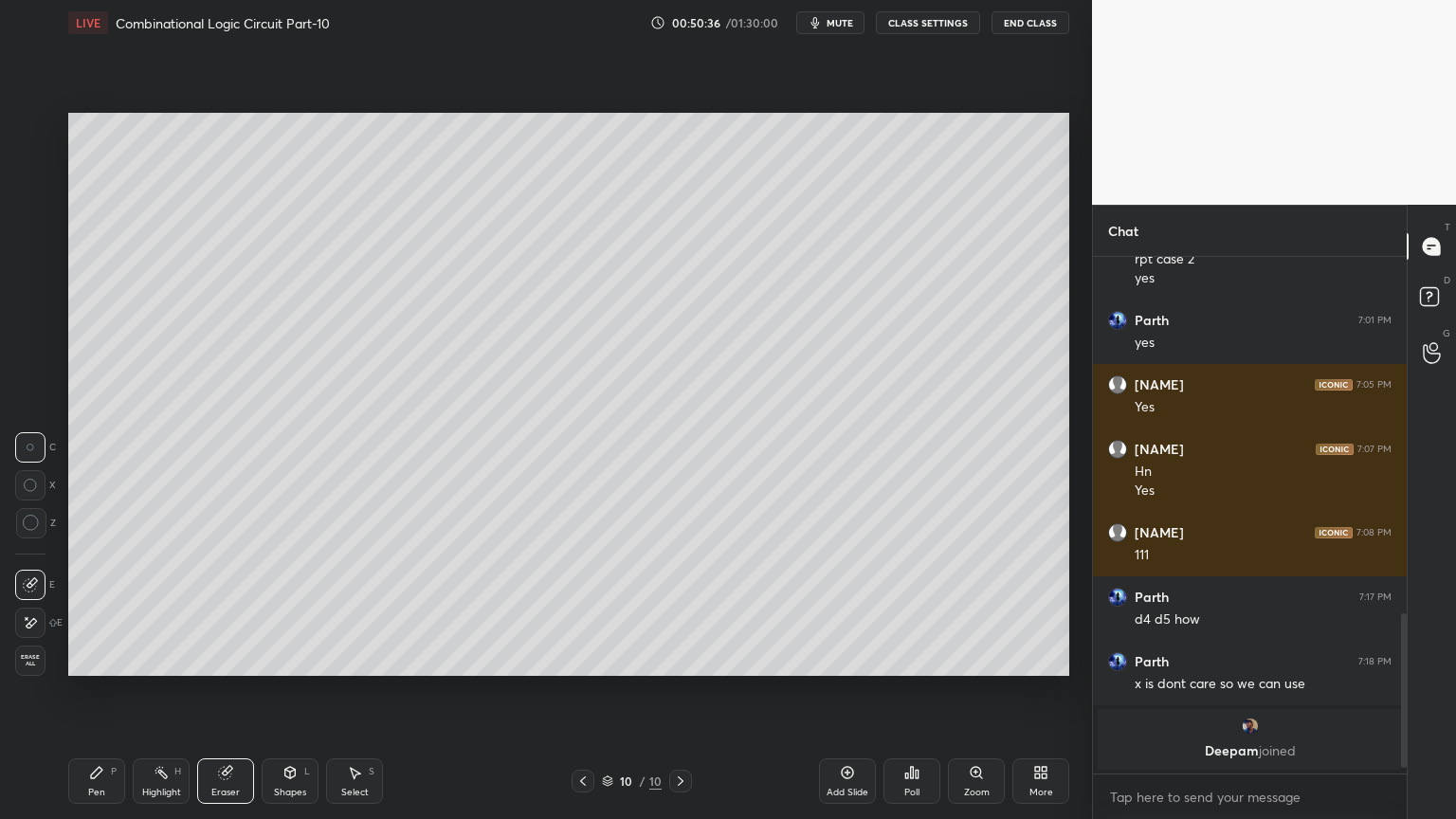 click on "Pen P" at bounding box center [97, 781] 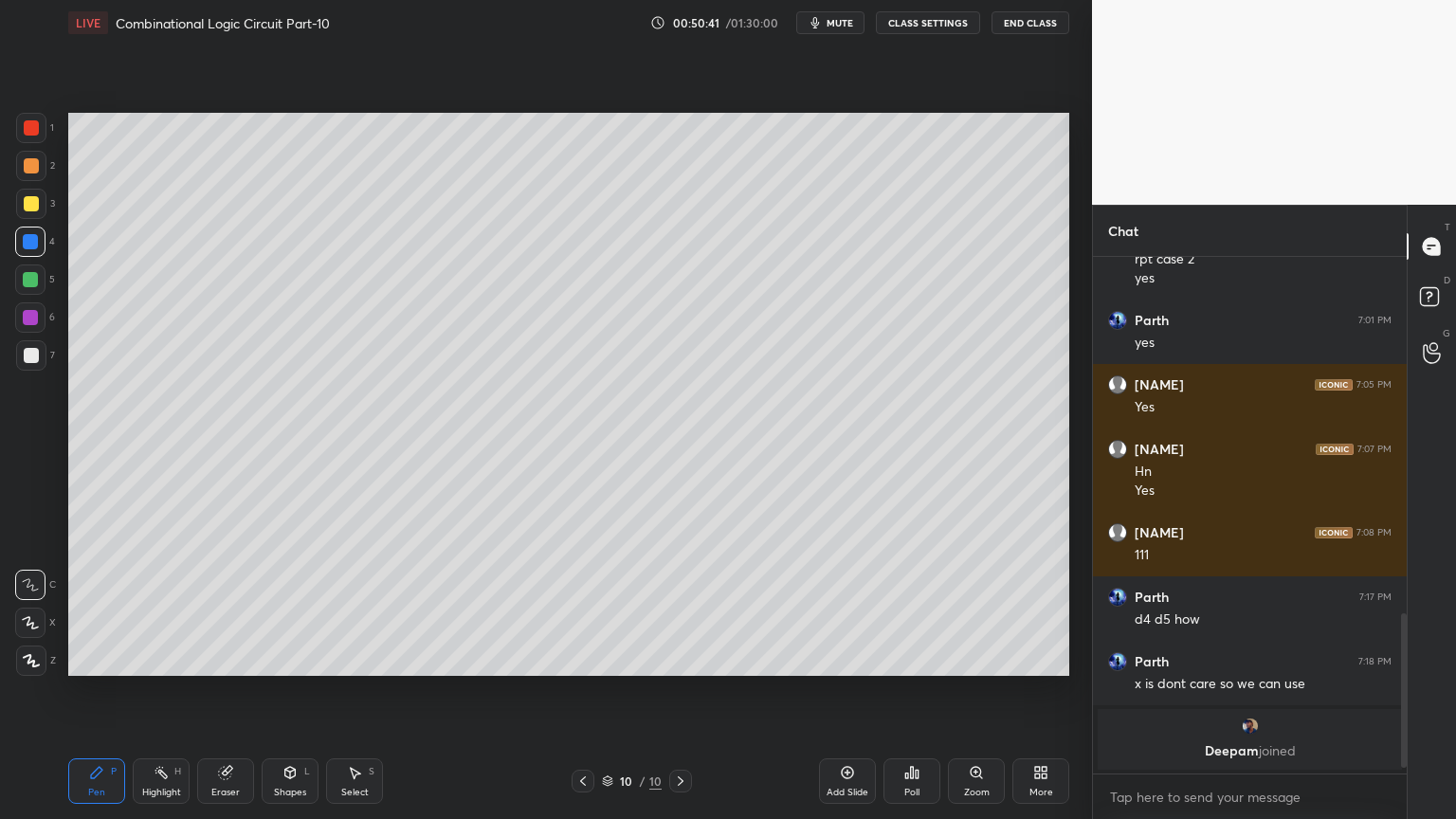 click 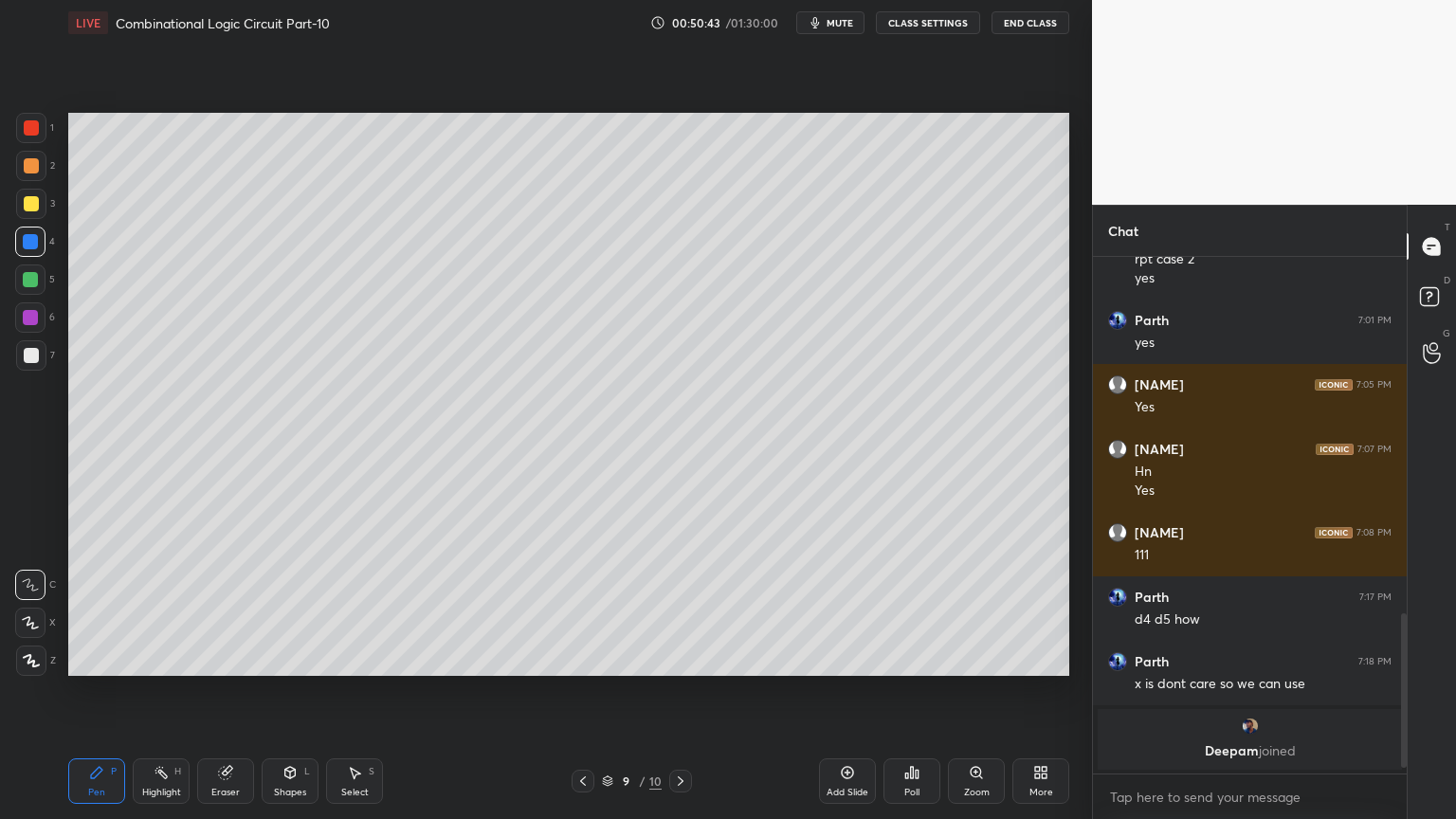 click 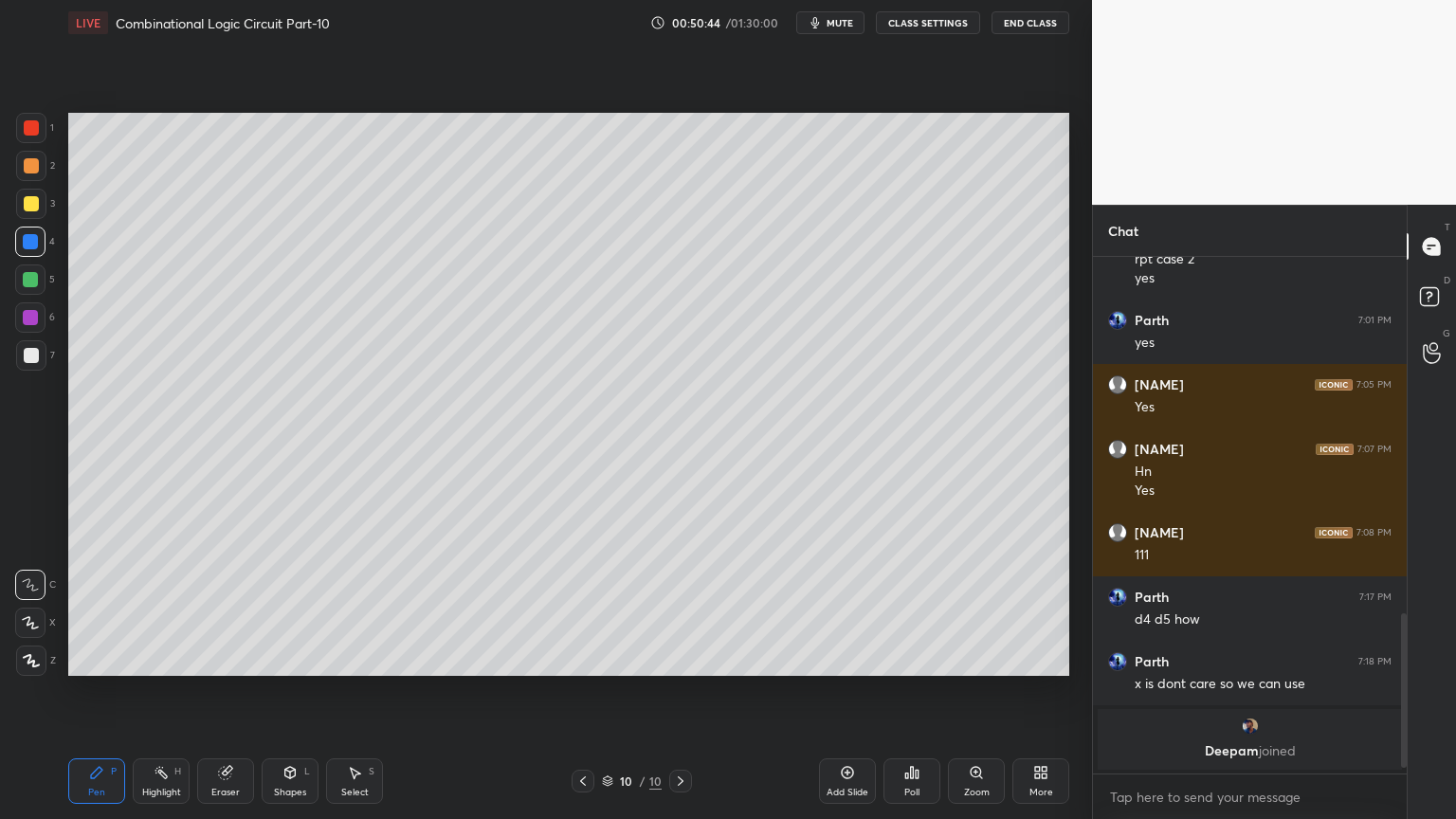 click at bounding box center [31, 204] 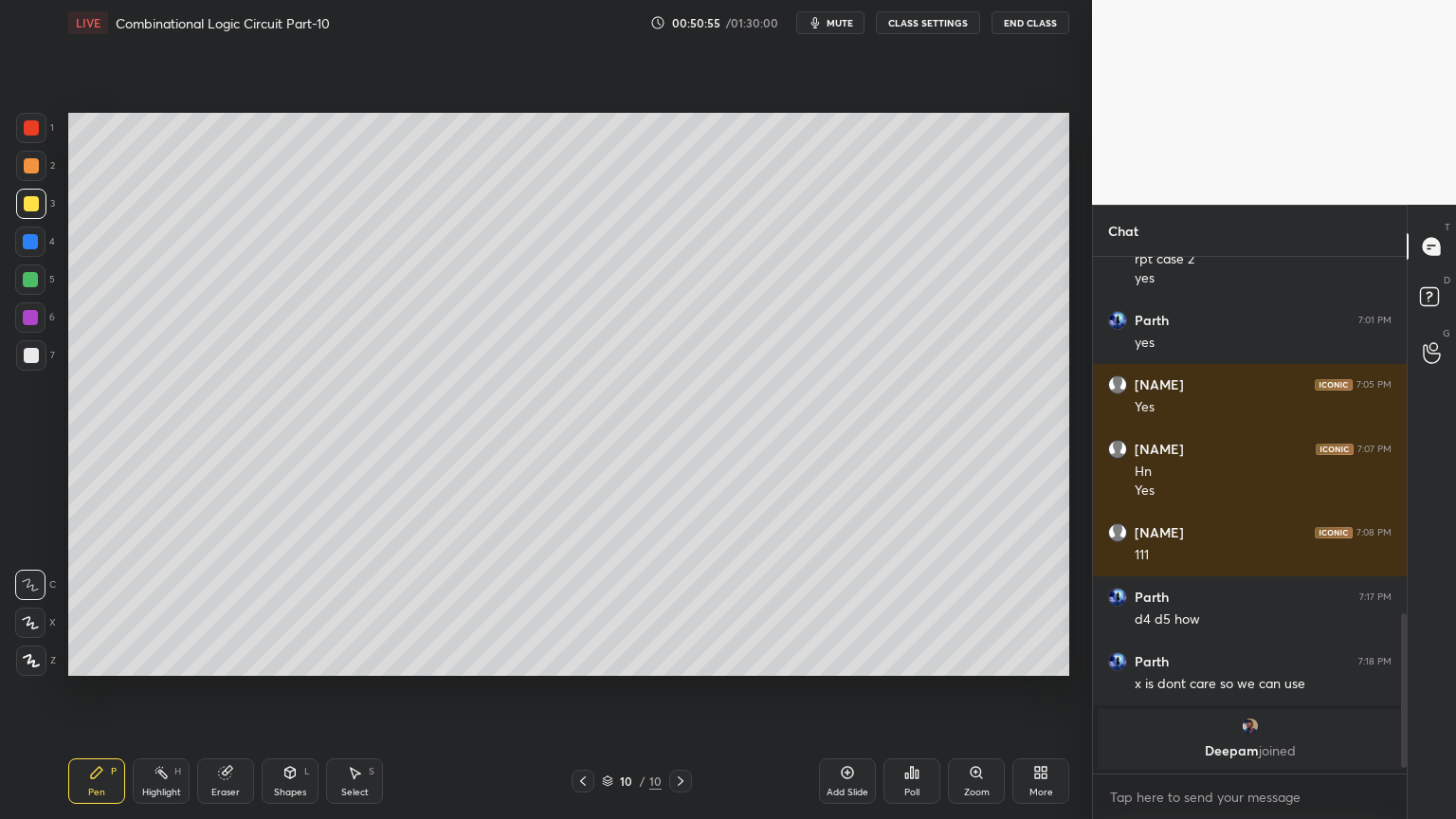 click 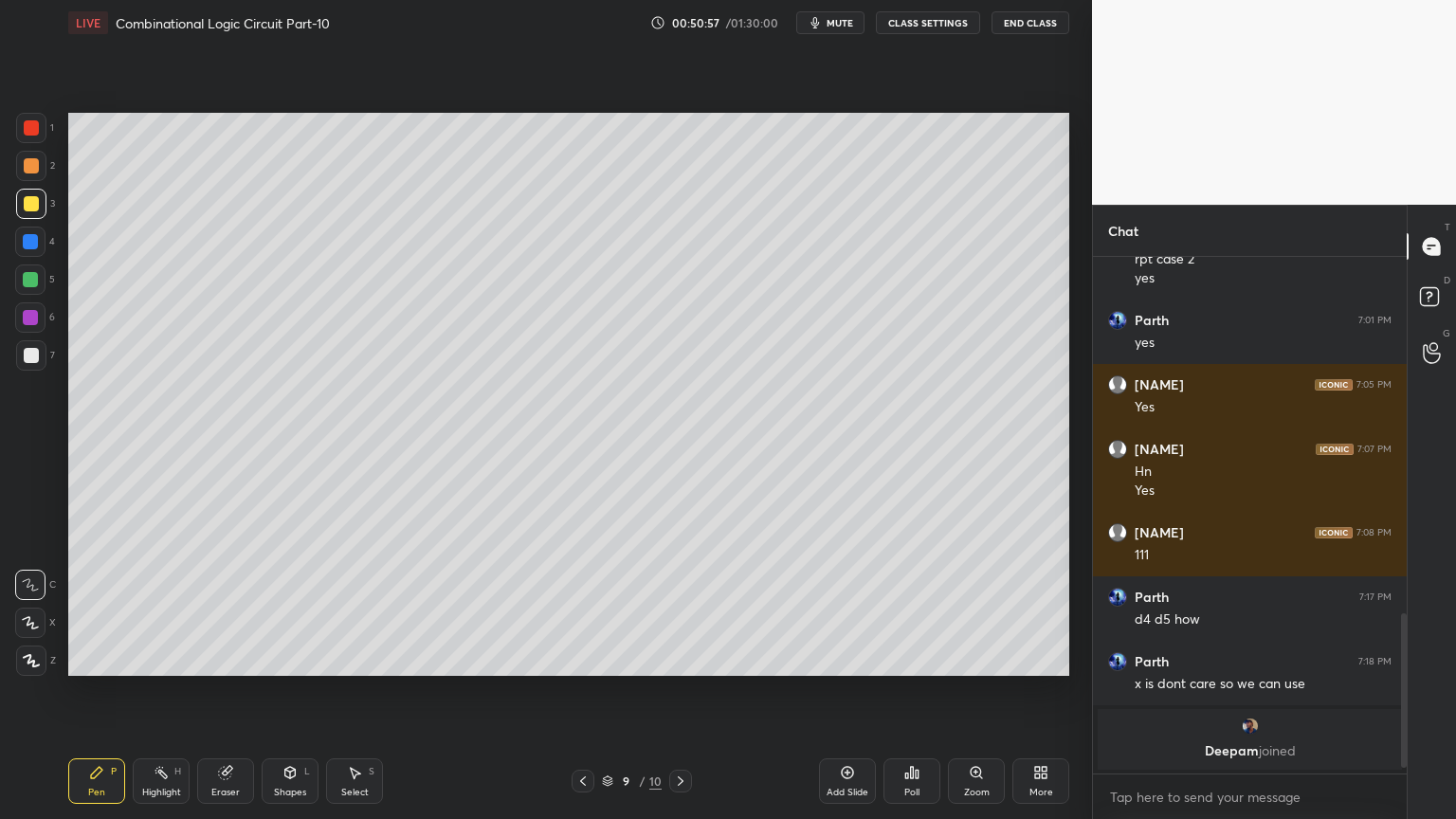 click 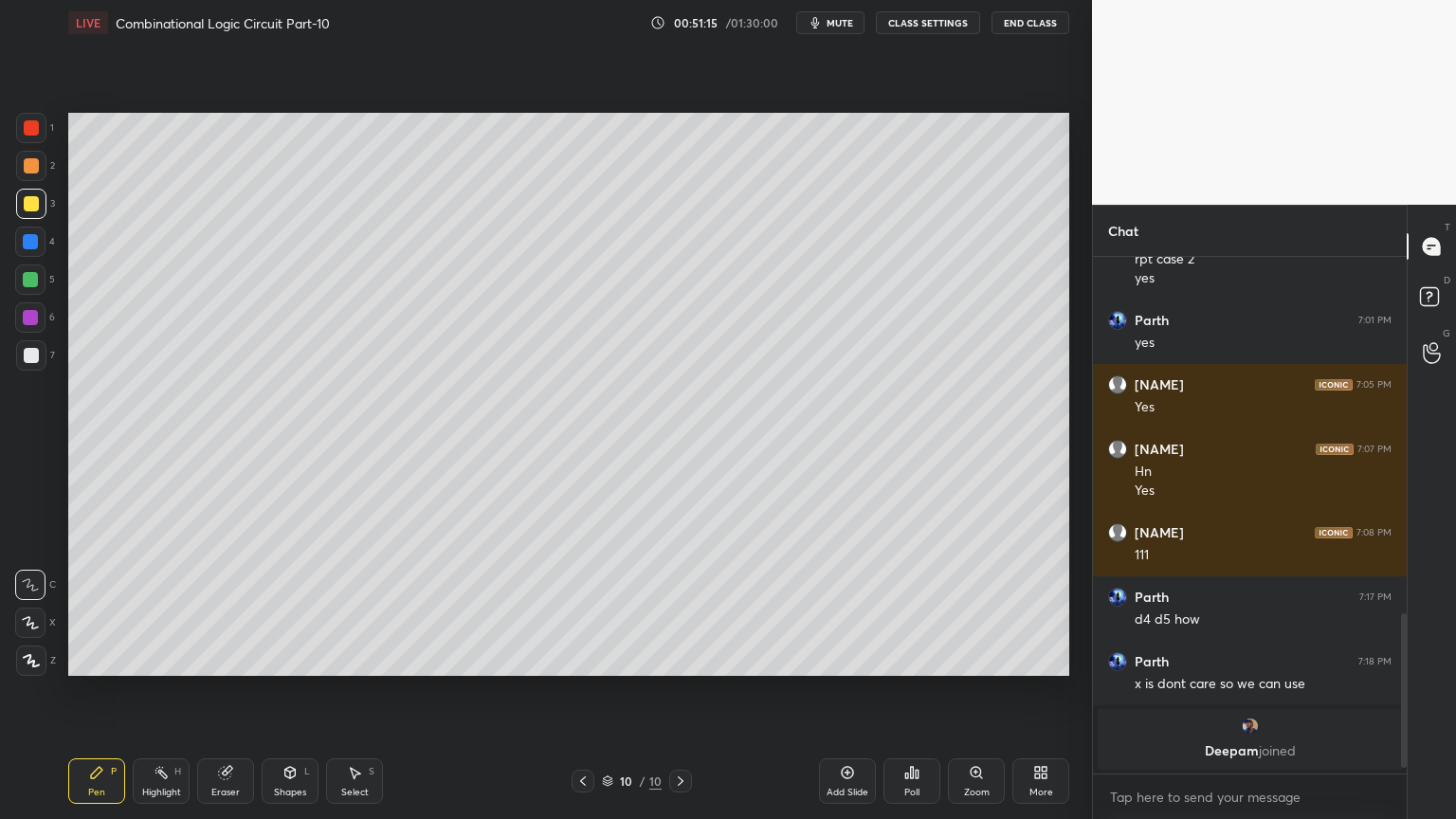click on "Eraser" at bounding box center (226, 781) 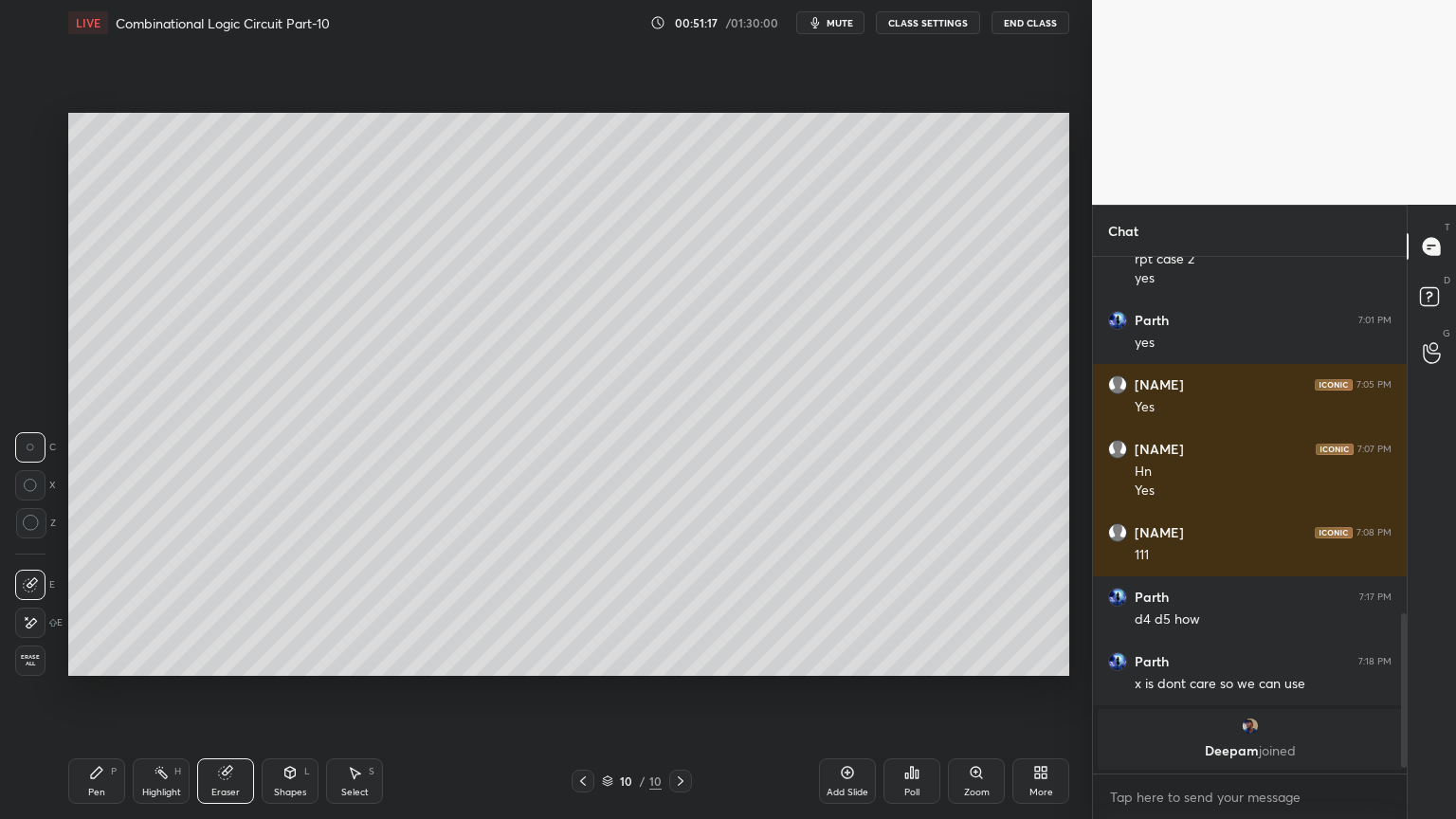 click on "Pen P" at bounding box center (97, 781) 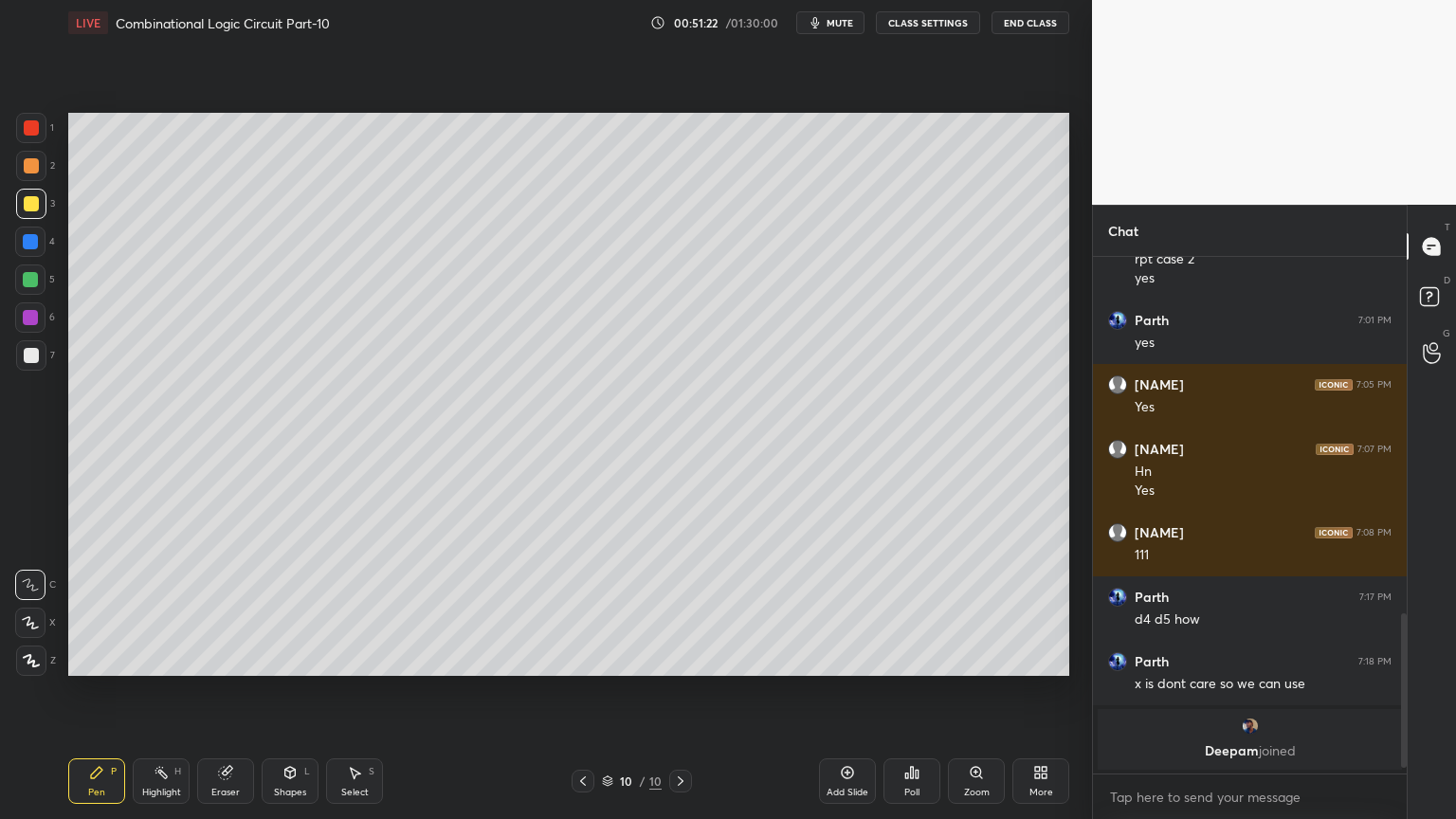 click on "Eraser" at bounding box center [226, 792] 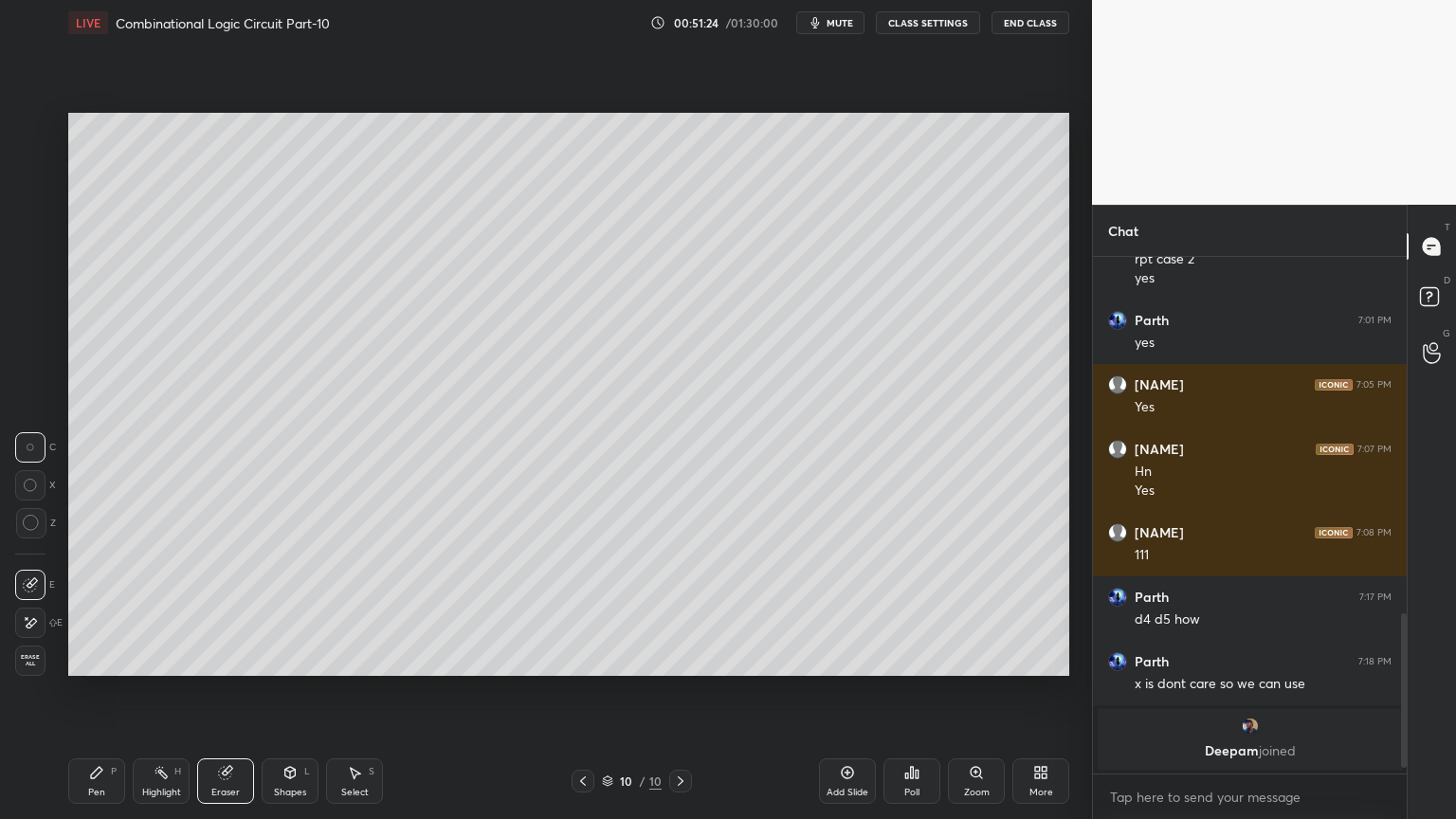 click 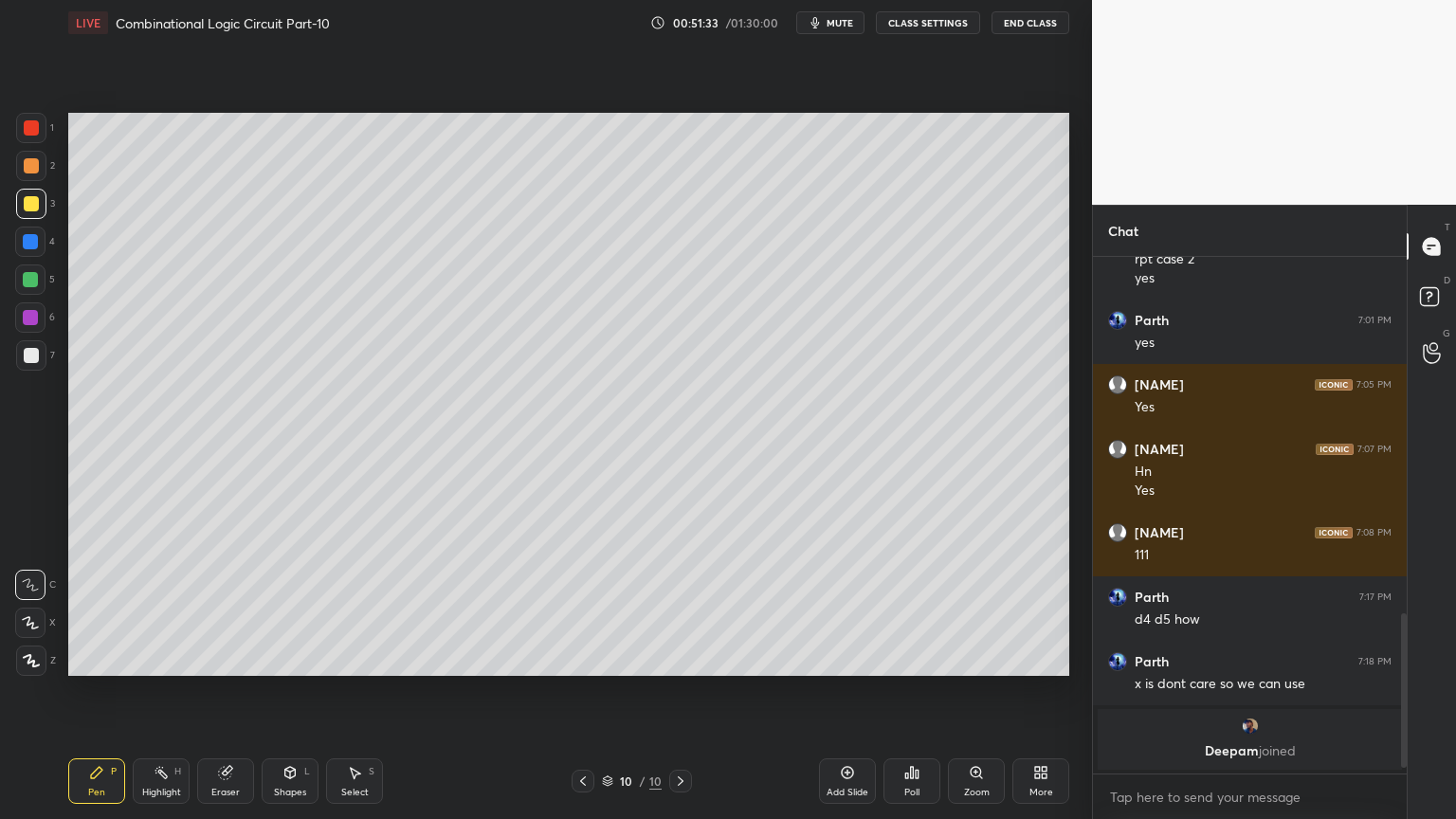 click 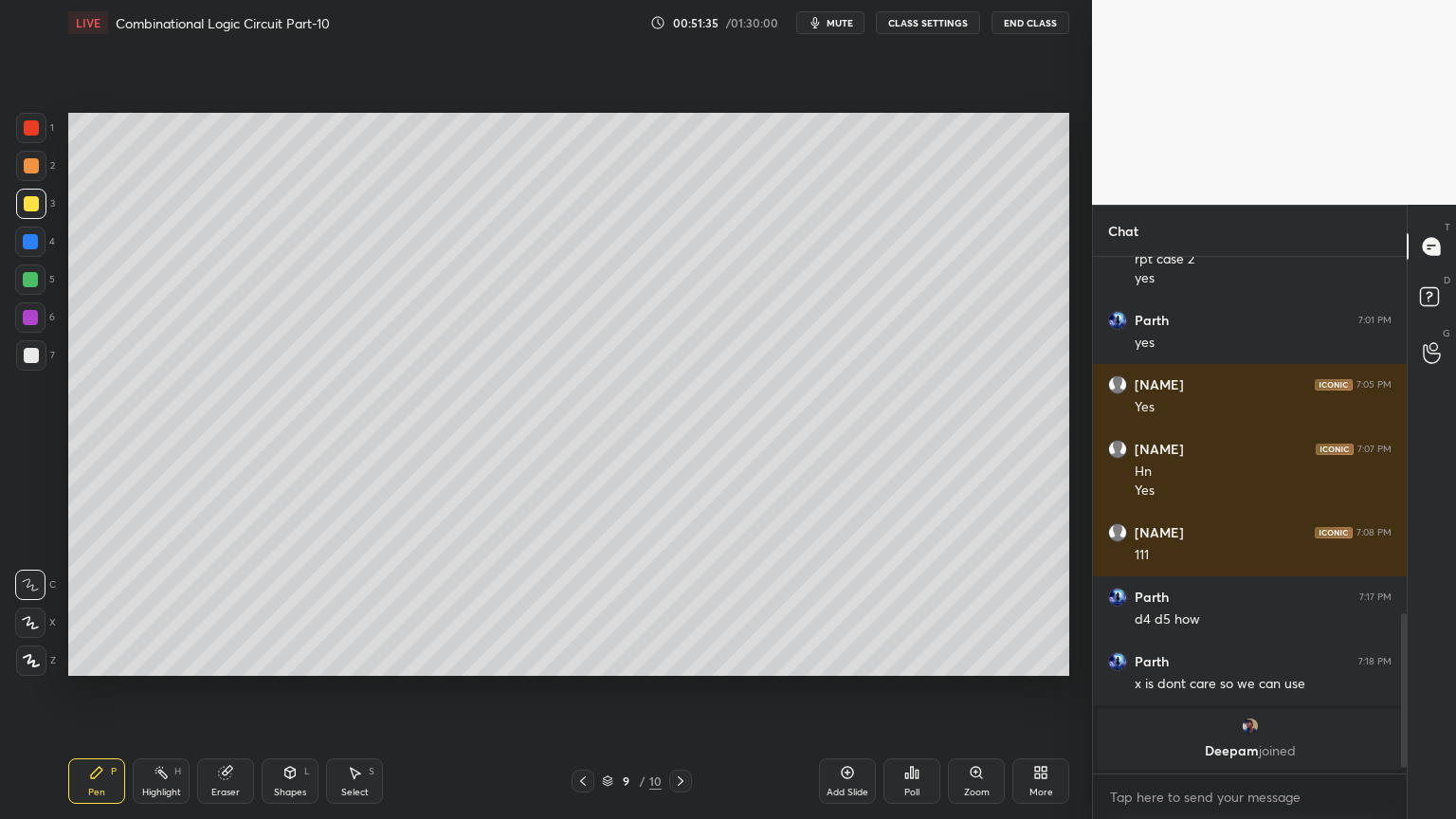 click 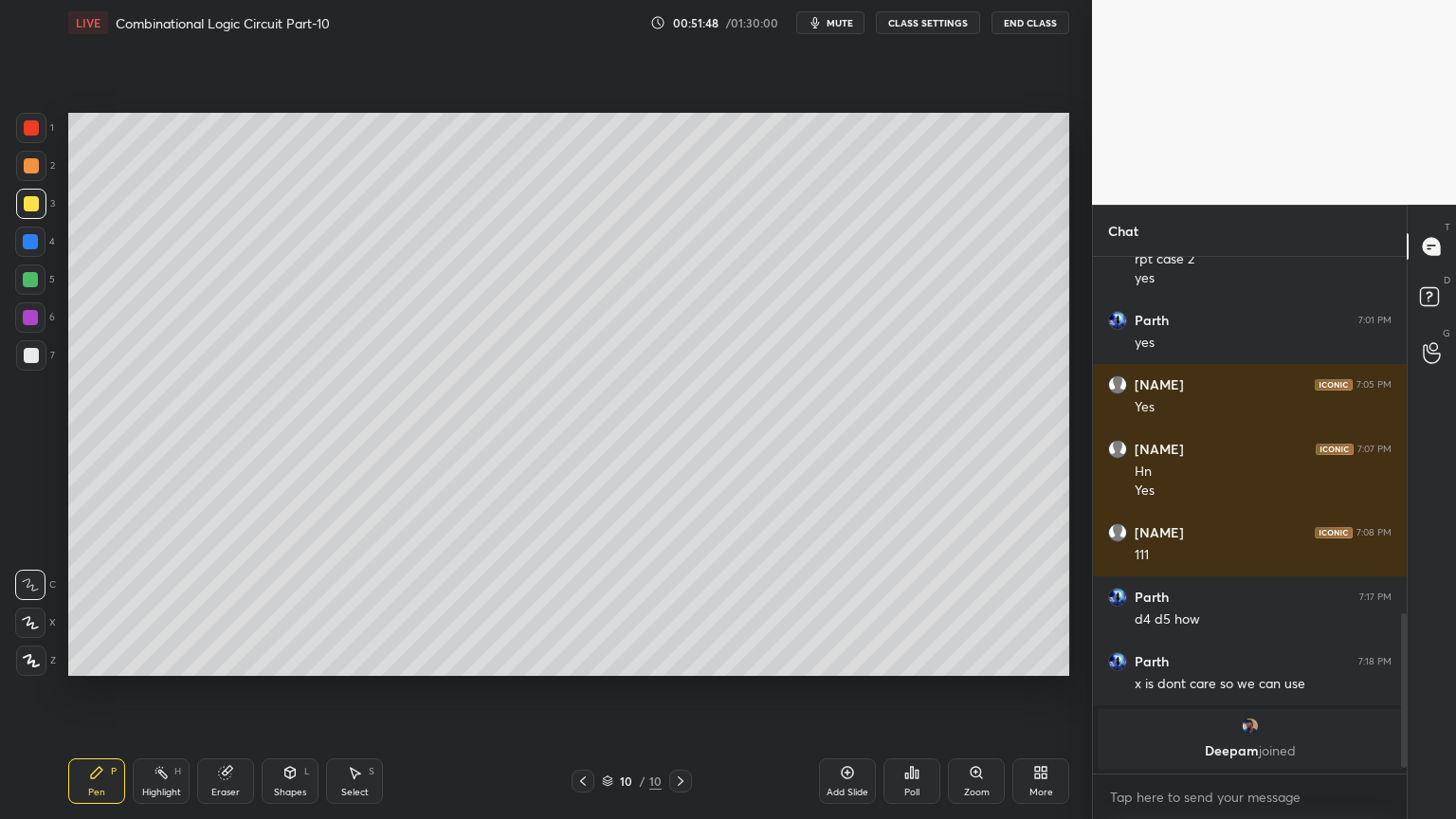 click 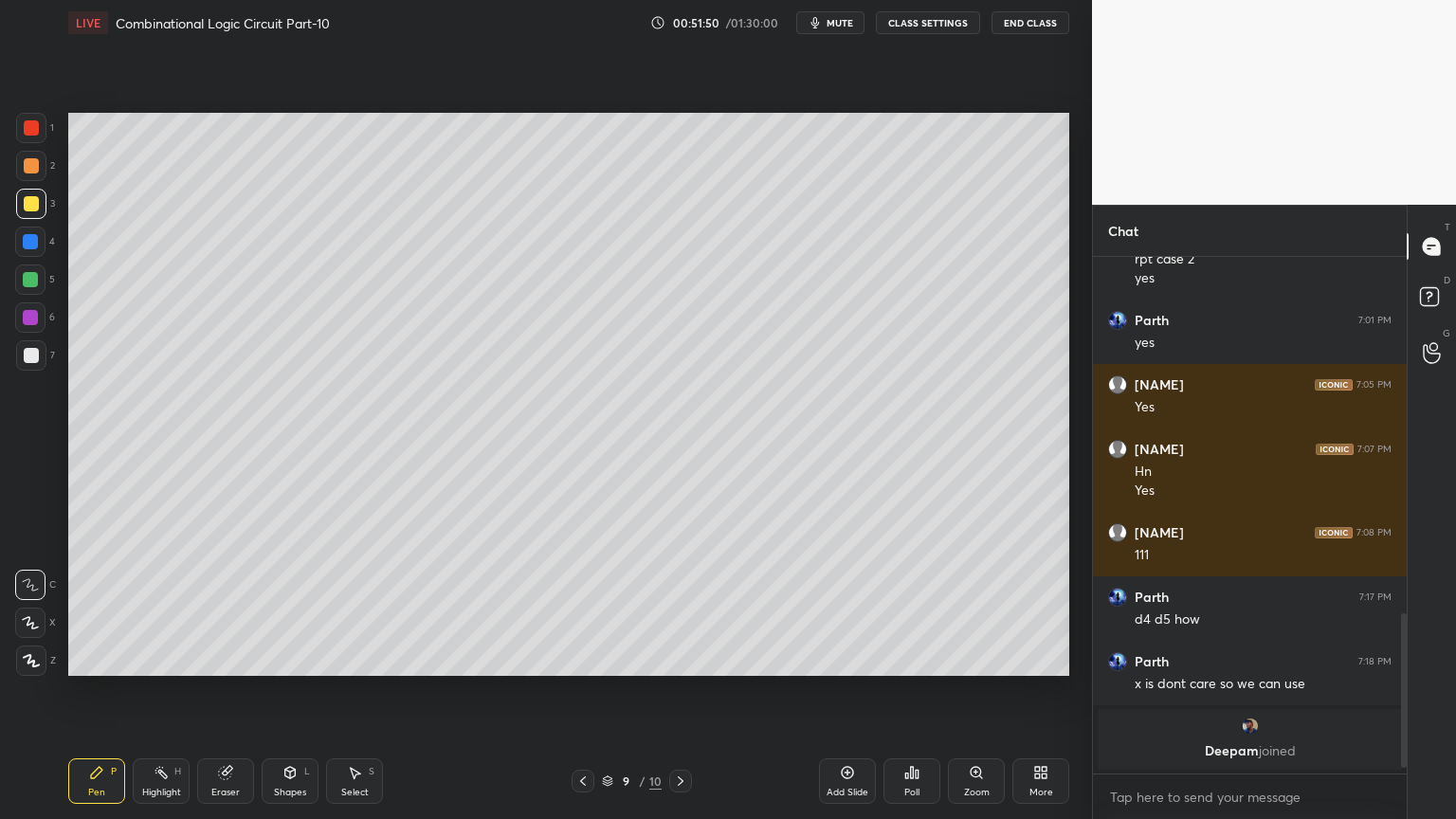 click 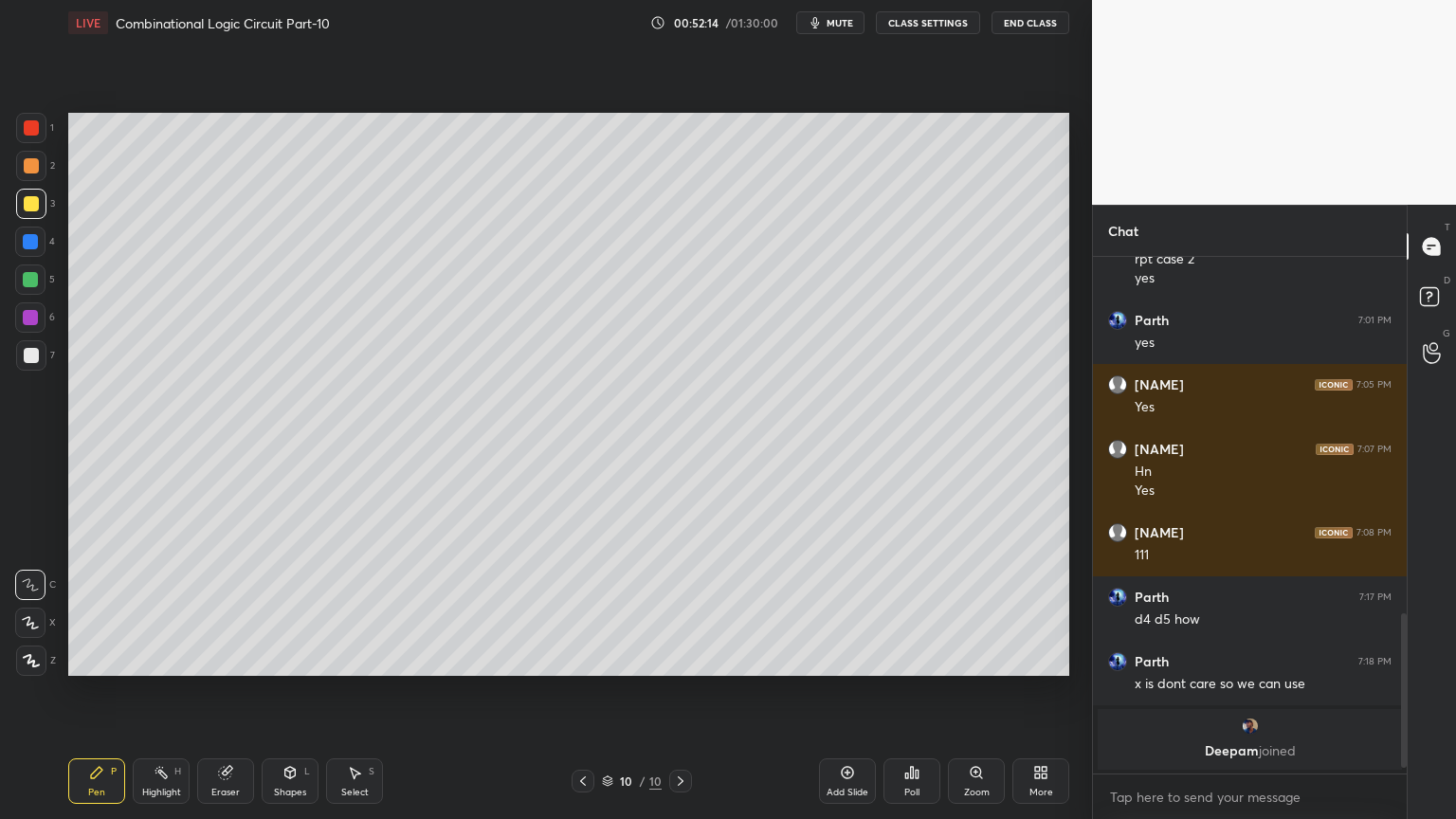 click on "Eraser" at bounding box center [226, 792] 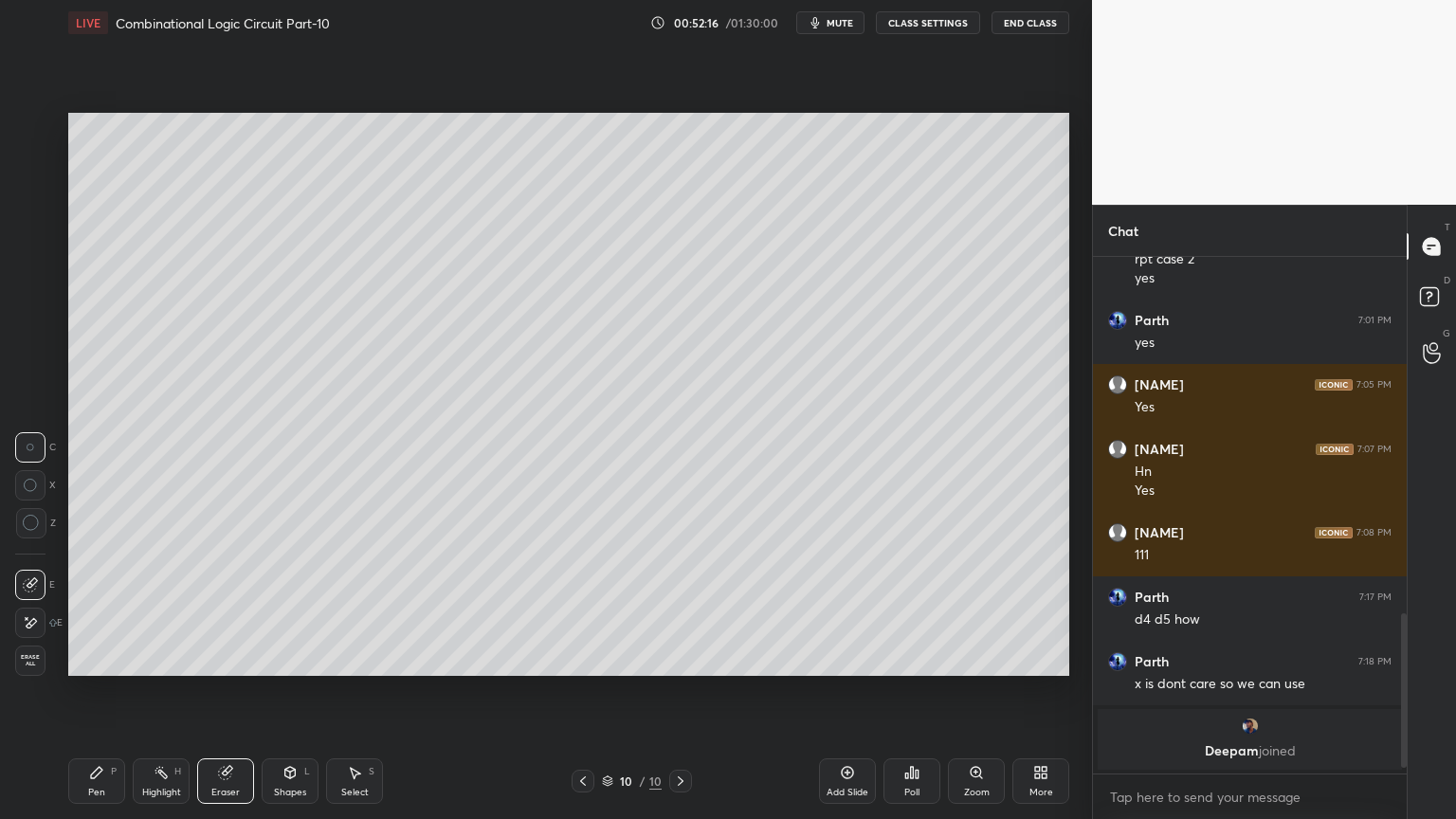 click on "Pen P" at bounding box center [97, 781] 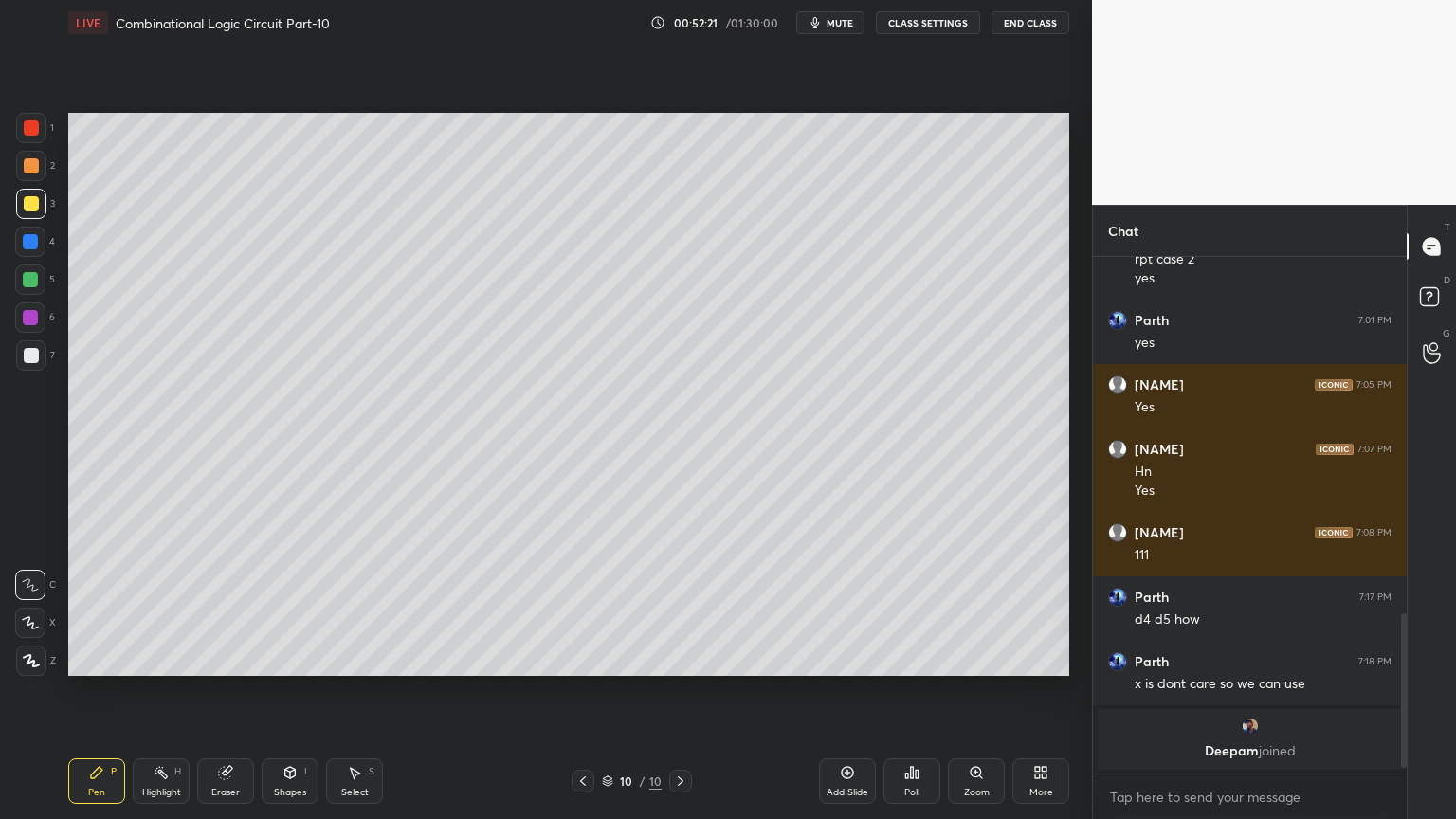 click on "Eraser" at bounding box center (226, 792) 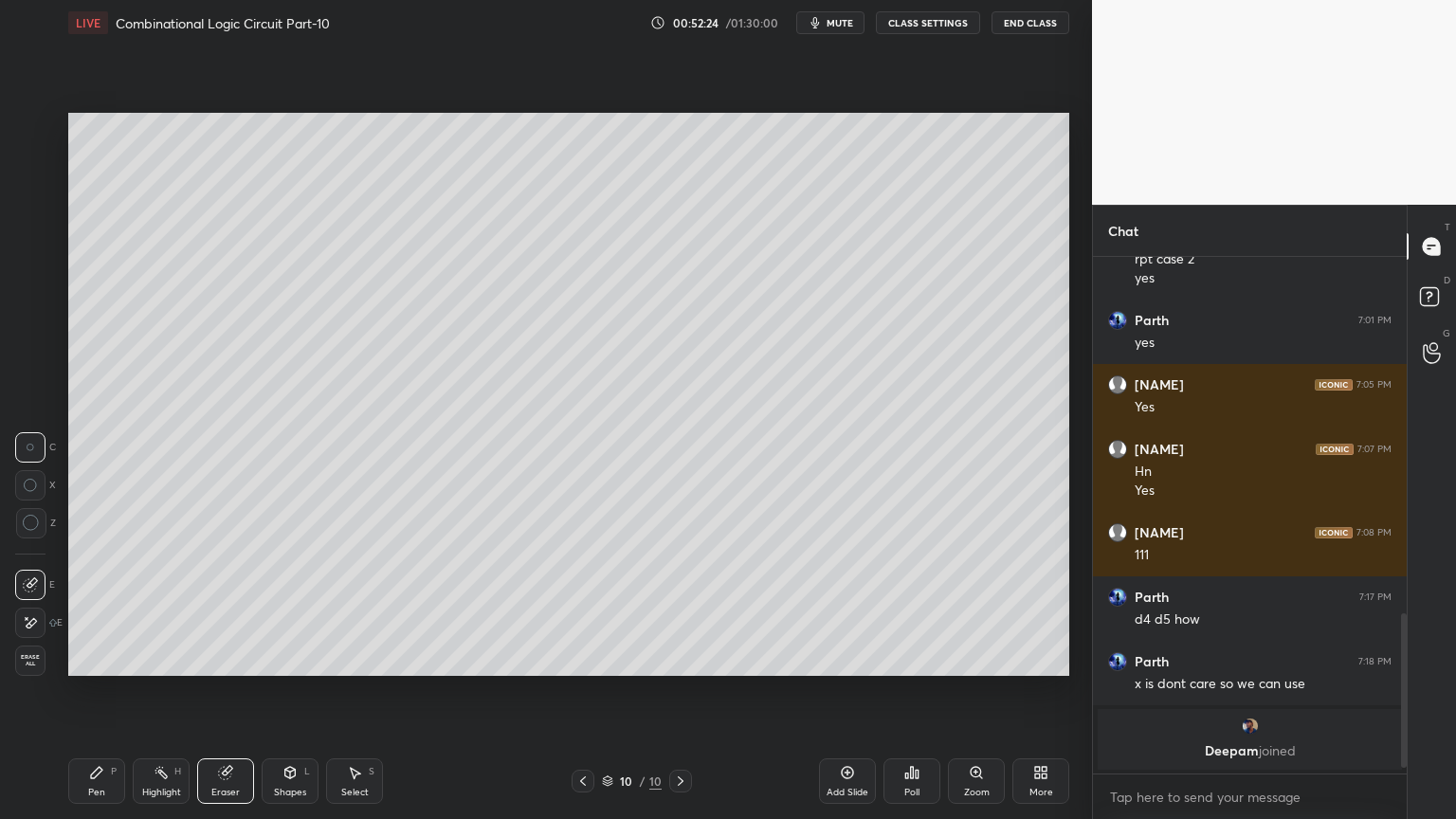 click 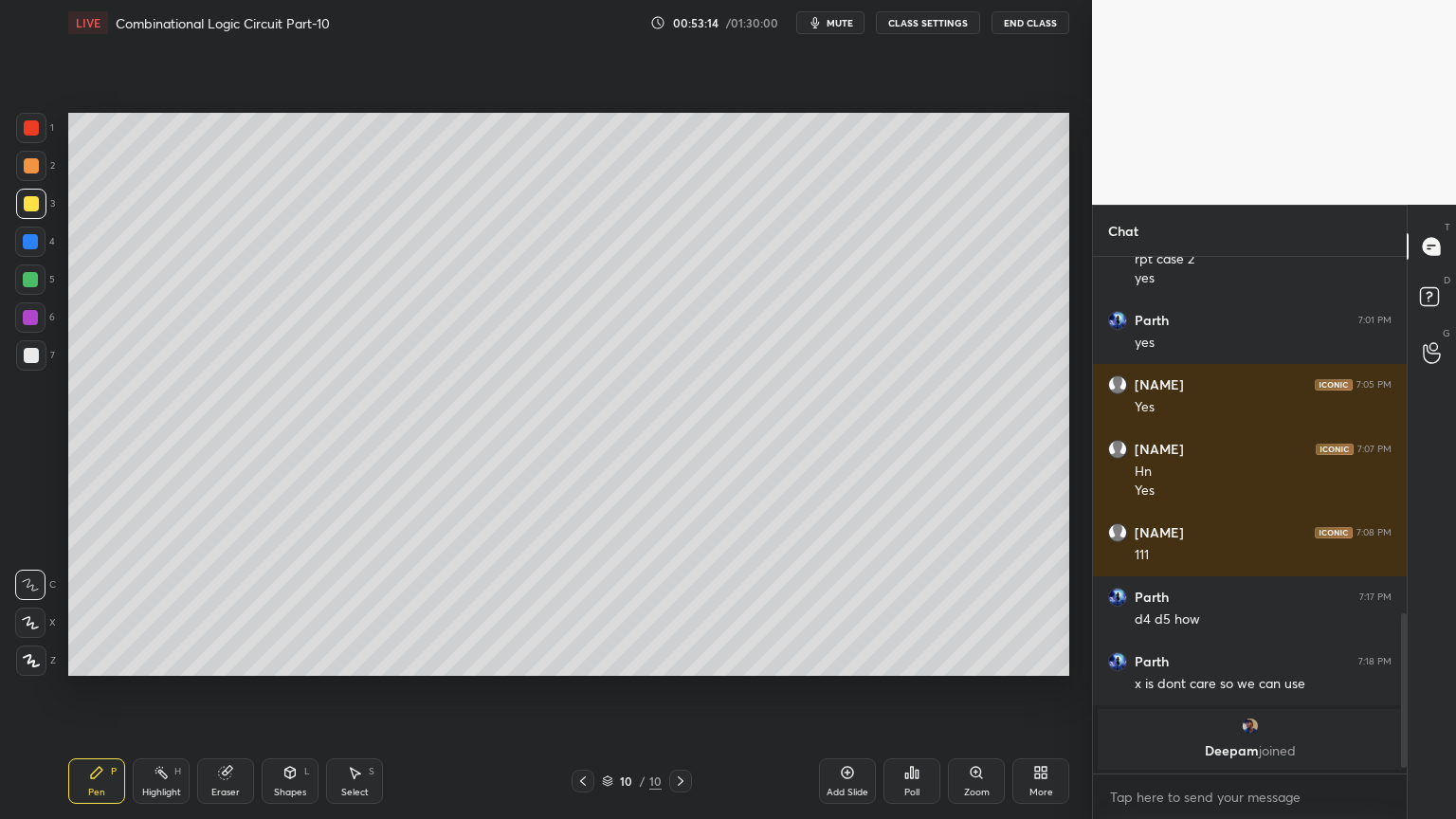 click on "mute" at bounding box center (840, 23) 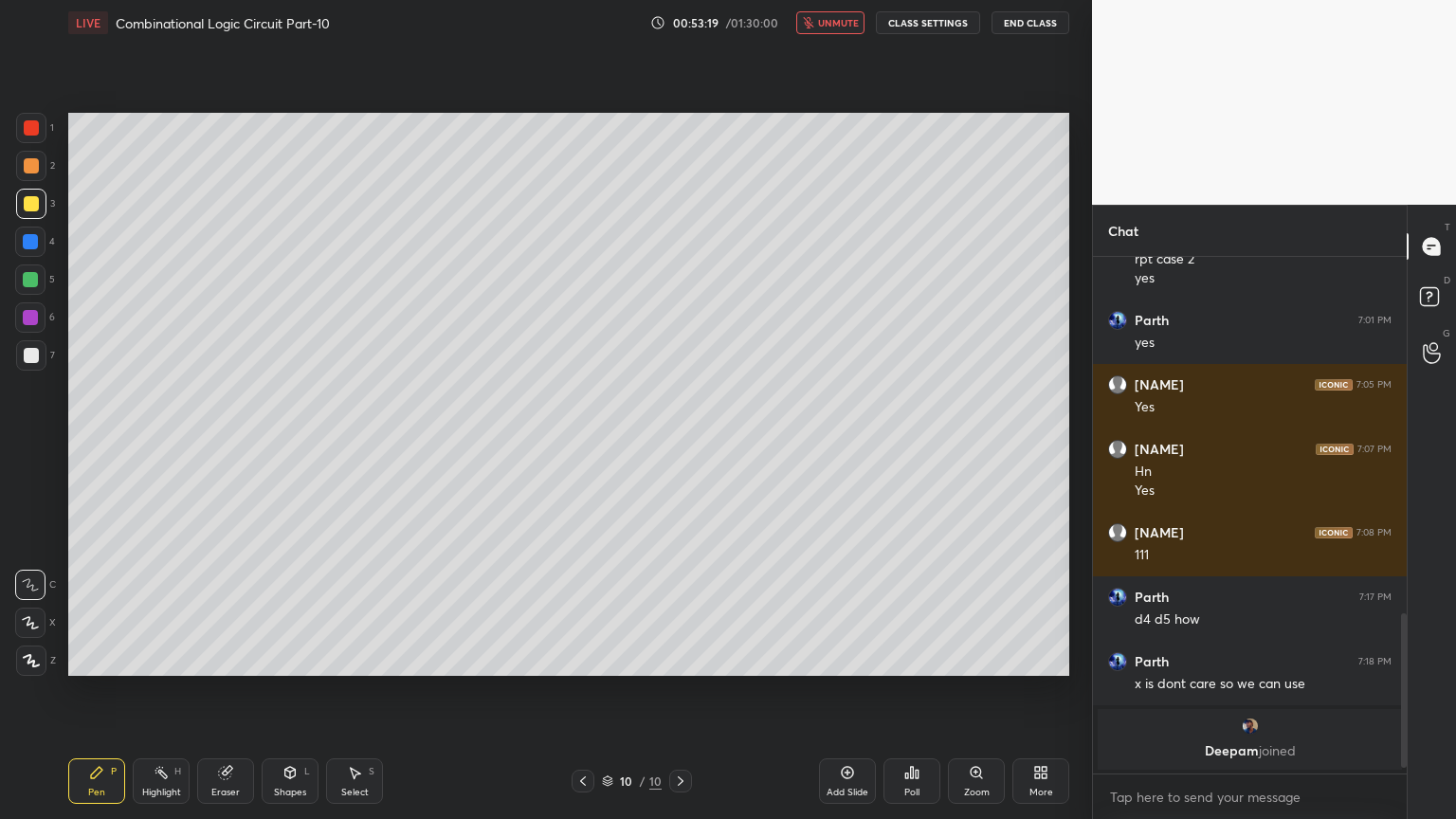 click 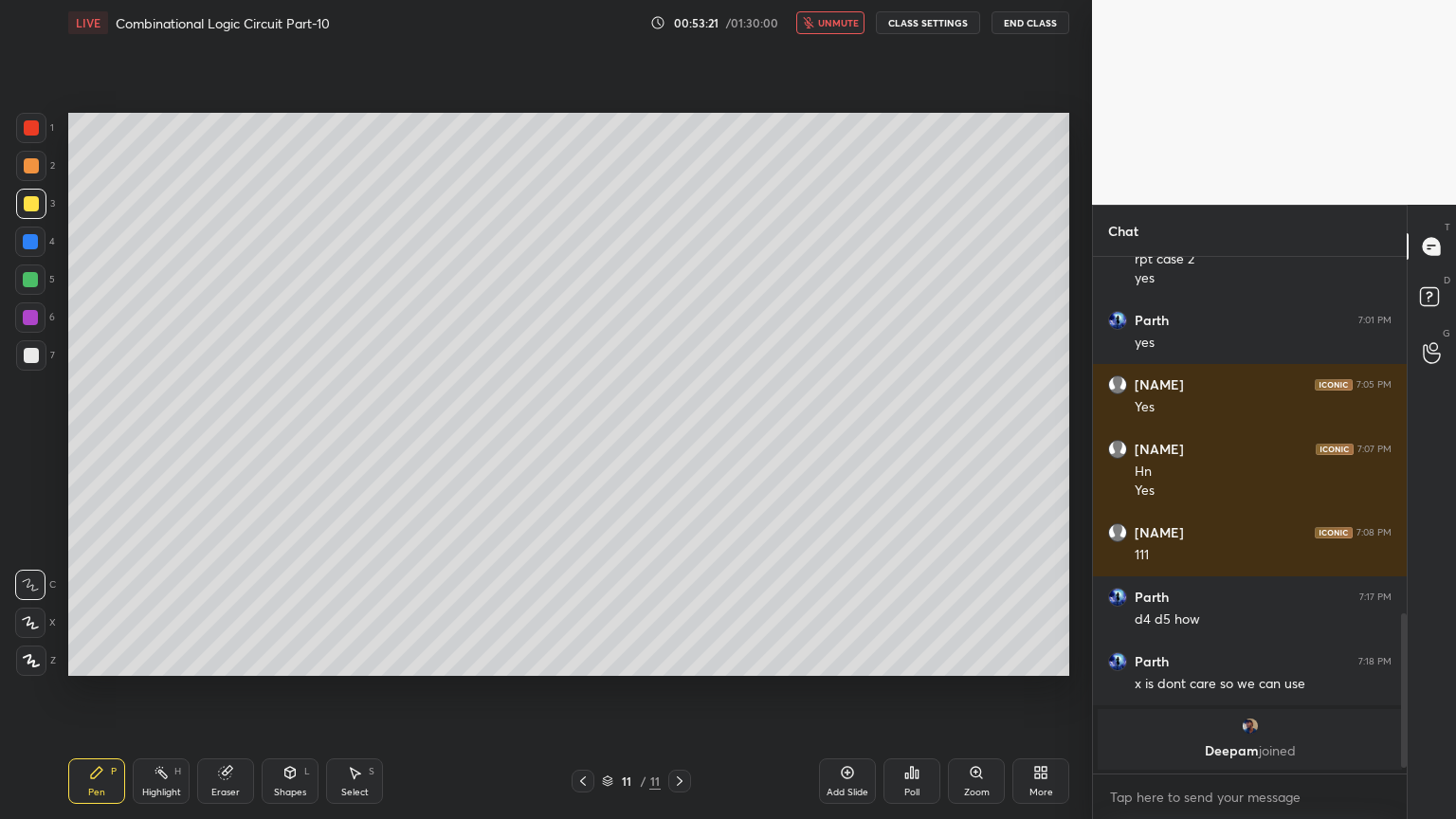 click on "unmute" at bounding box center [838, 23] 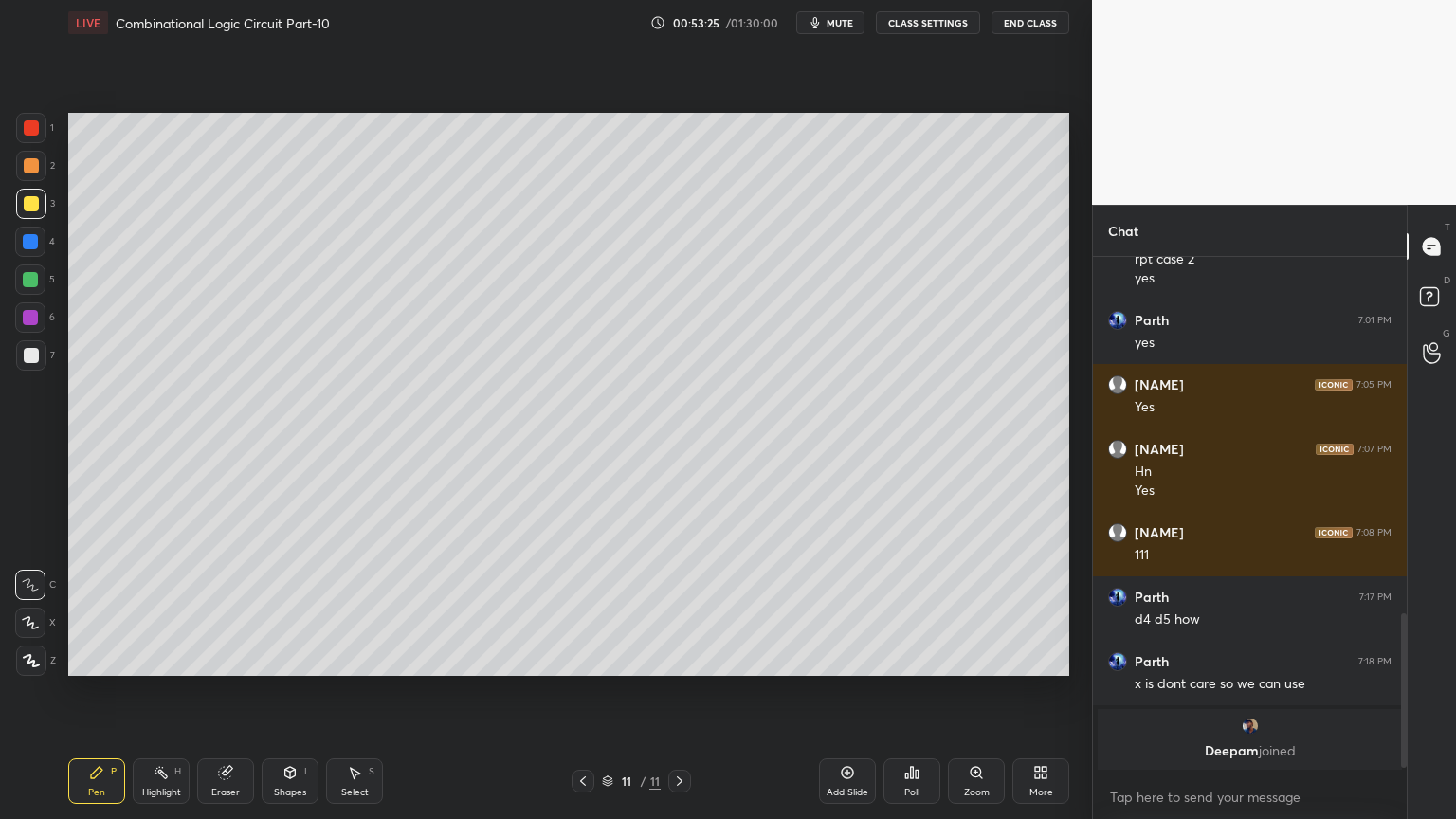 click on "2" at bounding box center [35, 166] 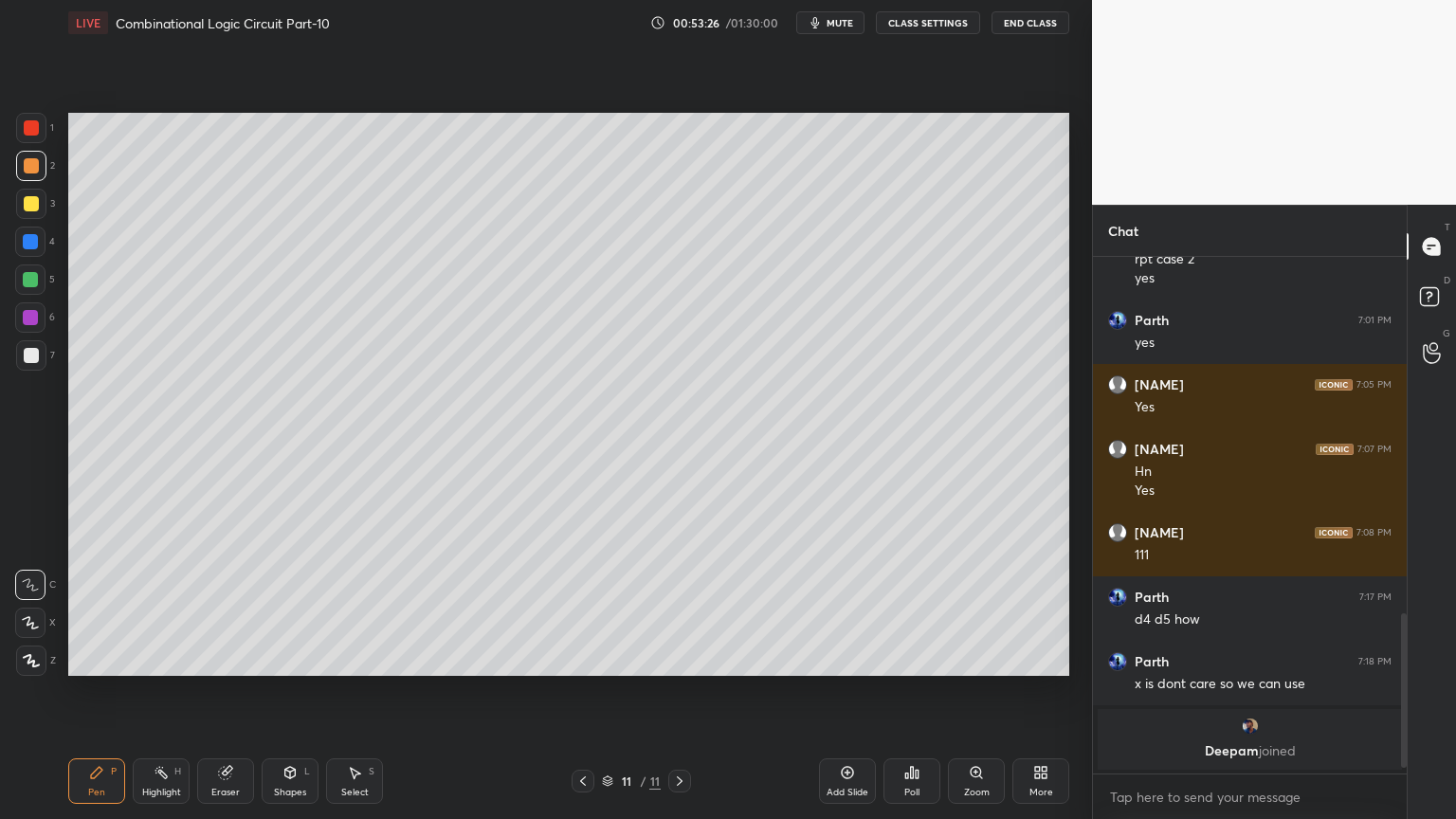 click at bounding box center [30, 623] 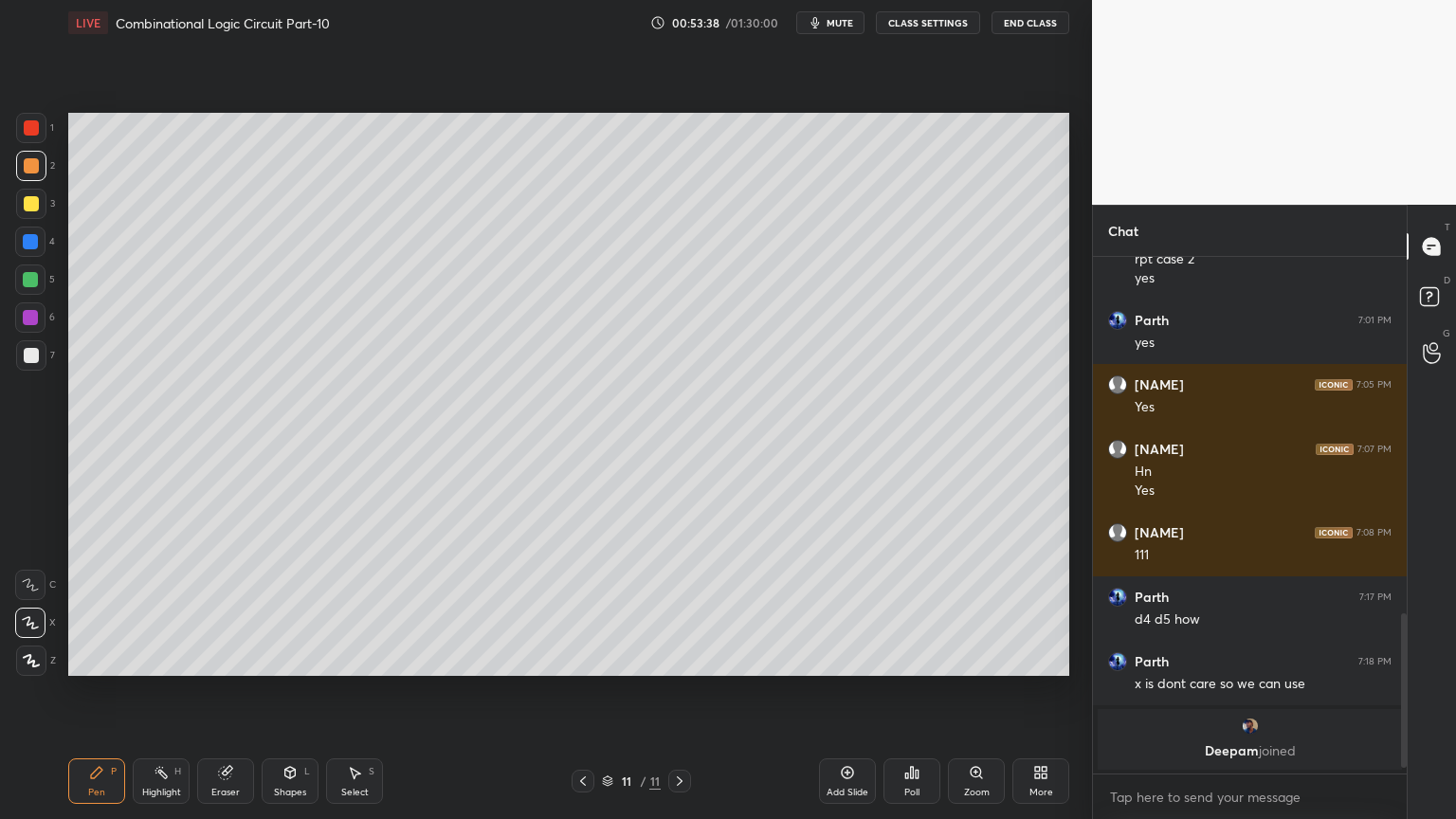 click at bounding box center [30, 280] 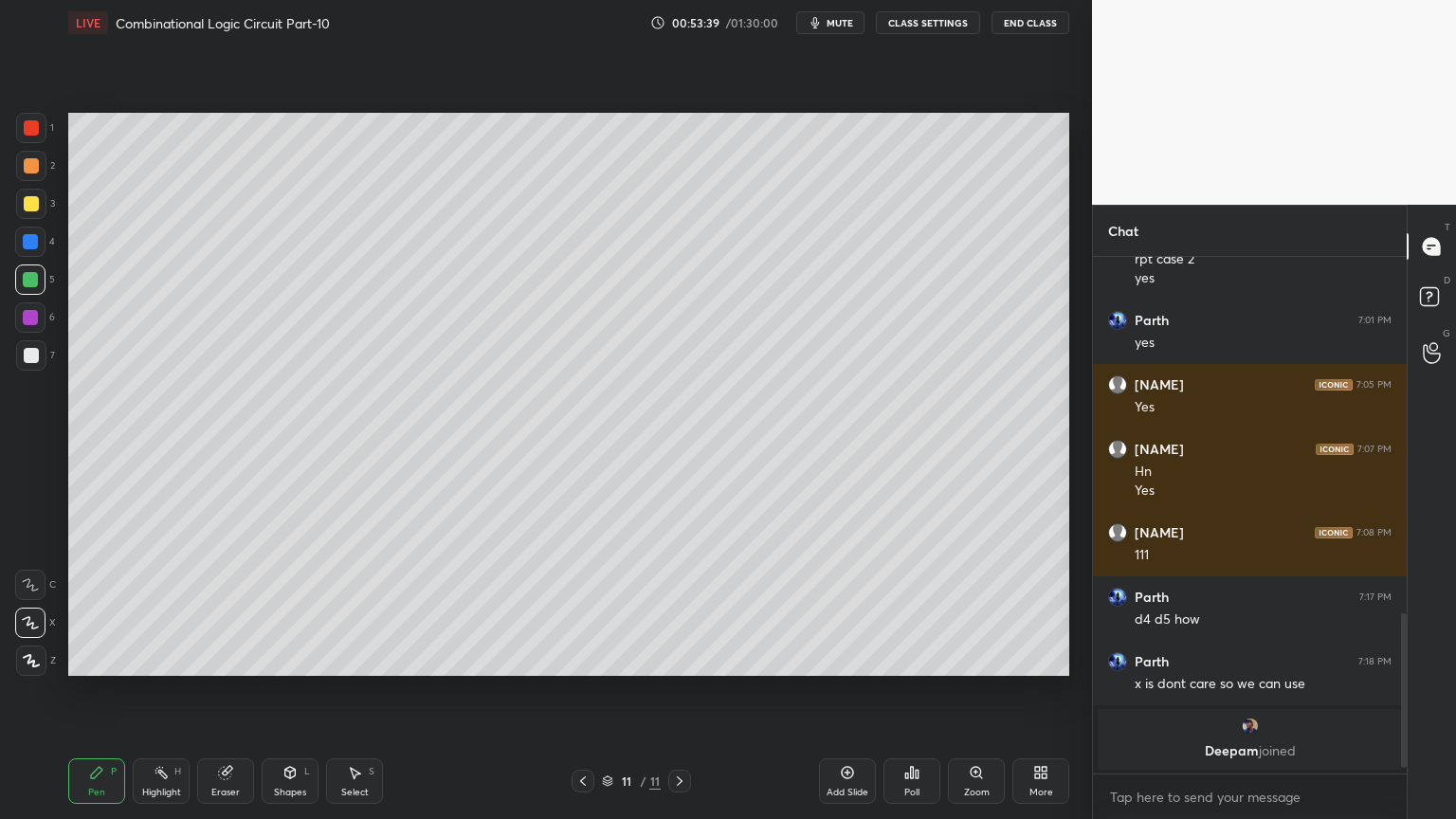 click at bounding box center [30, 585] 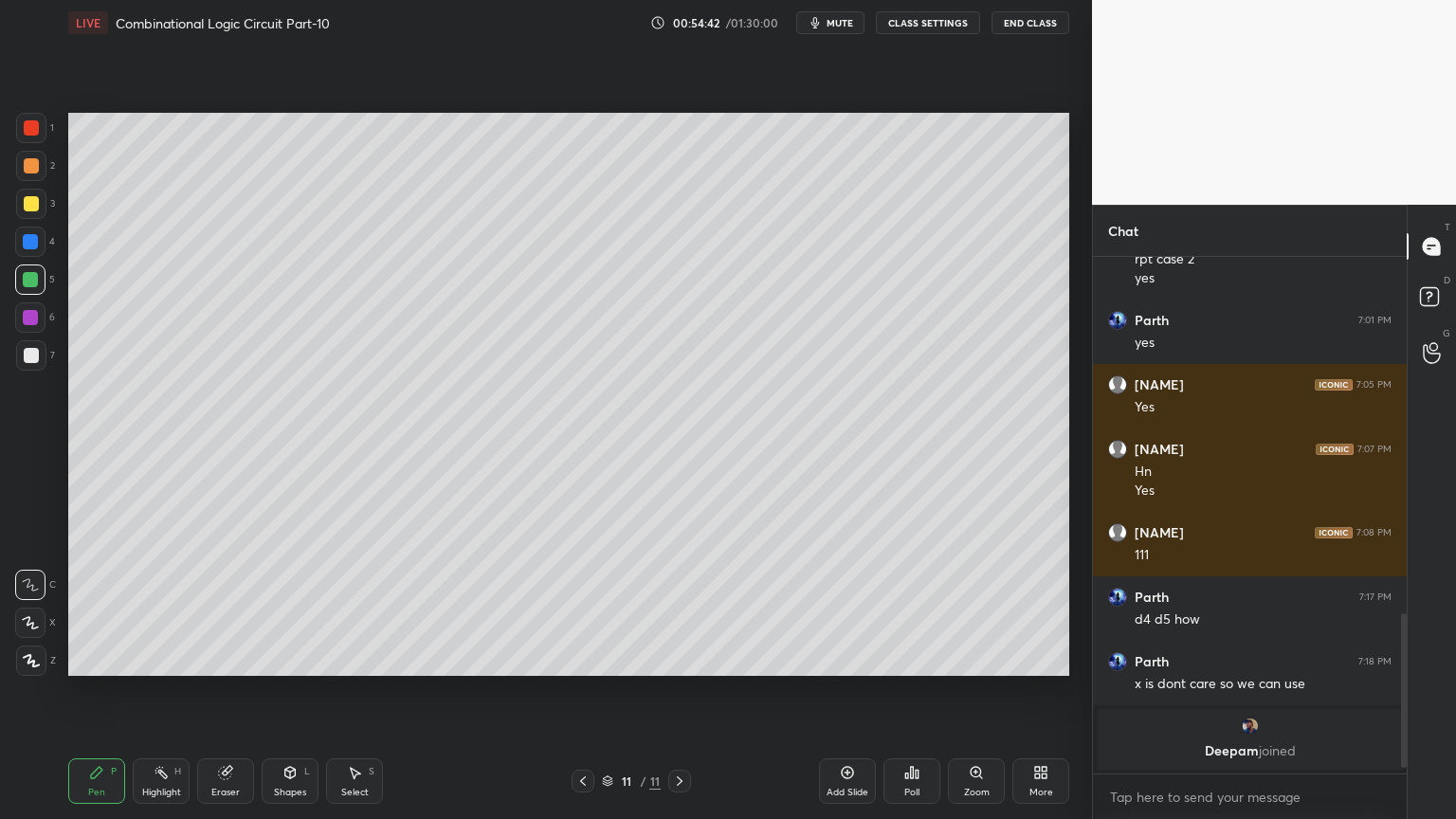 click 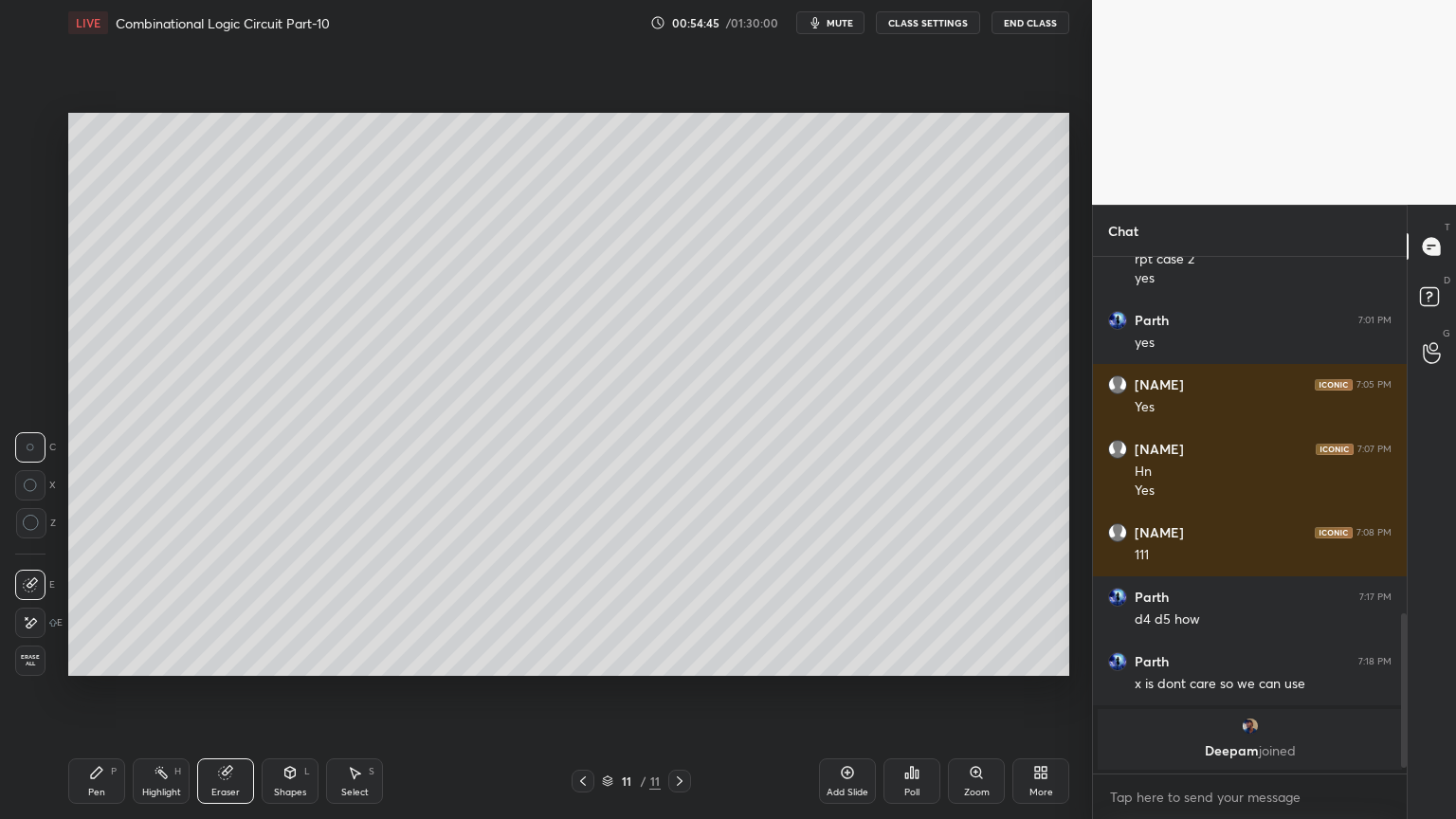 click 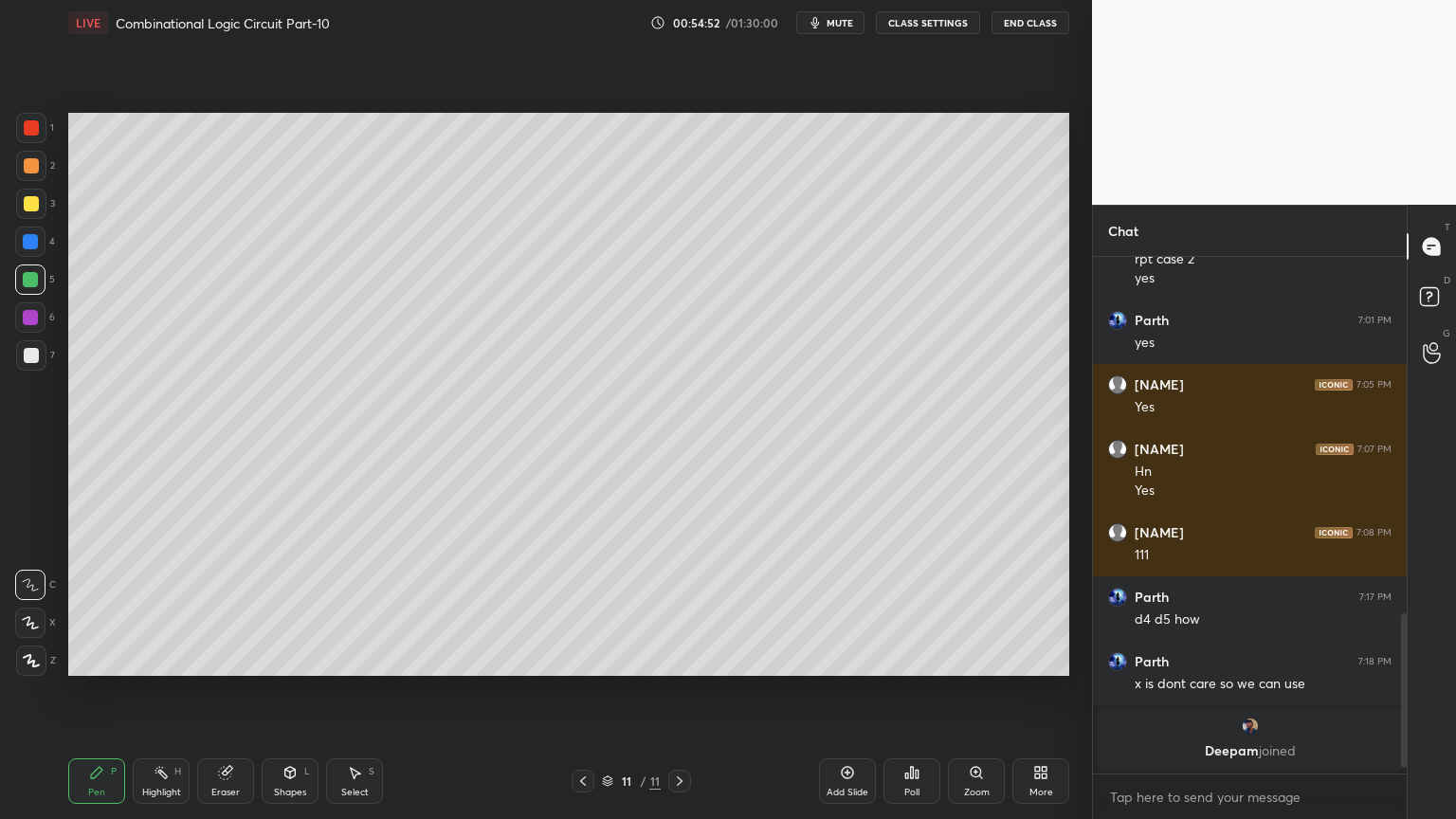 click on "Eraser" at bounding box center (226, 781) 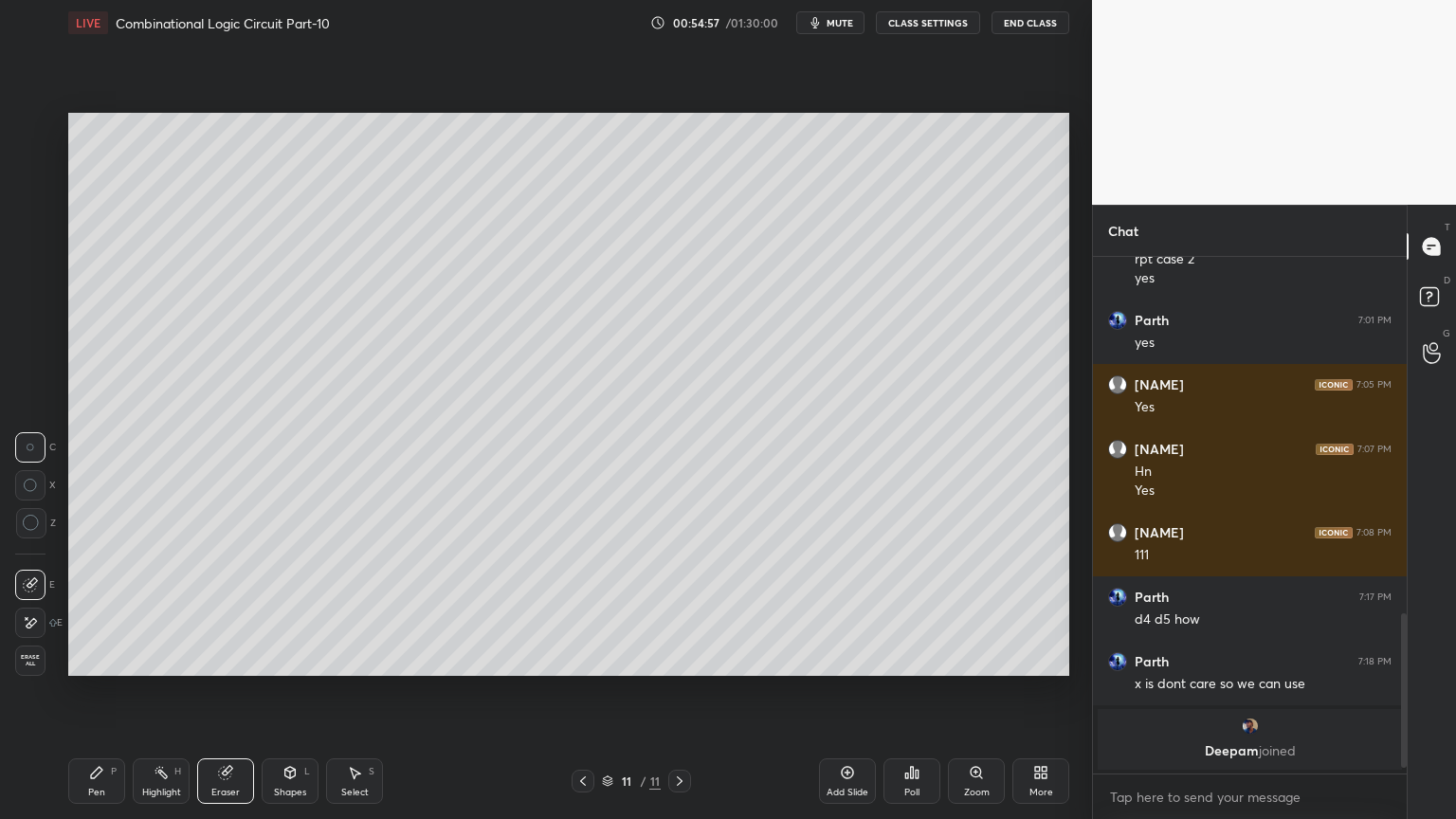 click on "Pen P" at bounding box center [97, 781] 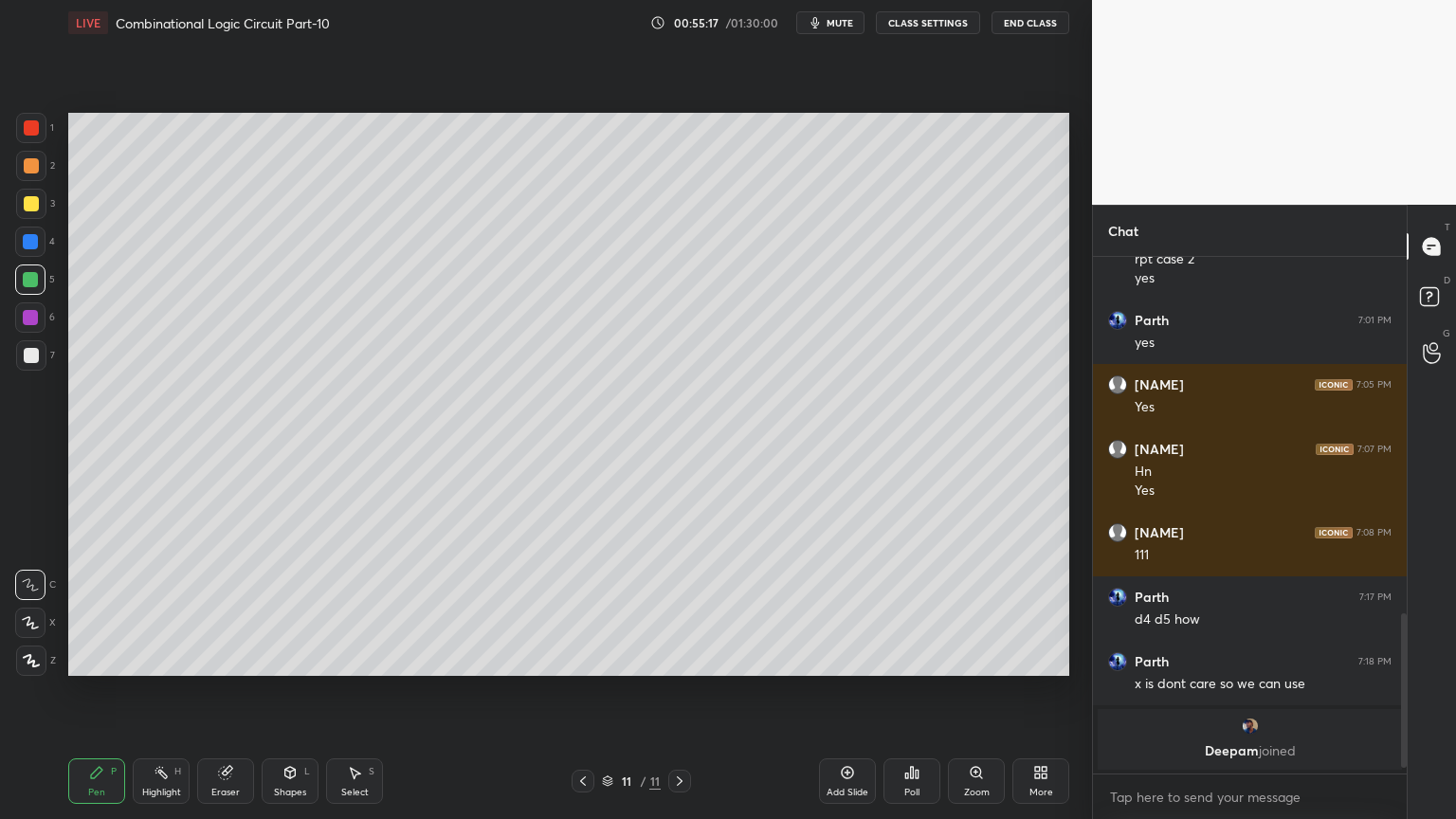 click 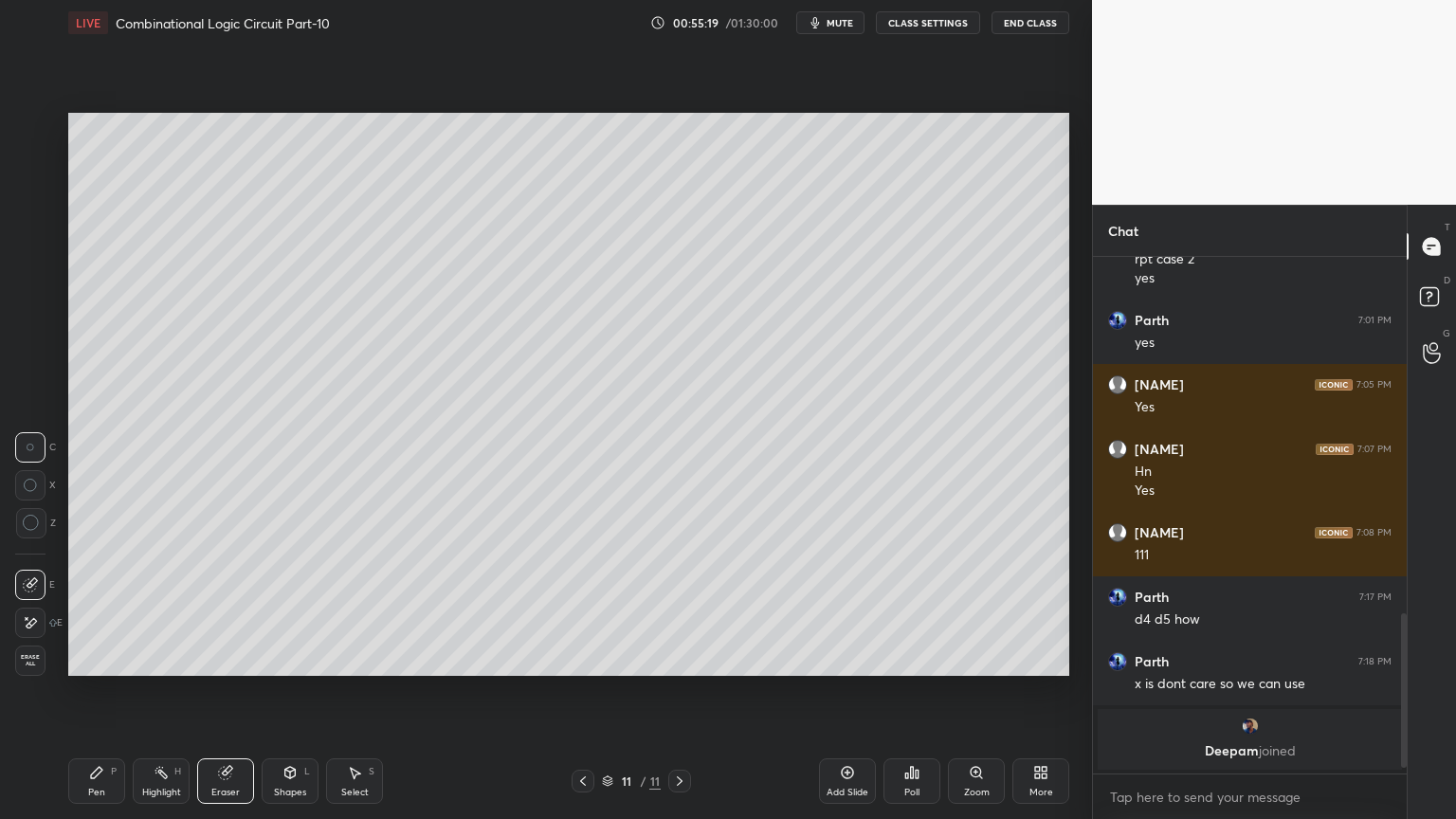click 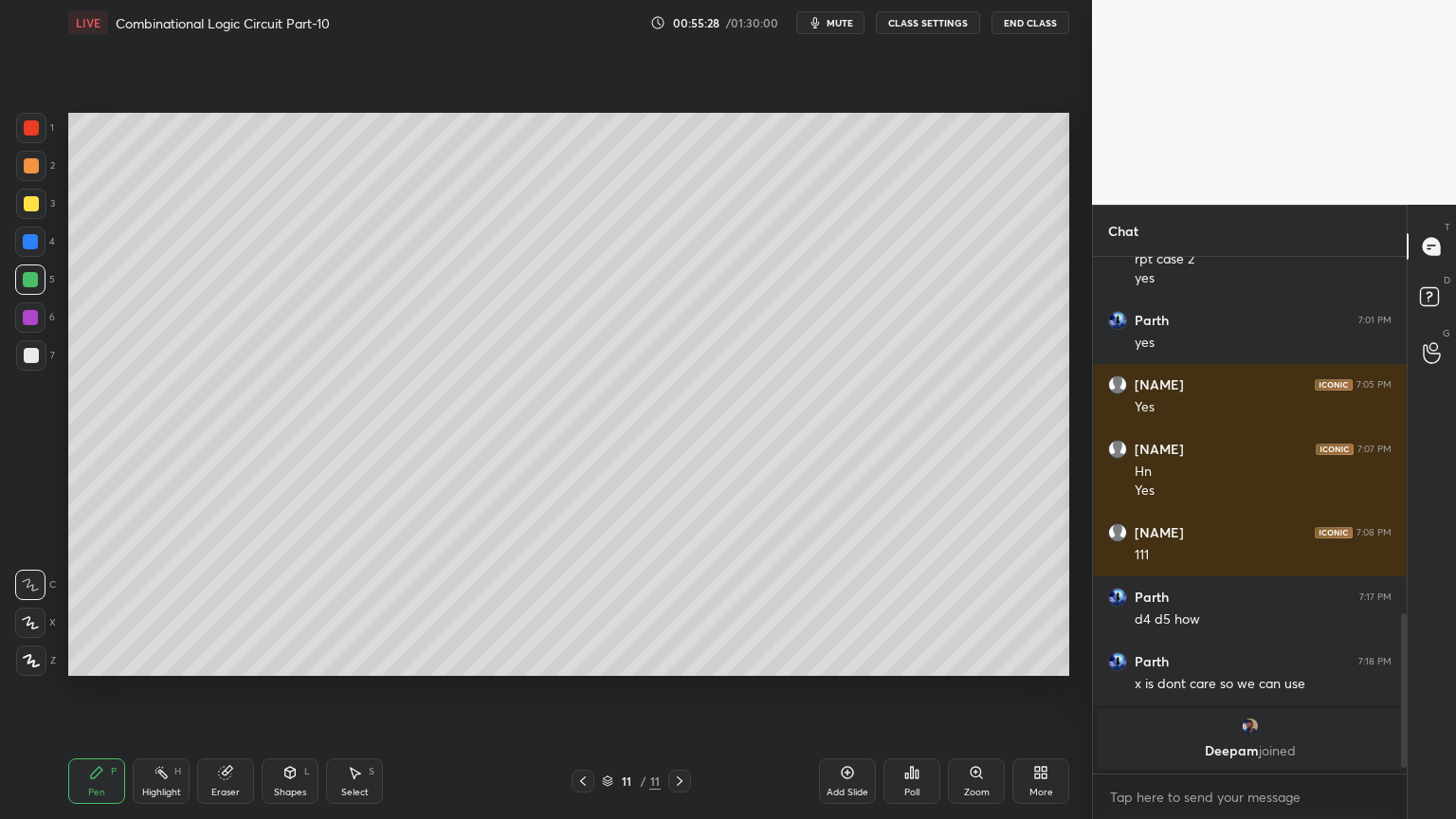 click on "mute" at bounding box center (840, 23) 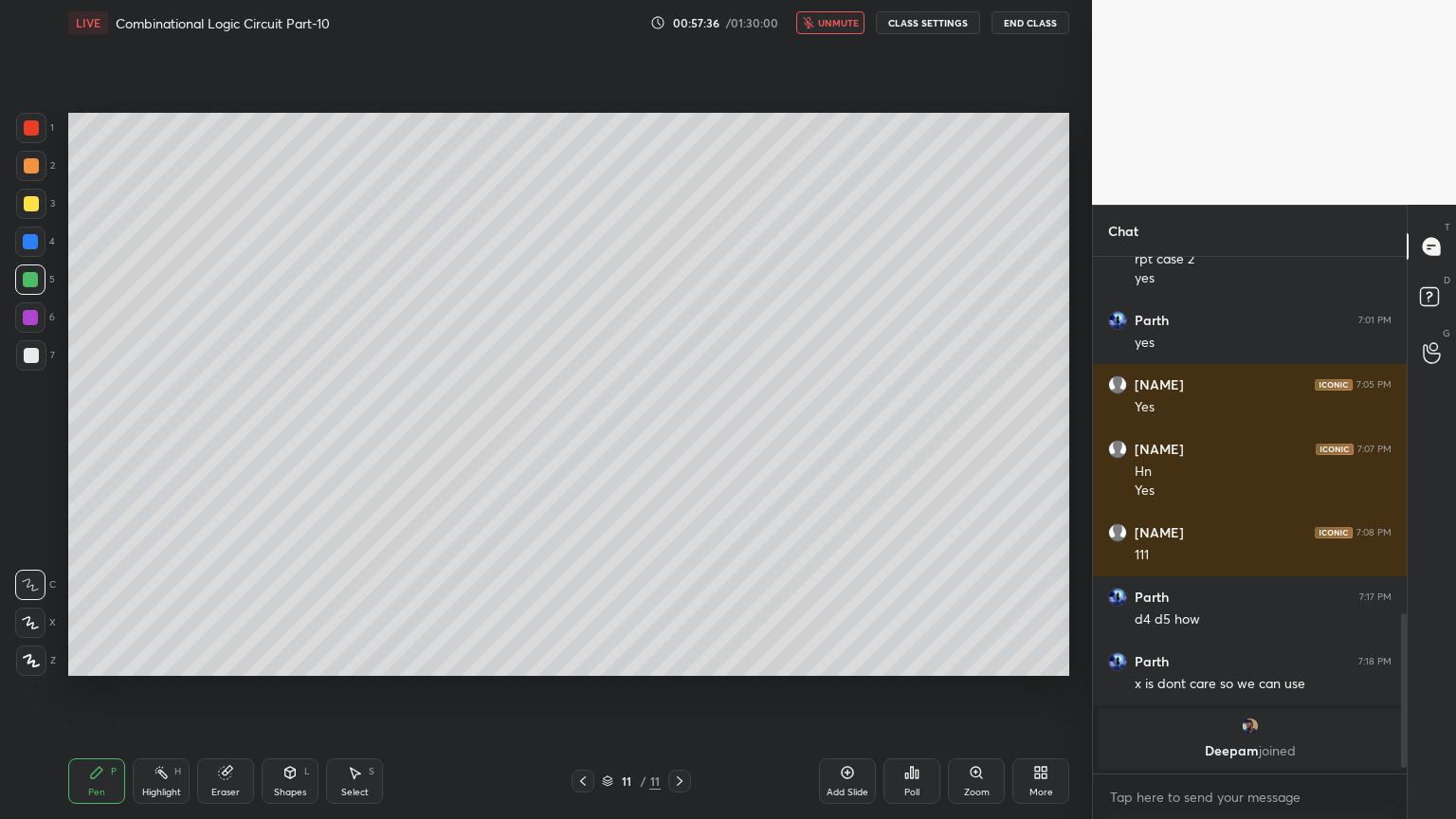 click on "Idle time detected You have been inactive for more than a minute while taking the class. Your audio and video will be  paused in 53s" at bounding box center (546, 1228) 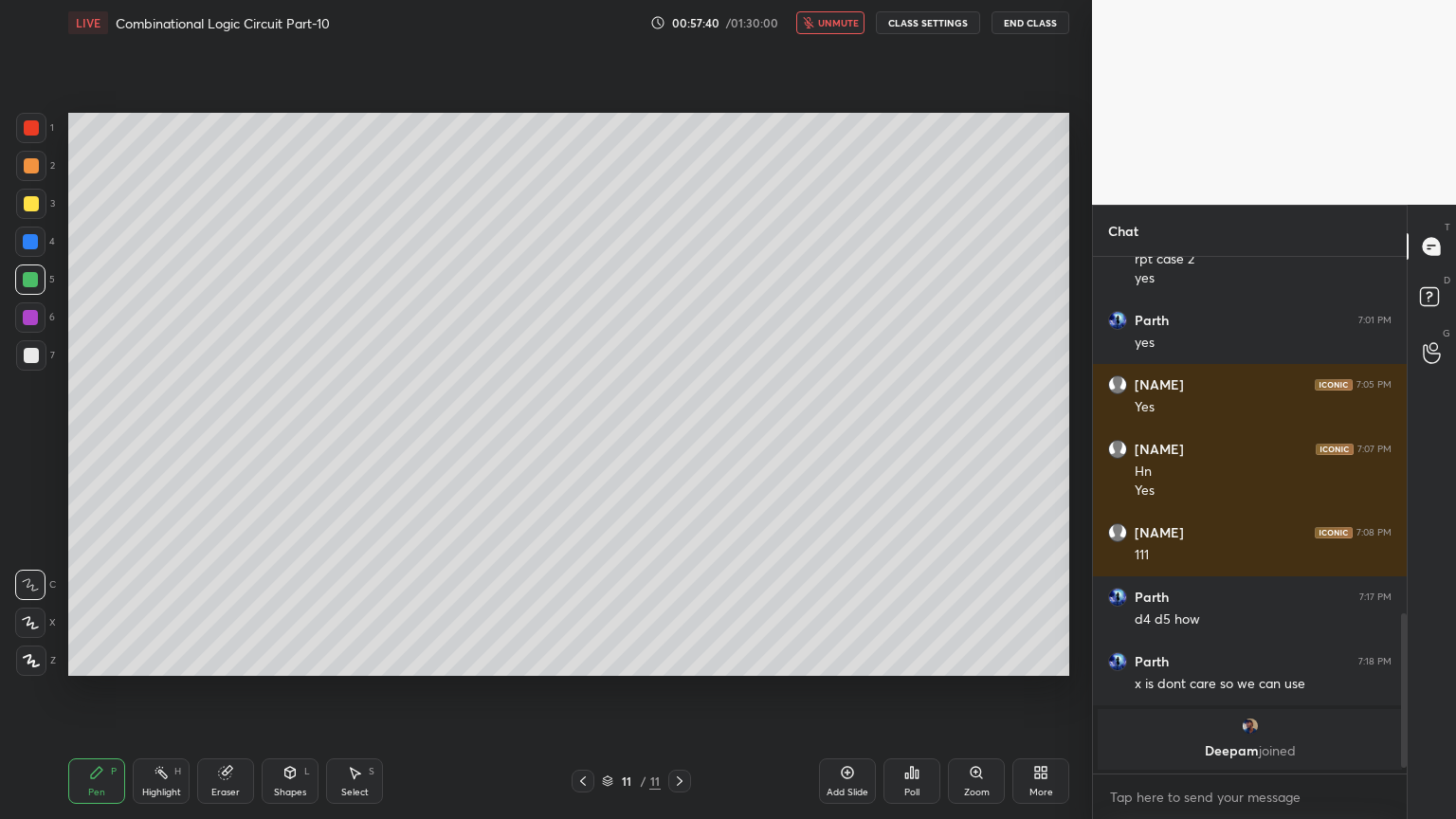 click at bounding box center [31, 166] 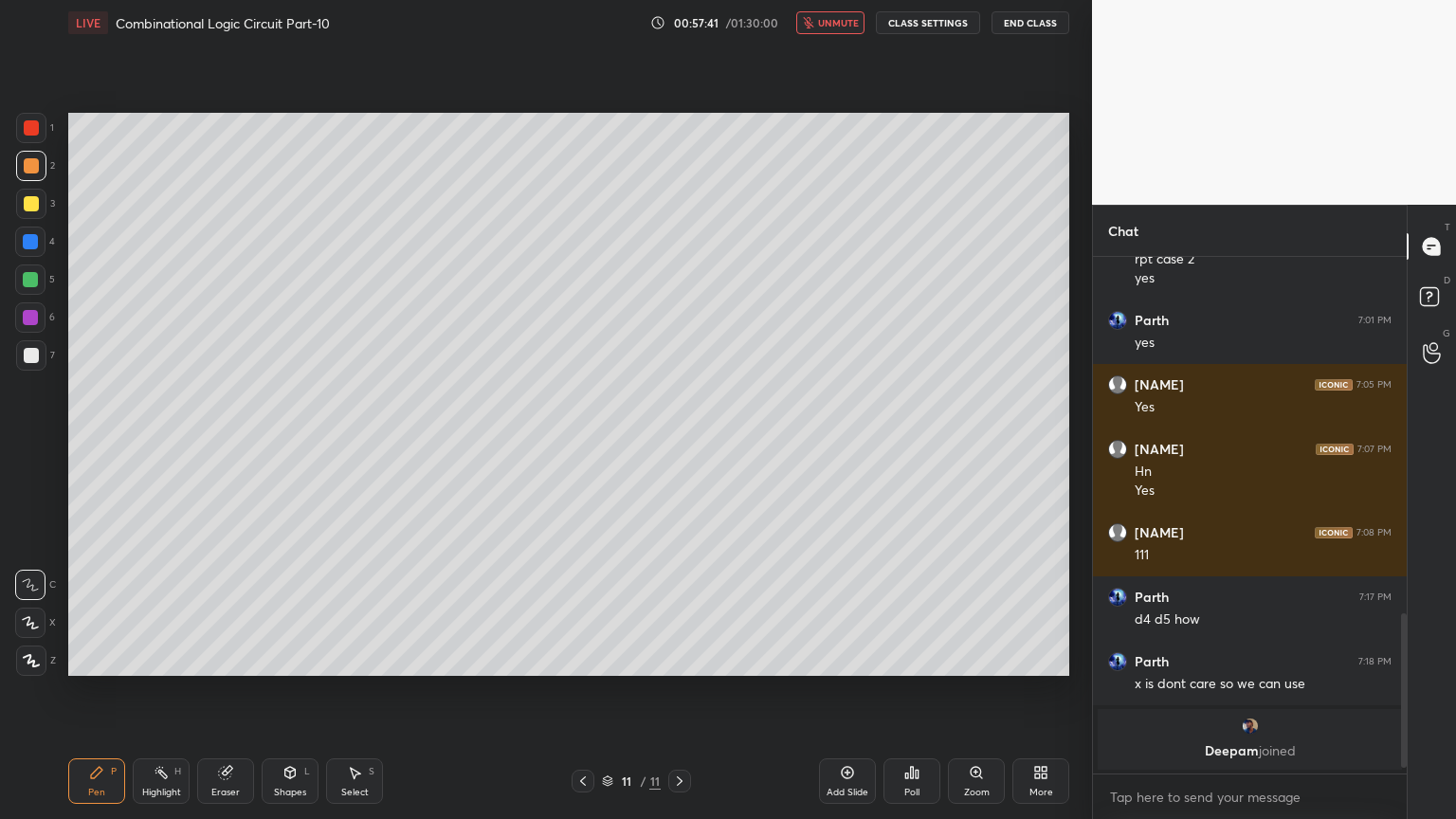 click at bounding box center (30, 623) 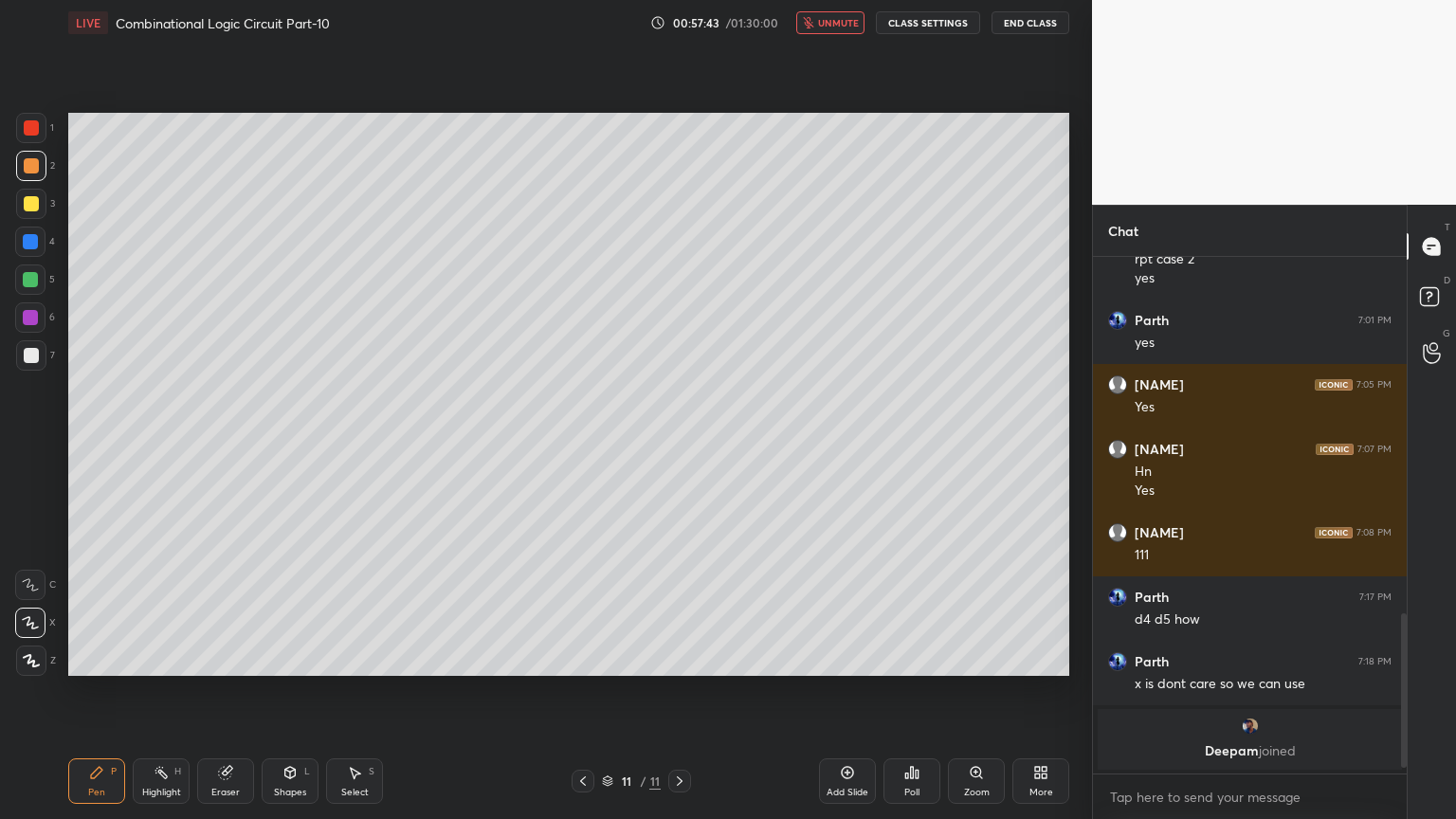 click on "unmute" at bounding box center [838, 23] 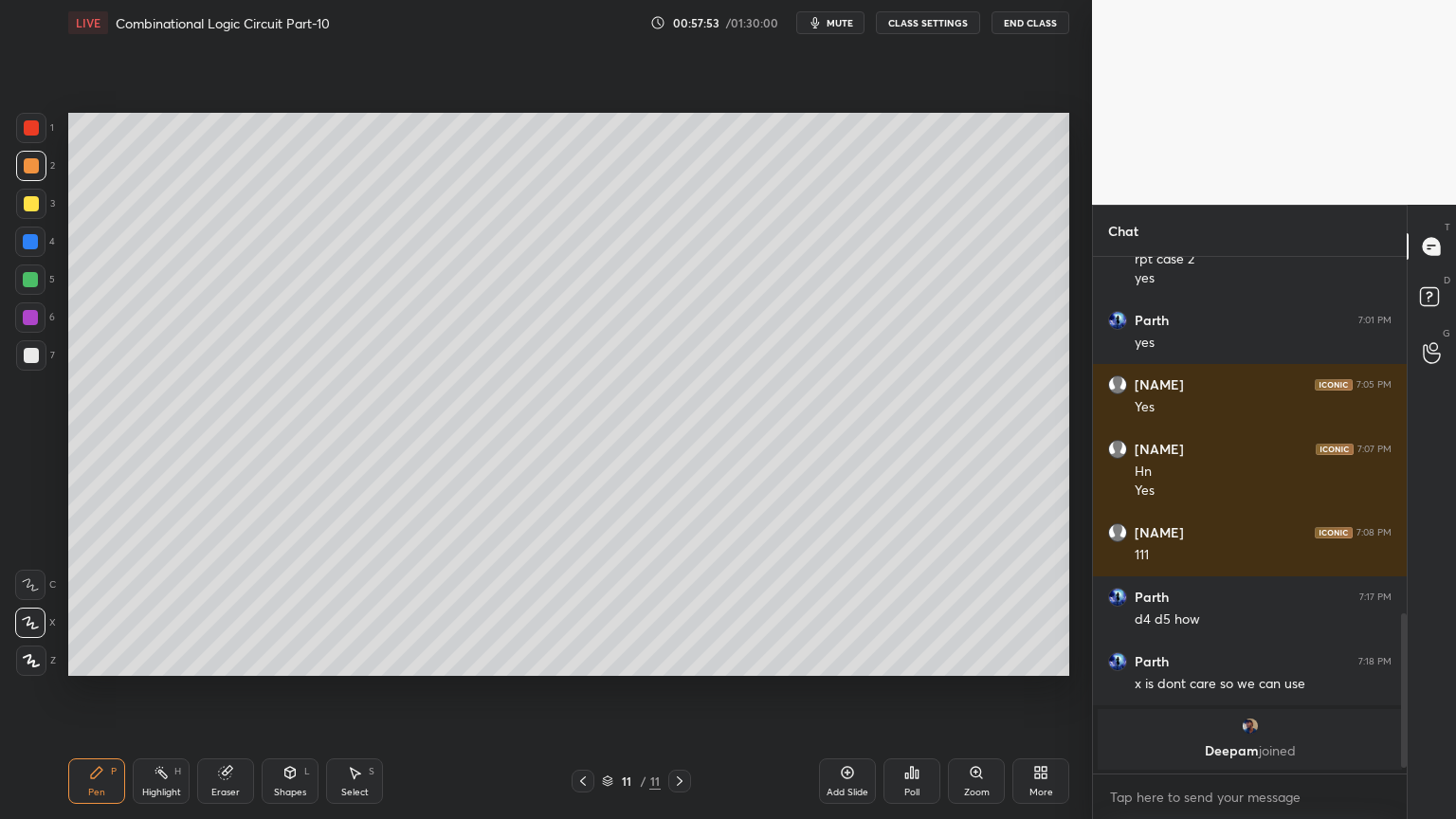 click on "Shapes L" at bounding box center (290, 781) 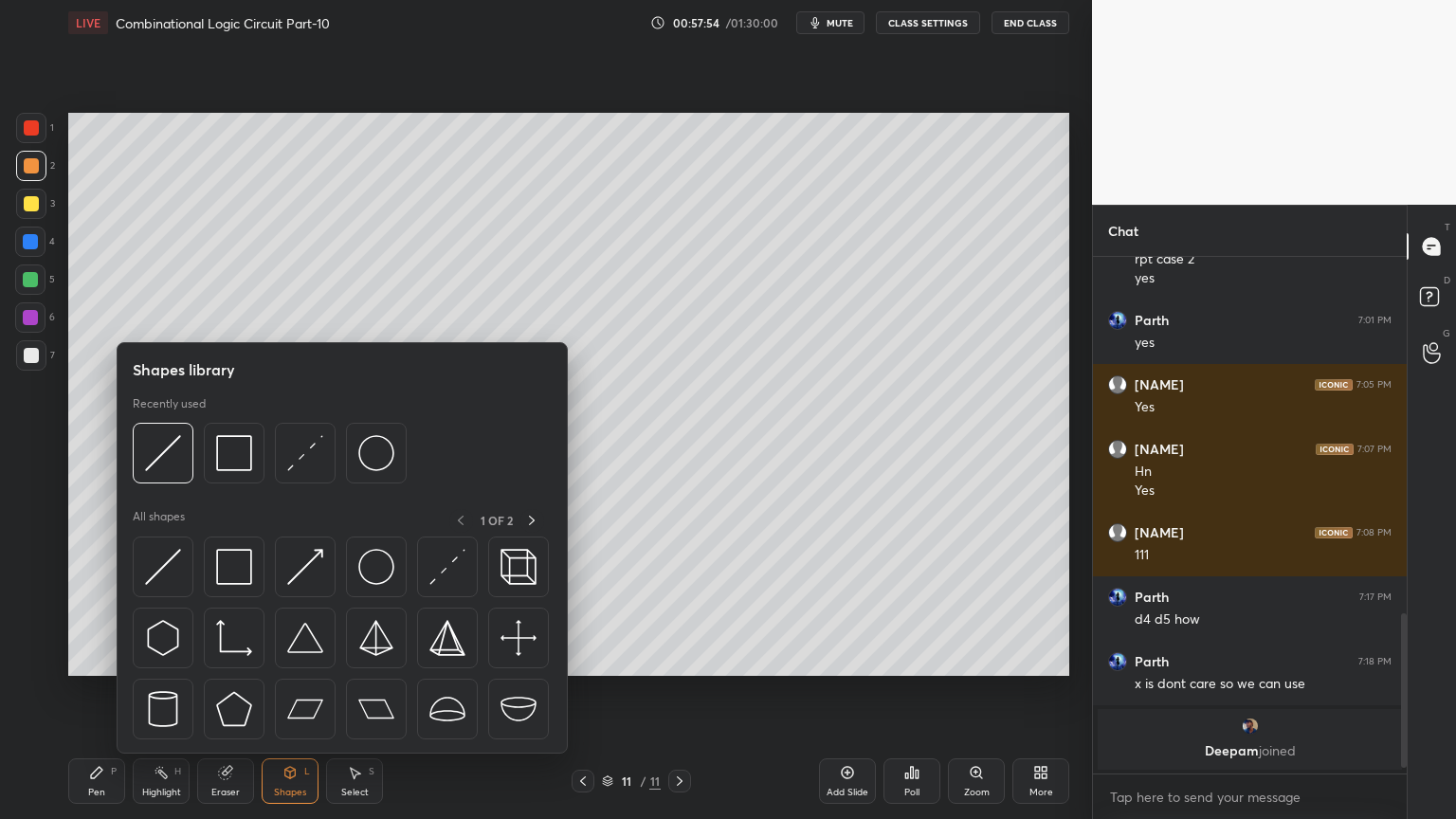click at bounding box center (30, 242) 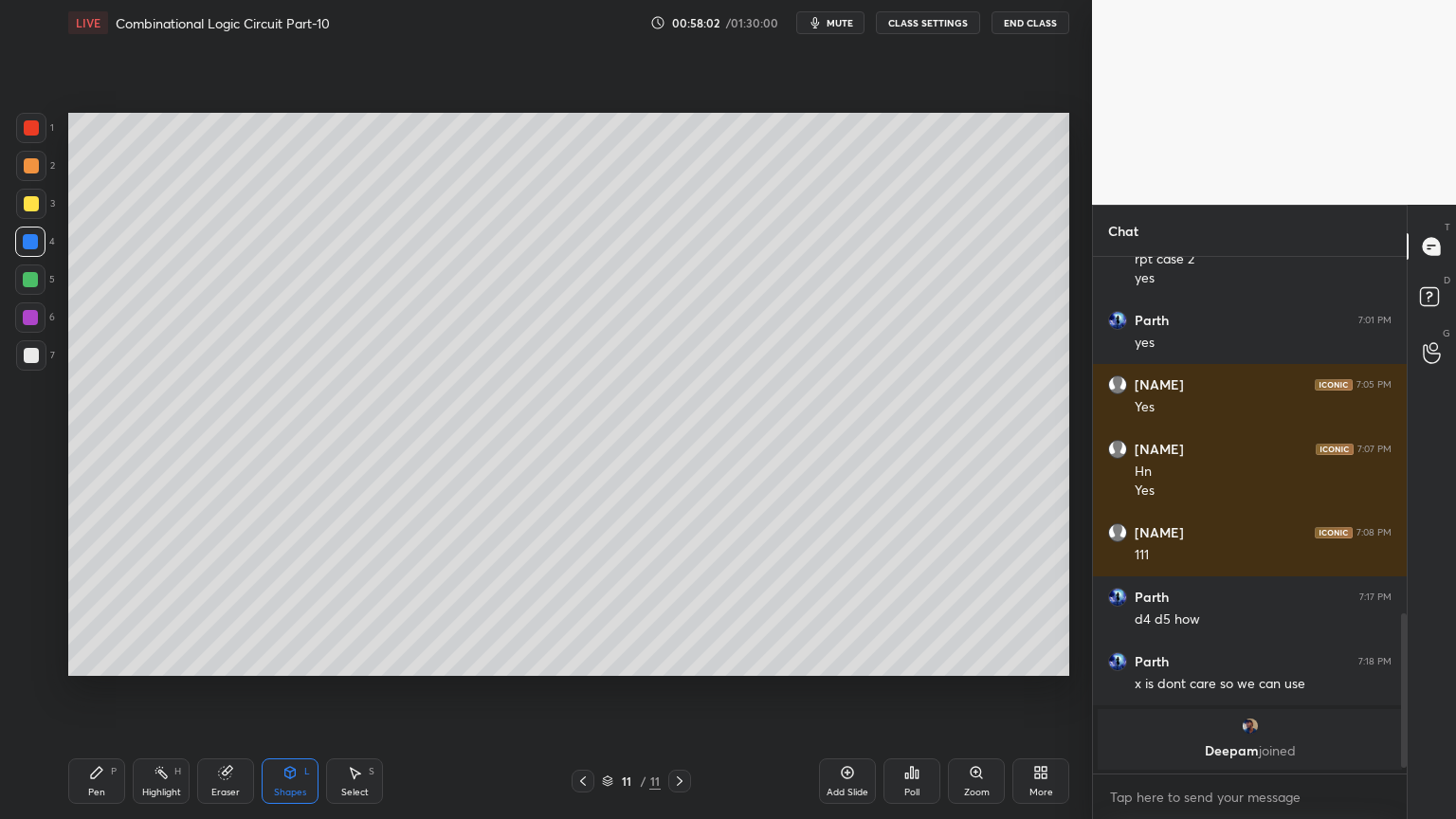 click on "Eraser" at bounding box center [226, 781] 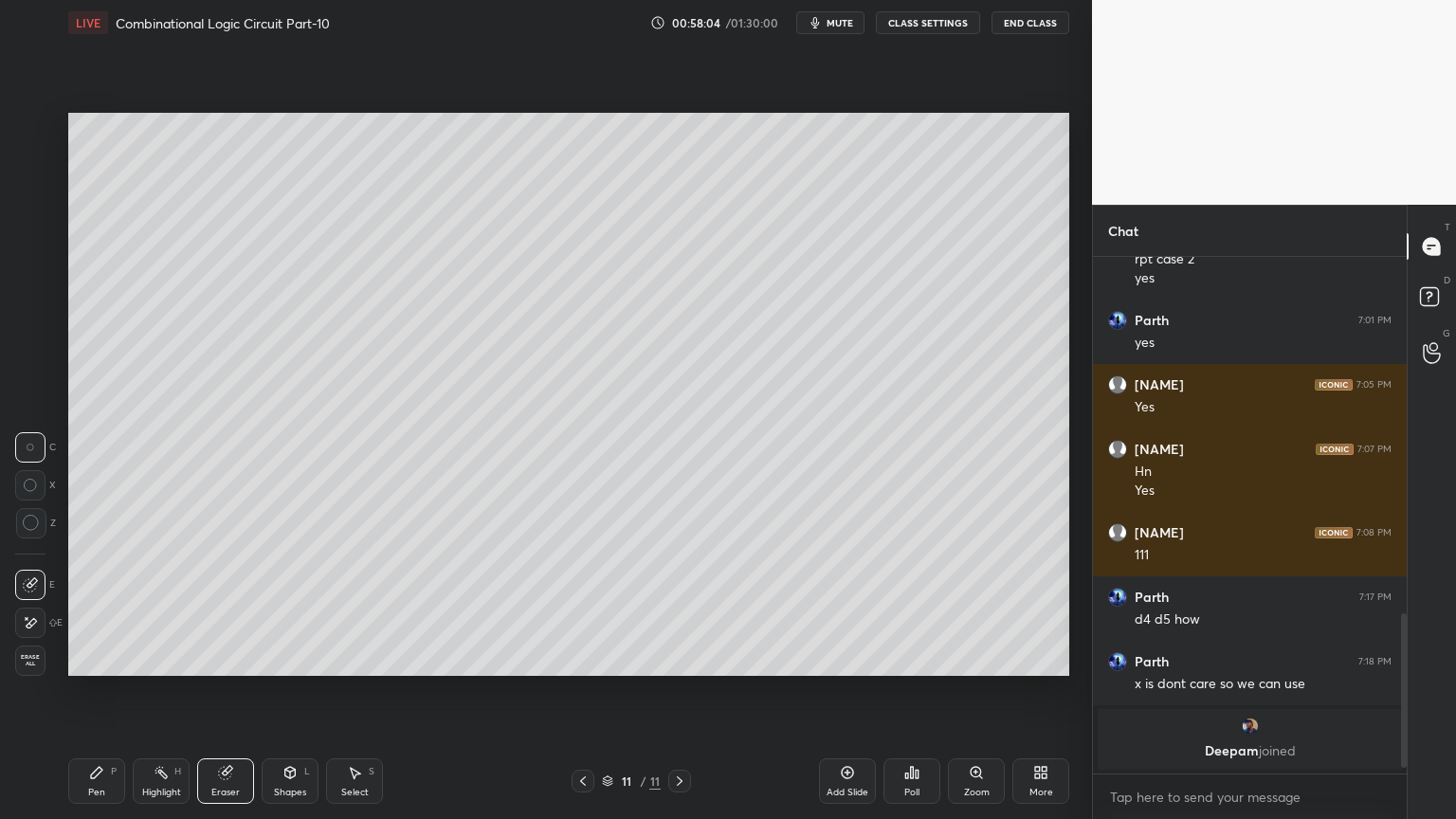 click 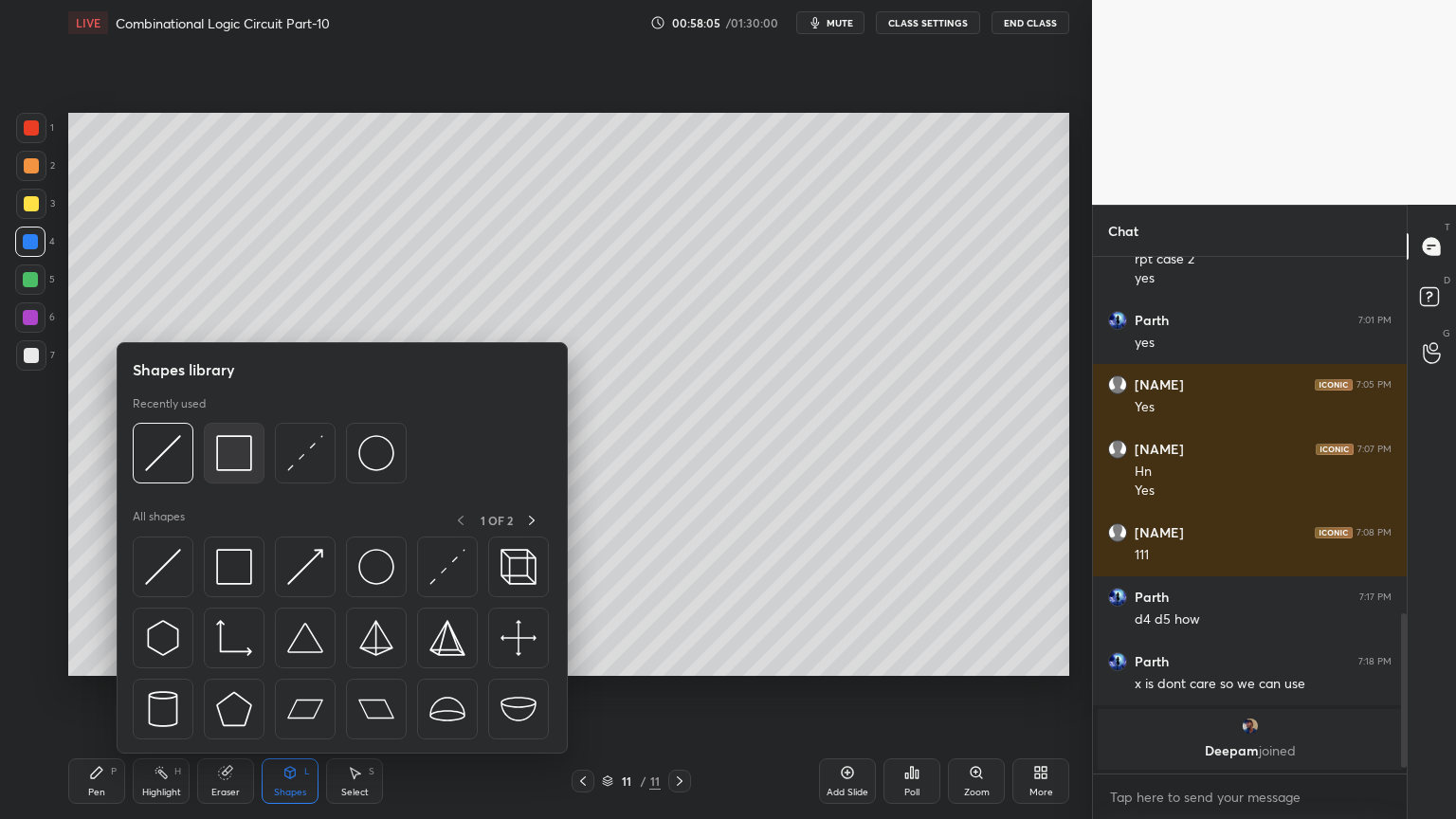 click at bounding box center (234, 453) 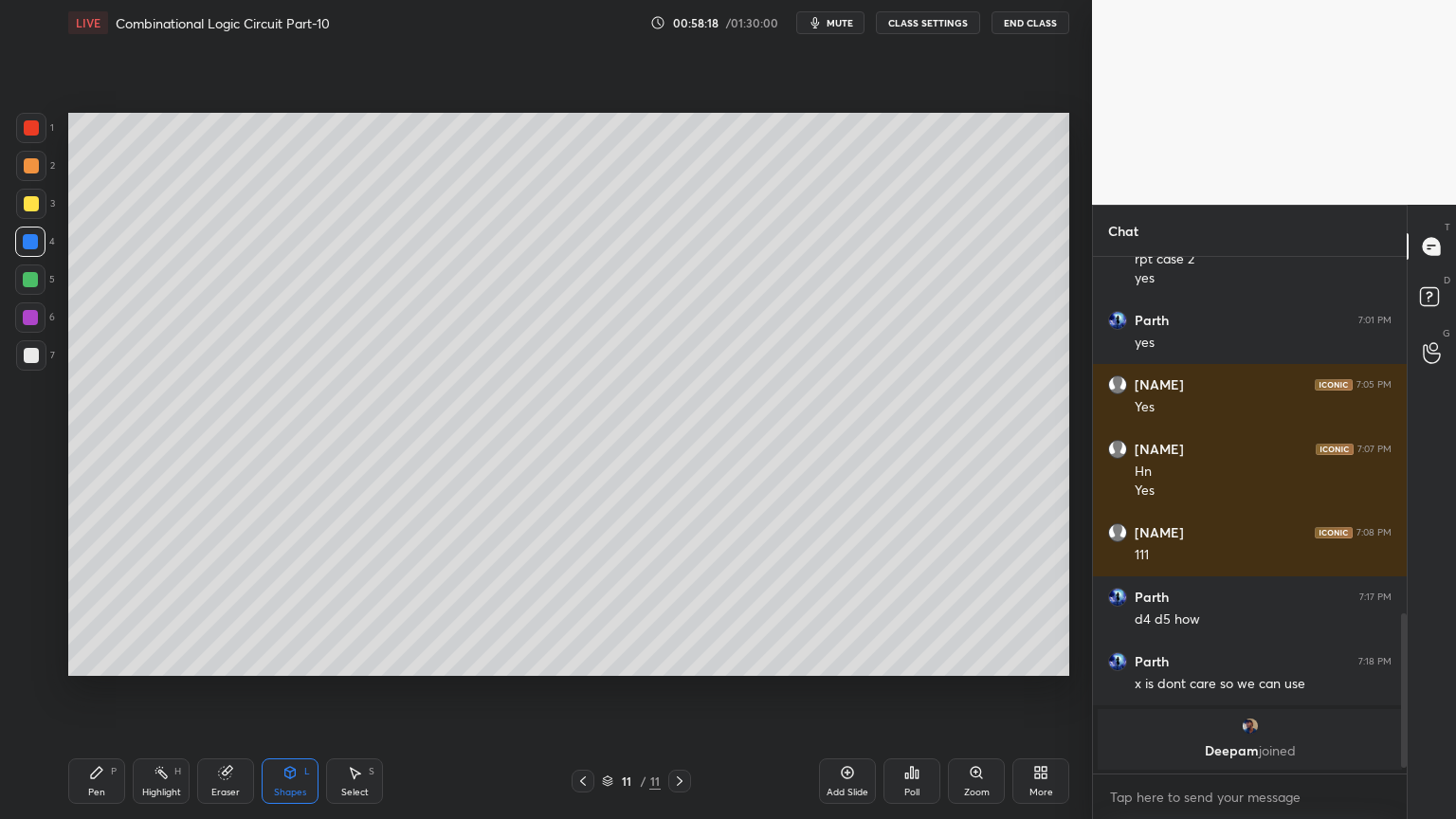 click on "Shapes L" at bounding box center [290, 781] 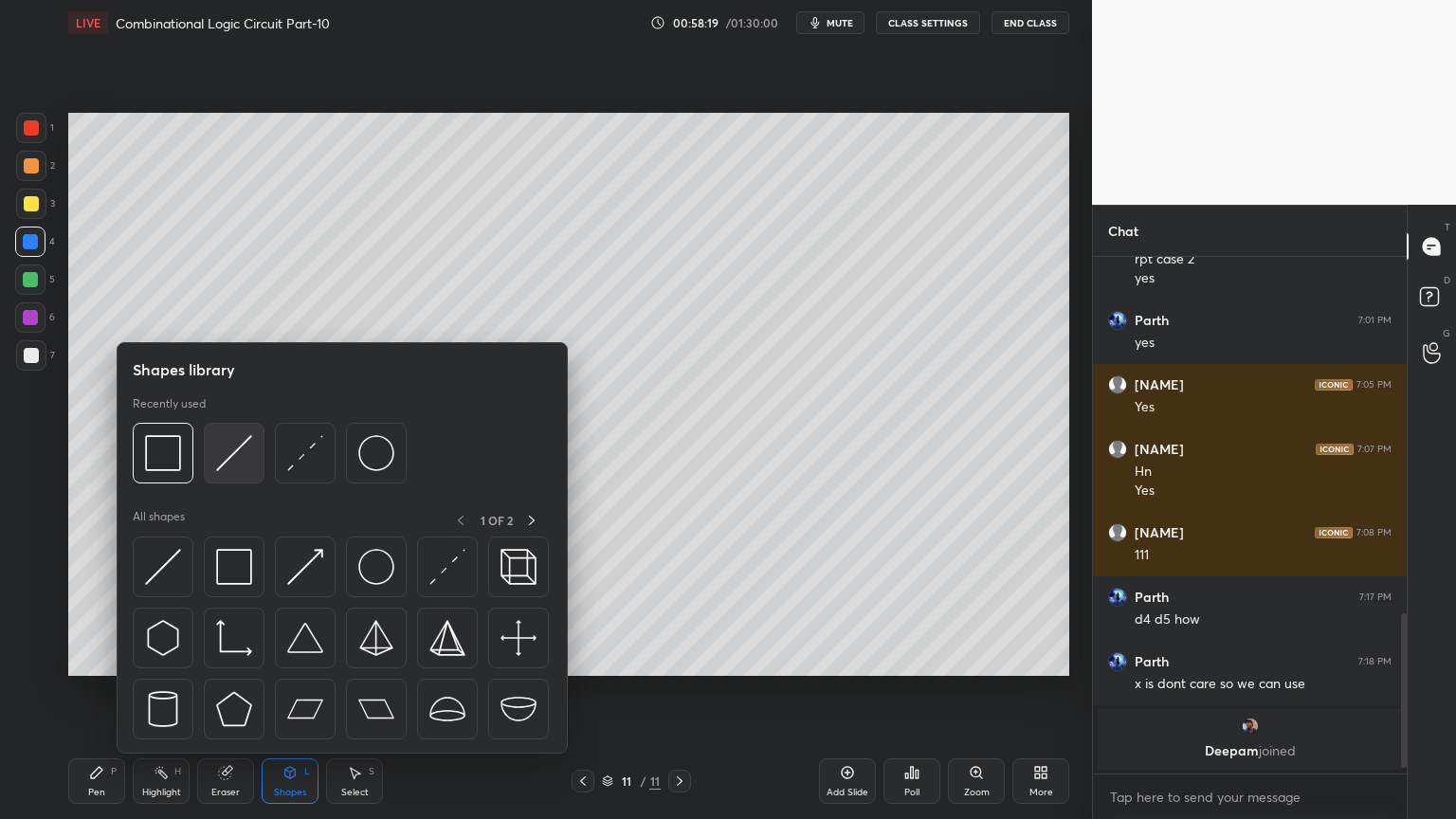 click at bounding box center (234, 453) 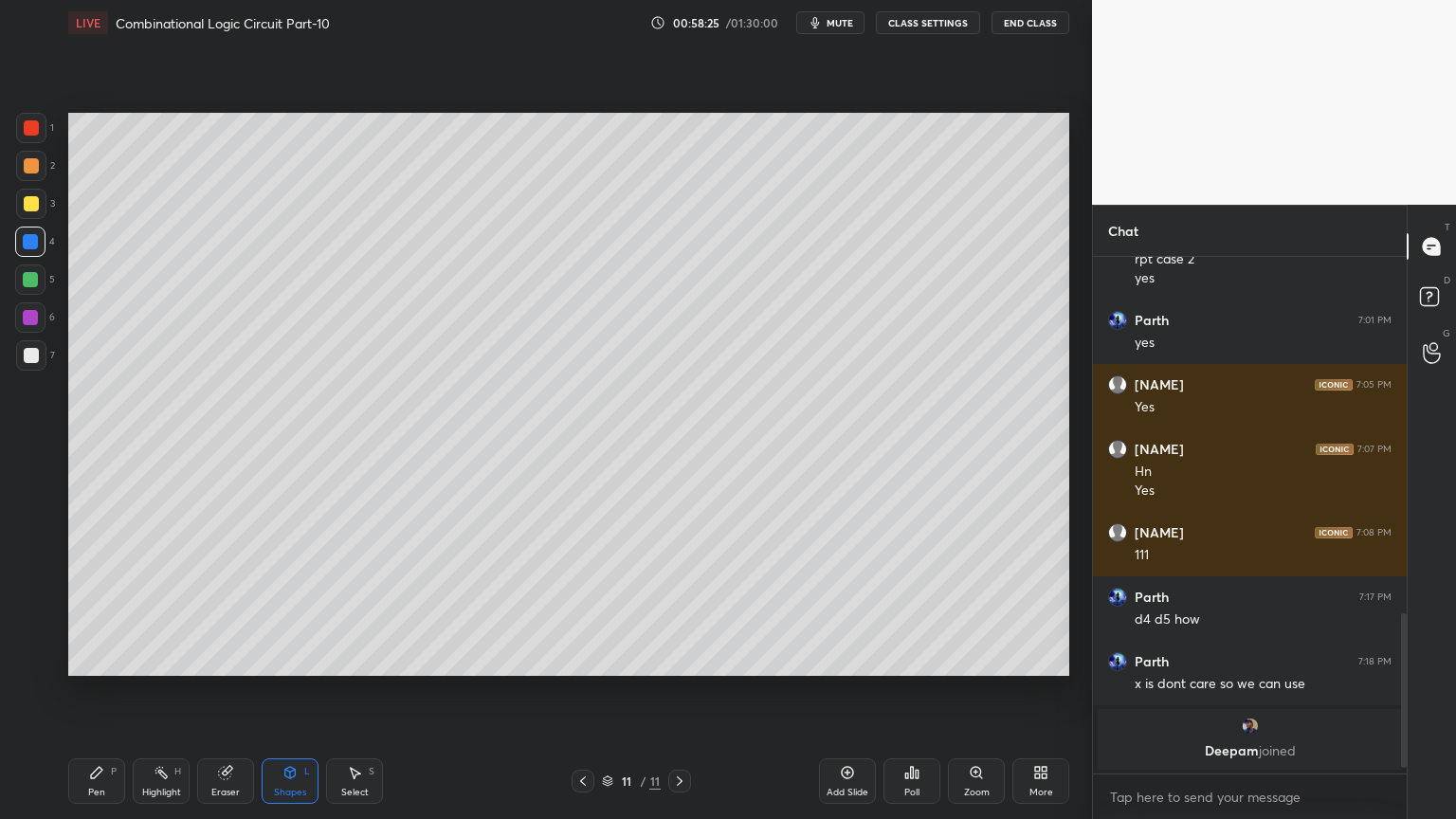 click 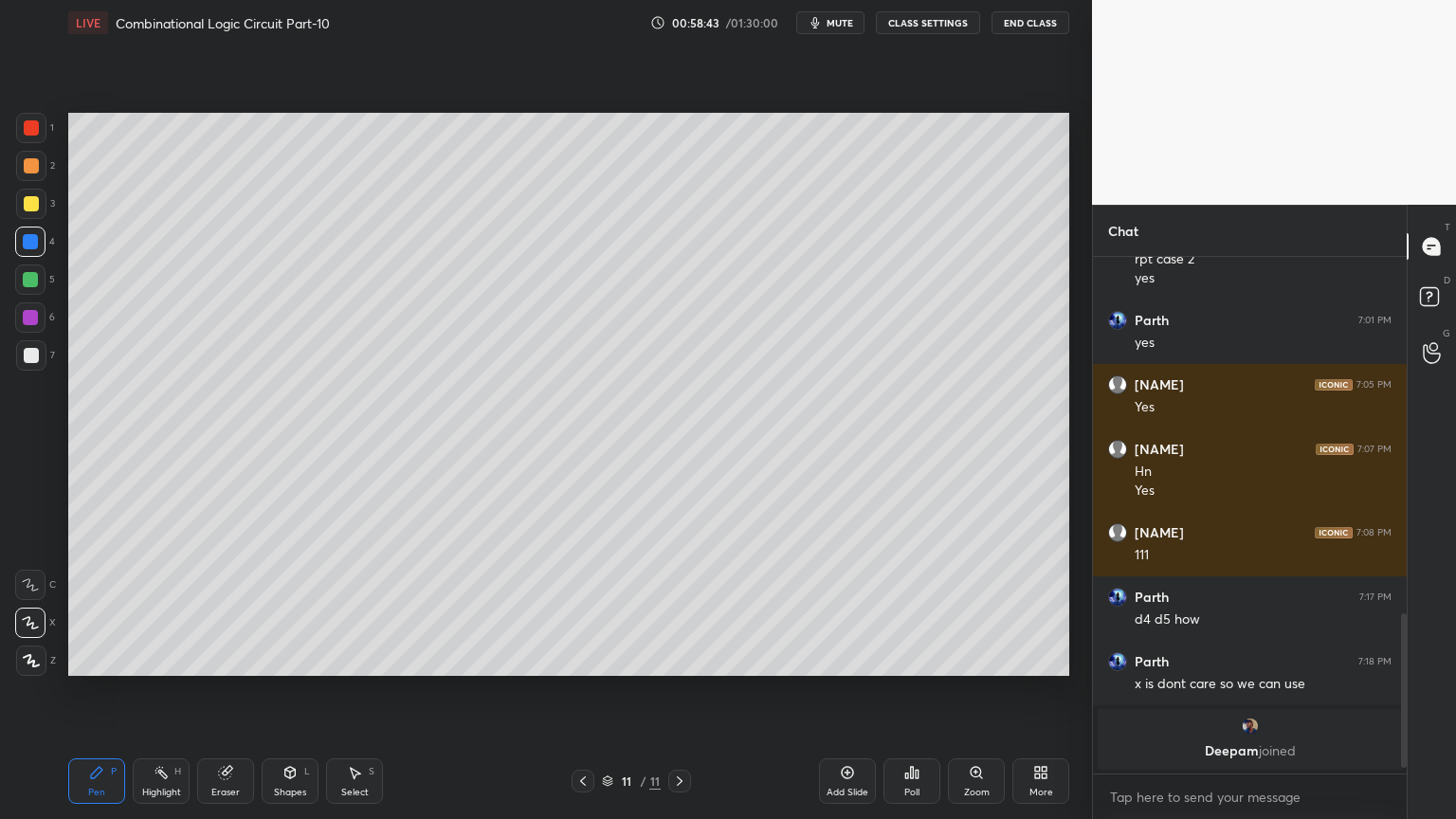 click on "Shapes L" at bounding box center (290, 781) 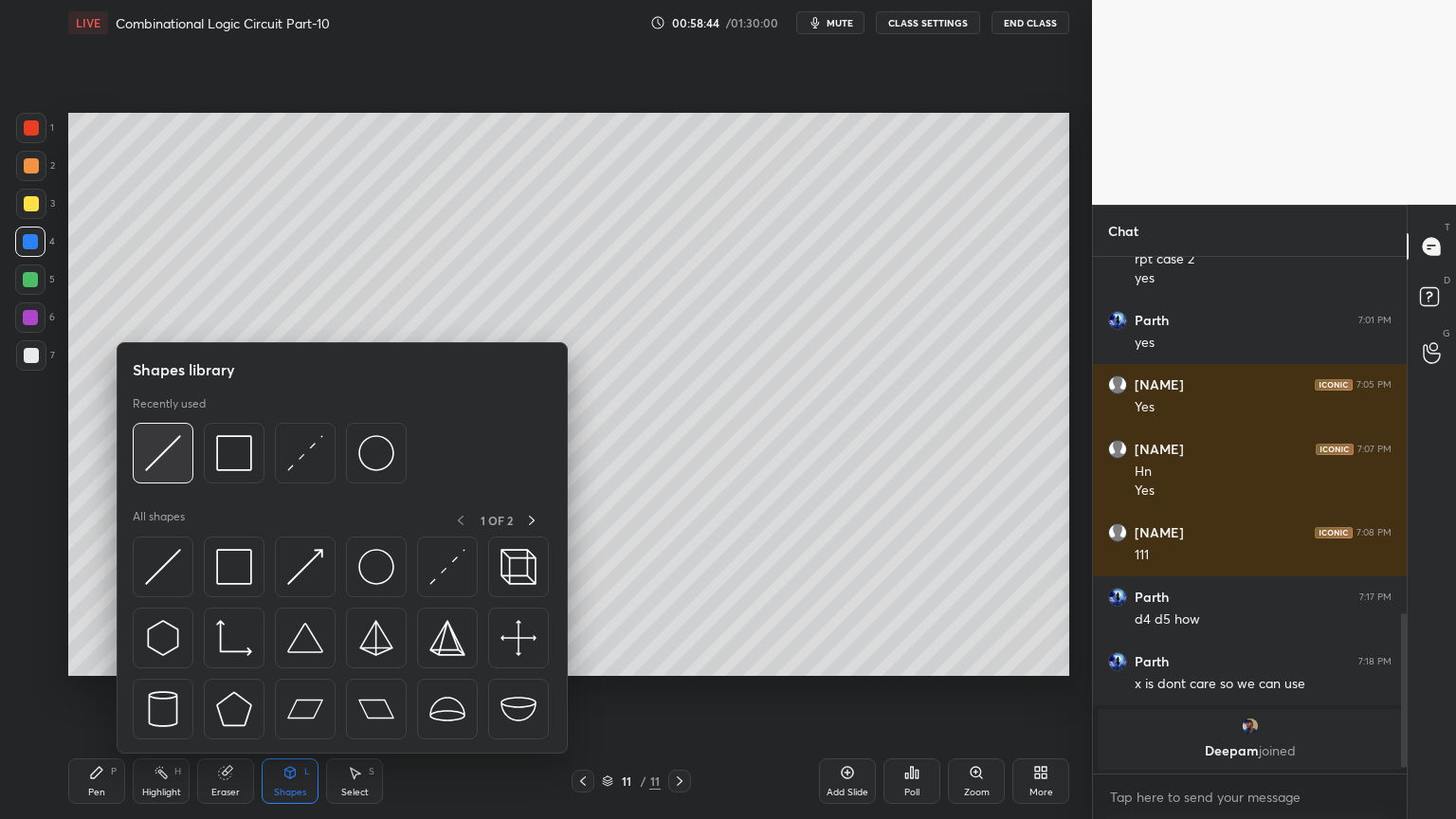 click at bounding box center [163, 453] 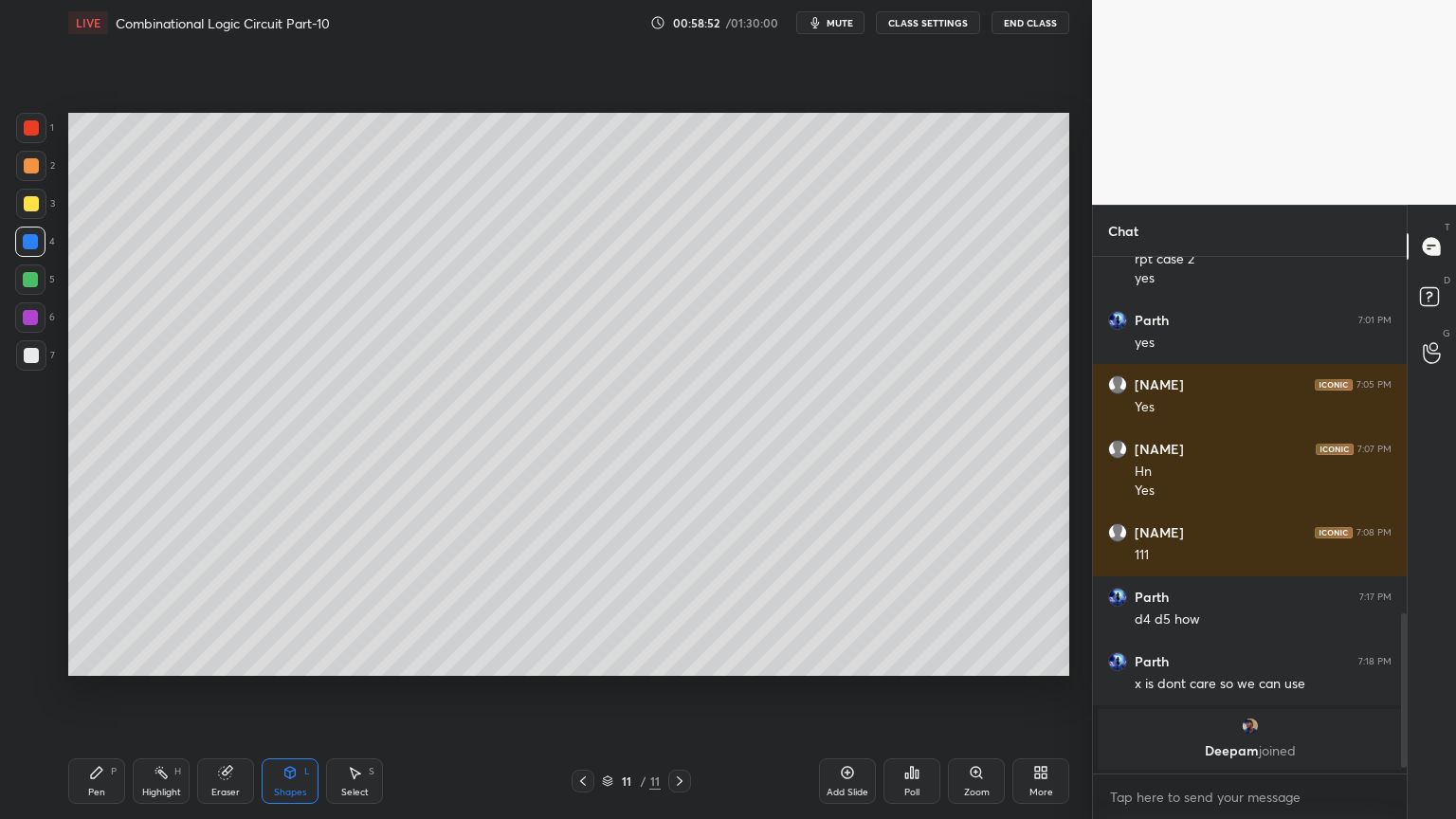 click on "Pen P" at bounding box center (97, 781) 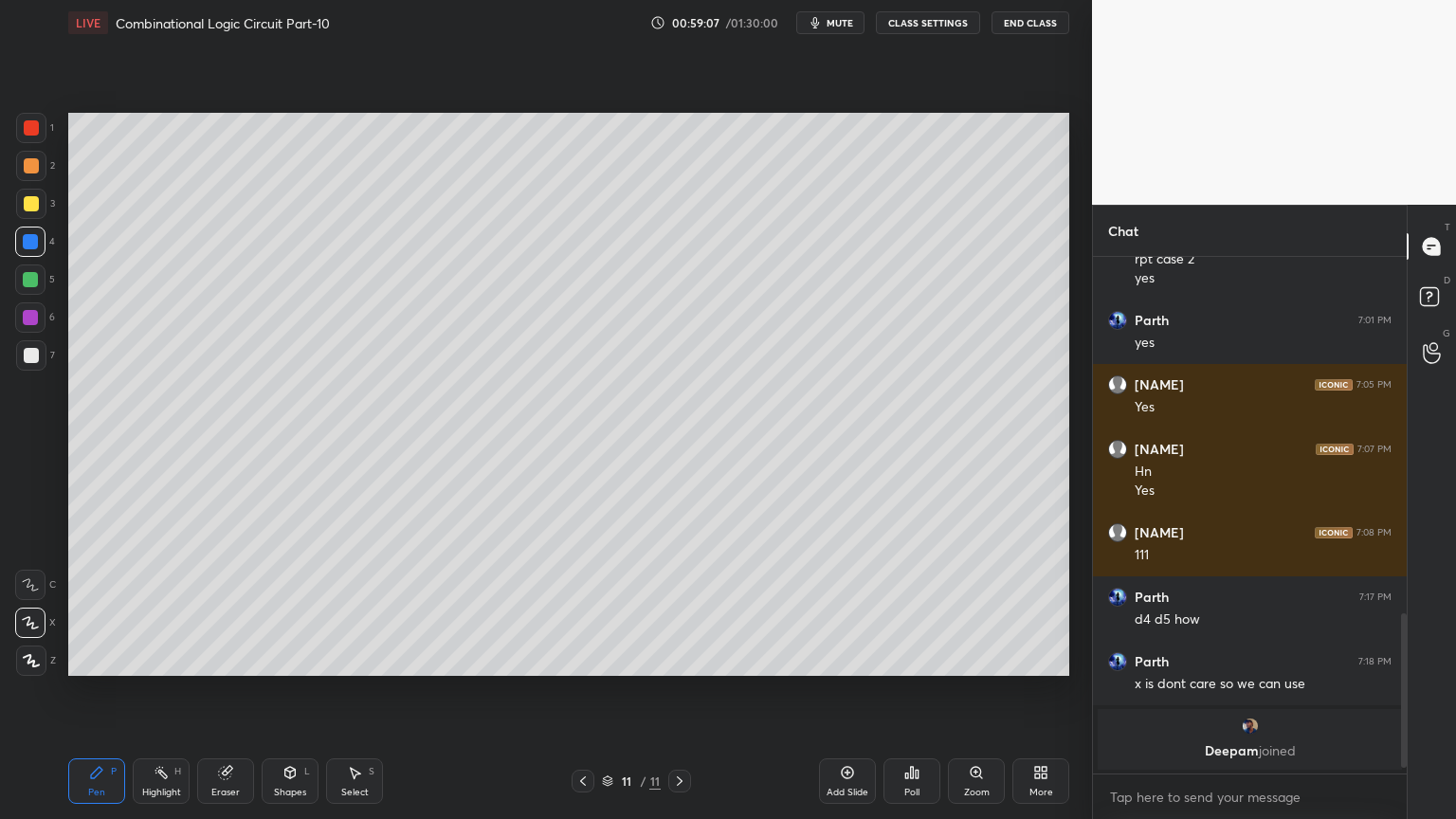 click at bounding box center [31, 355] 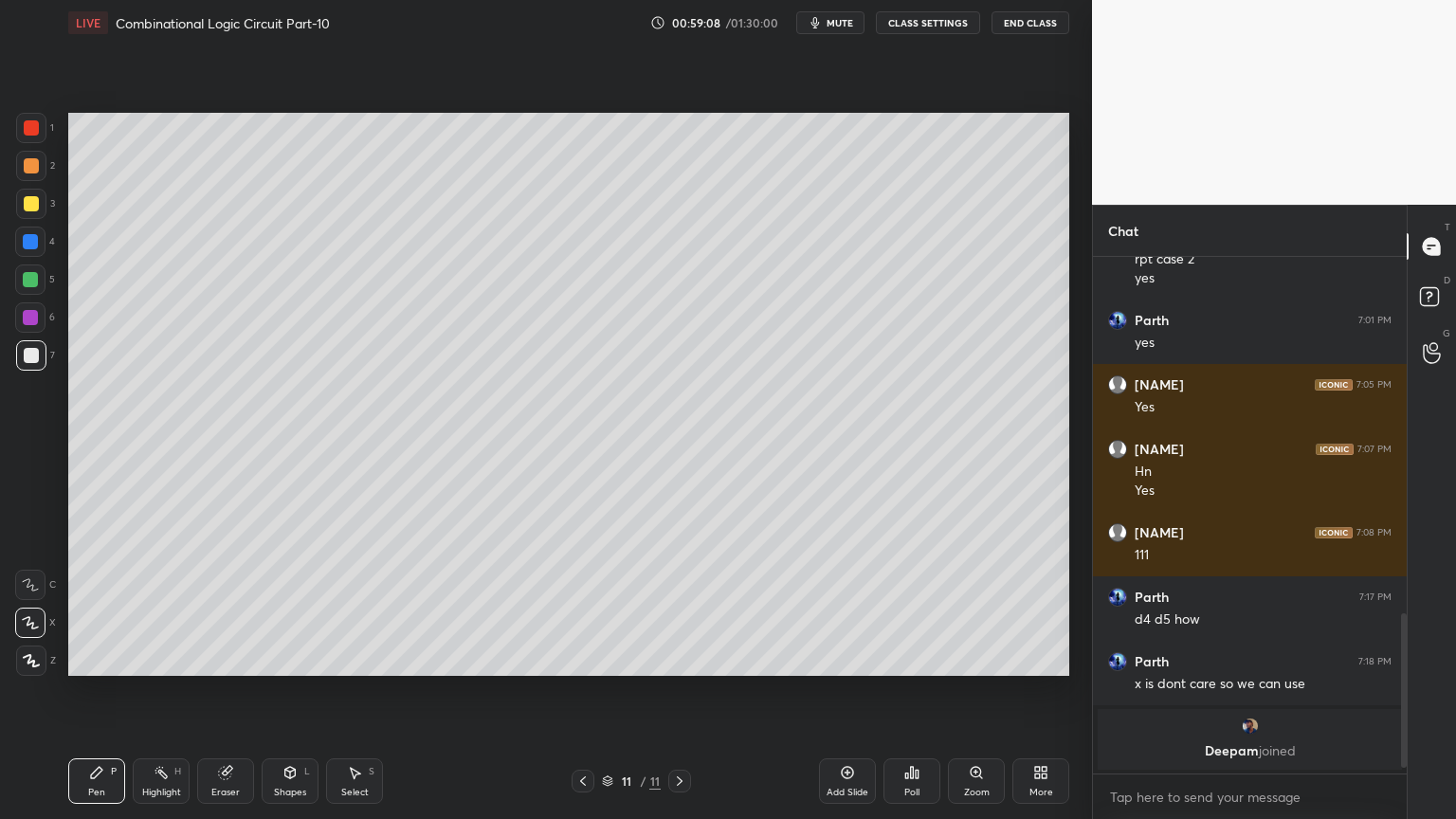 click at bounding box center (30, 585) 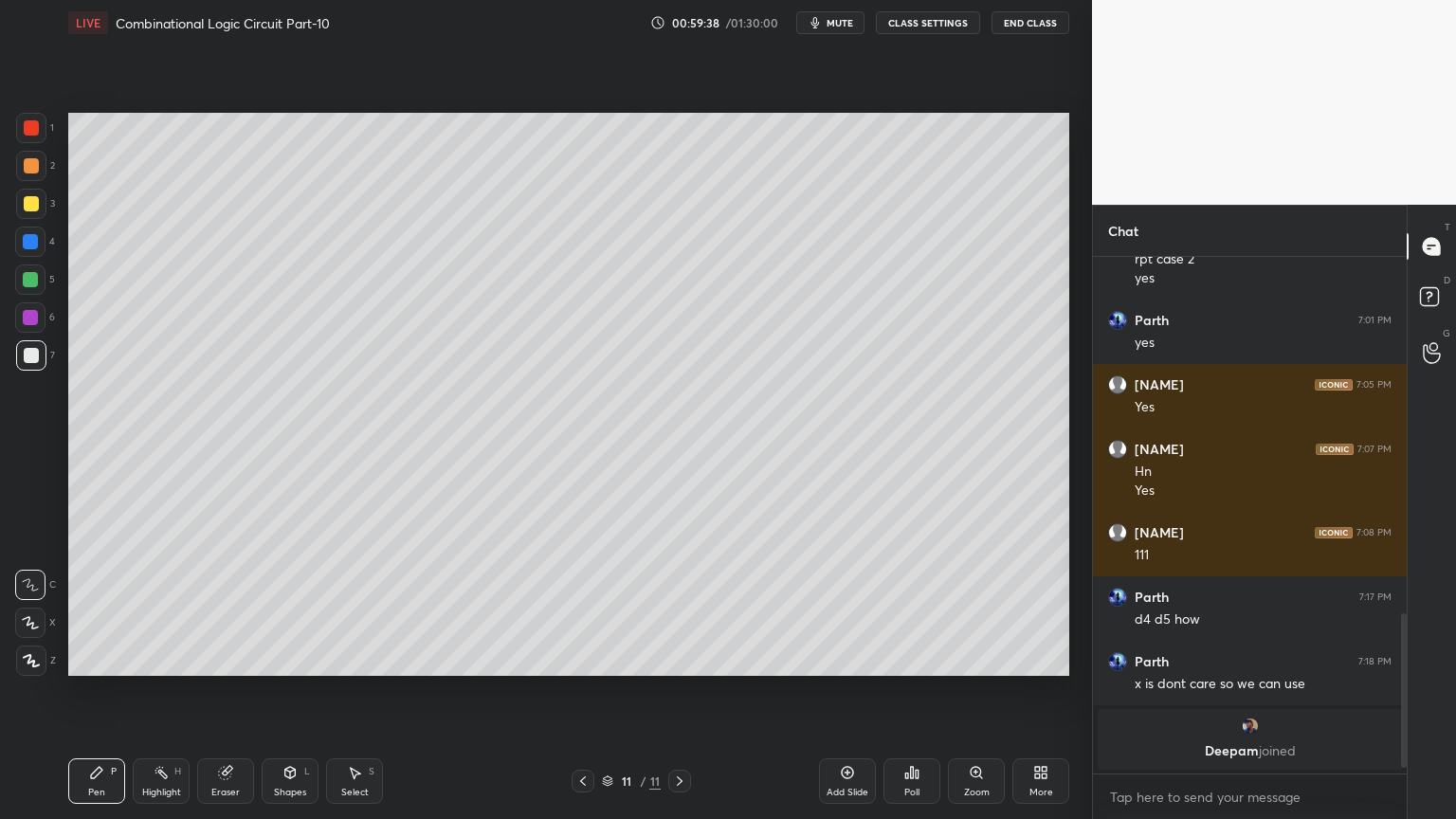 click on "Highlight H" at bounding box center (161, 781) 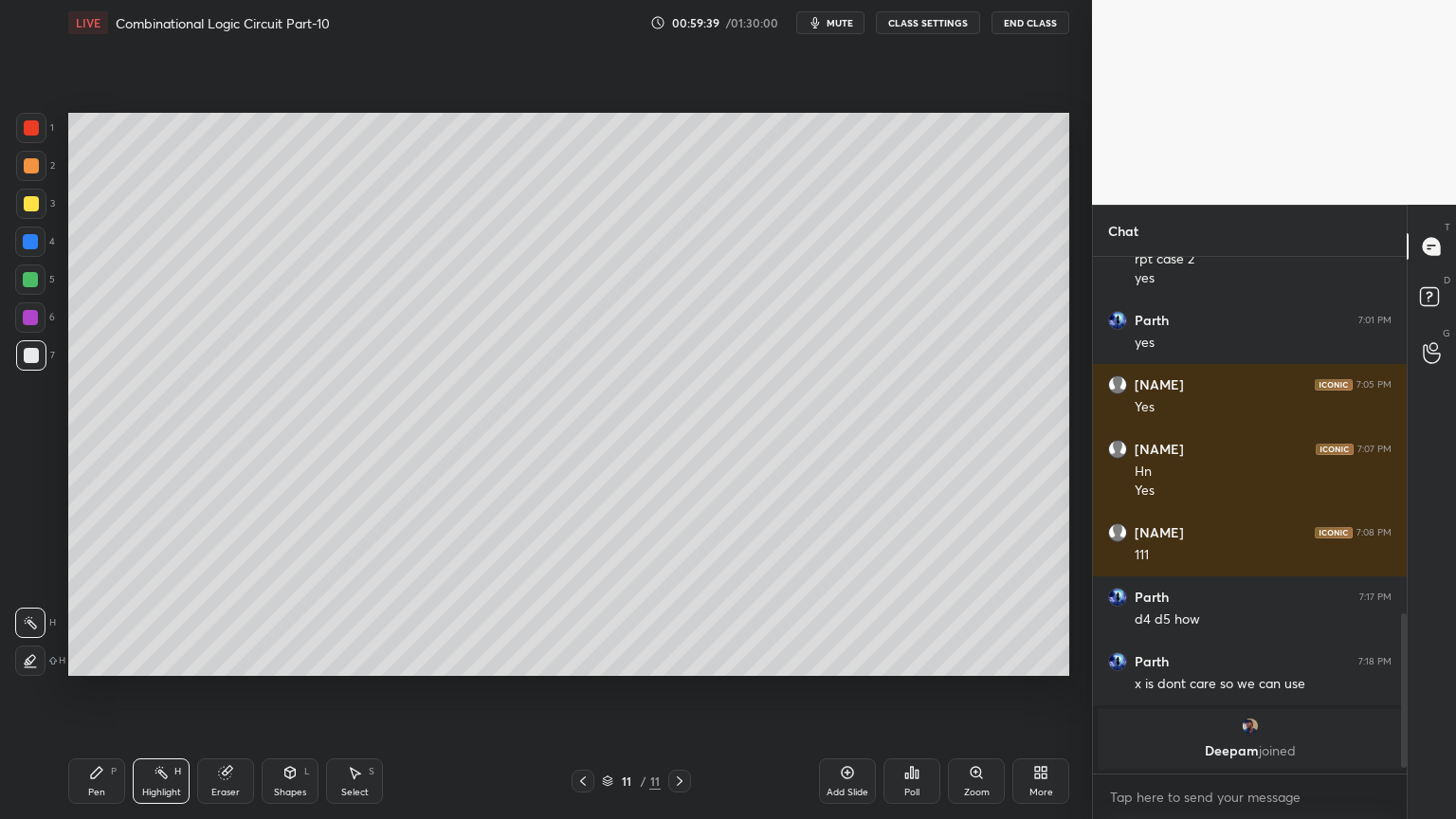 click at bounding box center [31, 204] 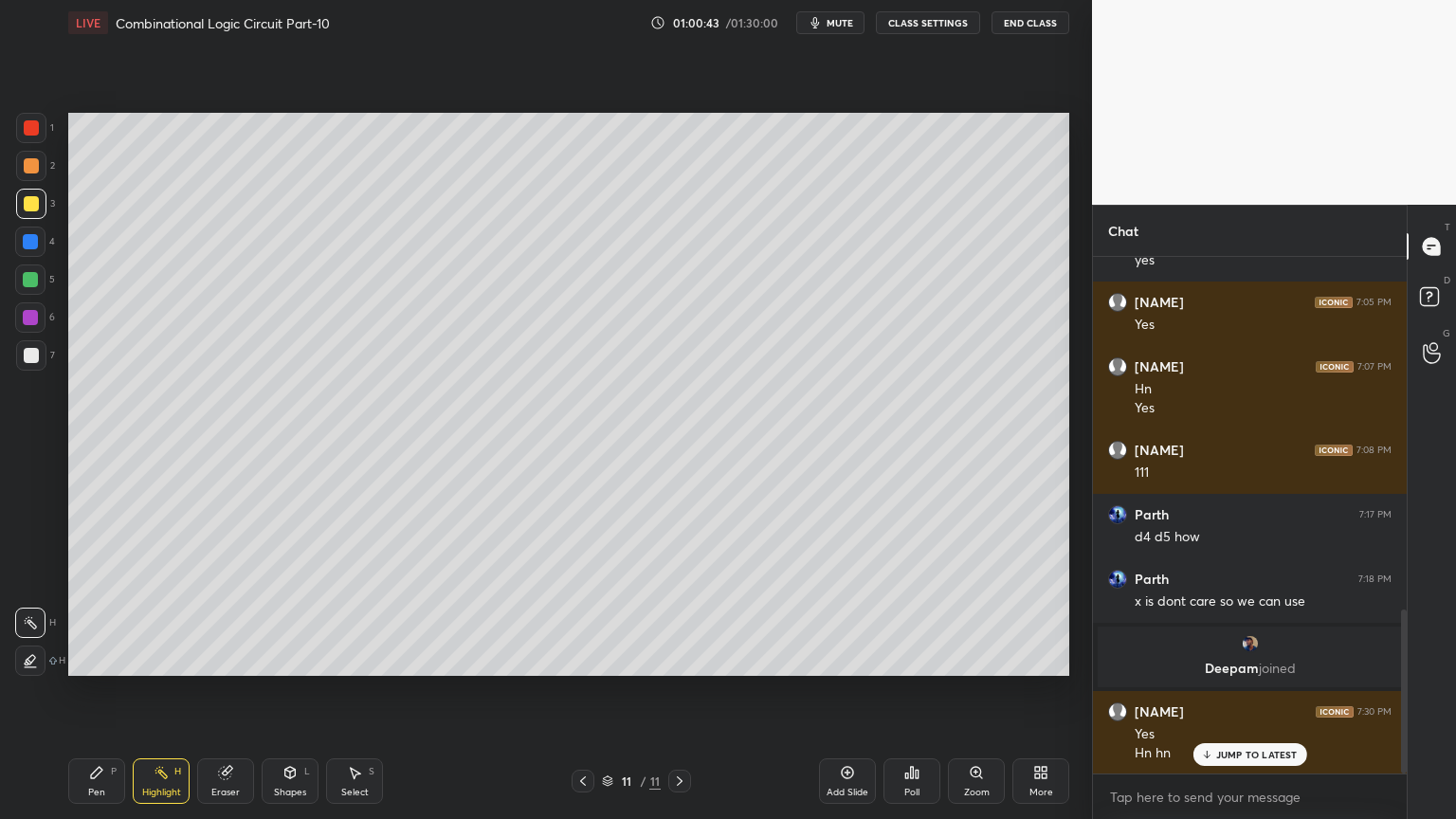 scroll, scrollTop: 1175, scrollLeft: 0, axis: vertical 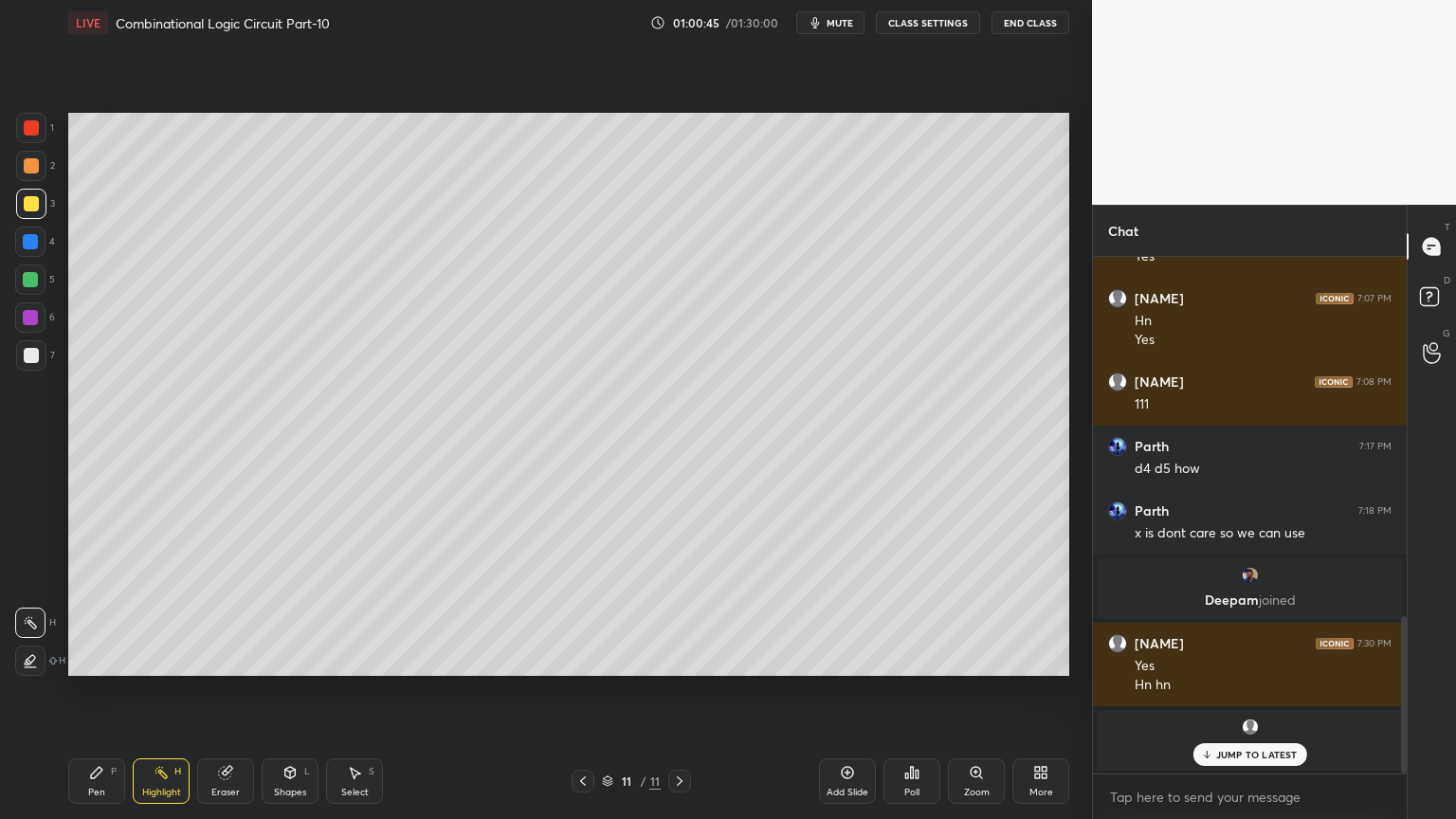 click on "JUMP TO LATEST" at bounding box center [1257, 755] 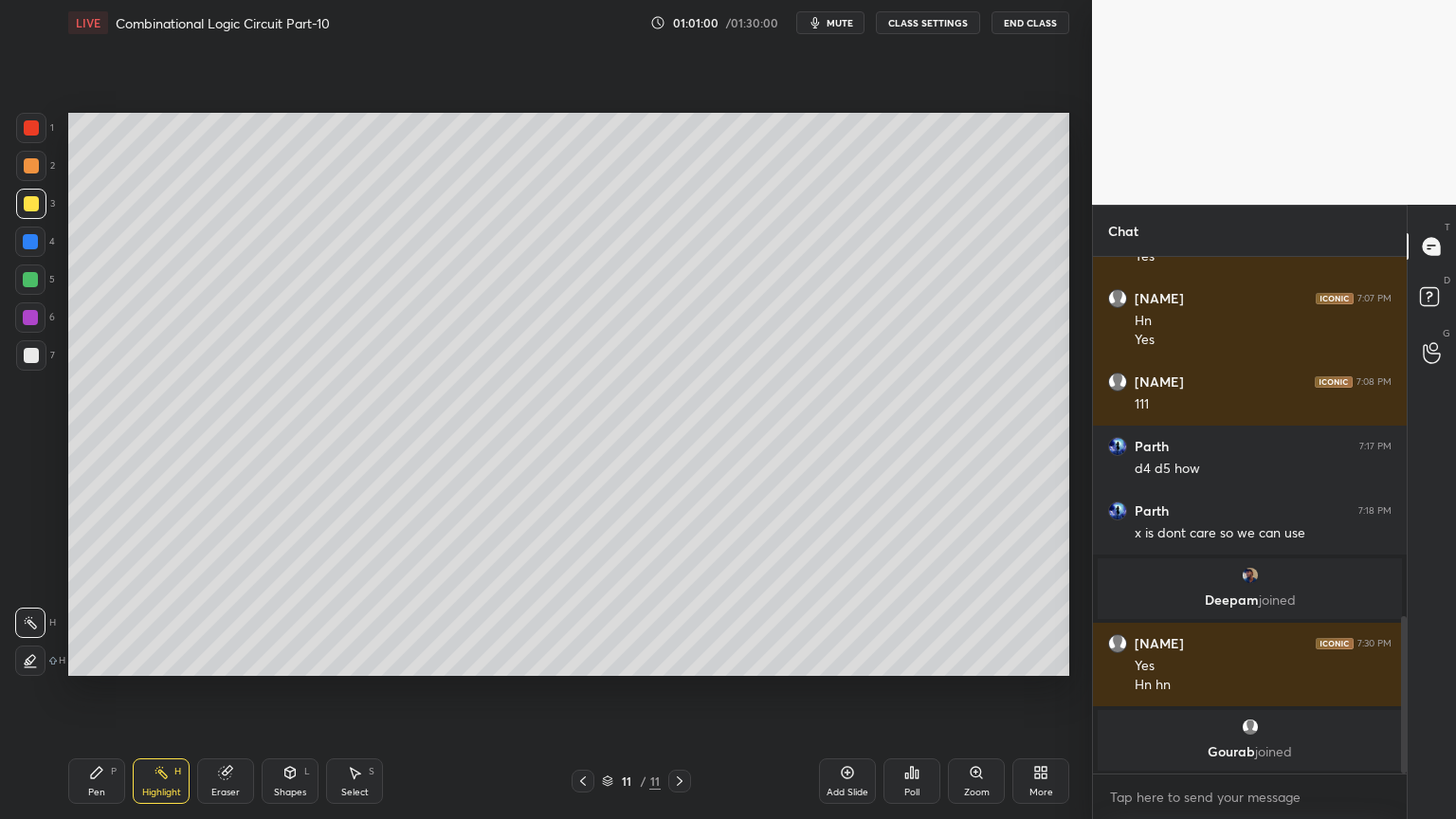 click on "Pen" at bounding box center (97, 792) 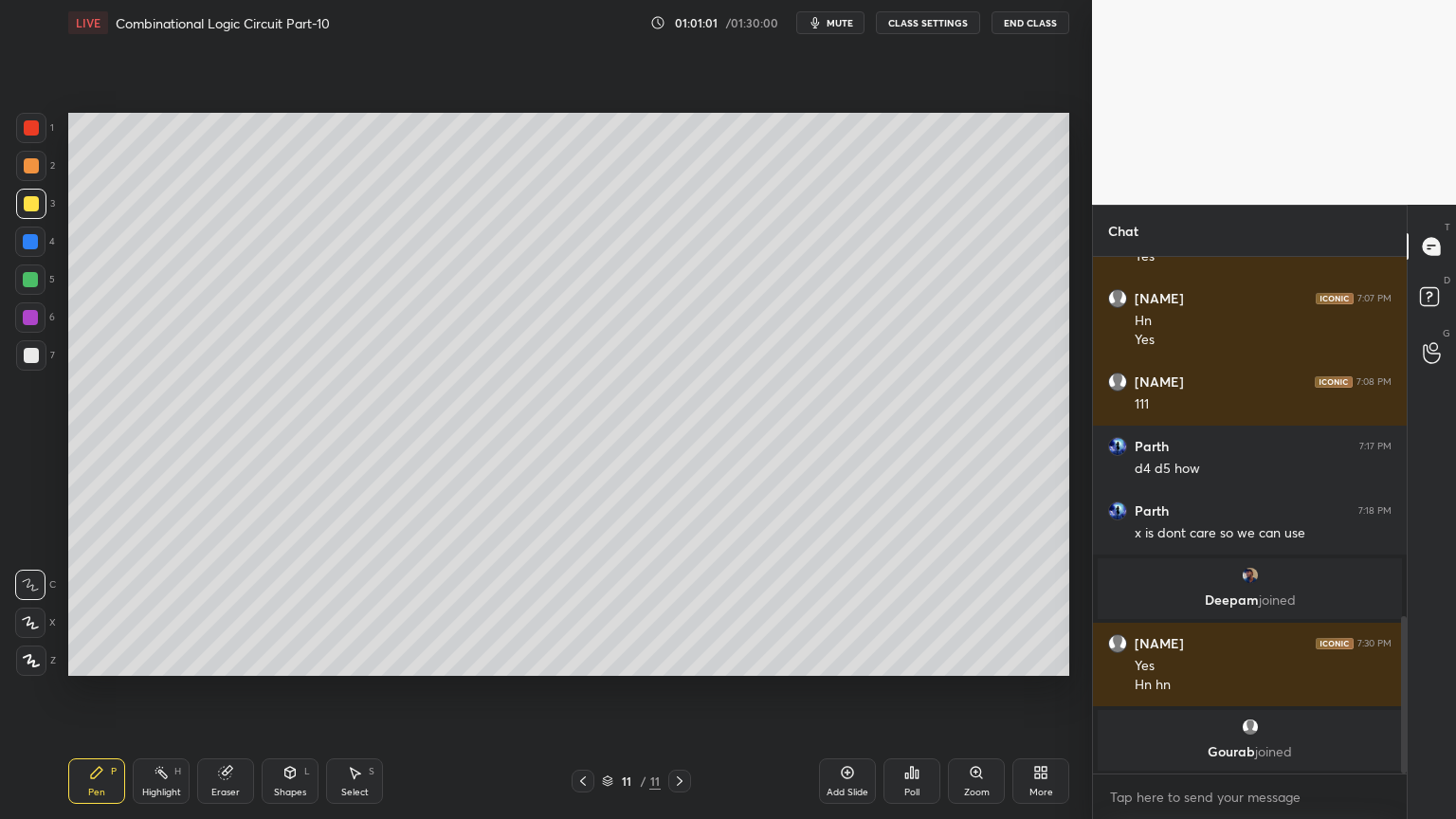 click at bounding box center (31, 355) 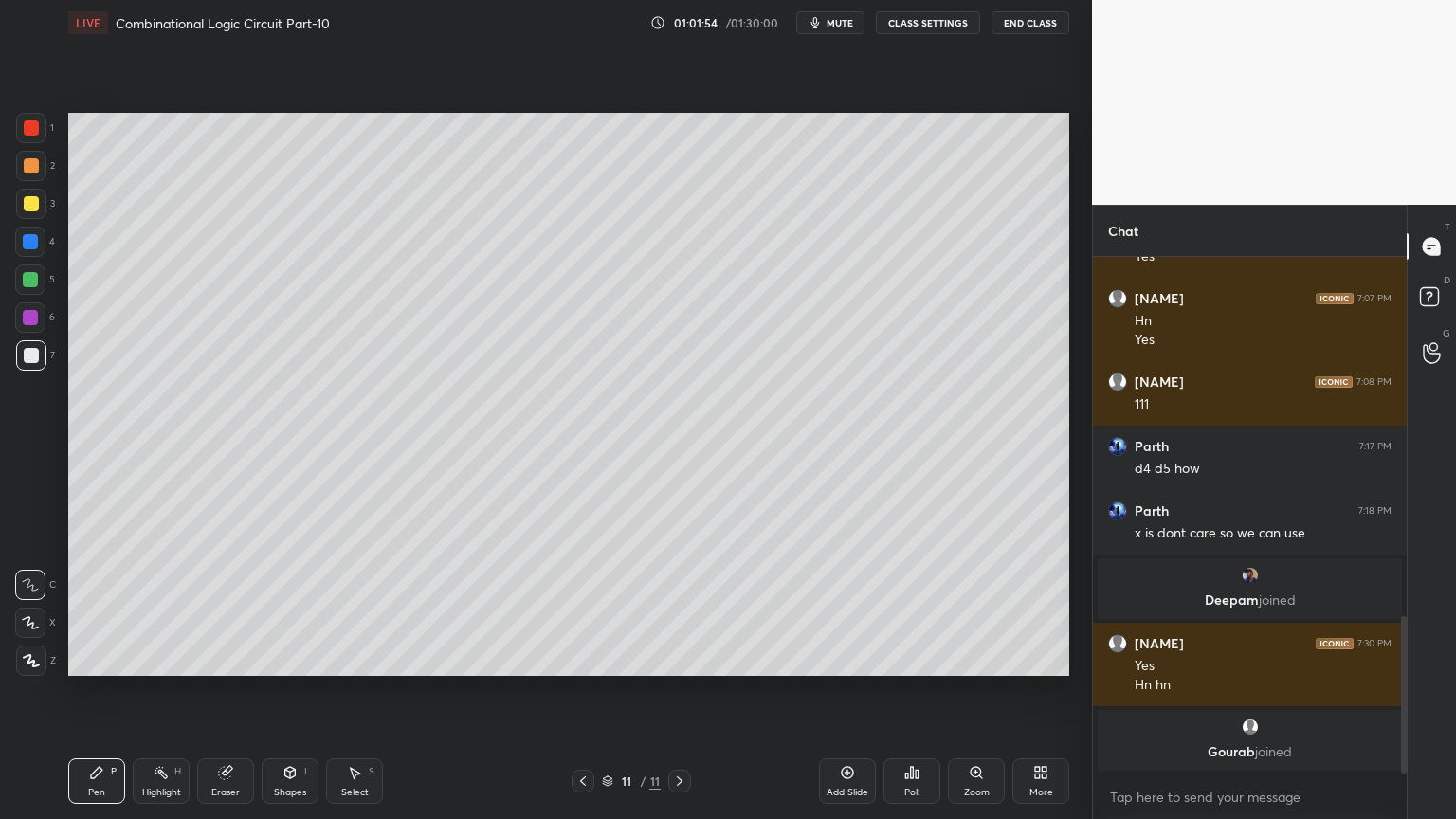 click on "Eraser" at bounding box center [226, 792] 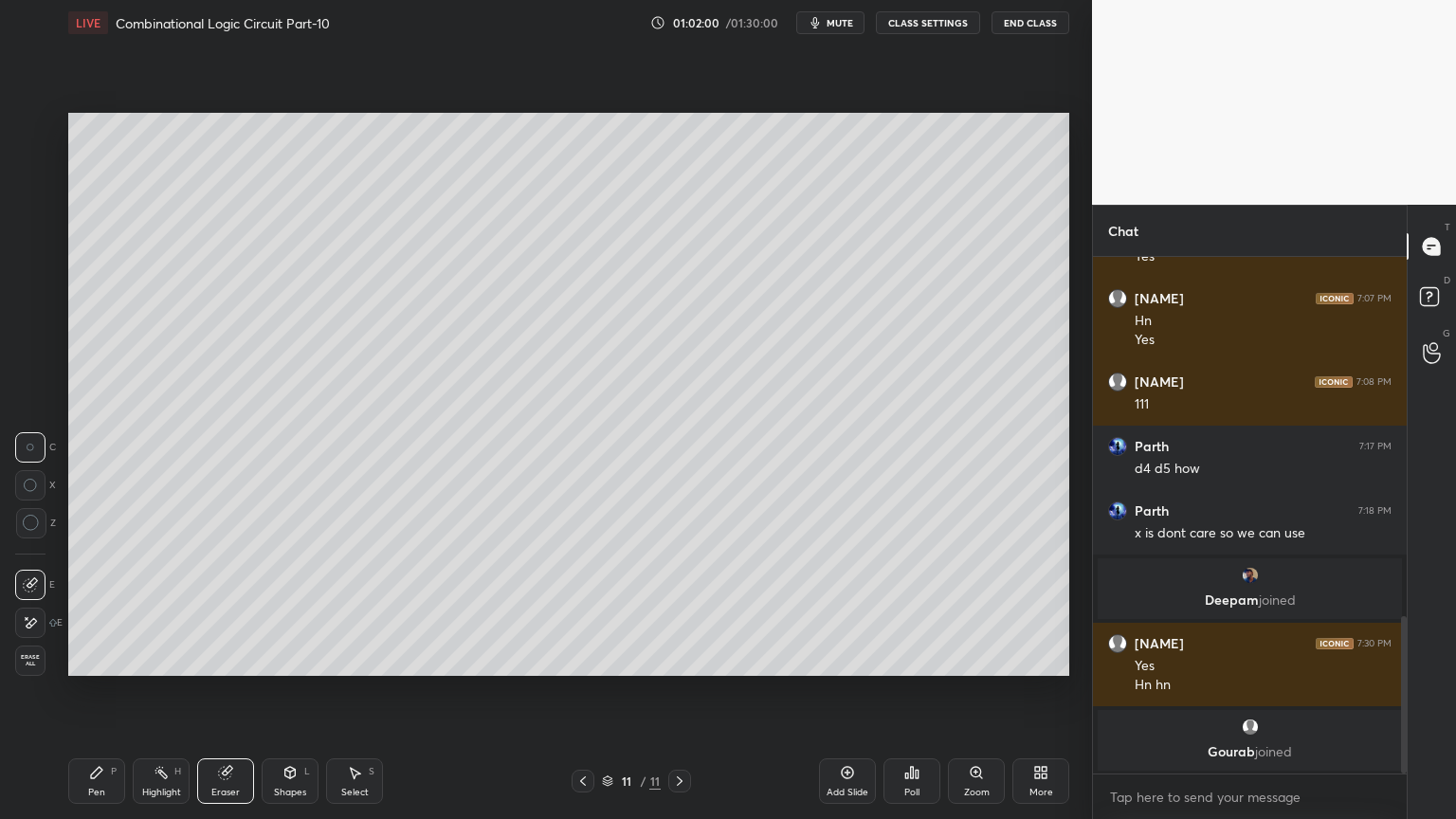 click 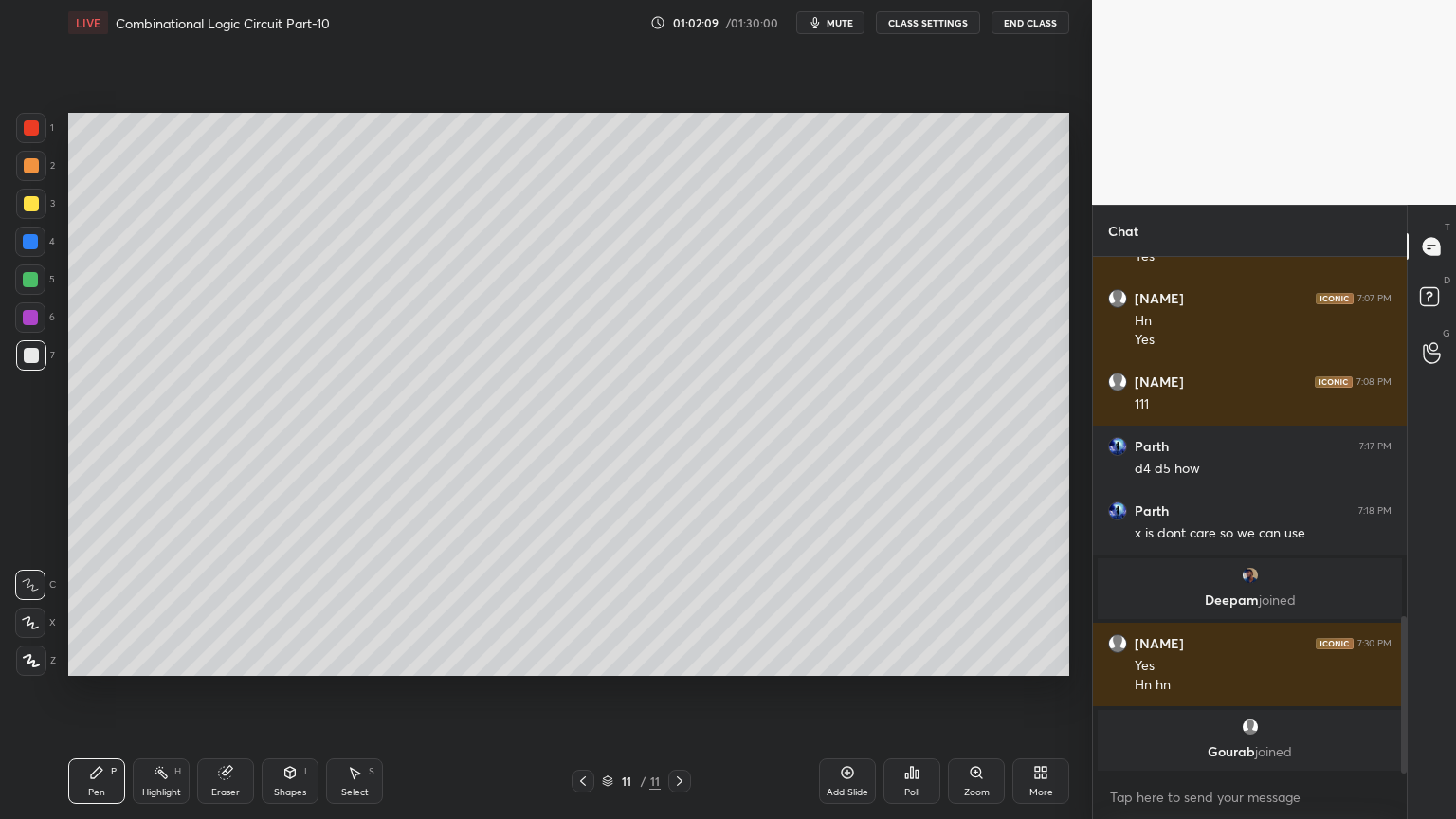 click on "Eraser" at bounding box center [226, 792] 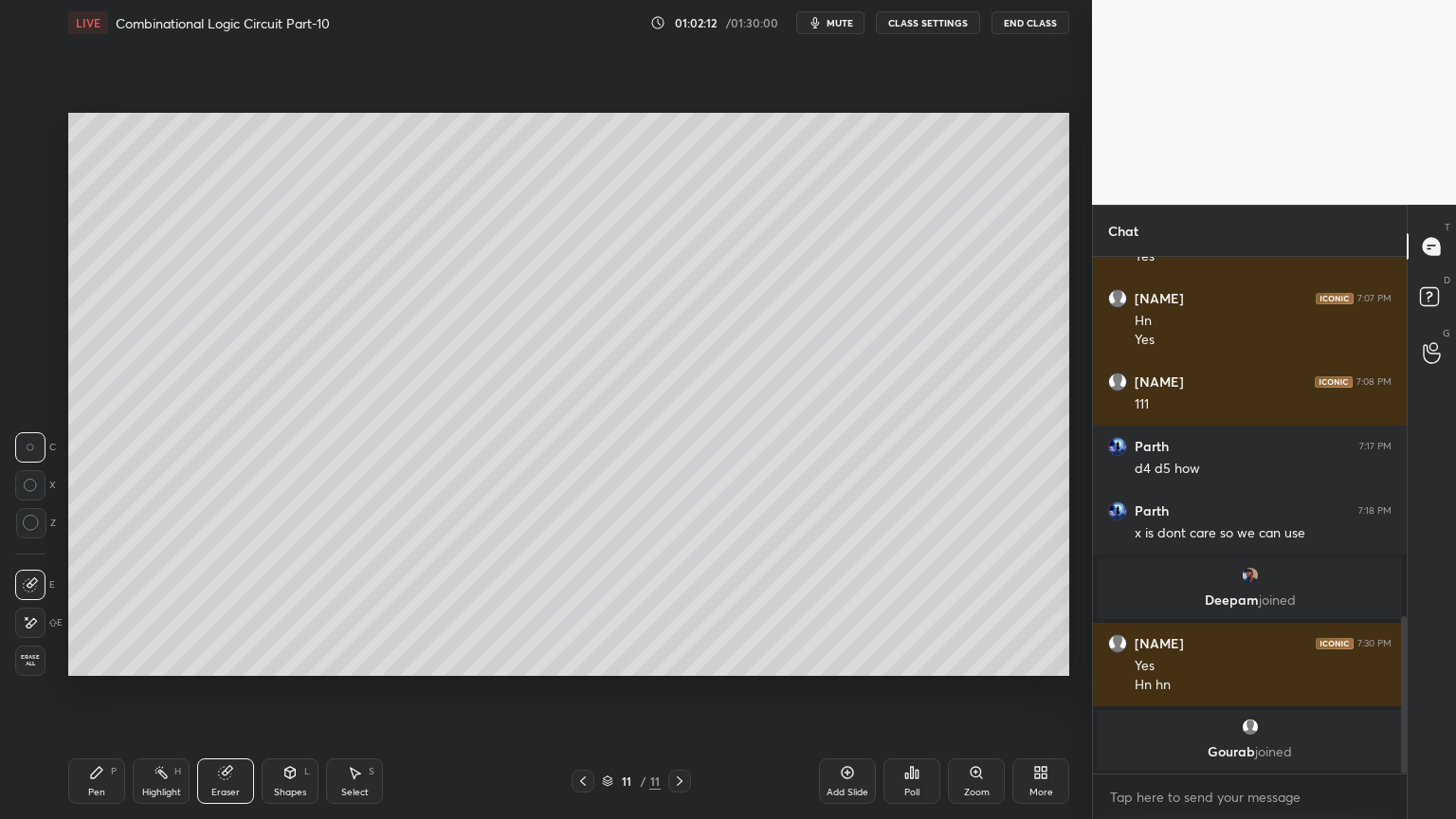 click 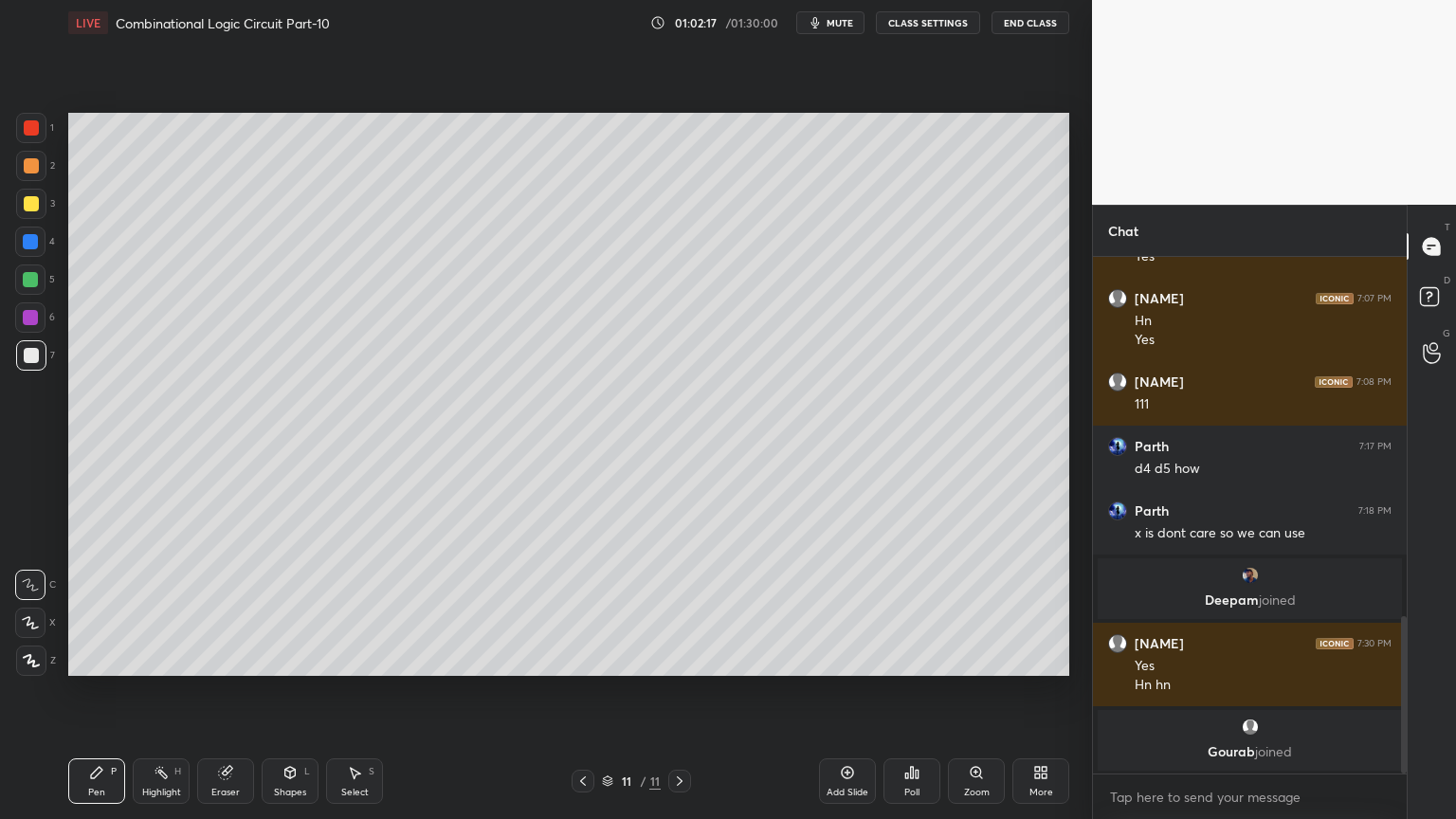 click 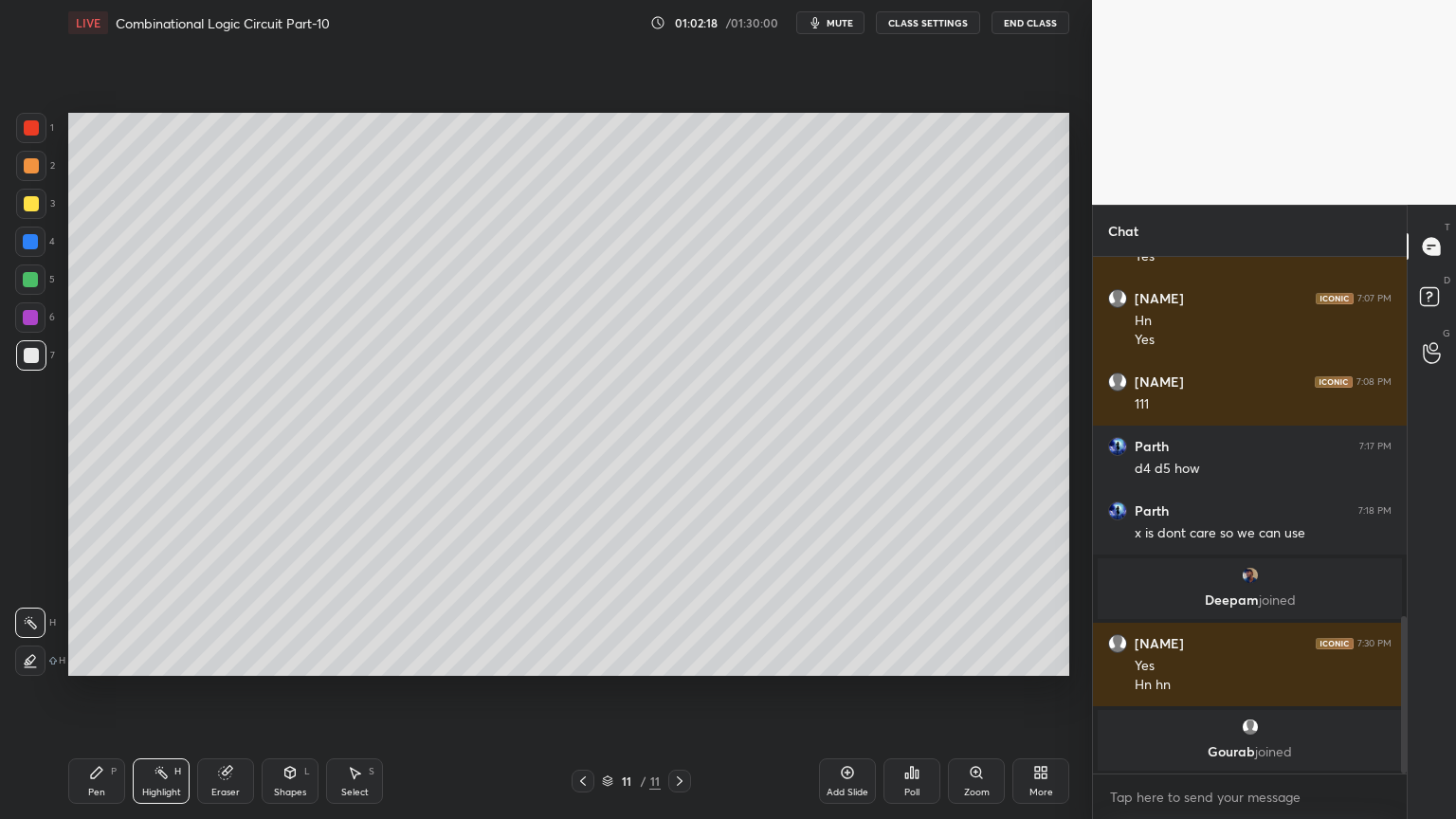 click at bounding box center [31, 204] 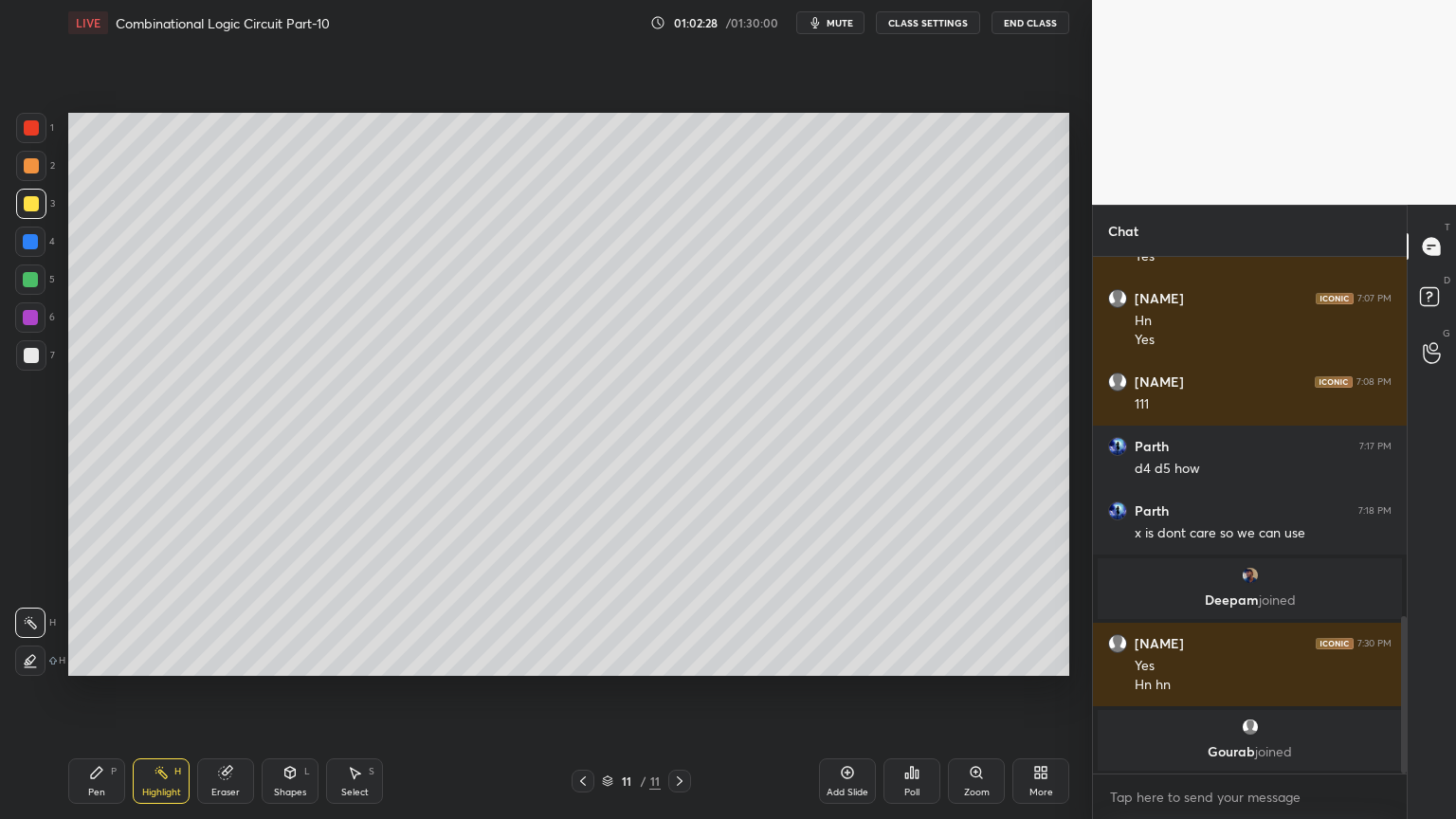 click on "Pen P" at bounding box center (97, 781) 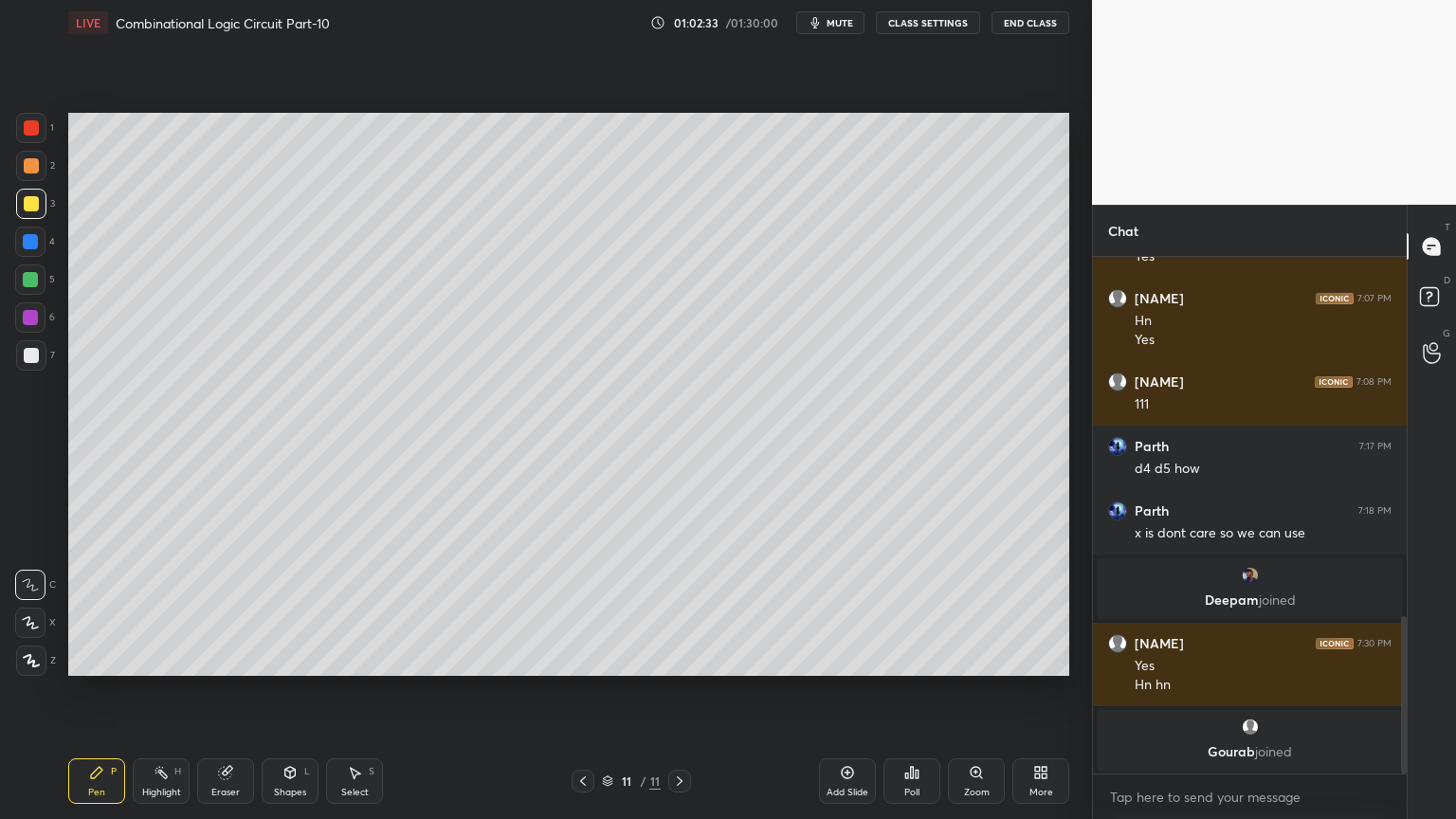 click on "Highlight H" at bounding box center (161, 781) 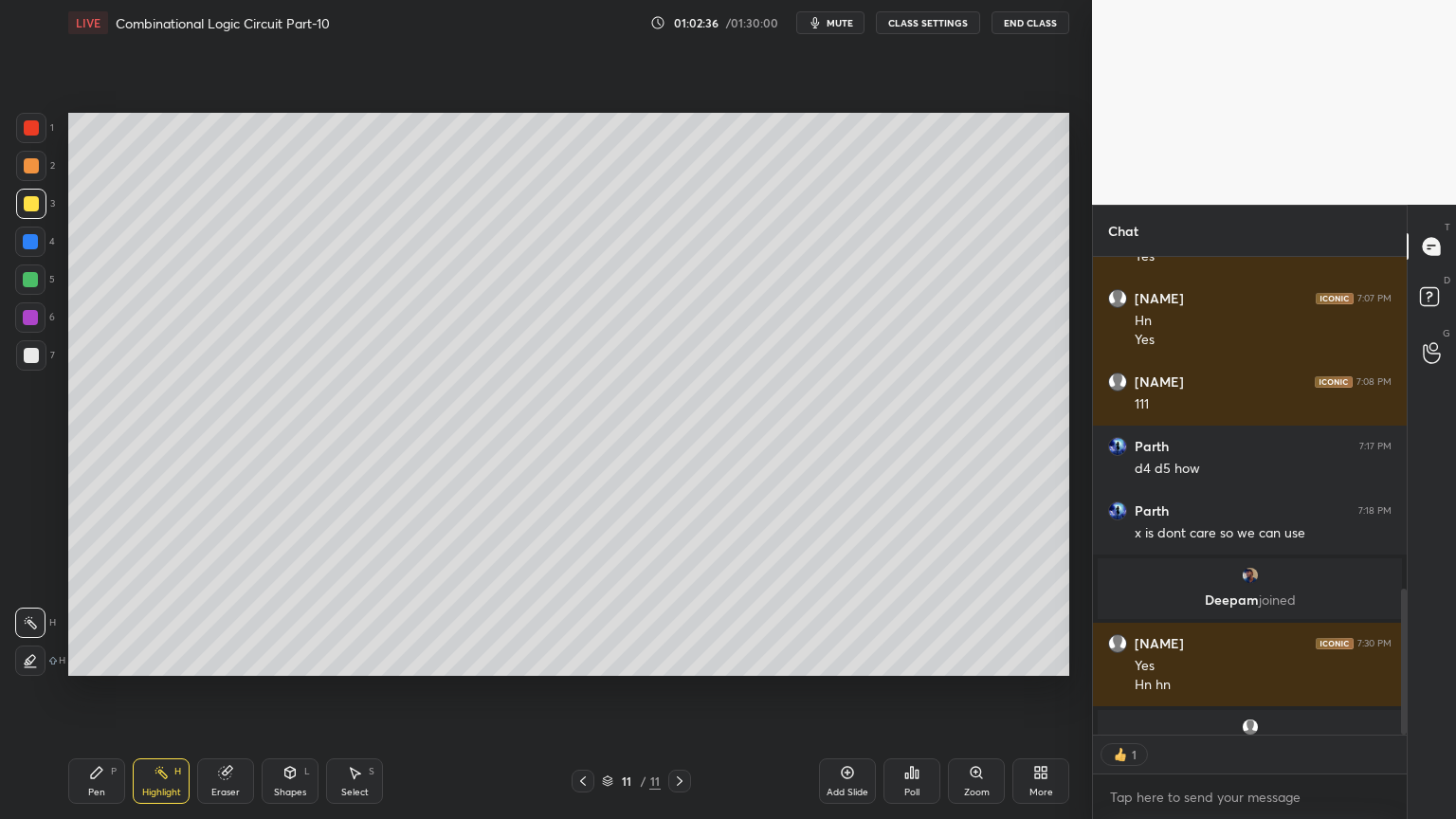 scroll, scrollTop: 6, scrollLeft: 6, axis: both 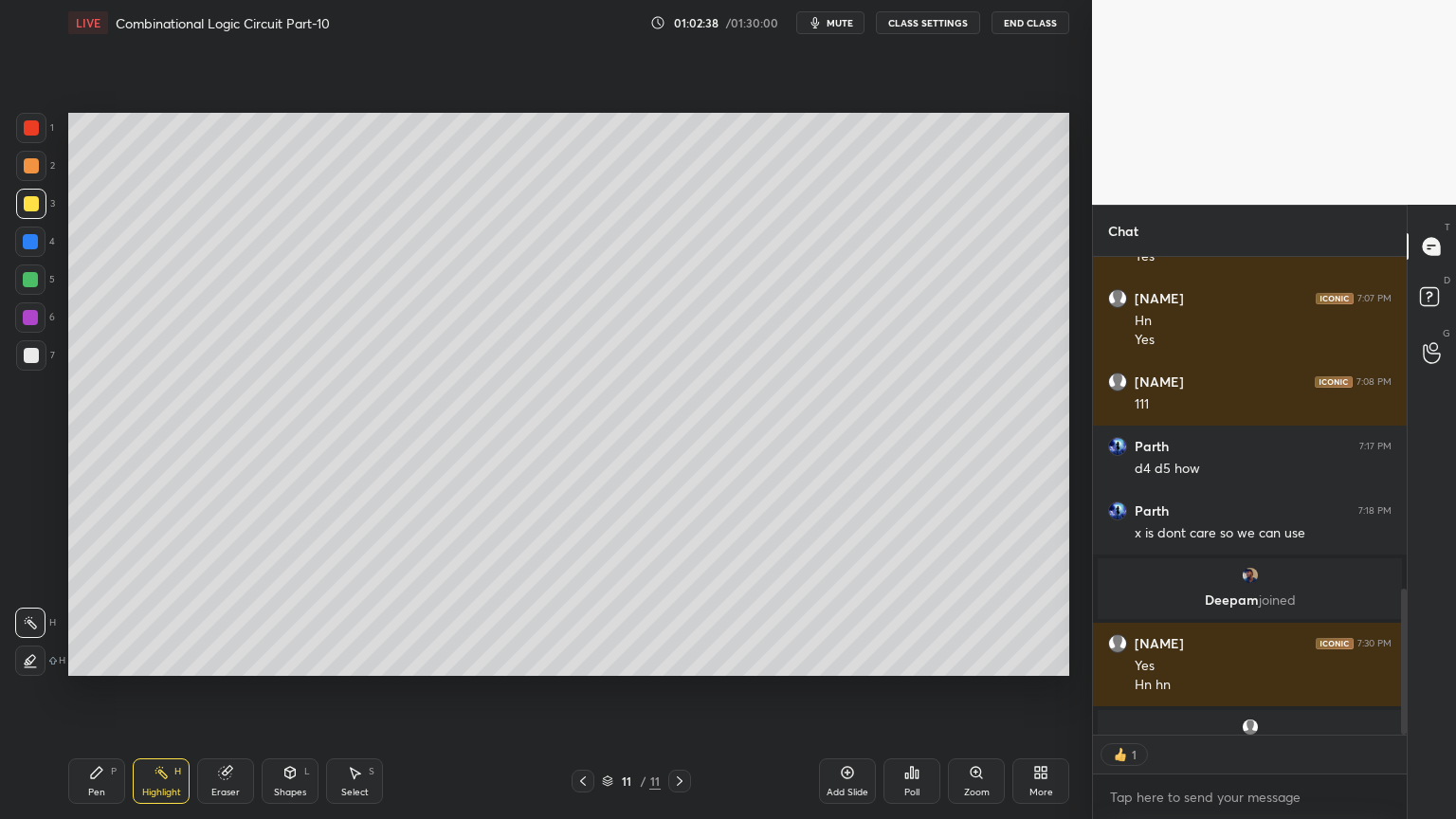 click on "Pen P" at bounding box center [97, 781] 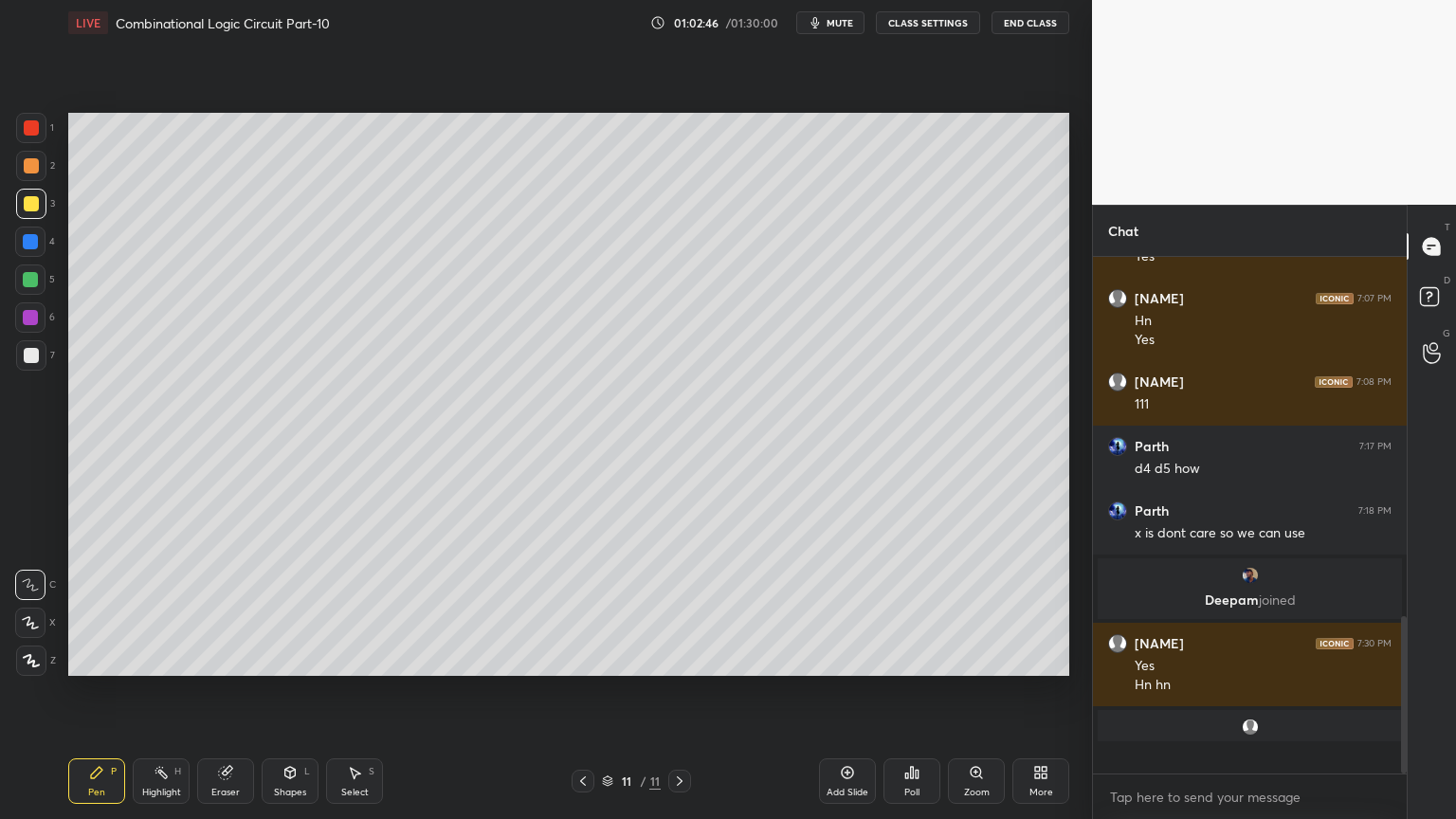 scroll, scrollTop: 6, scrollLeft: 6, axis: both 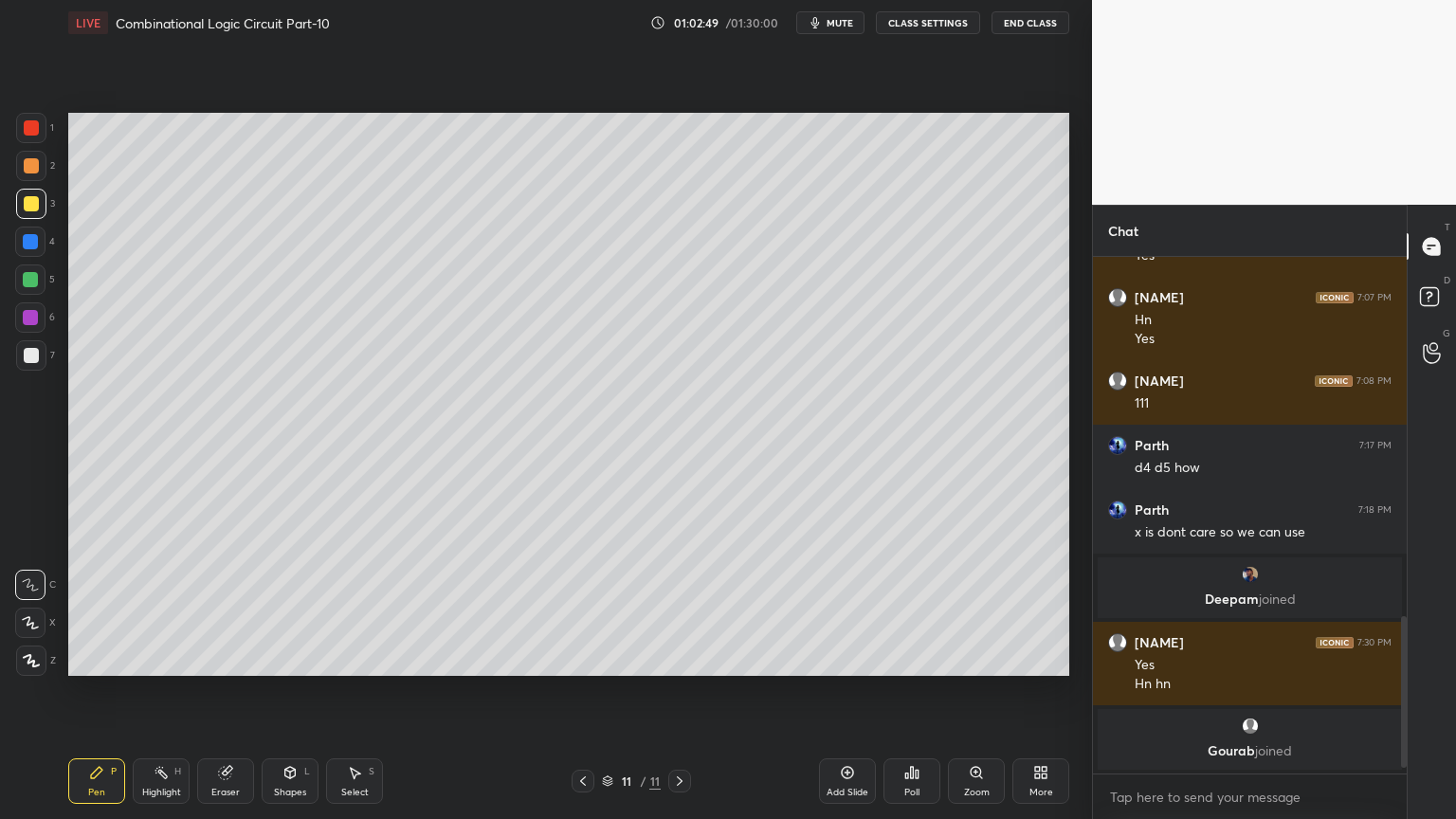 click on "Highlight H" at bounding box center (161, 781) 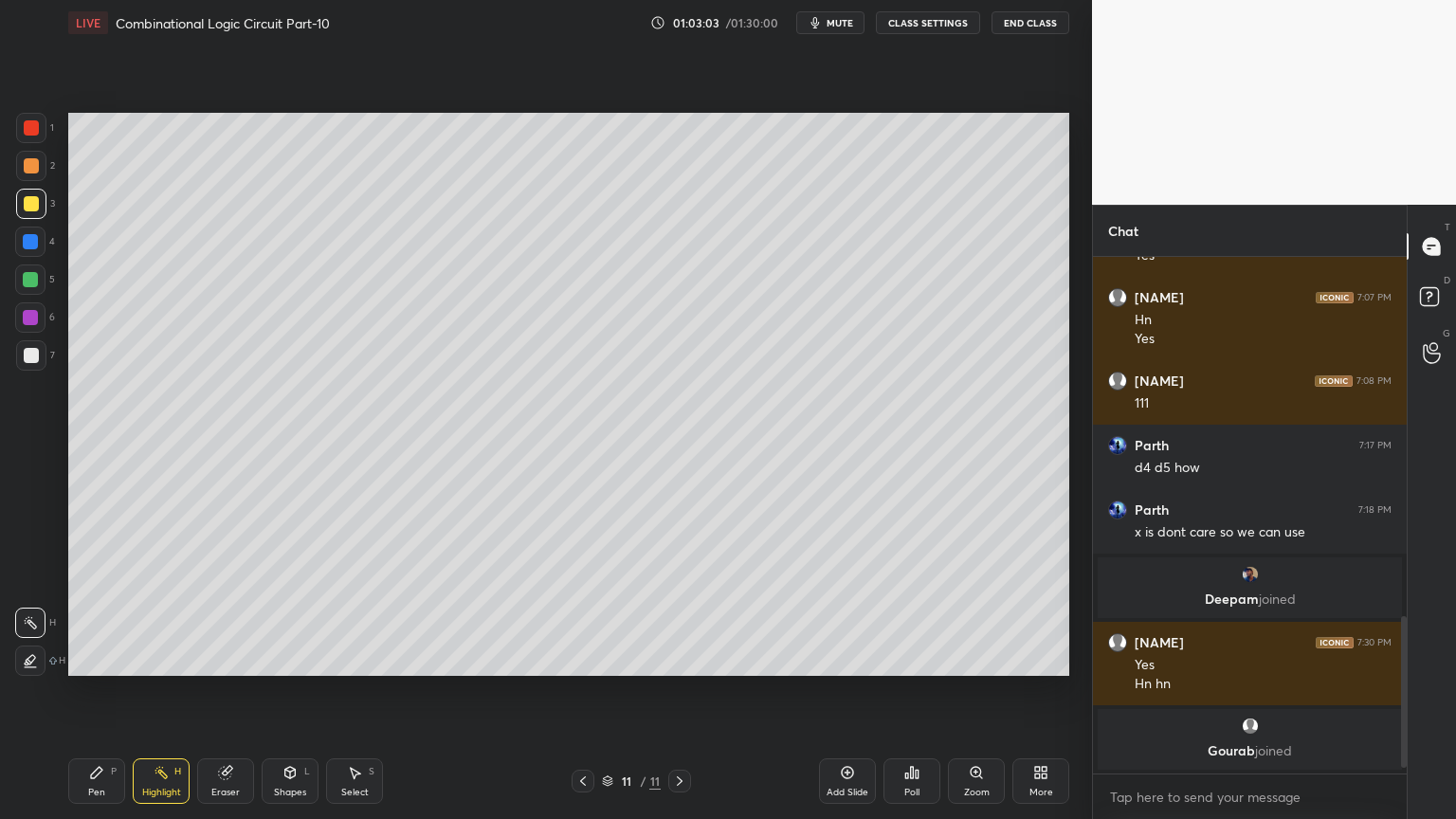 click on "Pen P" at bounding box center (97, 781) 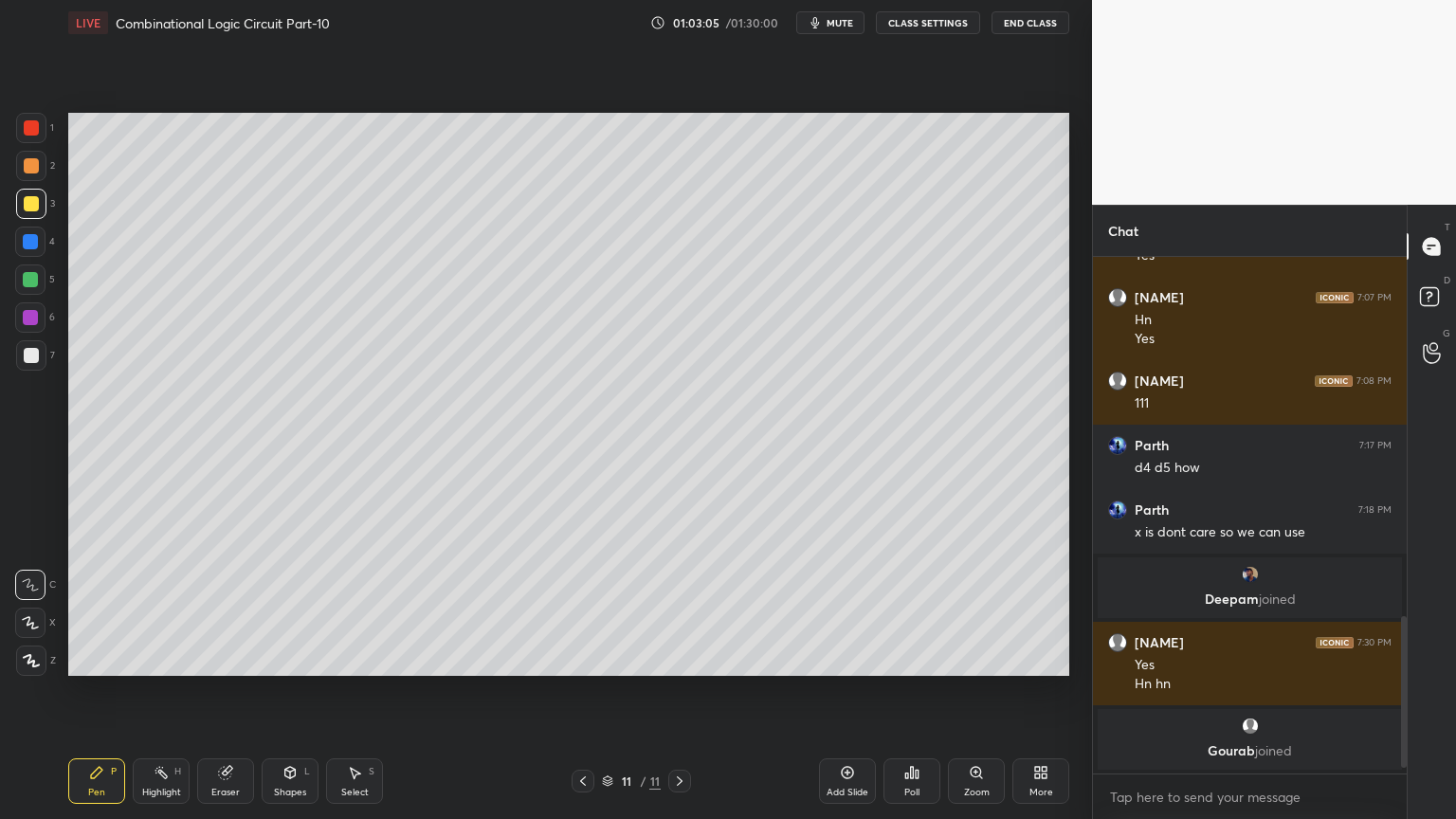 click 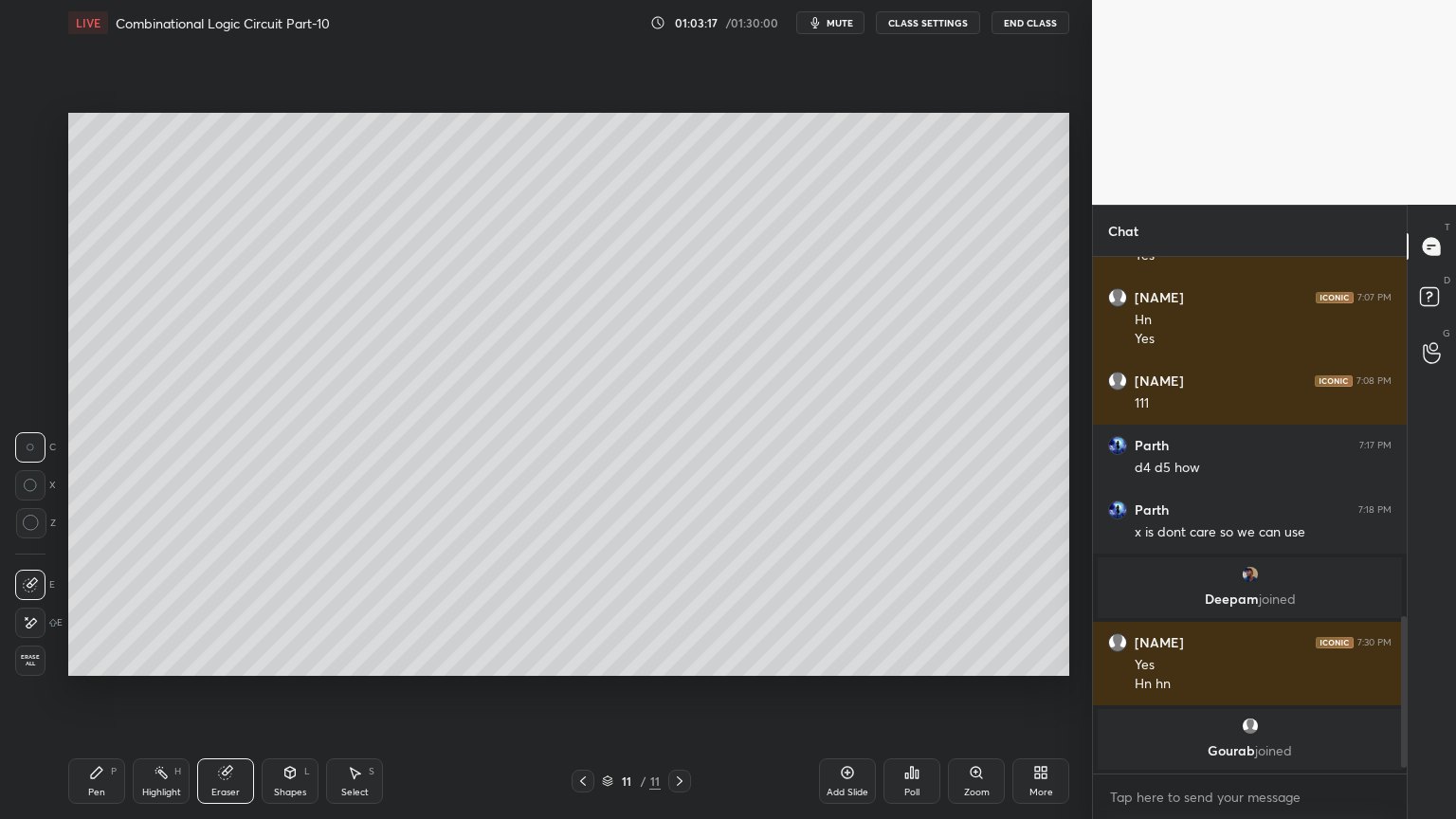 click on "Pen P" at bounding box center [97, 781] 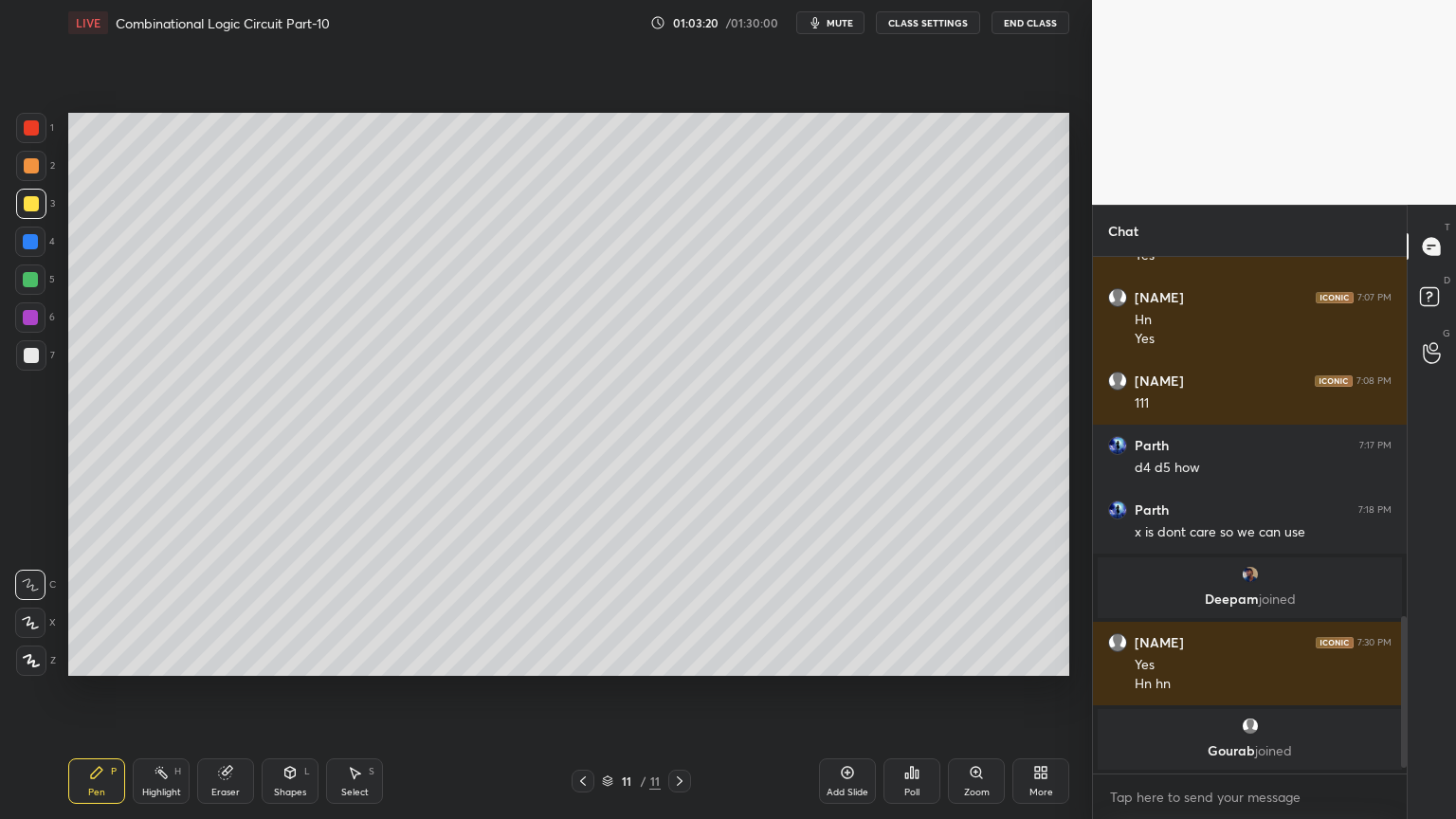 click at bounding box center [31, 355] 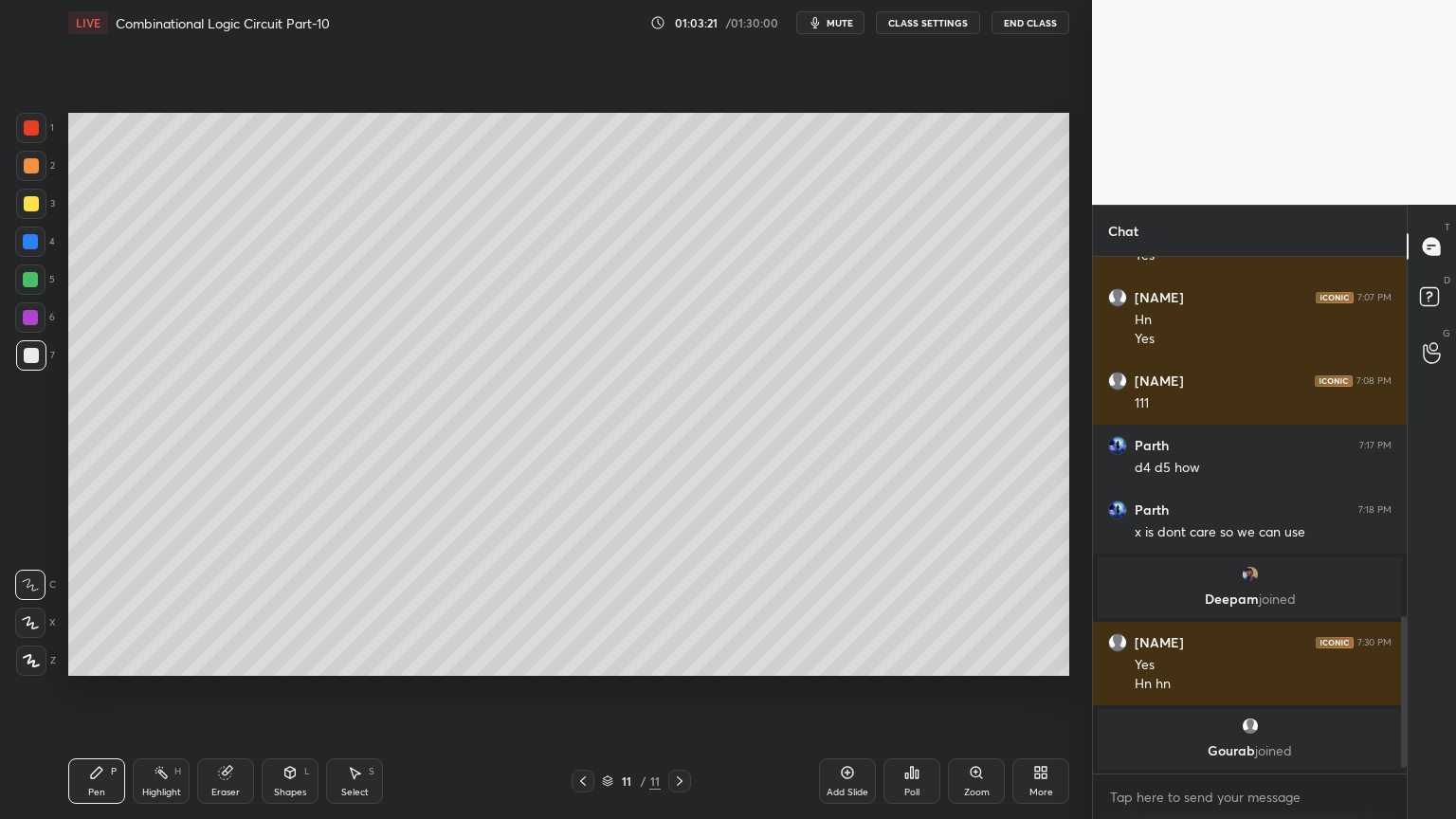 click 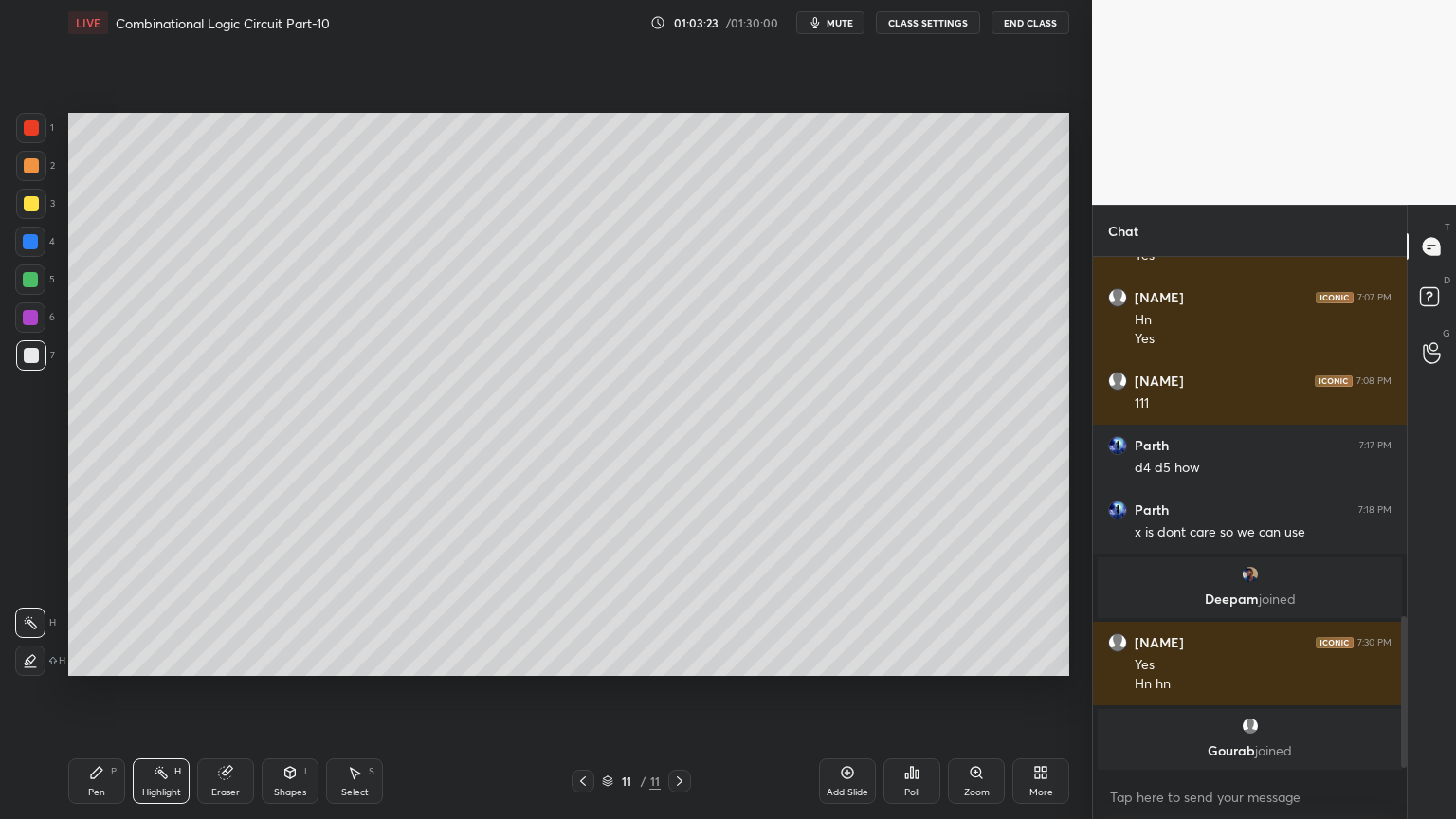 click at bounding box center (31, 204) 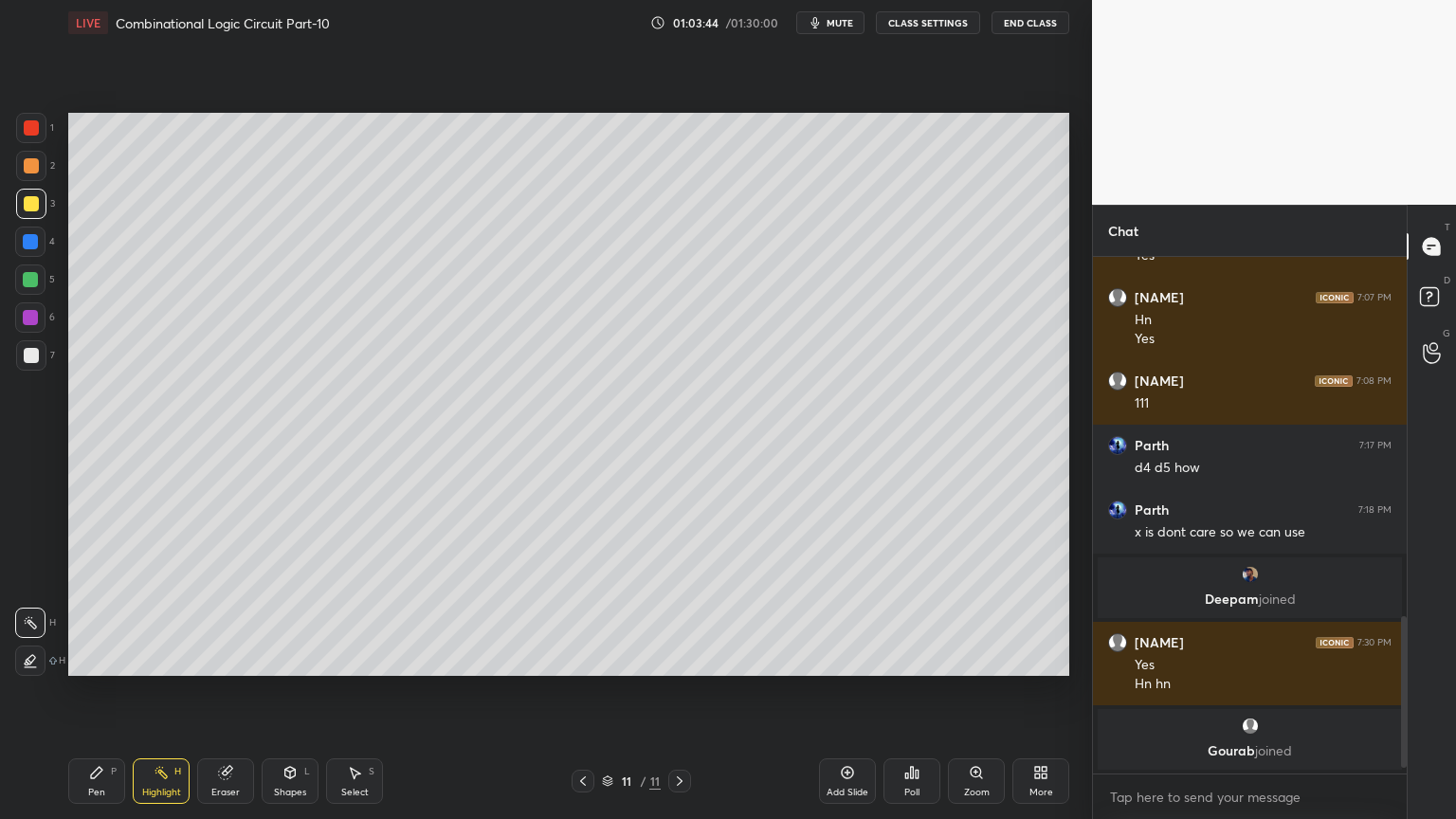 click 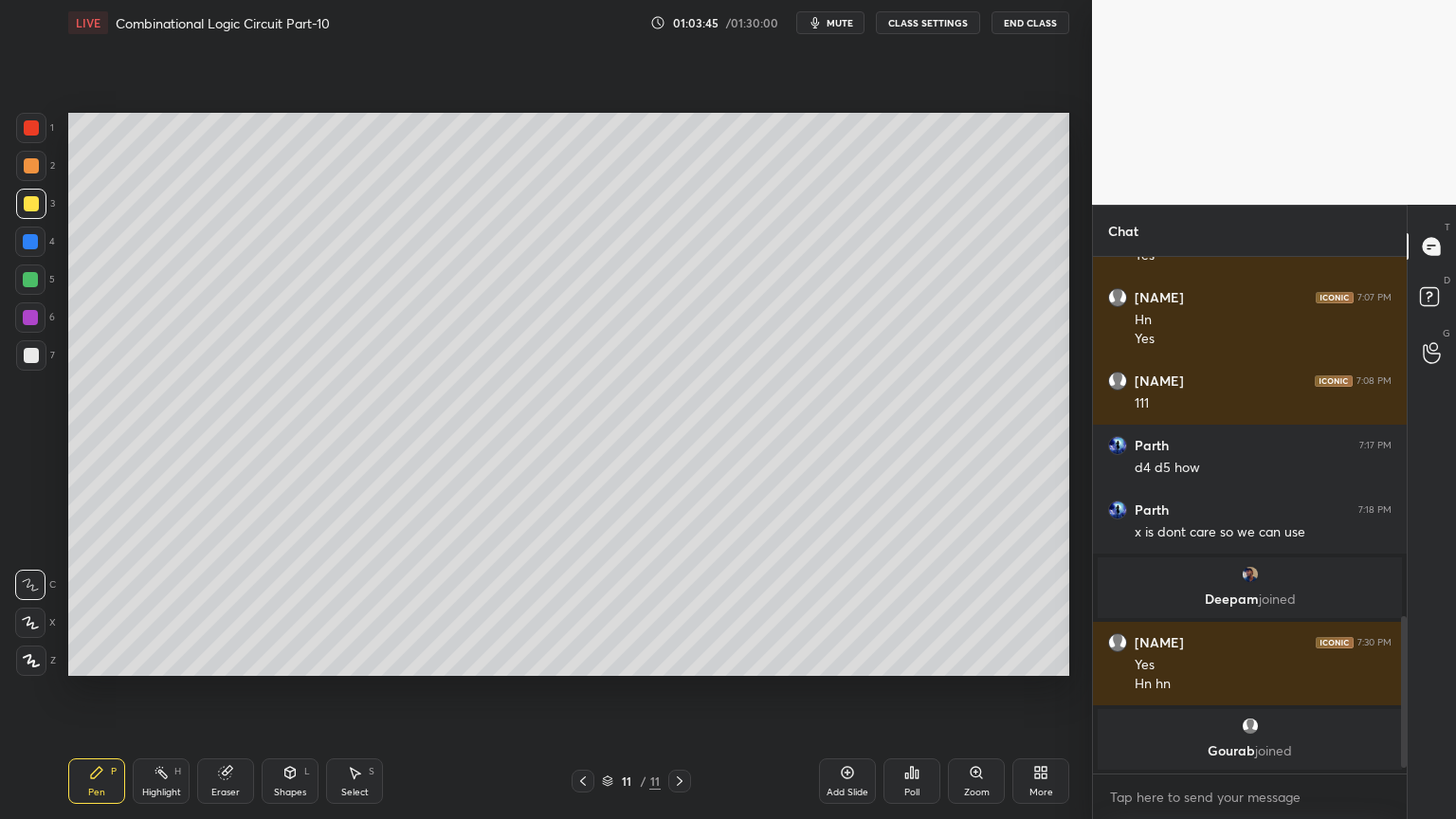 click at bounding box center (31, 355) 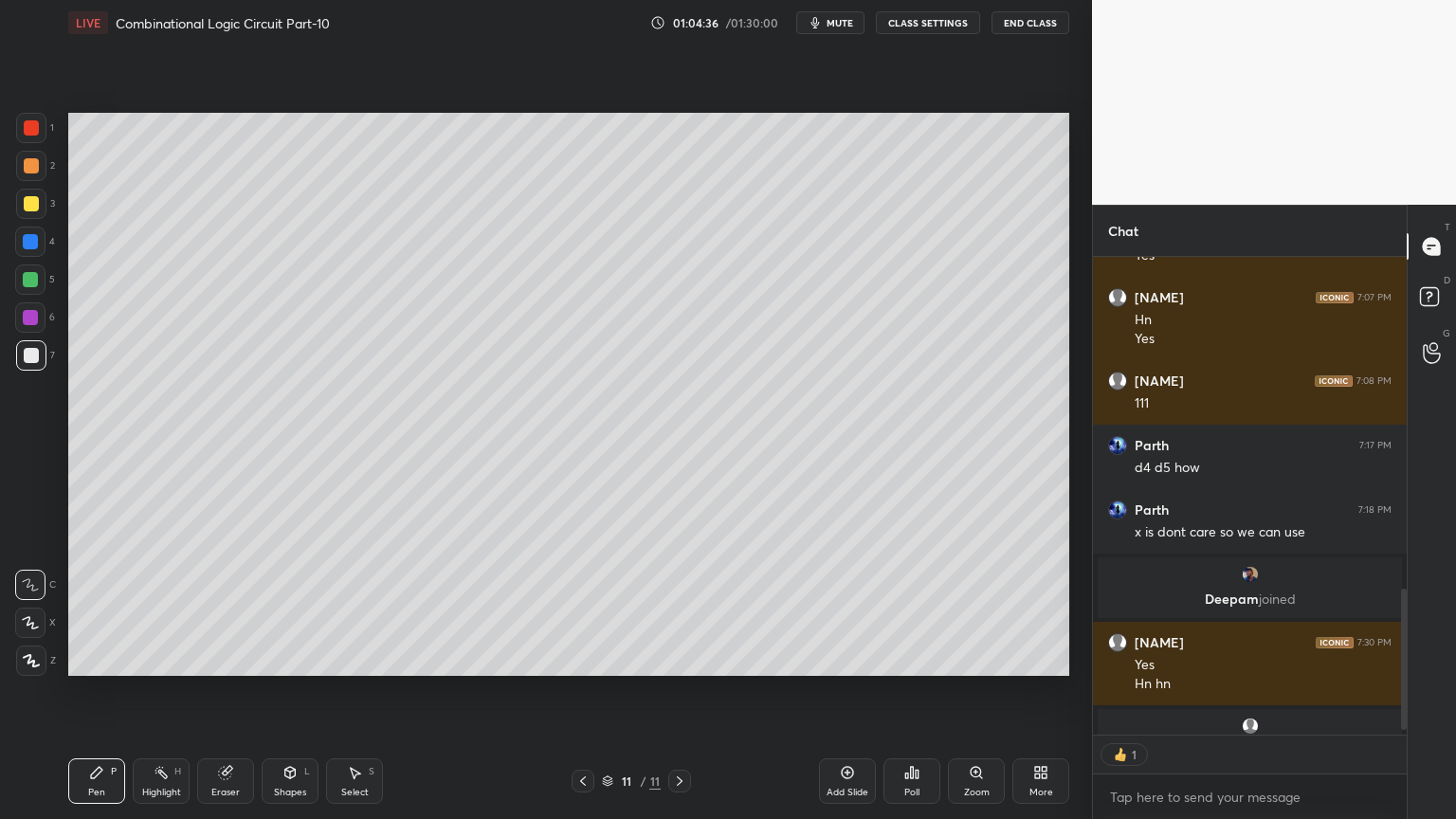 scroll, scrollTop: 6, scrollLeft: 6, axis: both 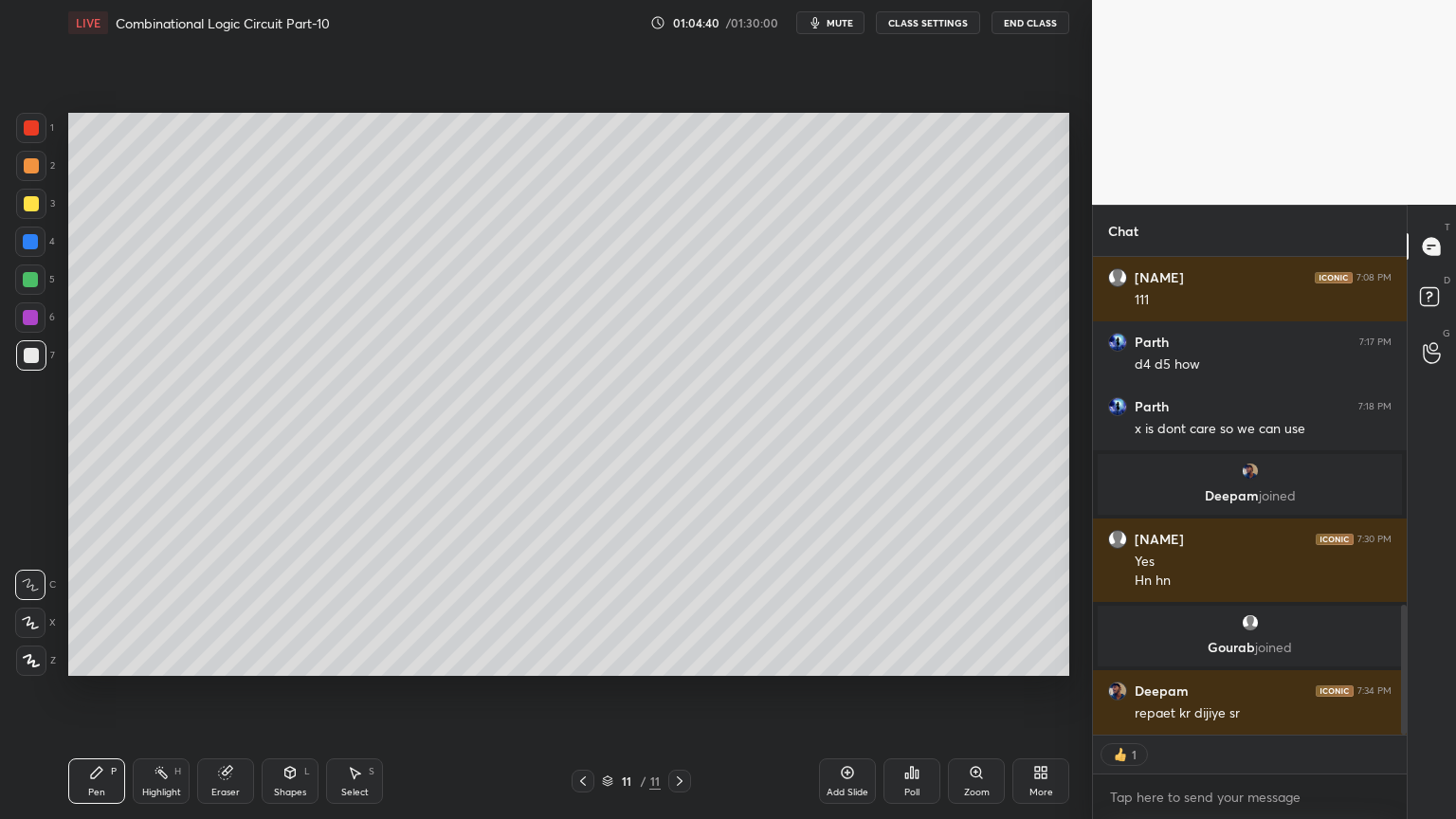 click on "Highlight H" at bounding box center (161, 781) 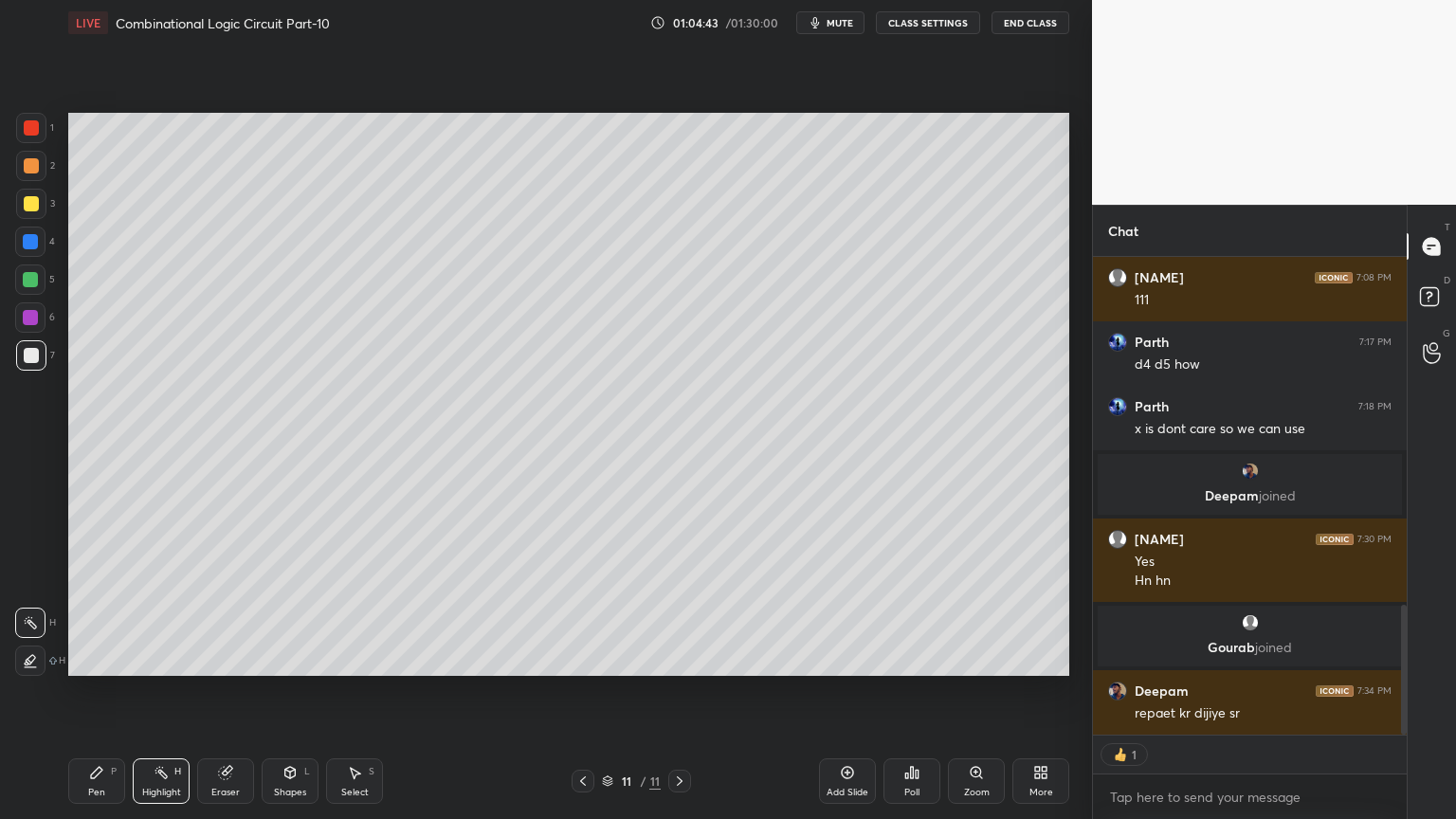 click at bounding box center (31, 204) 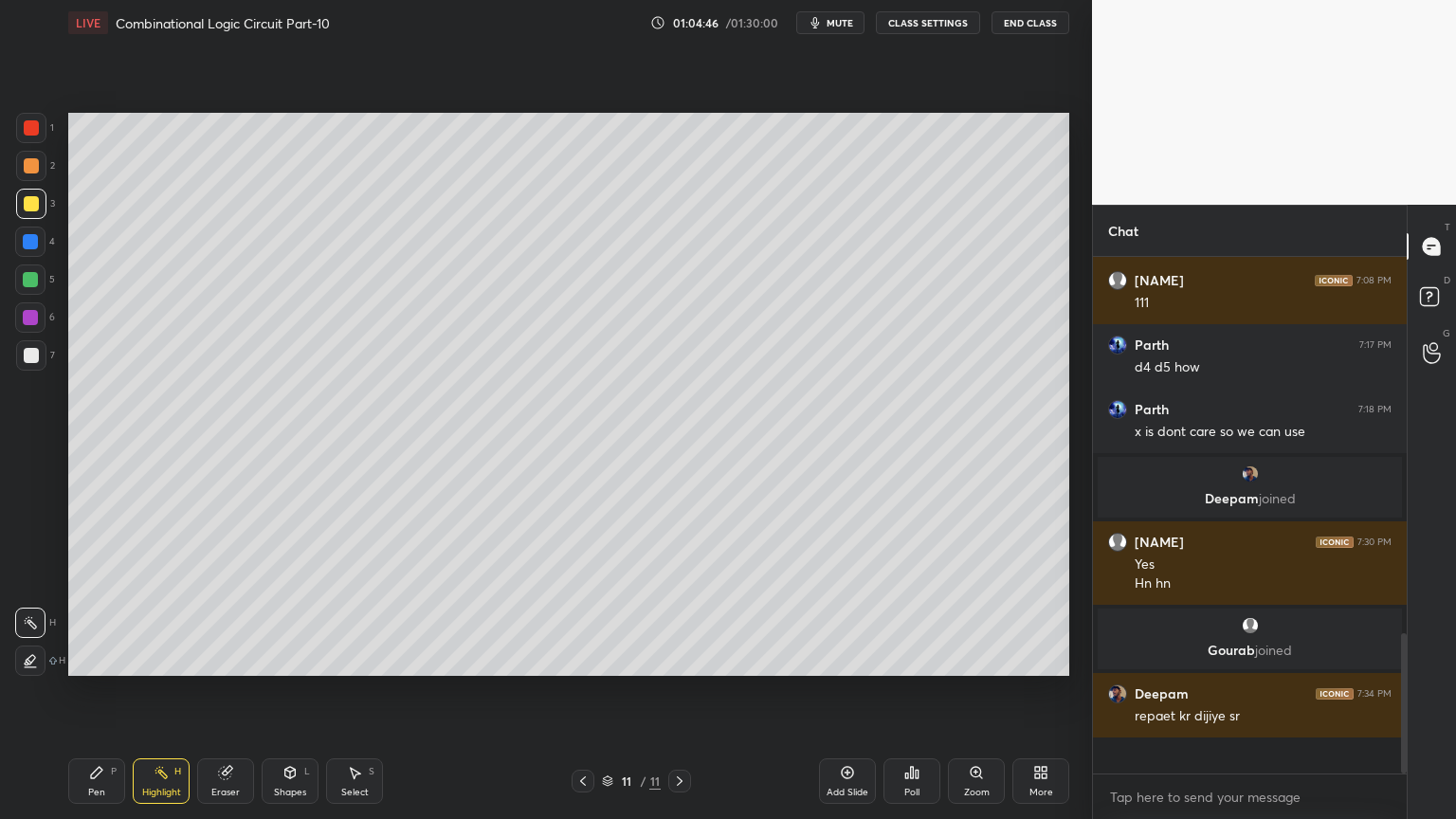 scroll, scrollTop: 6, scrollLeft: 6, axis: both 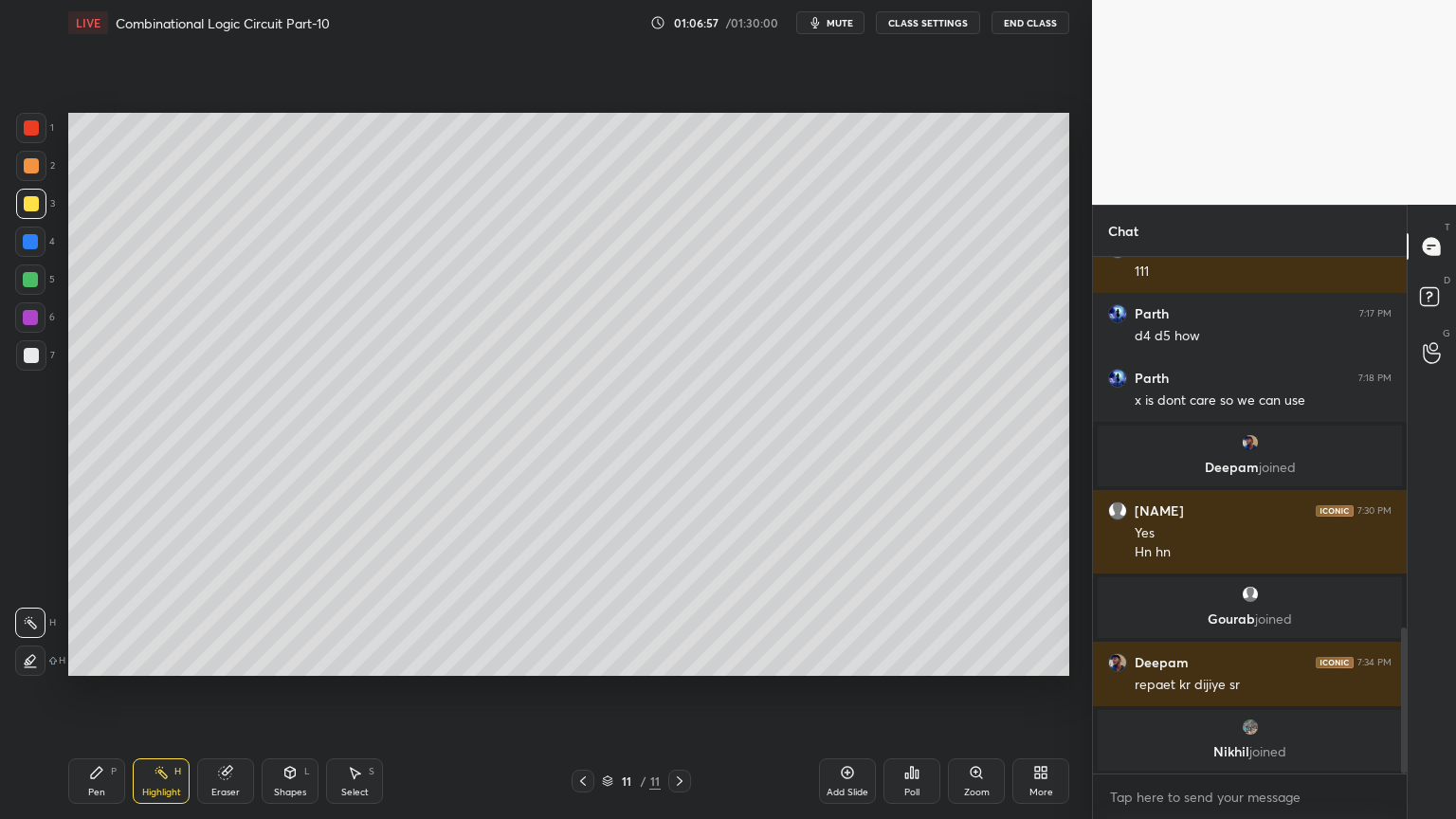 click on "Pen P" at bounding box center (97, 781) 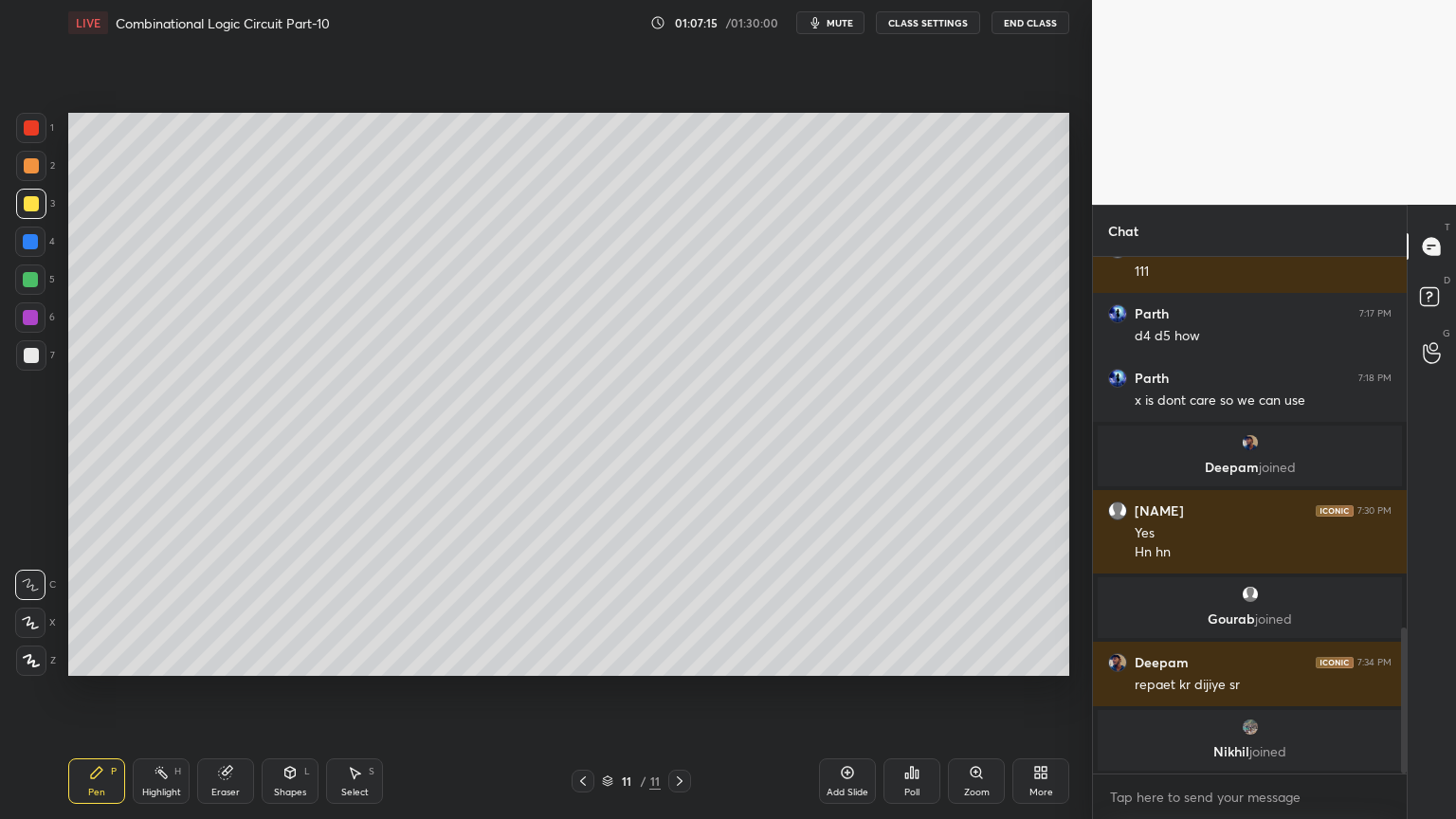 click on "Eraser" at bounding box center [226, 792] 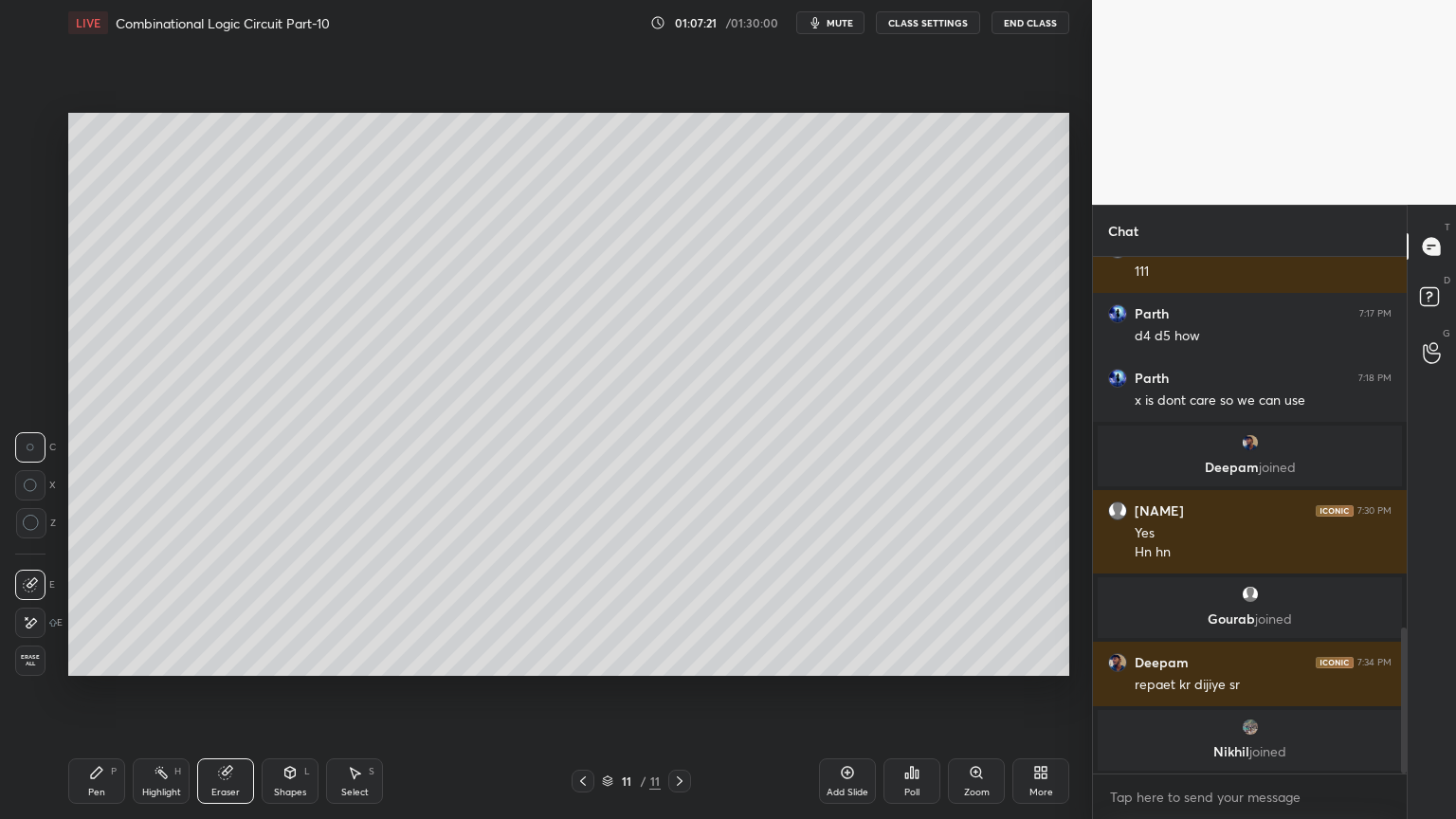 click 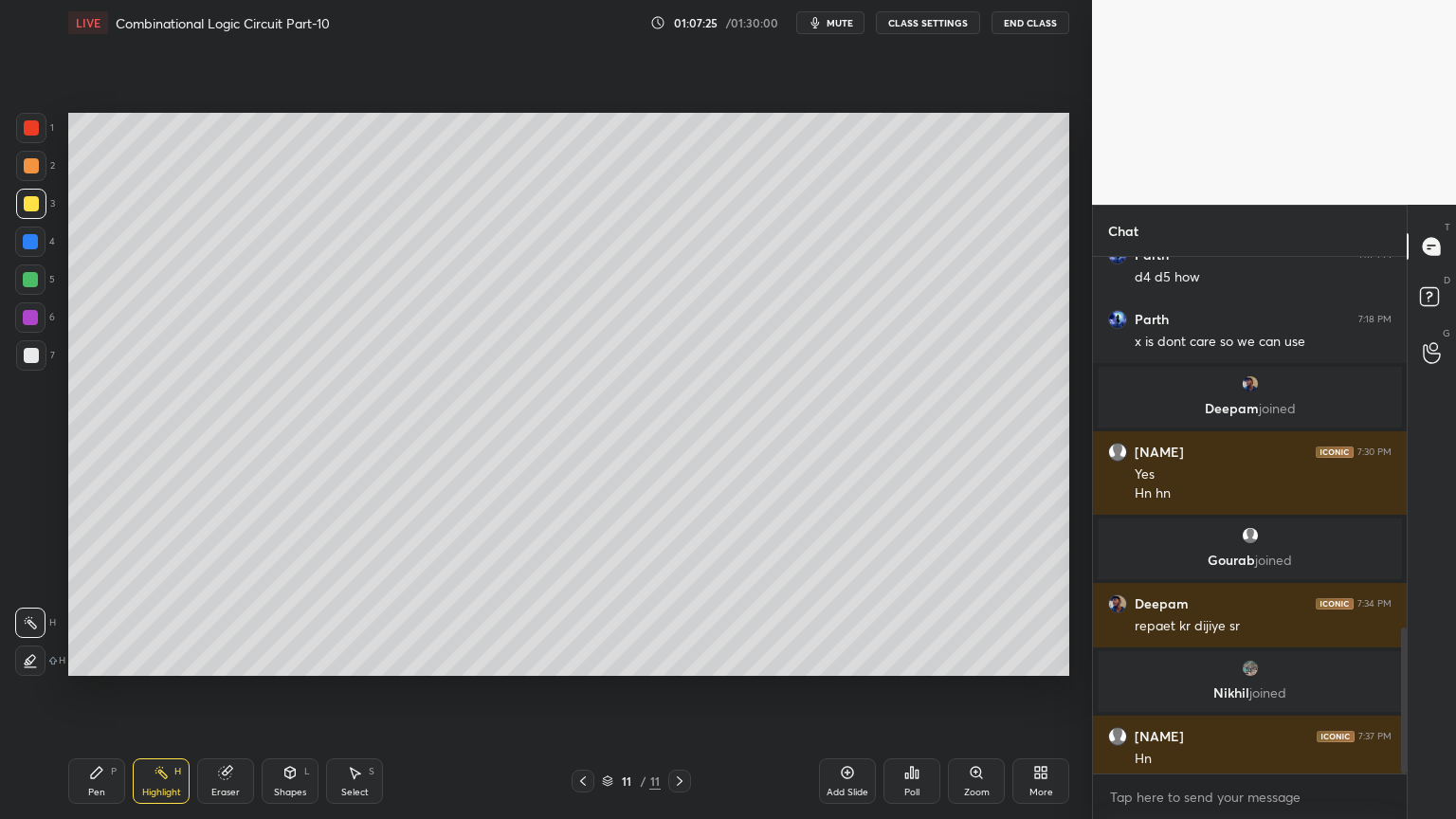 scroll, scrollTop: 1315, scrollLeft: 0, axis: vertical 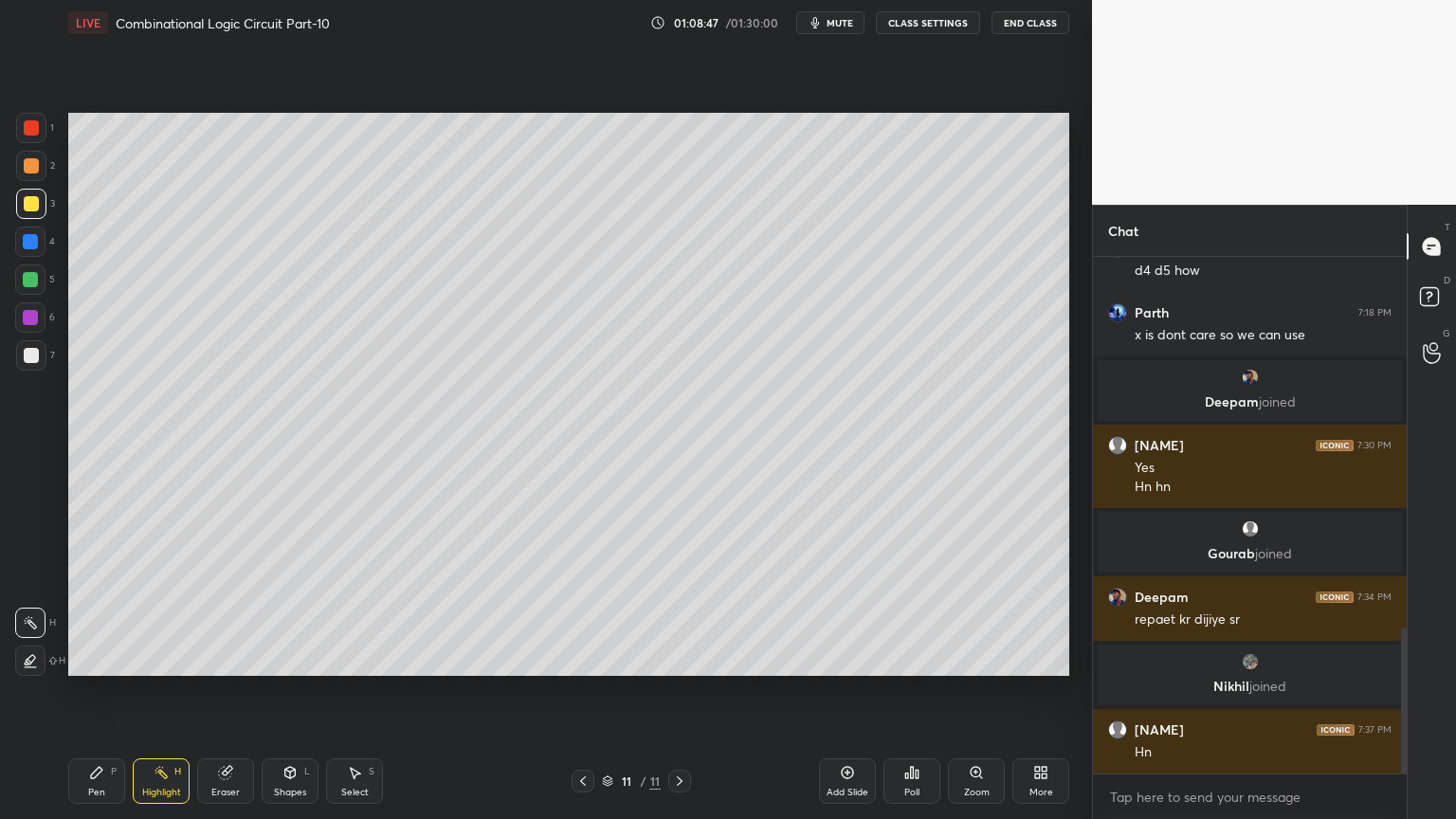 click 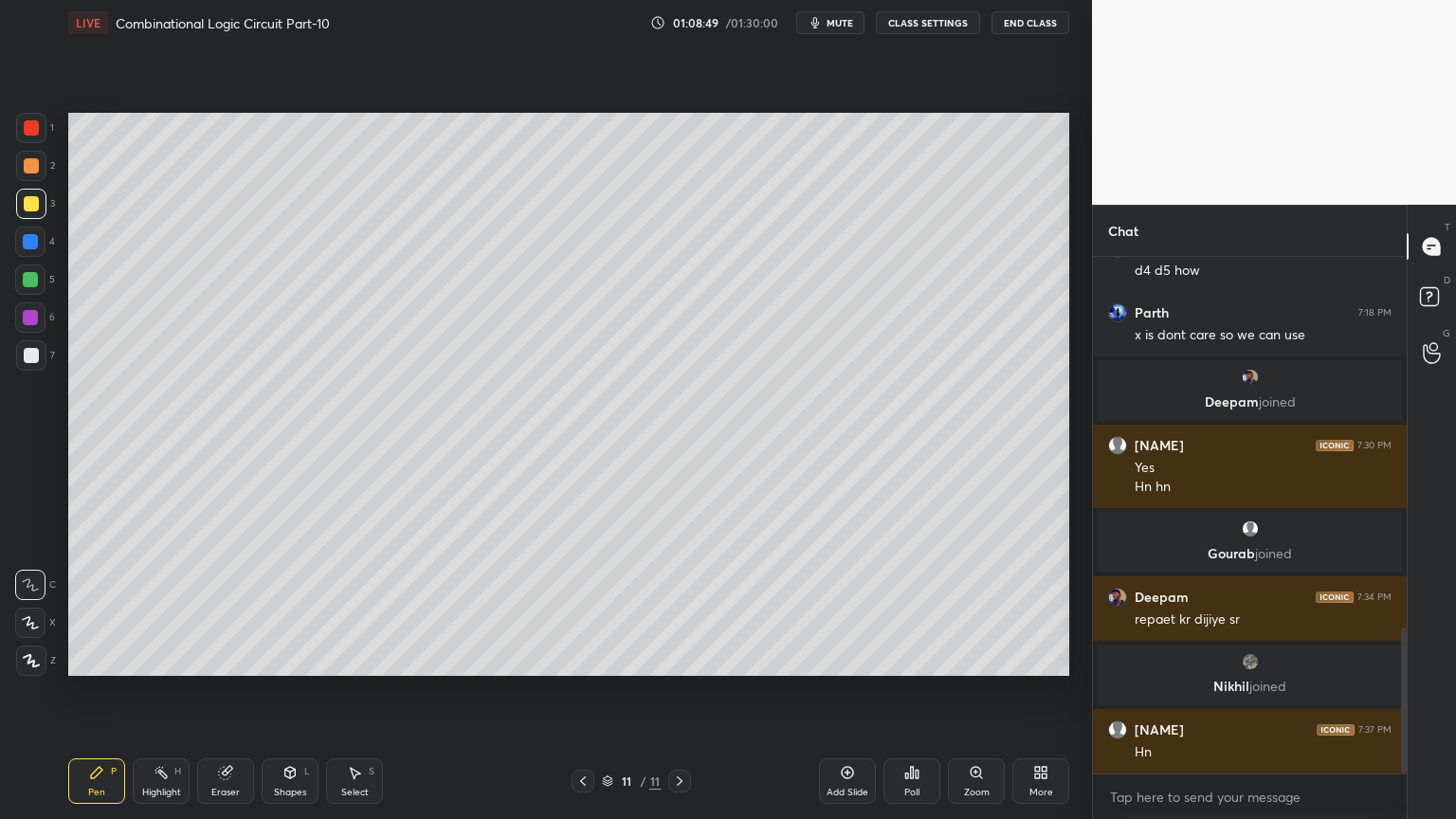 scroll, scrollTop: 1379, scrollLeft: 0, axis: vertical 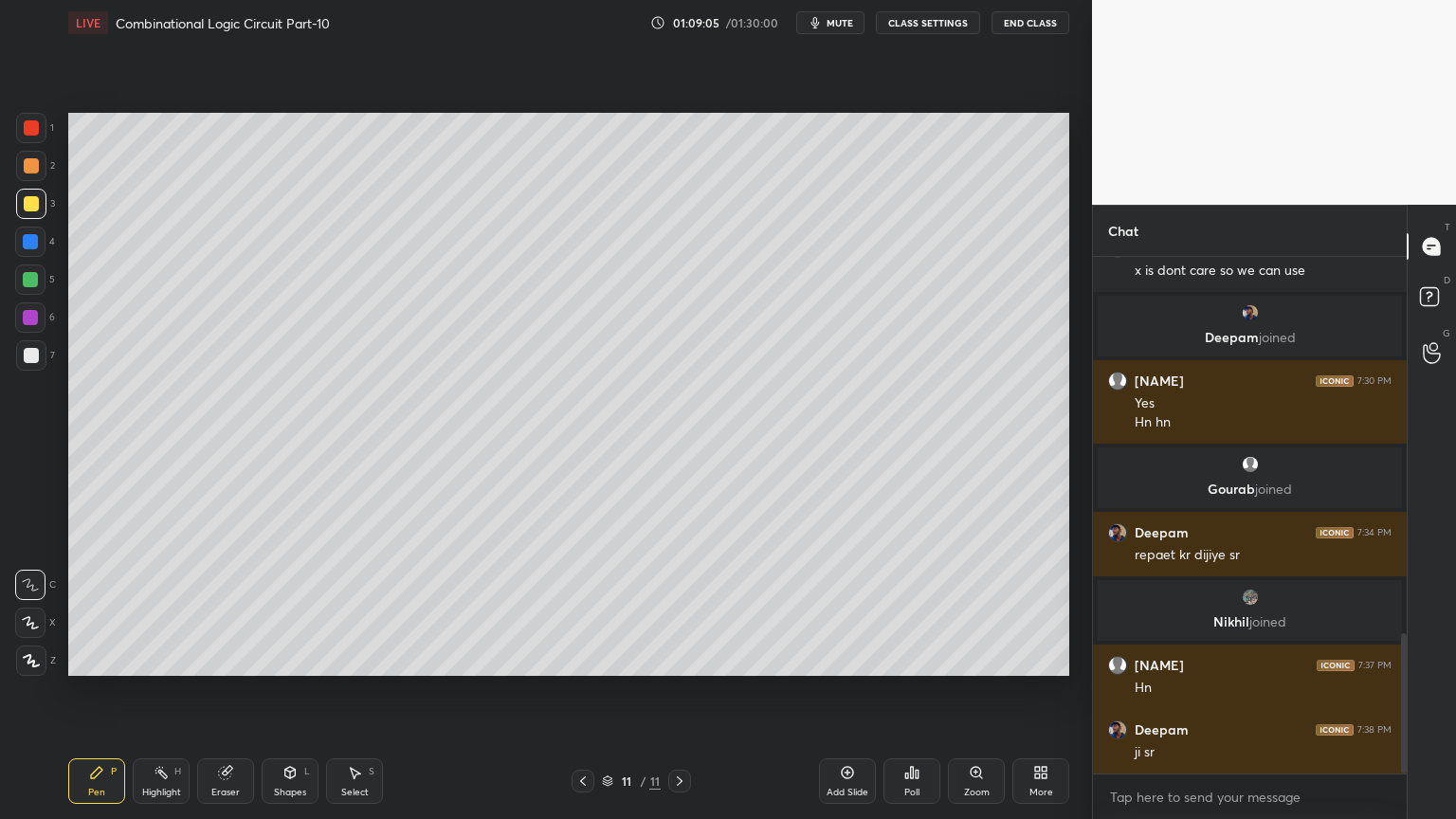 click at bounding box center (30, 280) 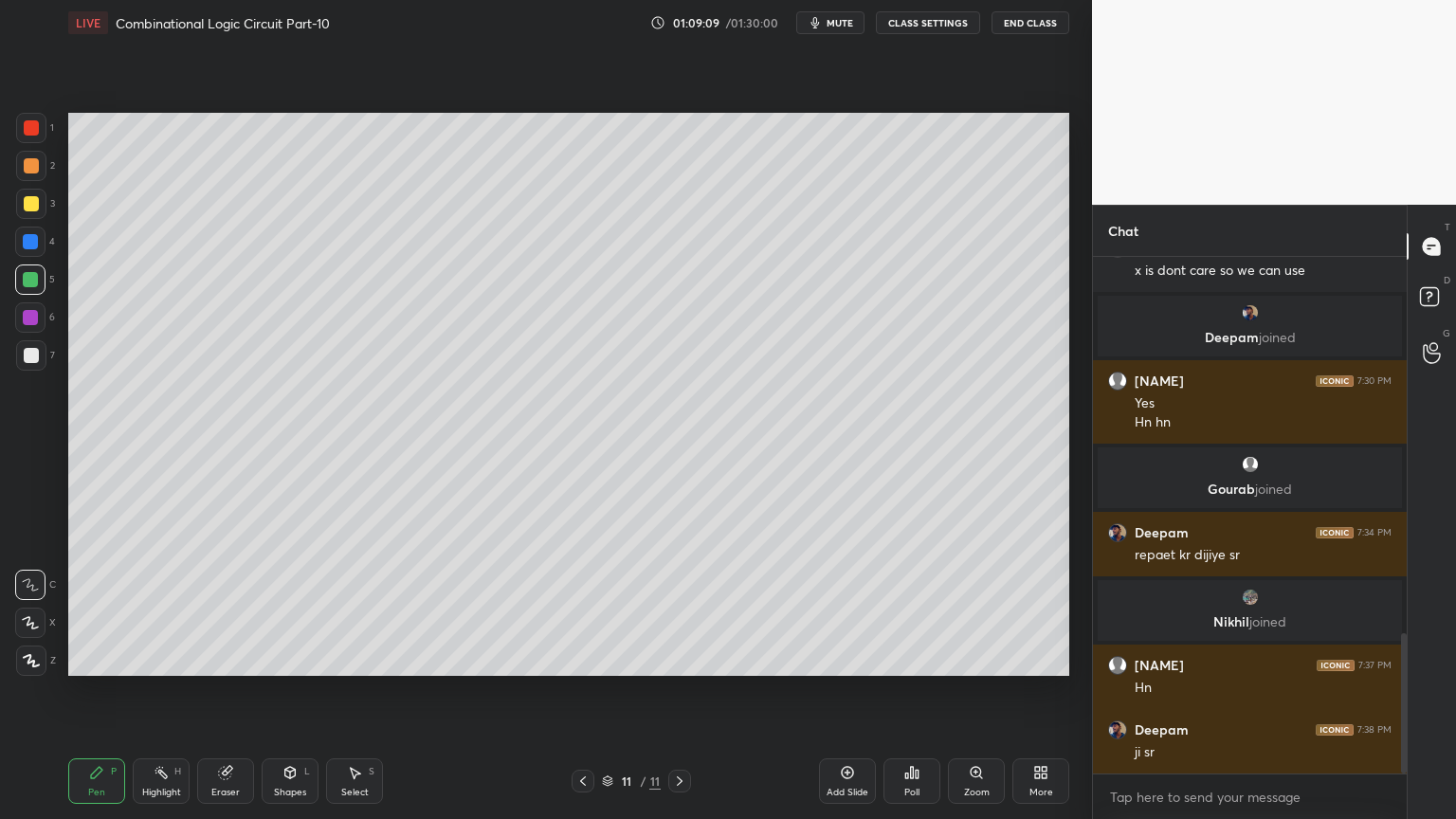 click 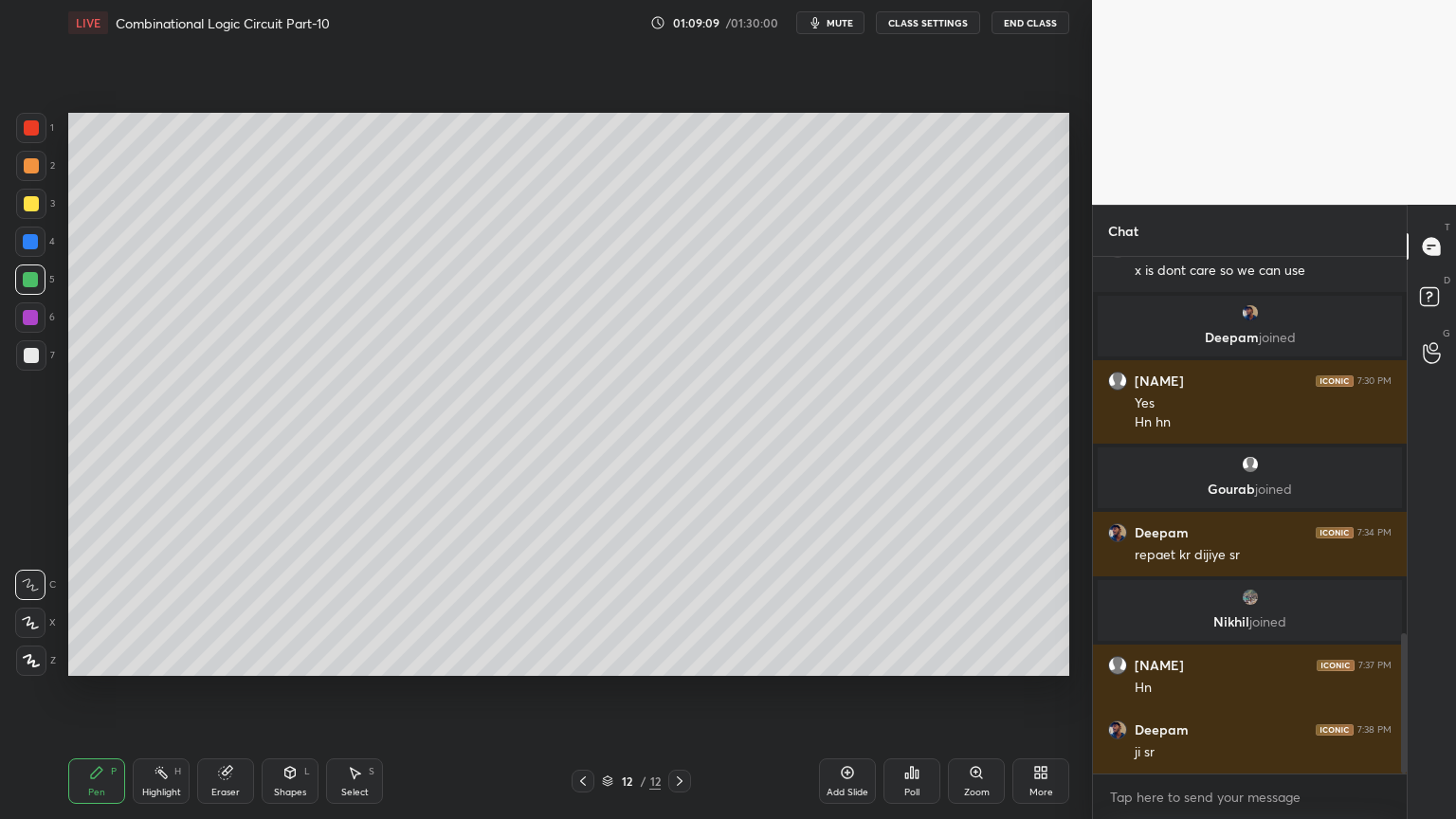 click 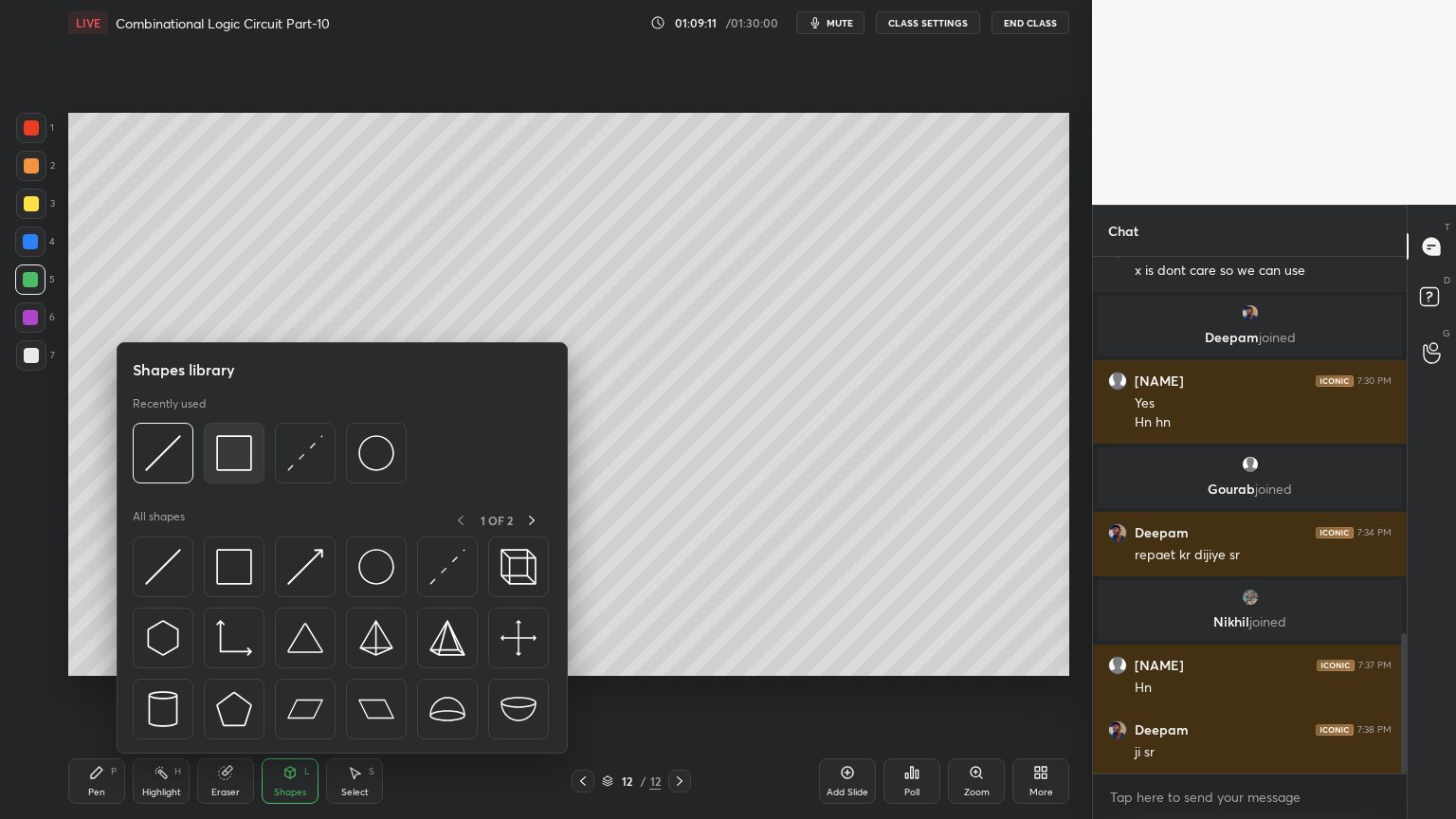 click at bounding box center (234, 453) 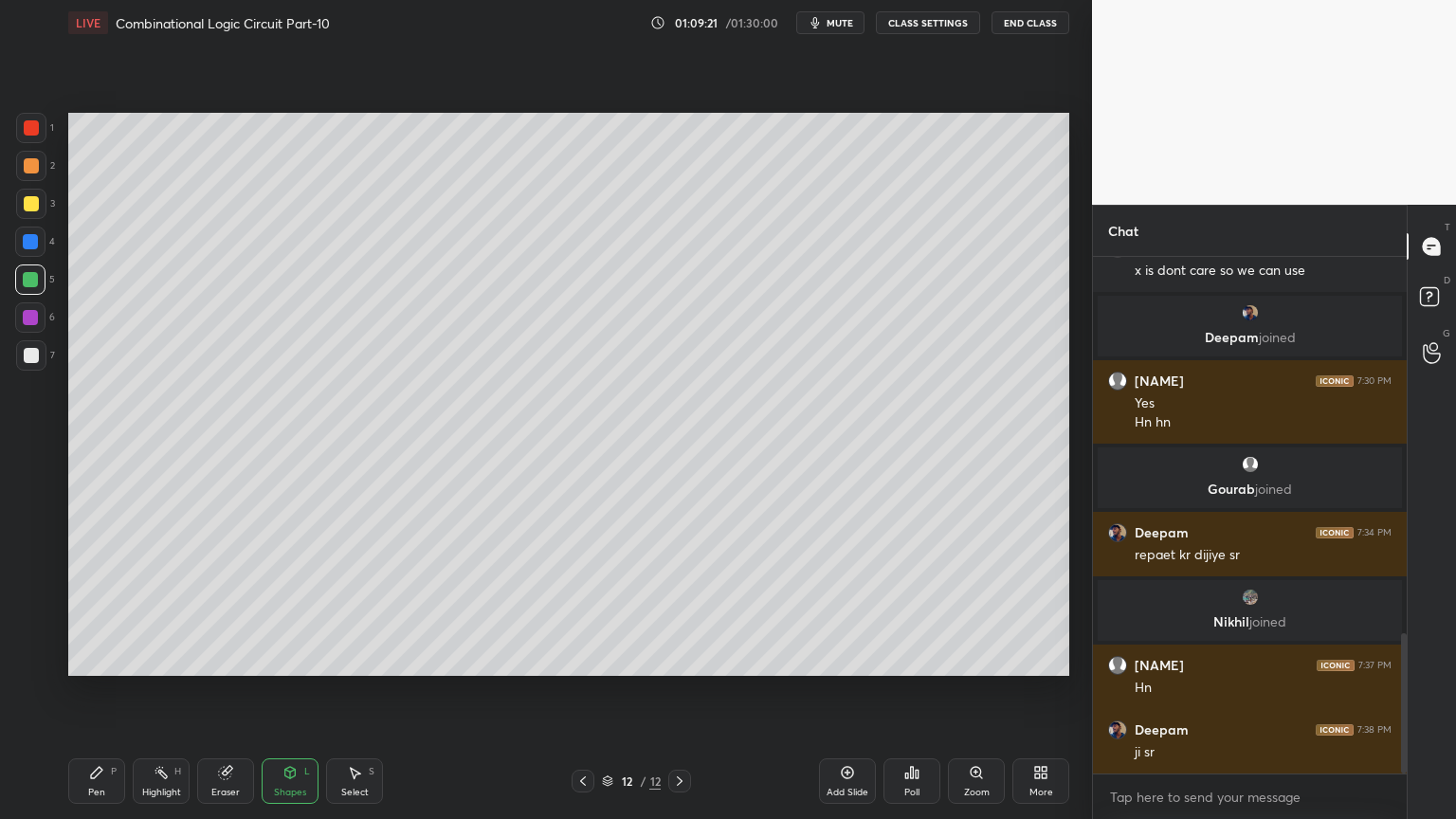 click 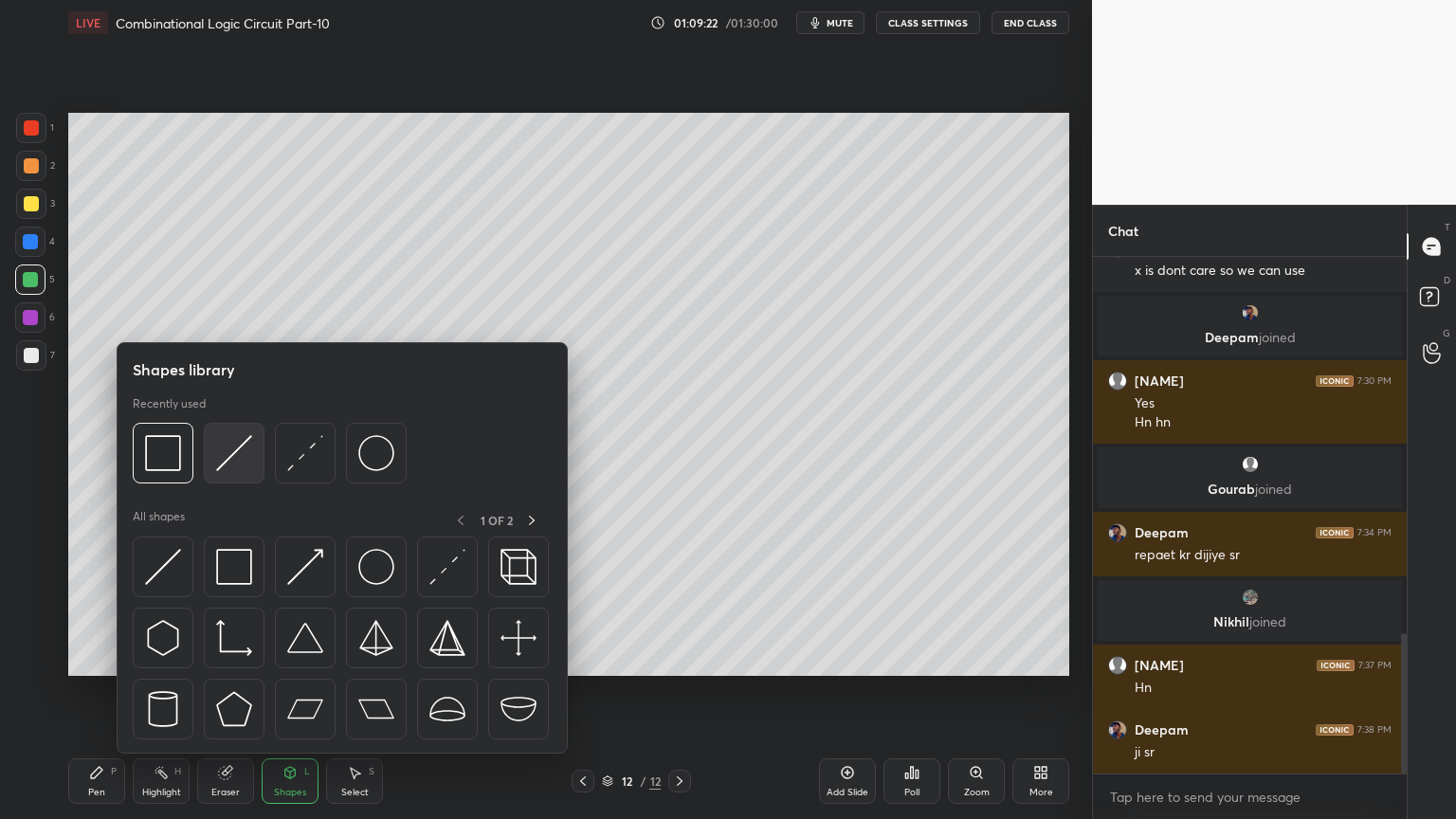 click at bounding box center [234, 453] 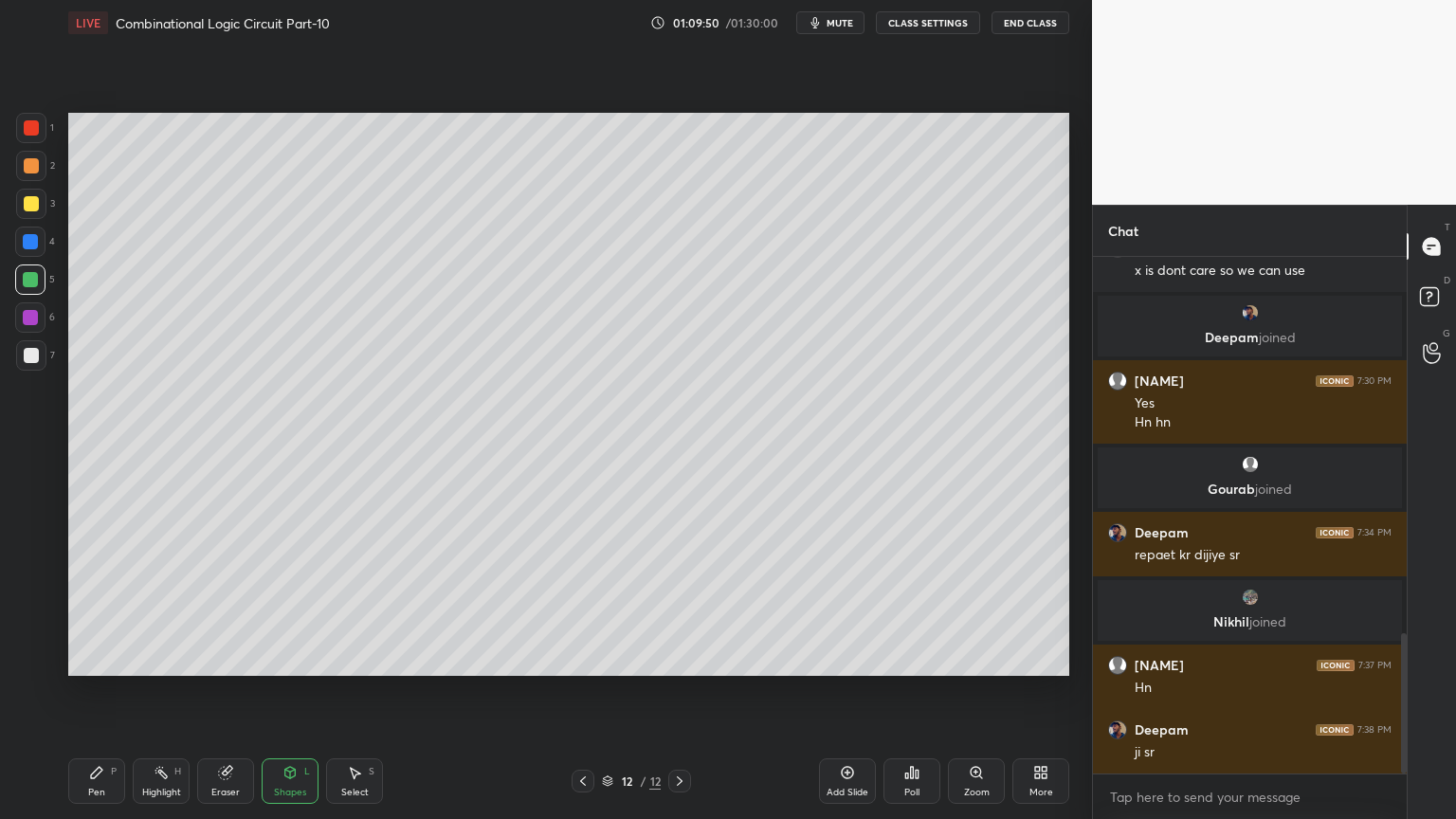 click on "Pen P" at bounding box center [97, 781] 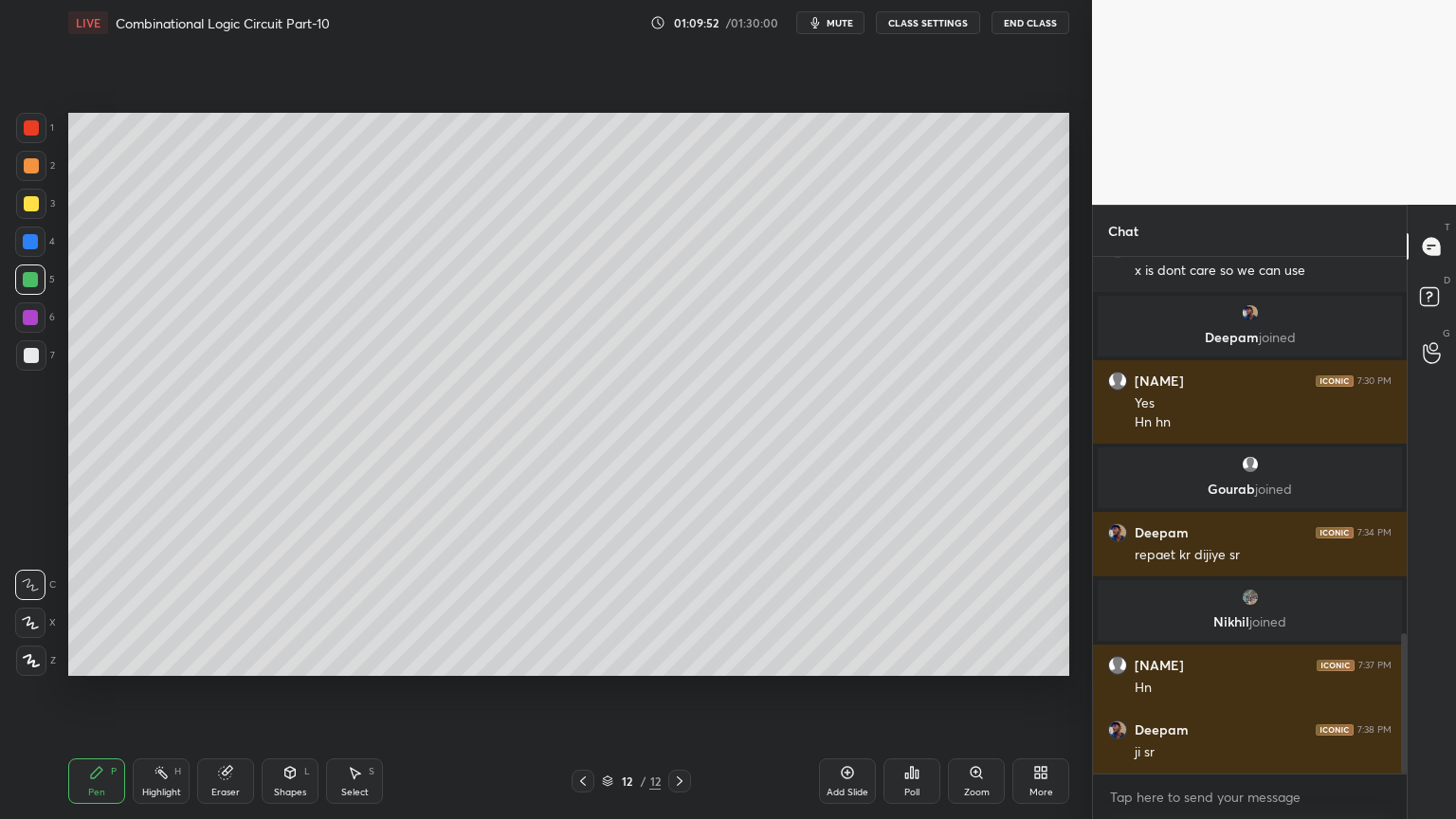 click on "Eraser" at bounding box center (226, 781) 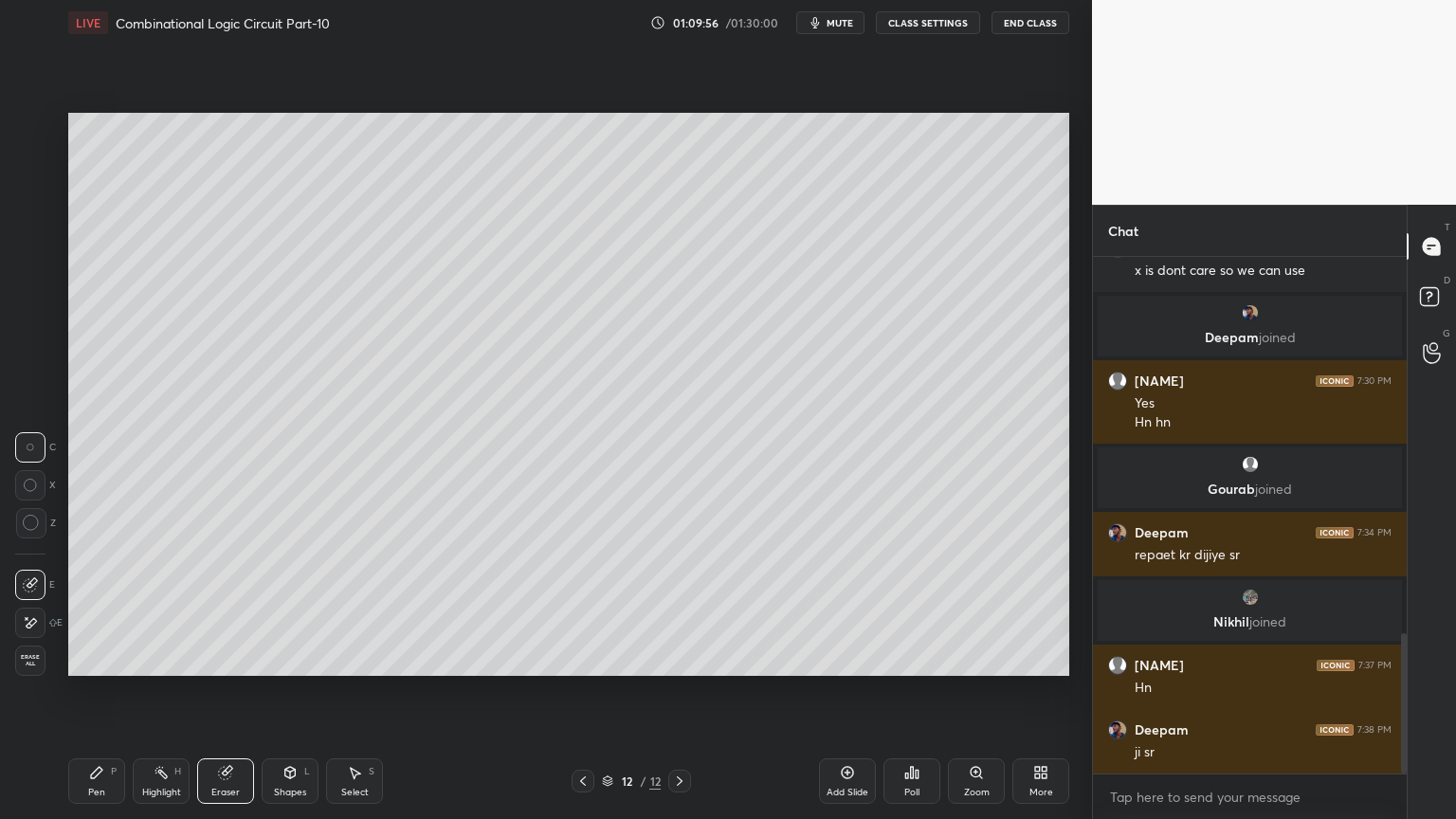 click on "Pen P" at bounding box center [97, 781] 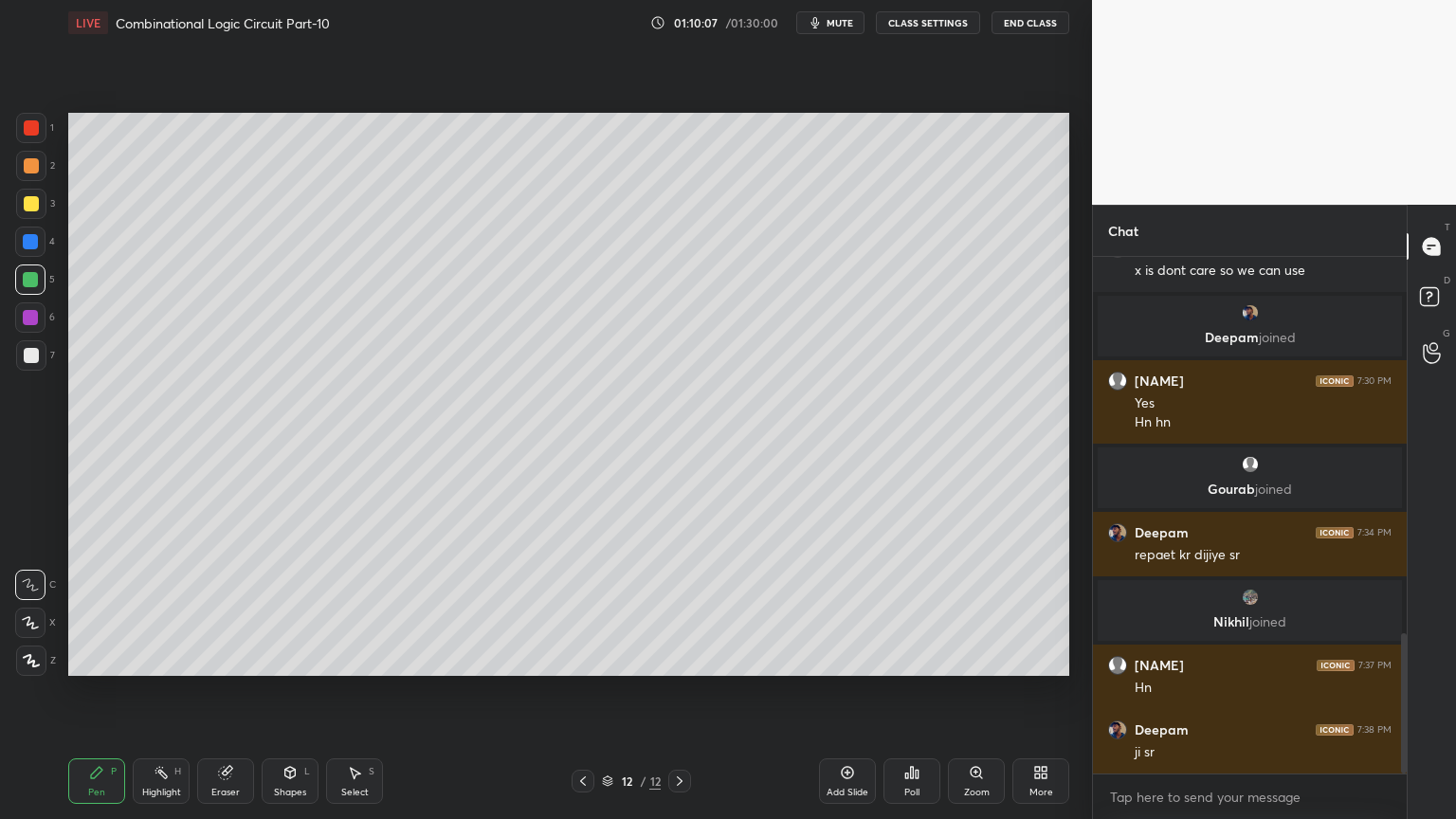 click on "Eraser" at bounding box center [226, 781] 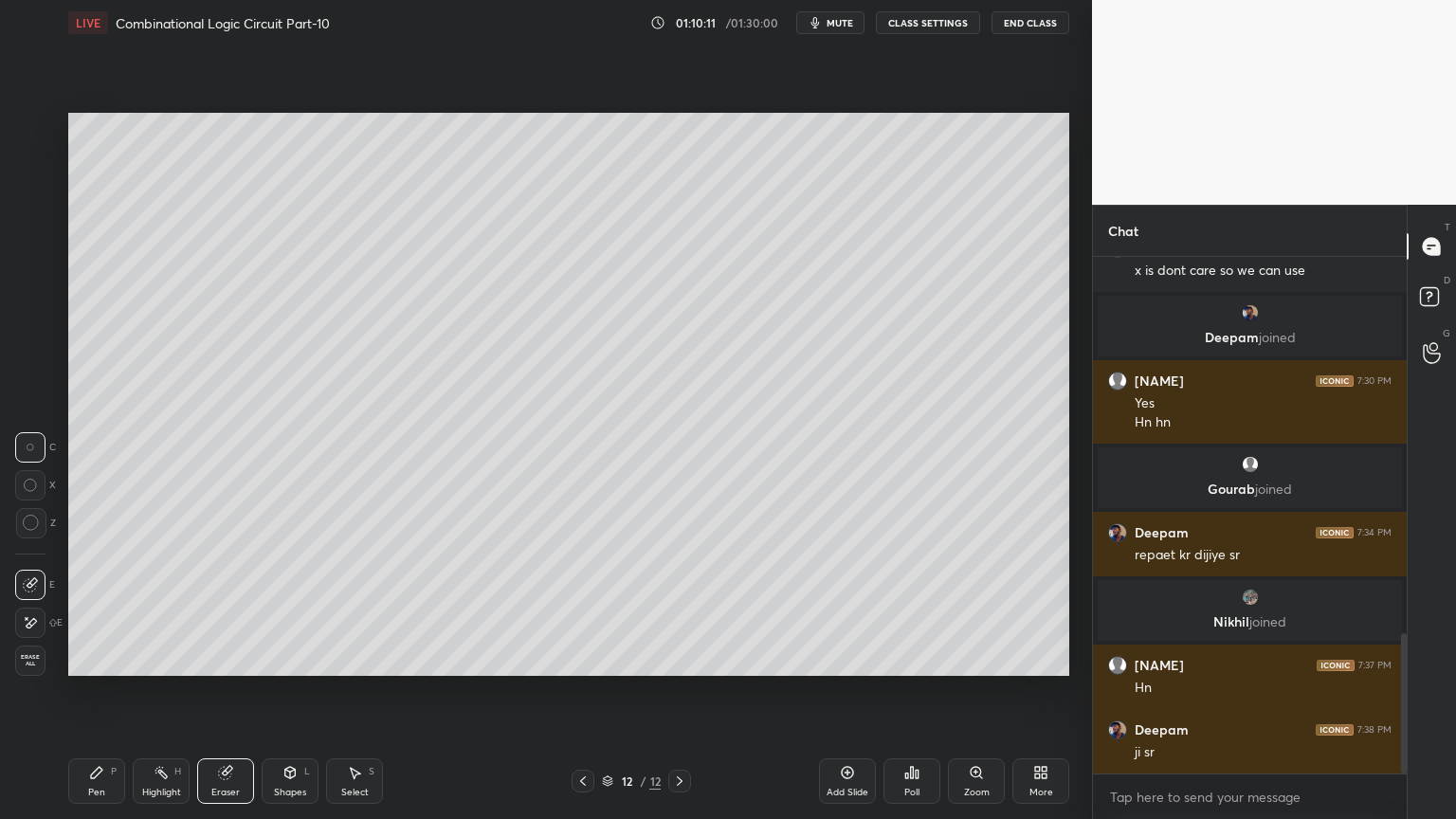 click on "Pen P" at bounding box center [97, 781] 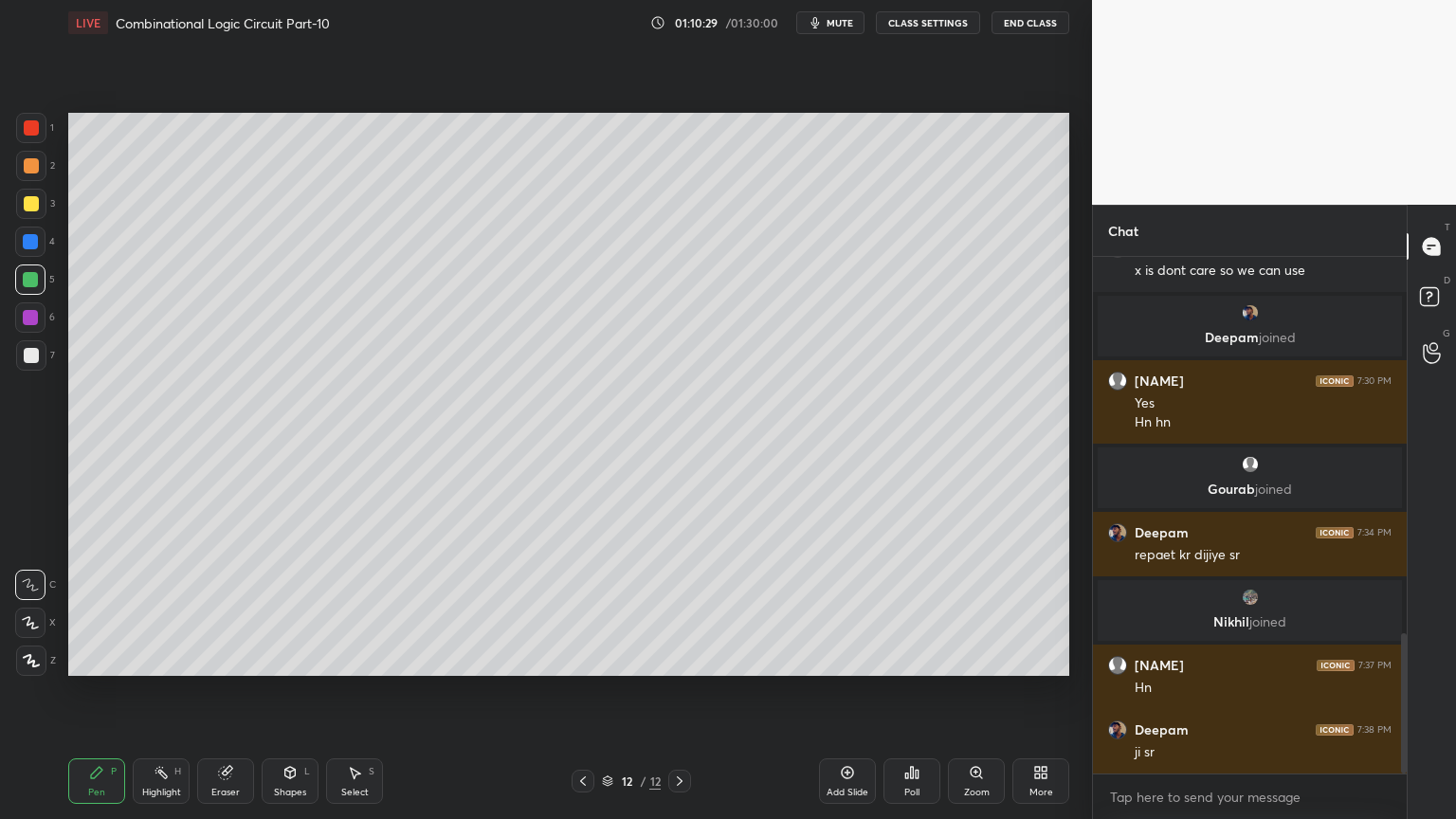 click on "Select" at bounding box center [355, 792] 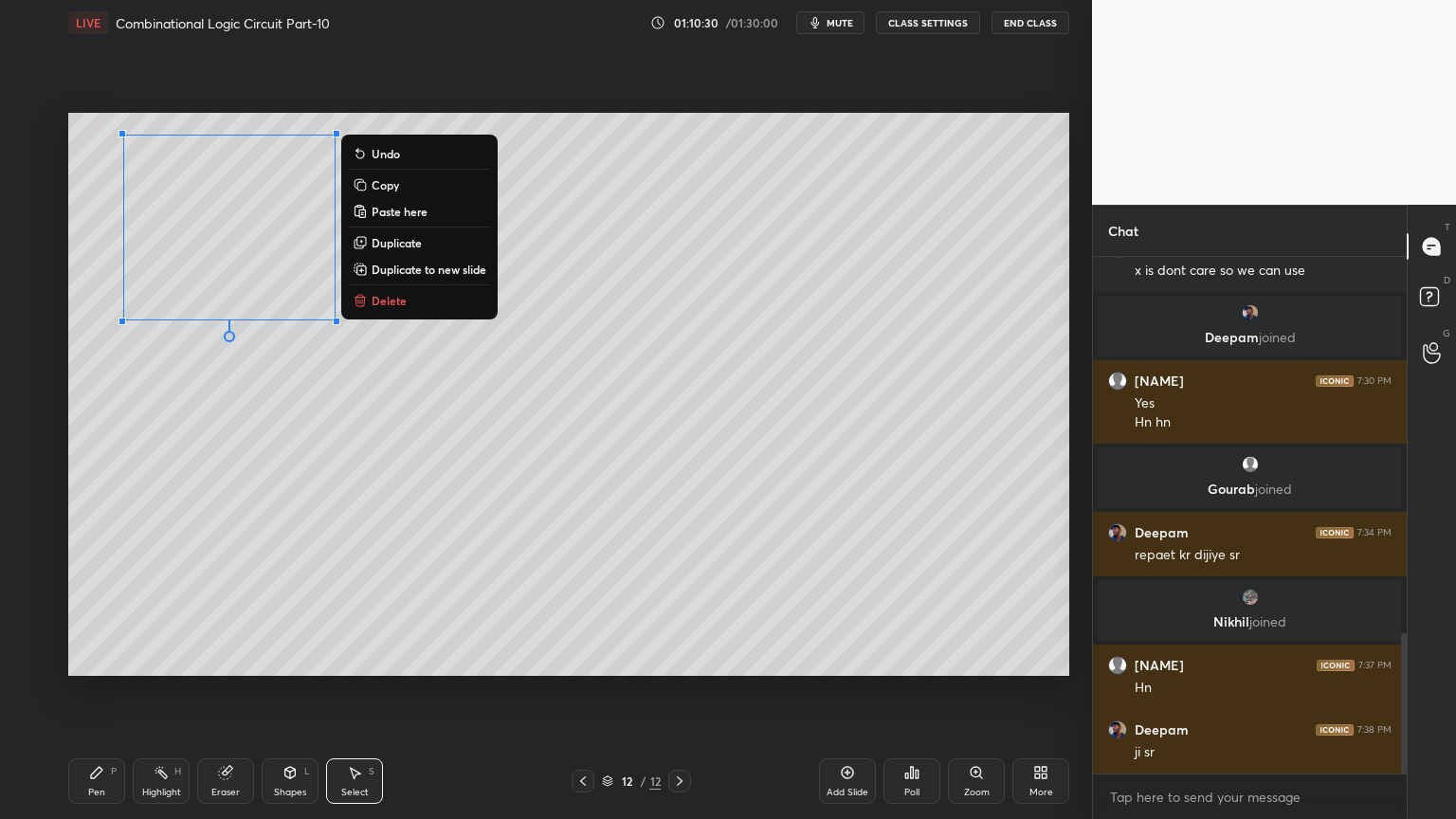 click on "Delete" at bounding box center (419, 300) 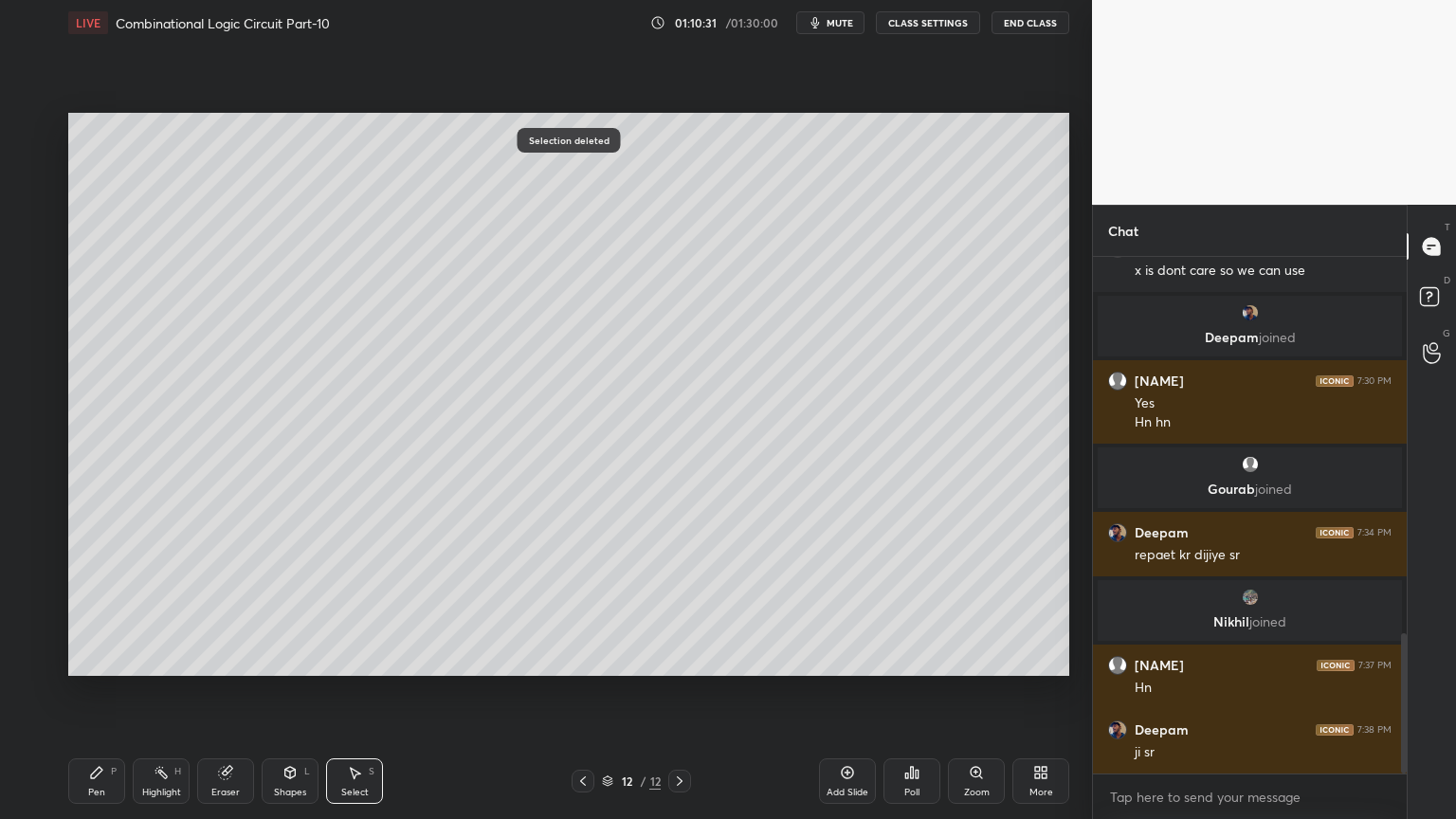click on "Shapes L" at bounding box center [290, 781] 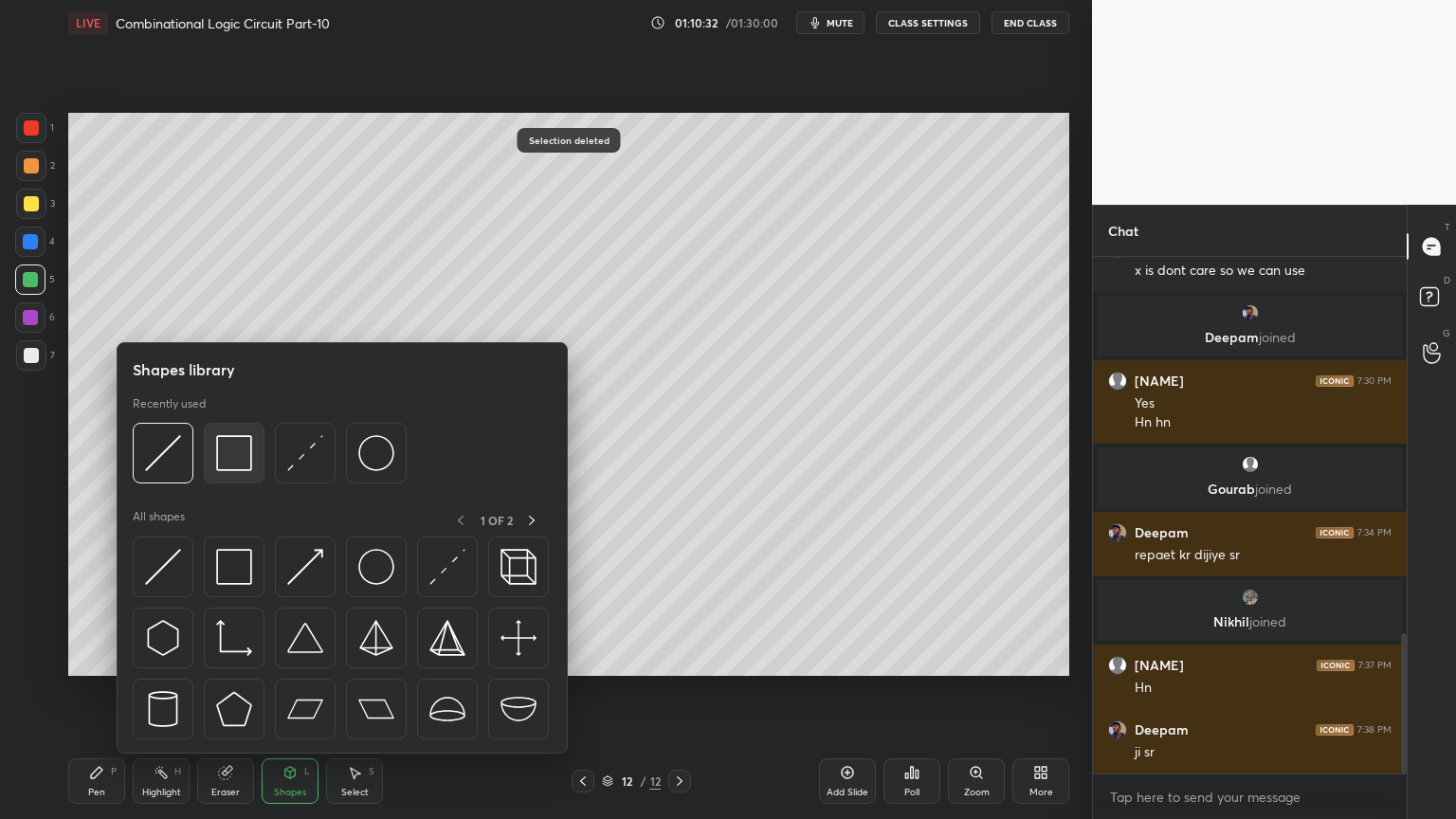 click at bounding box center [234, 453] 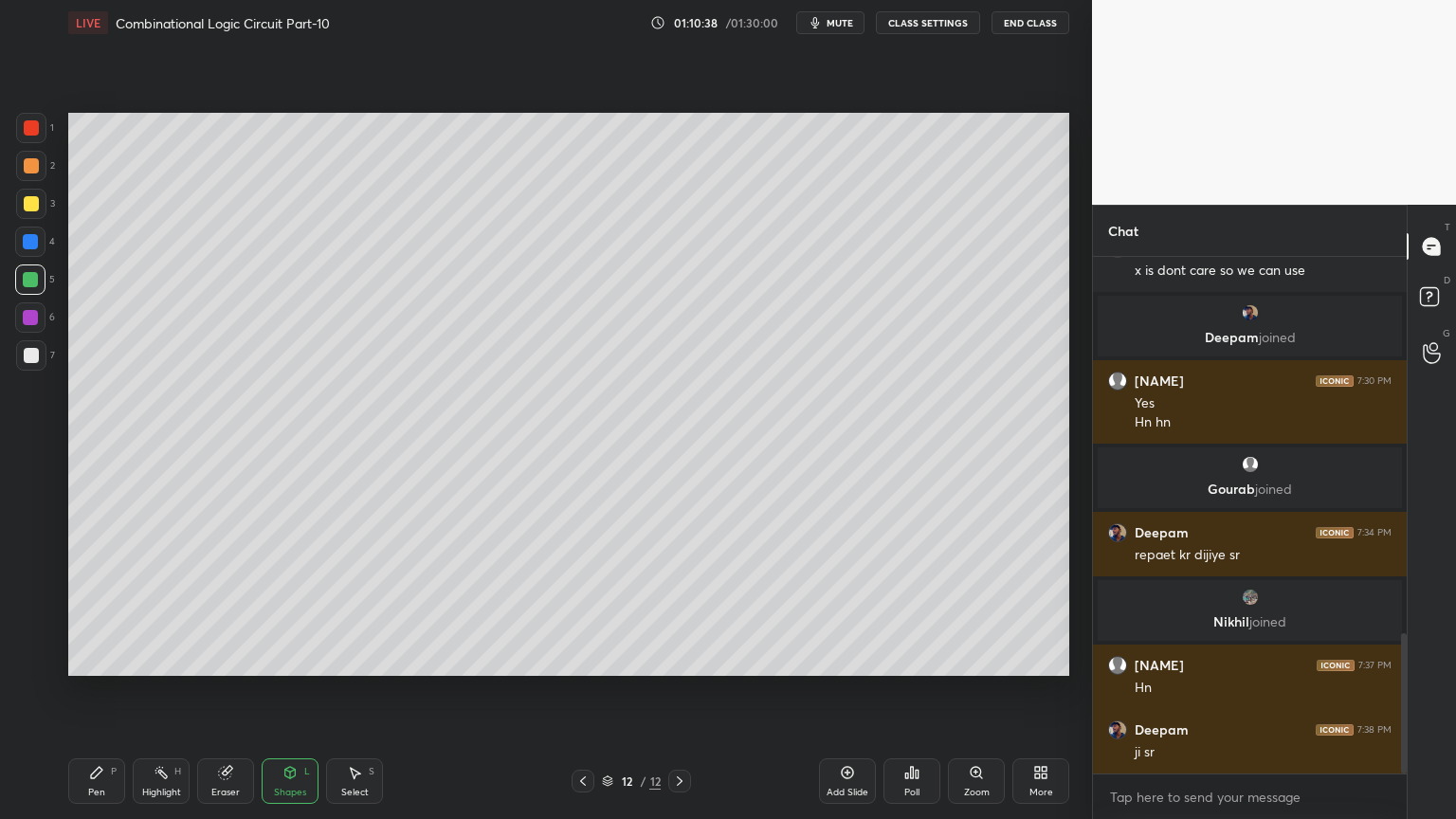 click 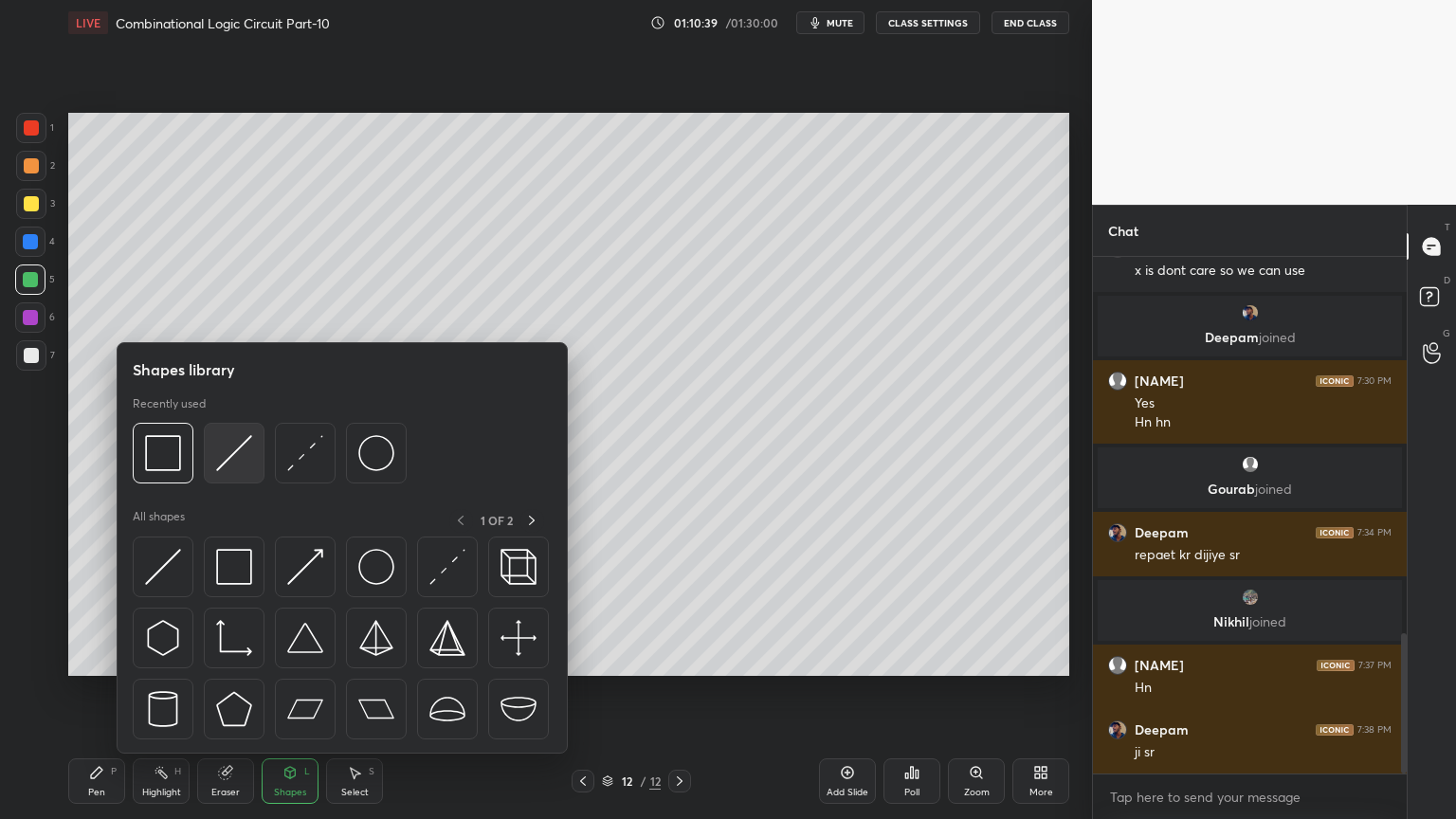 click at bounding box center [234, 453] 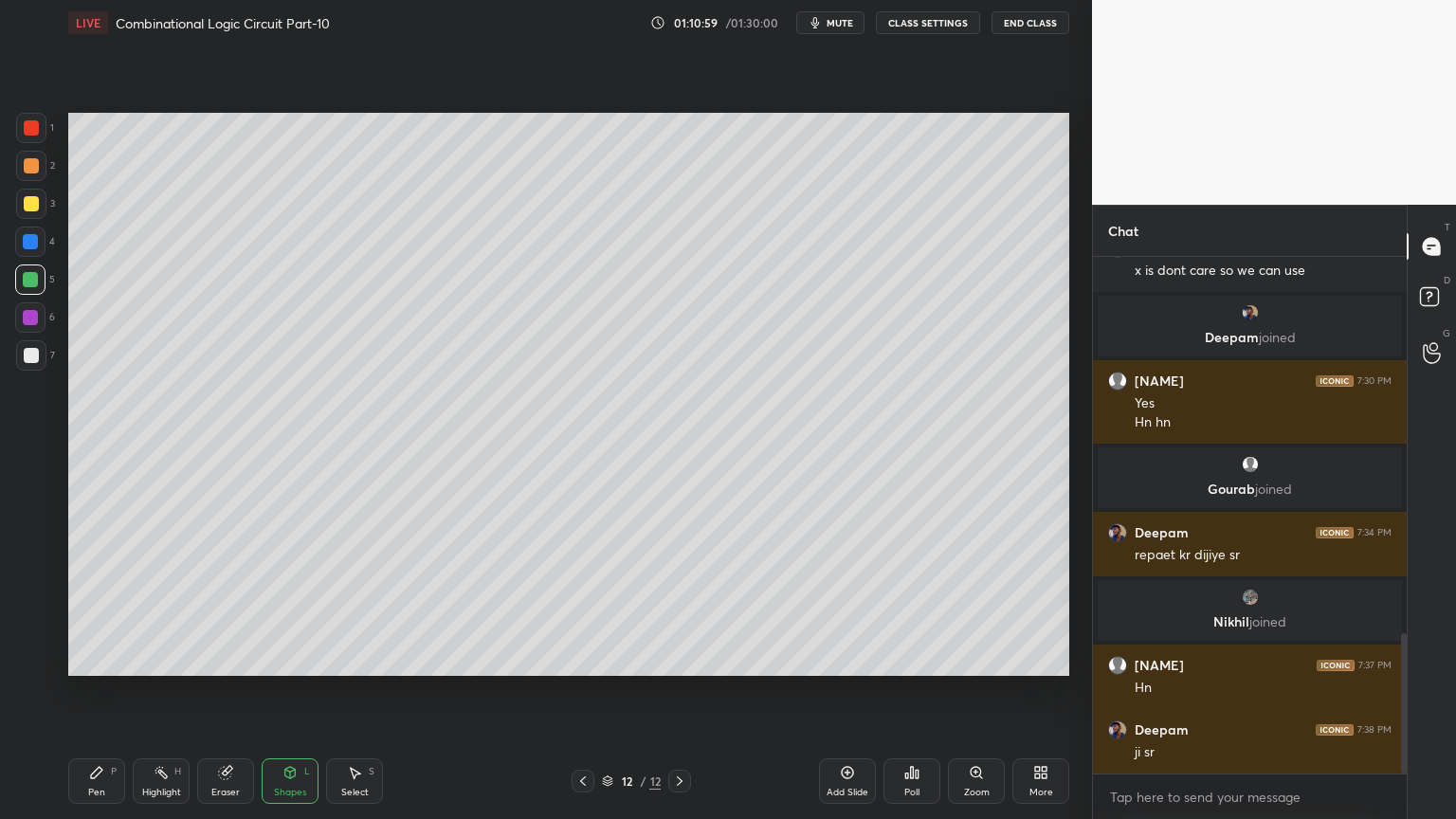 click on "Pen P" at bounding box center [97, 781] 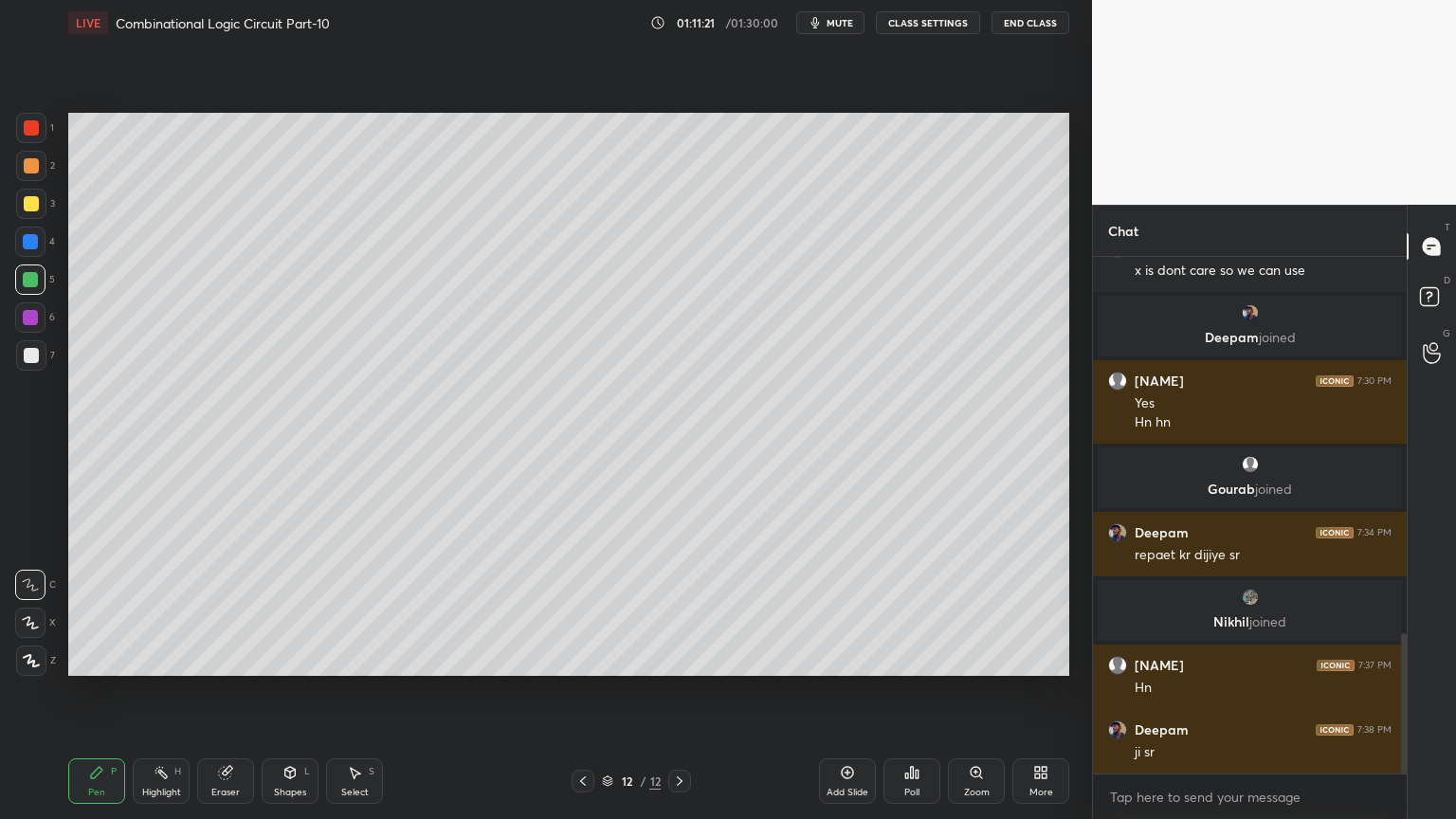 click on "Select S" at bounding box center [355, 781] 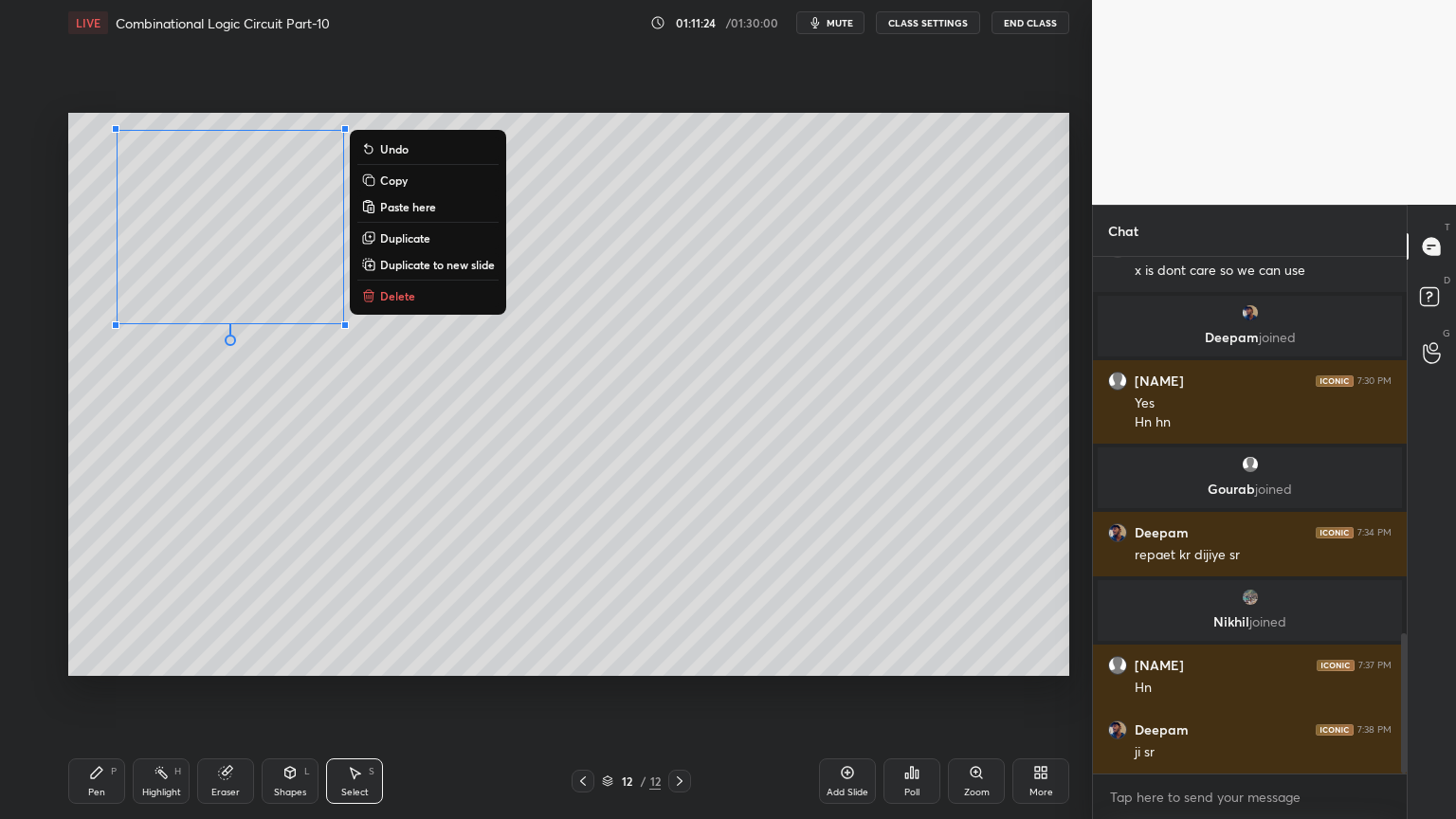 click on "Copy" at bounding box center (428, 180) 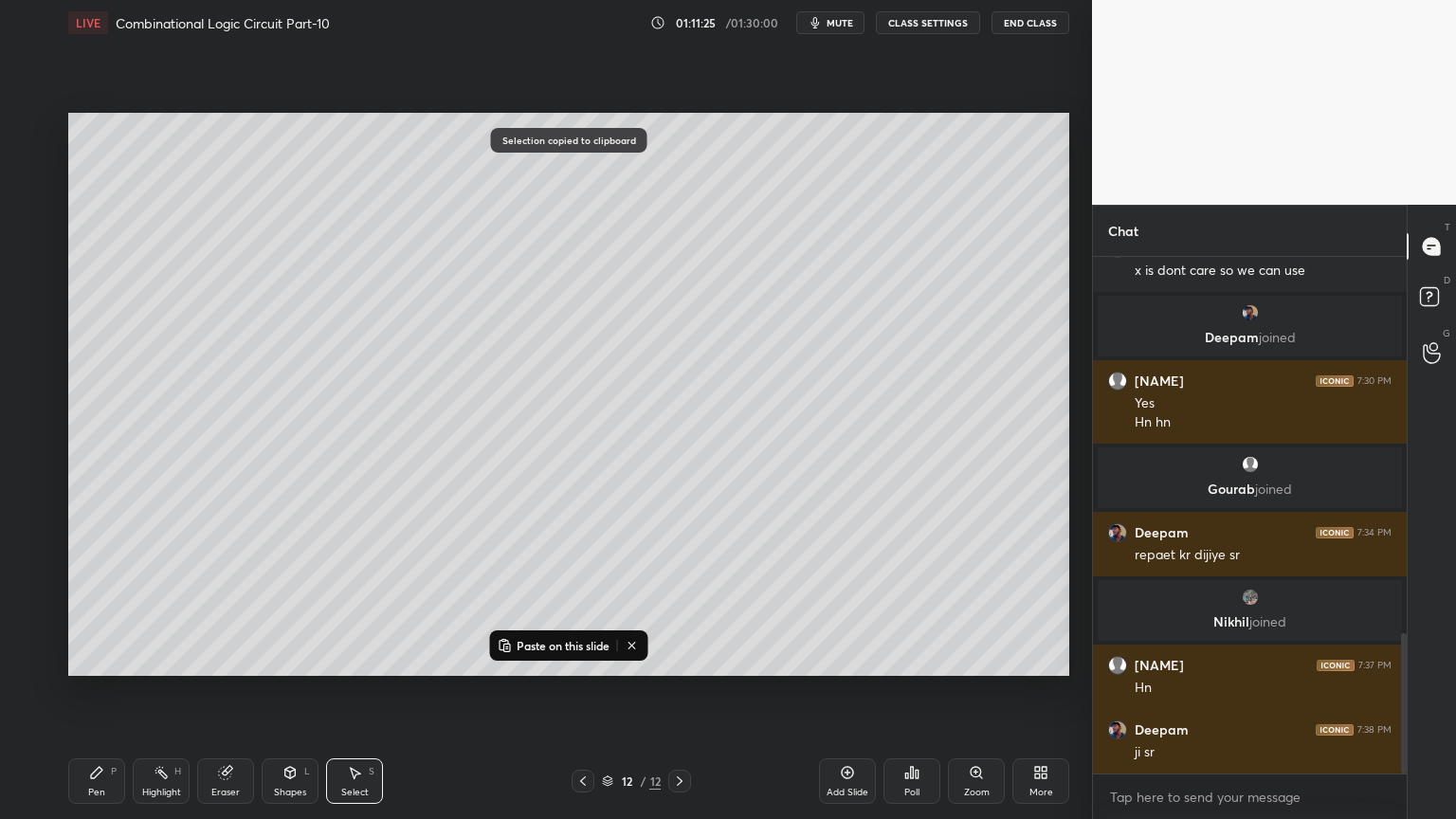 click on "Paste on this slide" at bounding box center [554, 646] 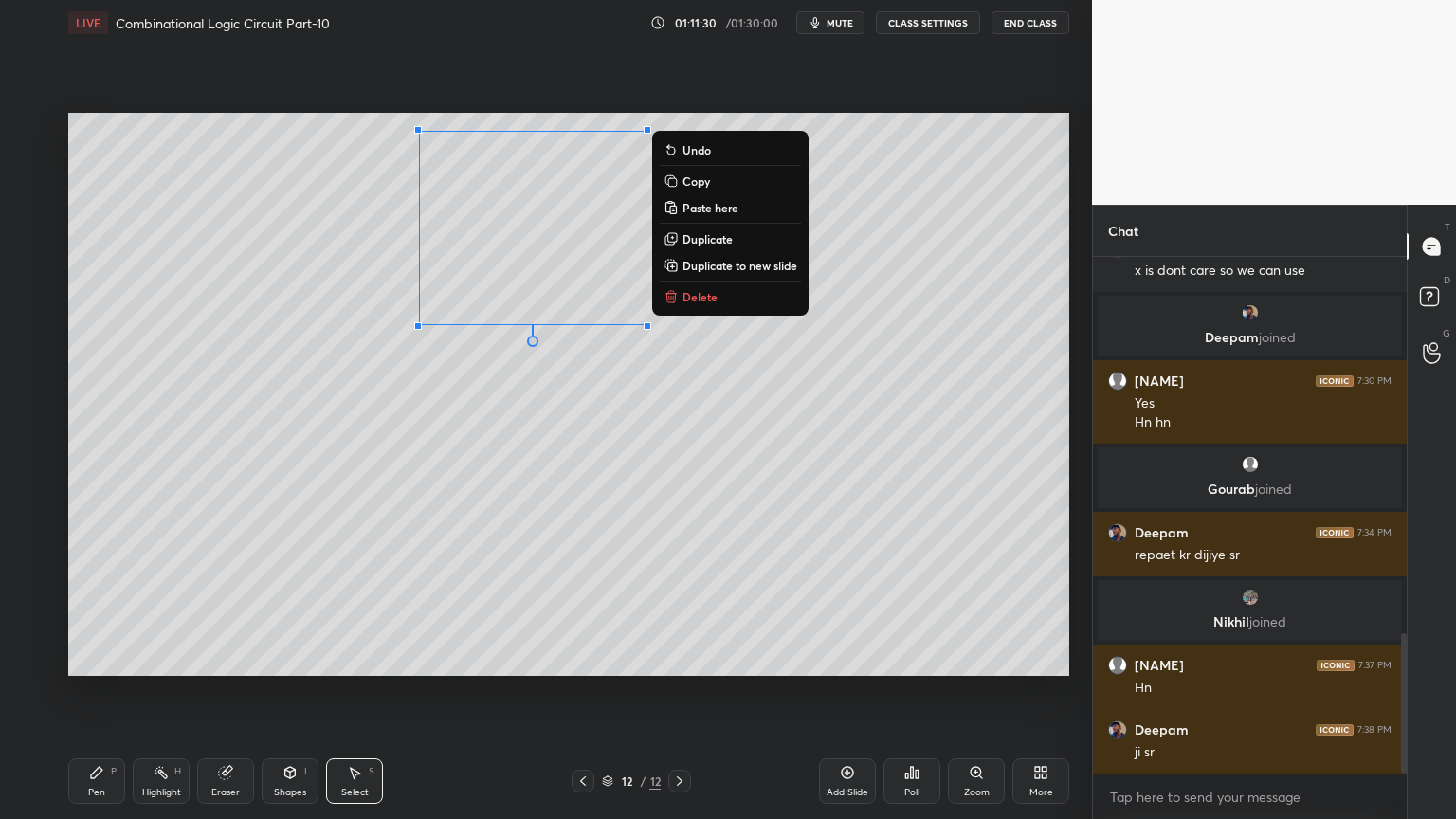 click on "Paste here" at bounding box center [710, 208] 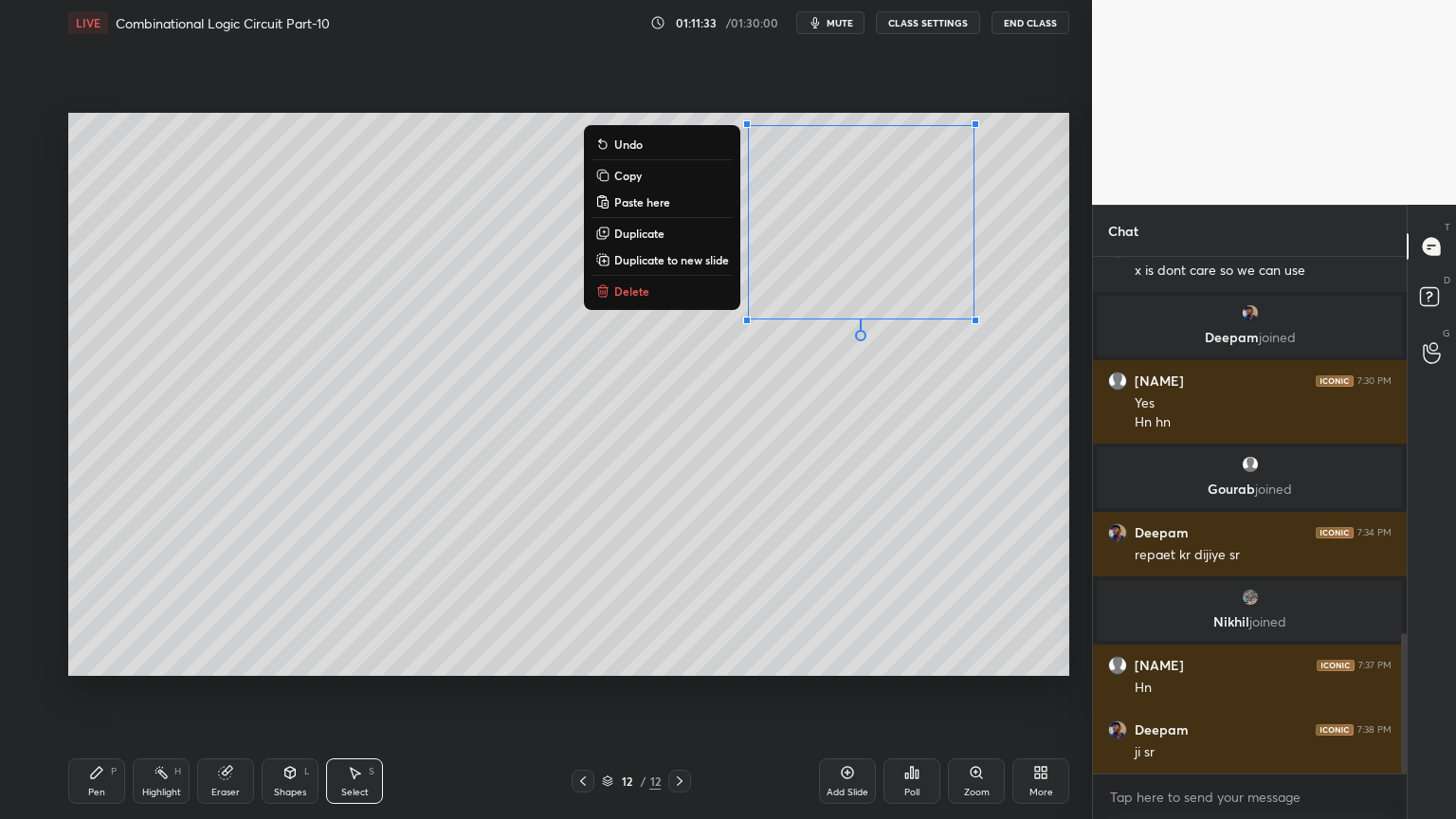 click on "0 ° Undo Copy Paste here Duplicate Duplicate to new slide Delete" at bounding box center (569, 394) 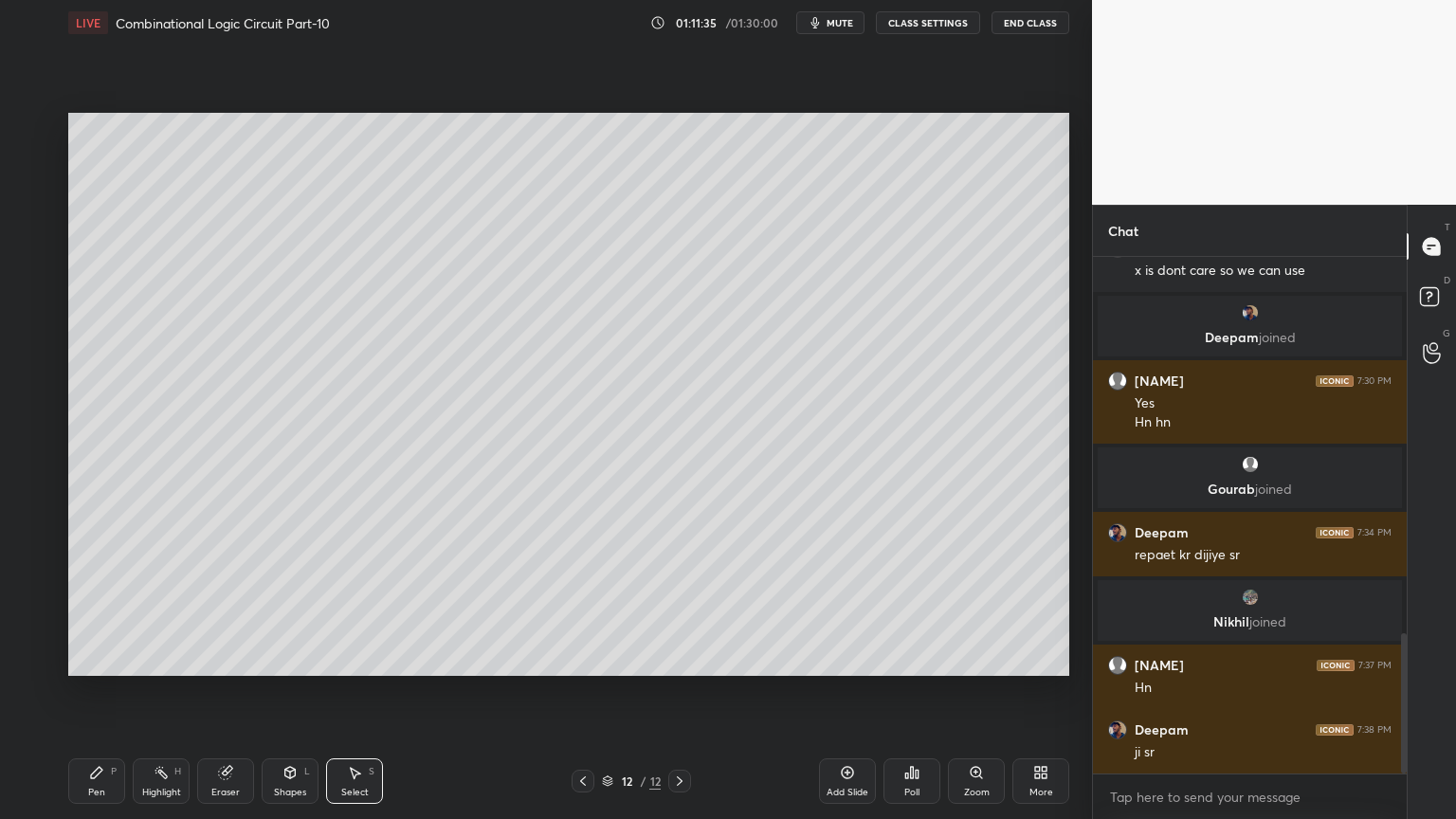 click on "Pen P" at bounding box center (97, 781) 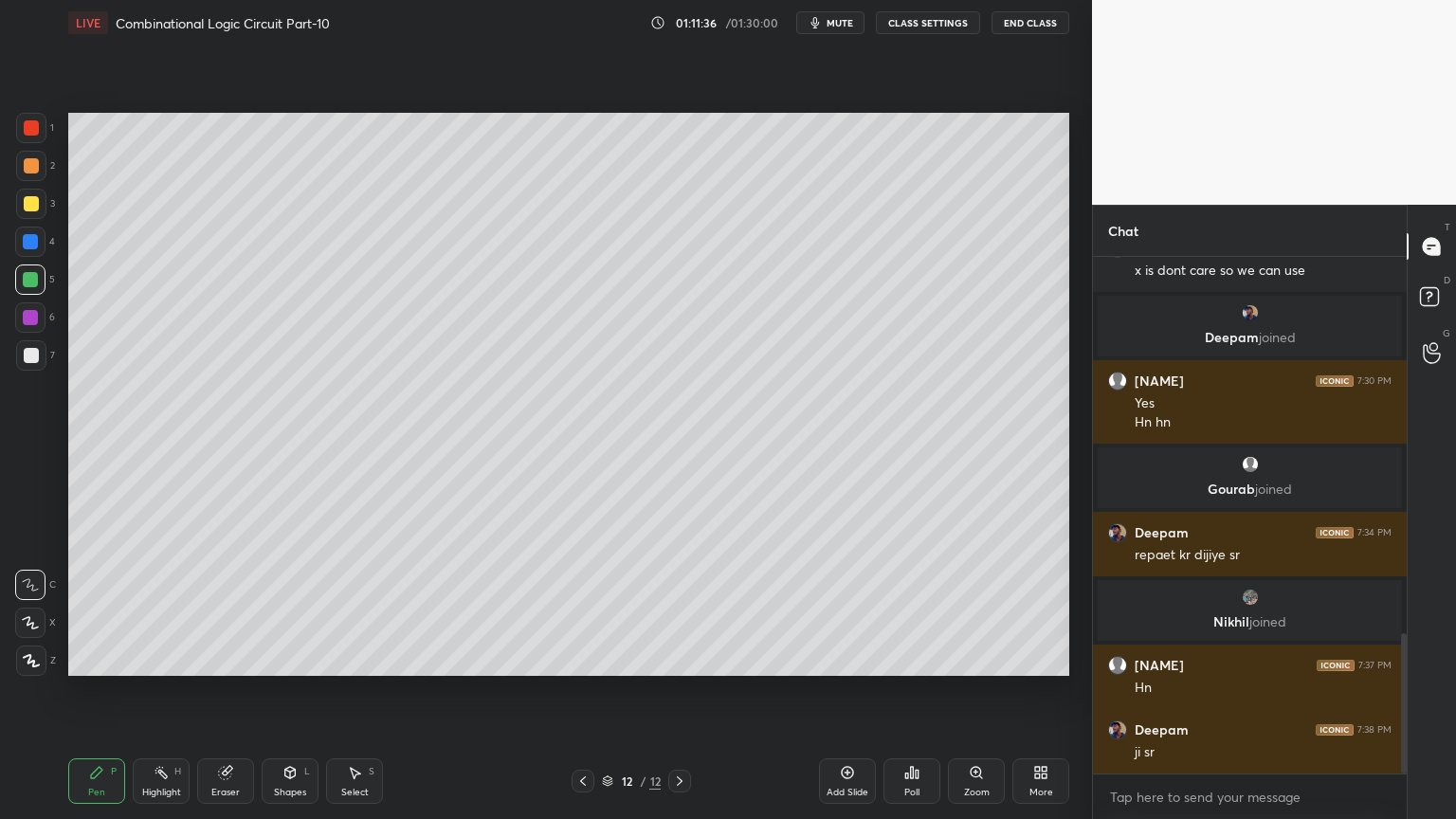click at bounding box center (31, 355) 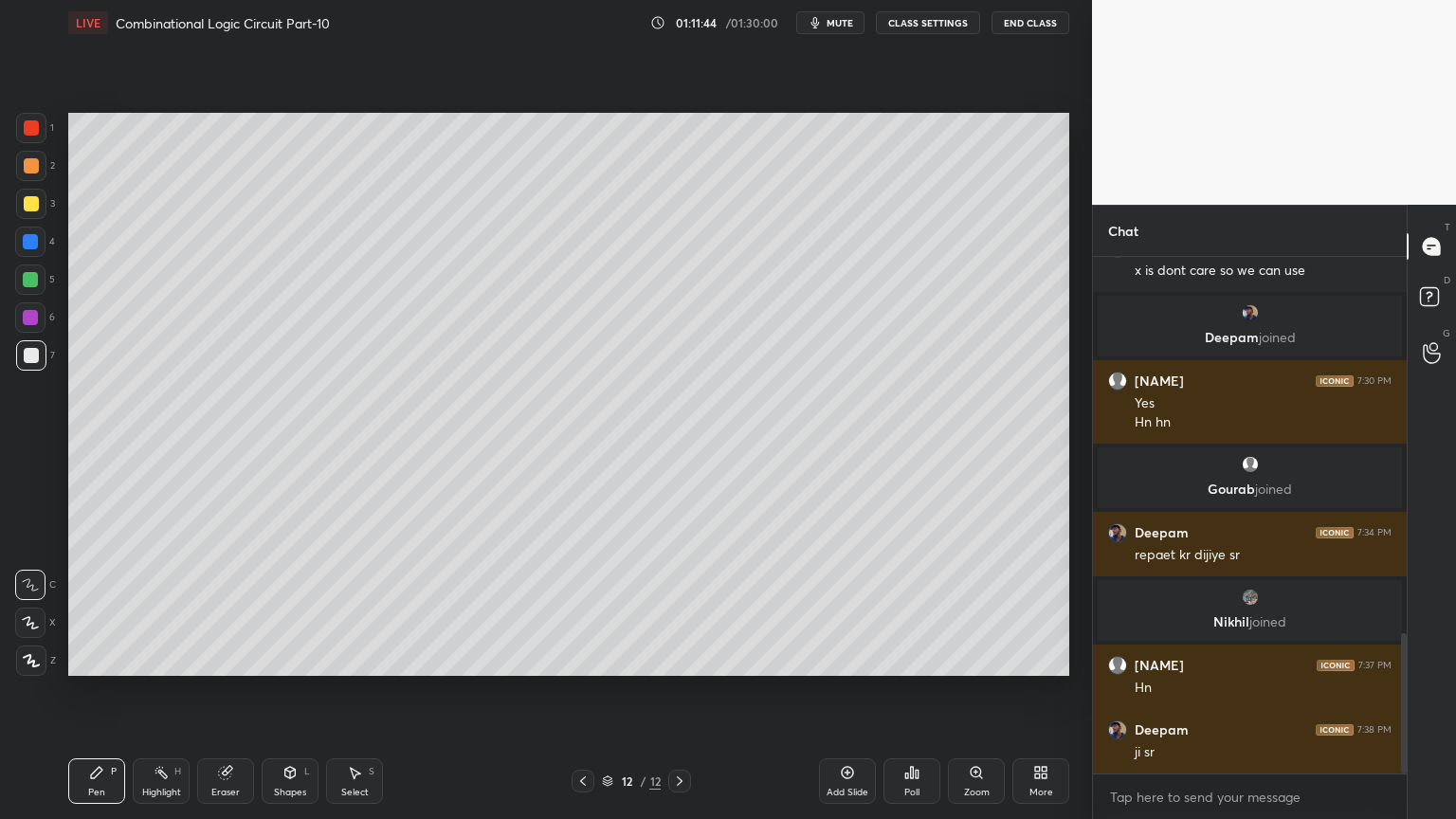 click 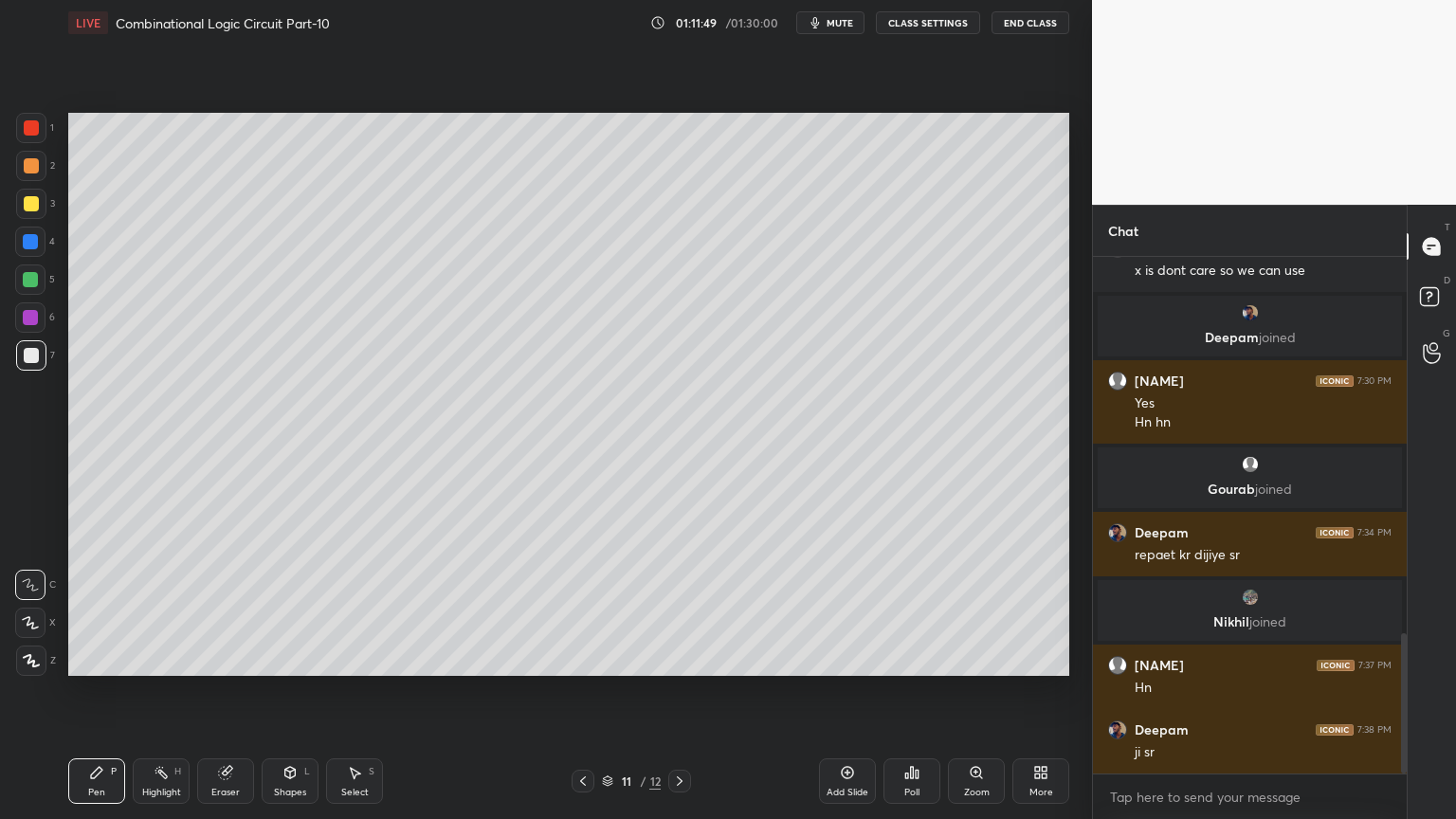 click at bounding box center [680, 781] 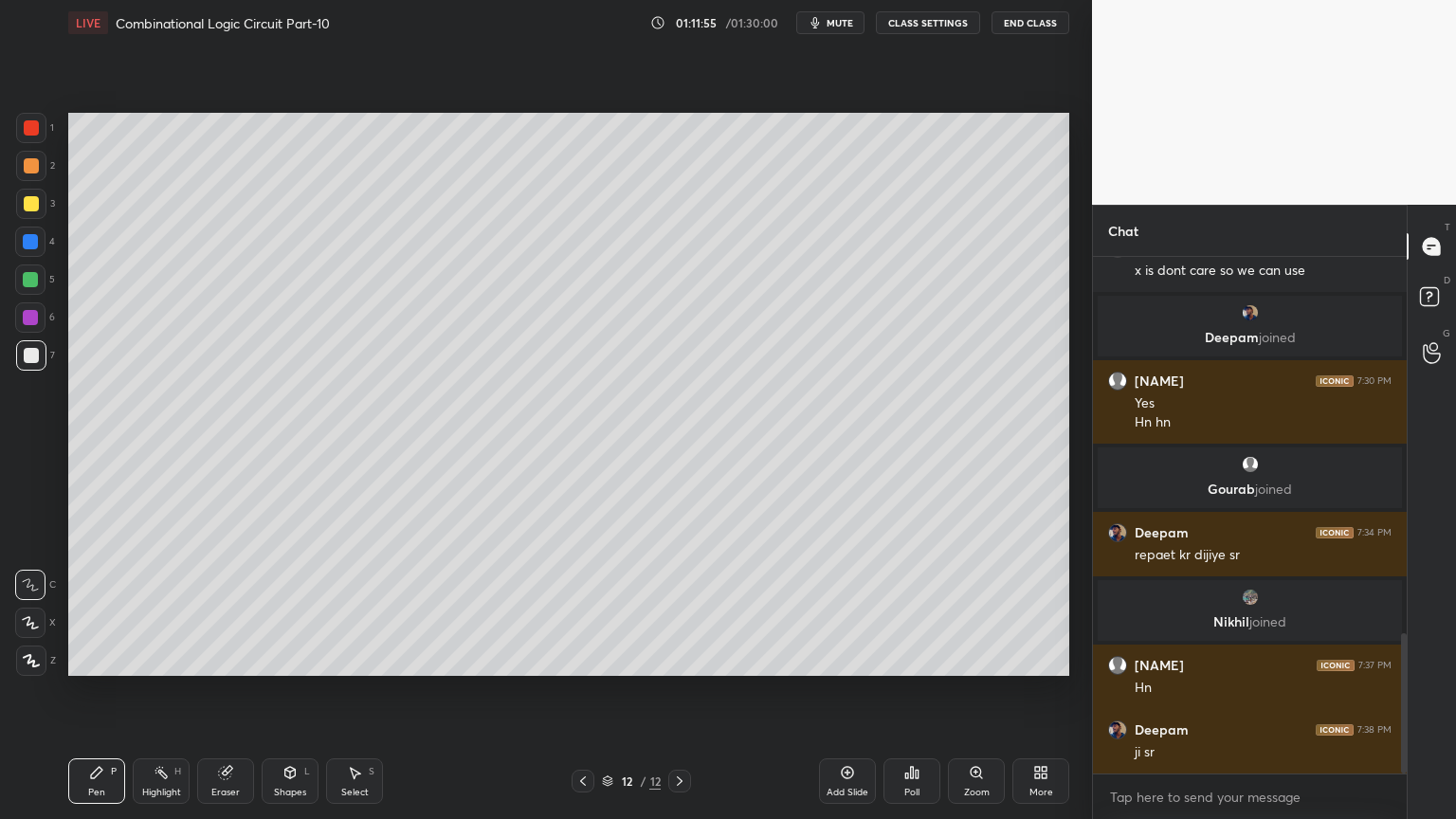 click 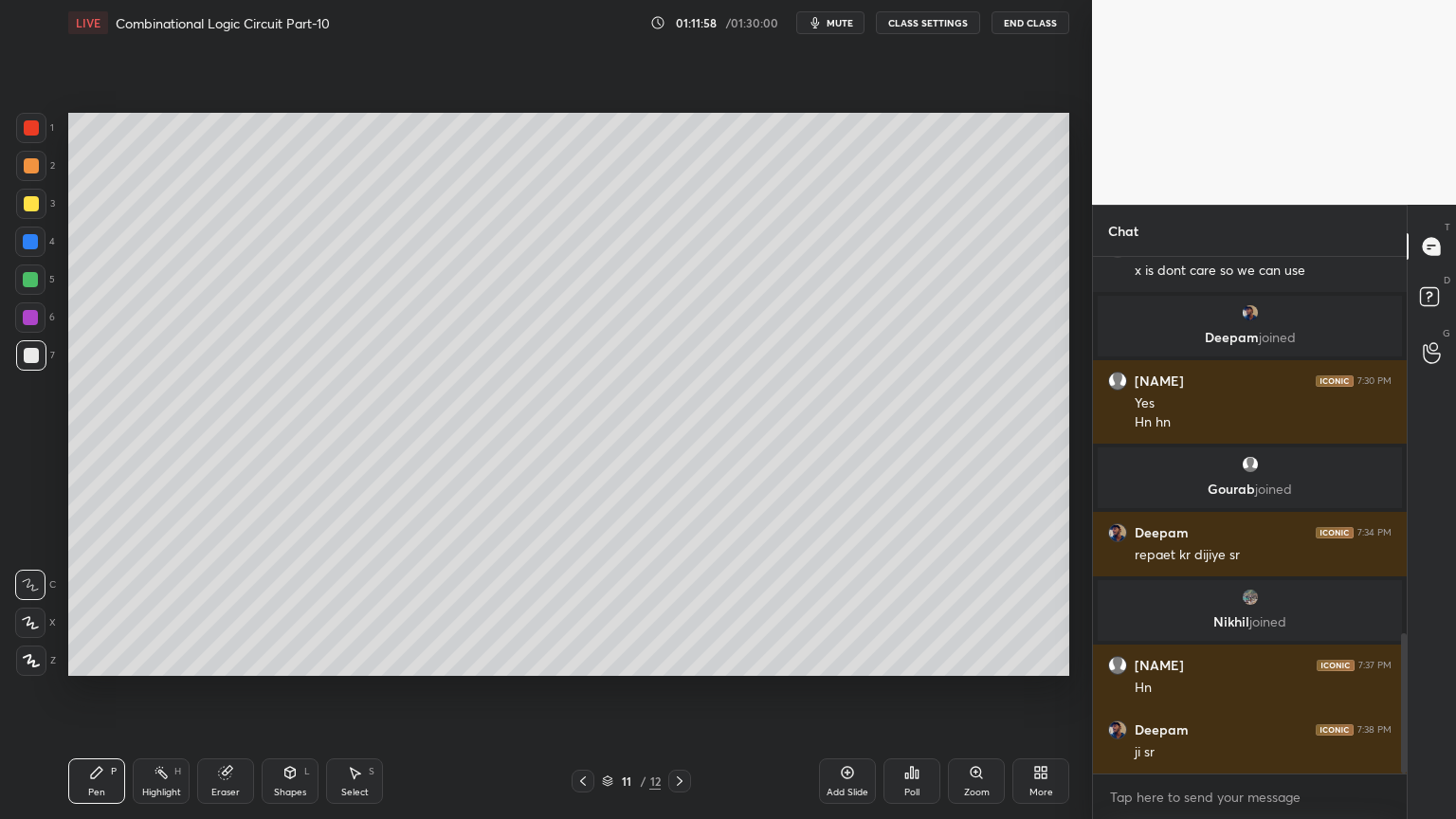 click 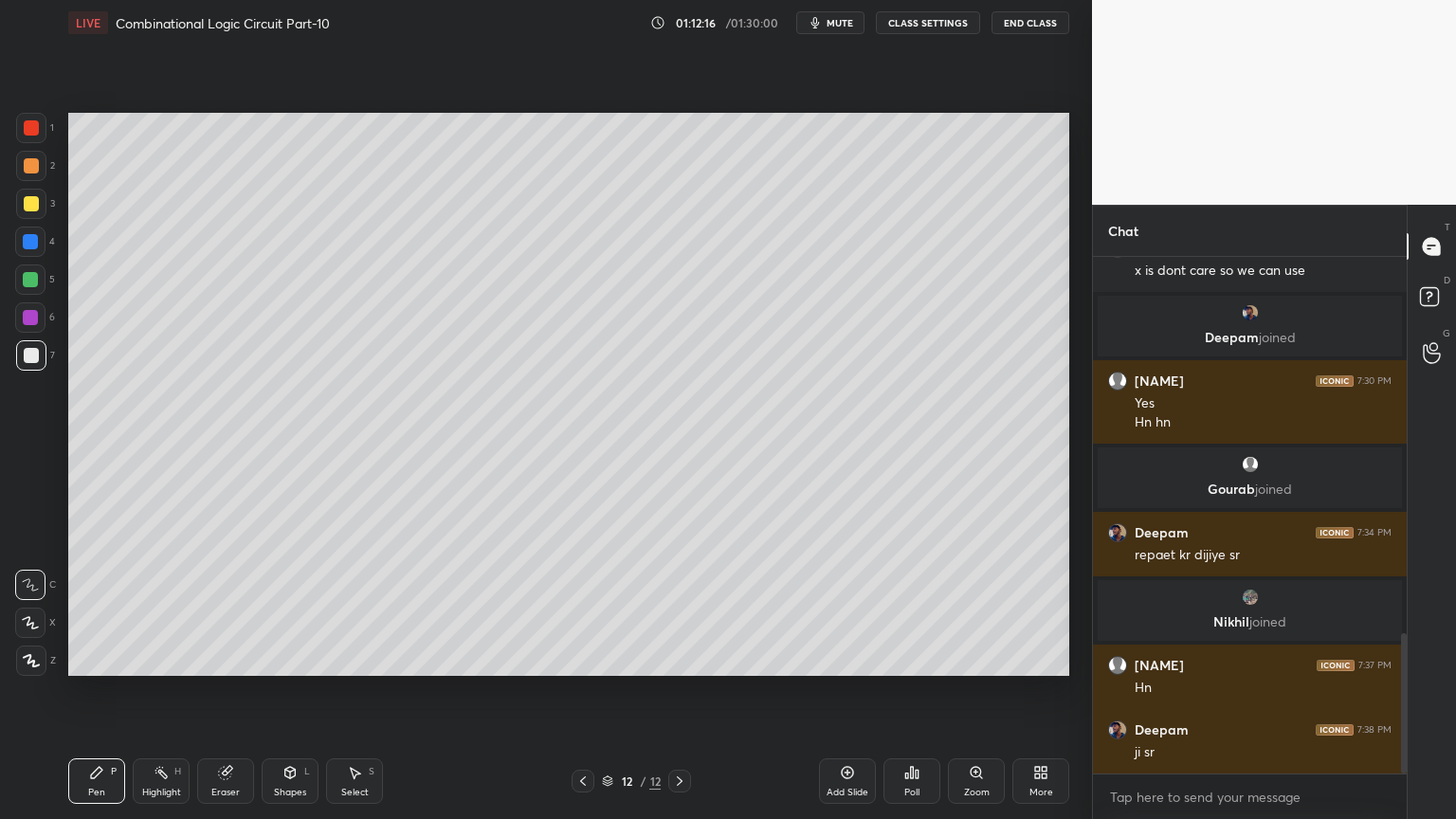 click 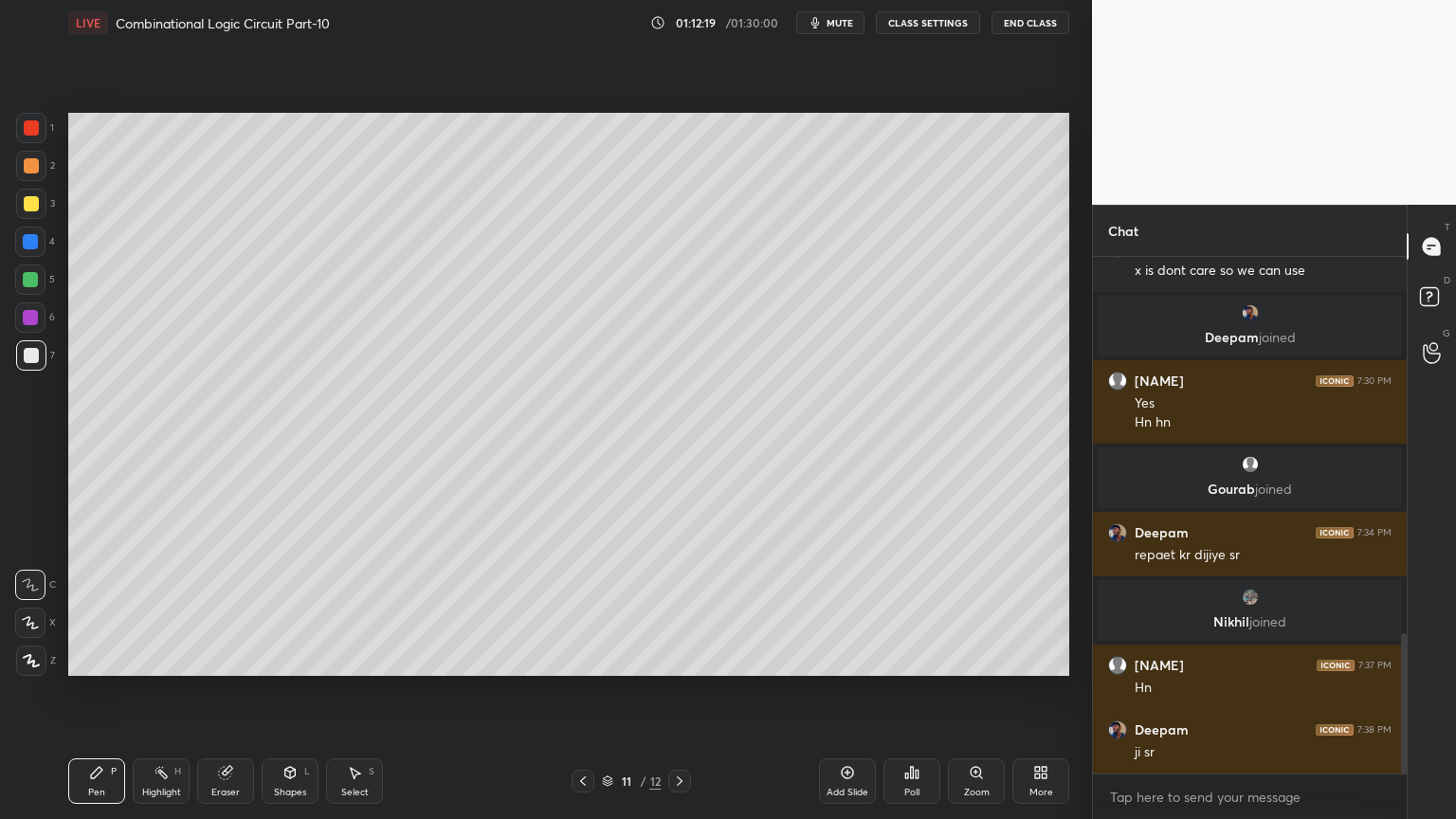 click 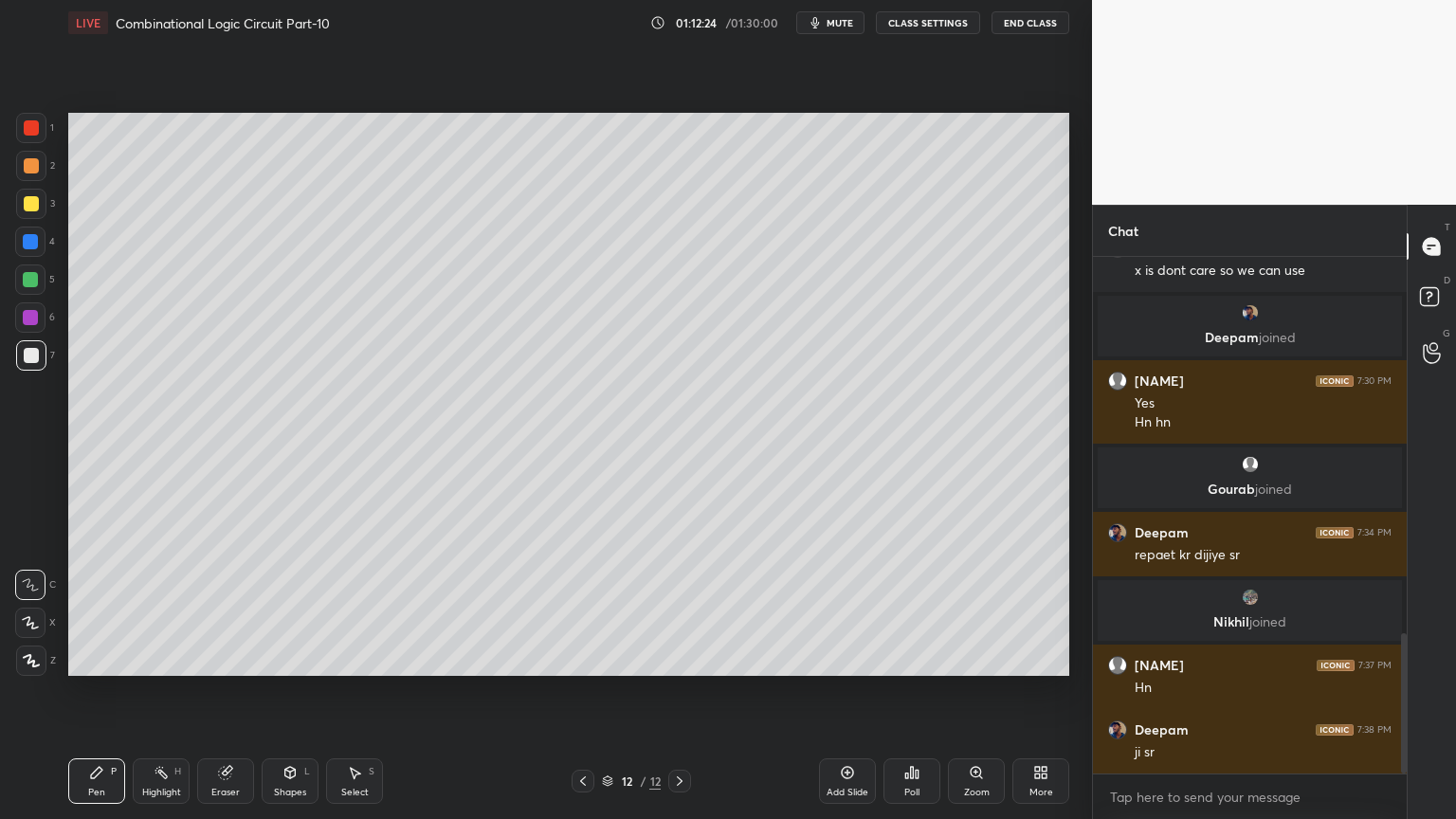 click 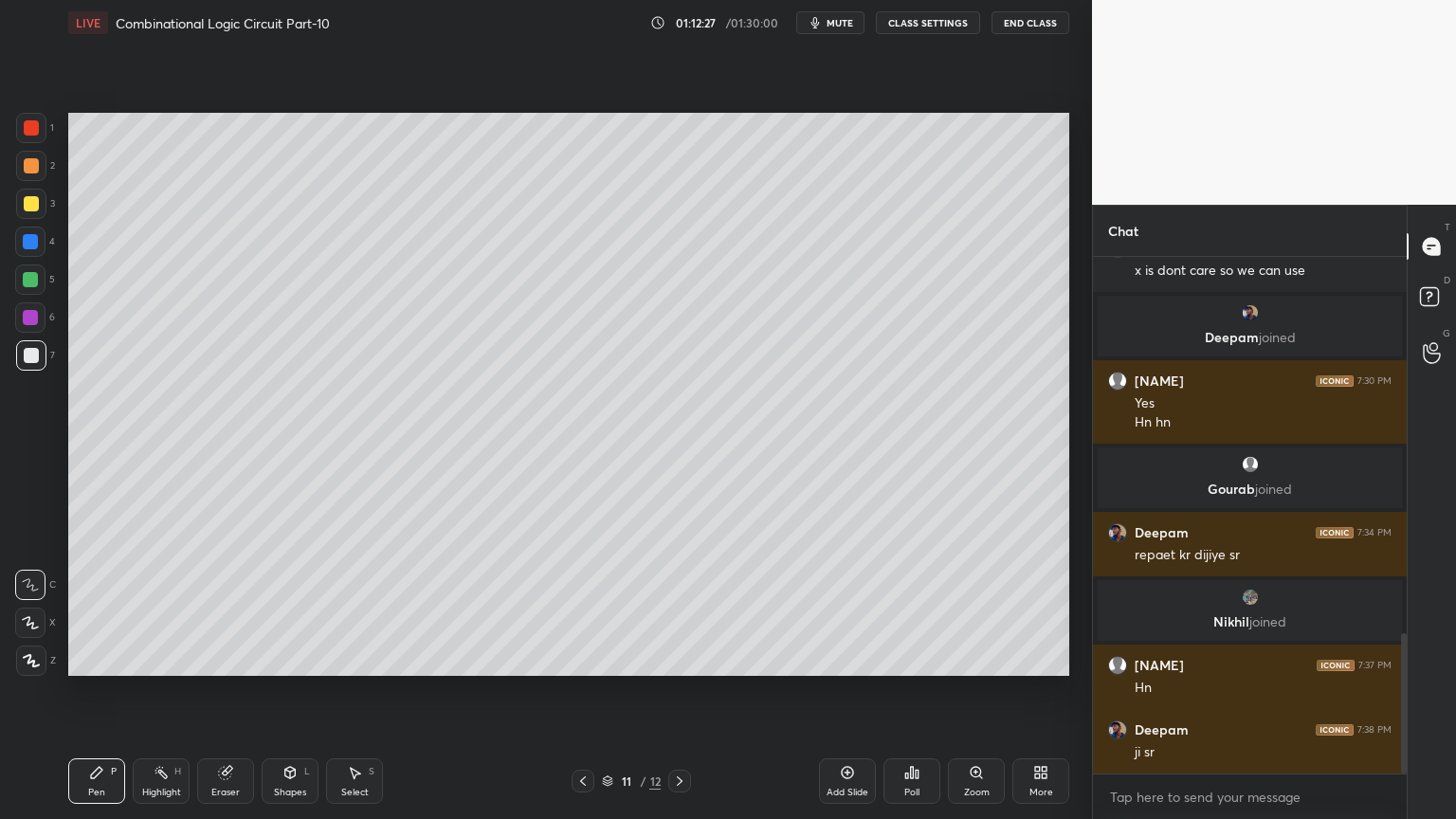 click at bounding box center [31, 204] 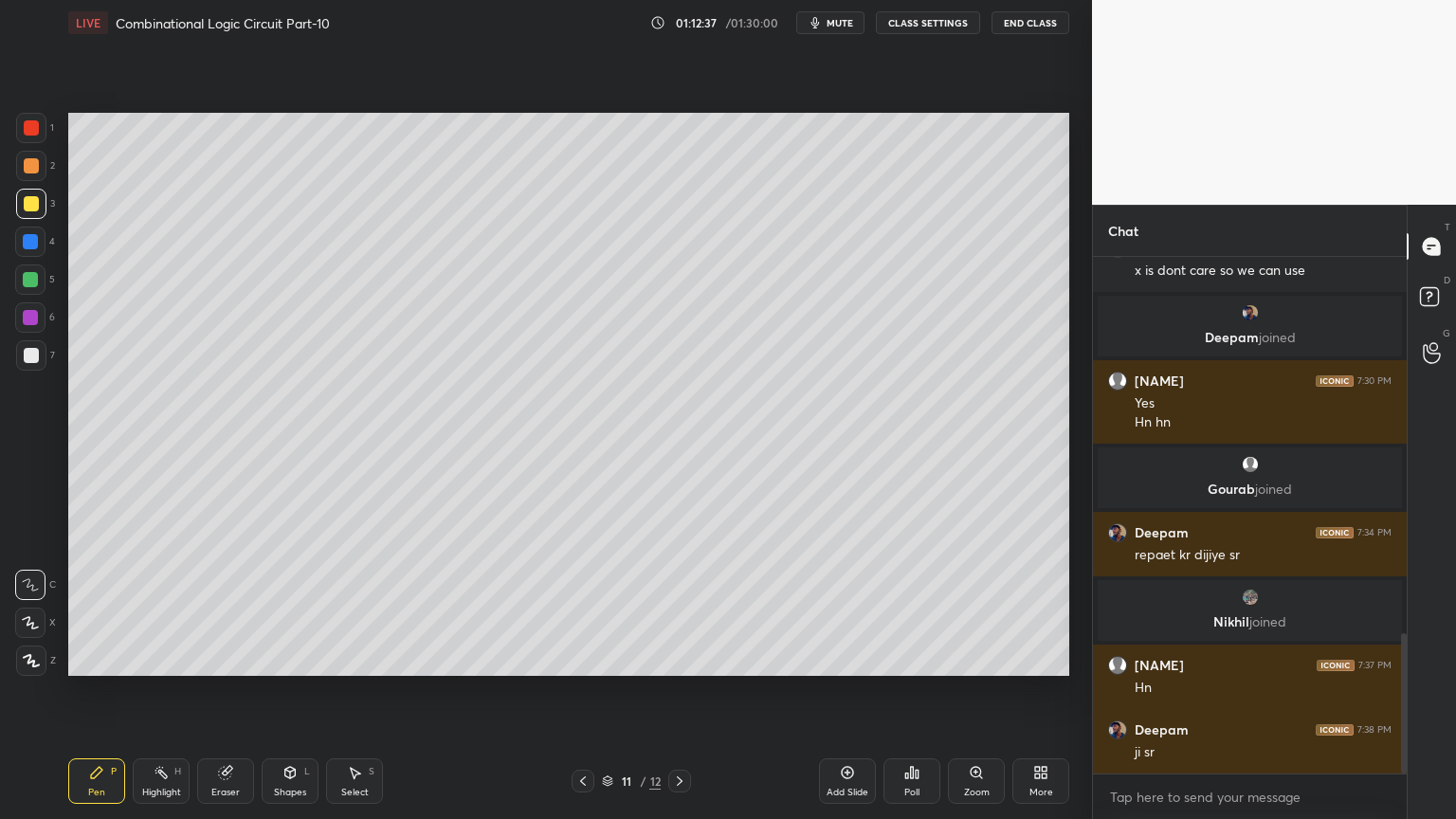 click 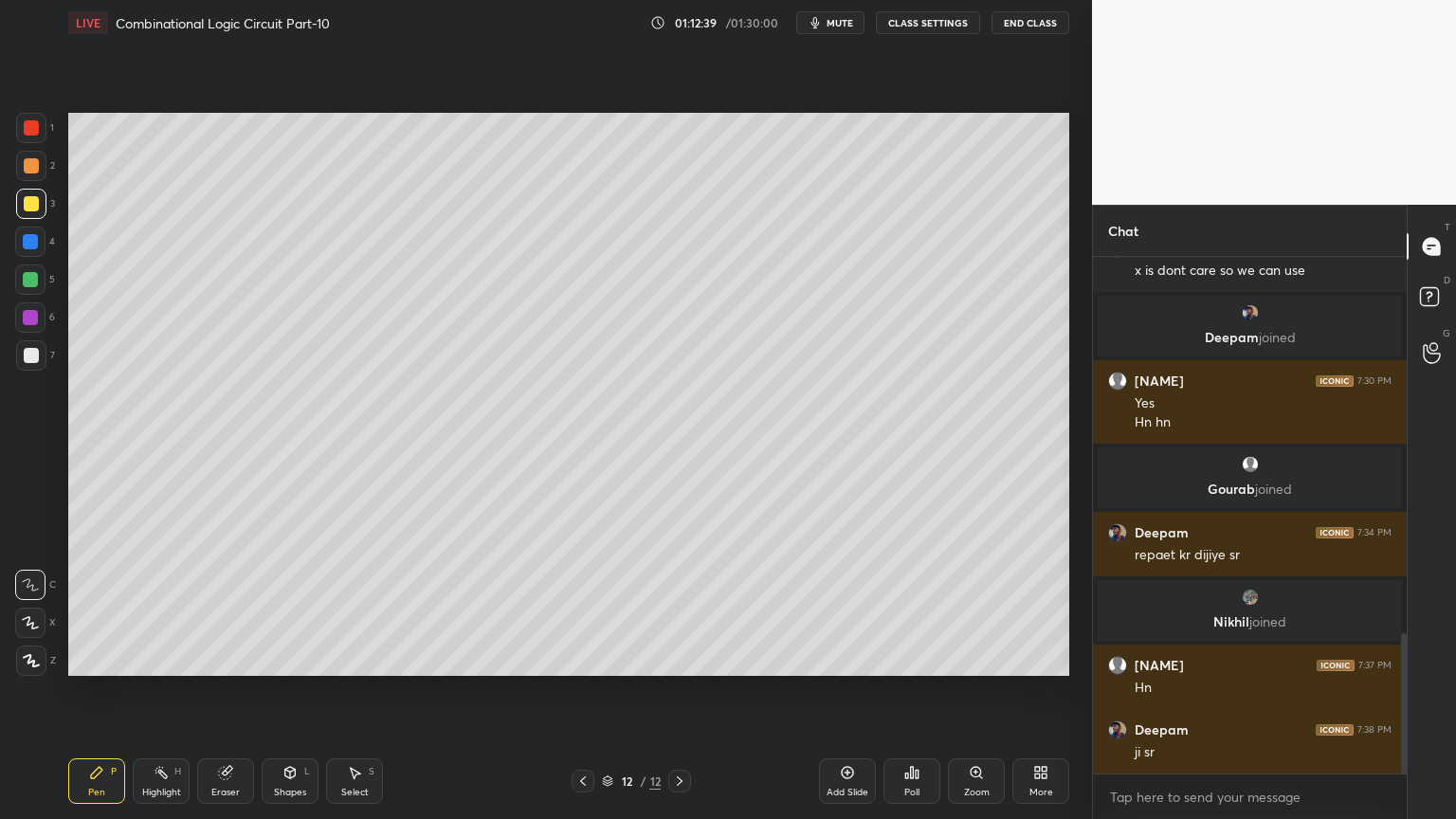 click at bounding box center (31, 355) 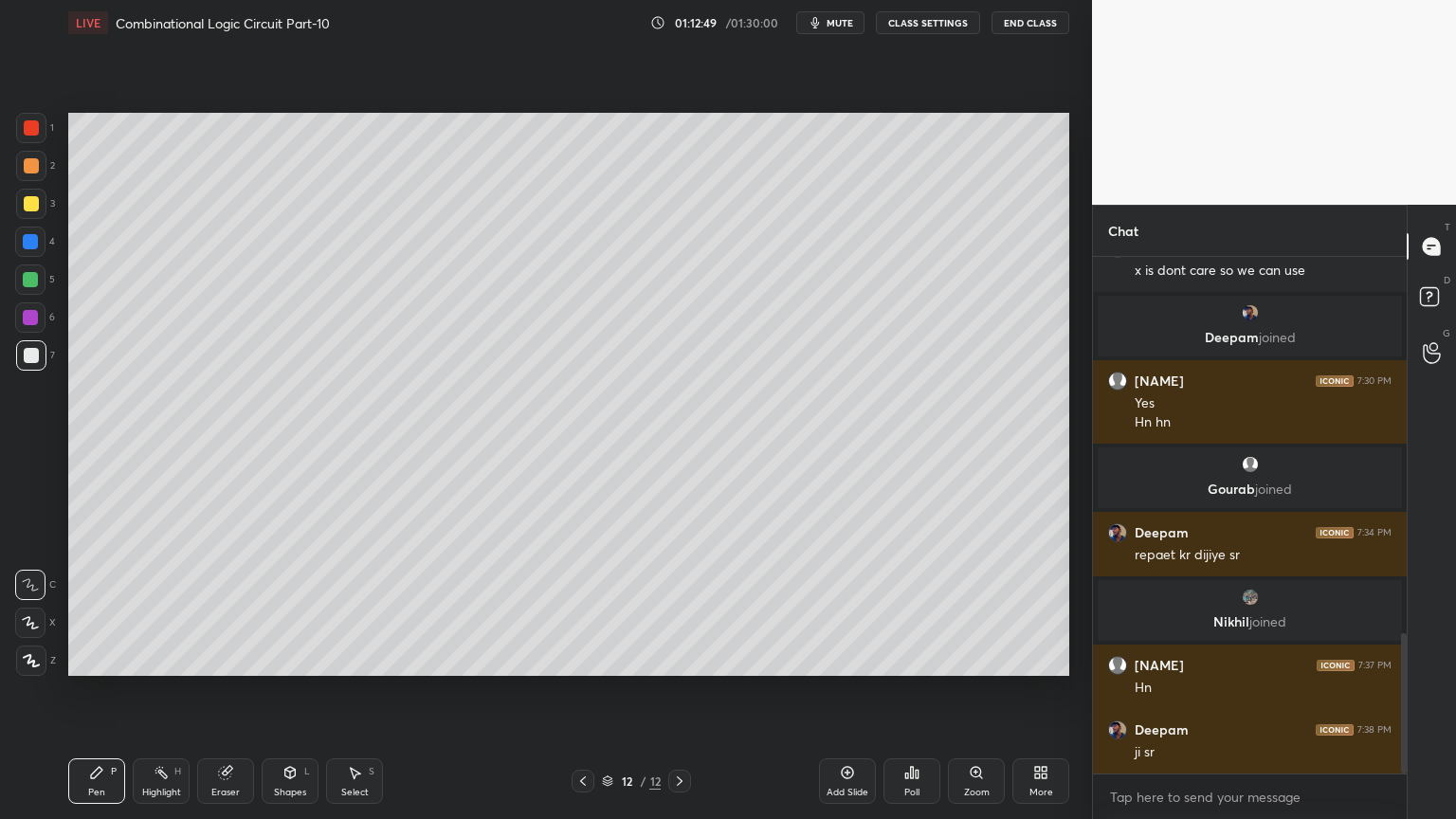 click 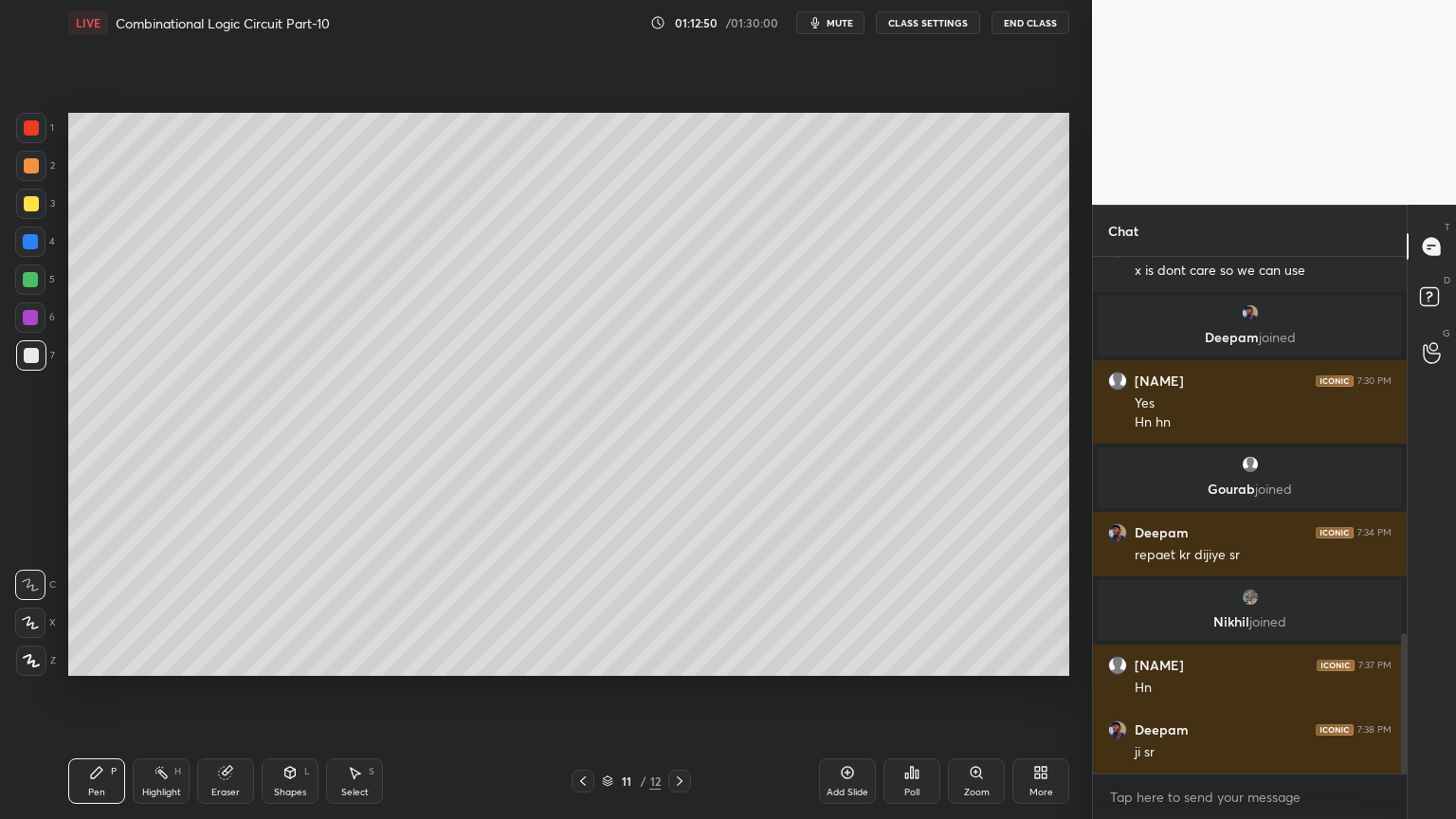 click 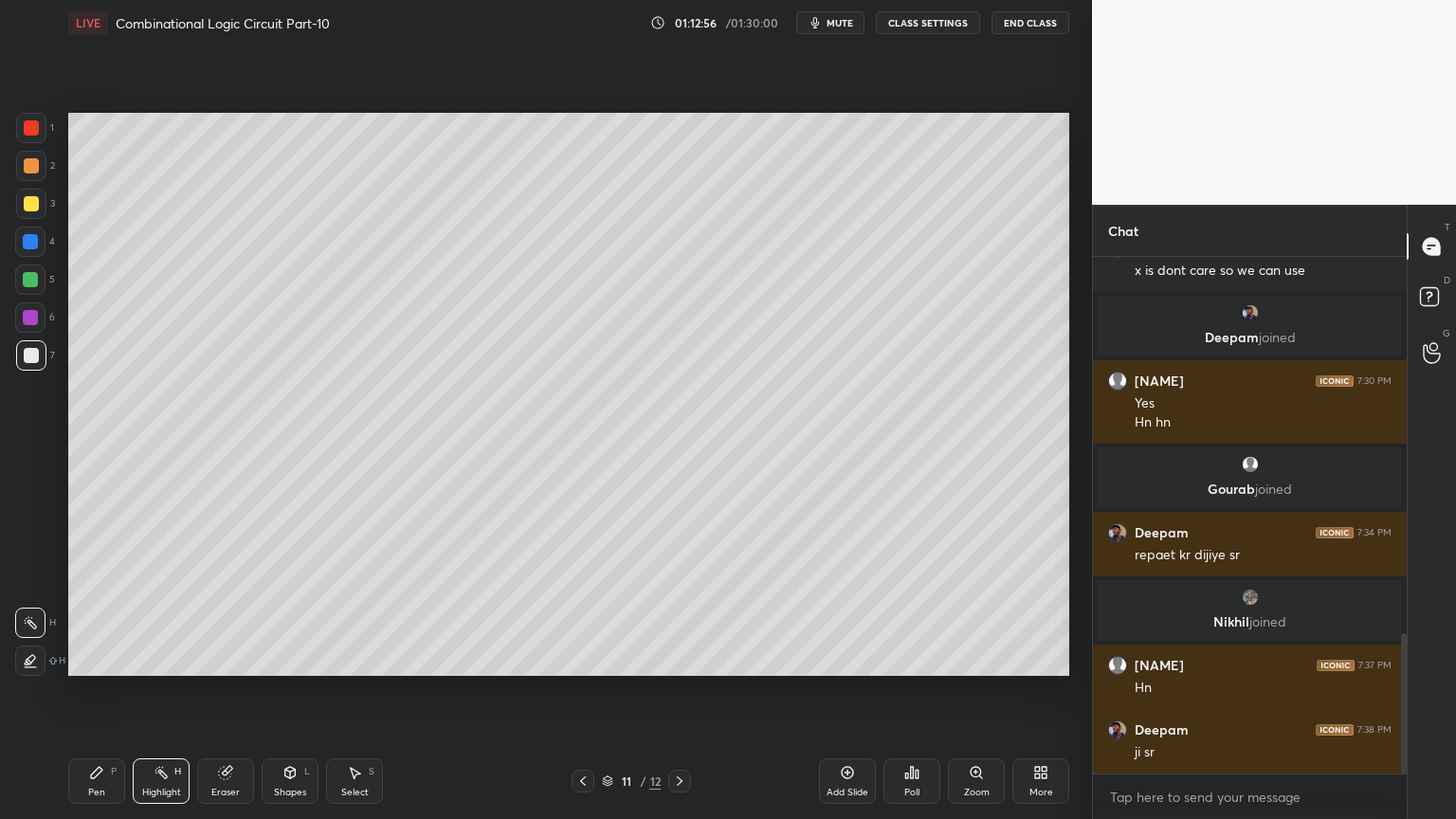 click at bounding box center (680, 781) 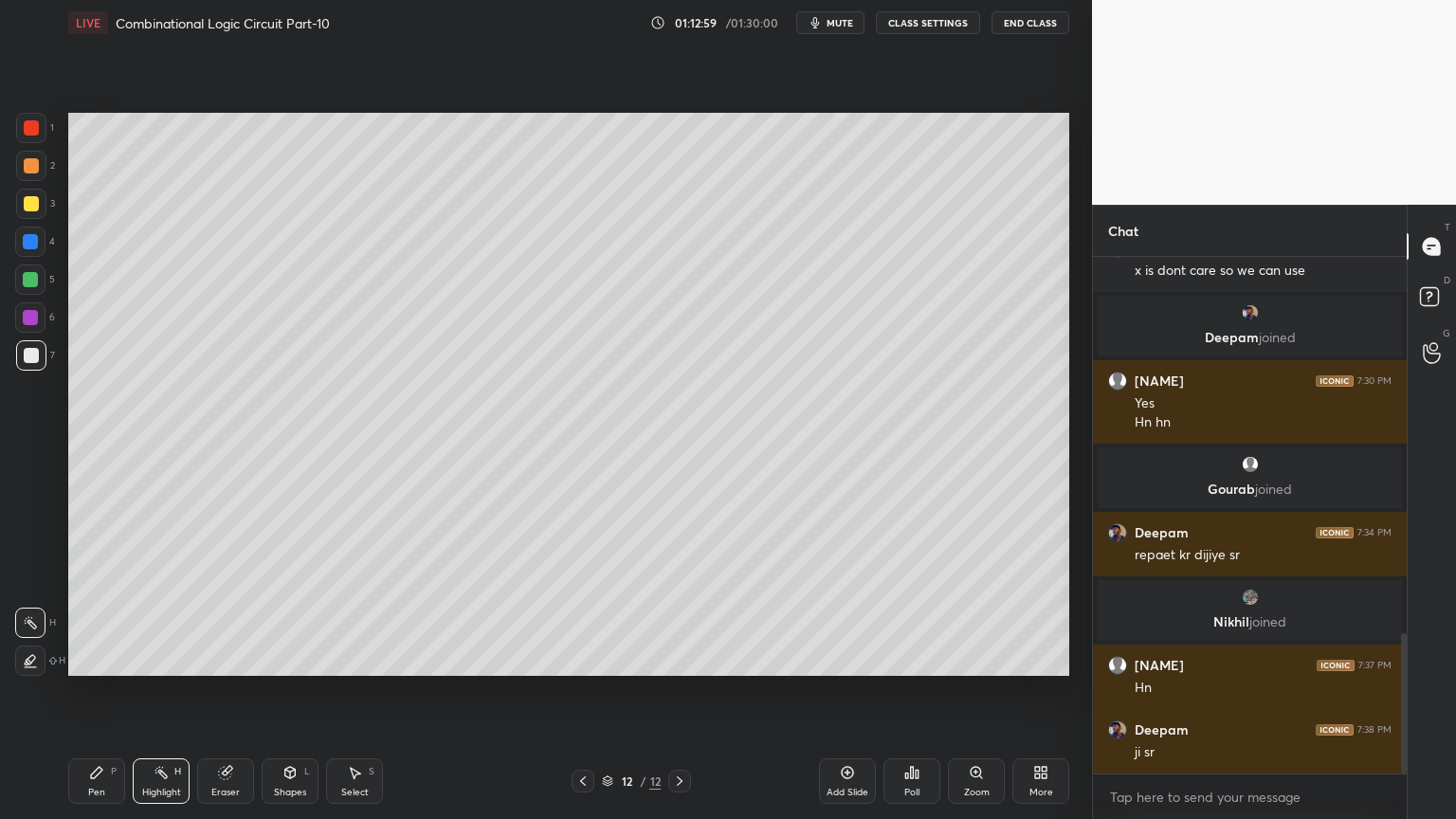 click 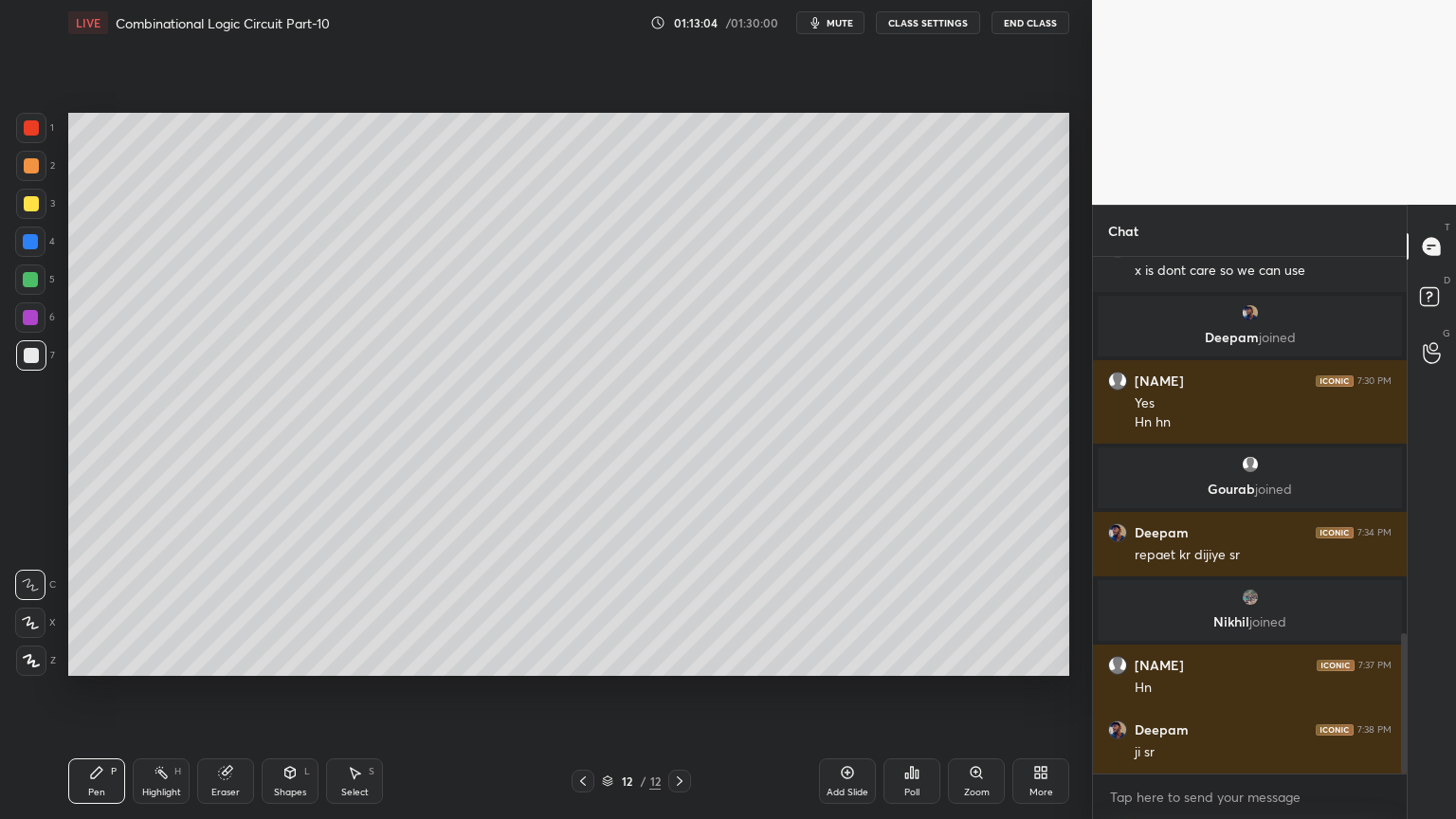click 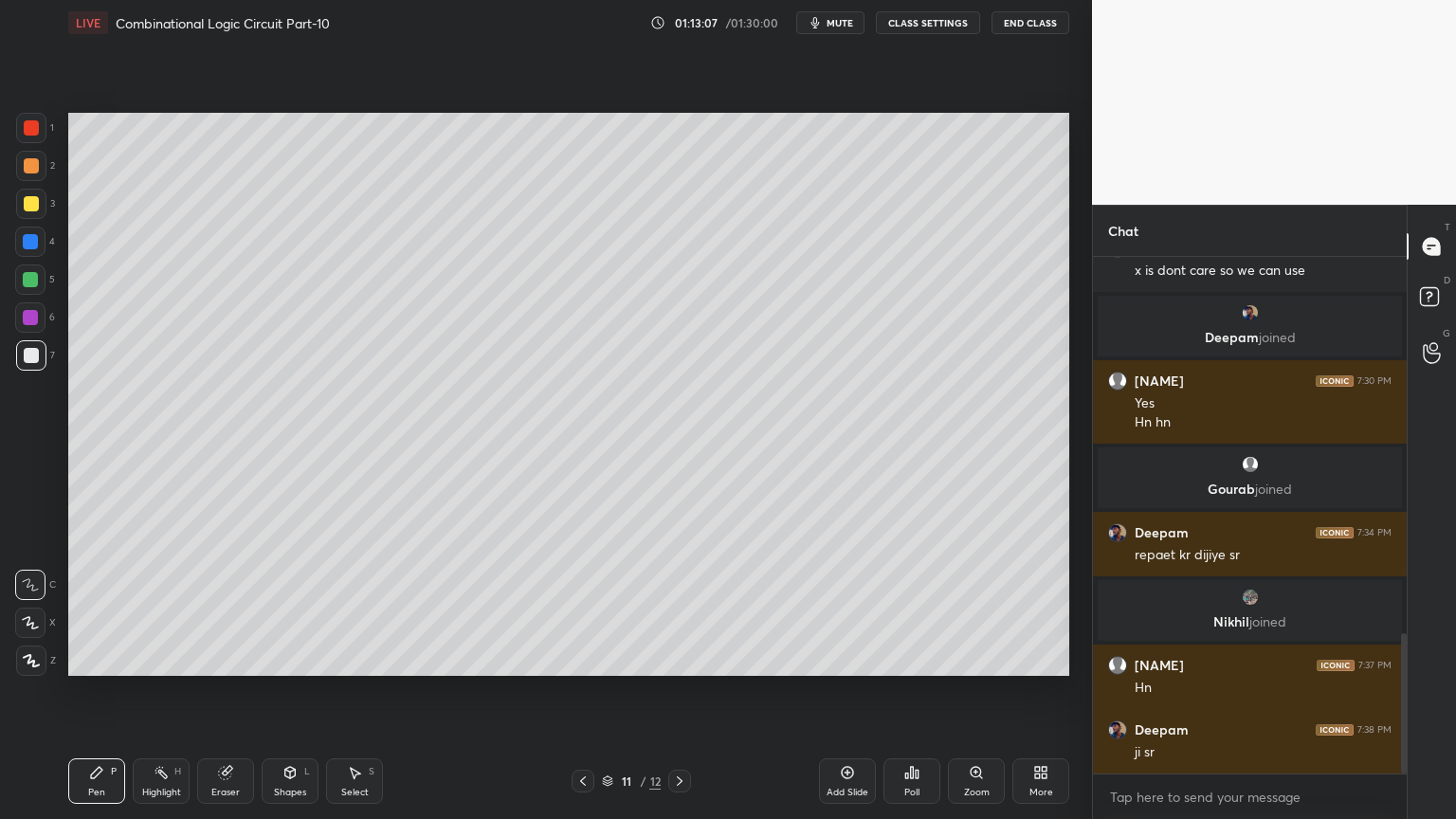 click 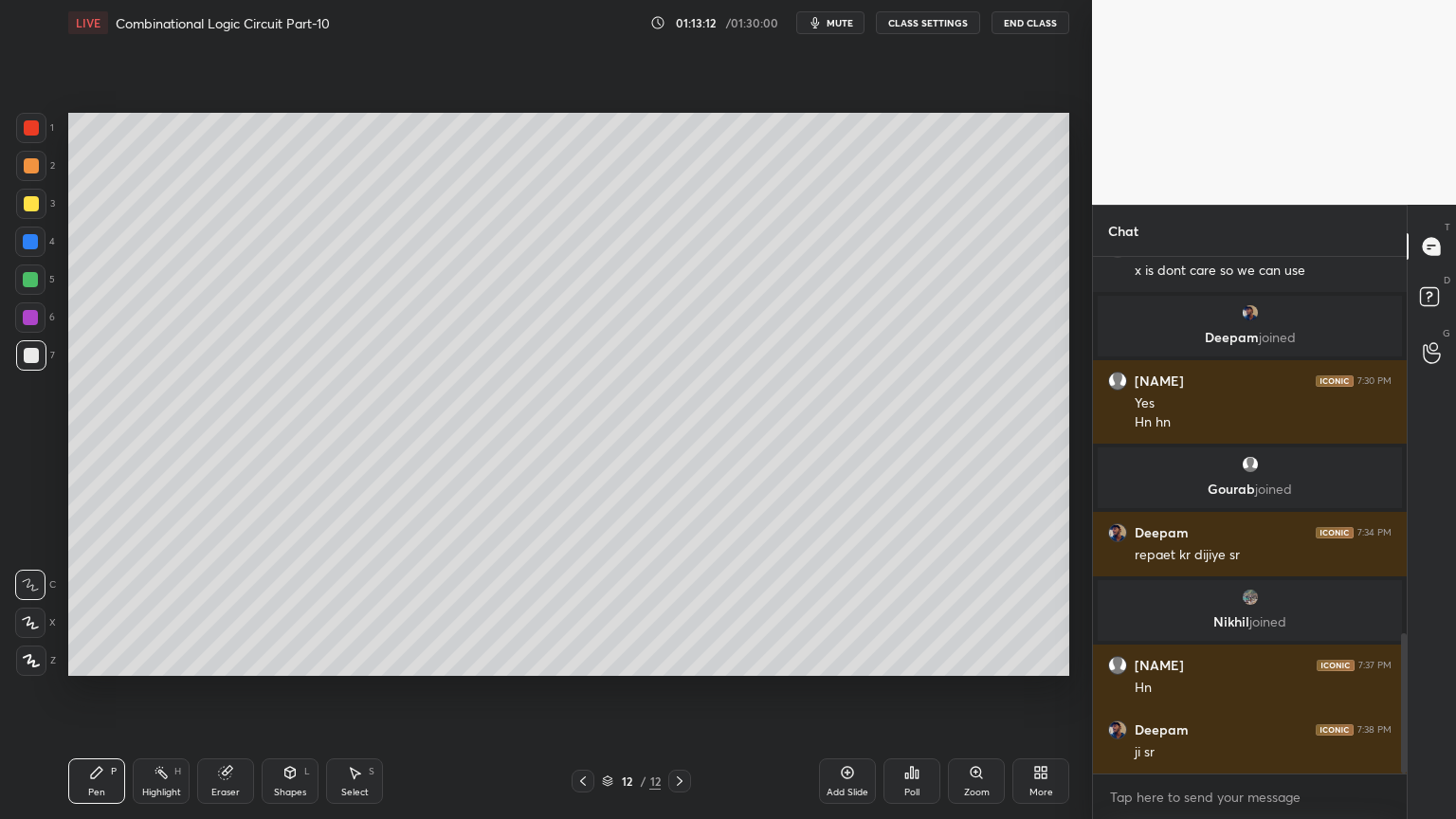 click 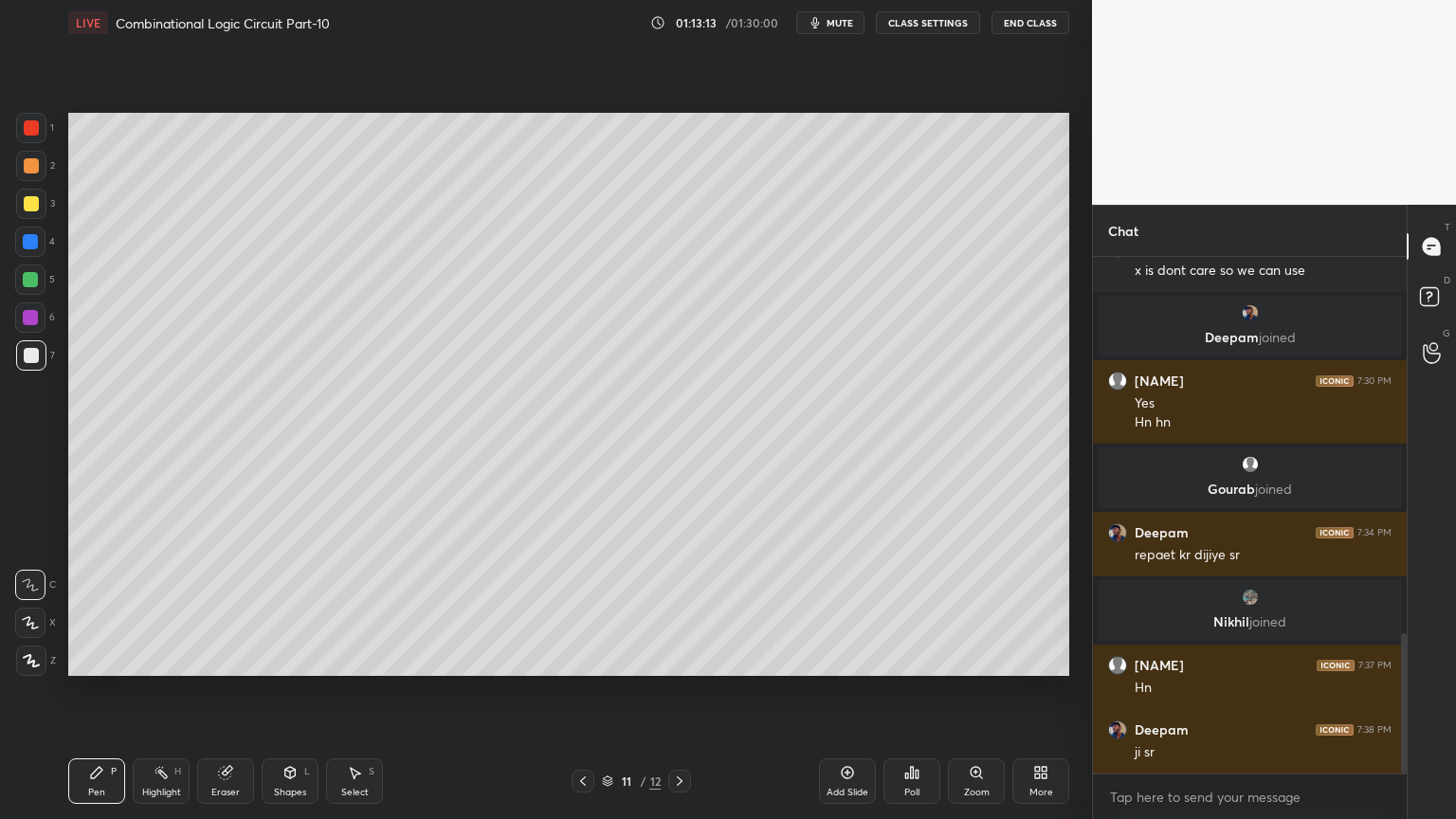 click at bounding box center (680, 781) 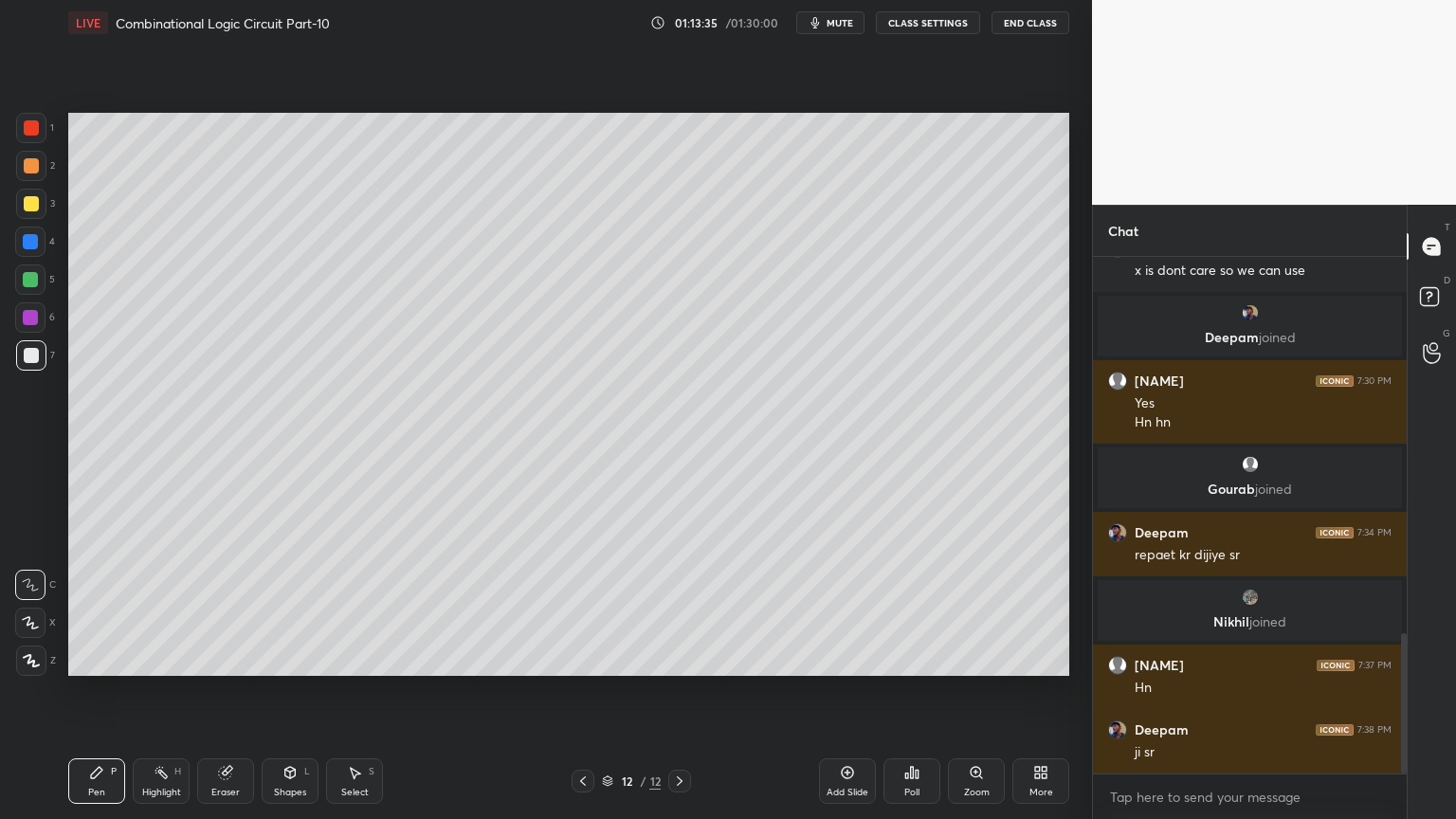 click at bounding box center [31, 204] 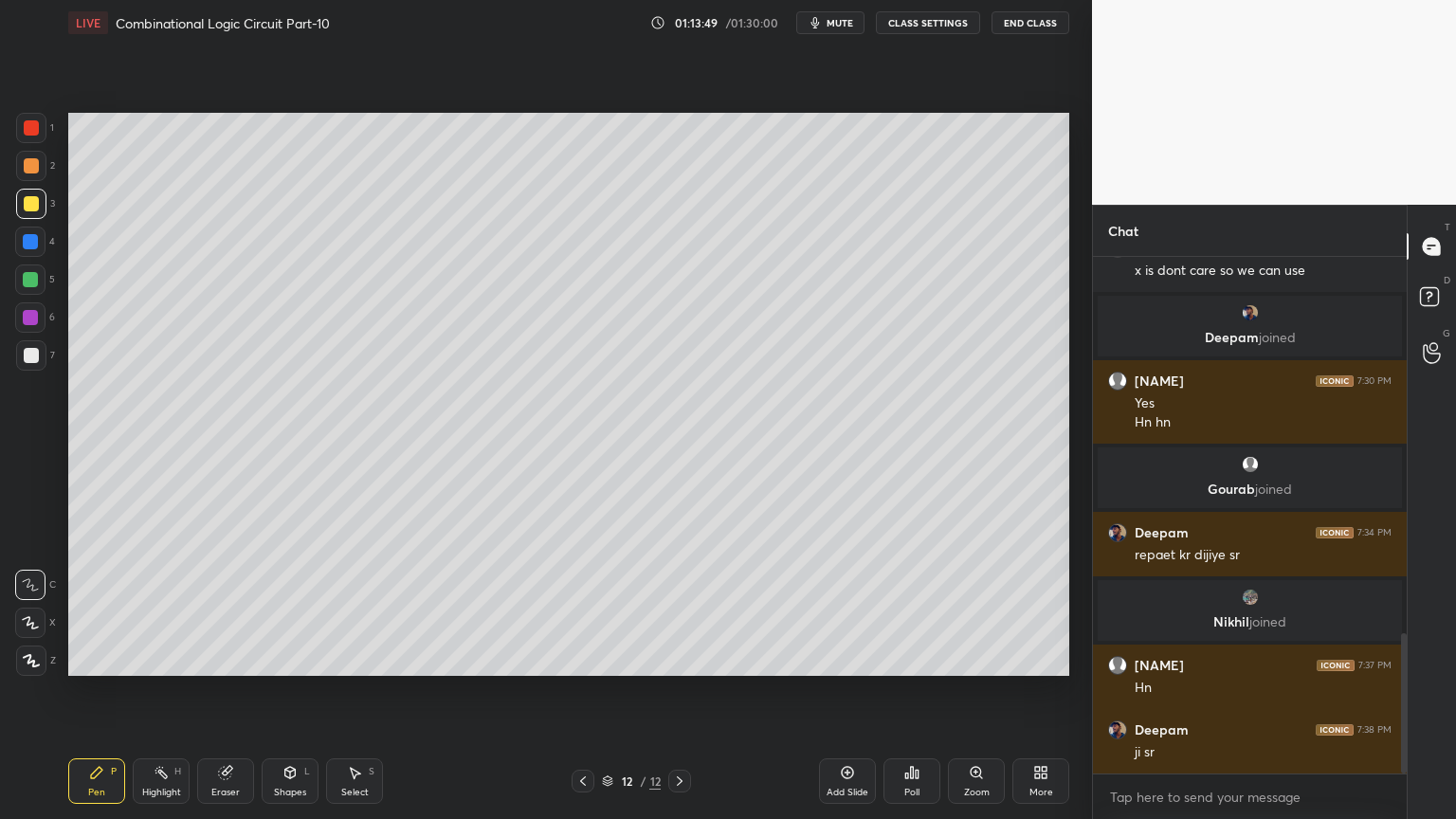 click on "Eraser" at bounding box center [226, 781] 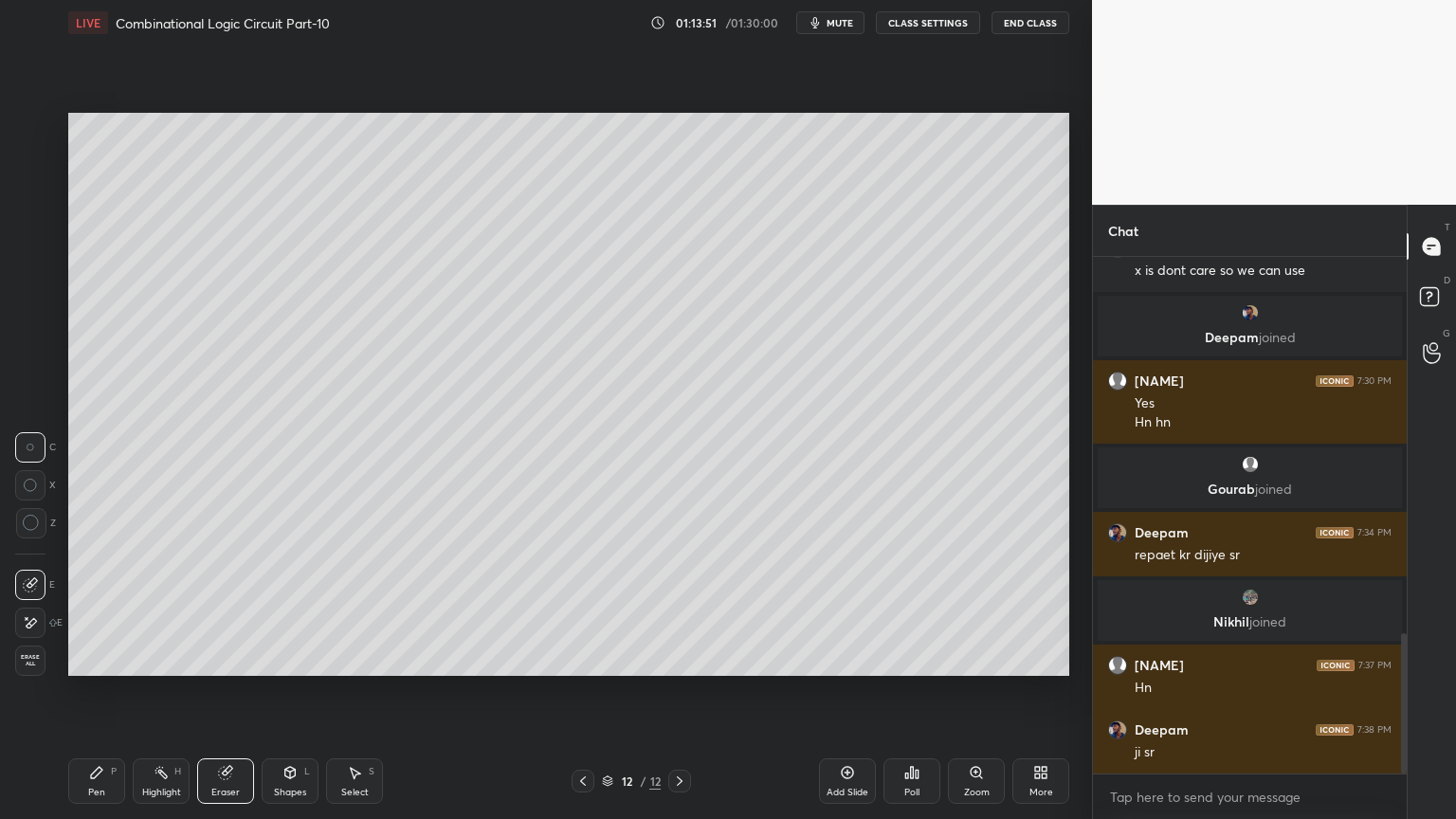 click on "Pen P" at bounding box center (97, 781) 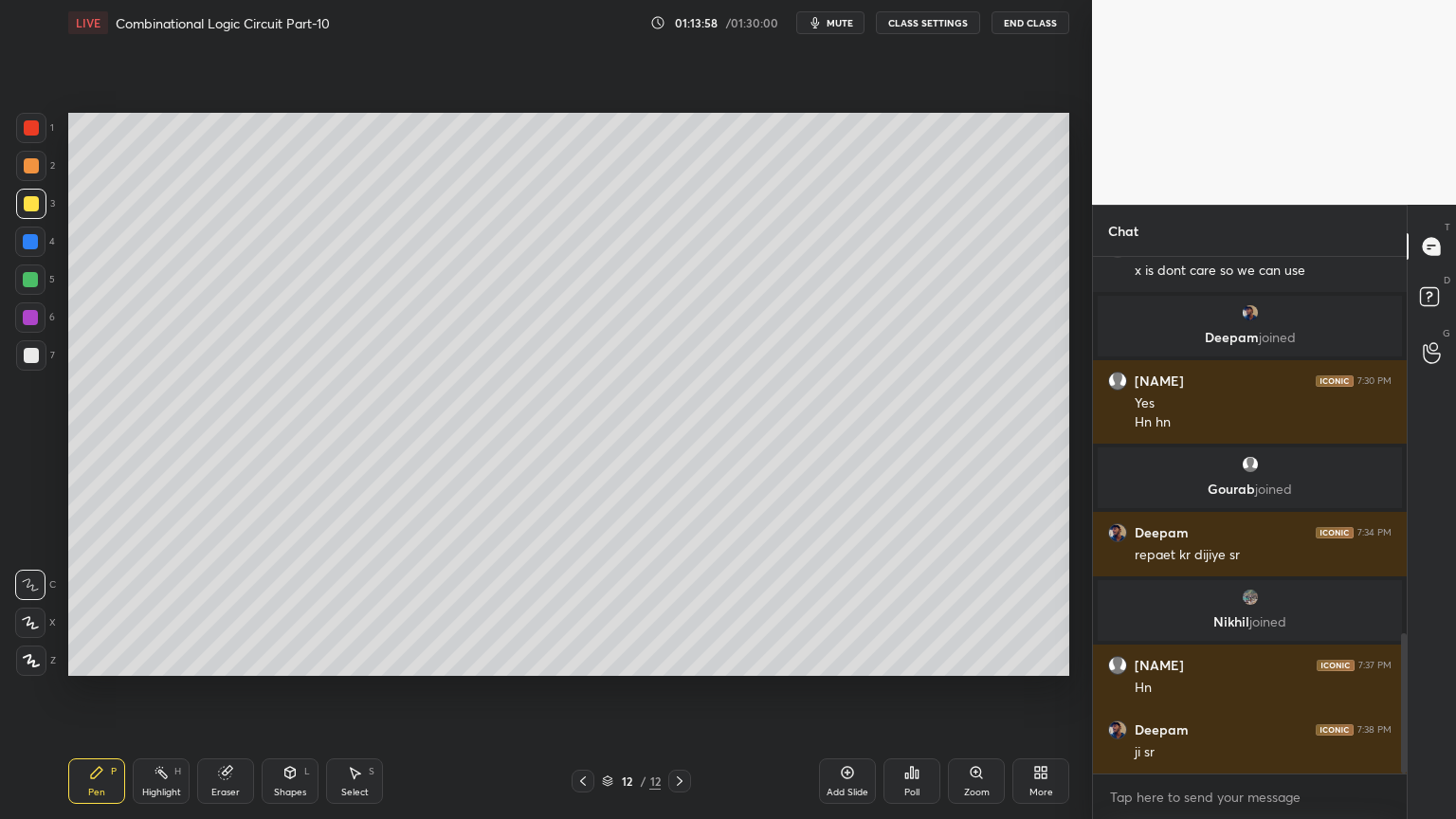 click at bounding box center [31, 128] 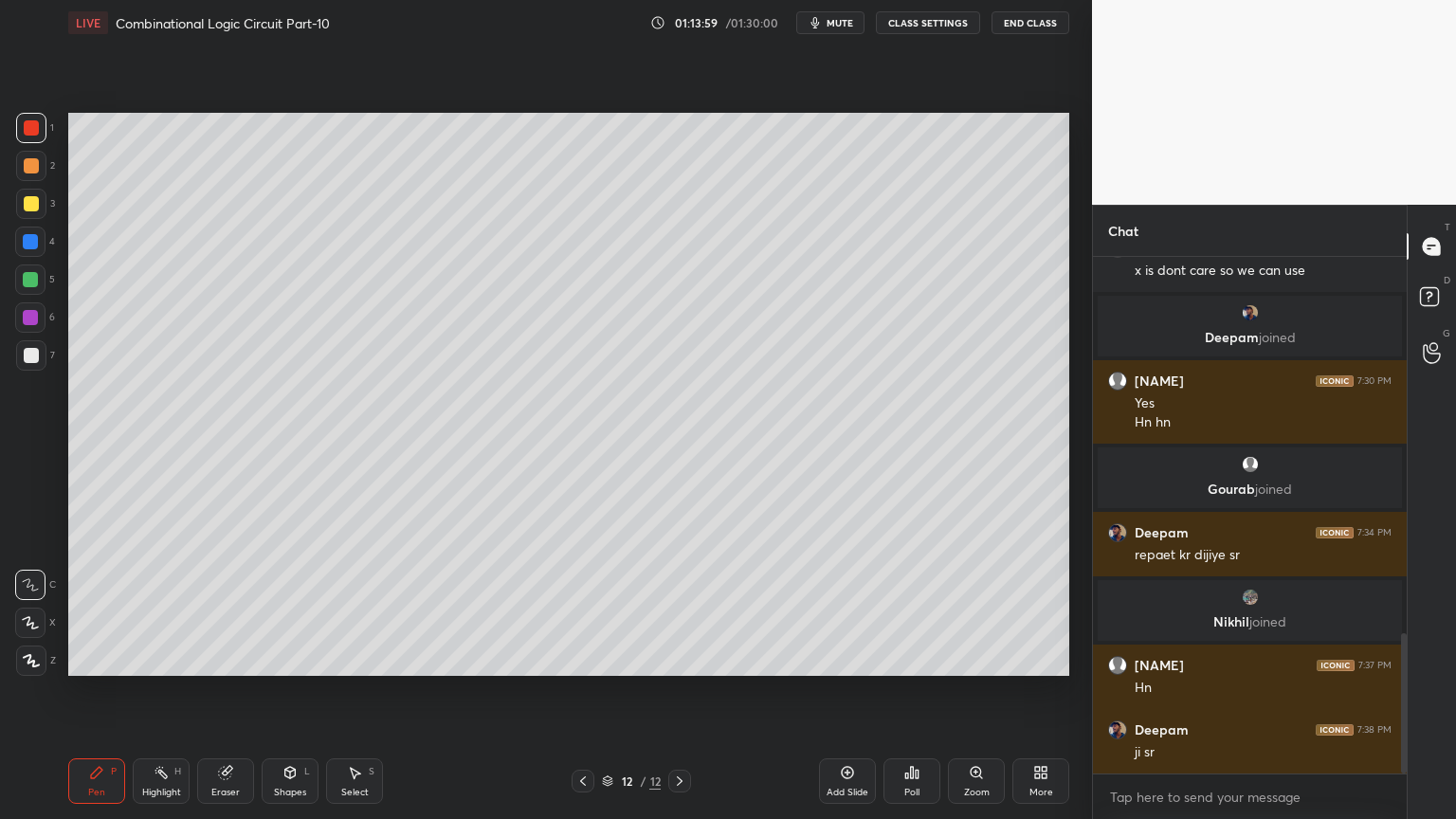 click on "X" at bounding box center (35, 619) 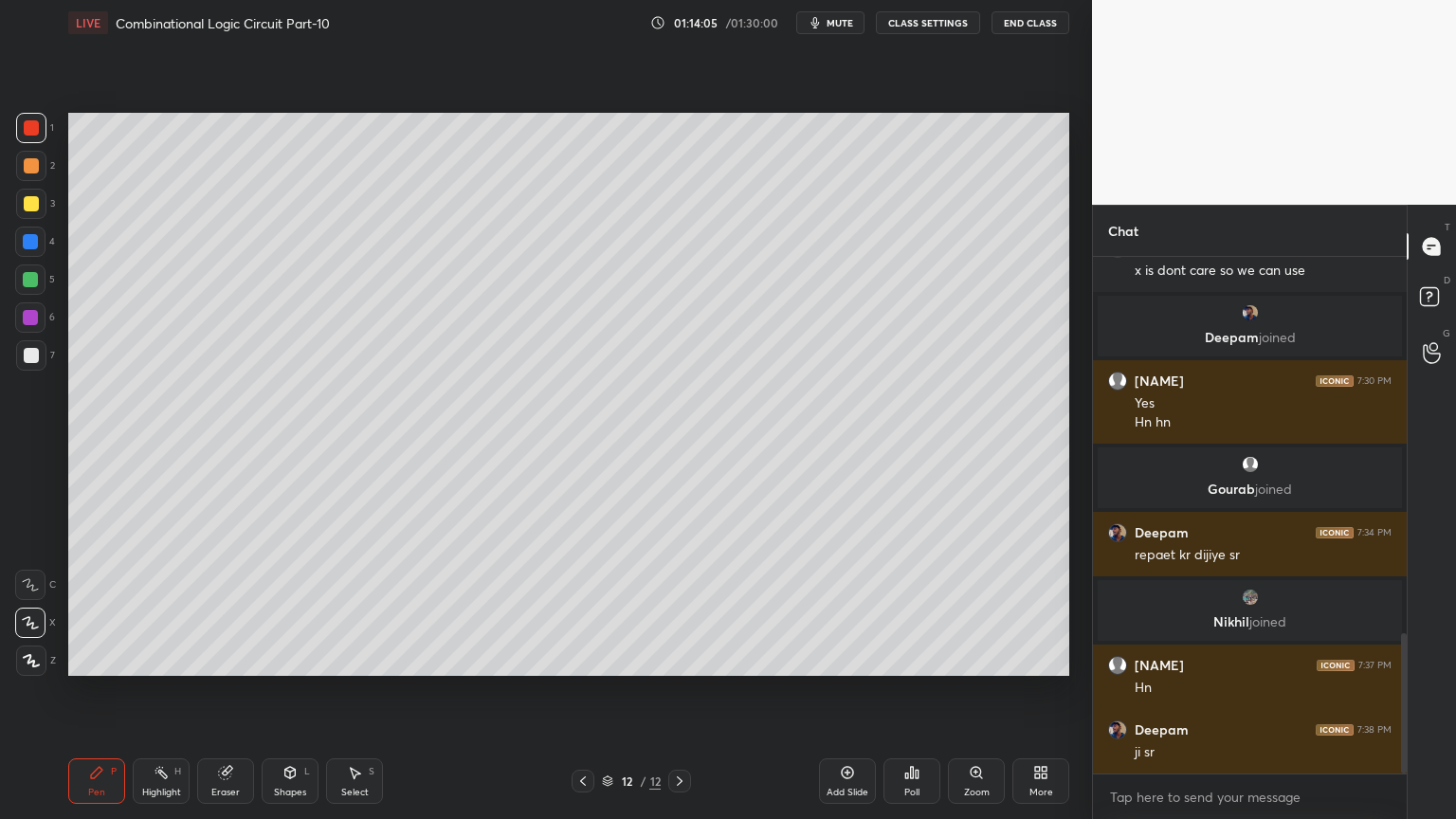 click on "3" at bounding box center (35, 204) 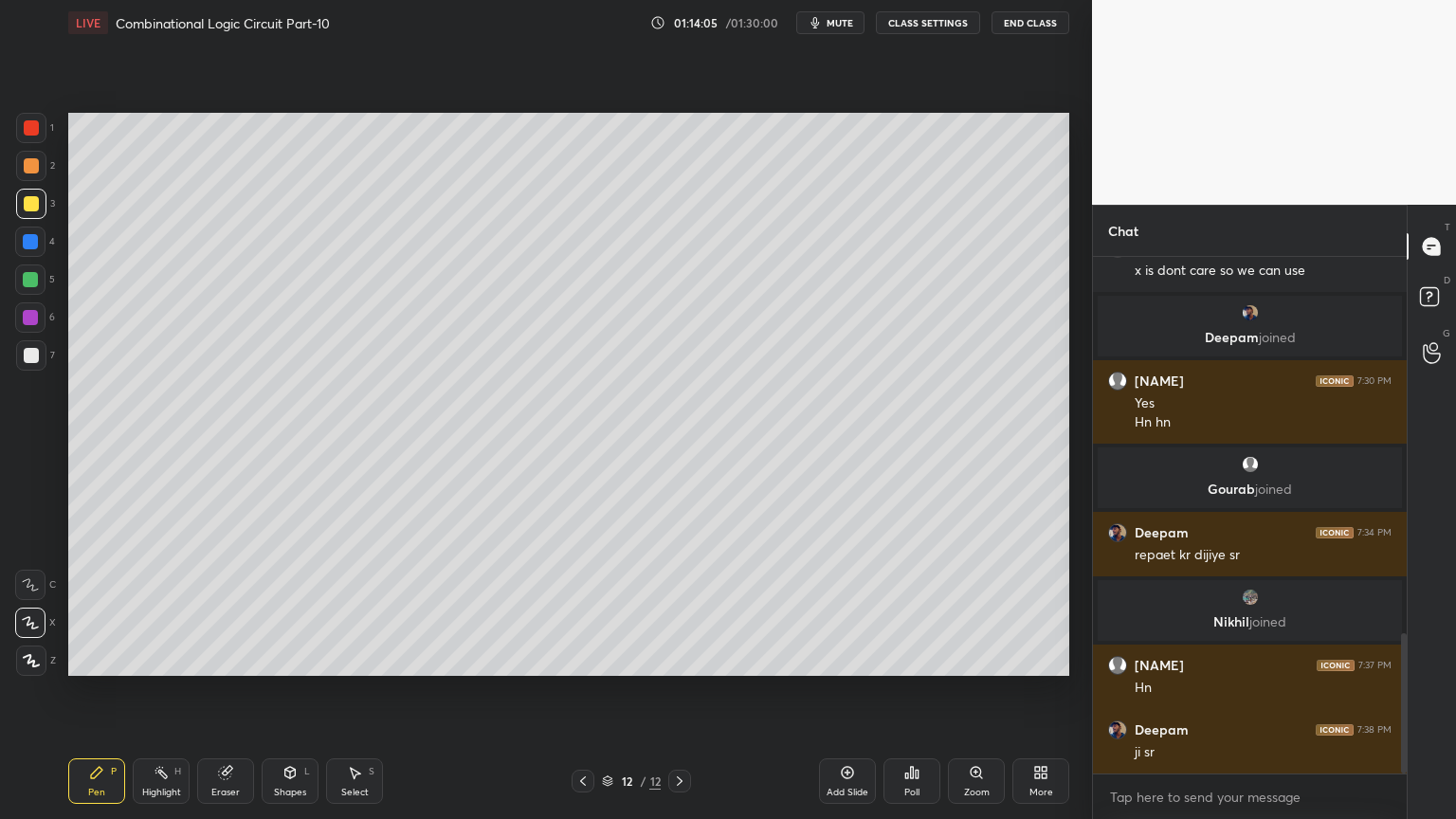 click at bounding box center [30, 585] 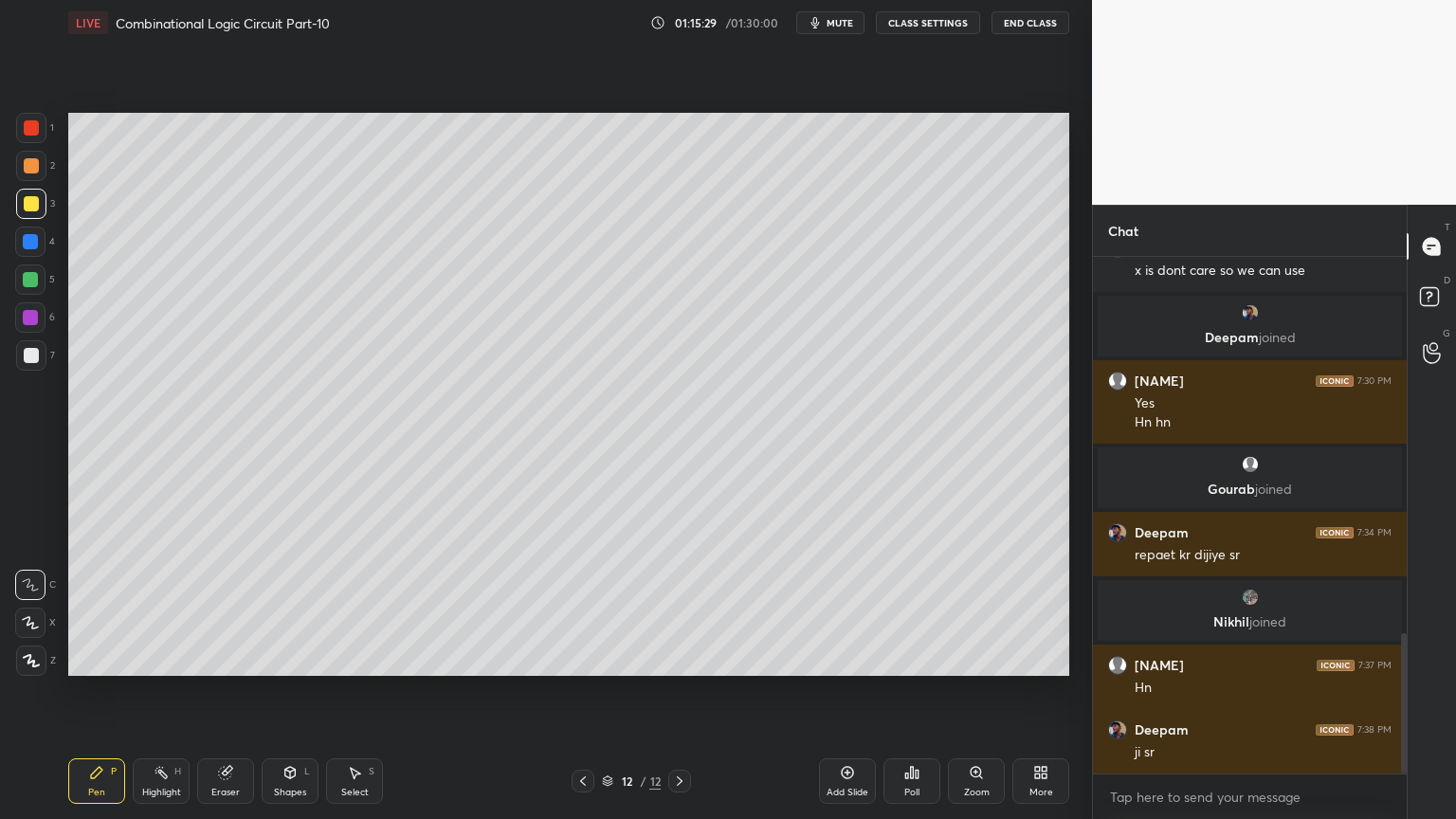 click at bounding box center [31, 128] 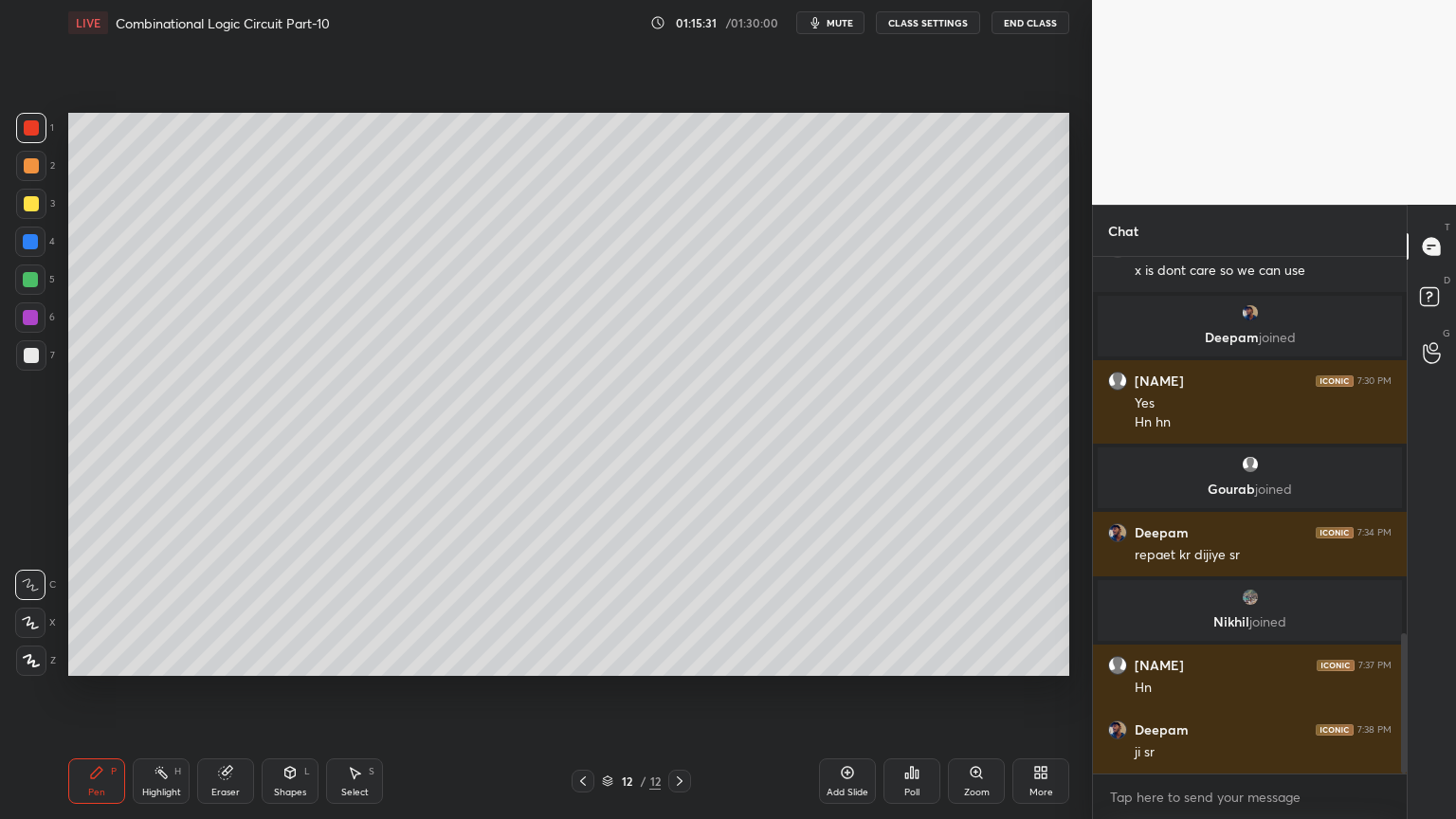 click at bounding box center [30, 623] 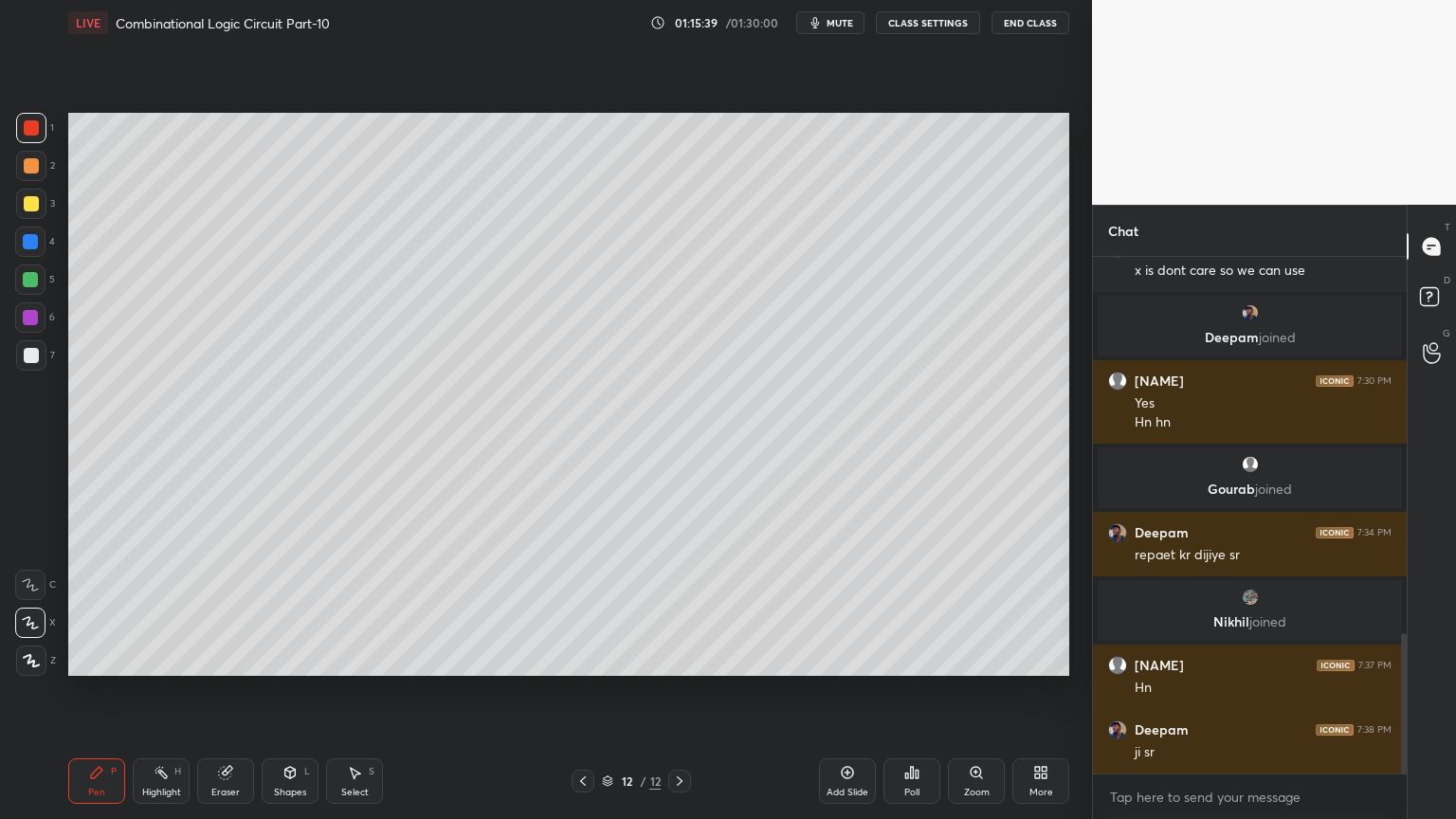 click at bounding box center (31, 204) 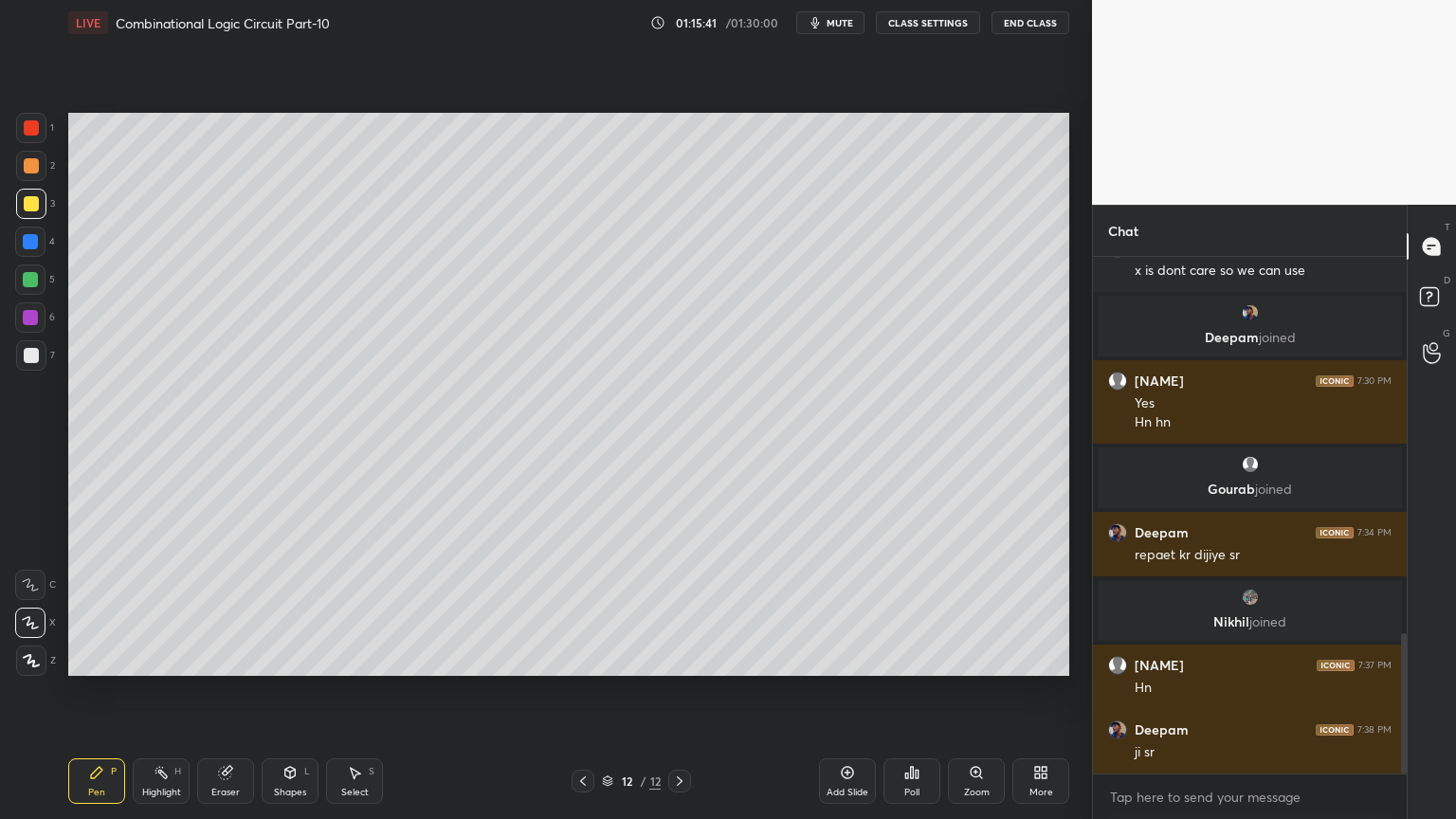 click 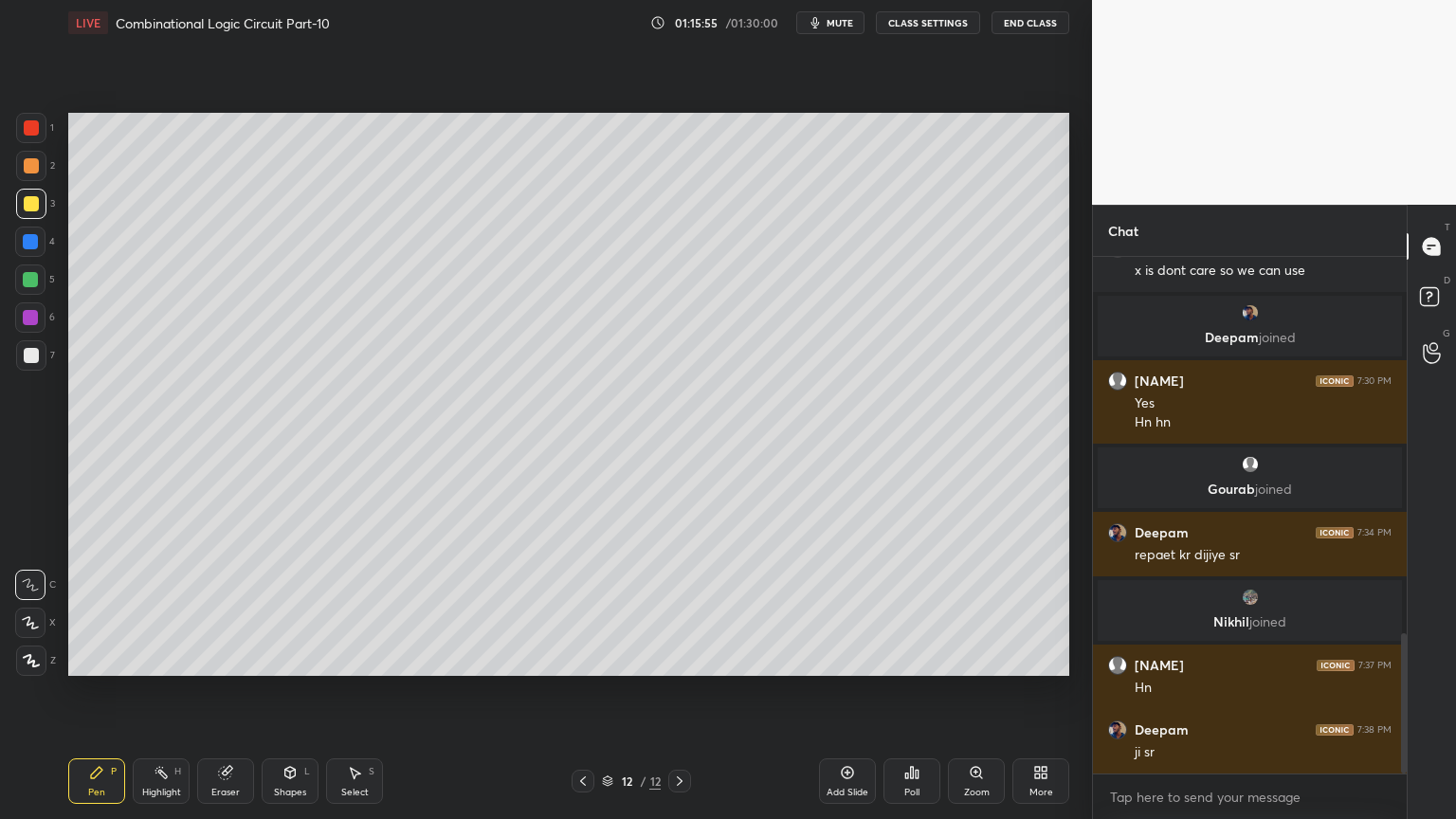 click at bounding box center [31, 166] 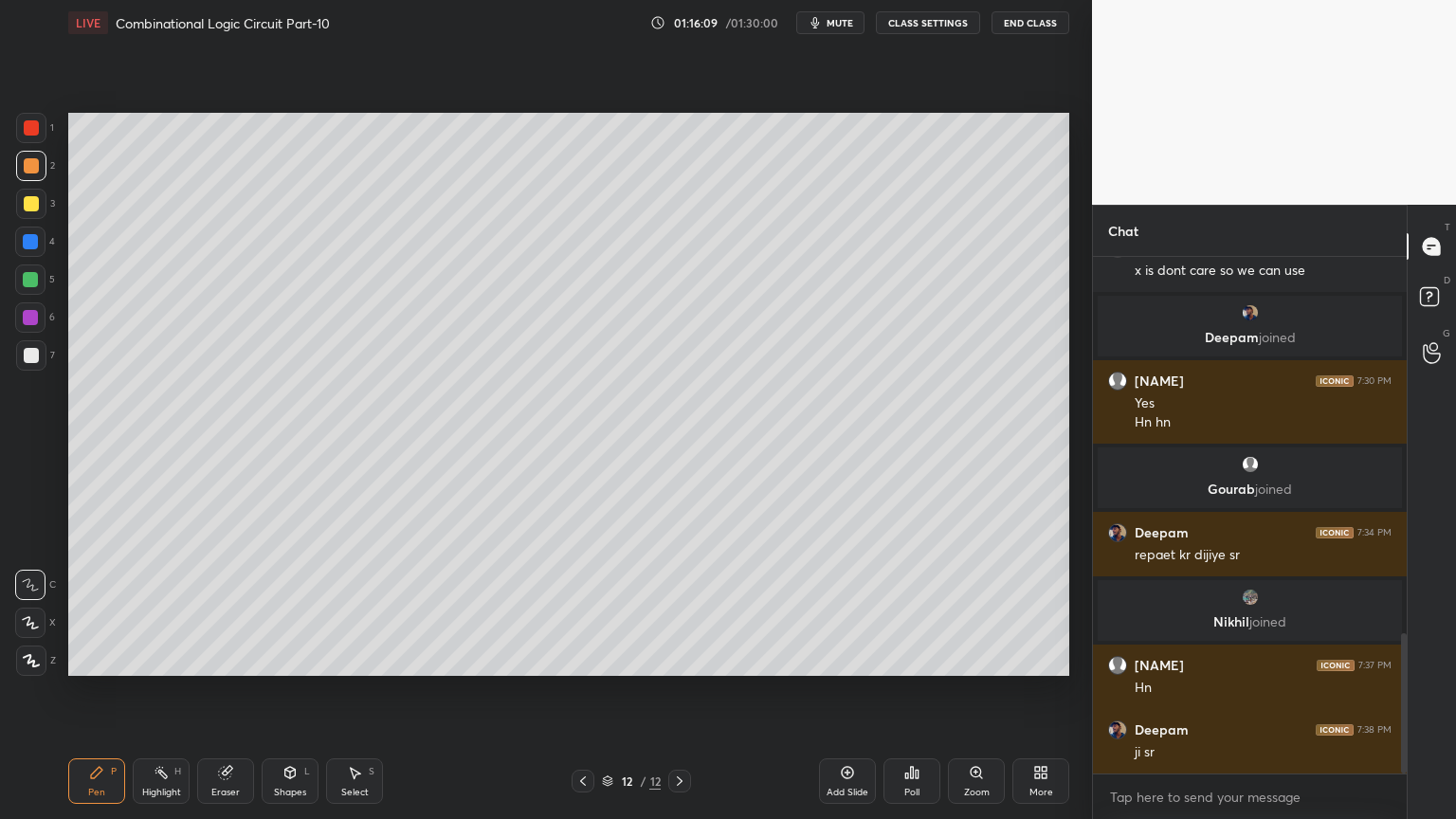 click at bounding box center (31, 204) 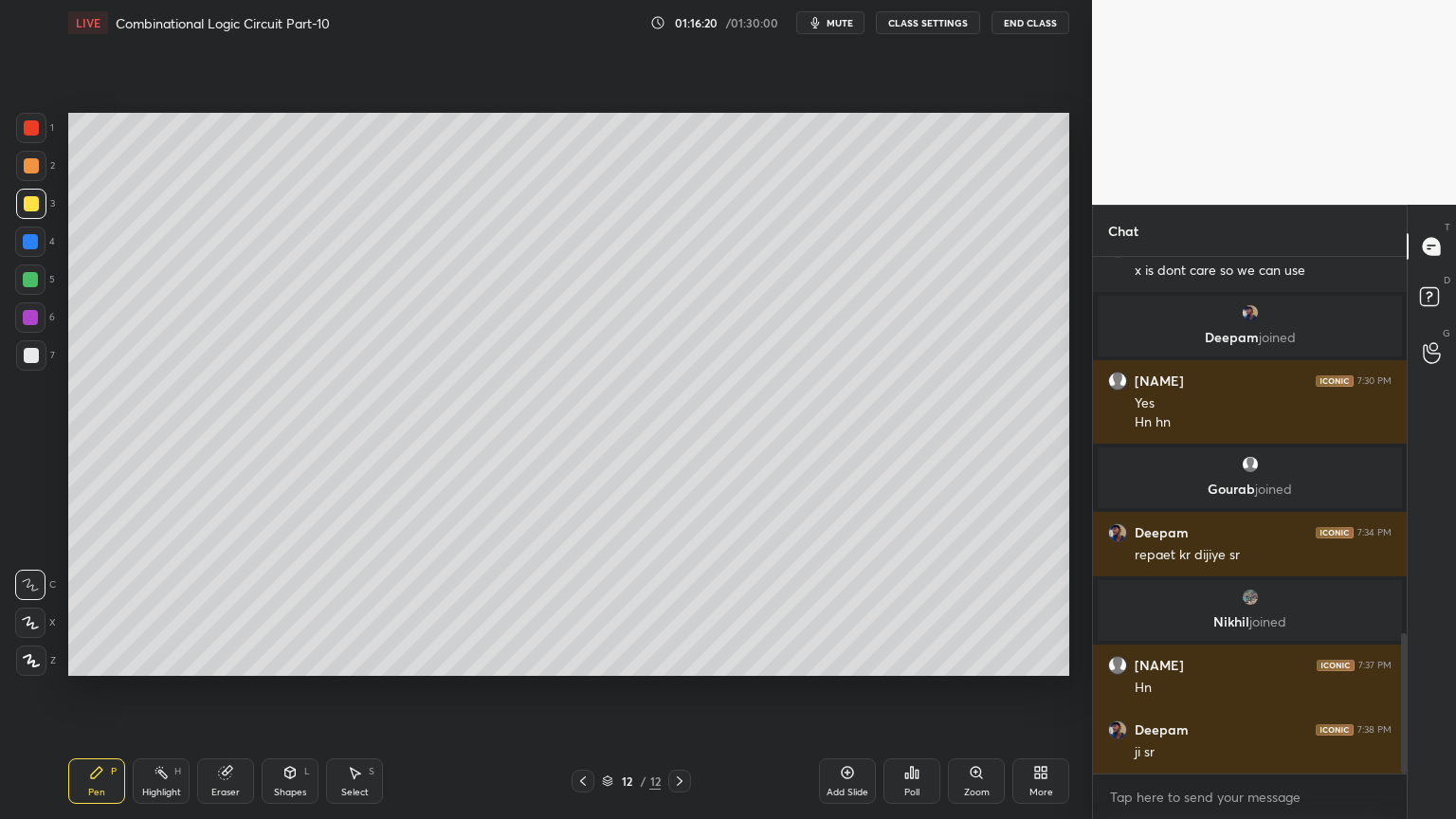 click on "Eraser" at bounding box center (226, 781) 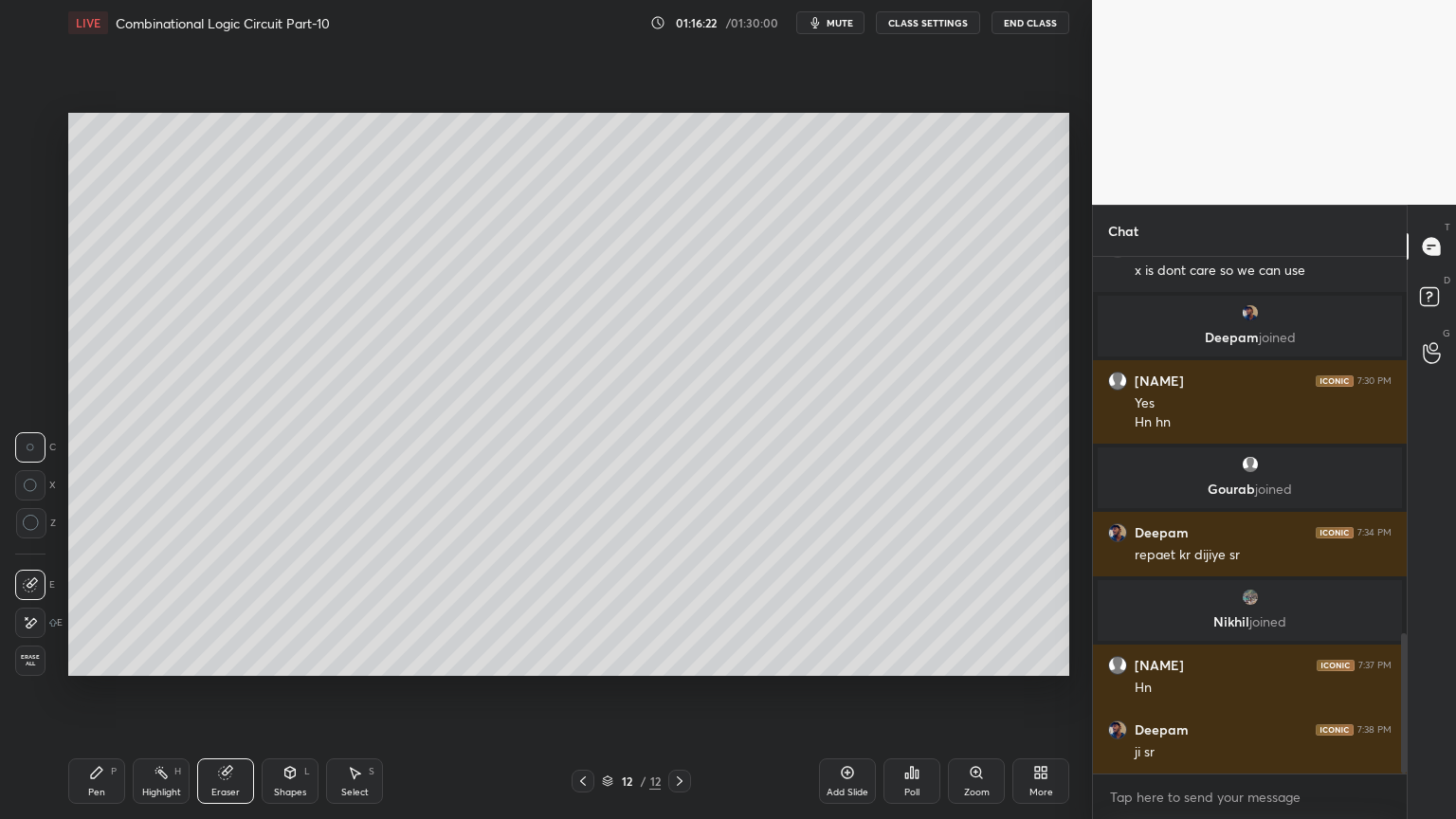 click on "Pen P" at bounding box center (97, 781) 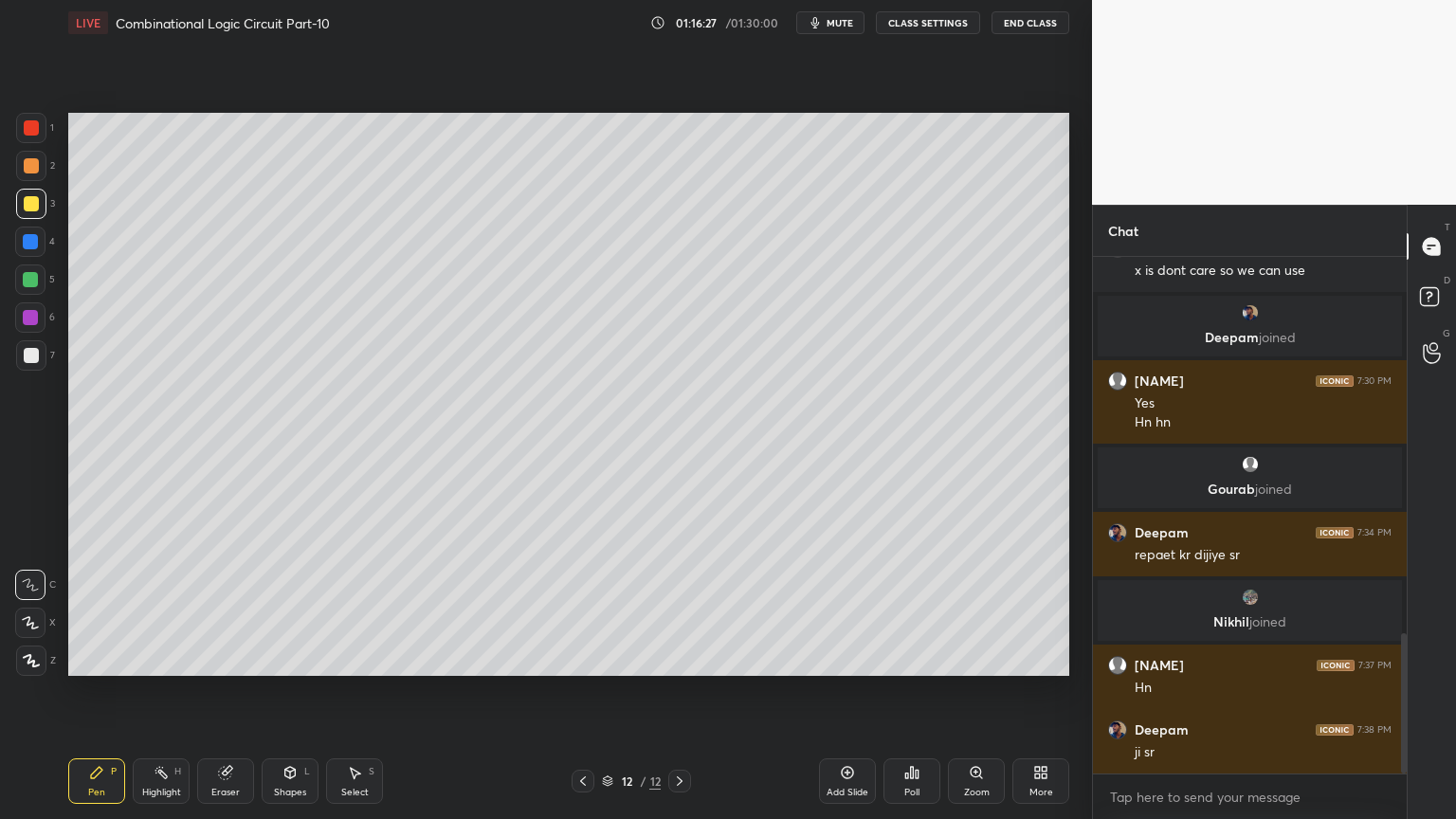 click at bounding box center [31, 128] 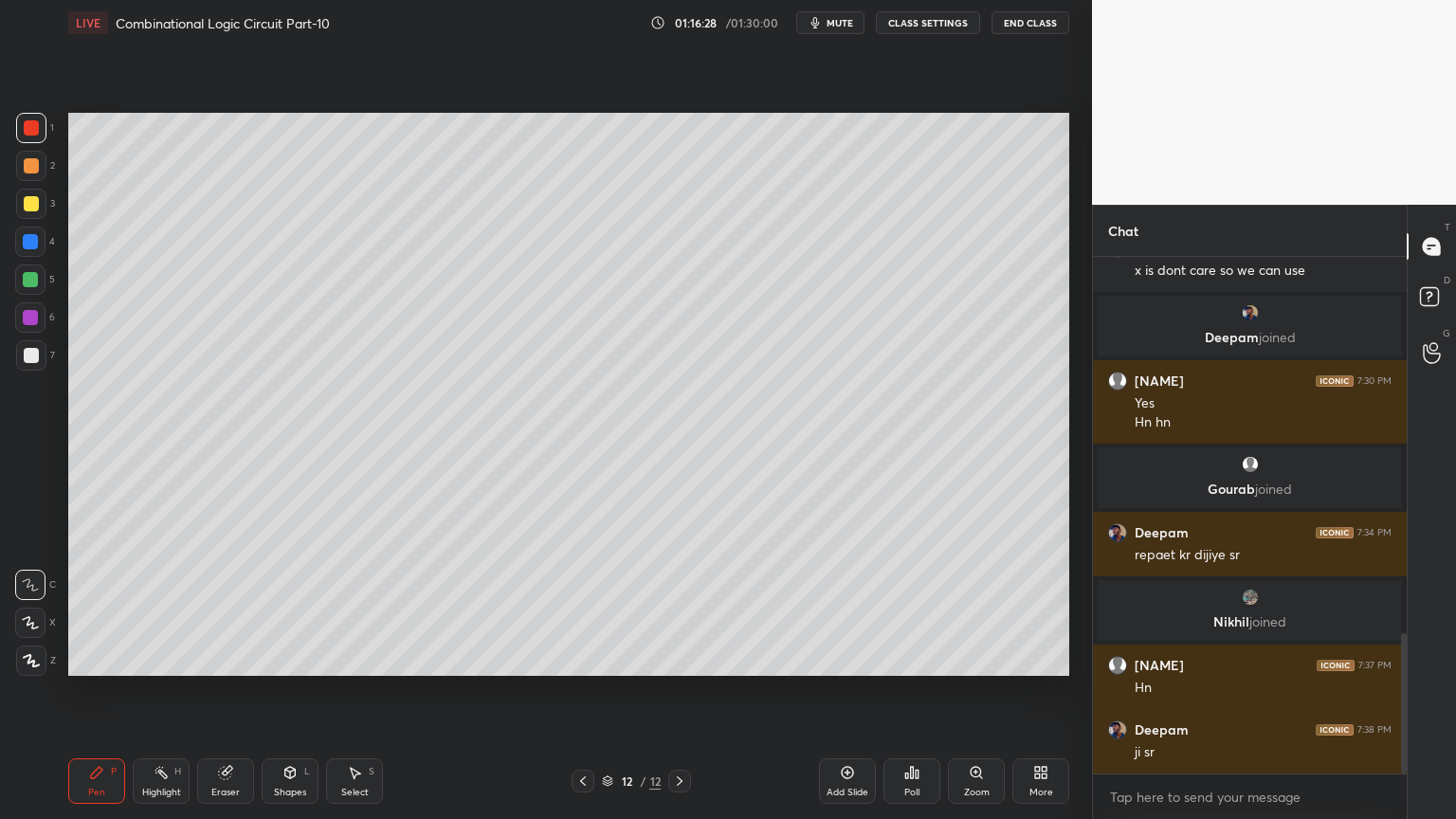 click at bounding box center (30, 623) 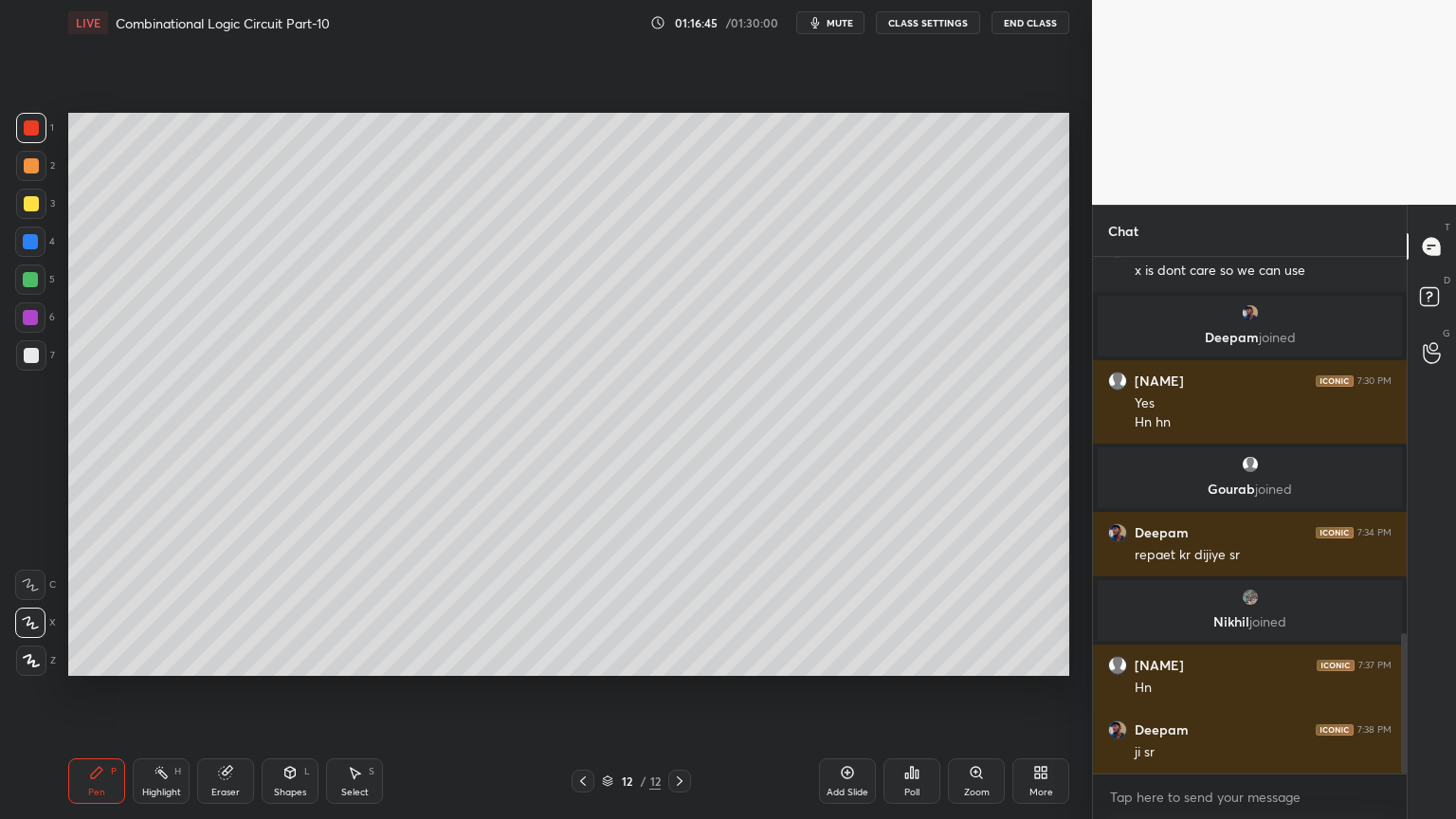 click 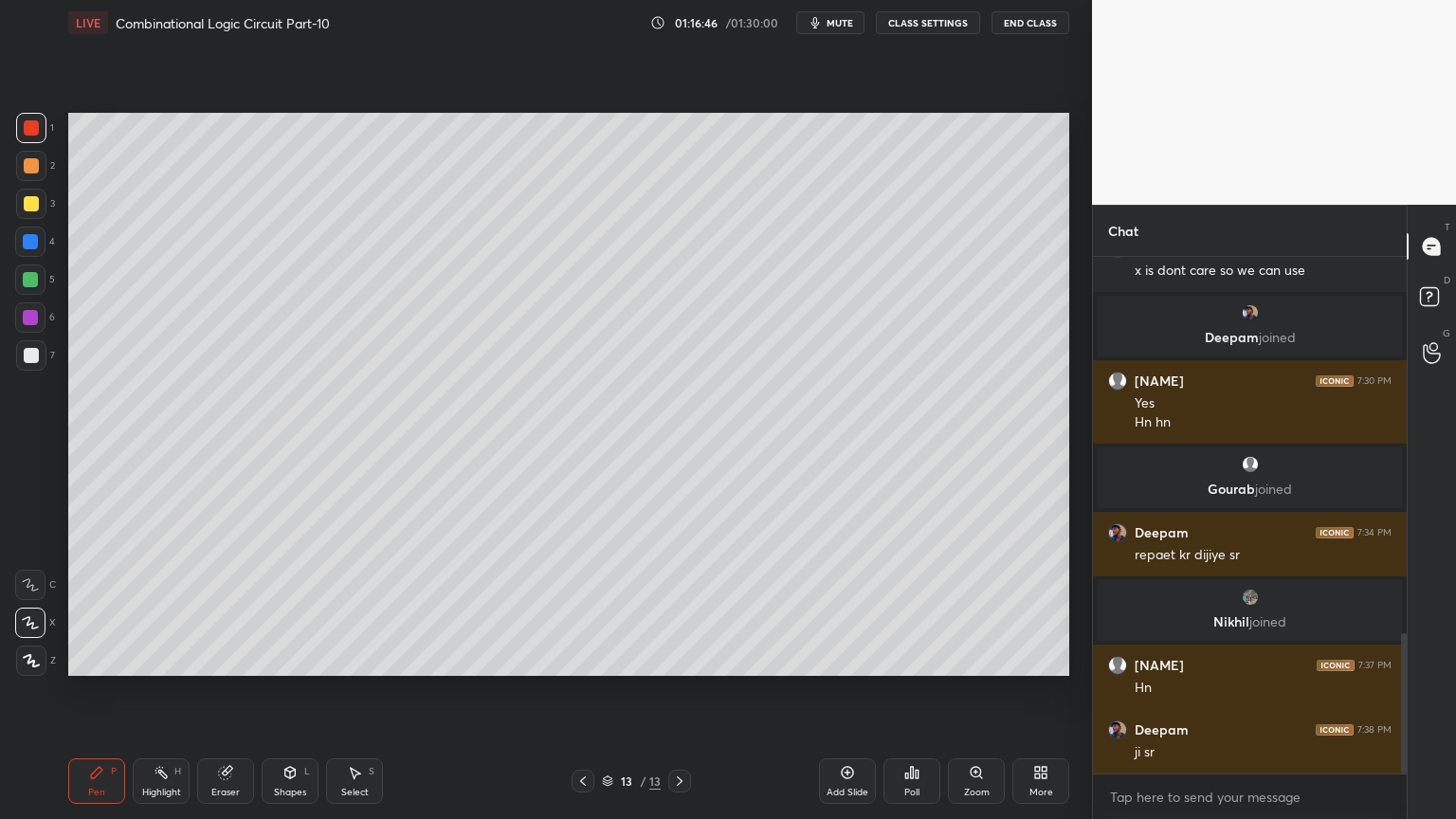 click at bounding box center [31, 166] 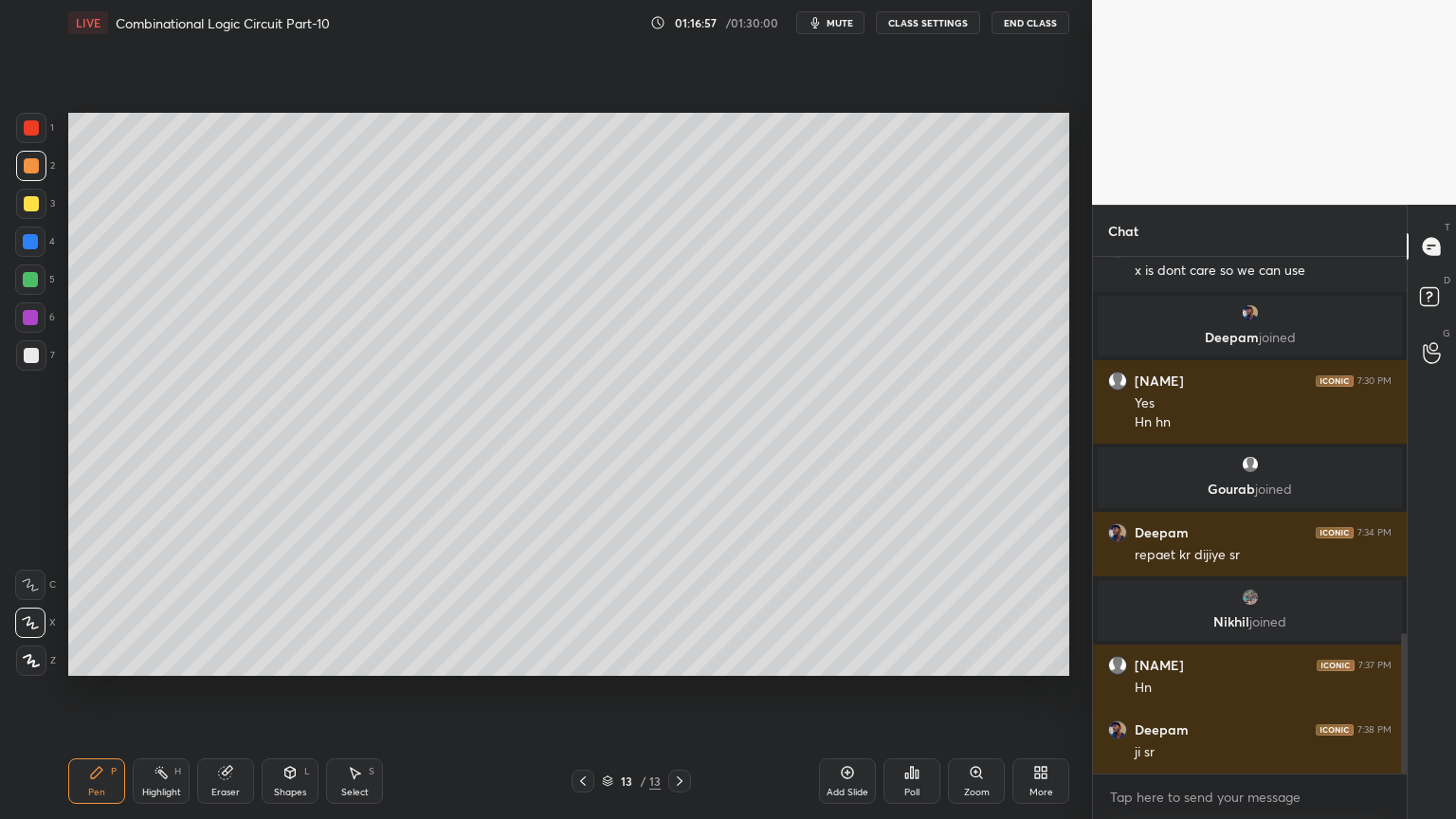 click at bounding box center (30, 242) 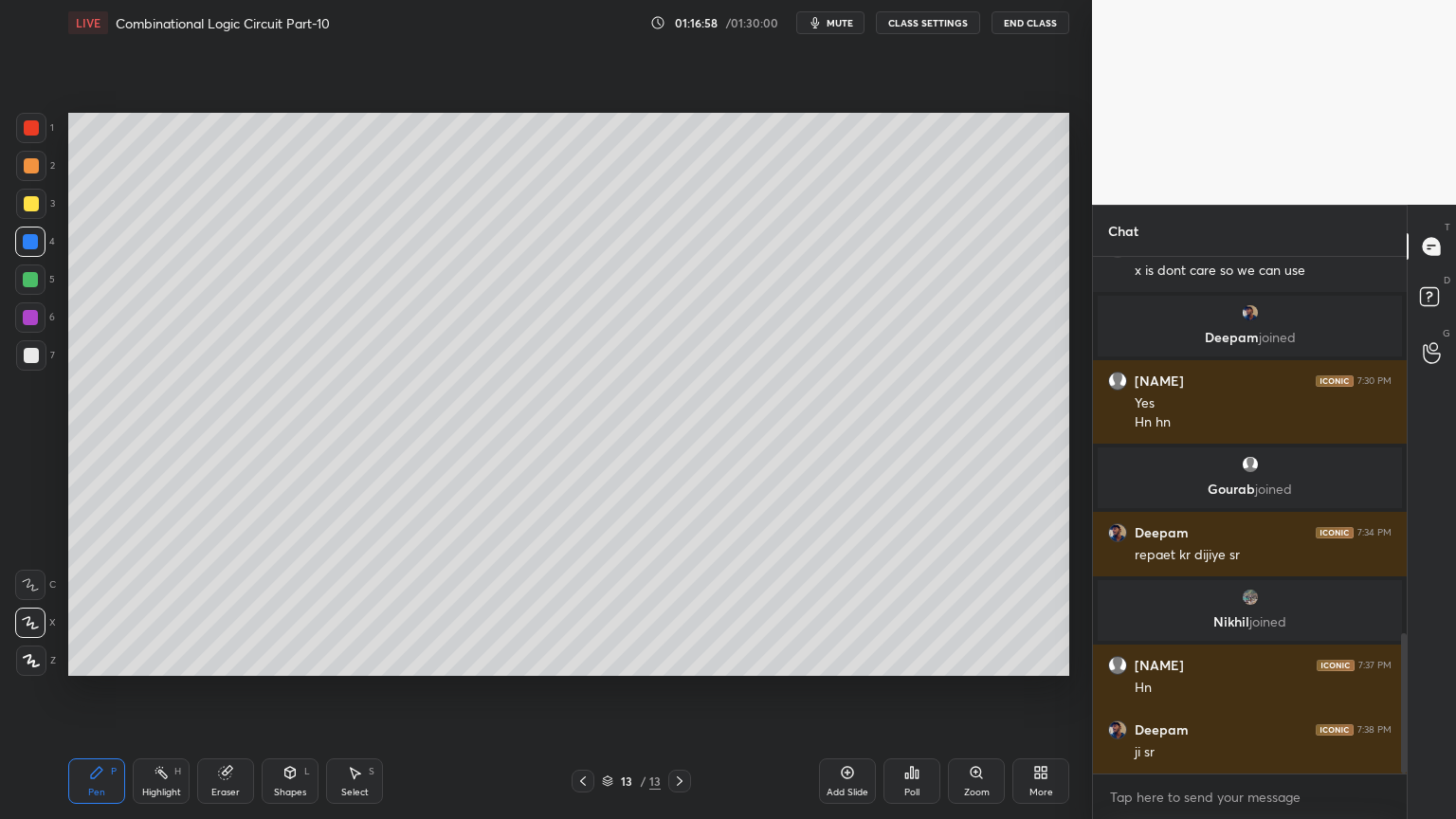click 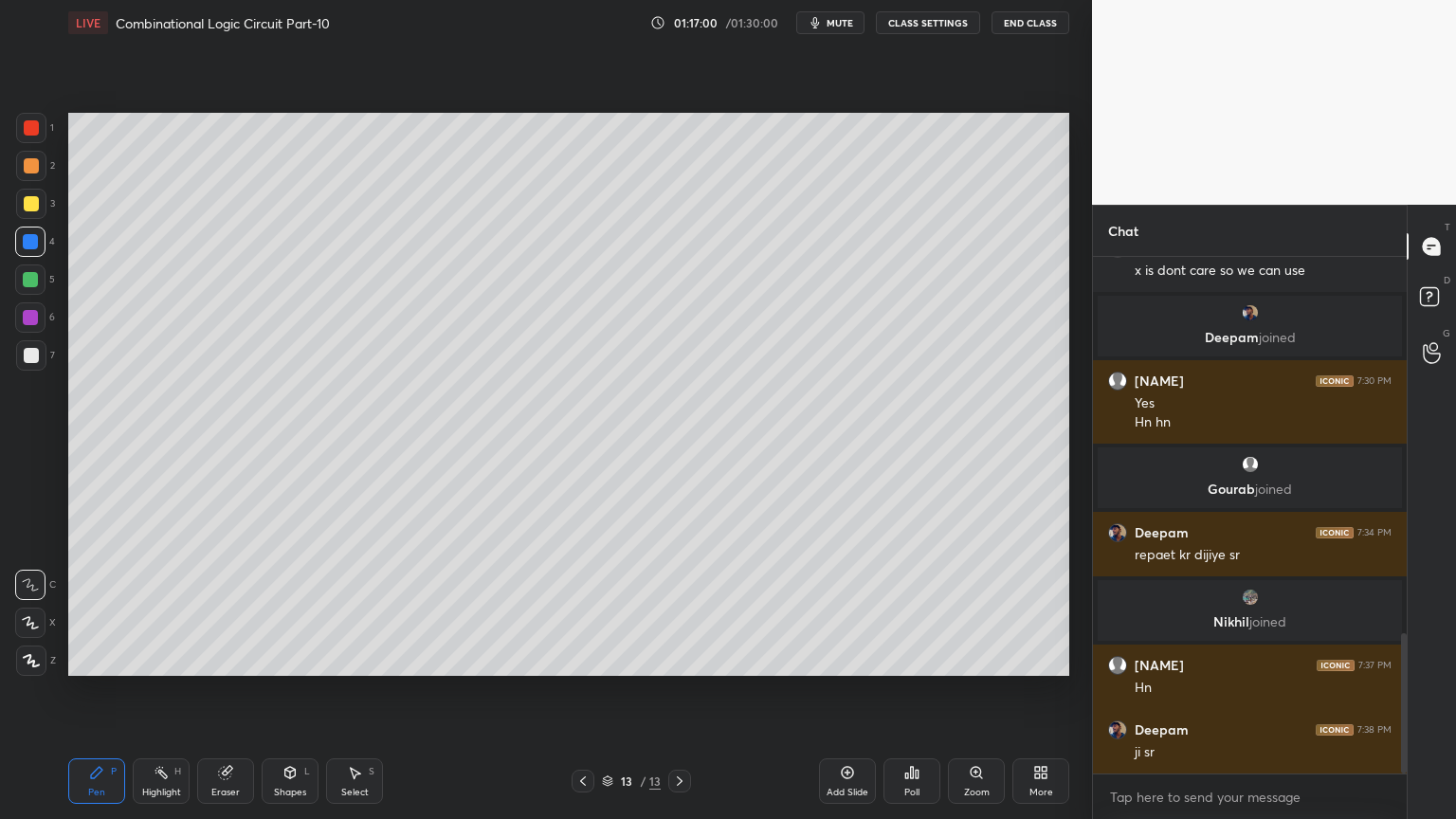 click on "Shapes L" at bounding box center (290, 781) 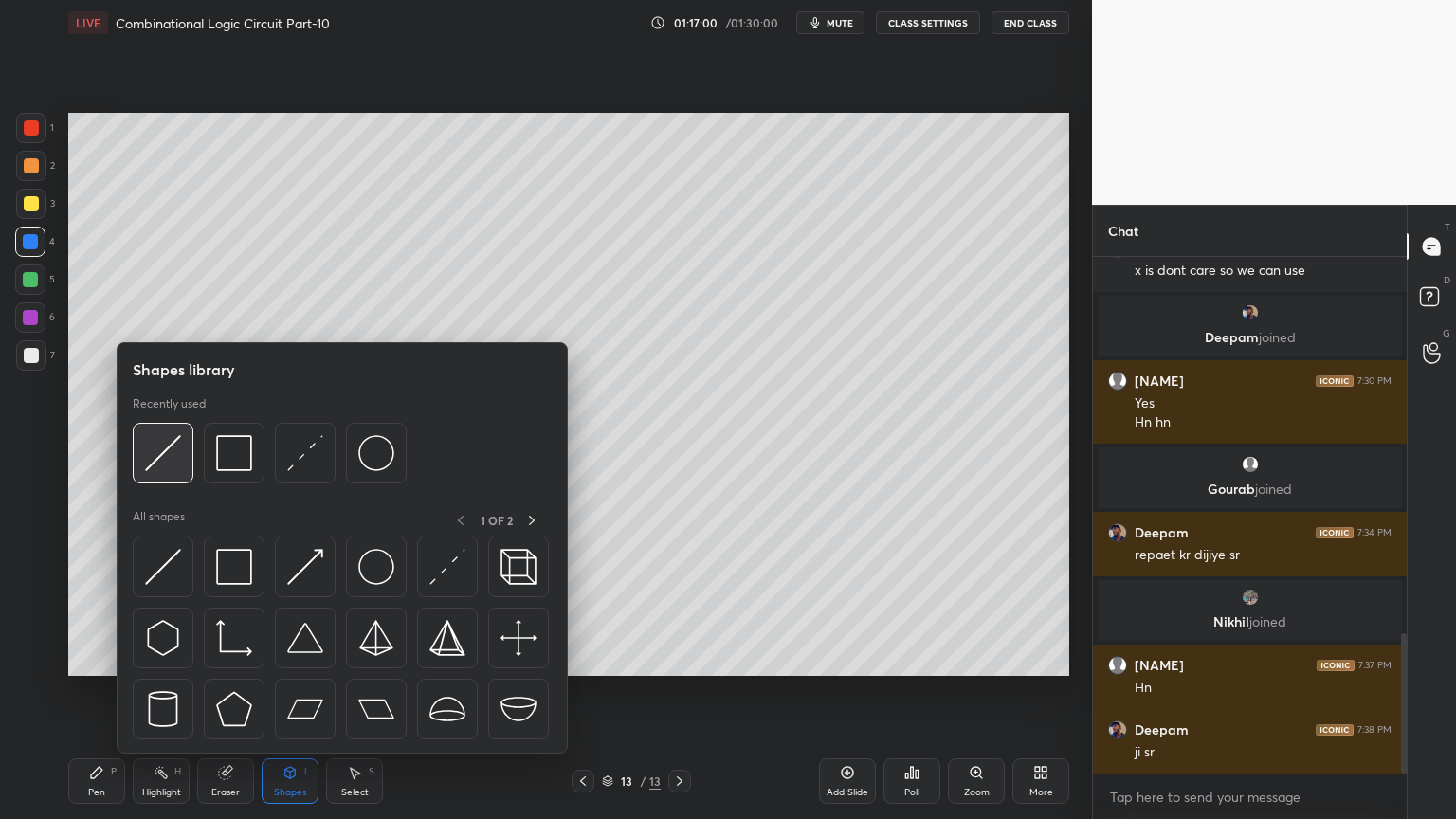click at bounding box center (163, 453) 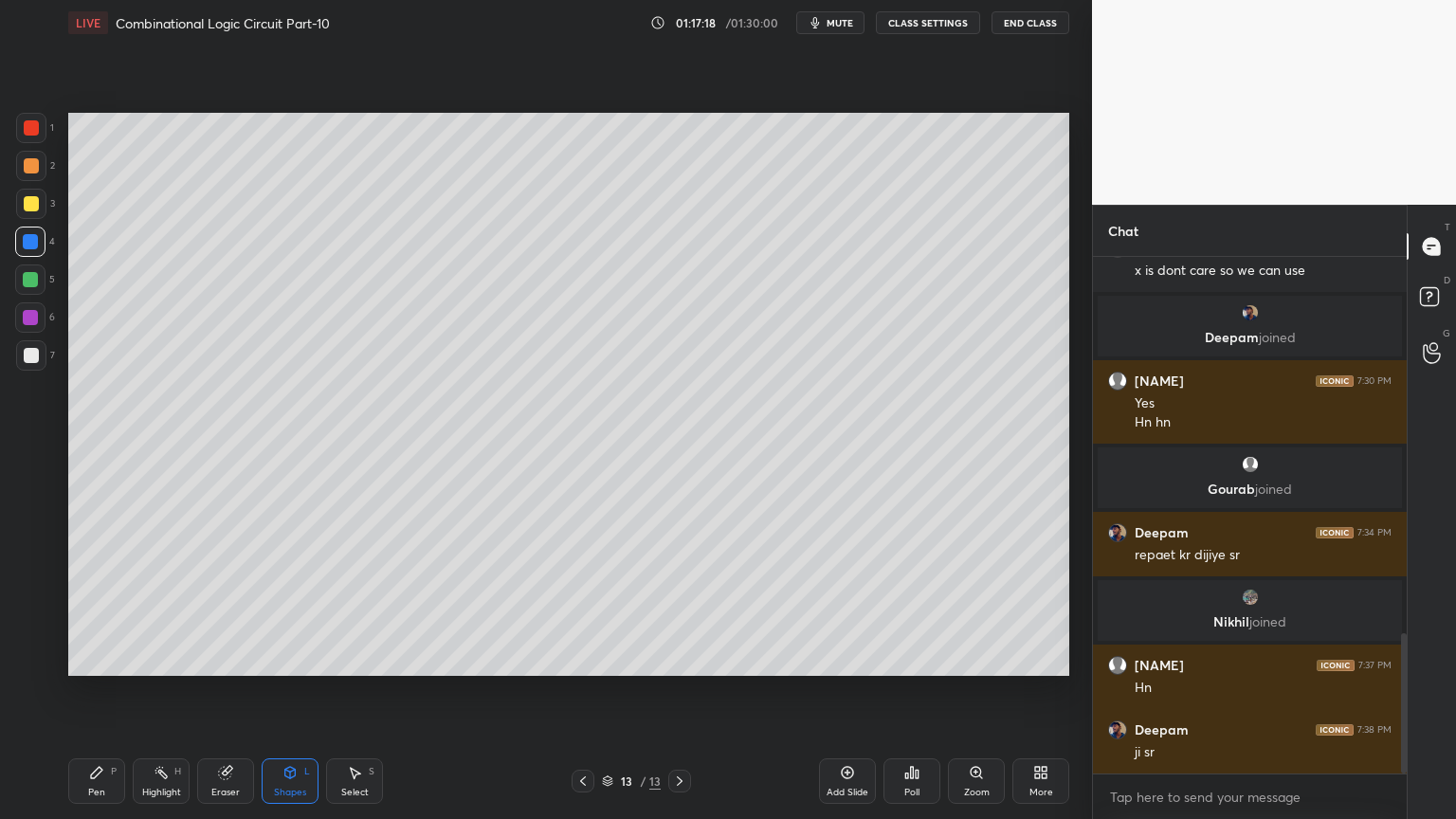 scroll, scrollTop: 1444, scrollLeft: 0, axis: vertical 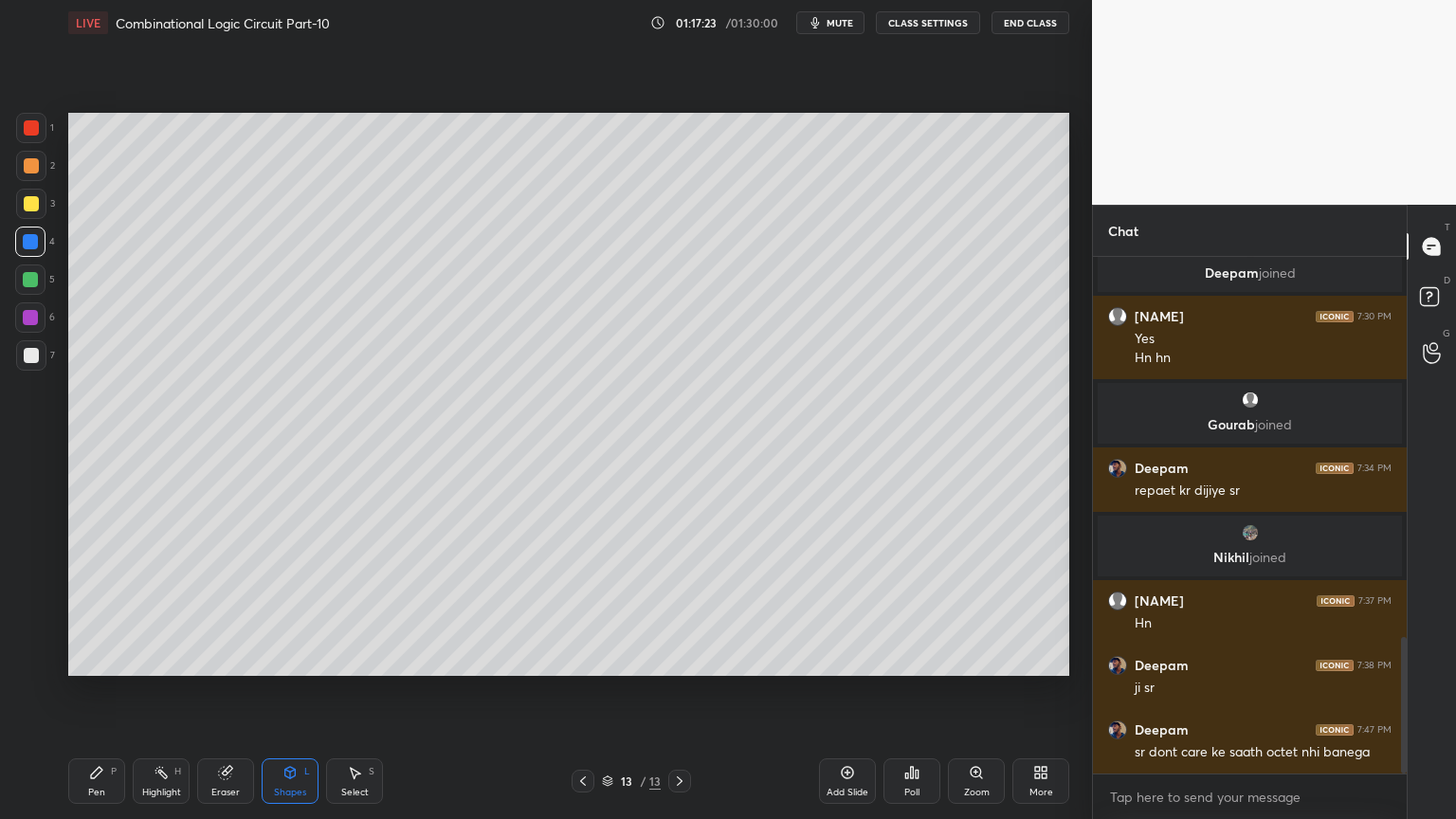 click 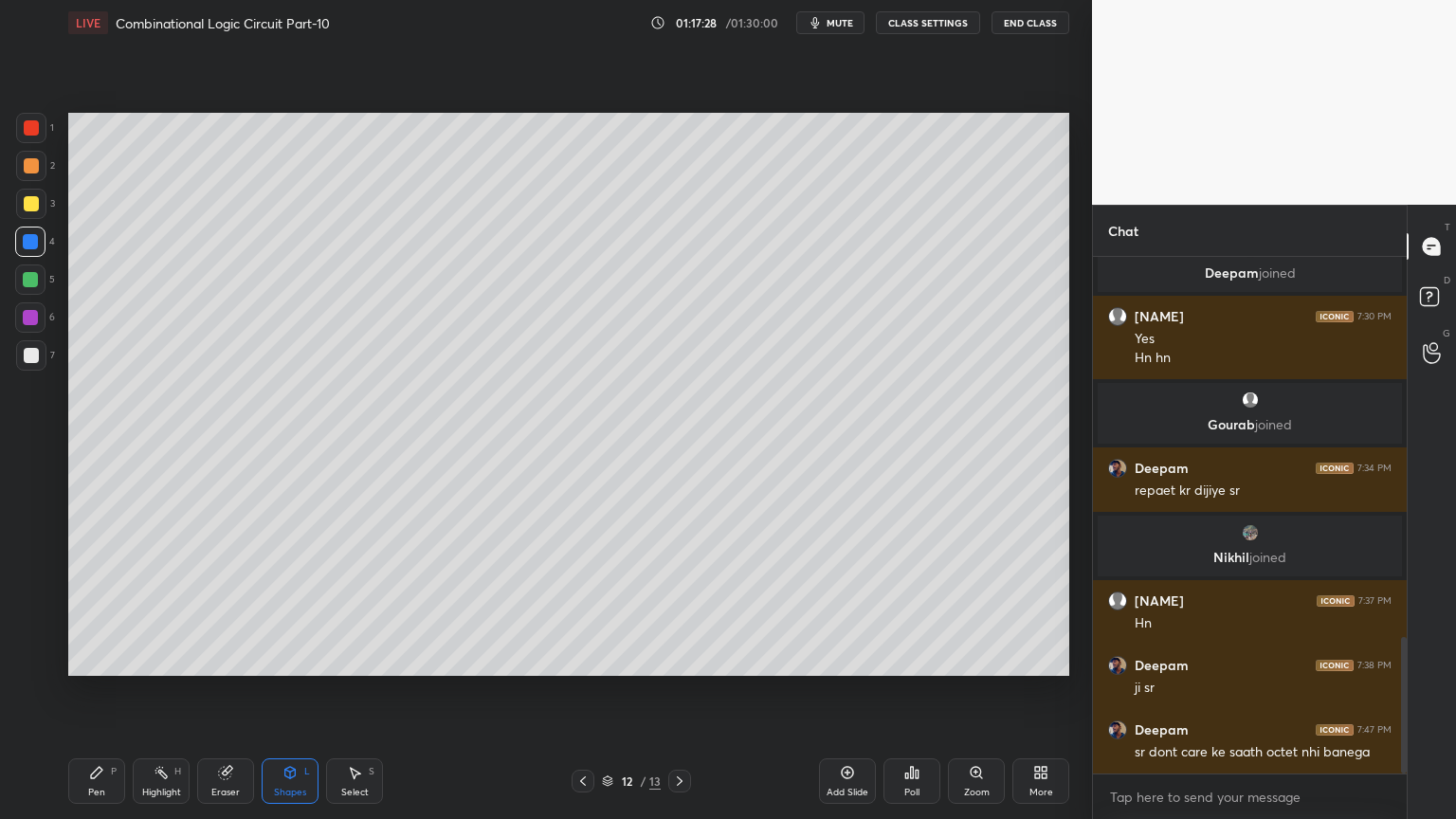 click on "Highlight H" at bounding box center [161, 781] 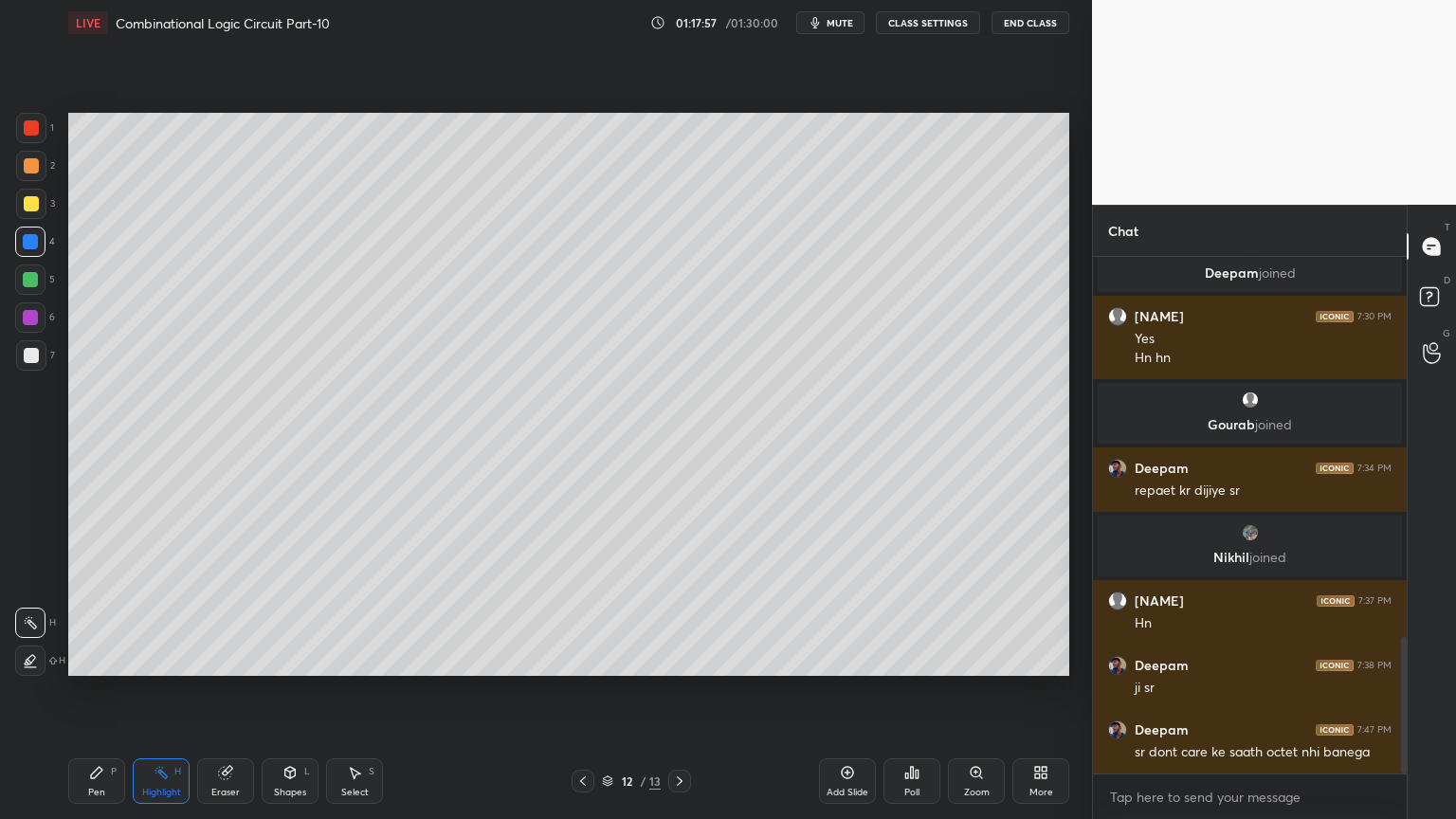 click 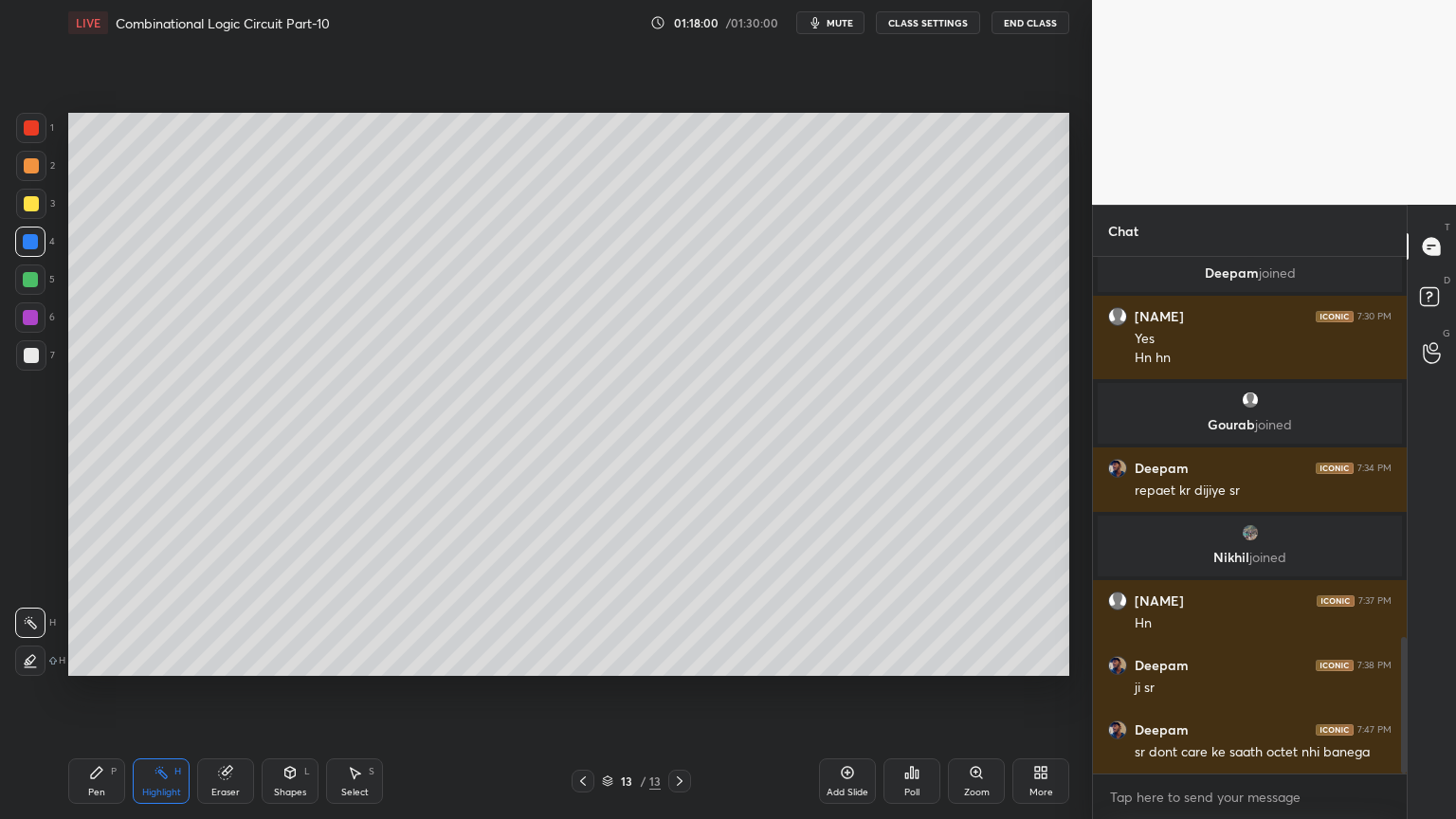 click on "Shapes L" at bounding box center [290, 781] 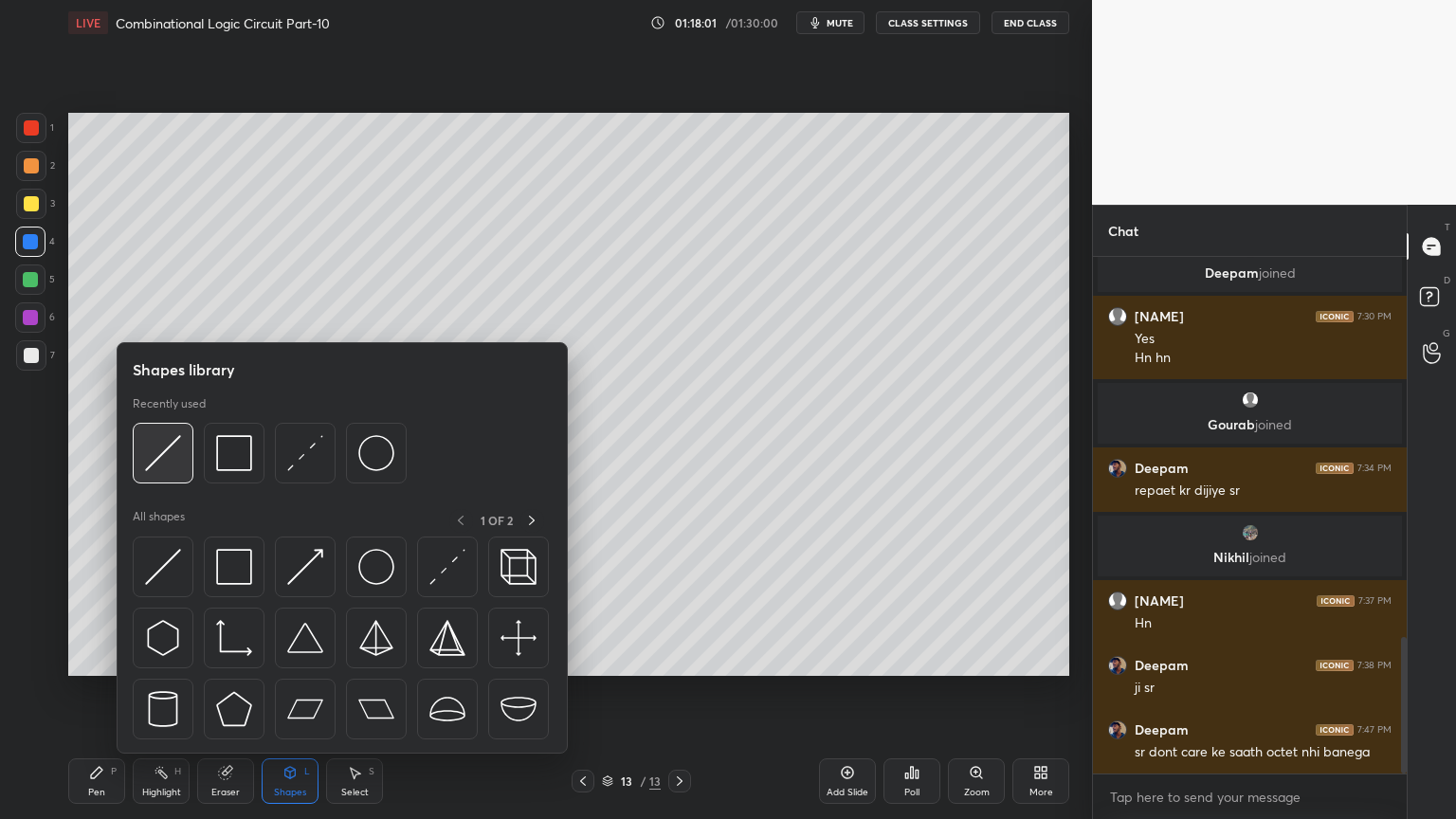click at bounding box center (163, 453) 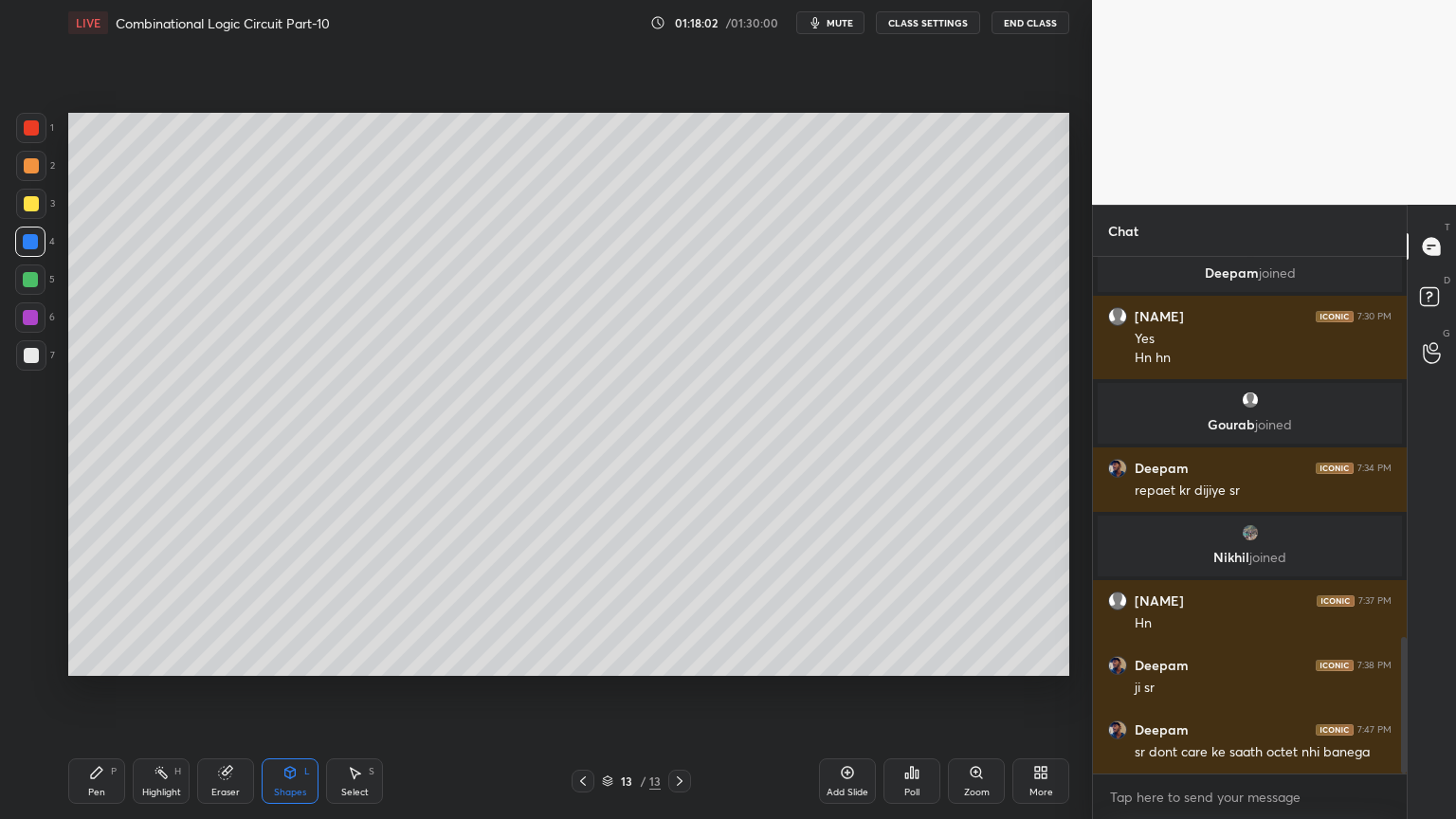 scroll, scrollTop: 1508, scrollLeft: 0, axis: vertical 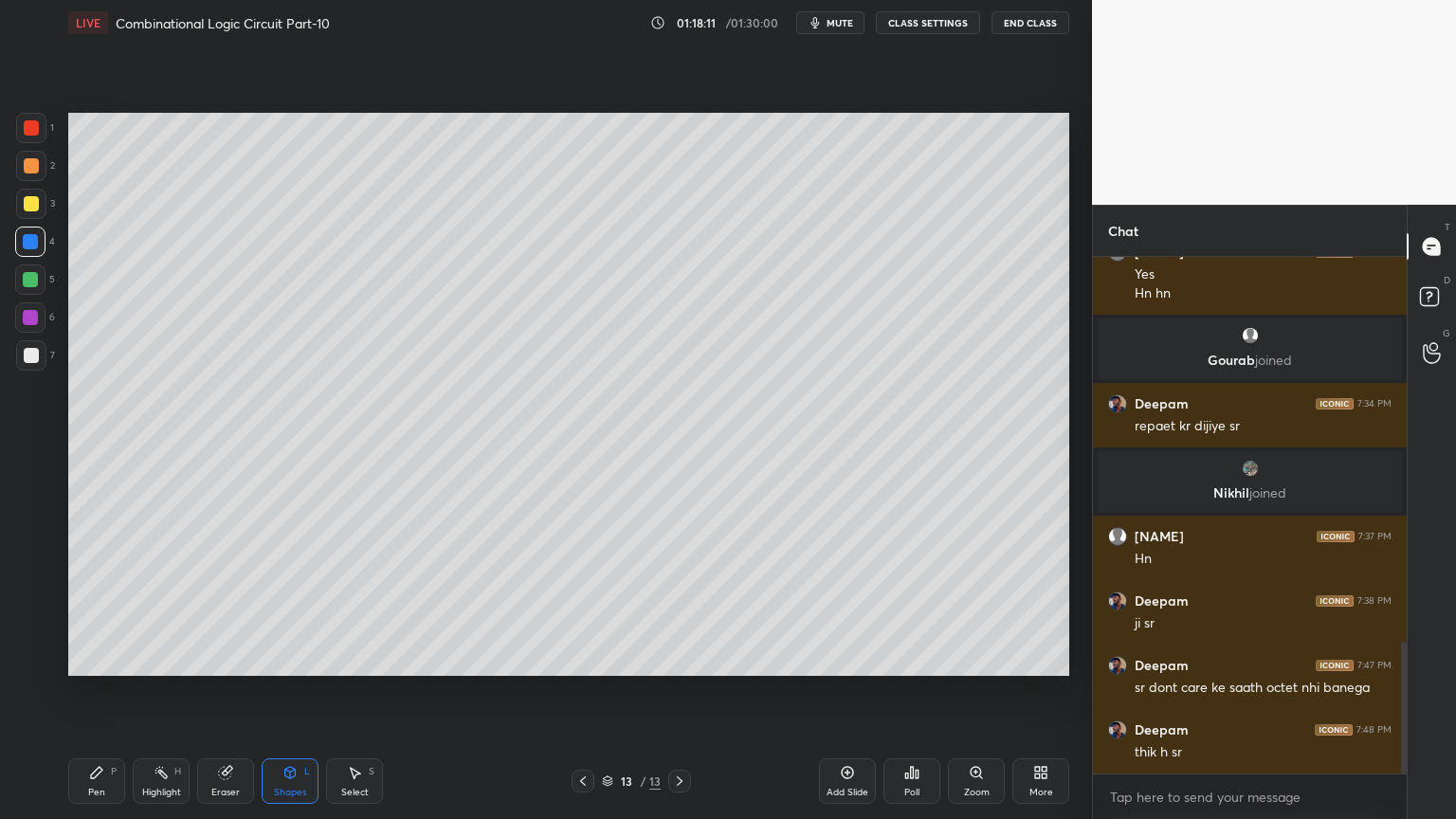 click 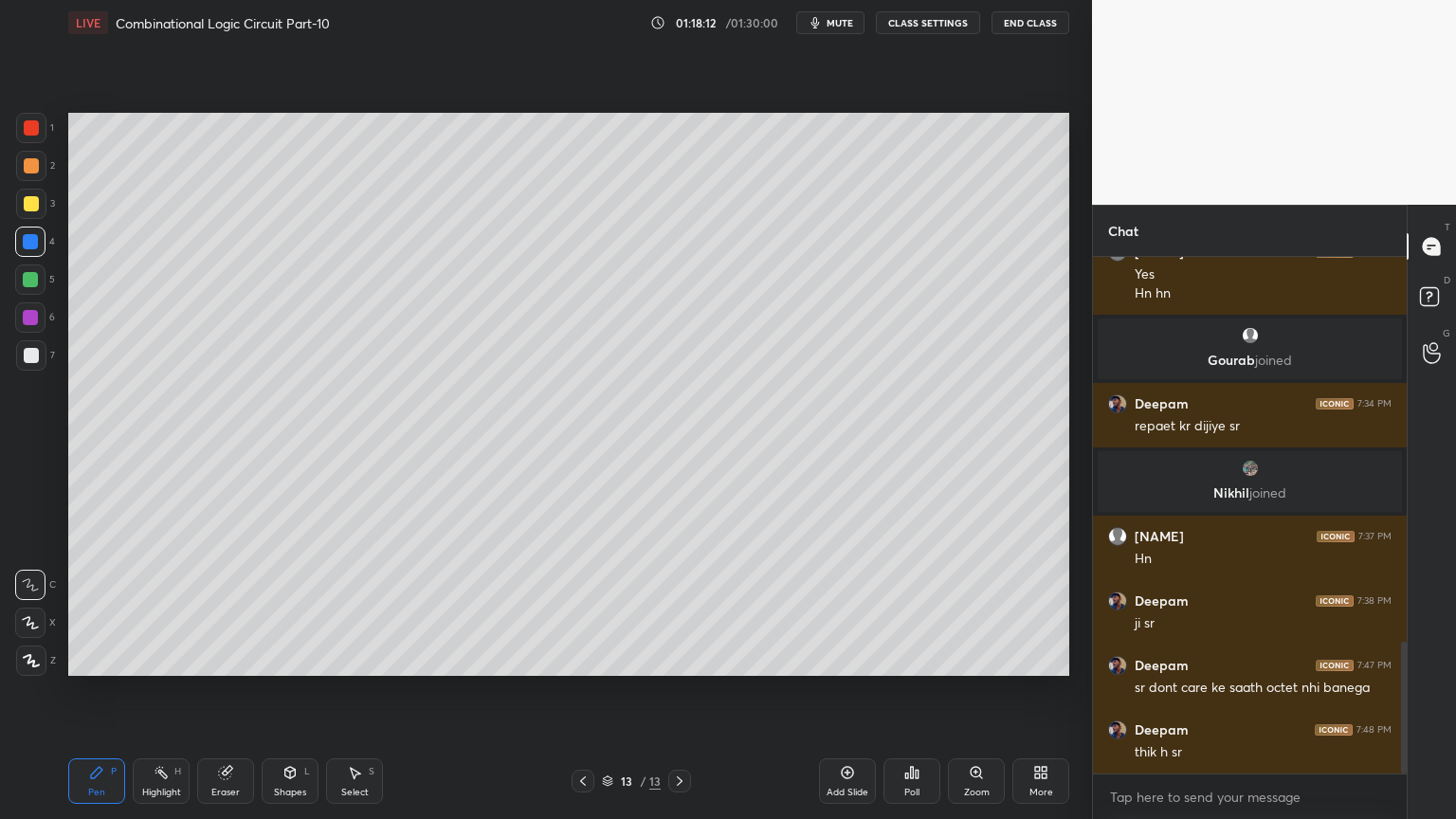 click at bounding box center [31, 355] 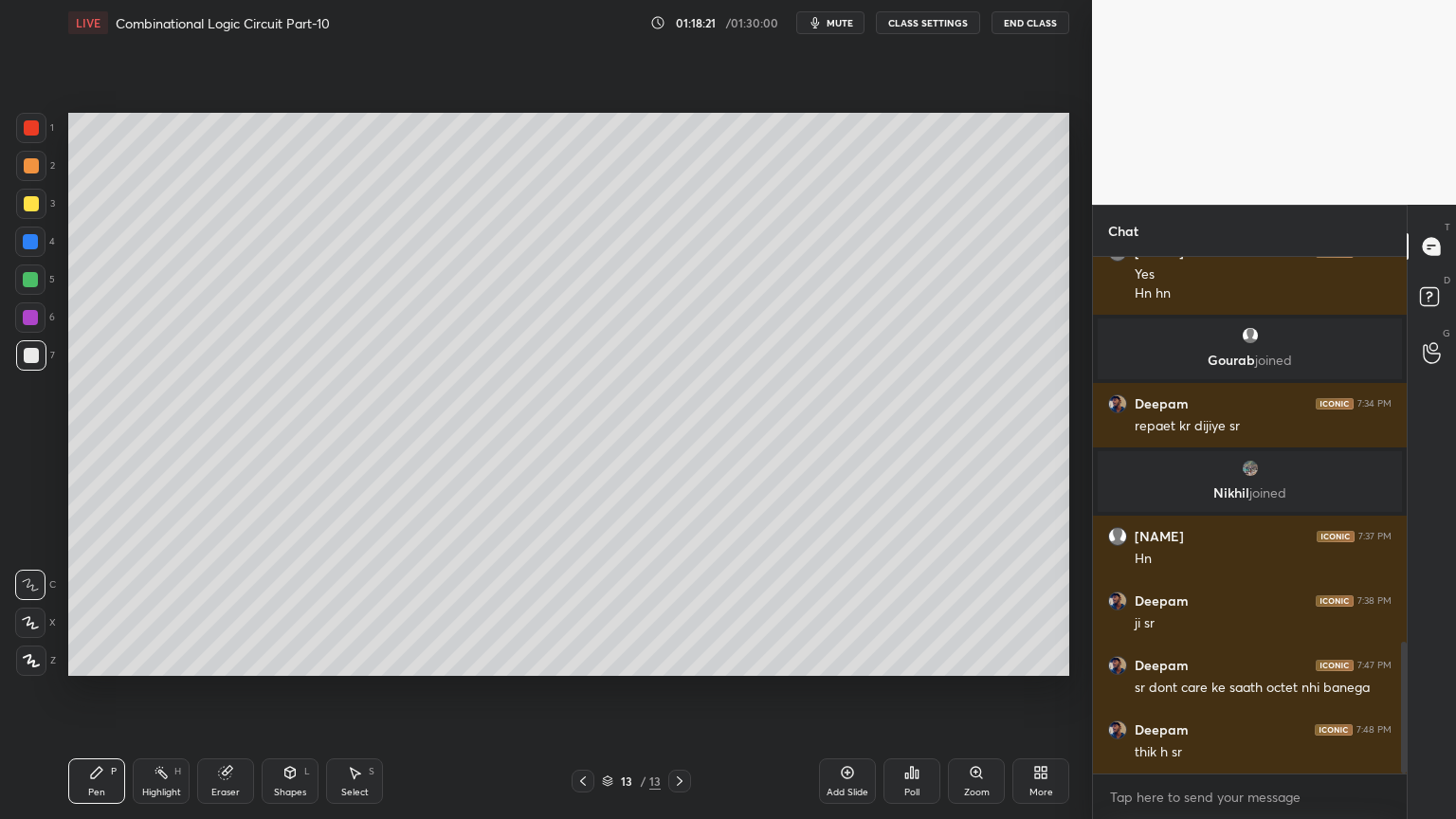 click 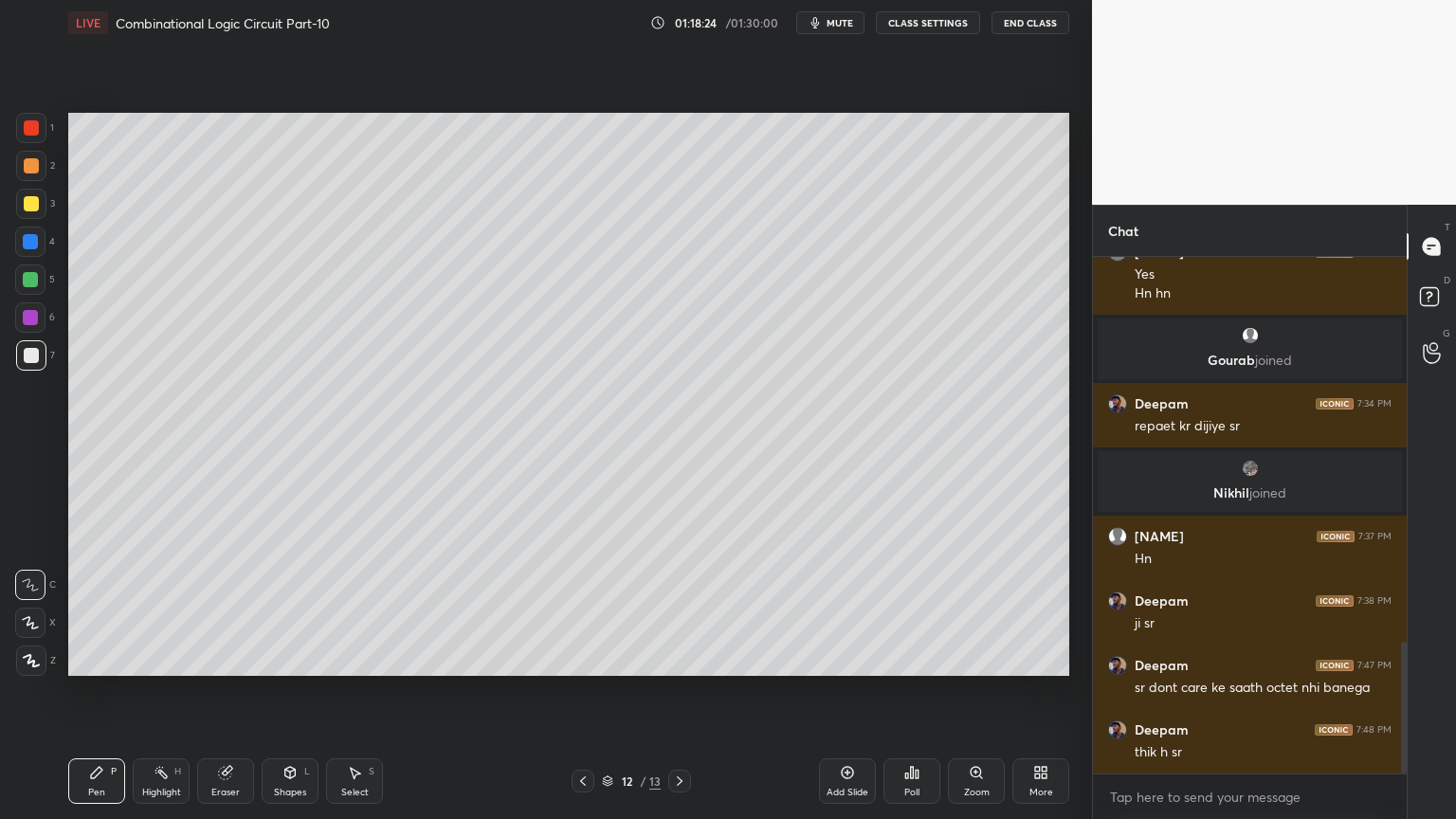 click 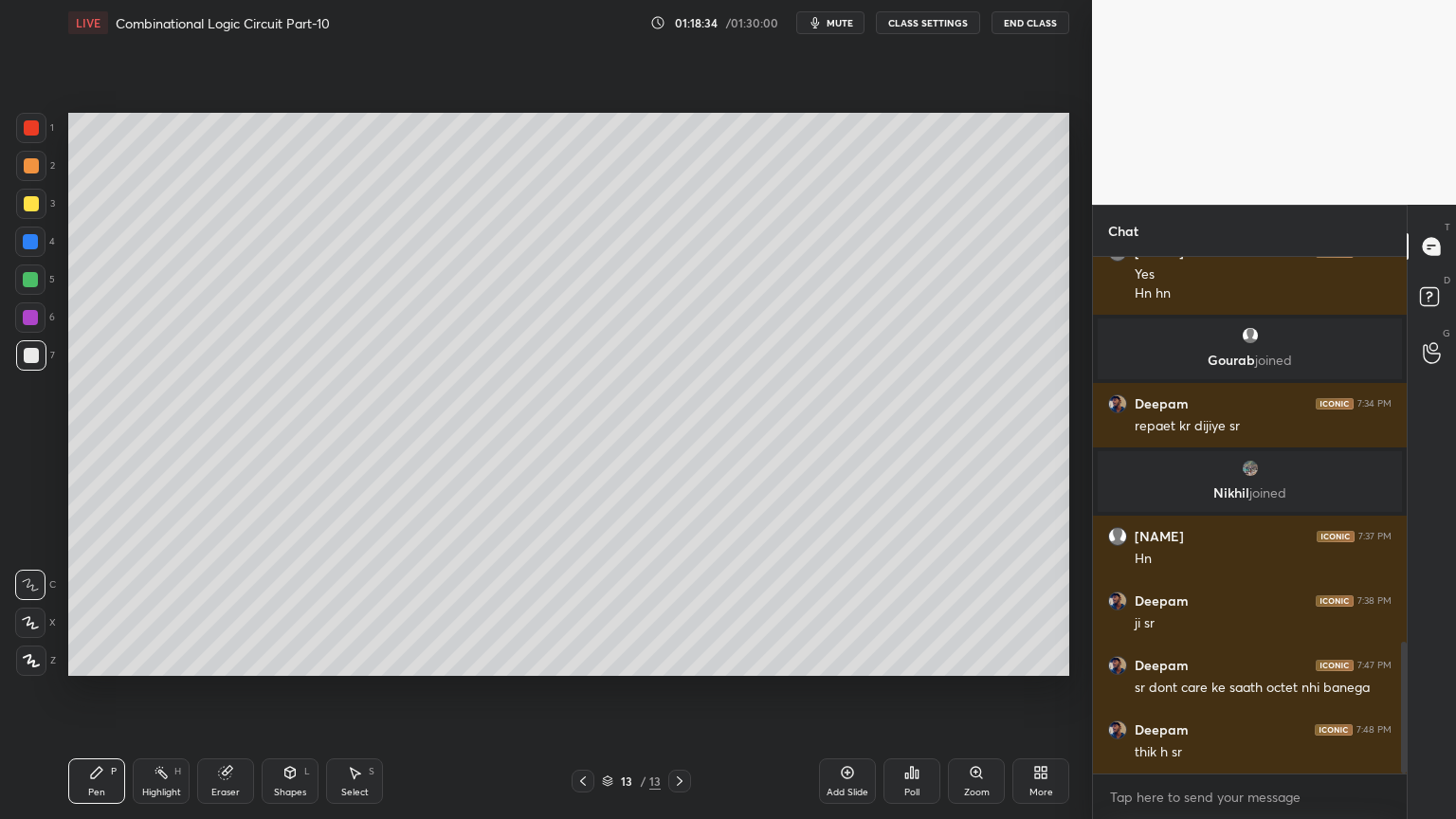 click on "Eraser" at bounding box center [226, 792] 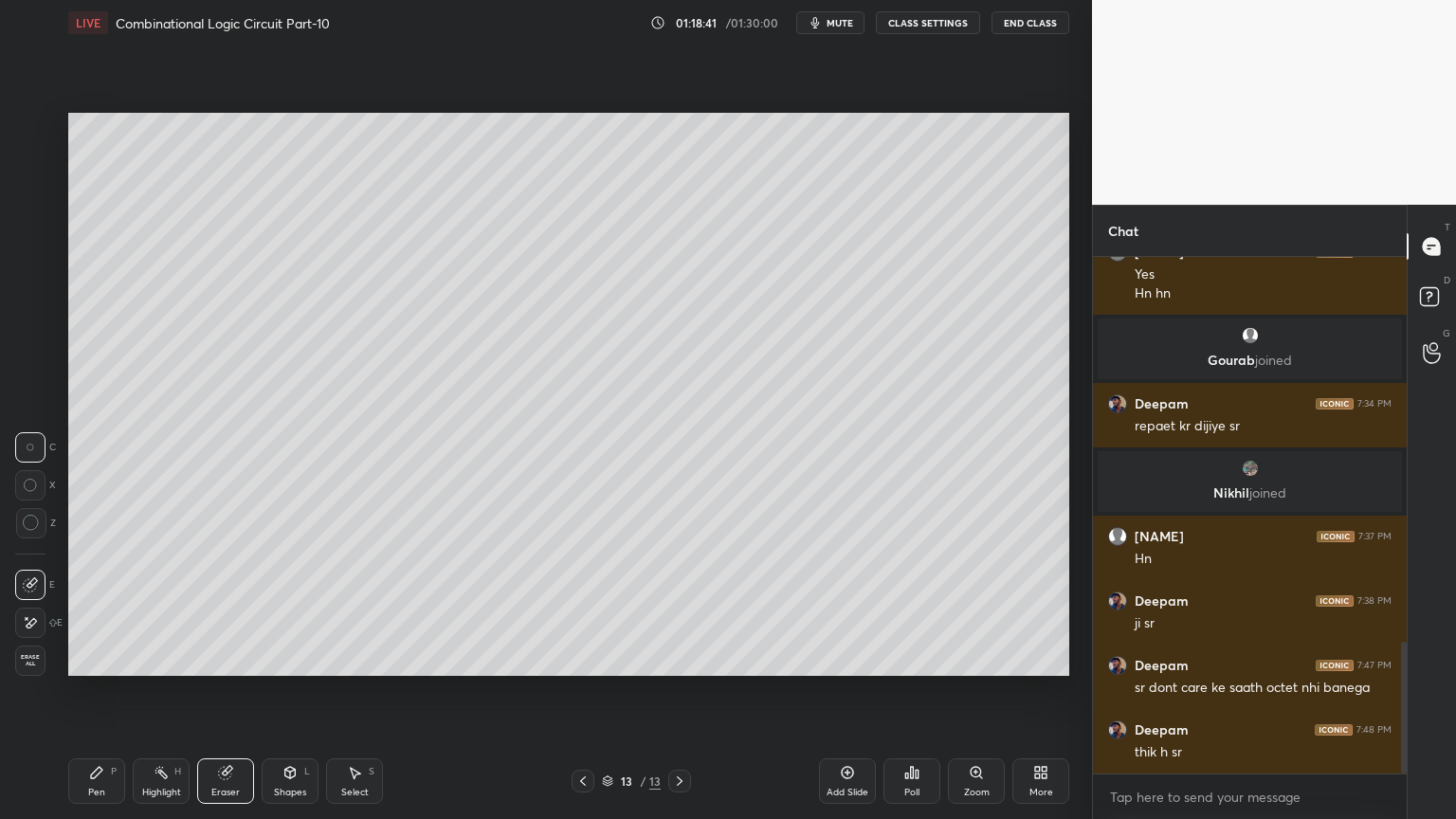 click 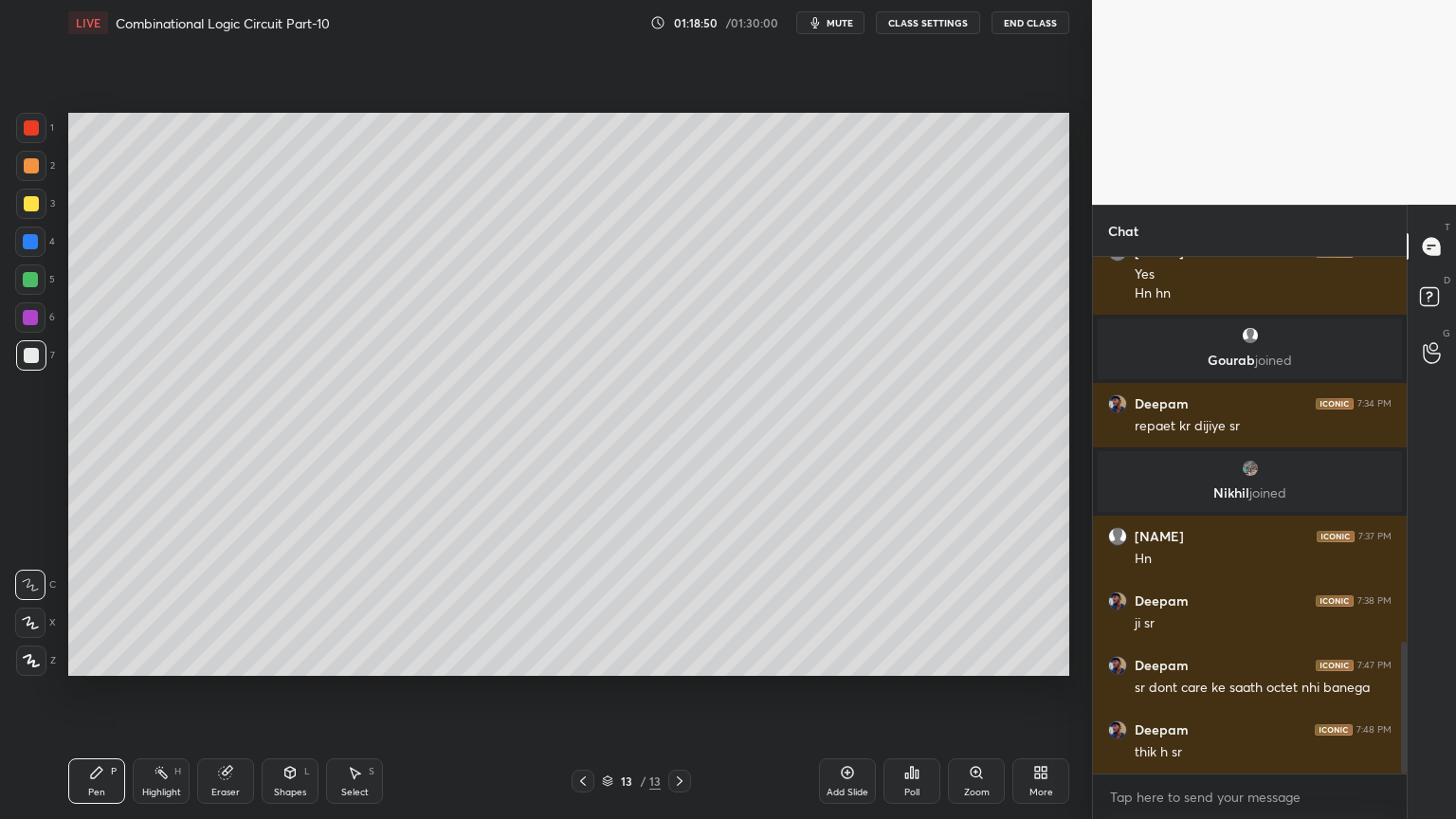 click 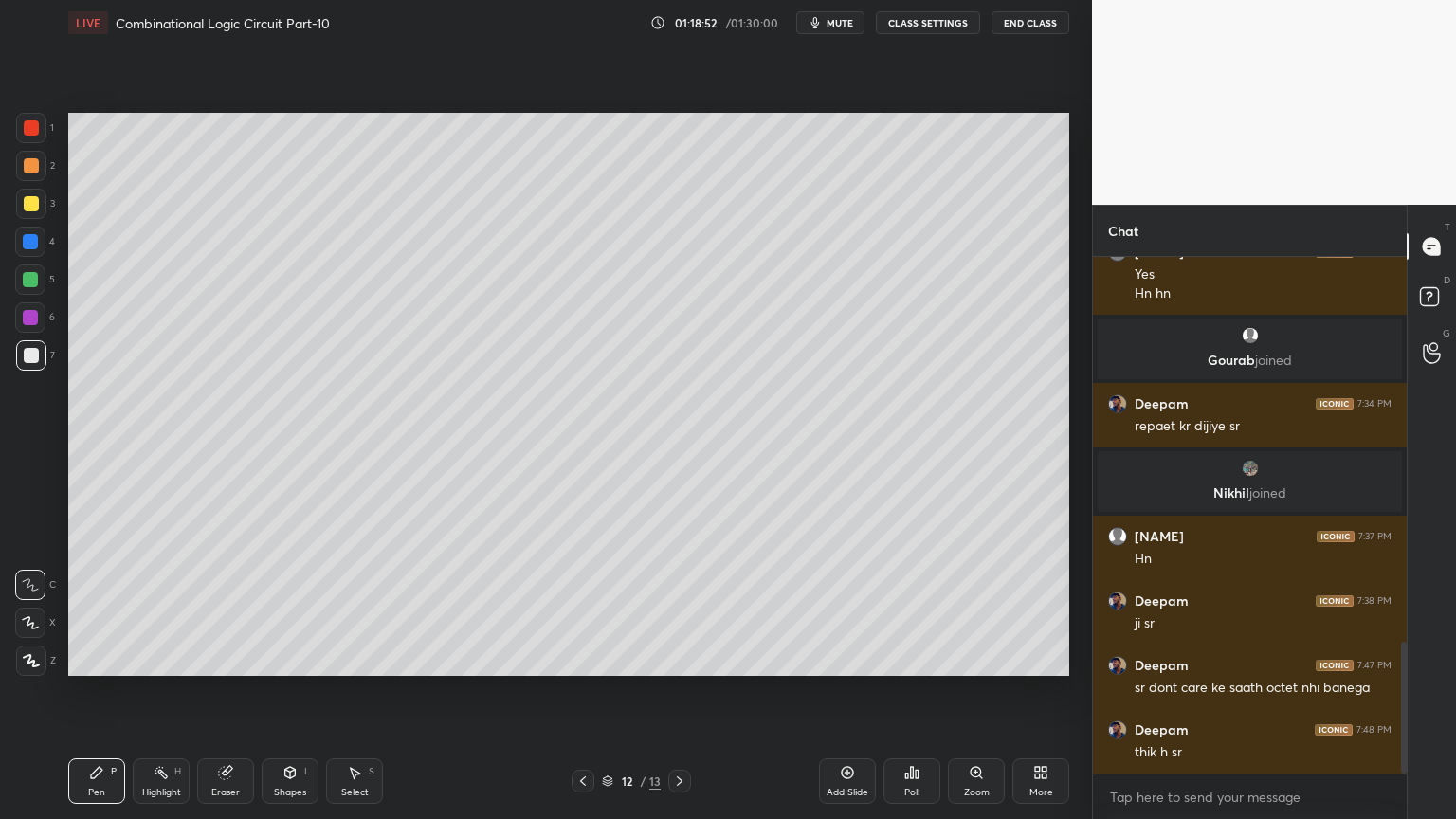 click 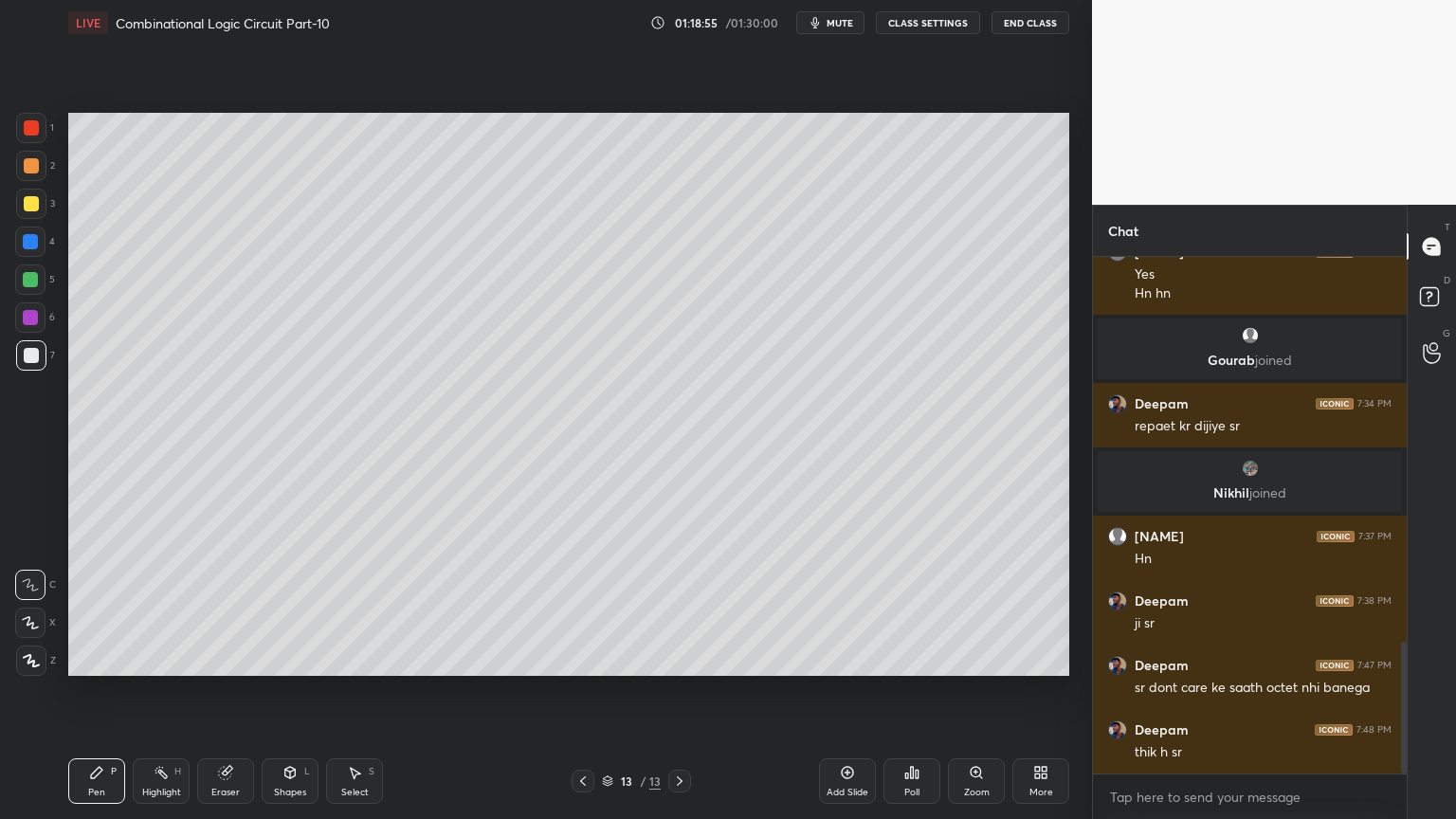 click 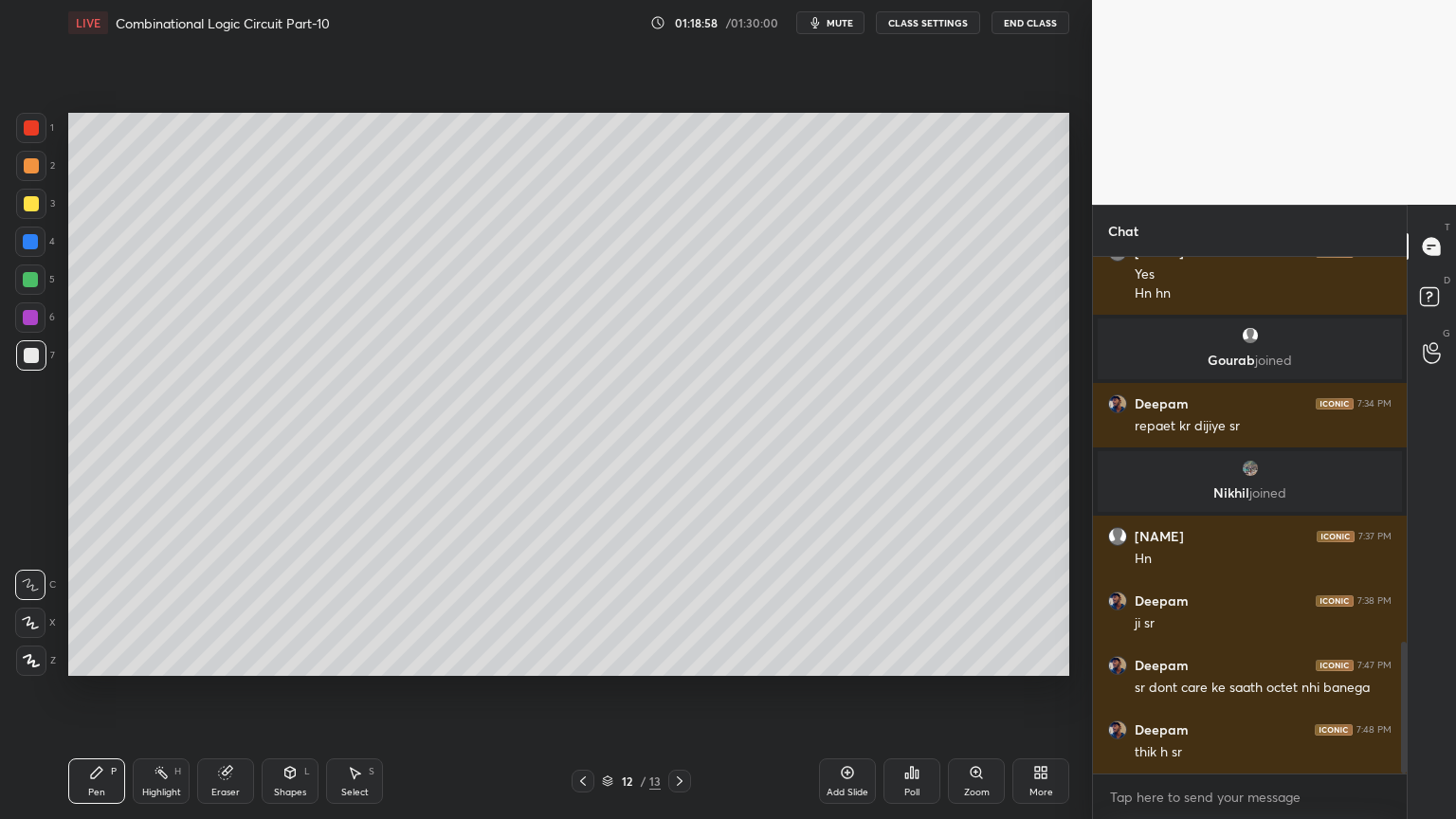 click 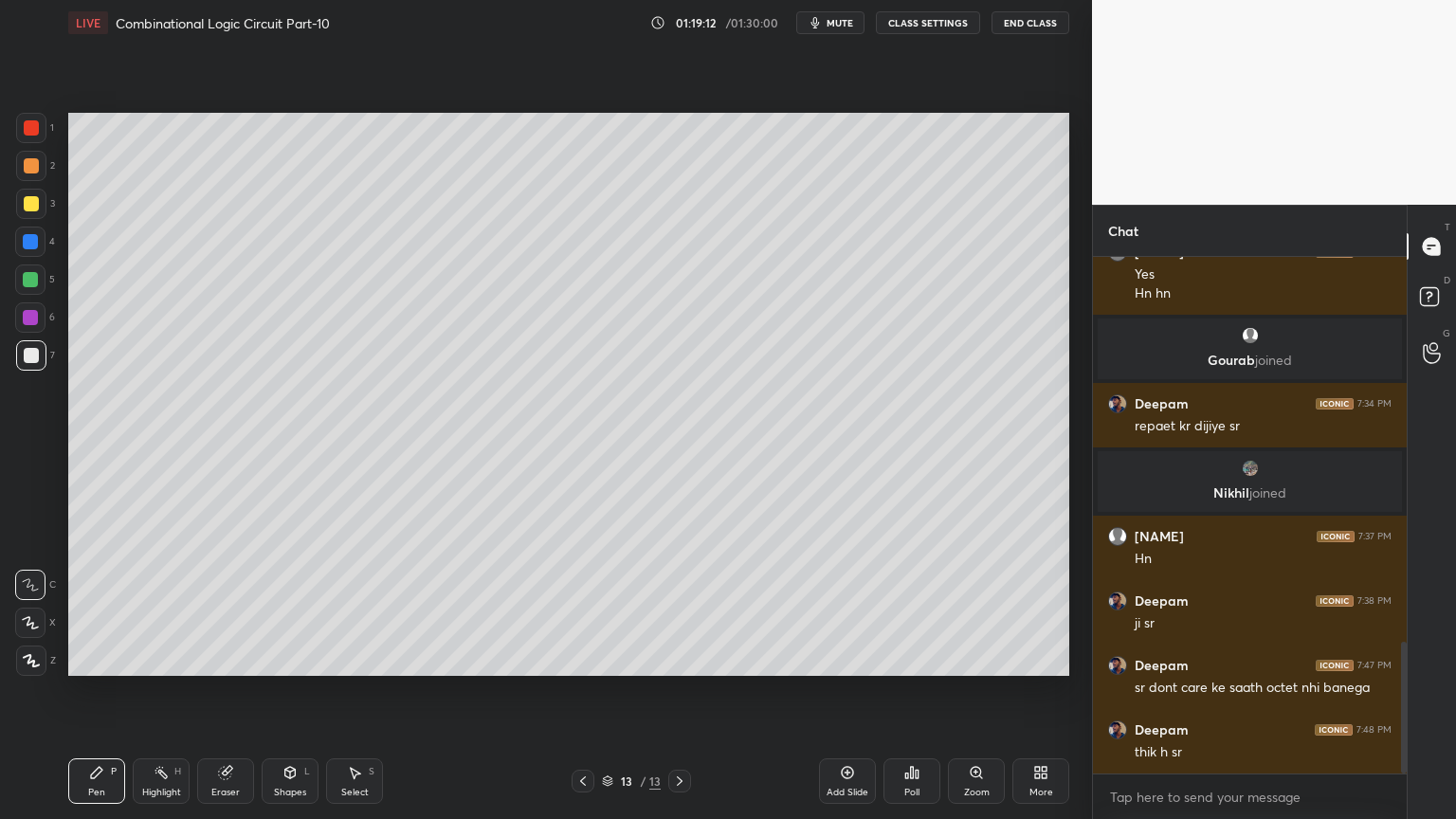 click 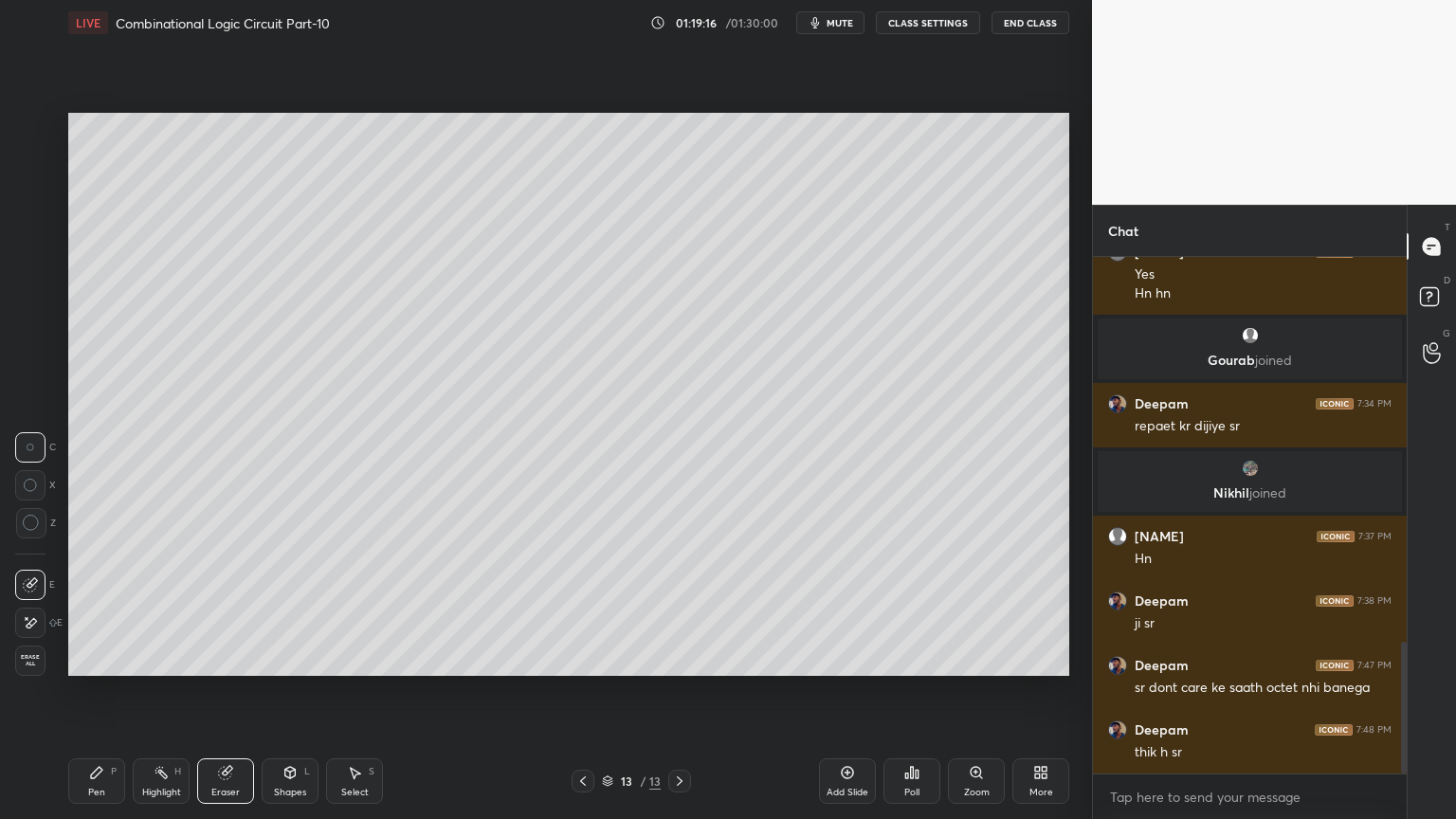 click 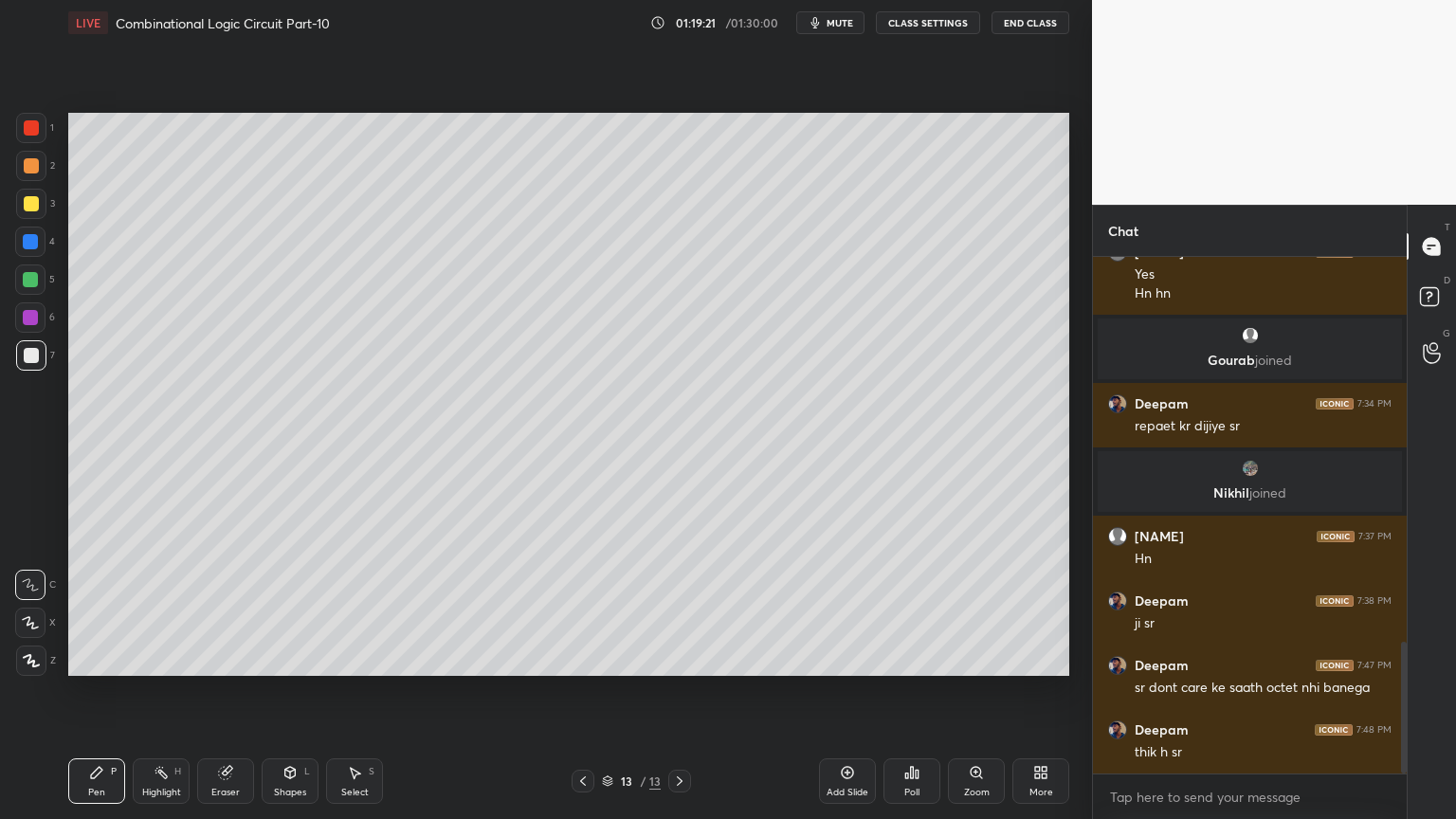 click 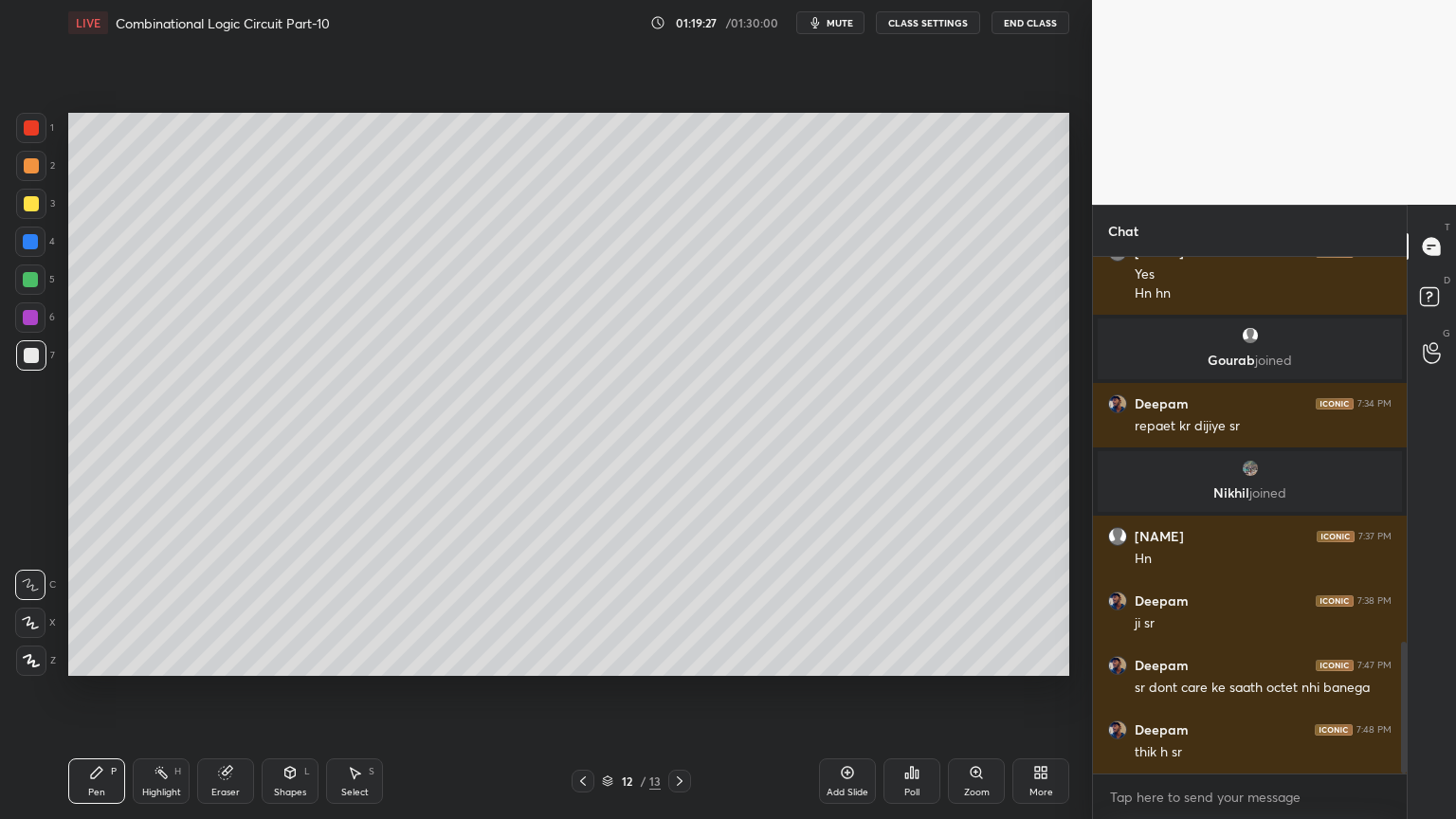 click 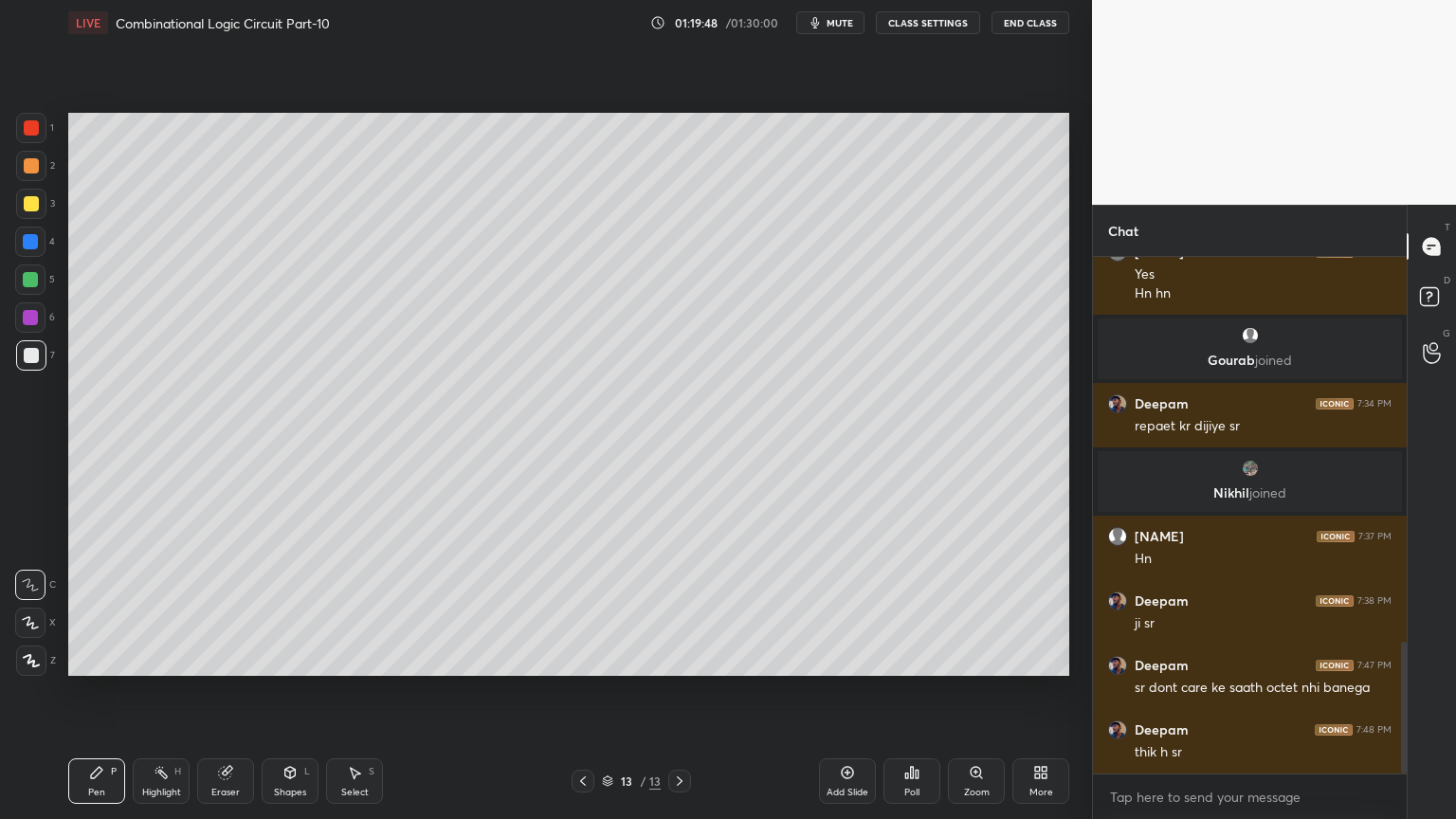 click 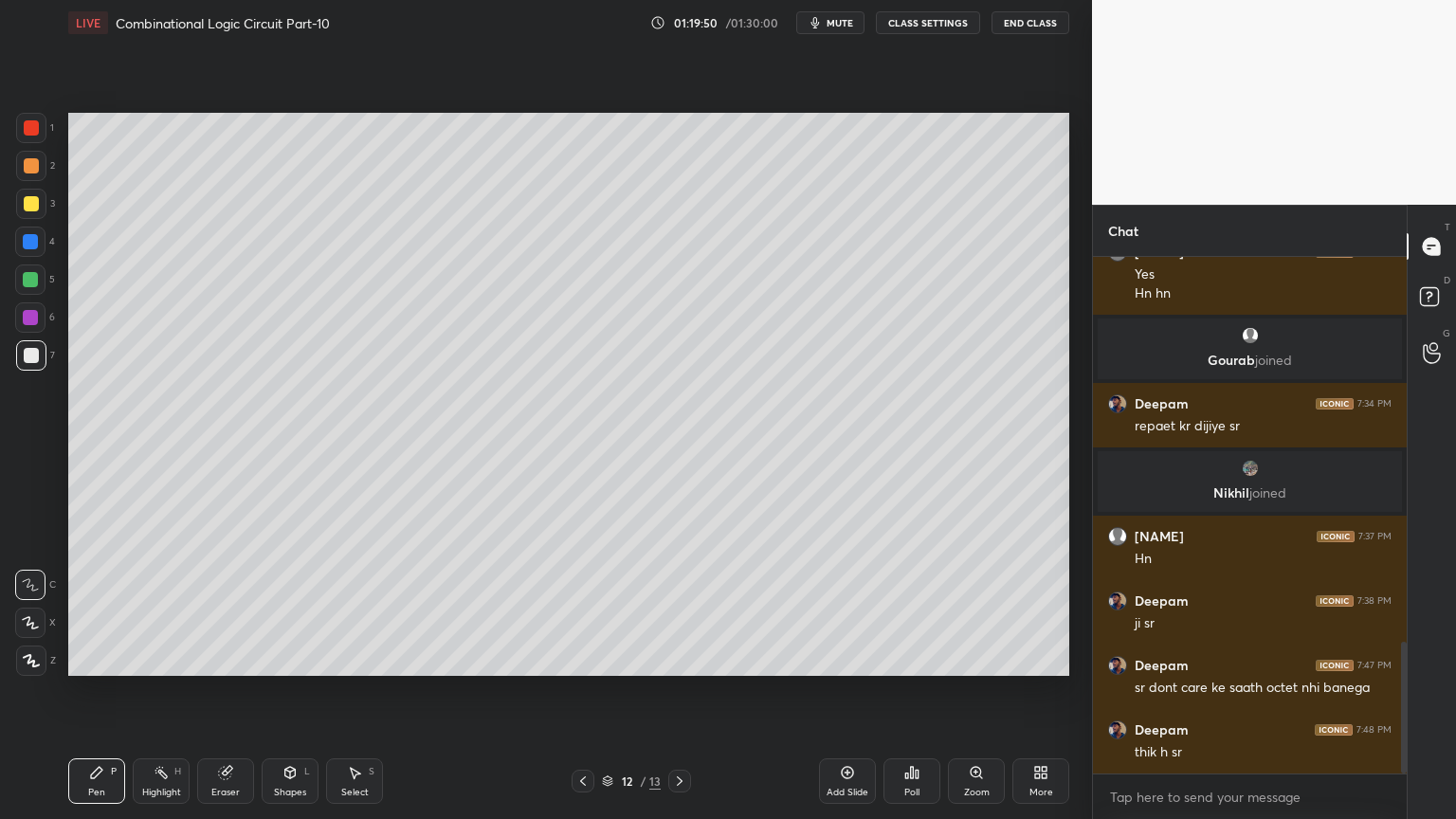 click 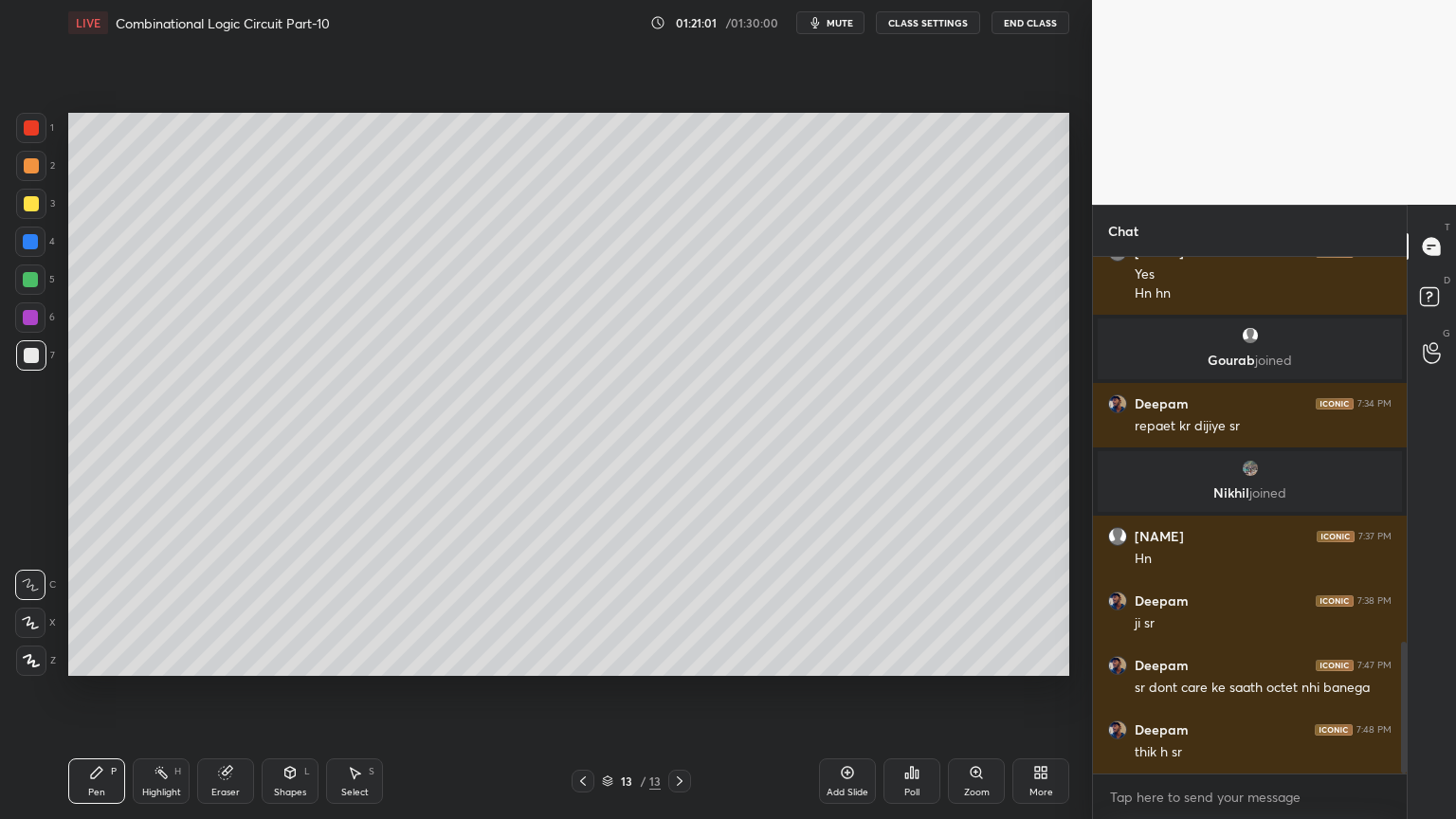 click on "mute" at bounding box center [840, 23] 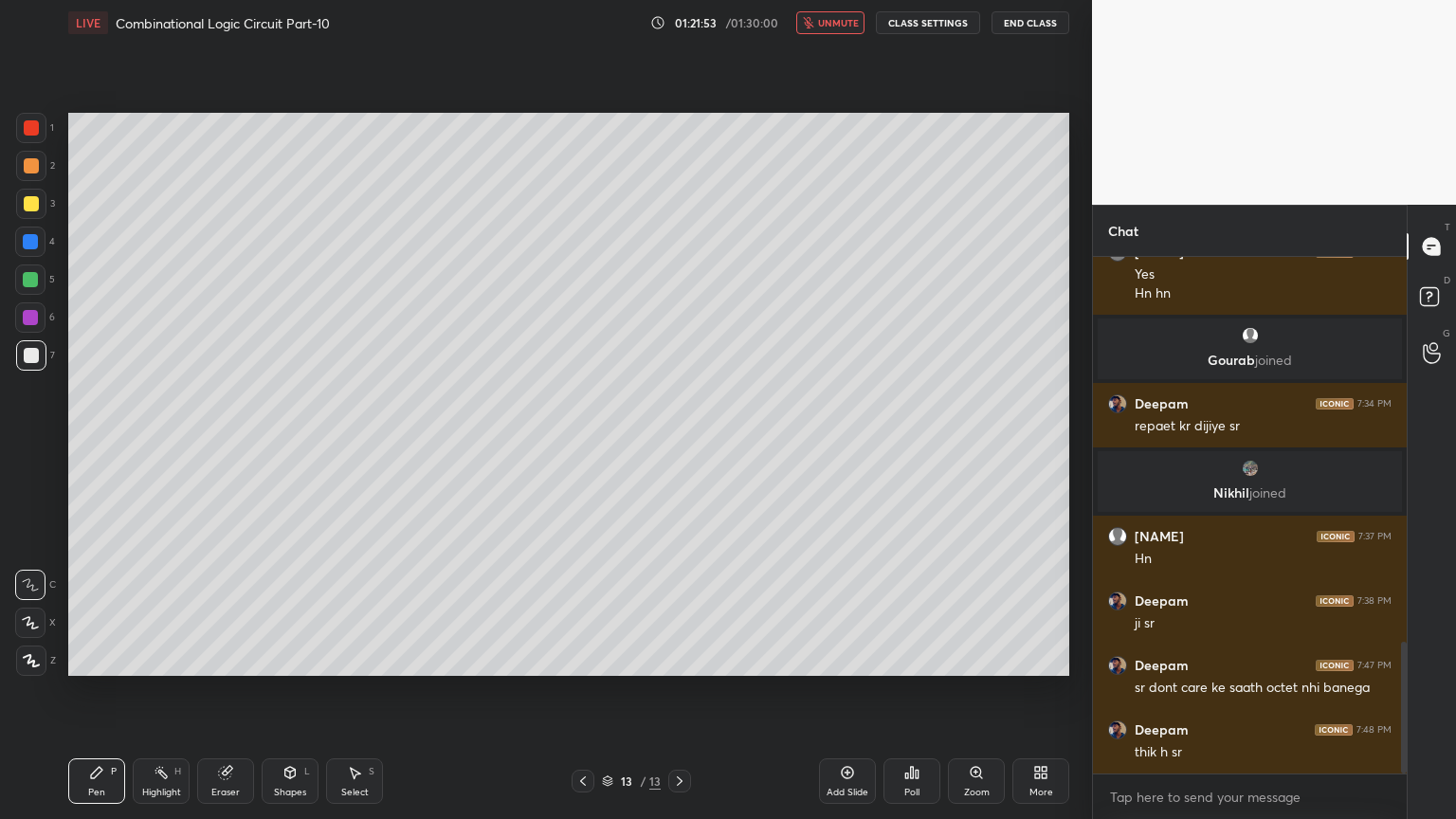 click on "unmute" at bounding box center [838, 23] 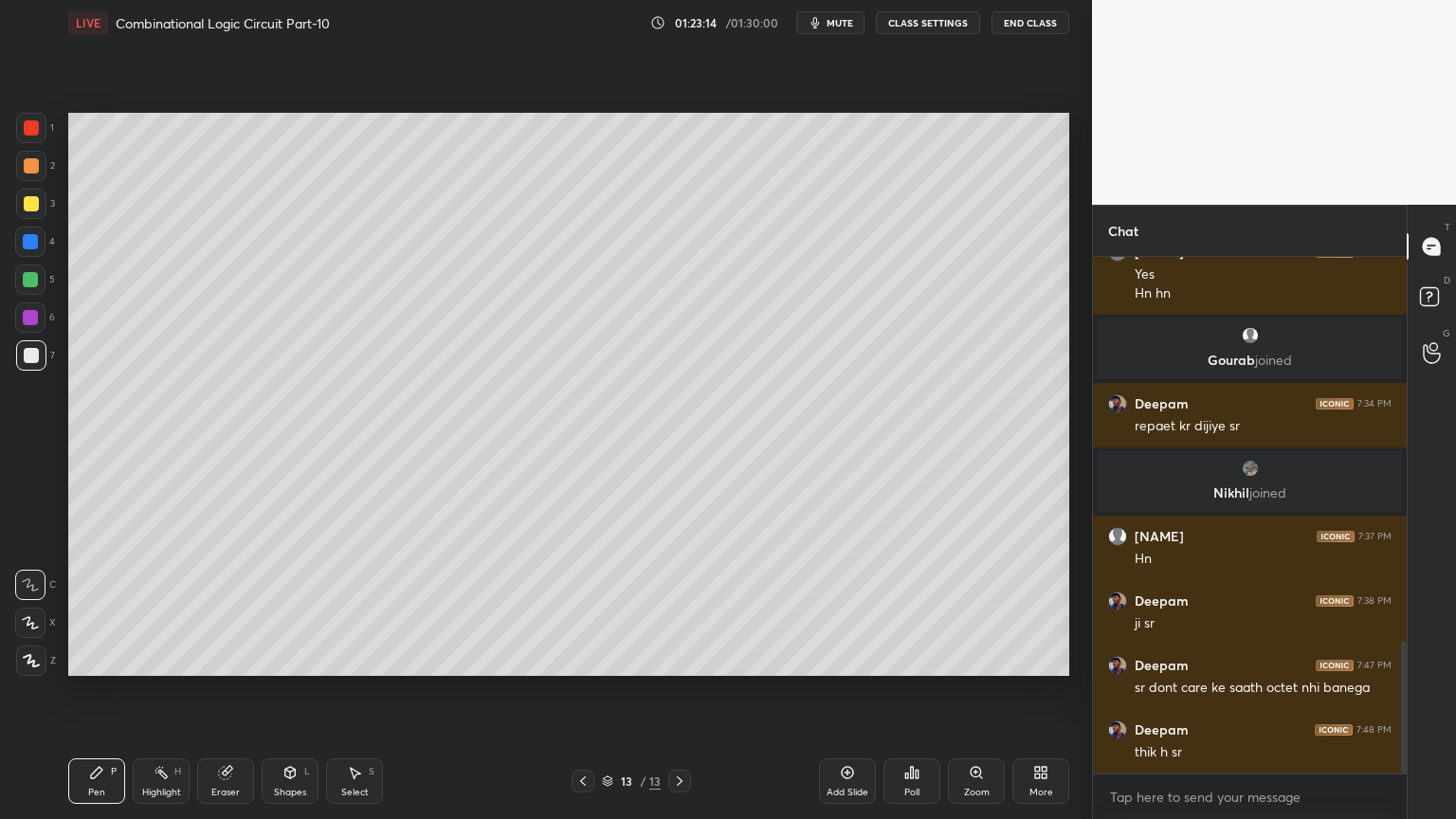 click 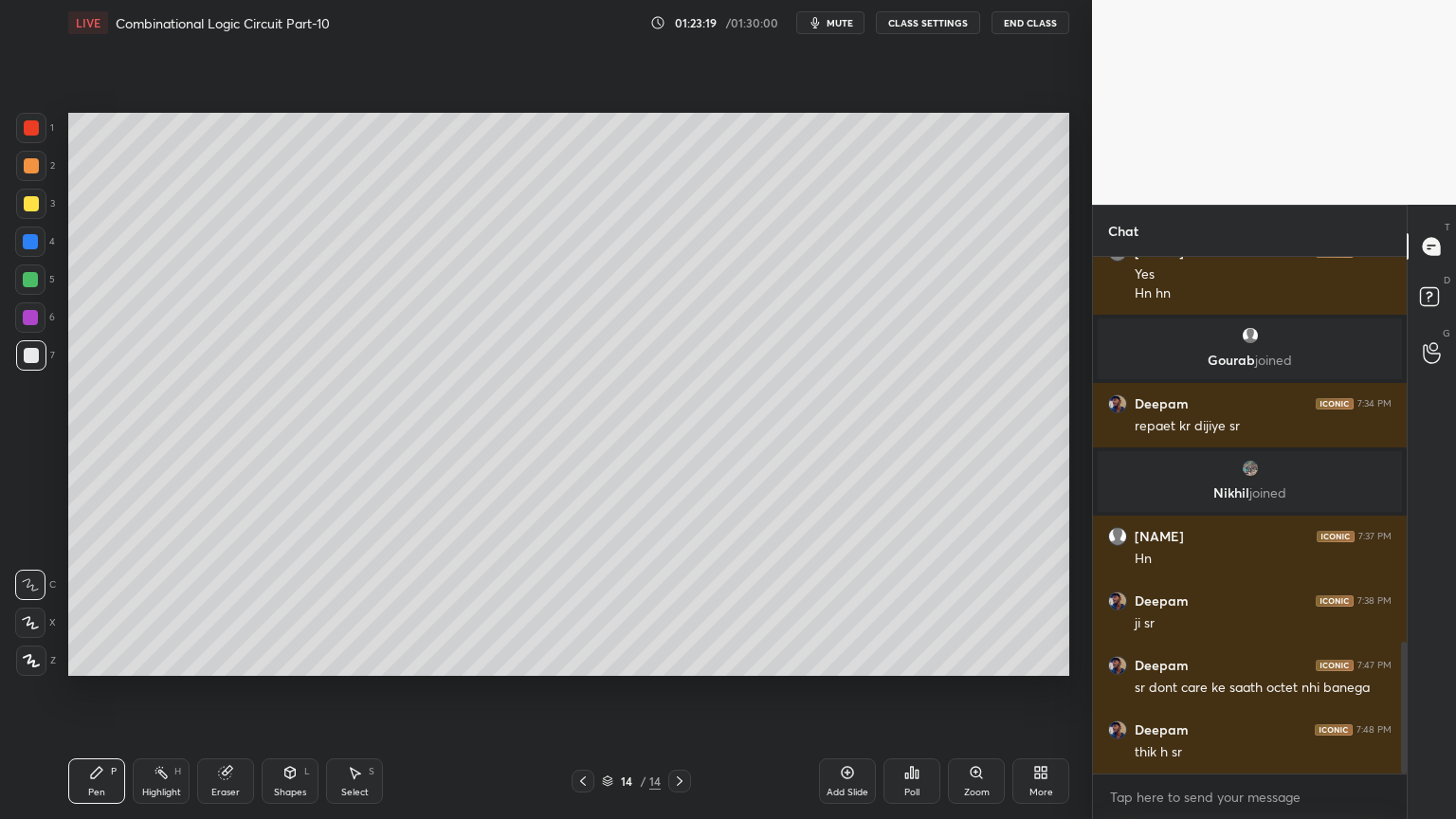 click at bounding box center [31, 166] 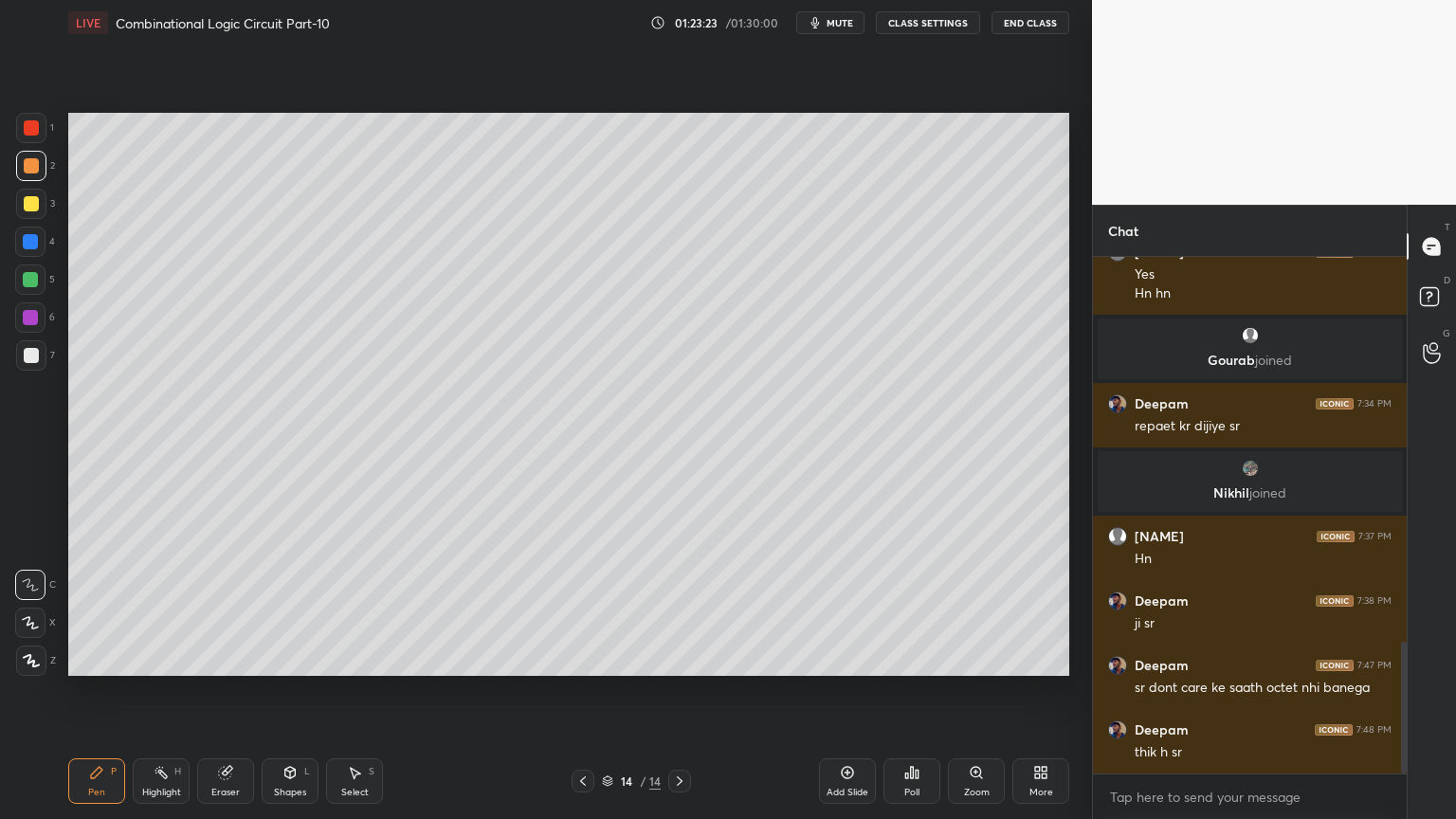 click at bounding box center [30, 623] 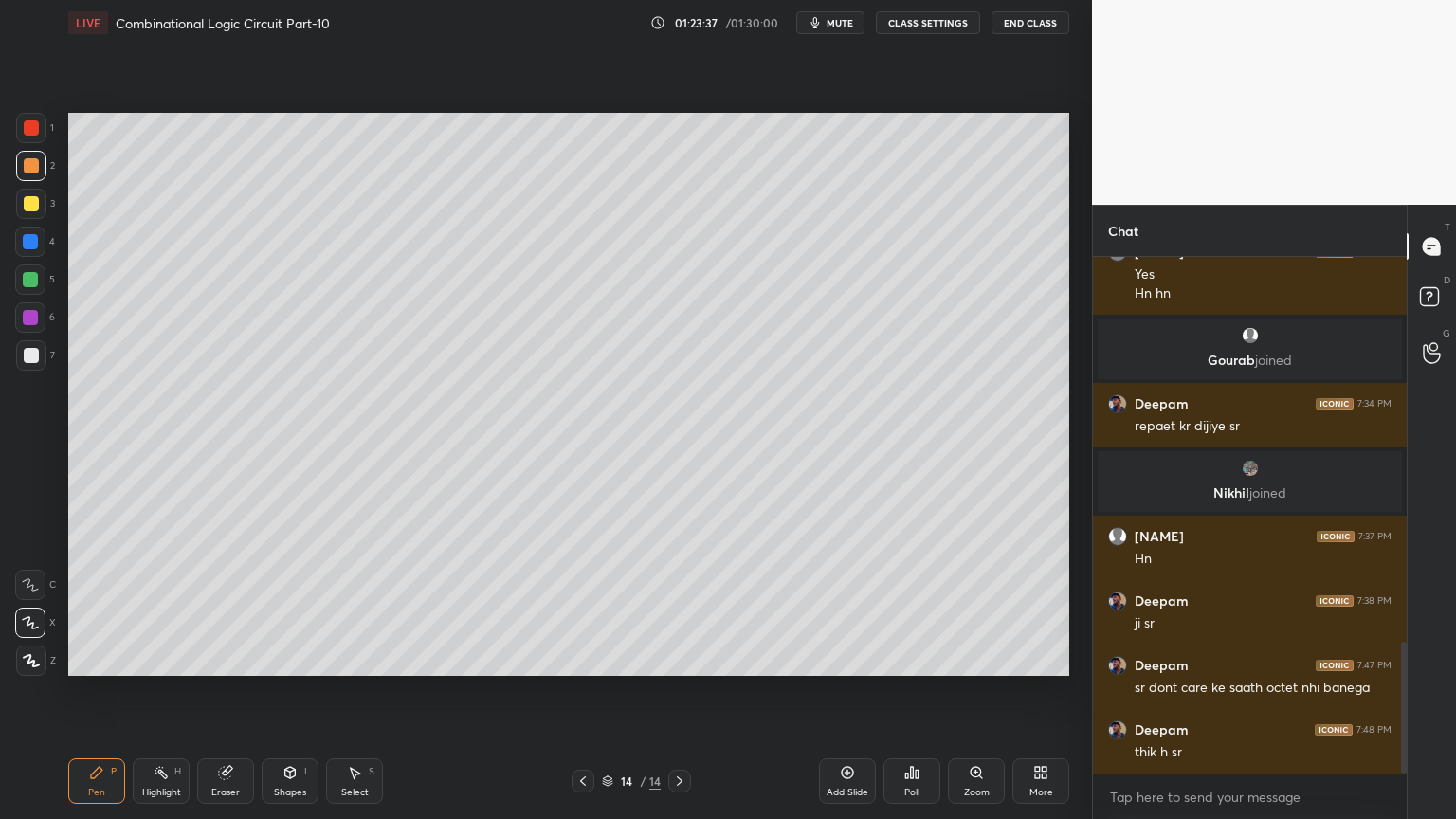 click at bounding box center (30, 280) 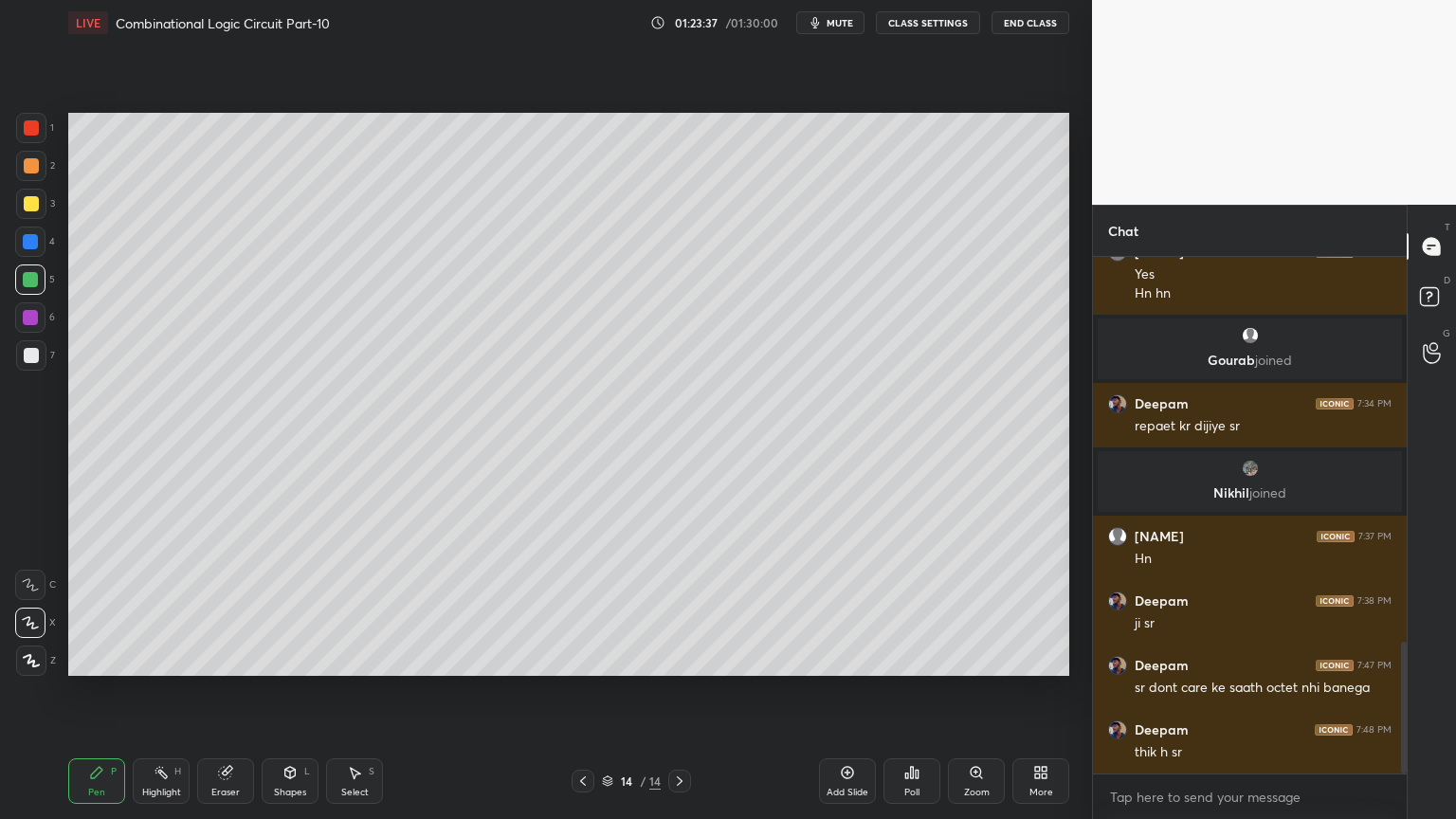 click at bounding box center (30, 585) 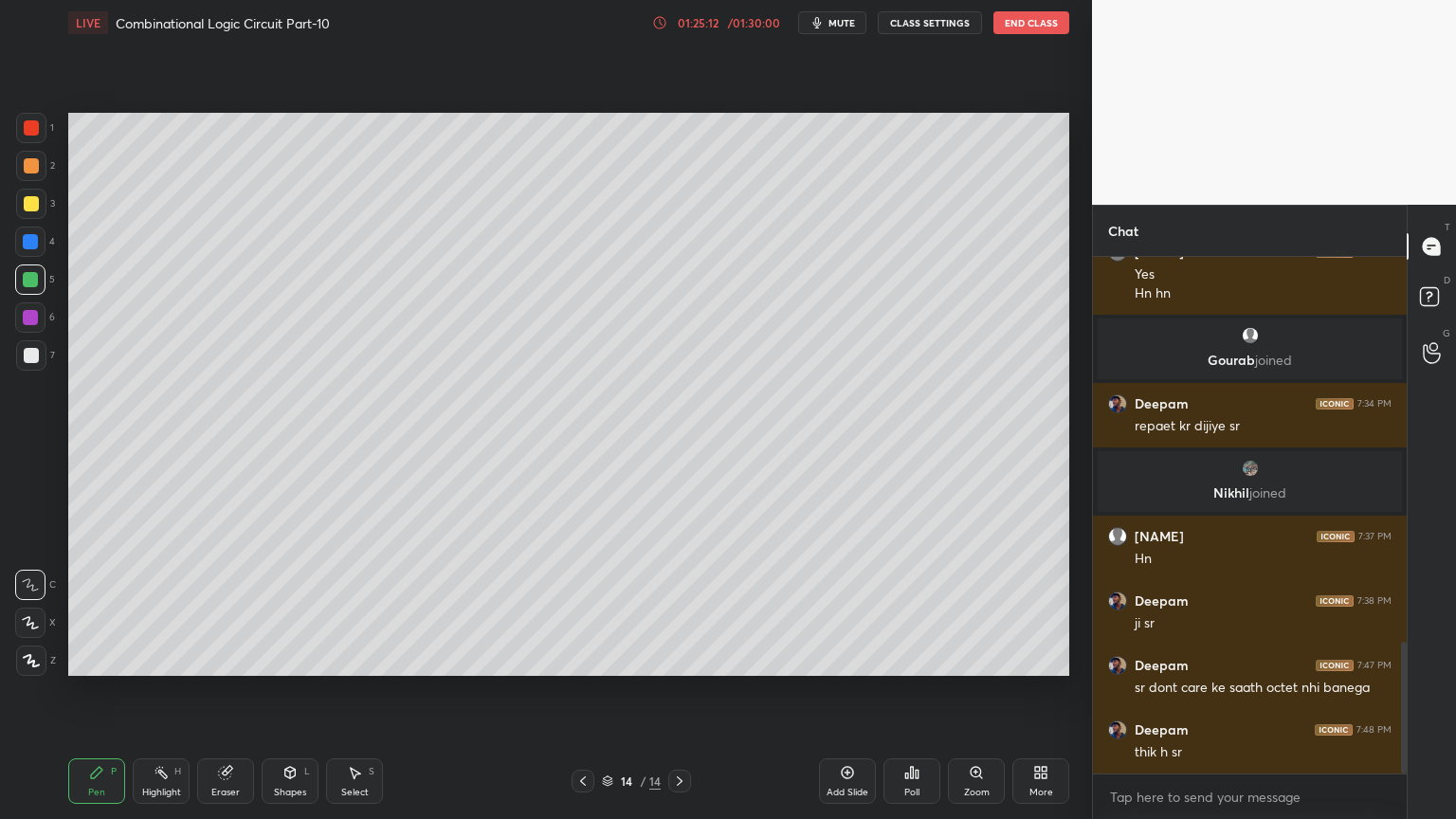 click 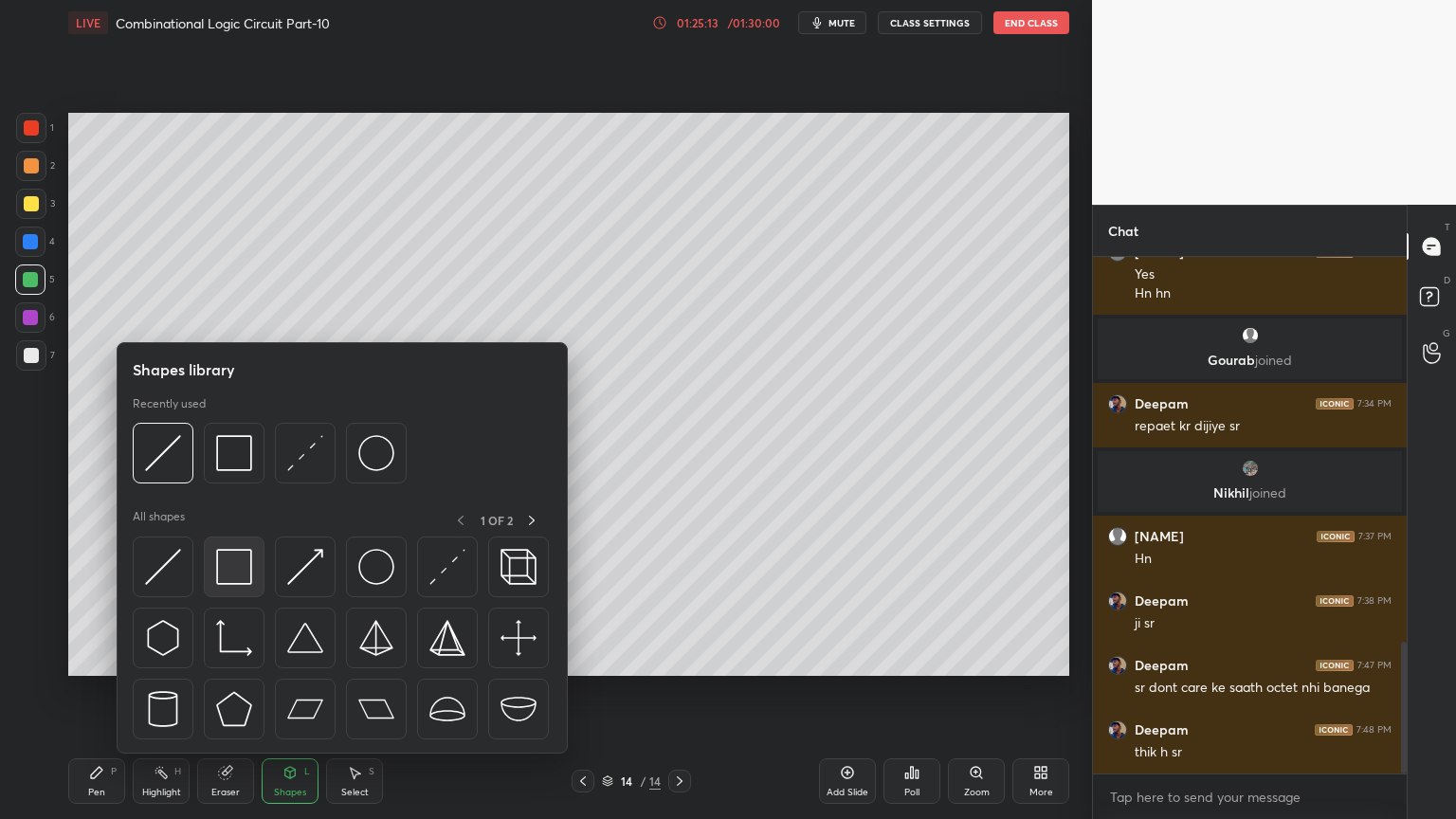 click at bounding box center (234, 567) 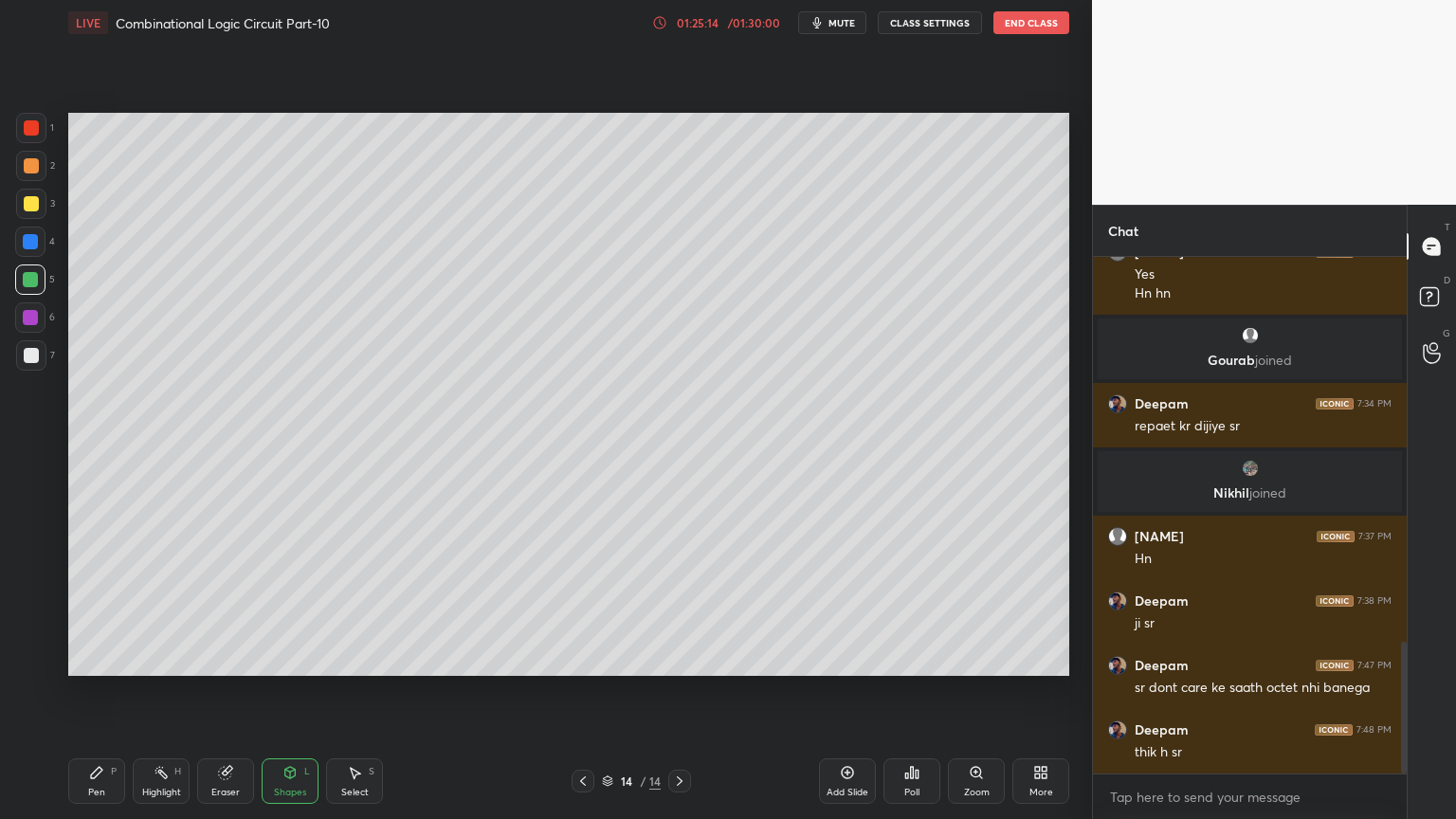 click at bounding box center [31, 204] 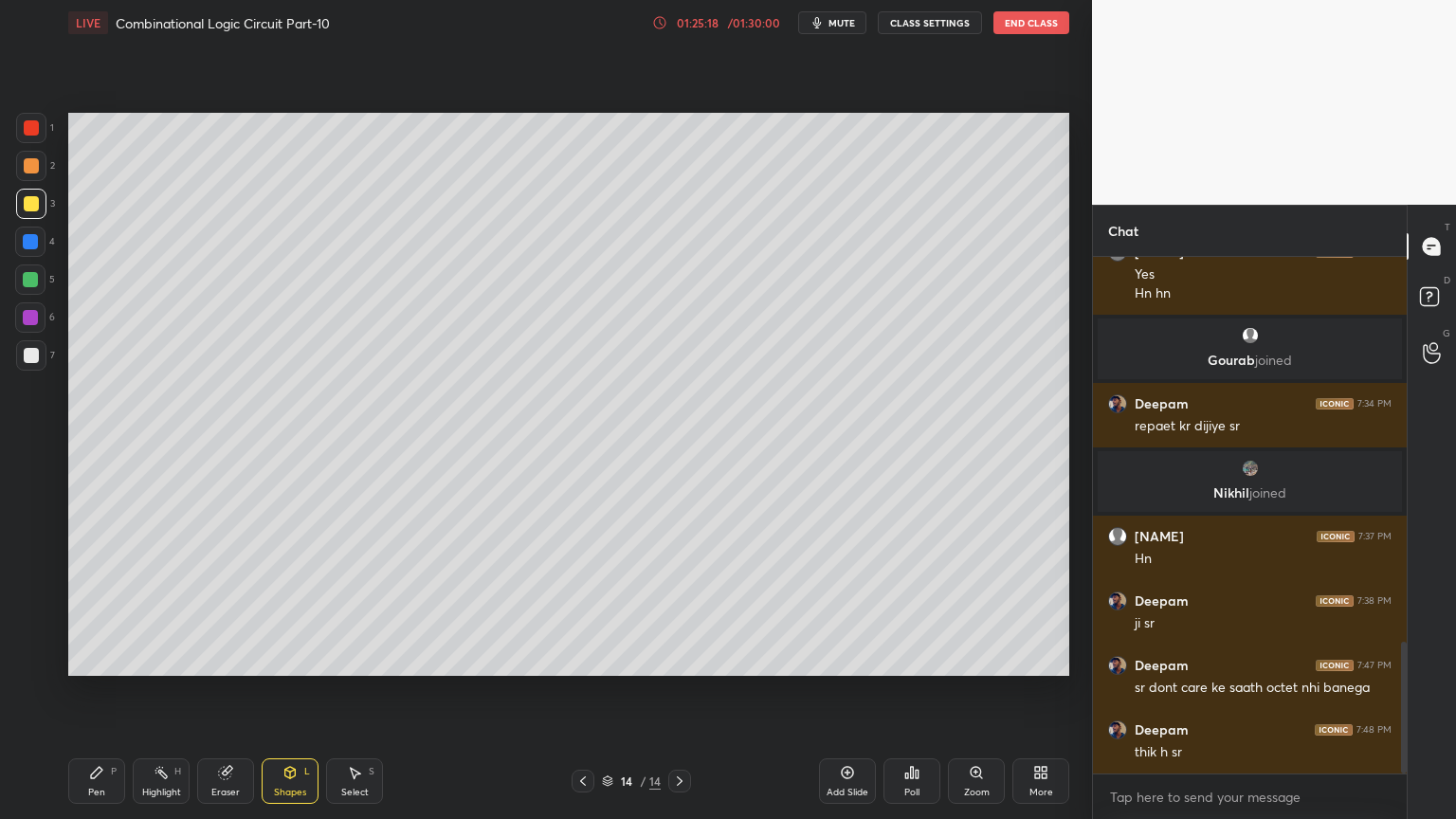 click 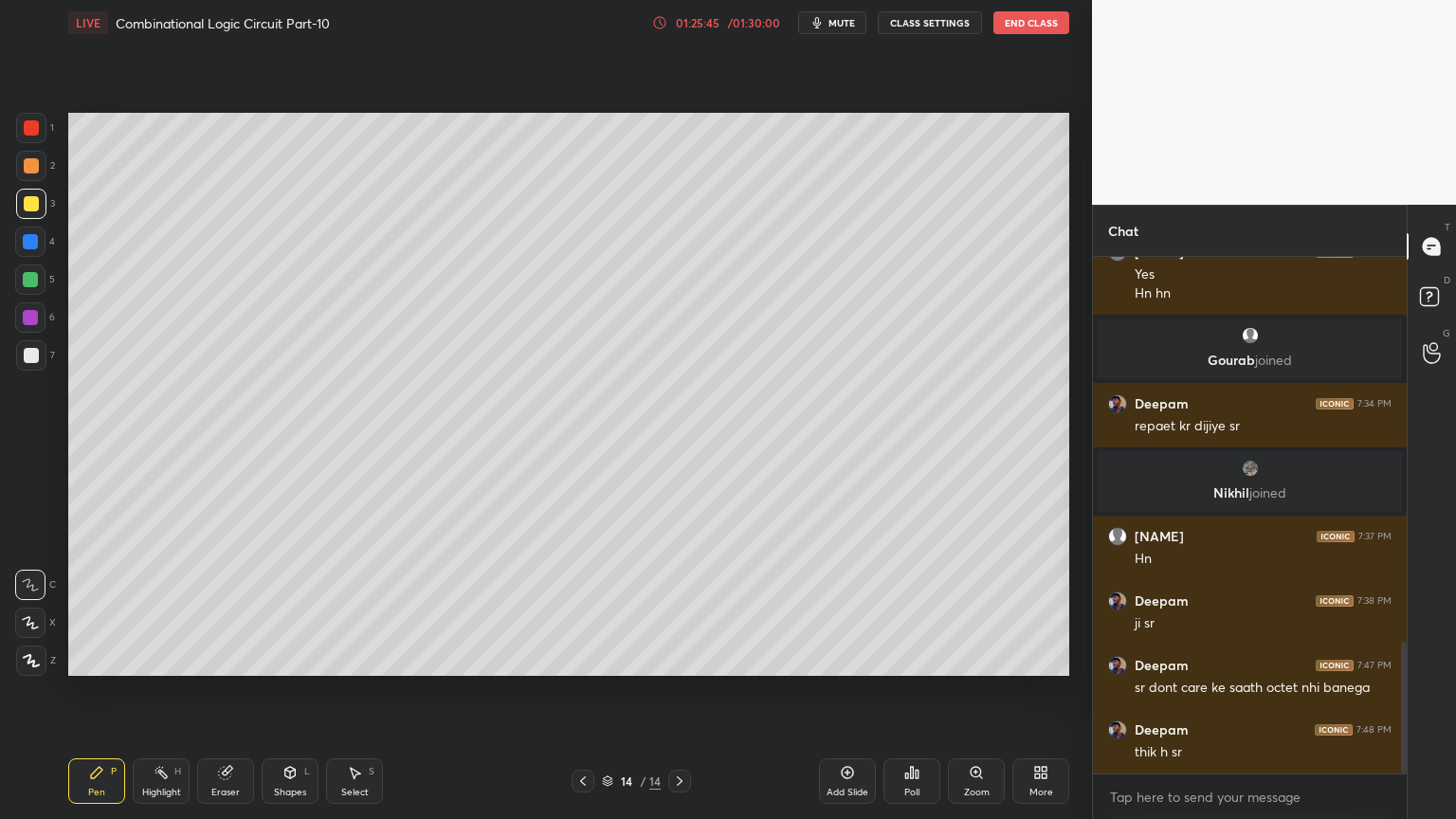 click on "Shapes L" at bounding box center (290, 781) 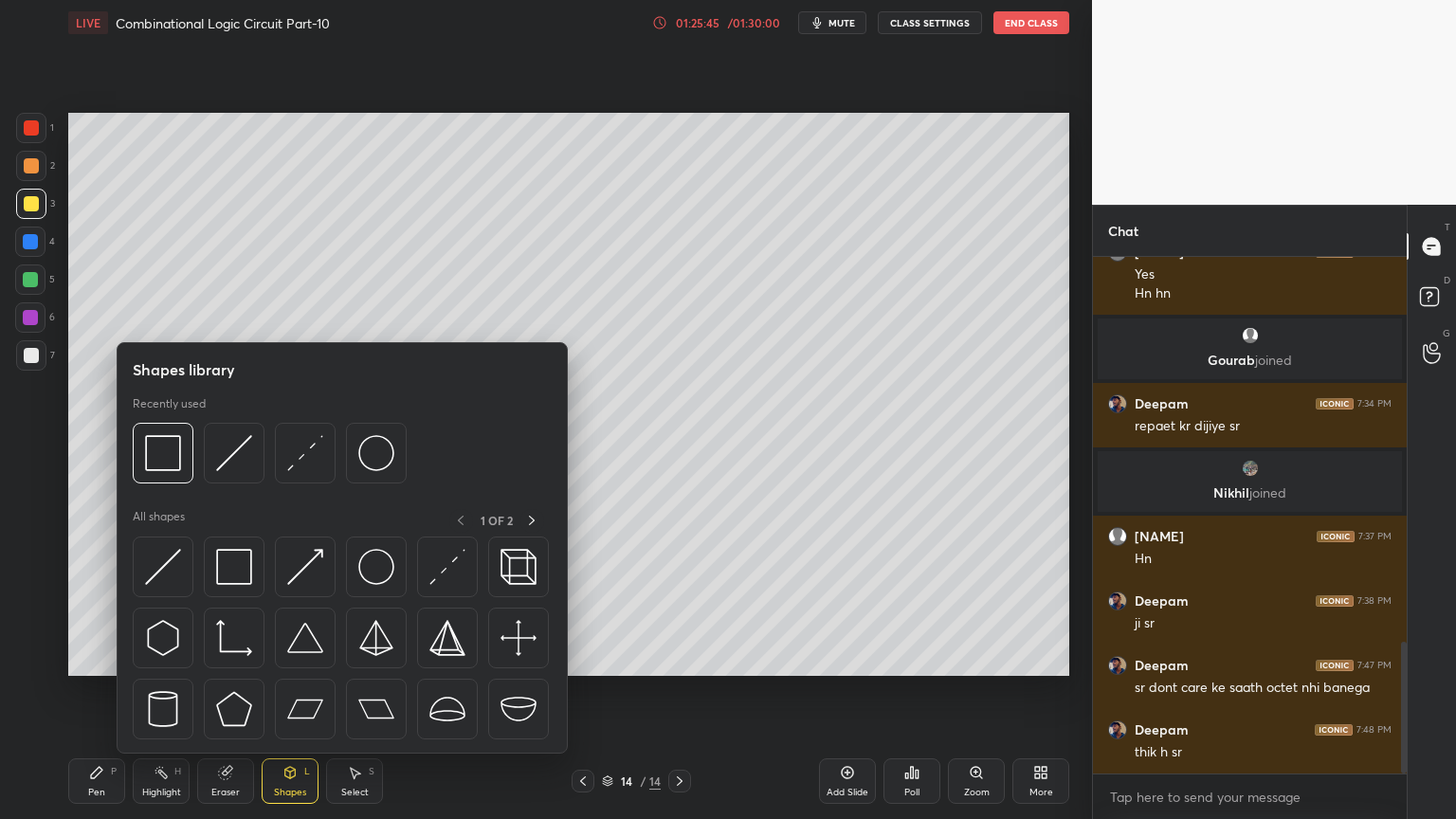 click on "Eraser" at bounding box center [226, 792] 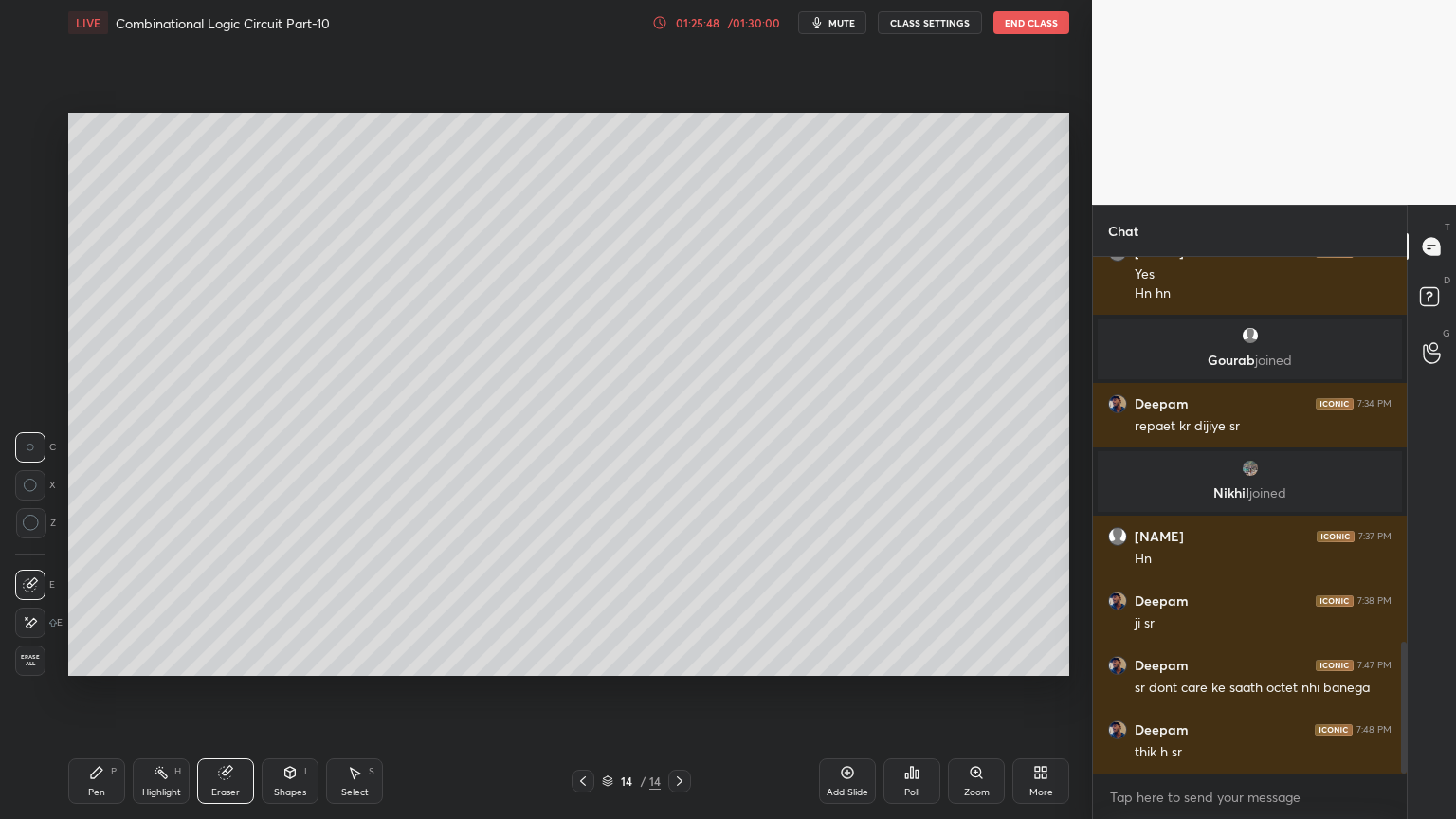 click on "Pen P" at bounding box center [97, 781] 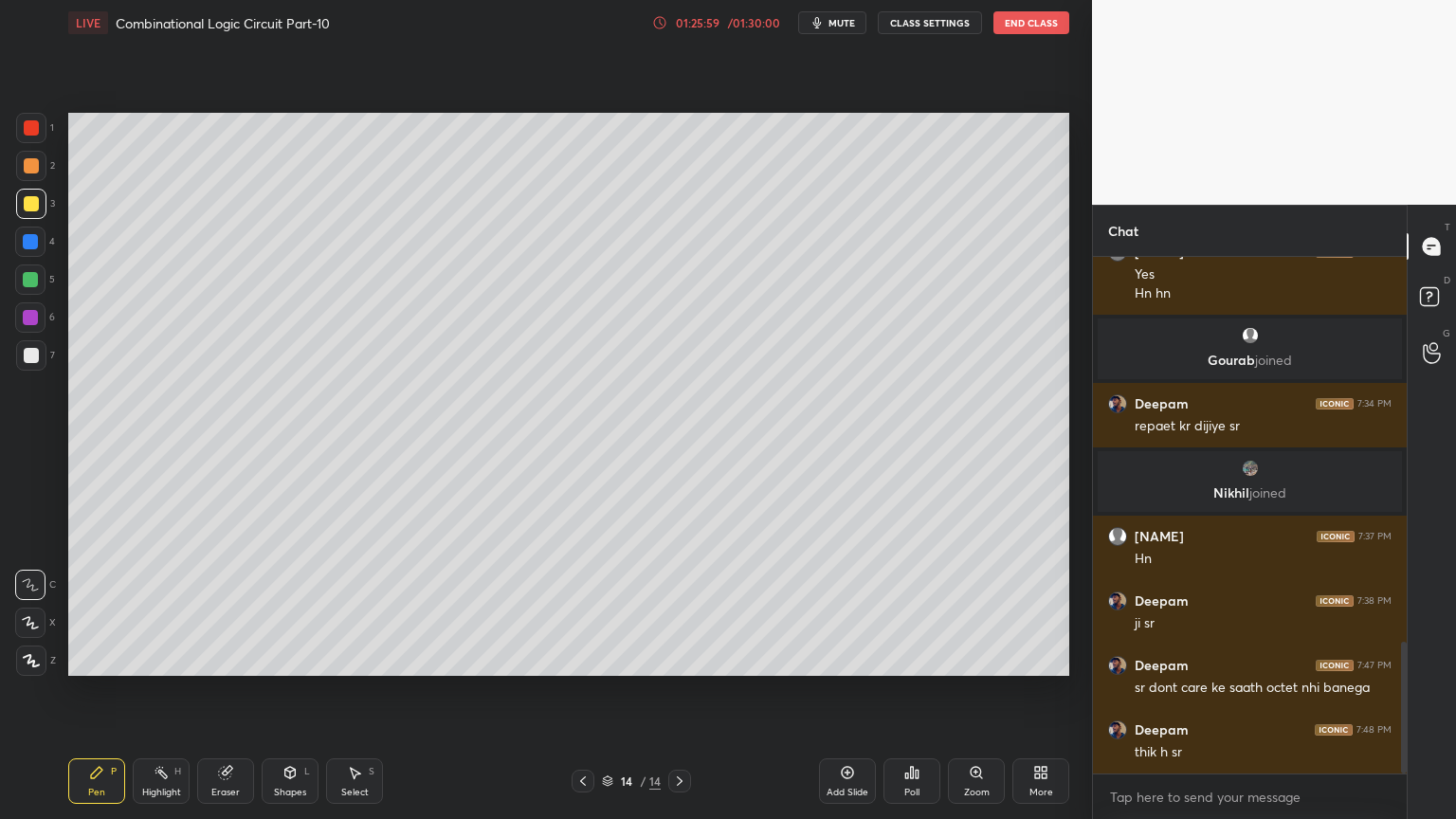 click on "Highlight" at bounding box center [161, 792] 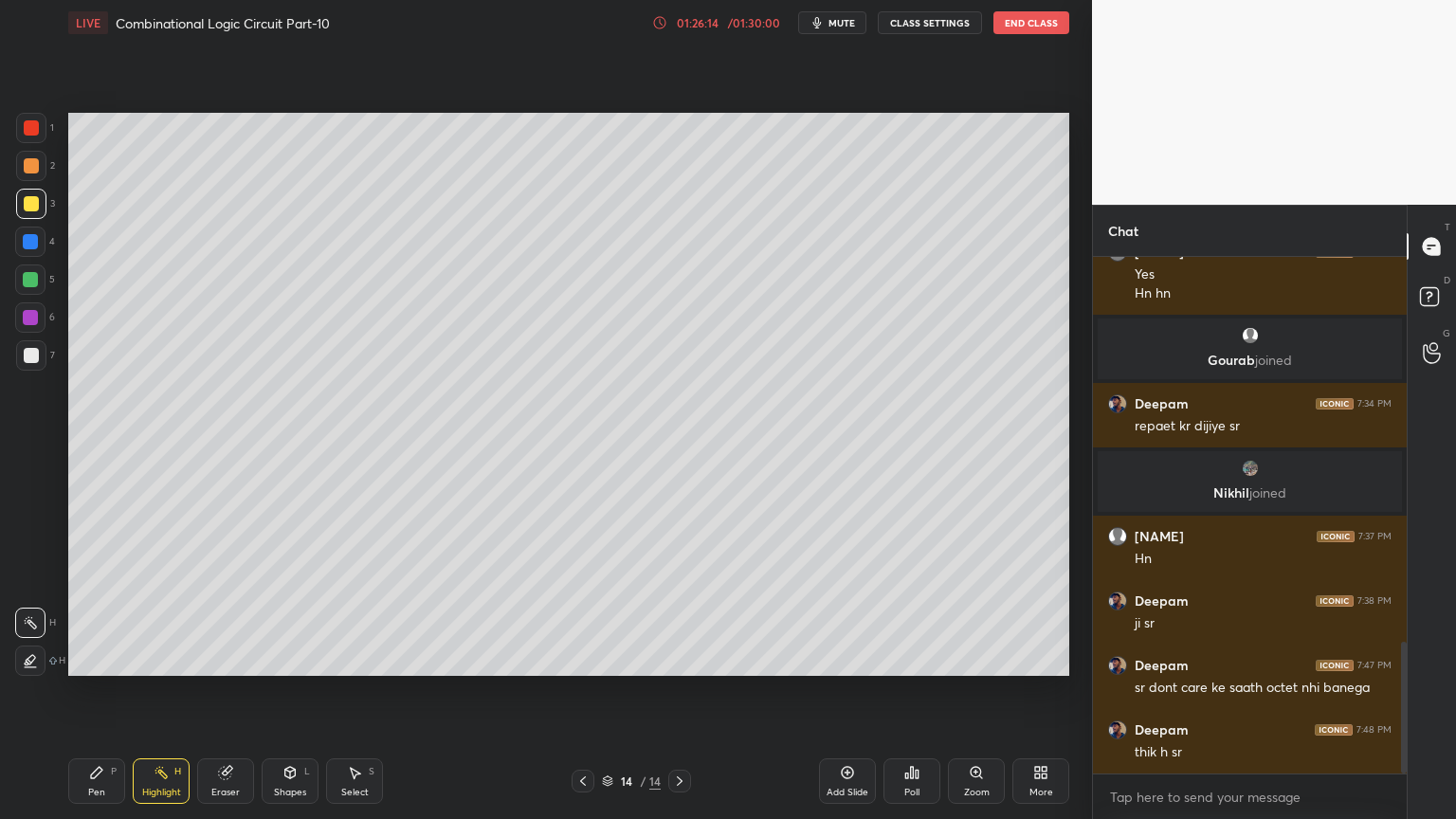 click 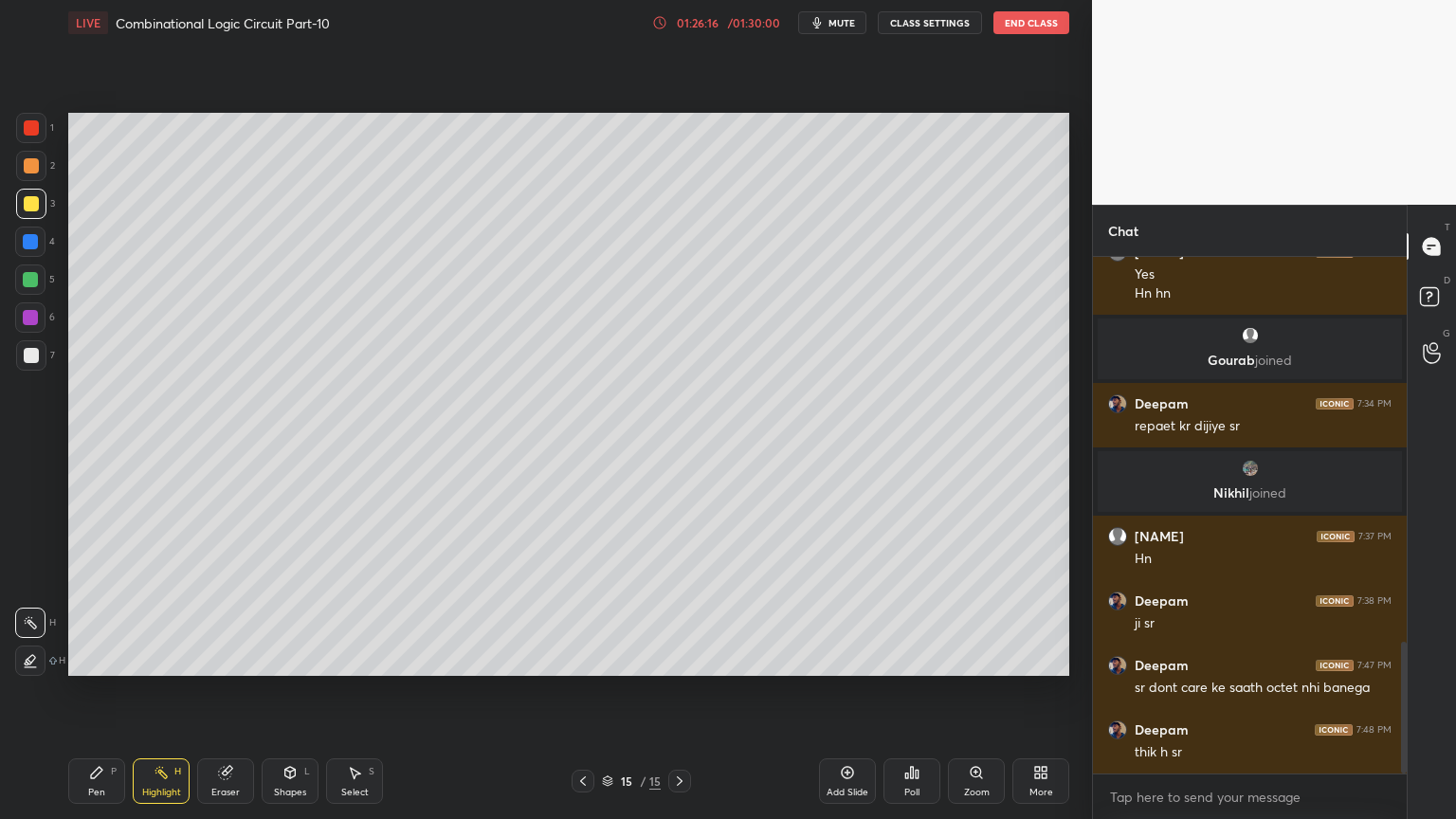 click on "Shapes L" at bounding box center (290, 781) 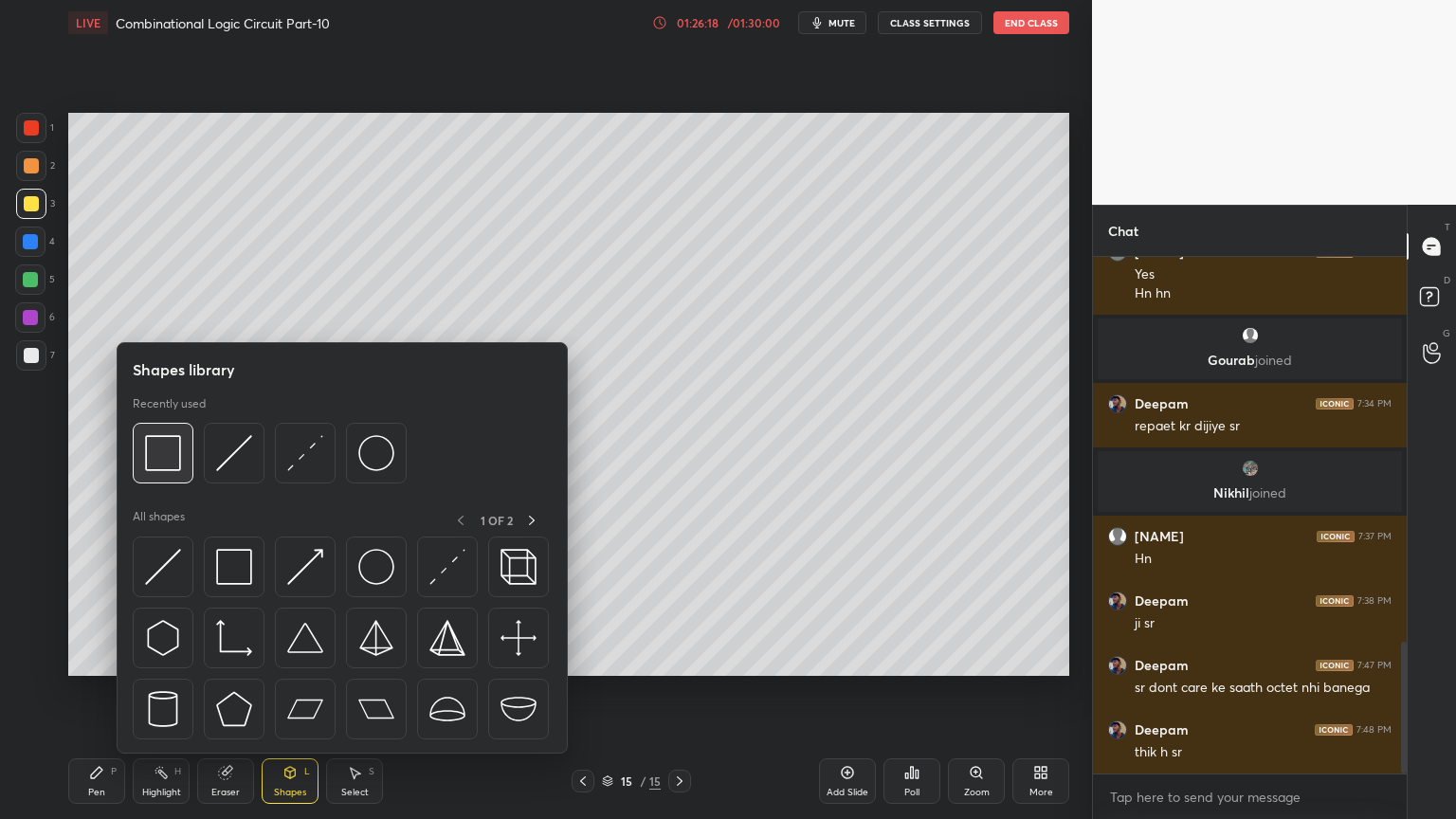 click at bounding box center (163, 453) 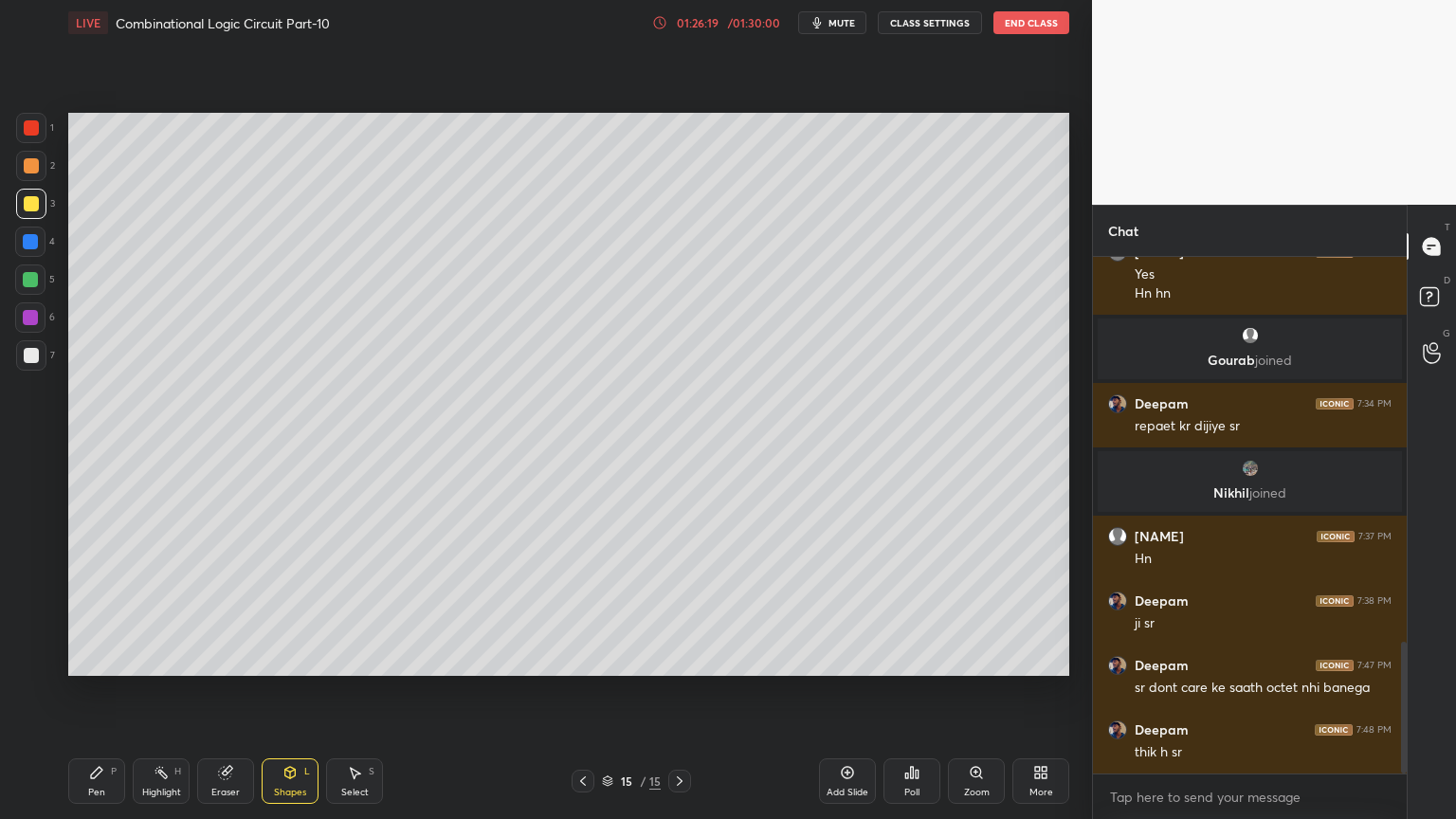 click at bounding box center (30, 242) 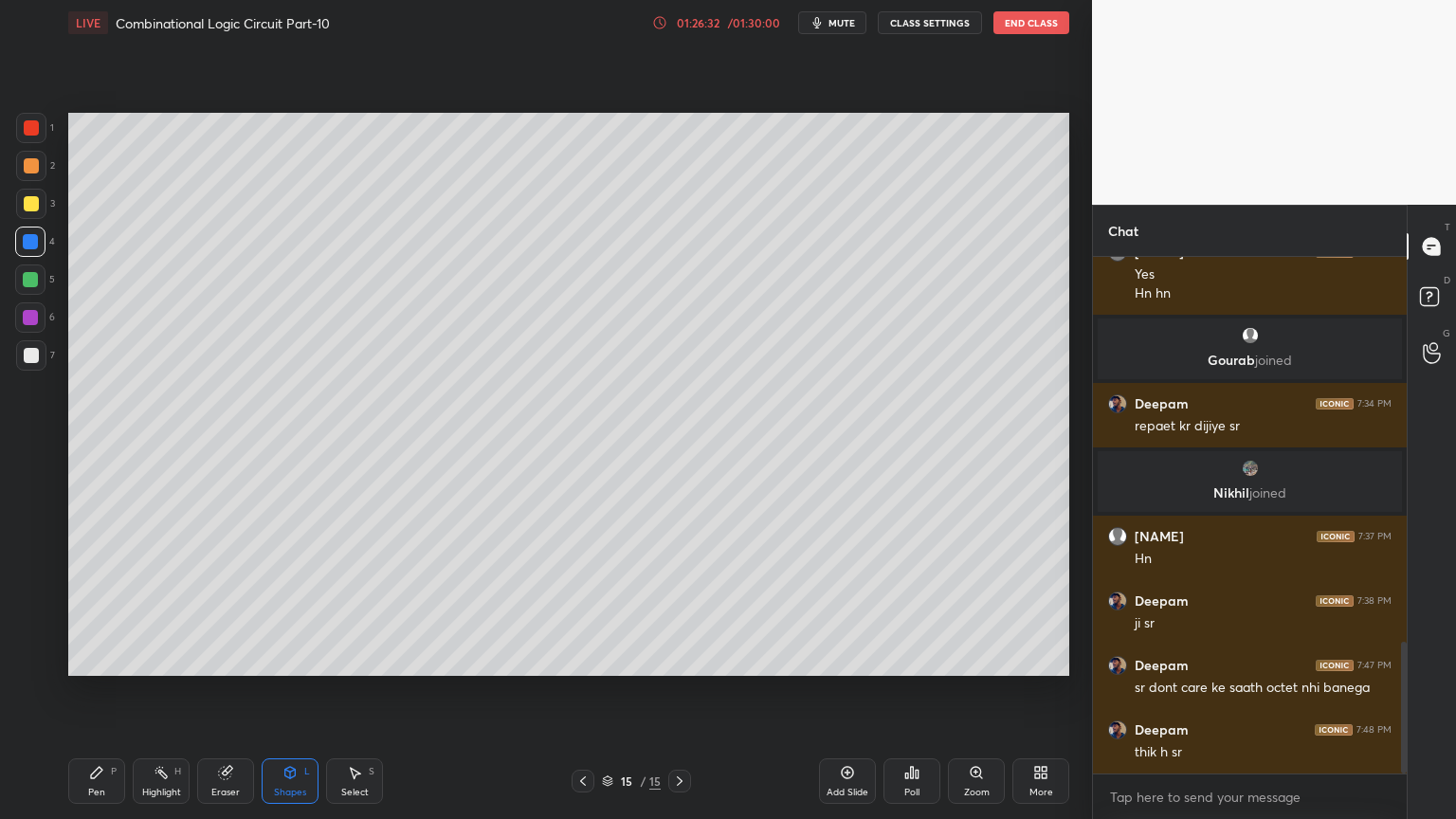 click on "Shapes L" at bounding box center (290, 781) 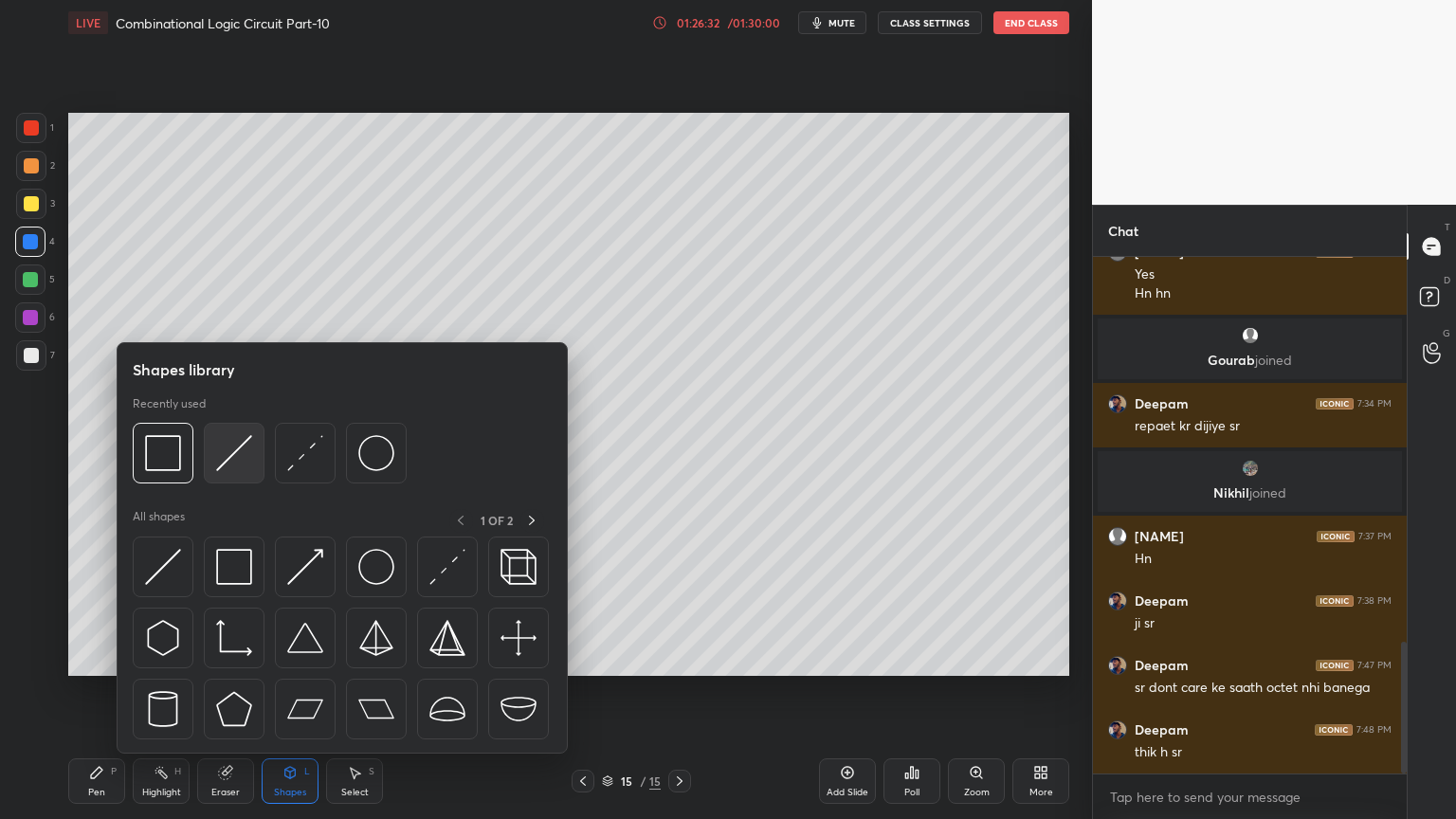 click at bounding box center [234, 453] 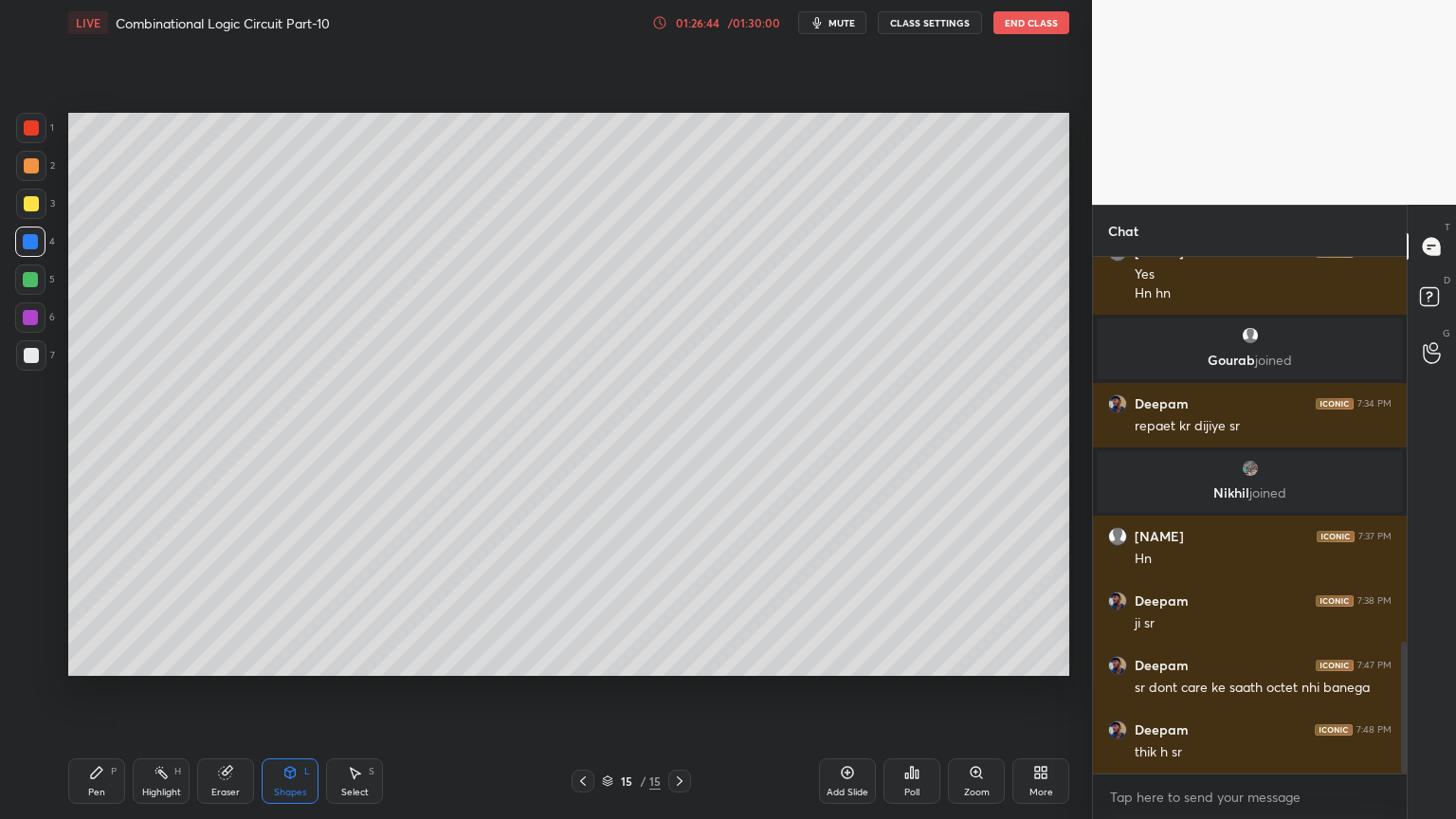 click 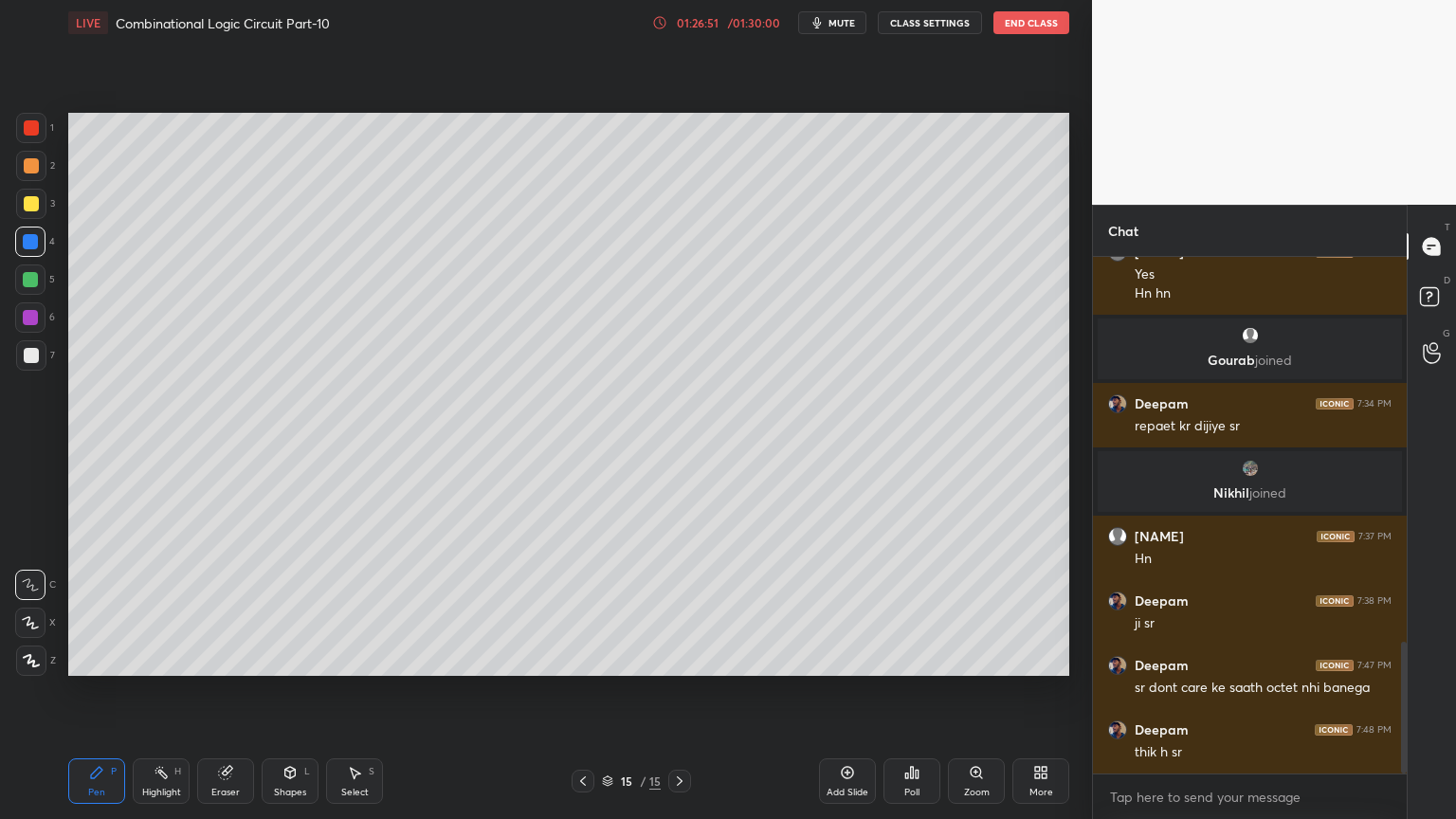 click at bounding box center [31, 355] 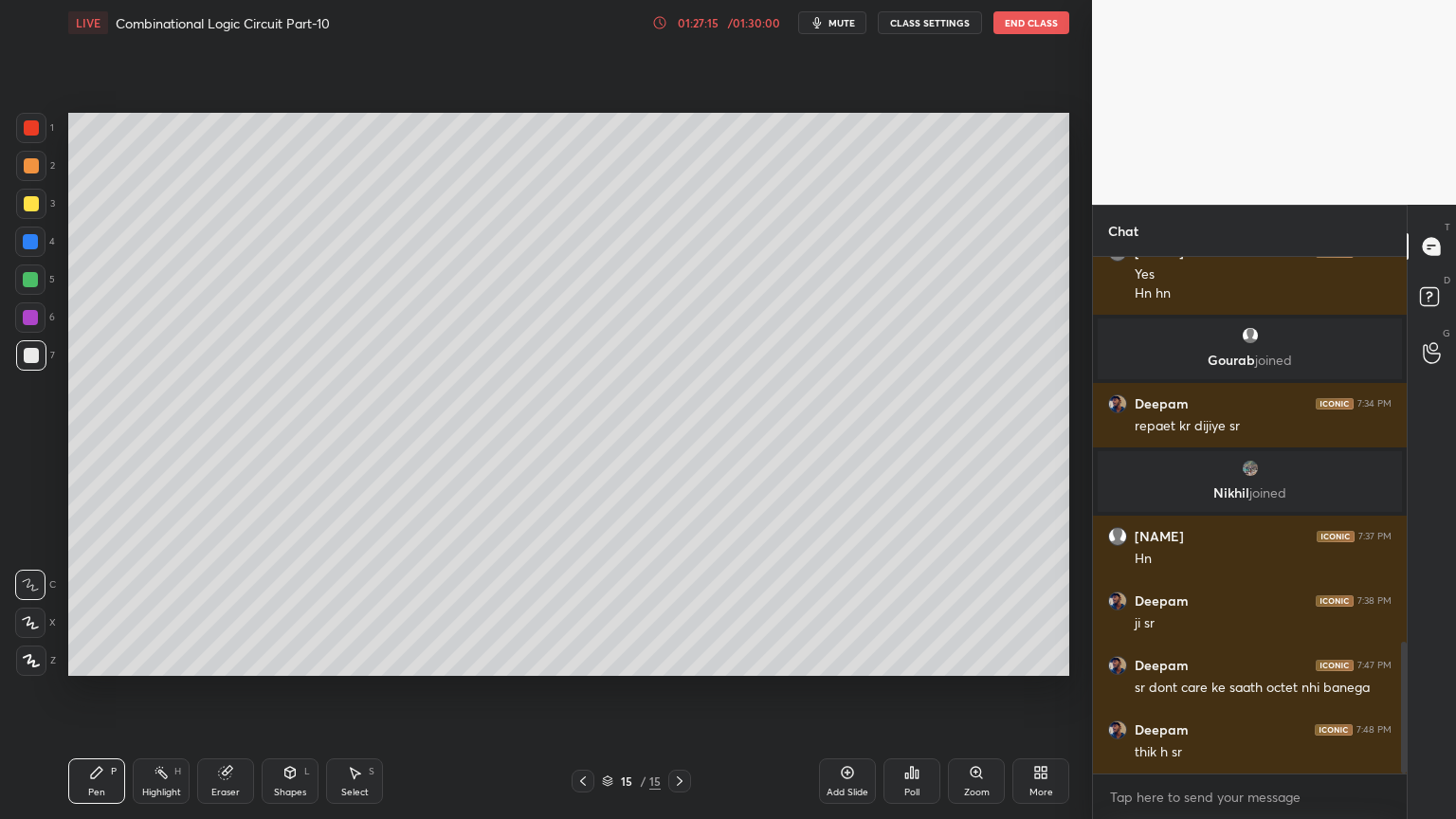 click on "Eraser" at bounding box center (226, 792) 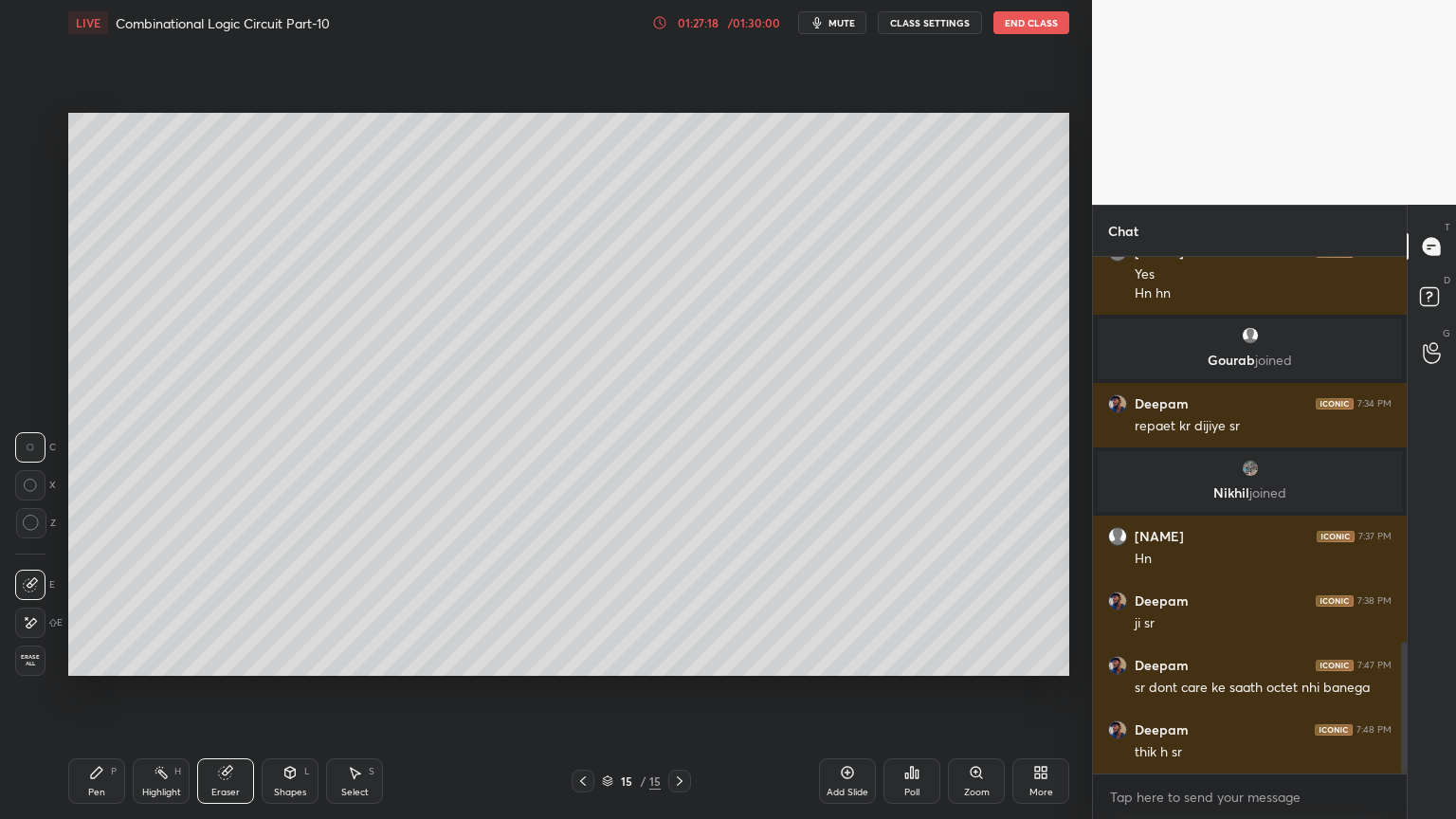 click on "Pen" at bounding box center (97, 792) 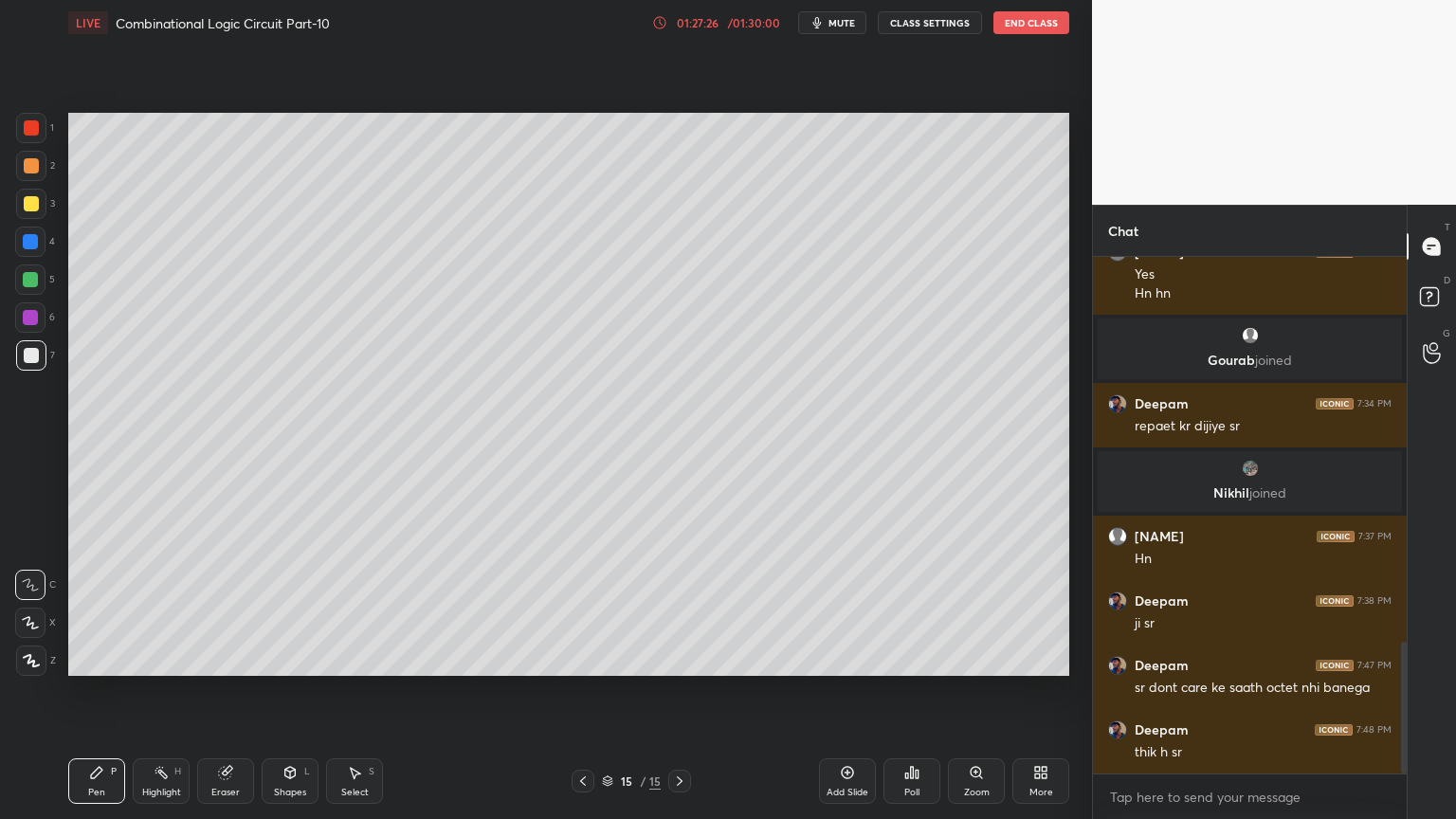click on "Eraser" at bounding box center (226, 781) 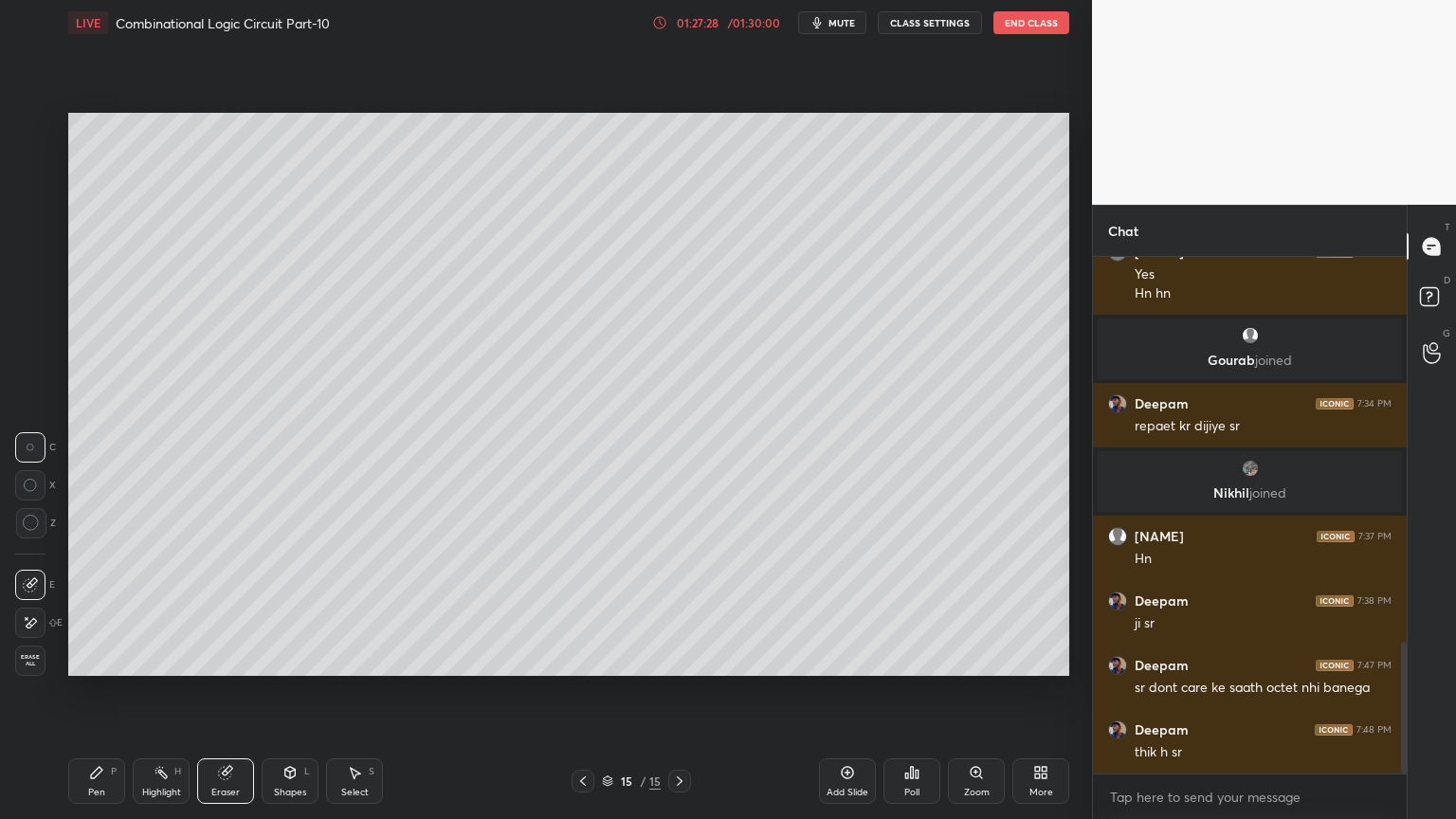 click 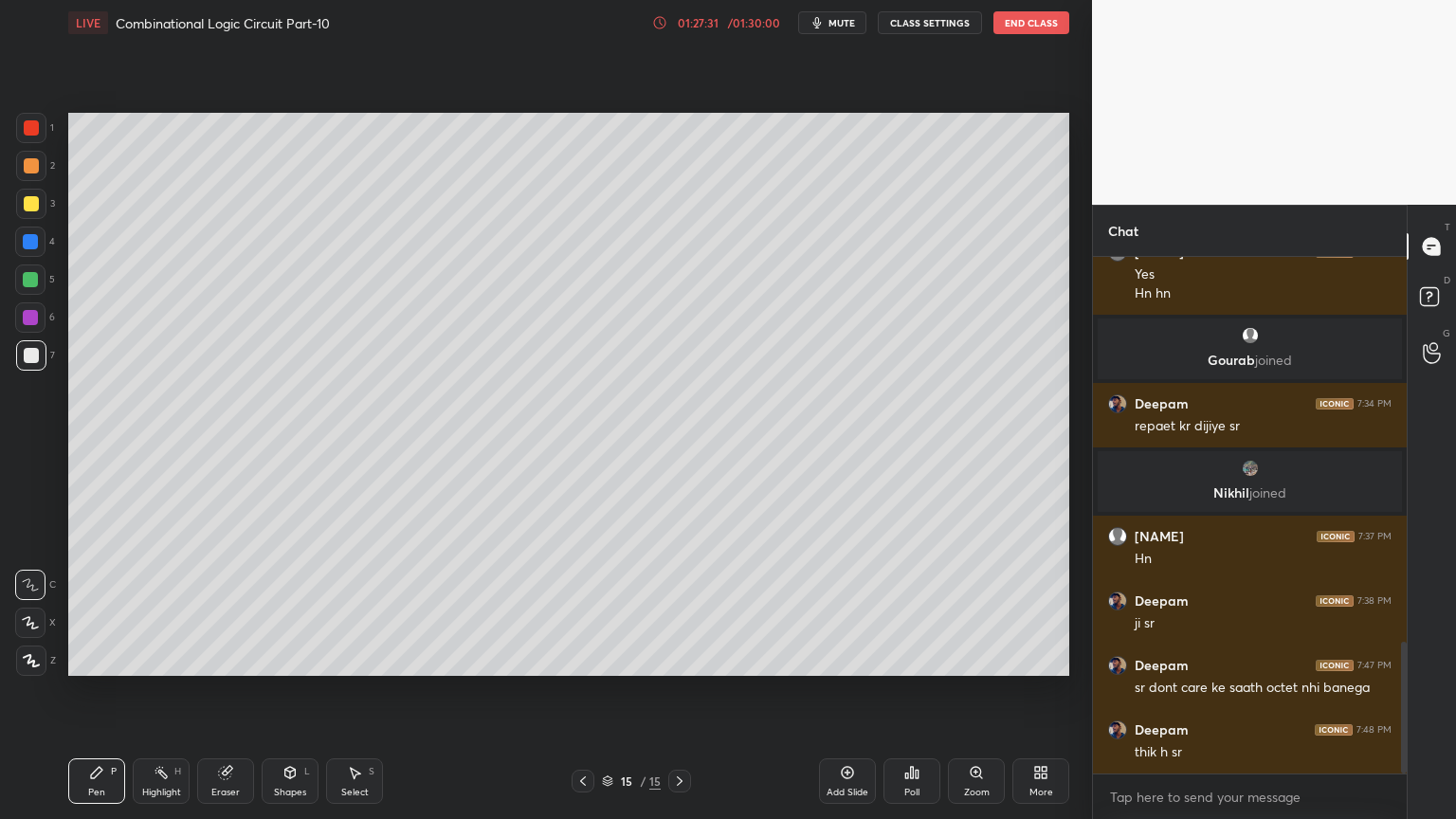 click on "Eraser" at bounding box center (226, 781) 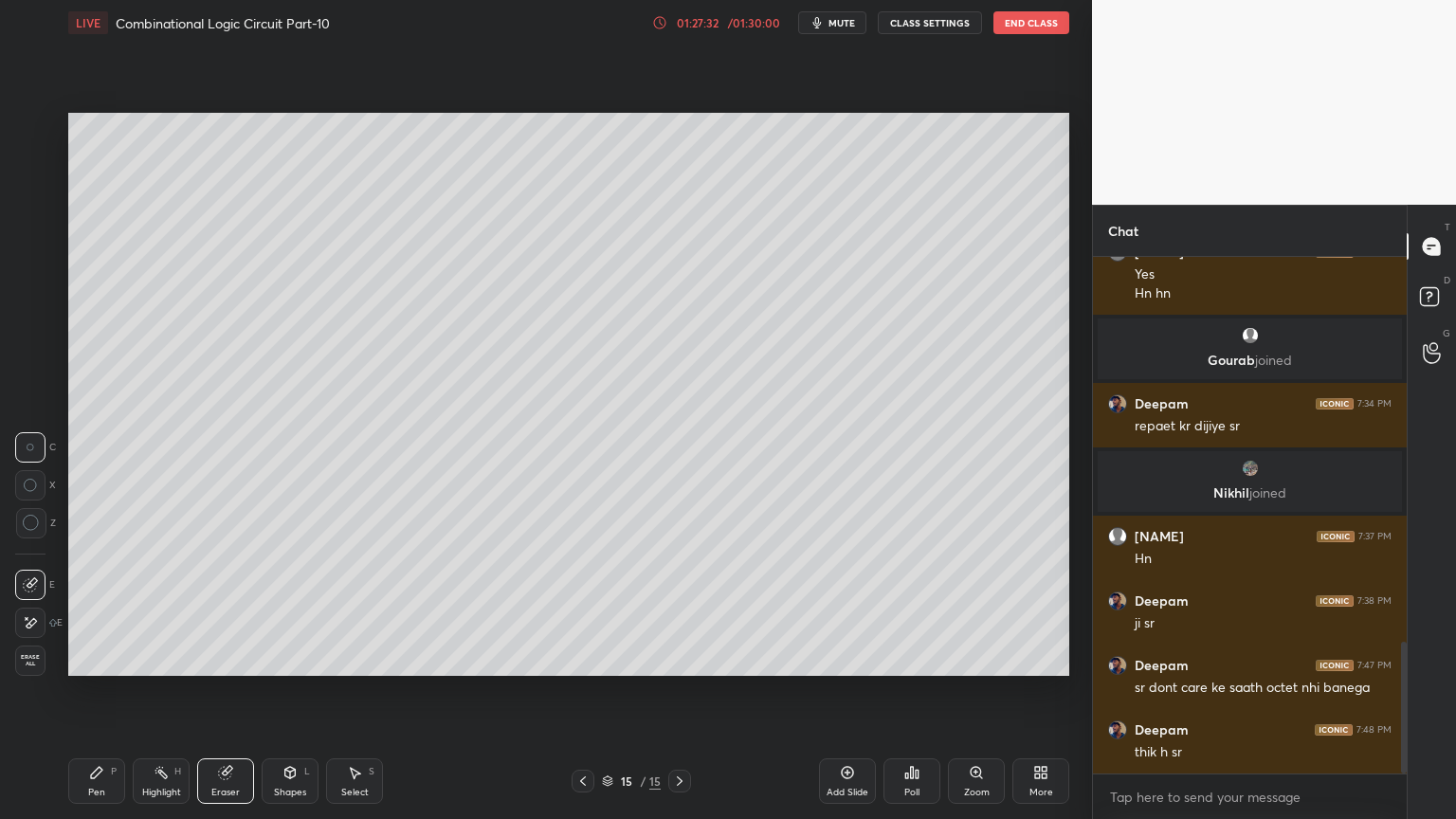 click 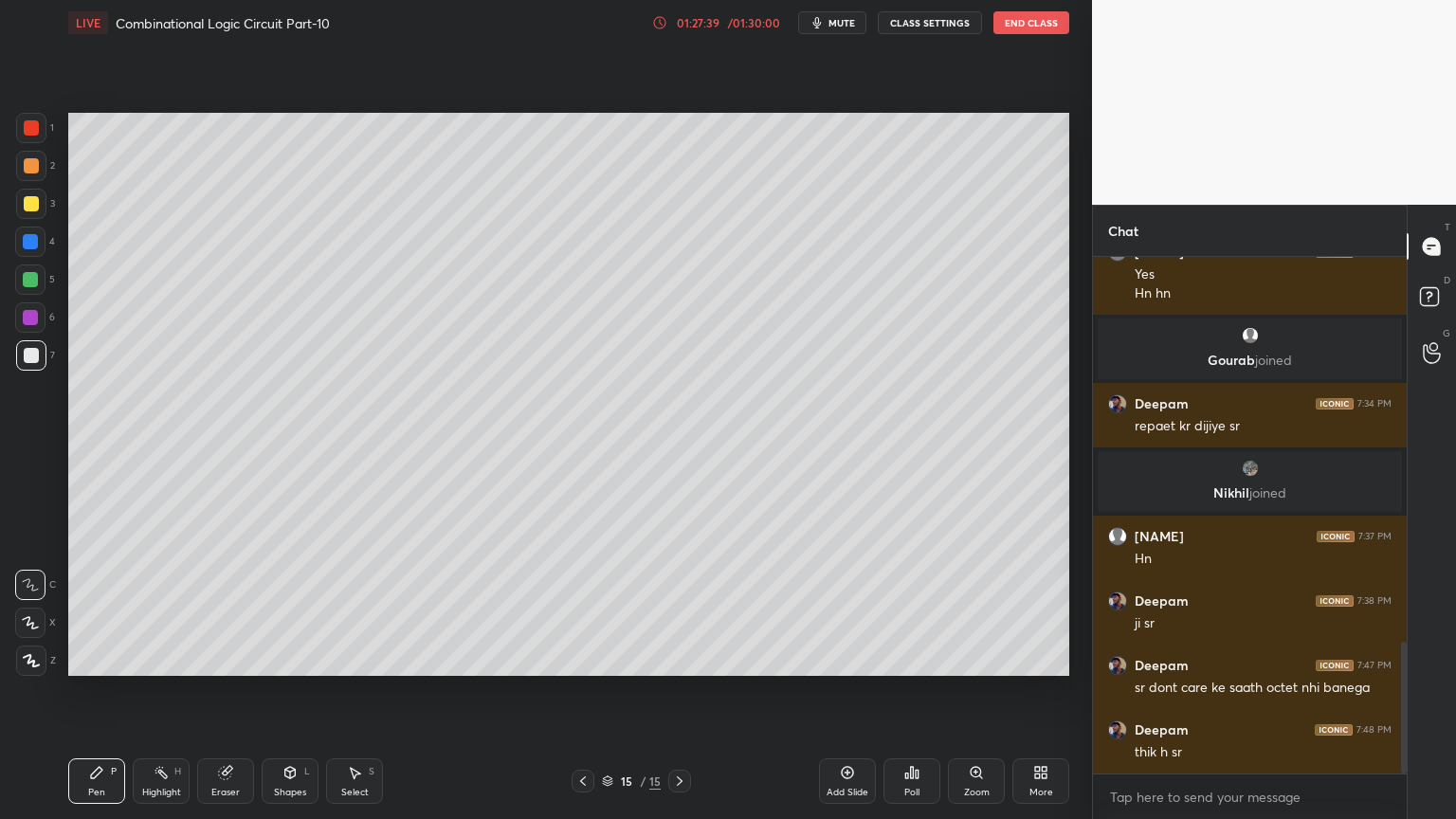 click 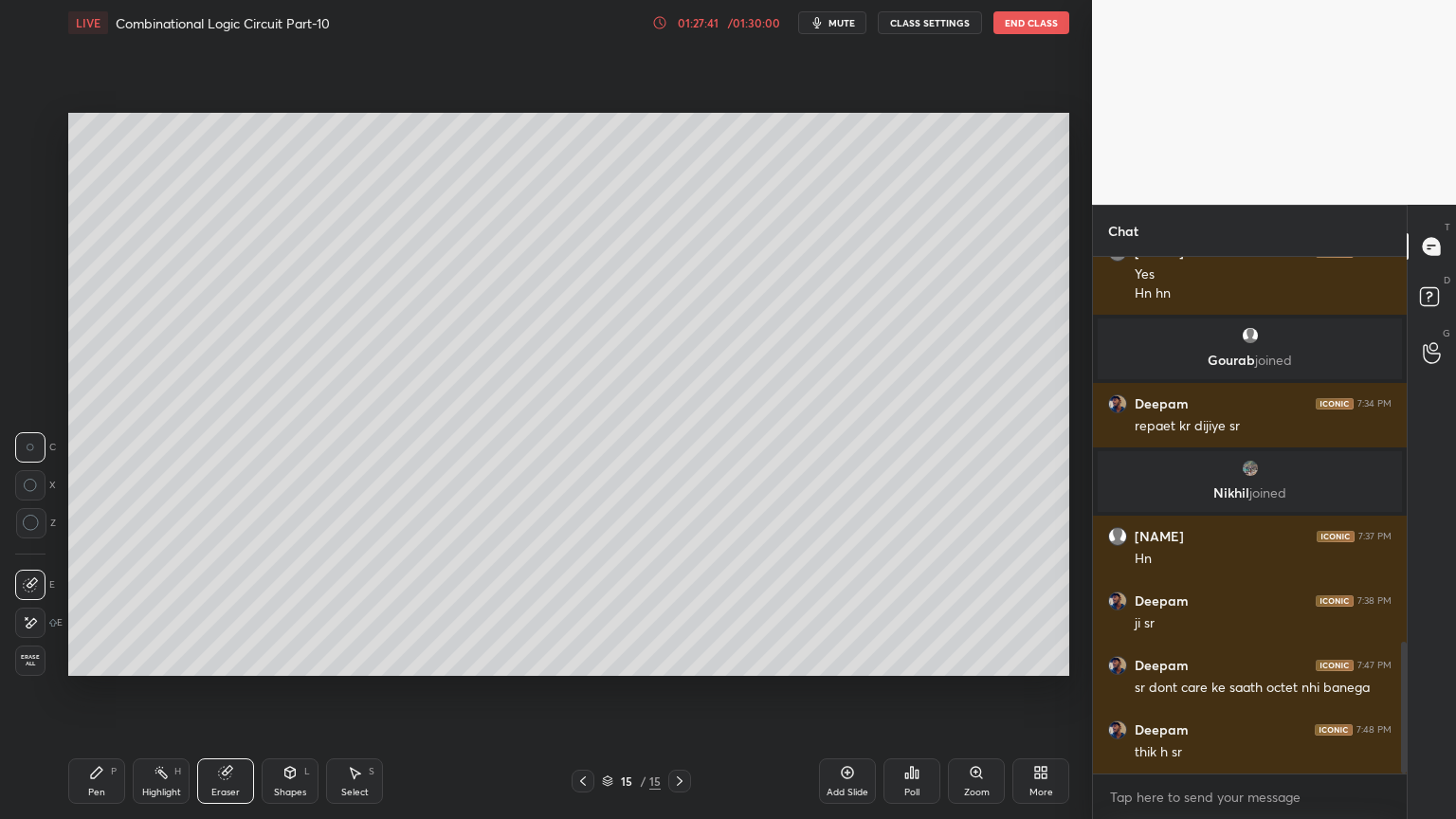 click 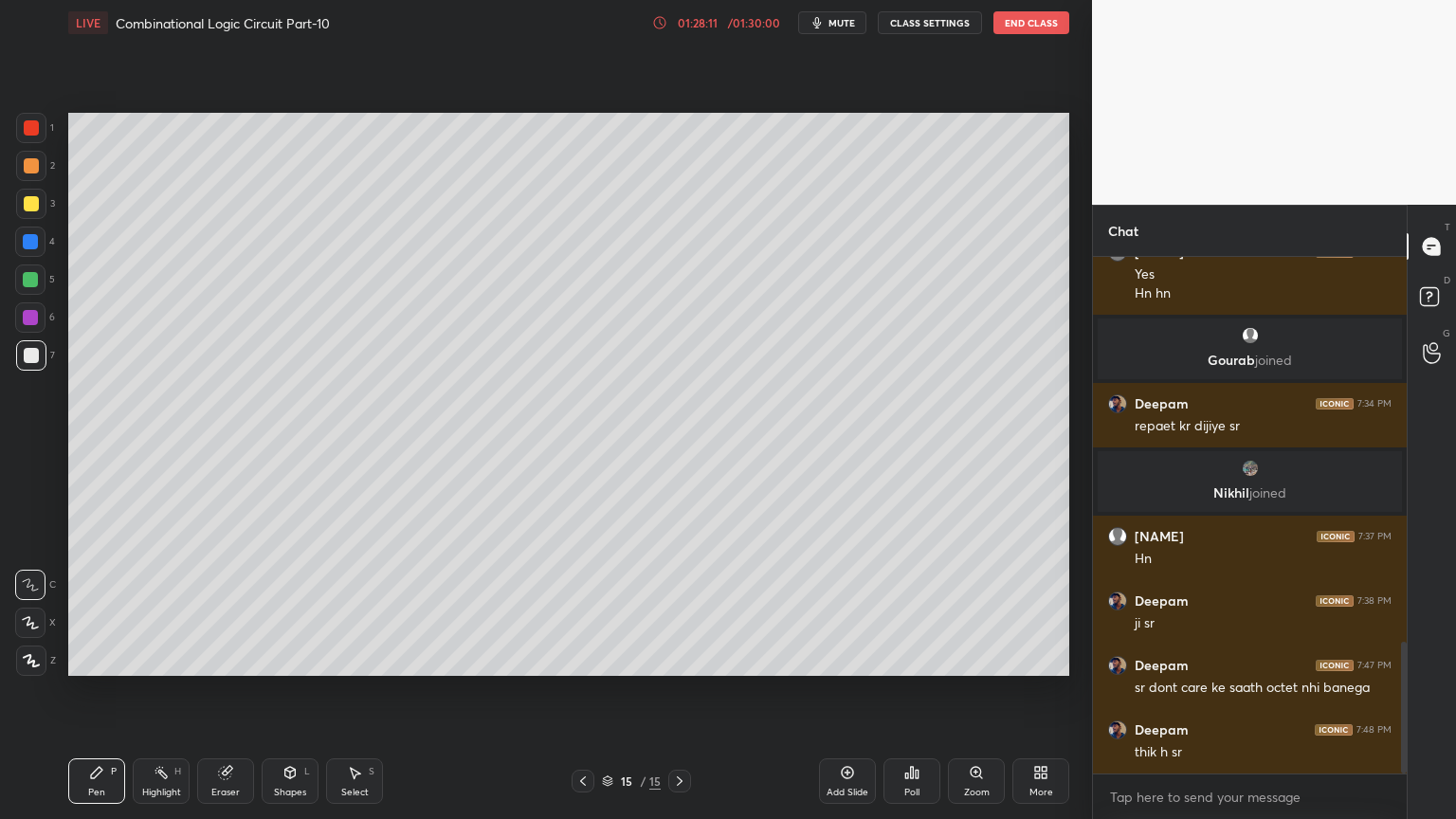 click at bounding box center [30, 280] 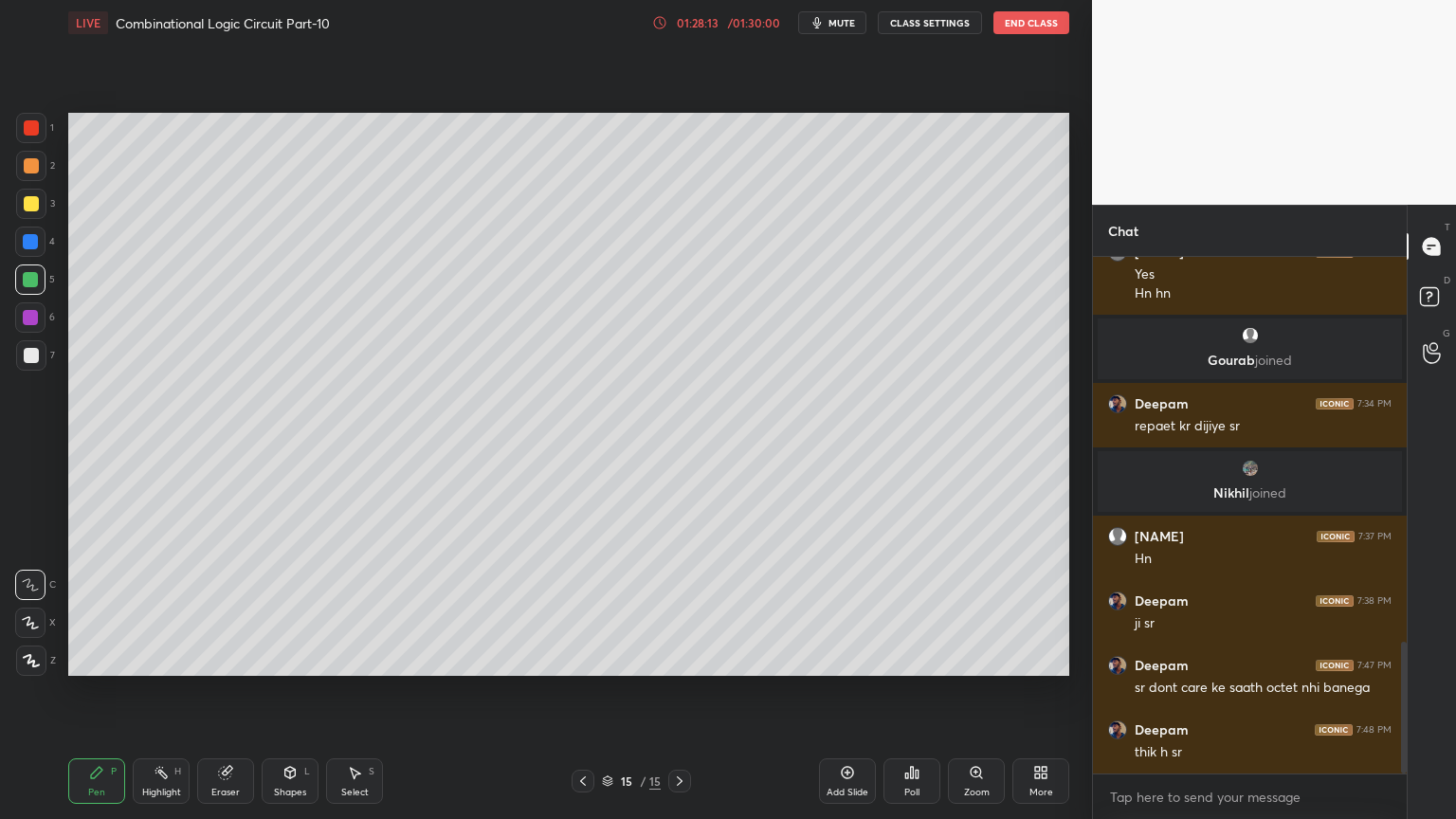 click on "Eraser" at bounding box center [226, 781] 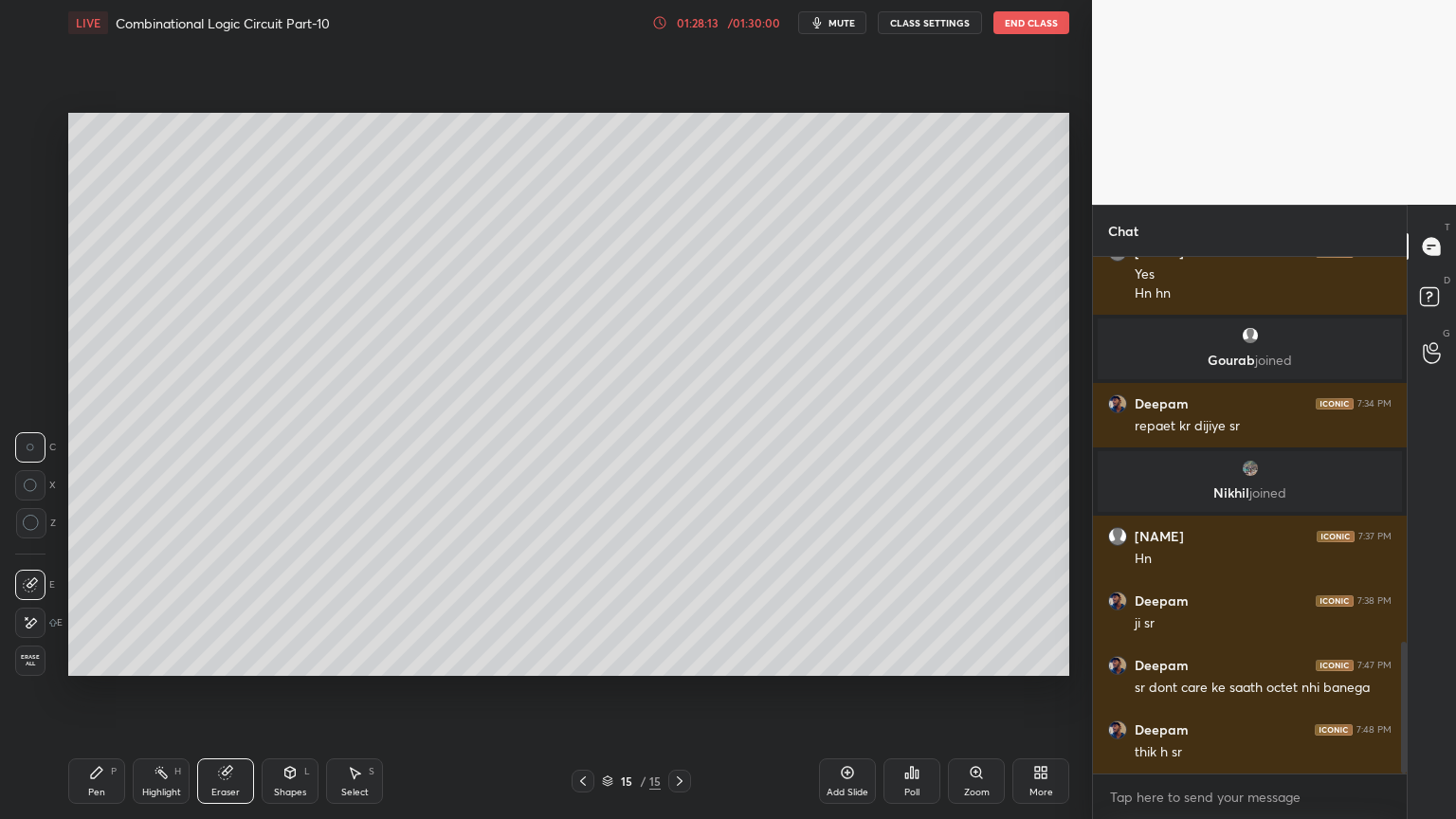 click on "Highlight H" at bounding box center [161, 781] 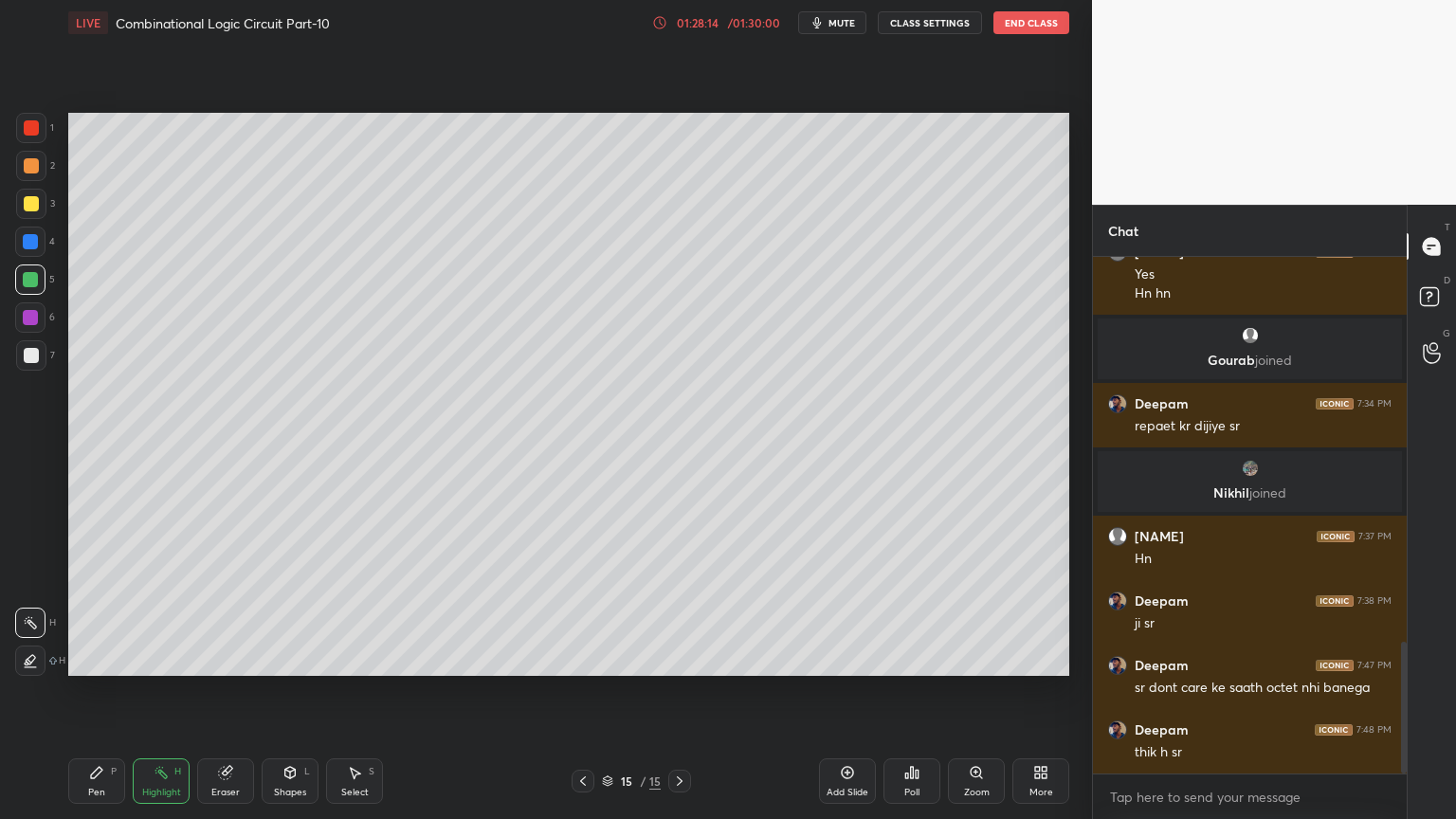click 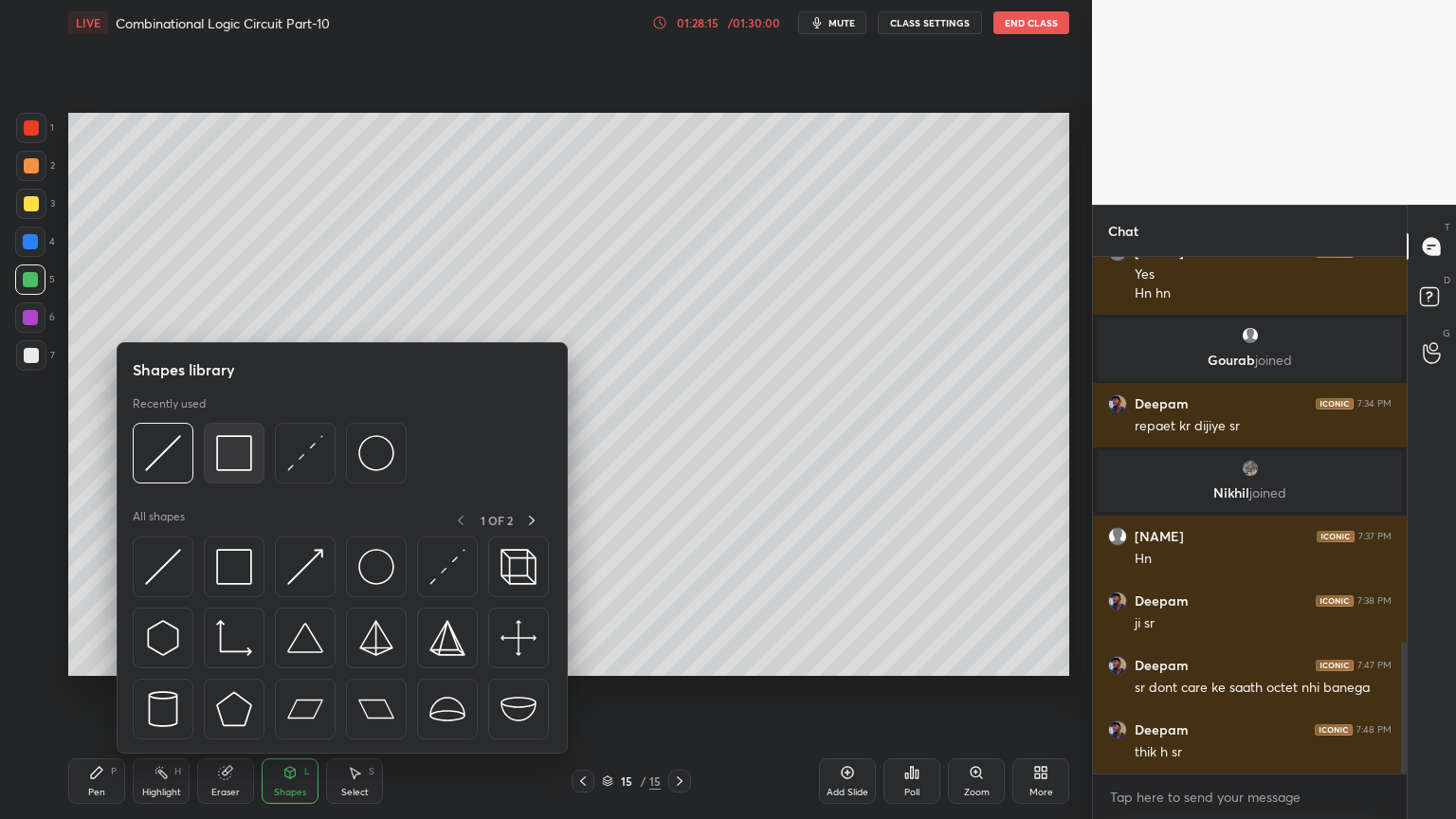 click at bounding box center [234, 453] 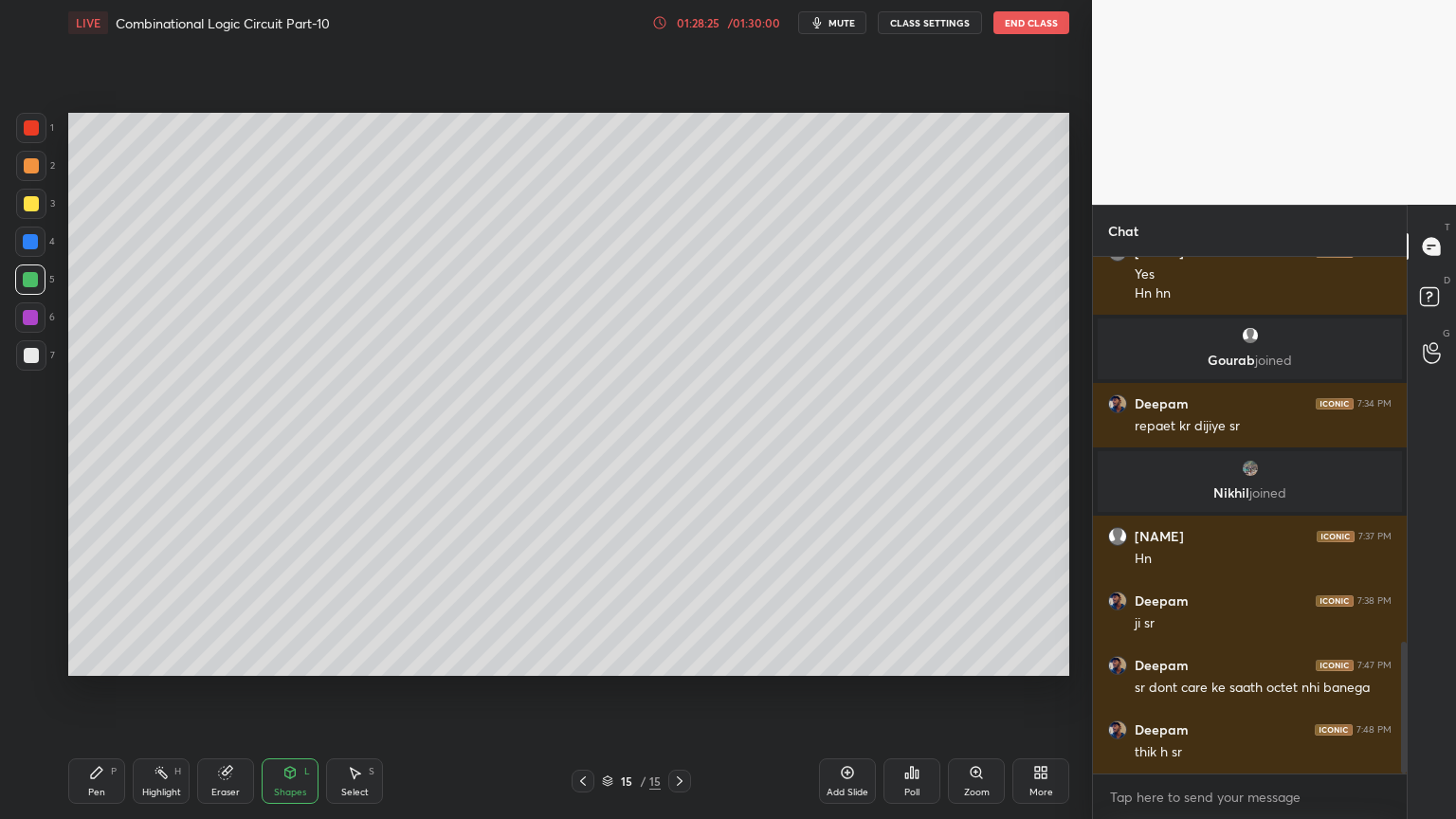 click on "Shapes L" at bounding box center (290, 781) 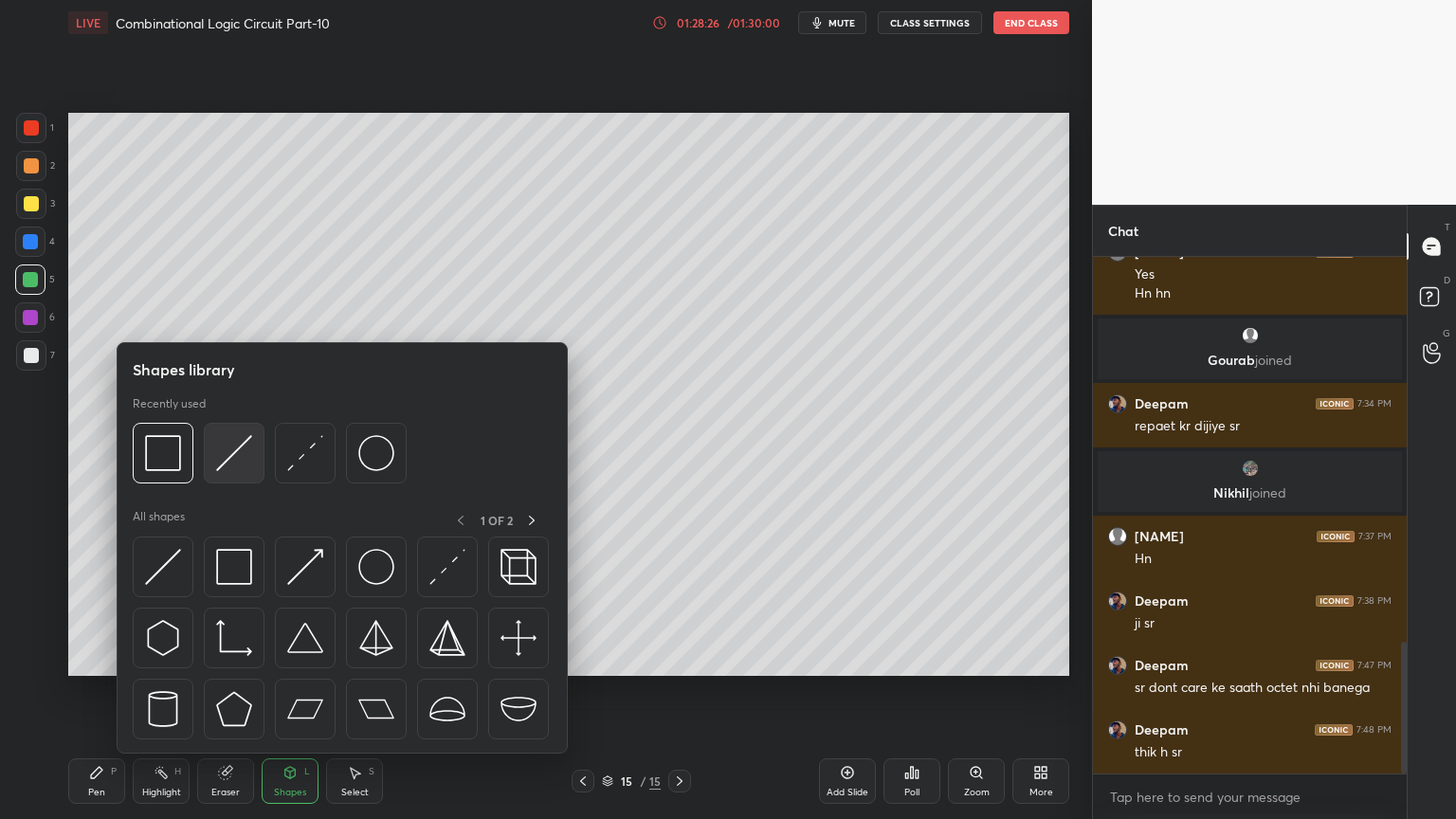 click at bounding box center [234, 453] 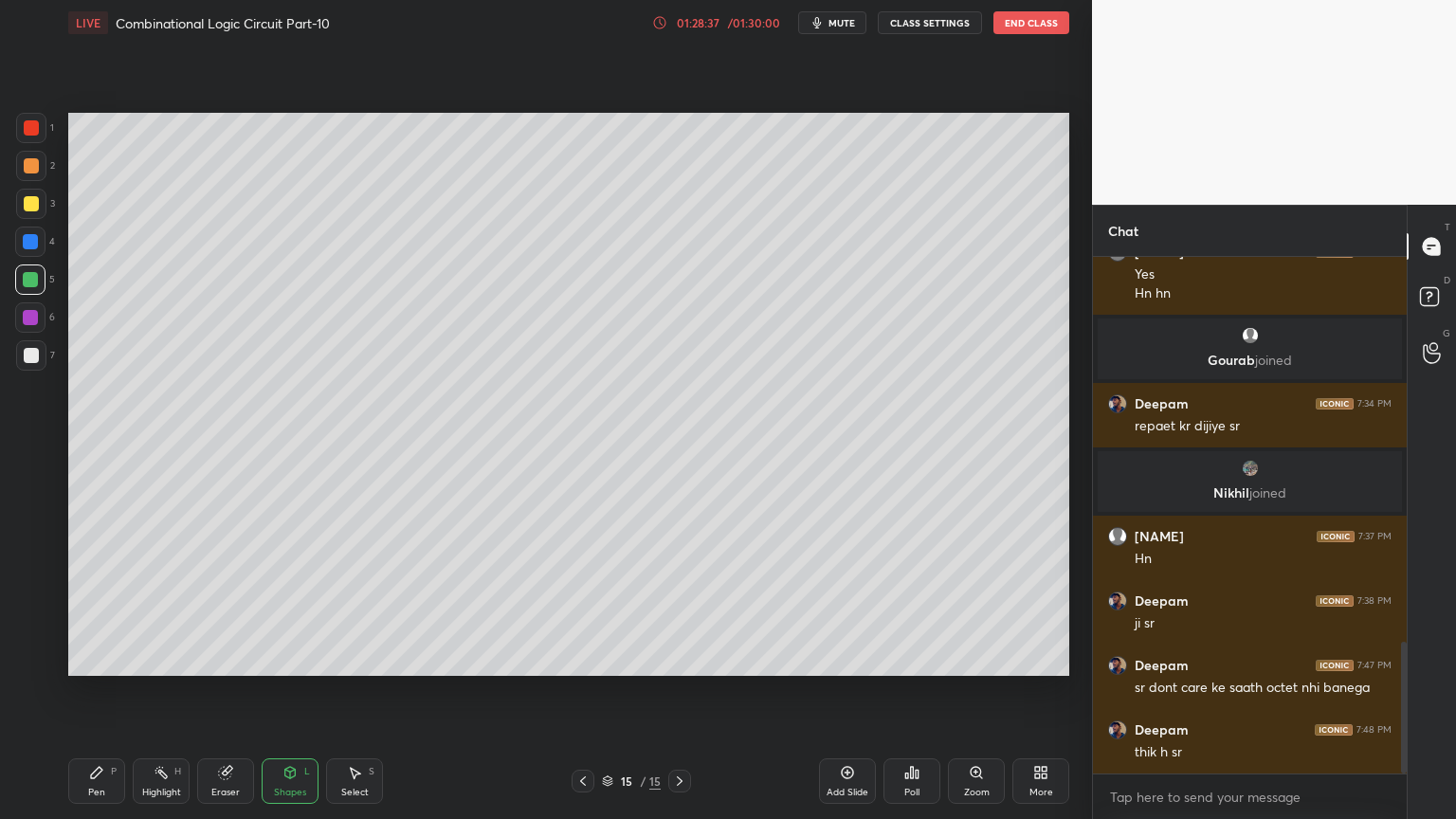 click on "Pen P" at bounding box center (97, 781) 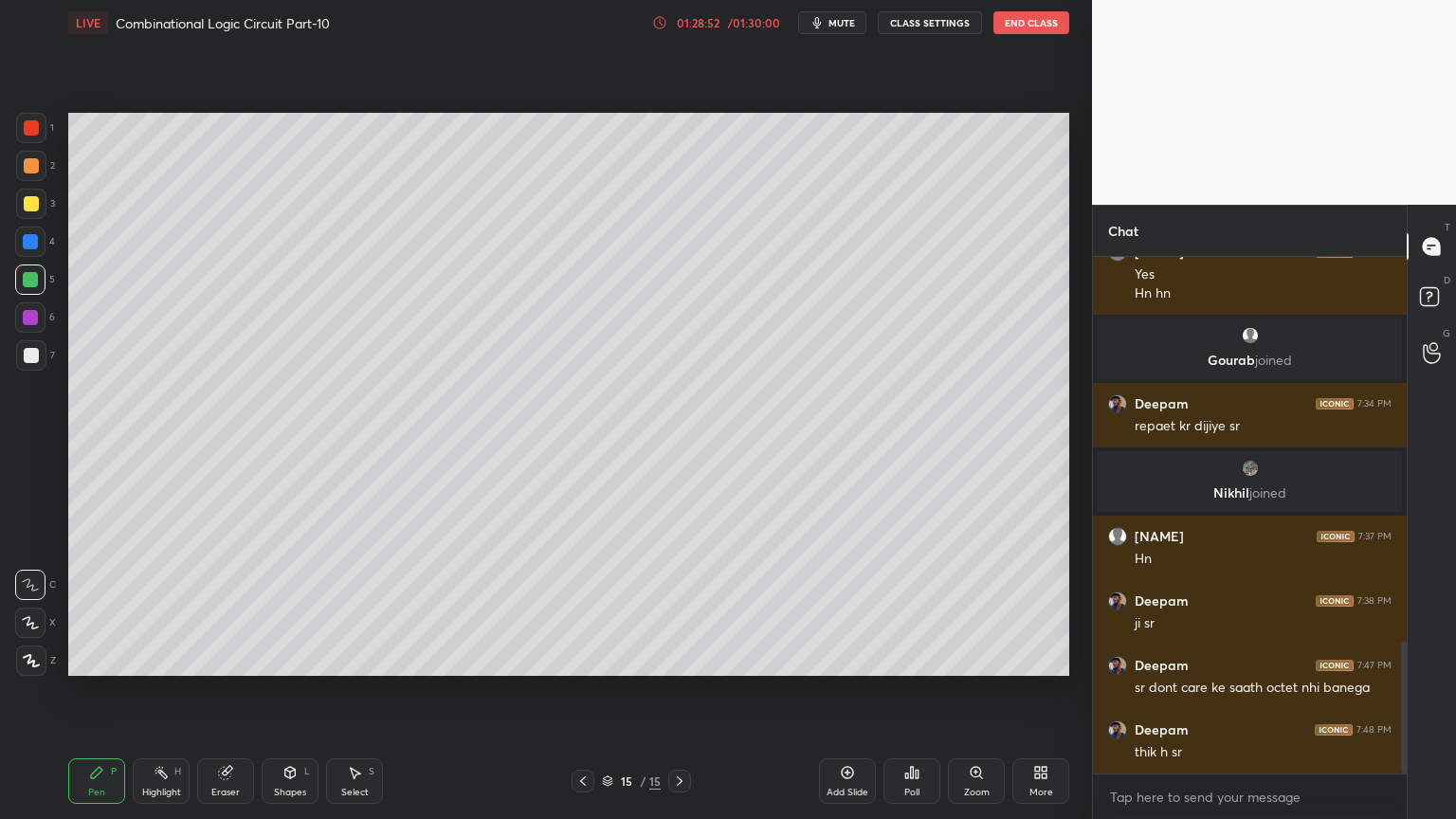 click at bounding box center (31, 355) 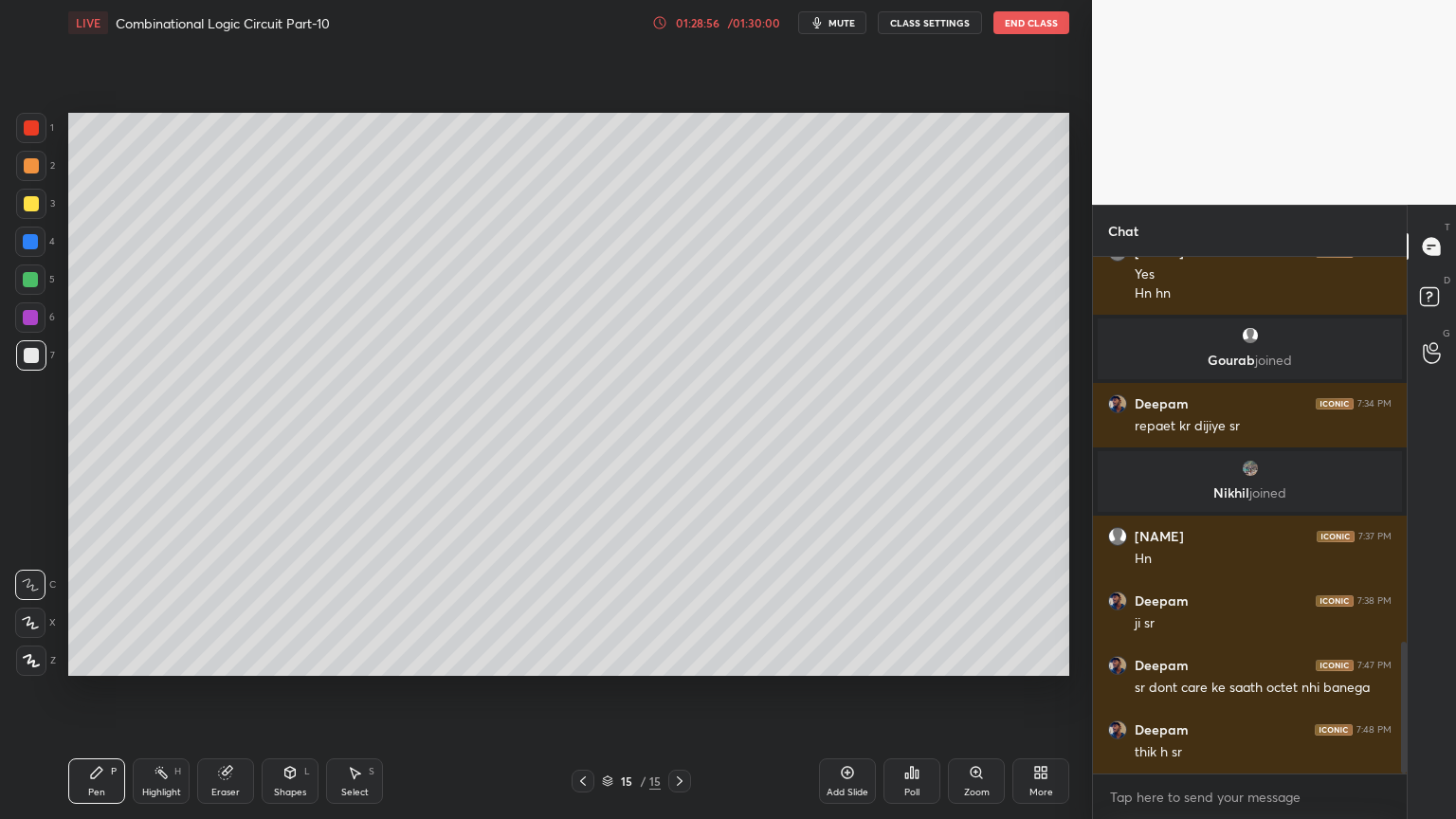 click at bounding box center (30, 280) 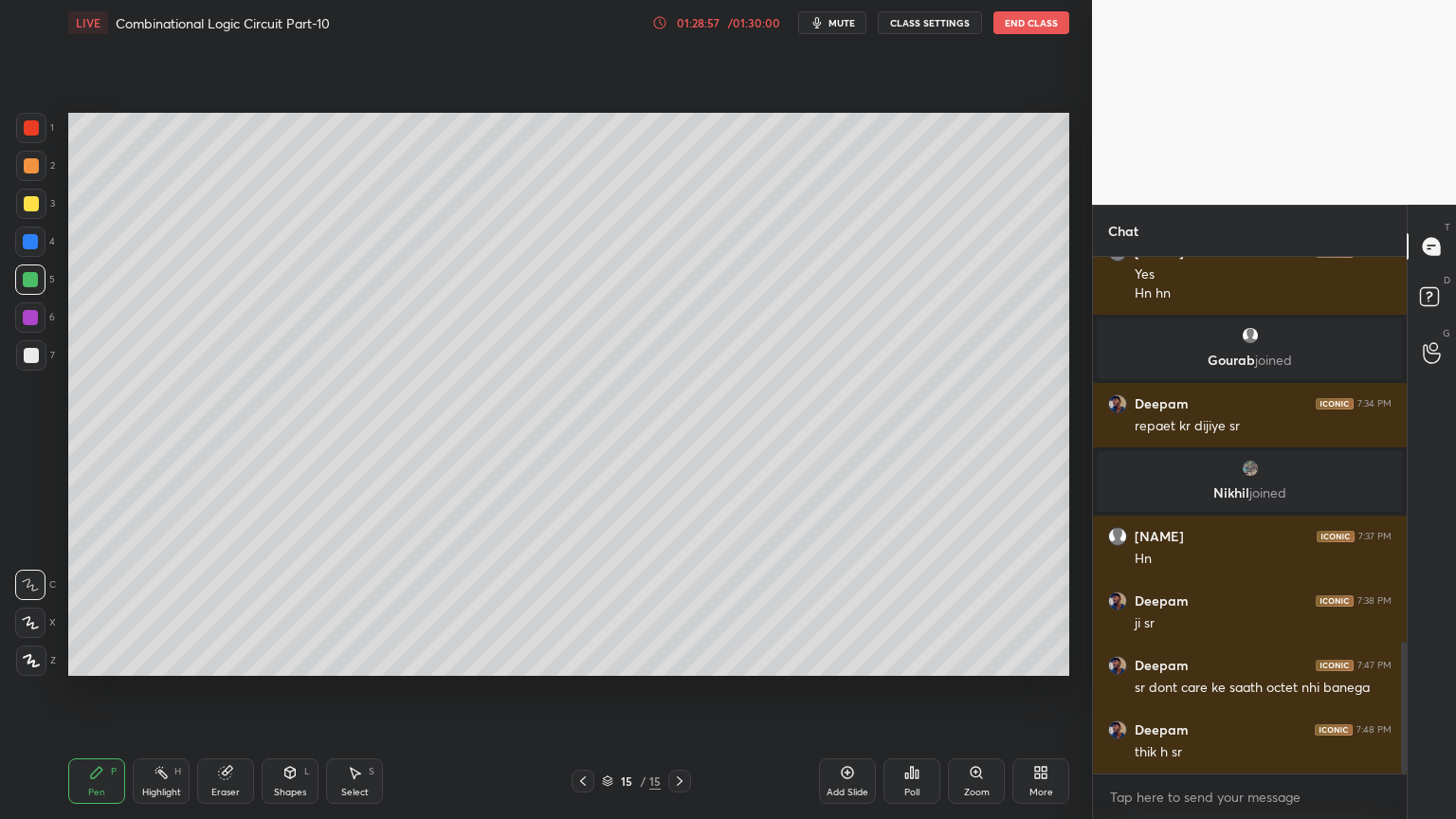 click at bounding box center (31, 204) 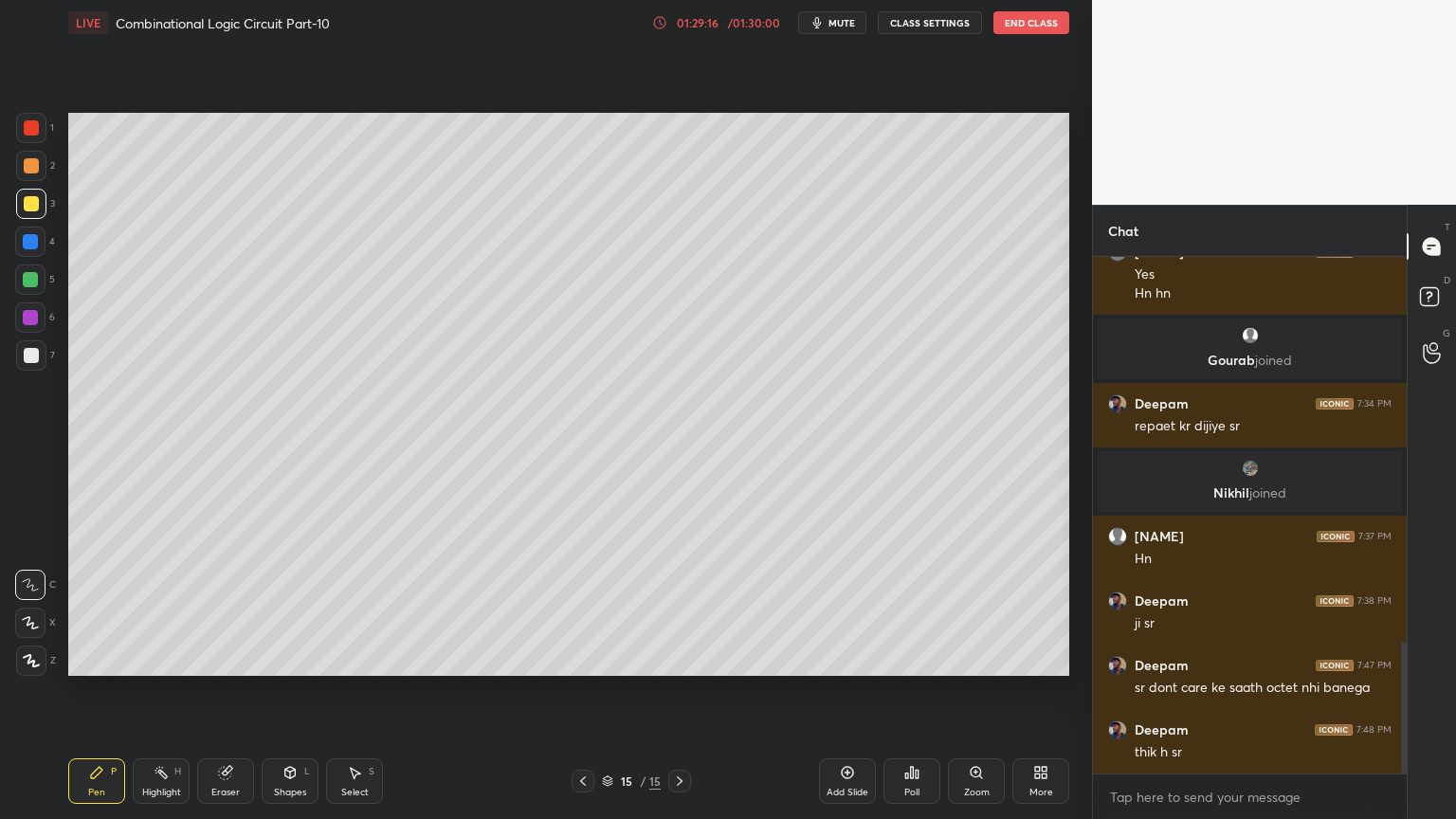 click at bounding box center [31, 128] 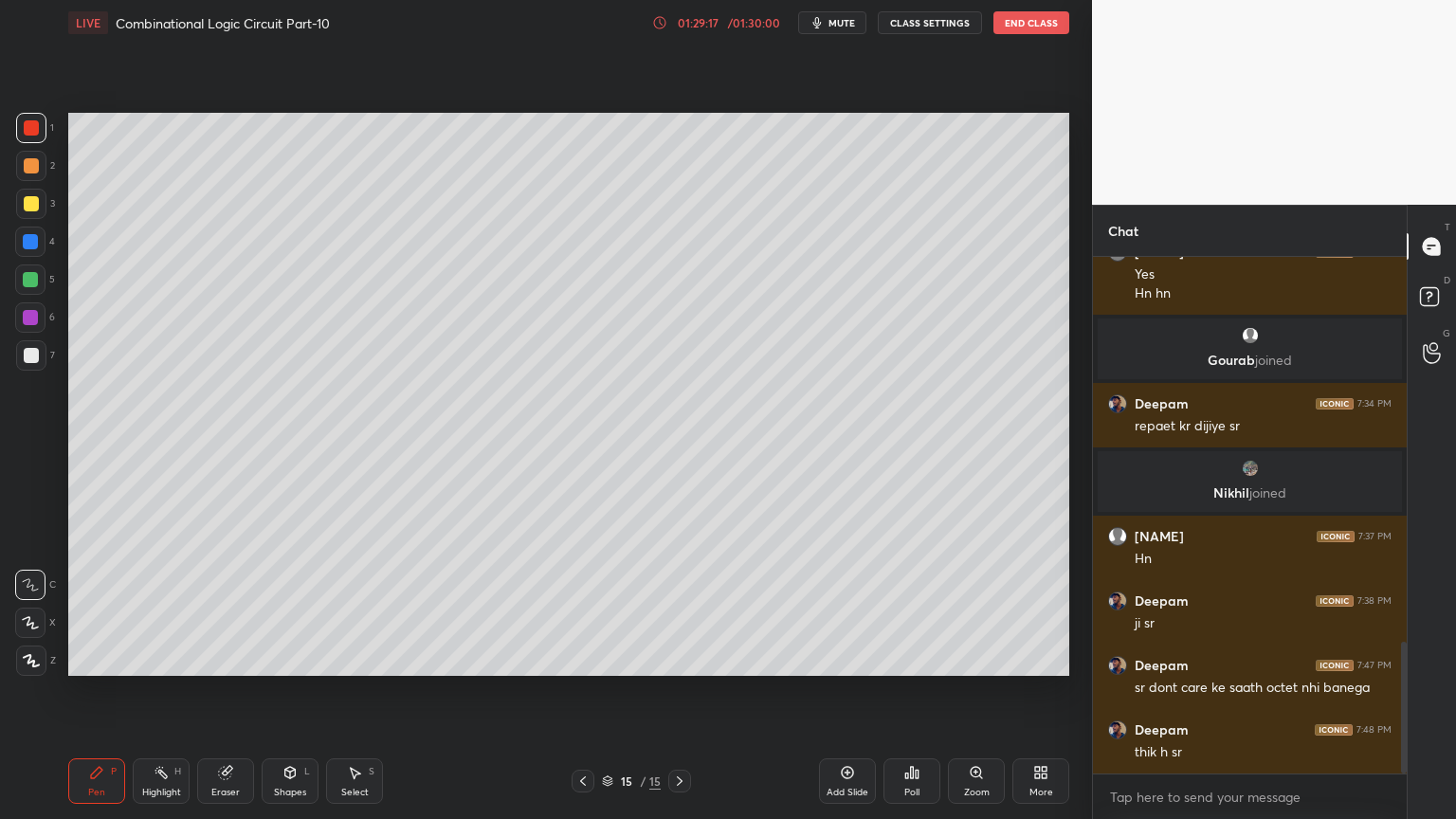 click at bounding box center [30, 623] 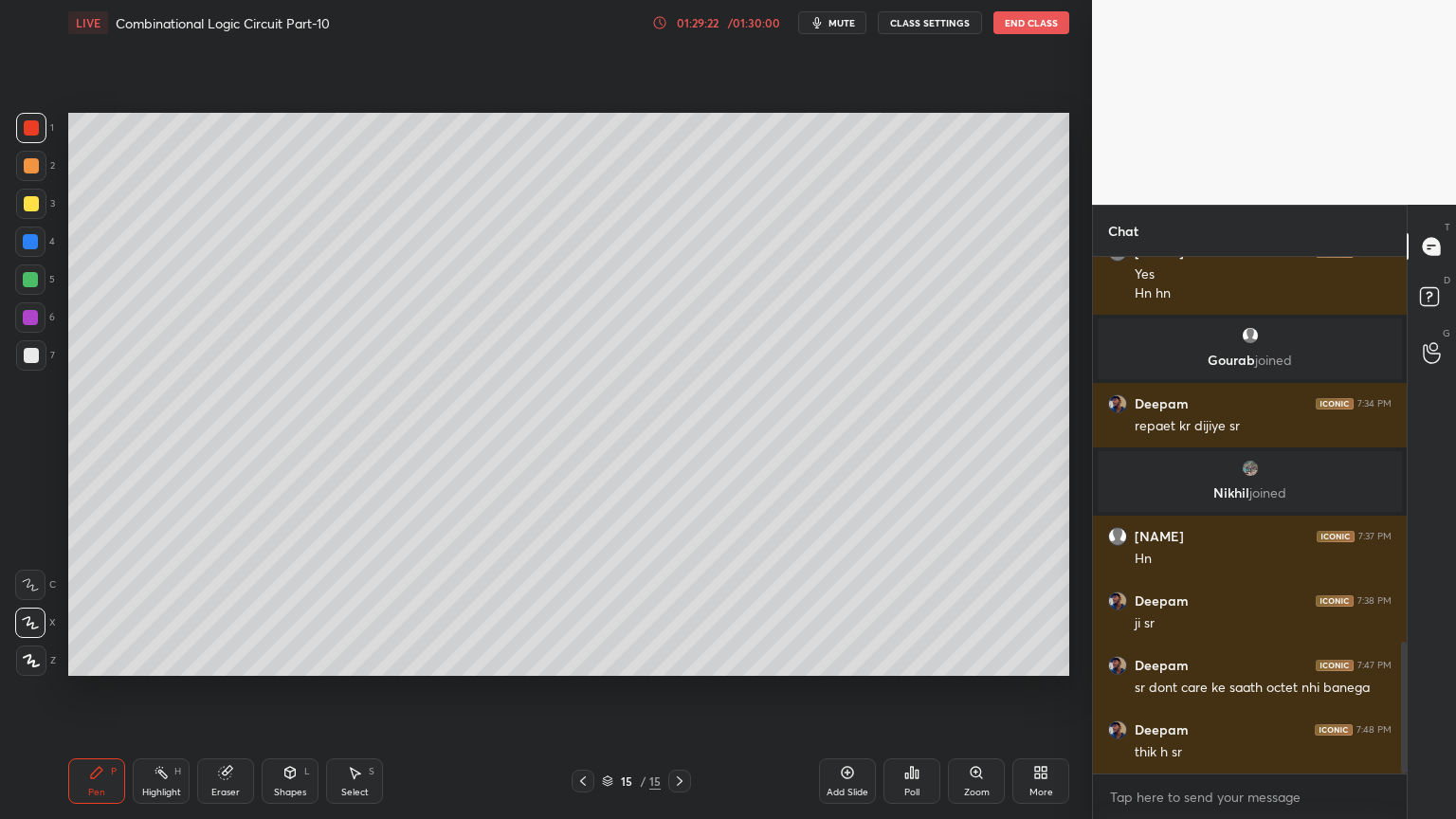 click at bounding box center [30, 280] 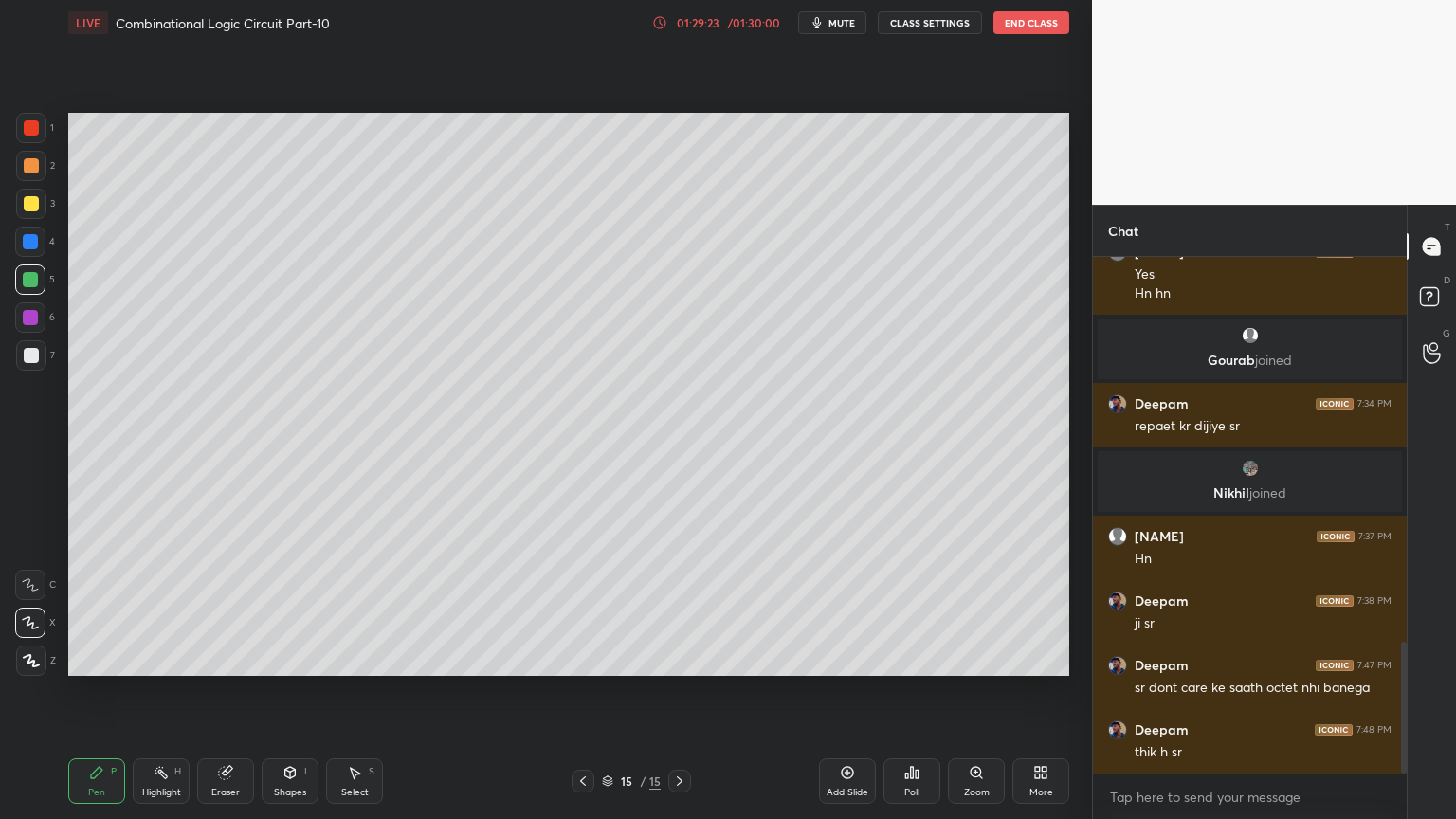 click at bounding box center (30, 318) 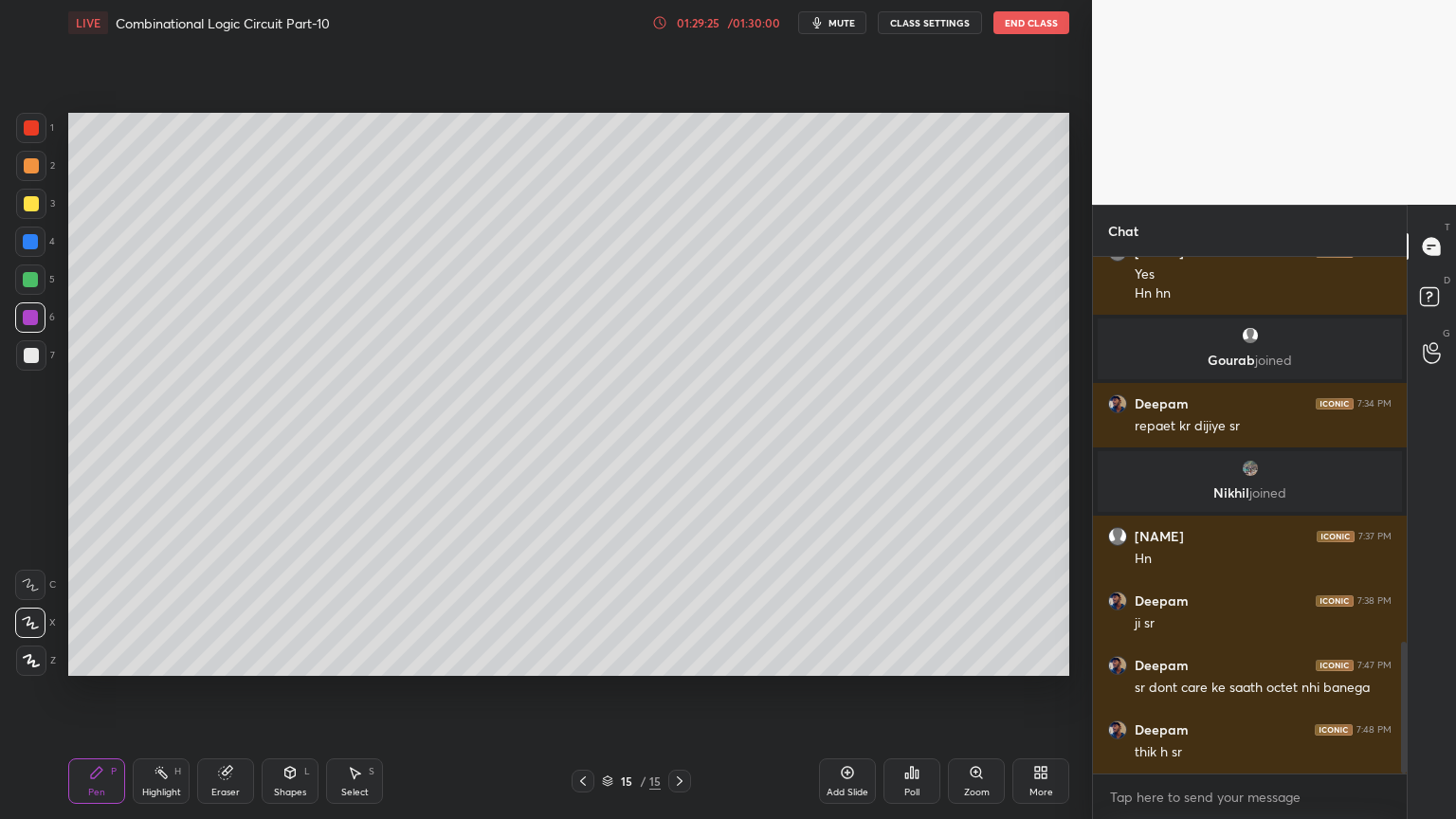 click at bounding box center [30, 585] 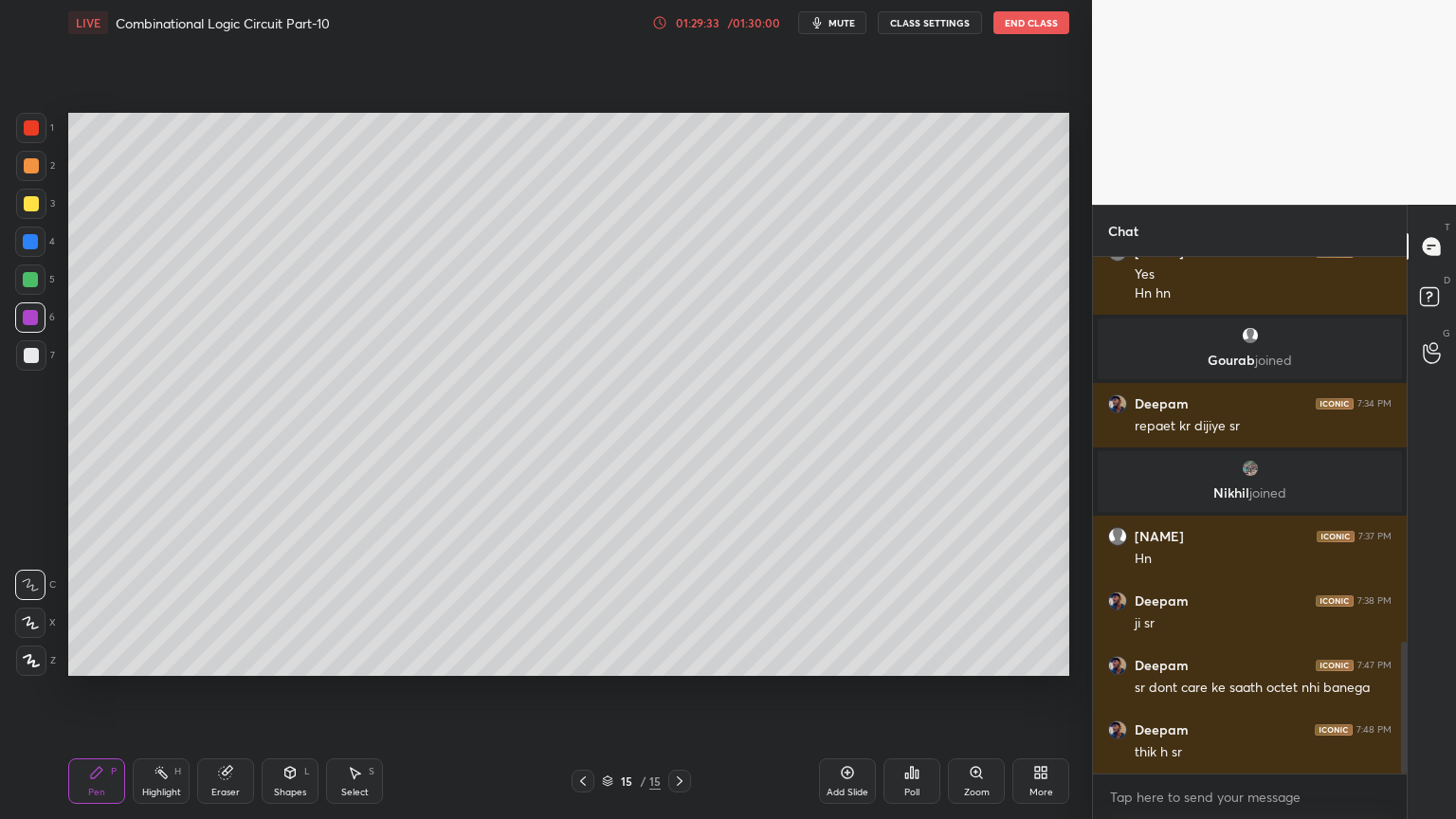 click at bounding box center (31, 166) 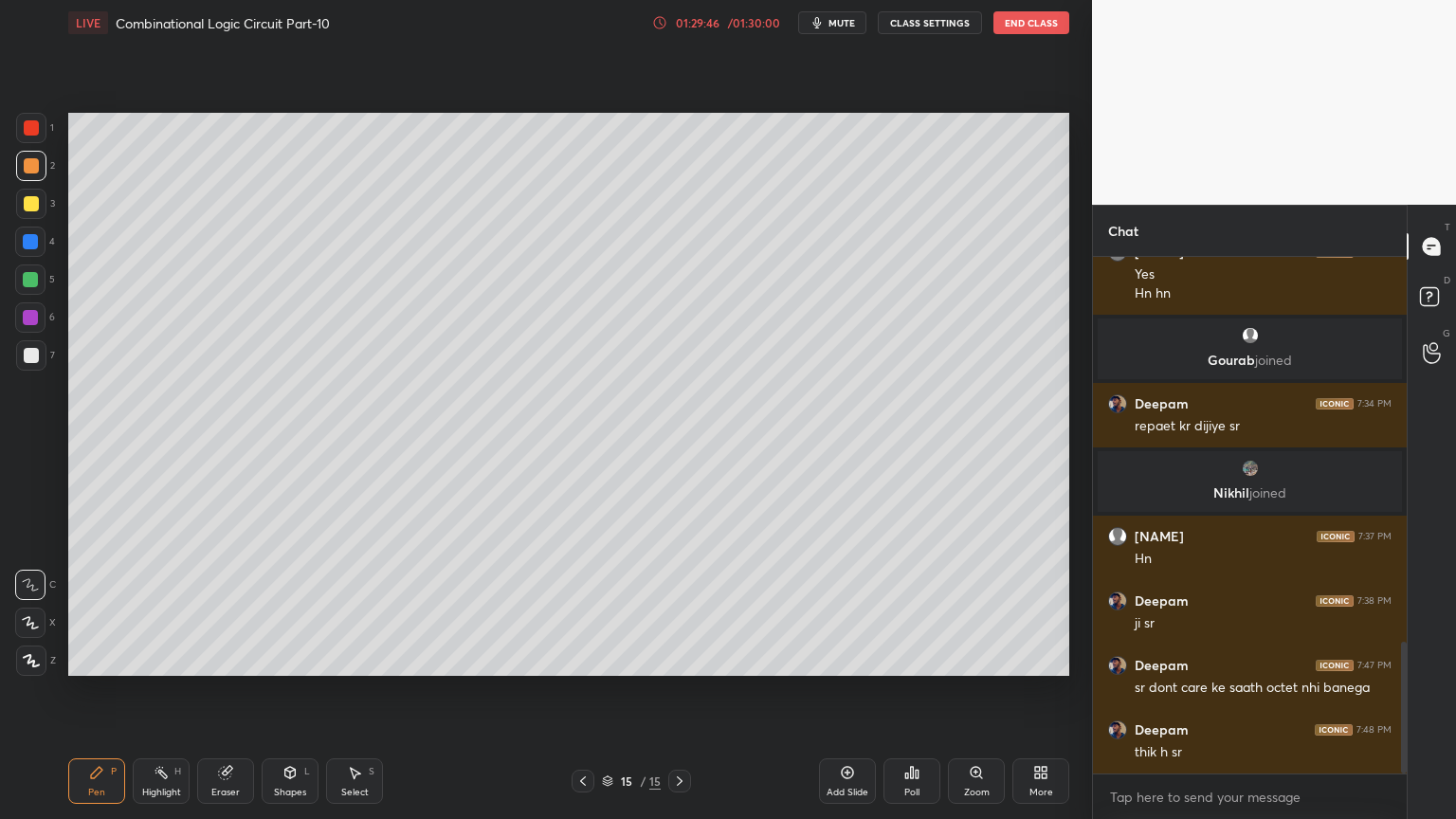 click at bounding box center [31, 355] 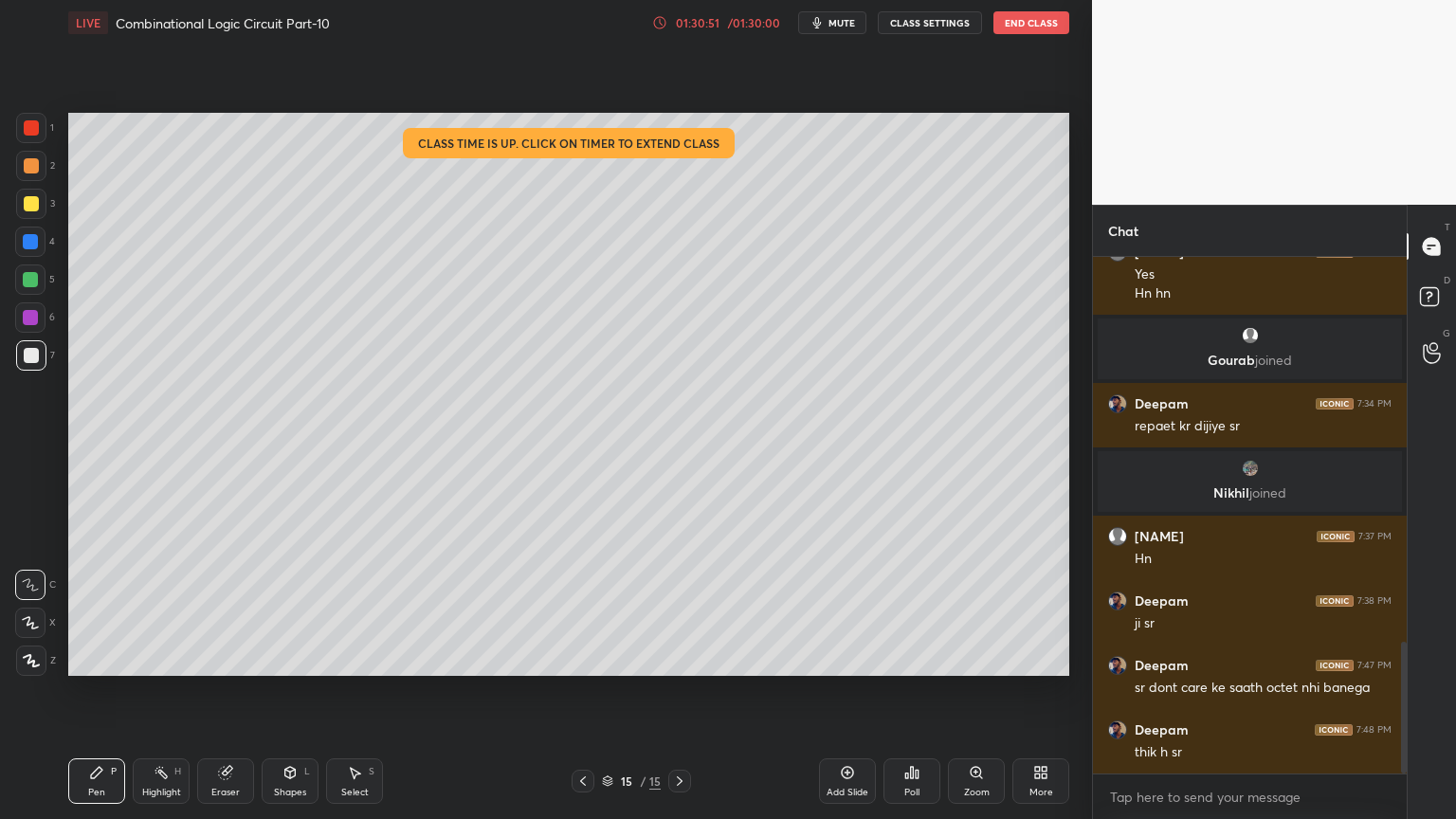 scroll, scrollTop: 6, scrollLeft: 6, axis: both 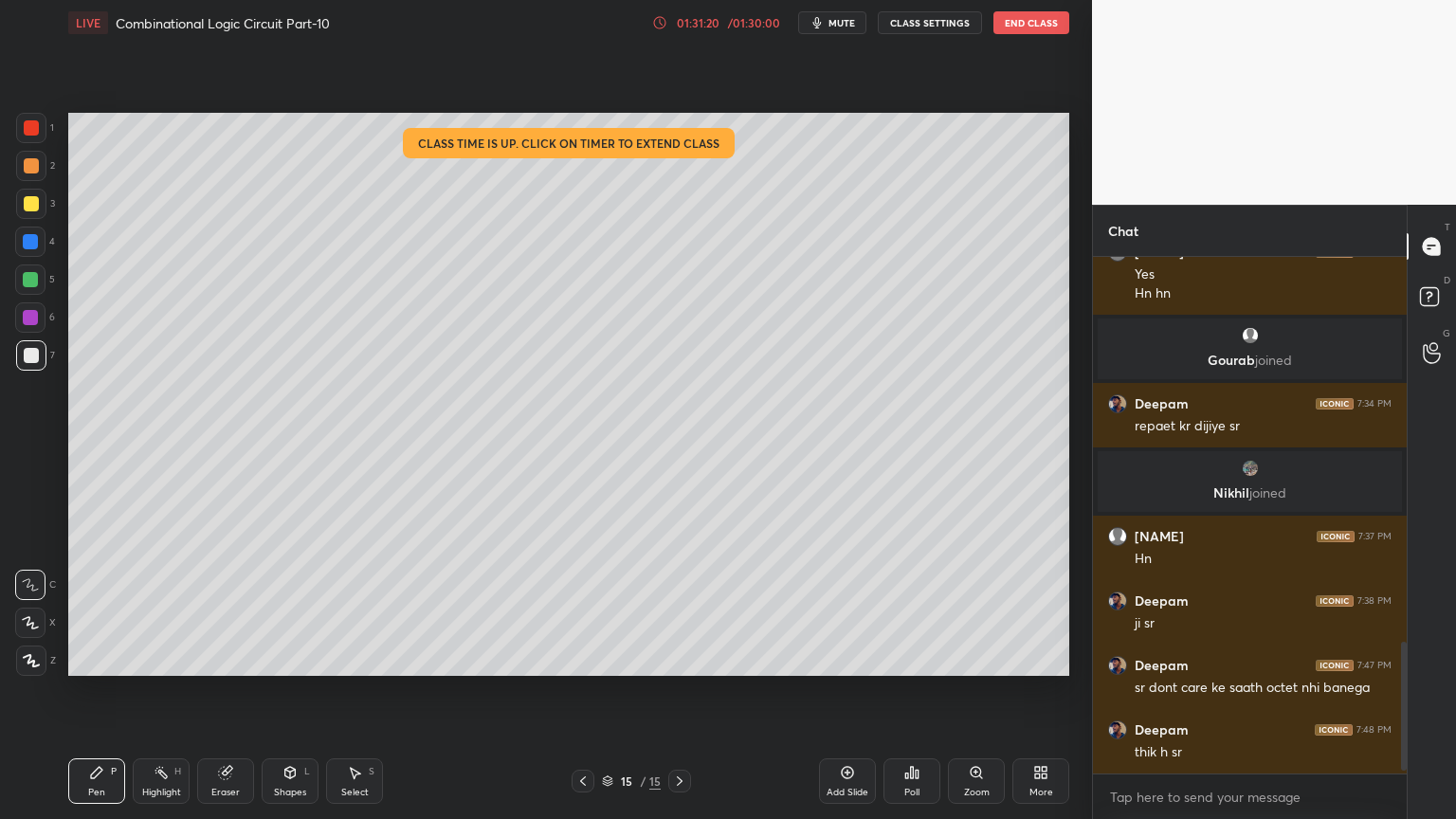 click on "End Class" at bounding box center [1031, 23] 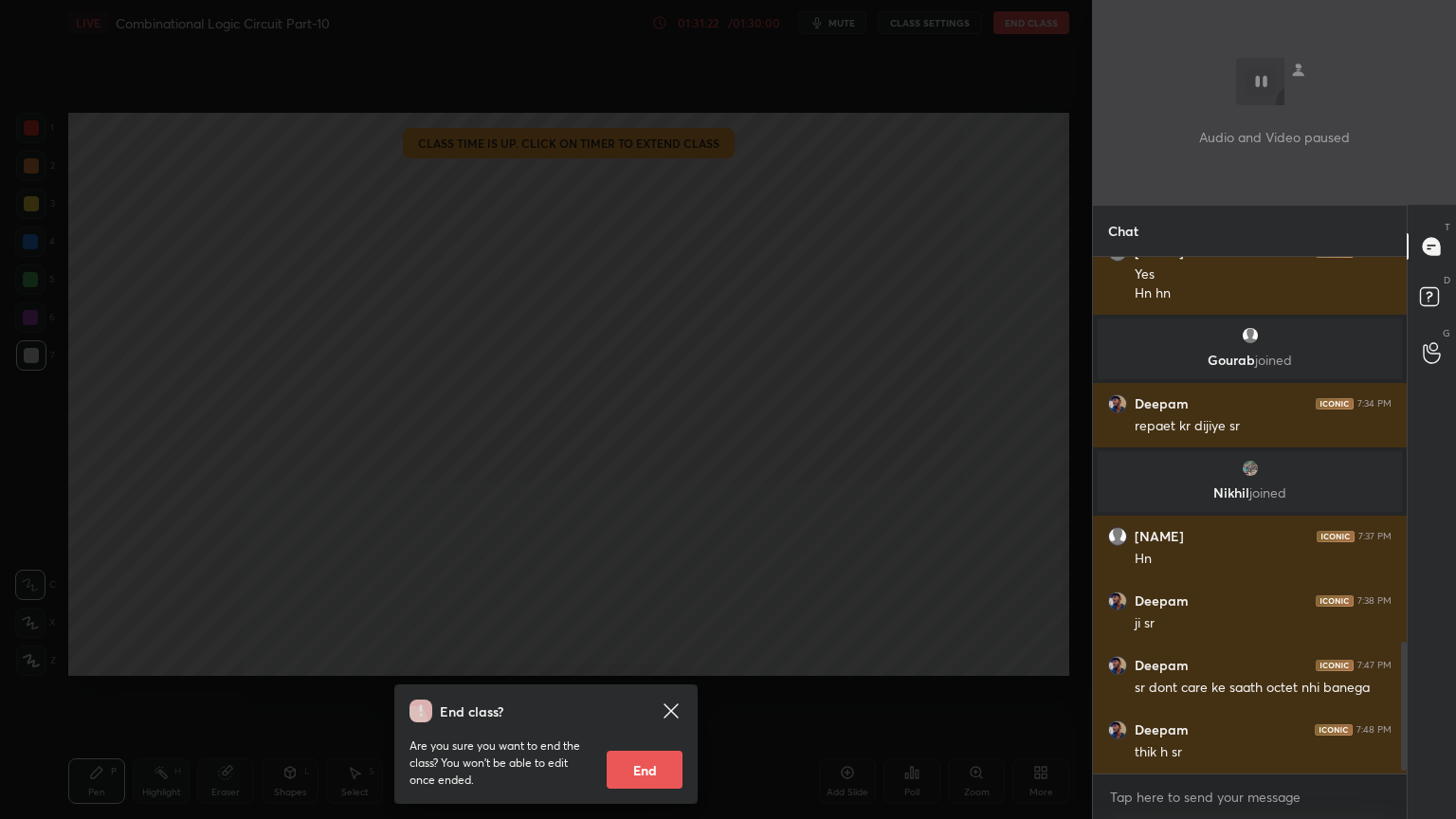 click on "End class? Are you sure you want to end the class? You won’t be able to edit once ended. End" at bounding box center (546, 410) 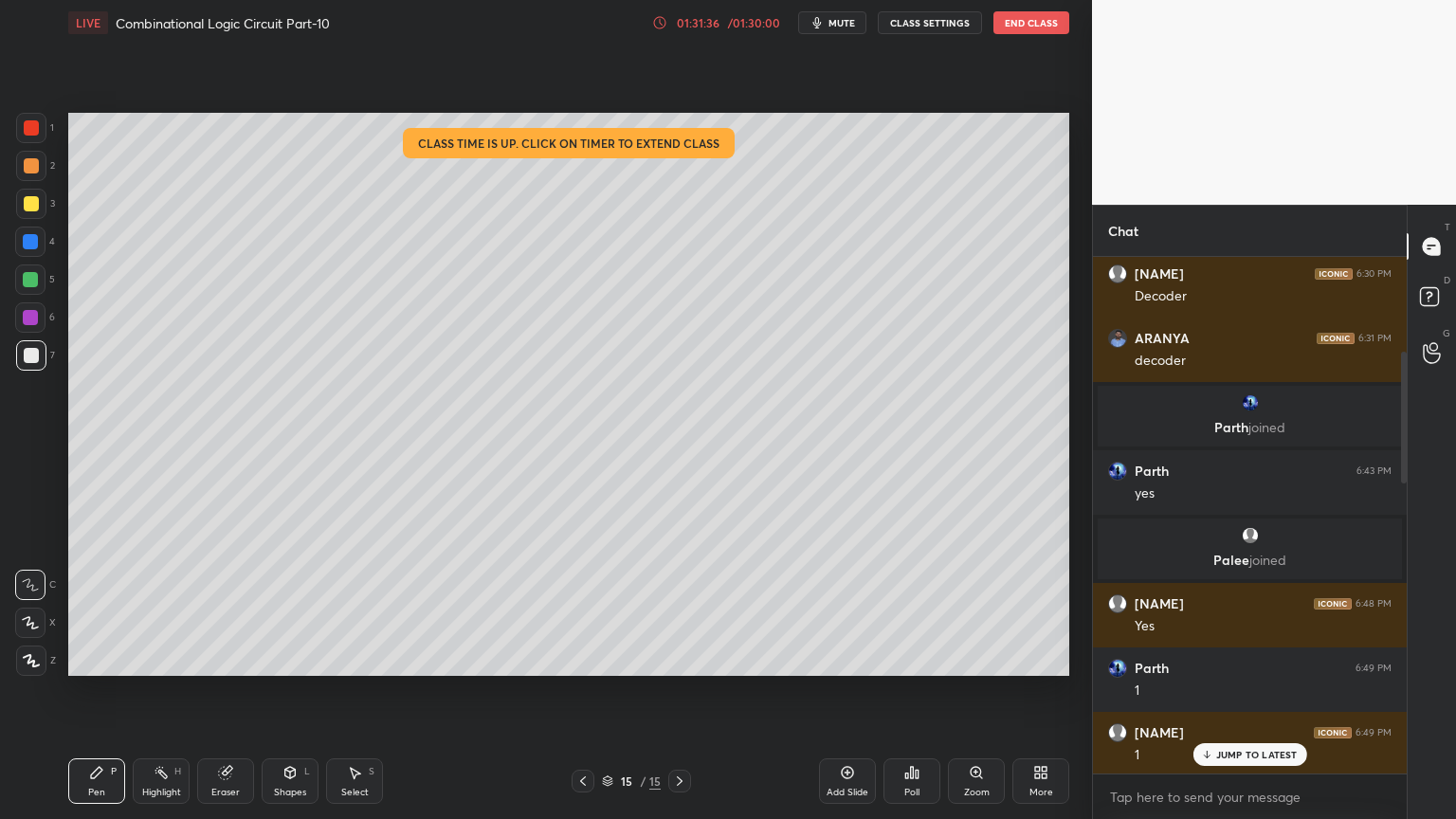 scroll, scrollTop: 310, scrollLeft: 0, axis: vertical 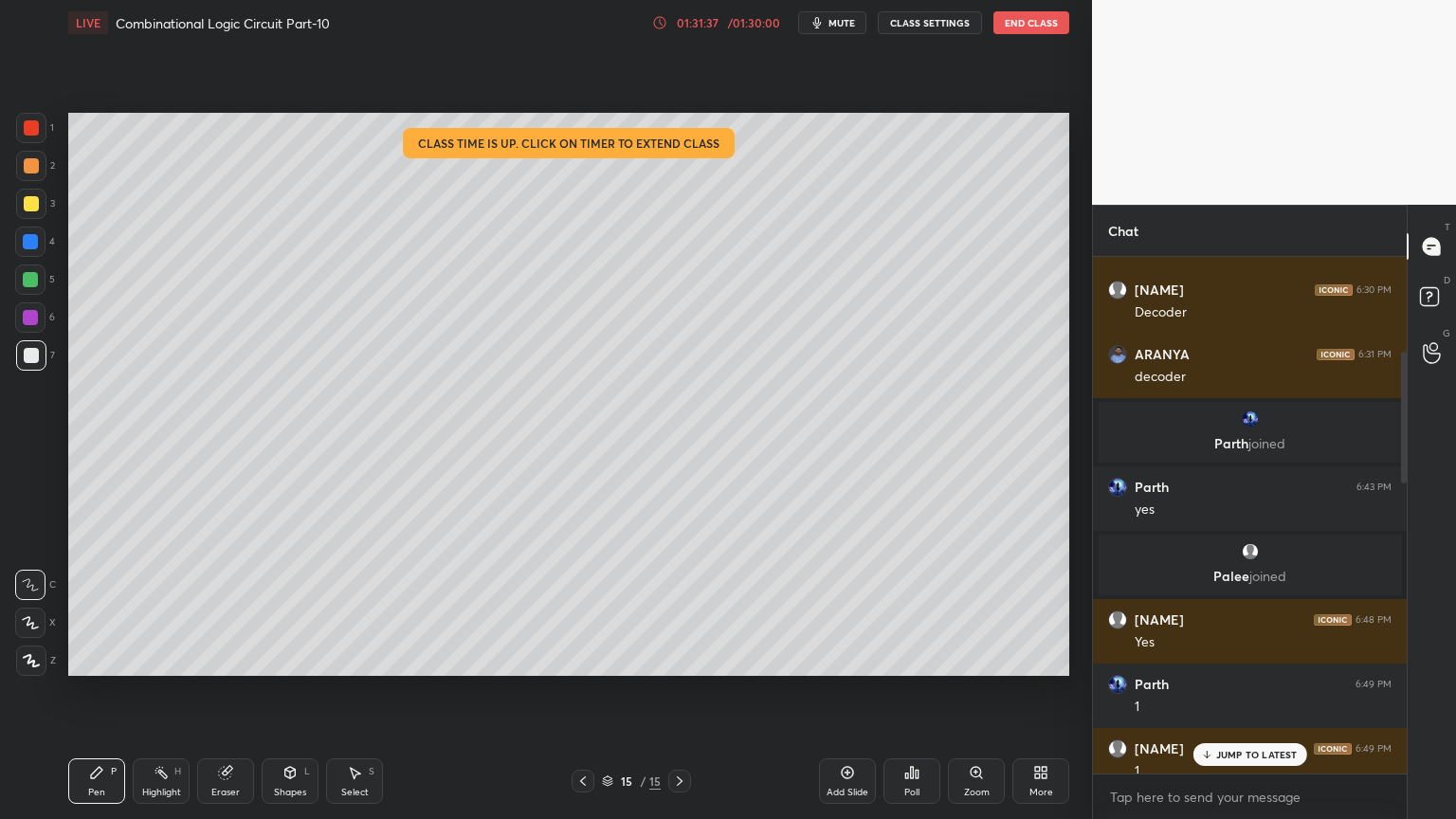 click on "JUMP TO LATEST" at bounding box center (1249, 755) 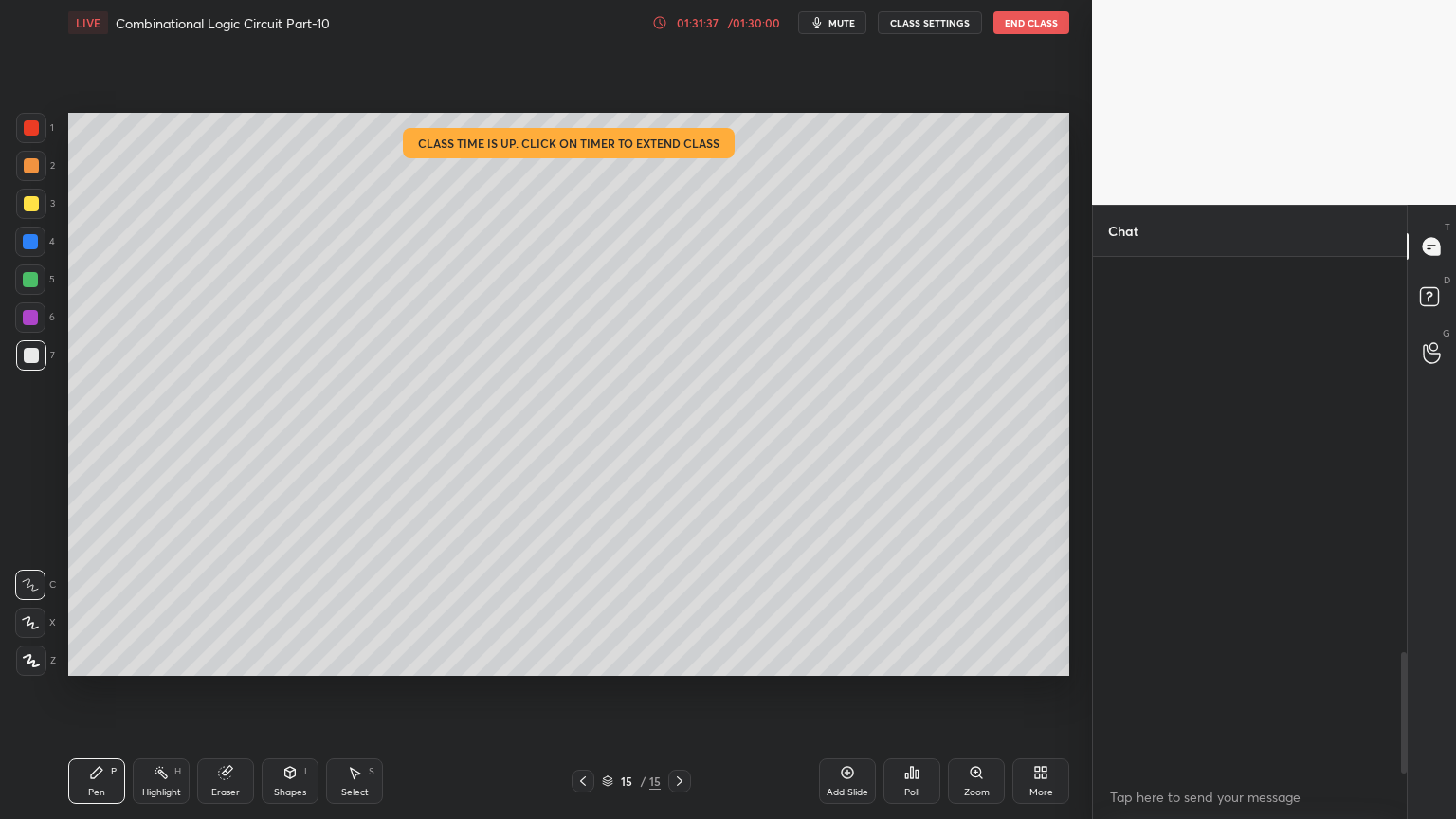 scroll, scrollTop: 1686, scrollLeft: 0, axis: vertical 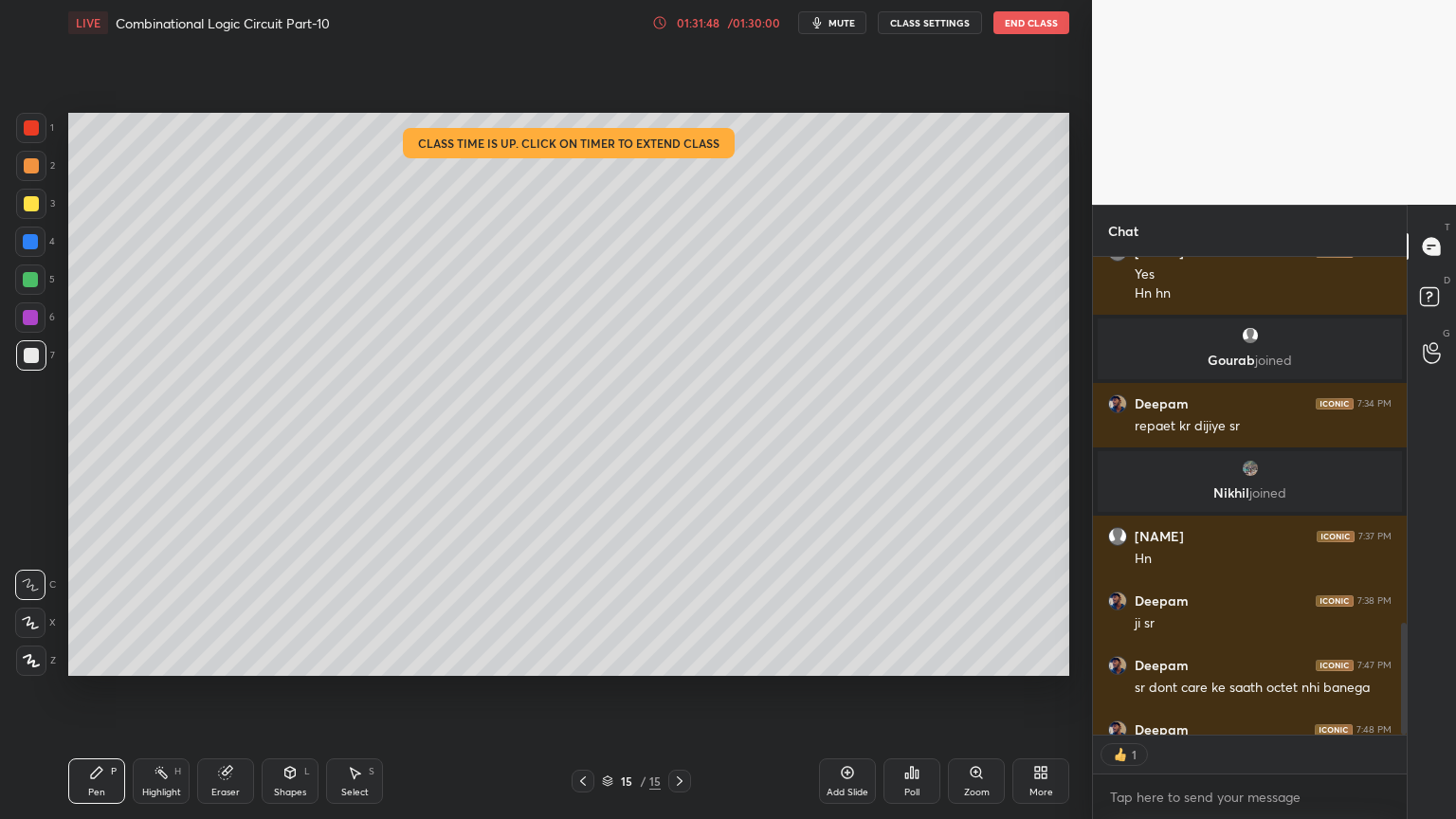 click on "End Class" at bounding box center [1031, 23] 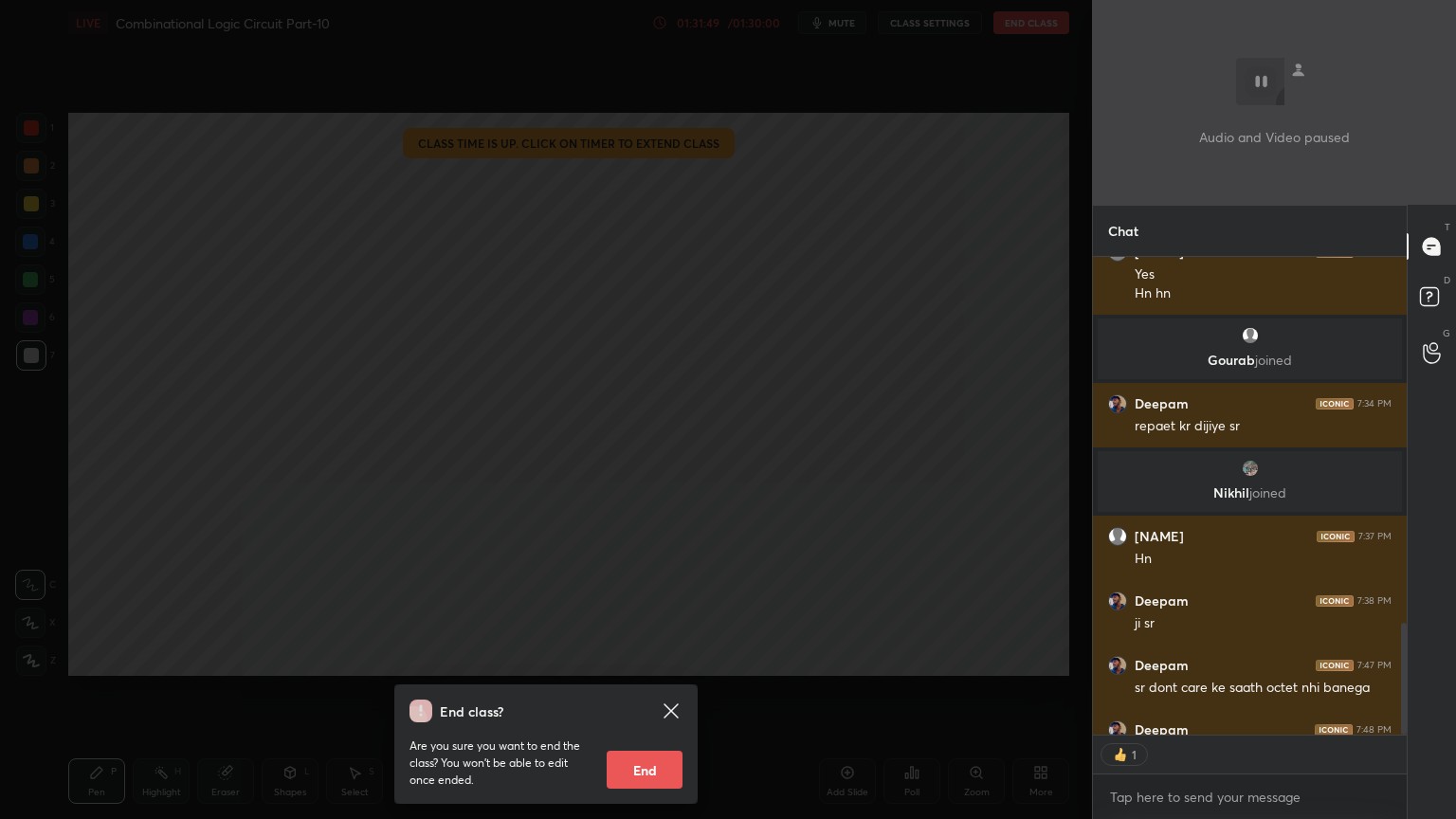 scroll, scrollTop: 6, scrollLeft: 6, axis: both 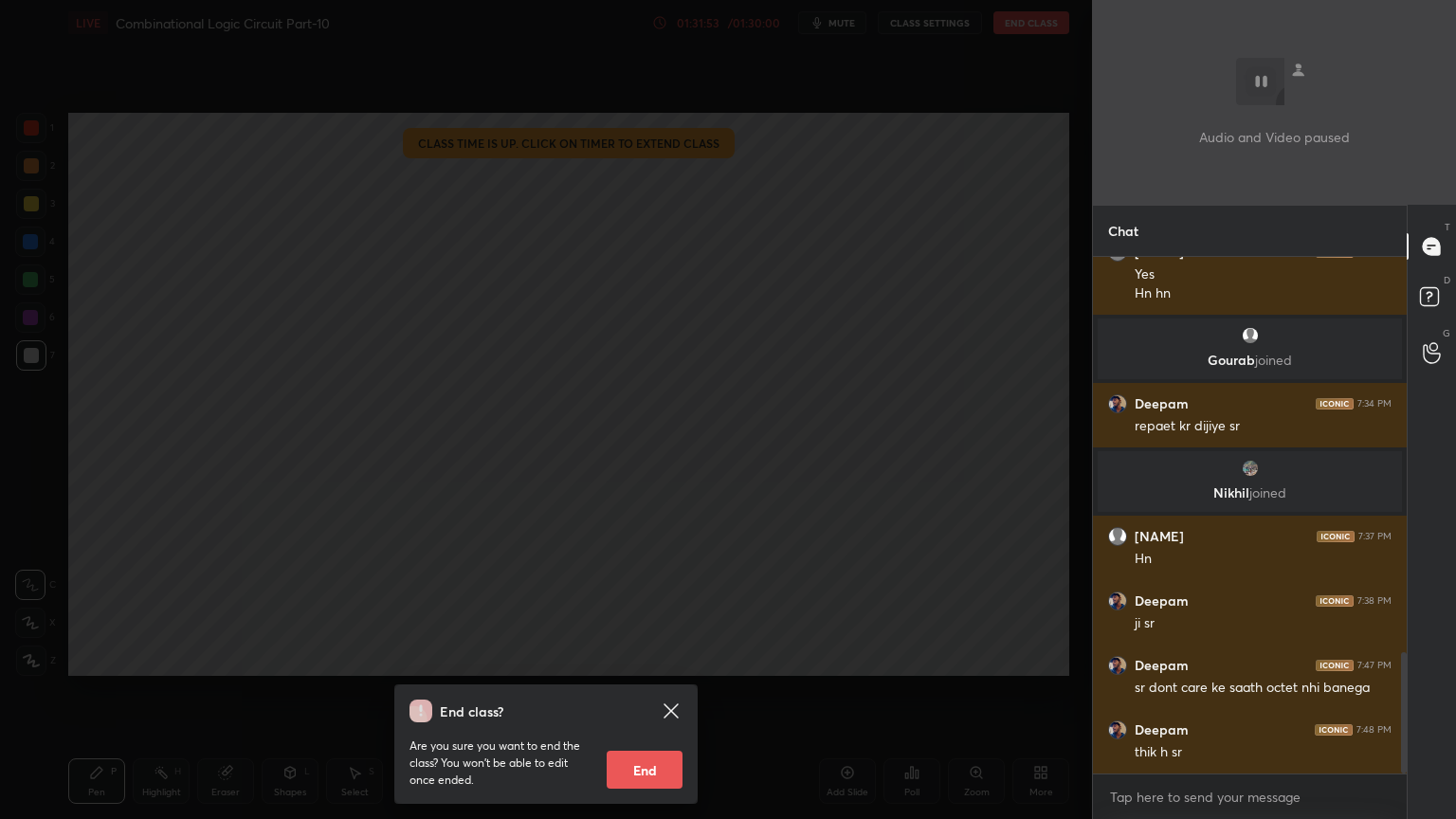 click on "End" at bounding box center (645, 770) 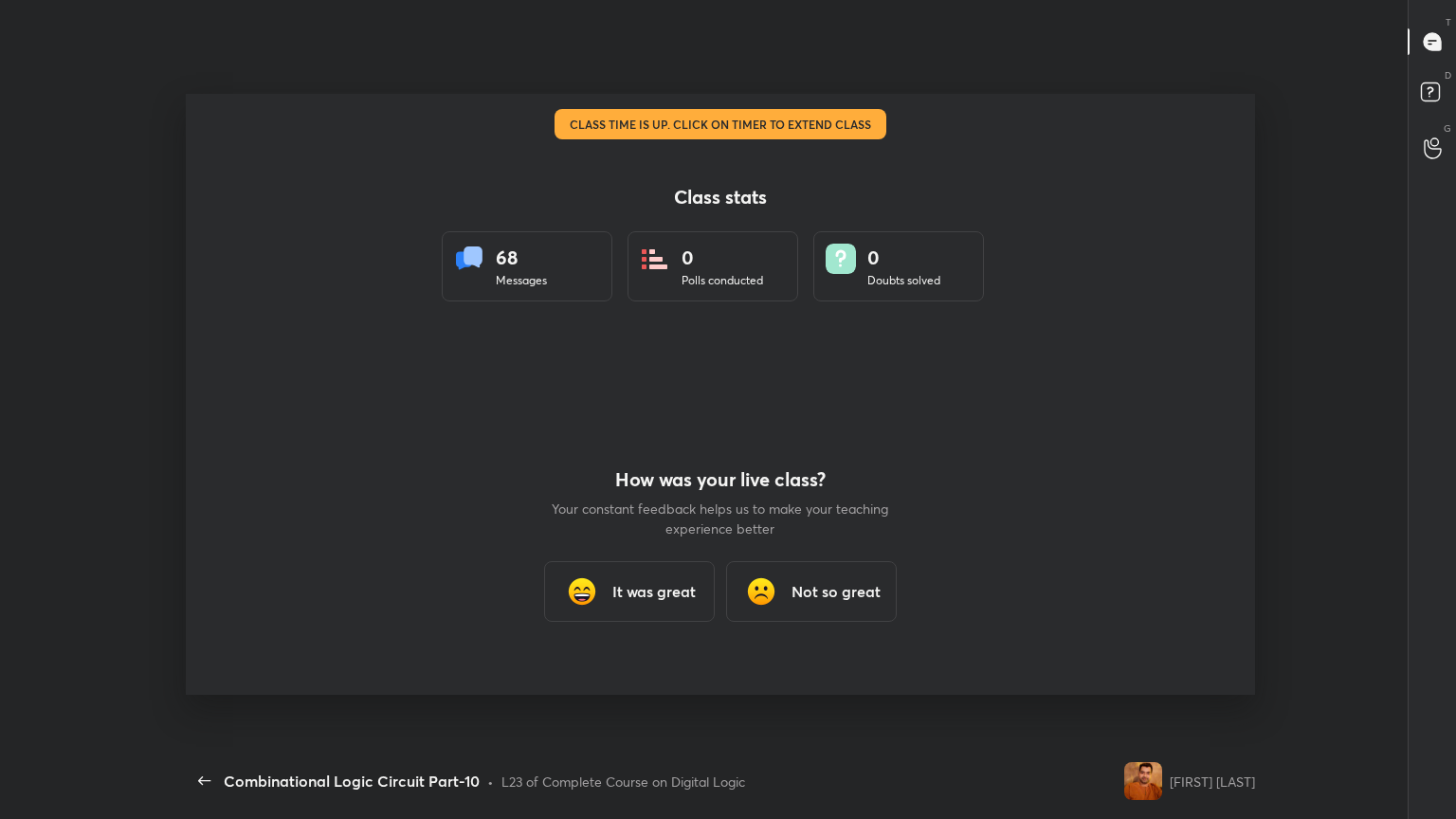 scroll, scrollTop: 94094, scrollLeft: 93434, axis: both 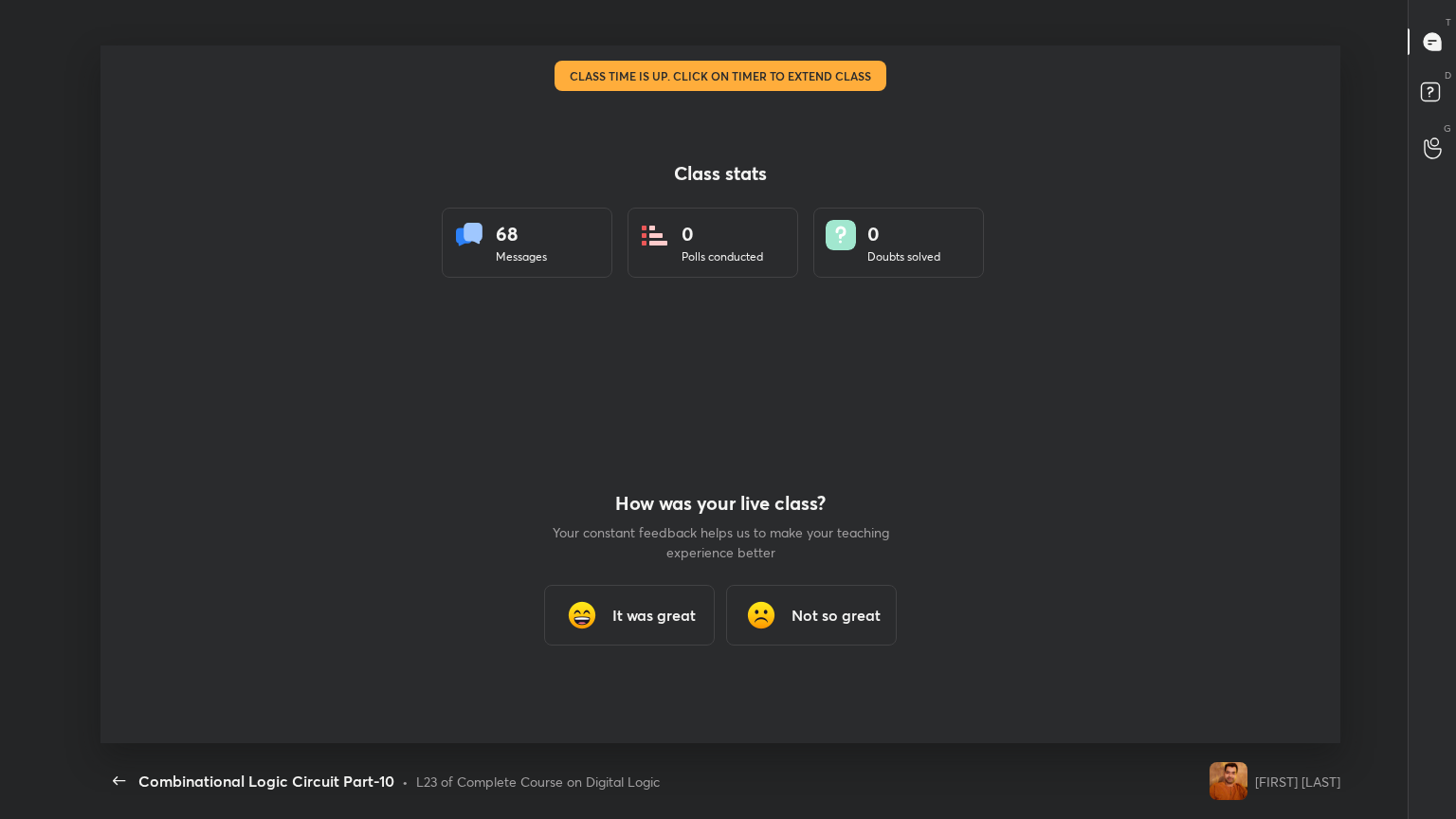 click on "It was great" at bounding box center (654, 615) 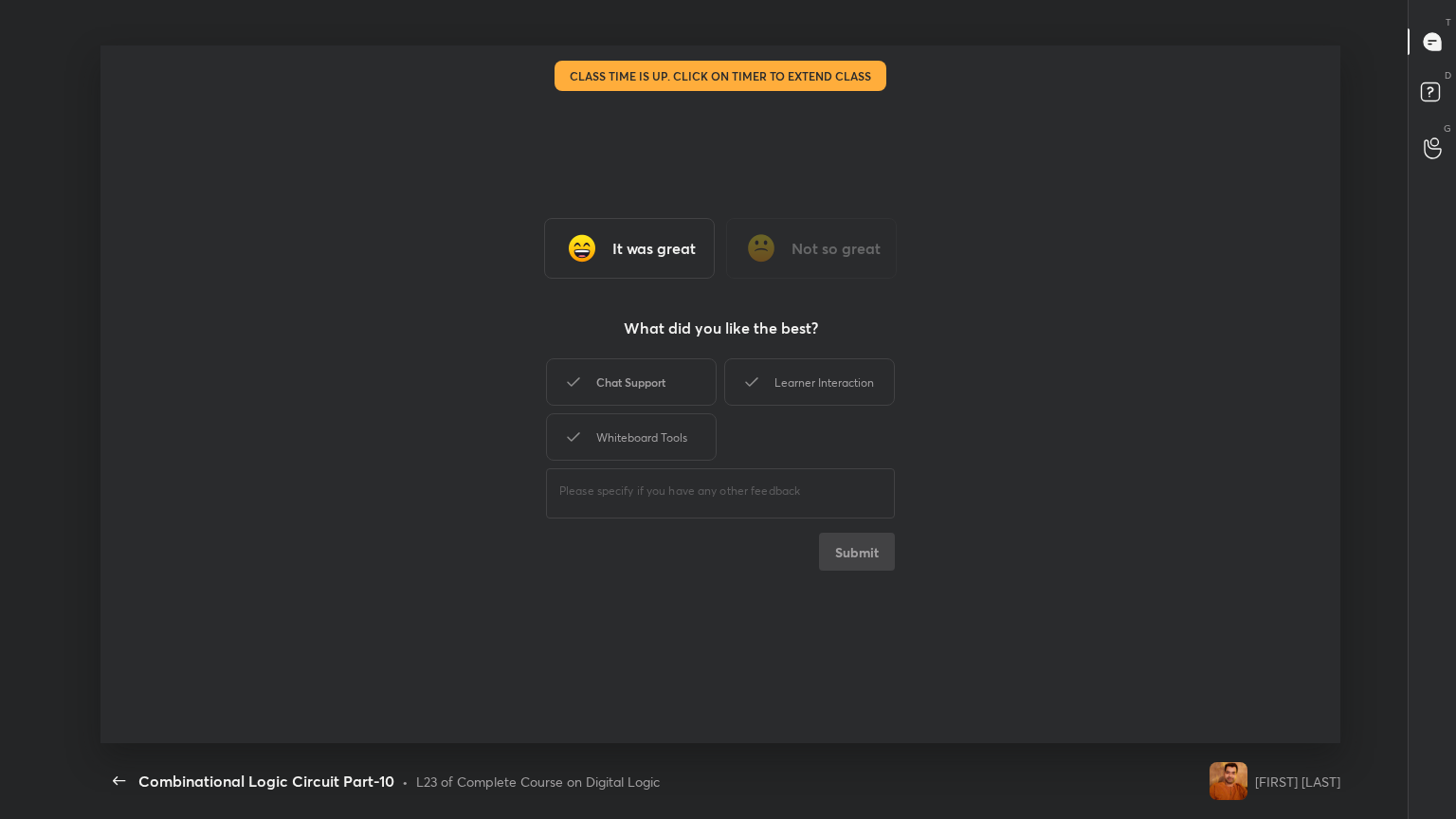 click on "Chat Support" at bounding box center [631, 382] 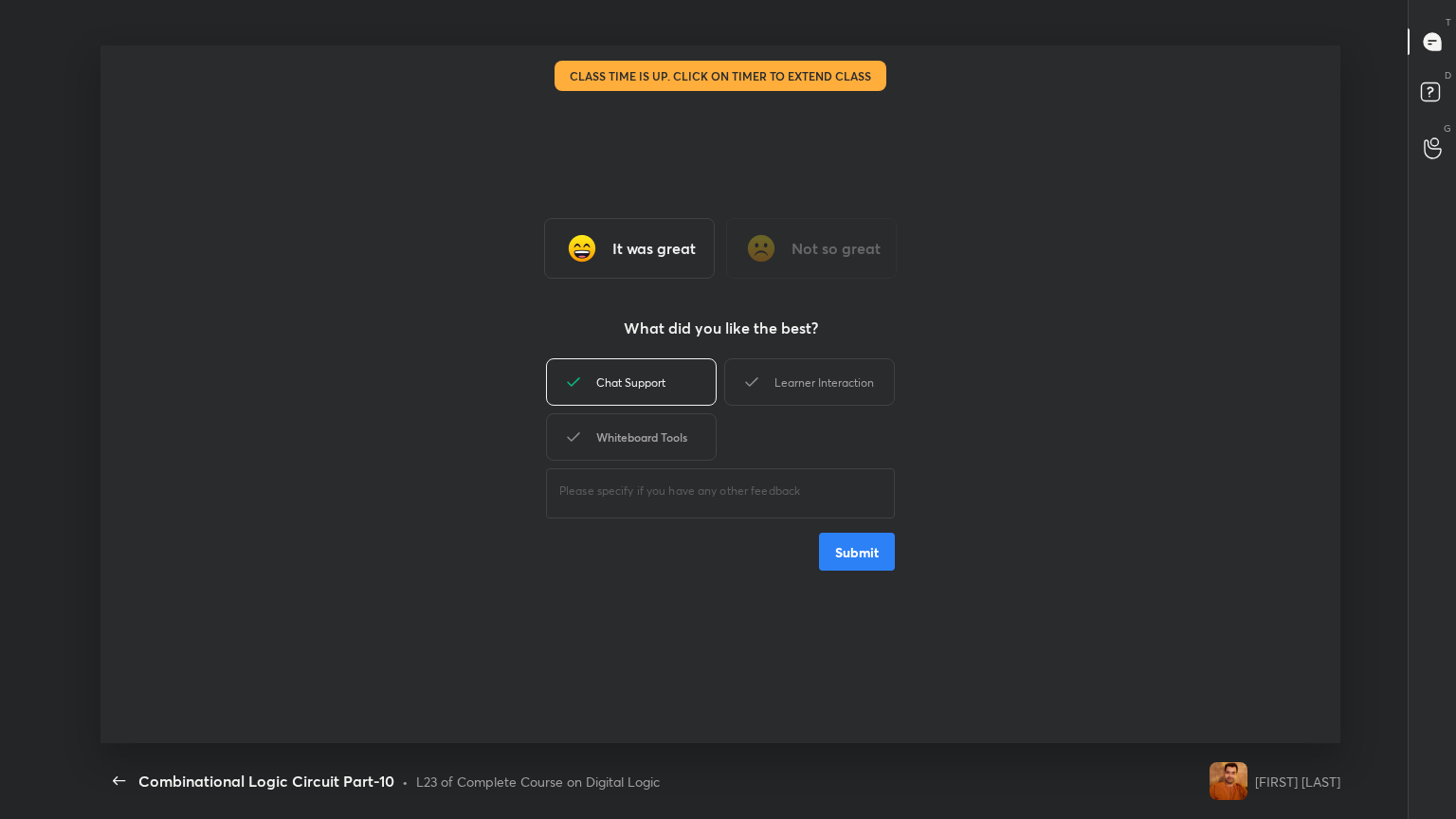 click on "Whiteboard Tools" at bounding box center (631, 437) 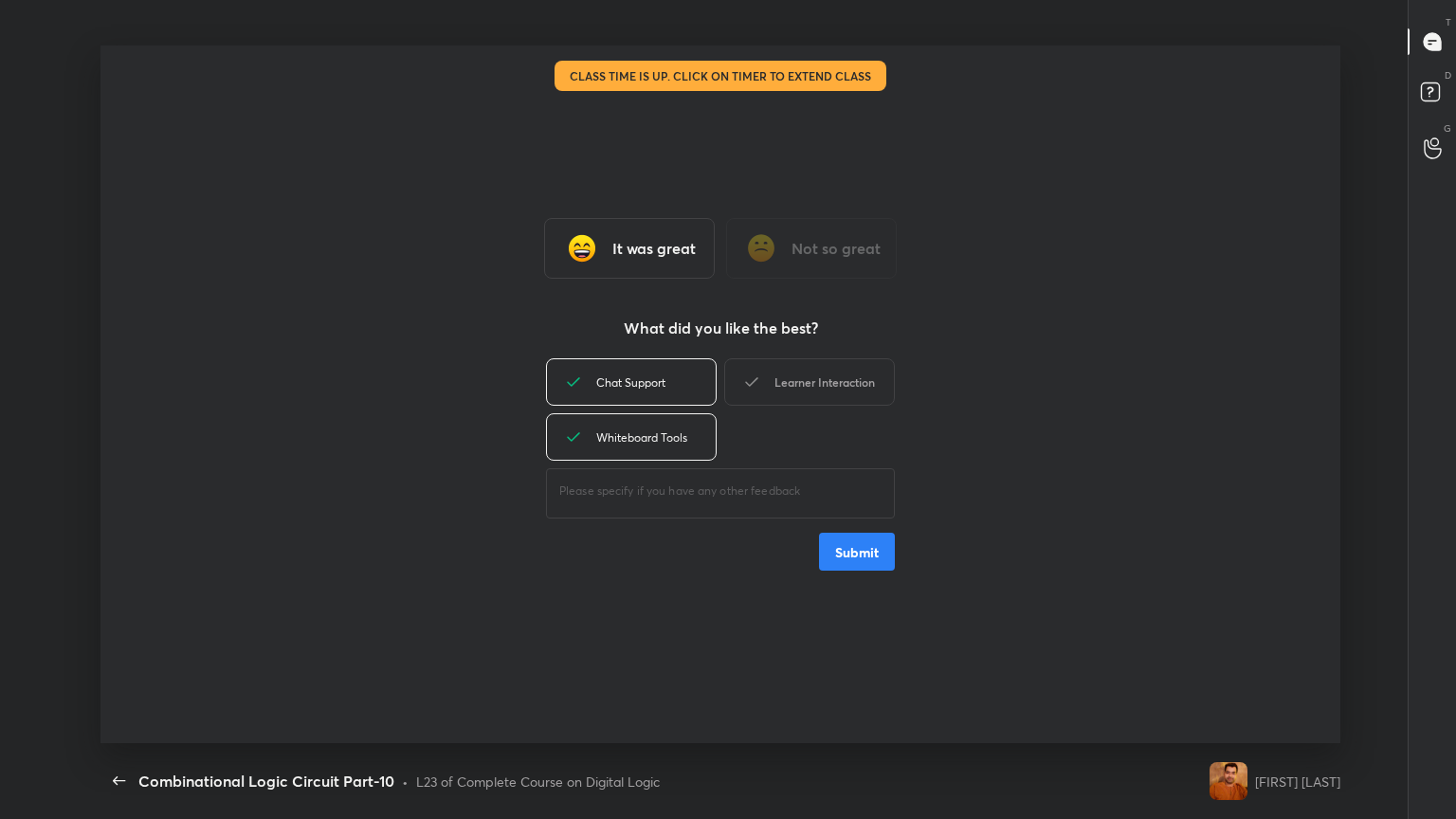 click on "Learner Interaction" at bounding box center (810, 382) 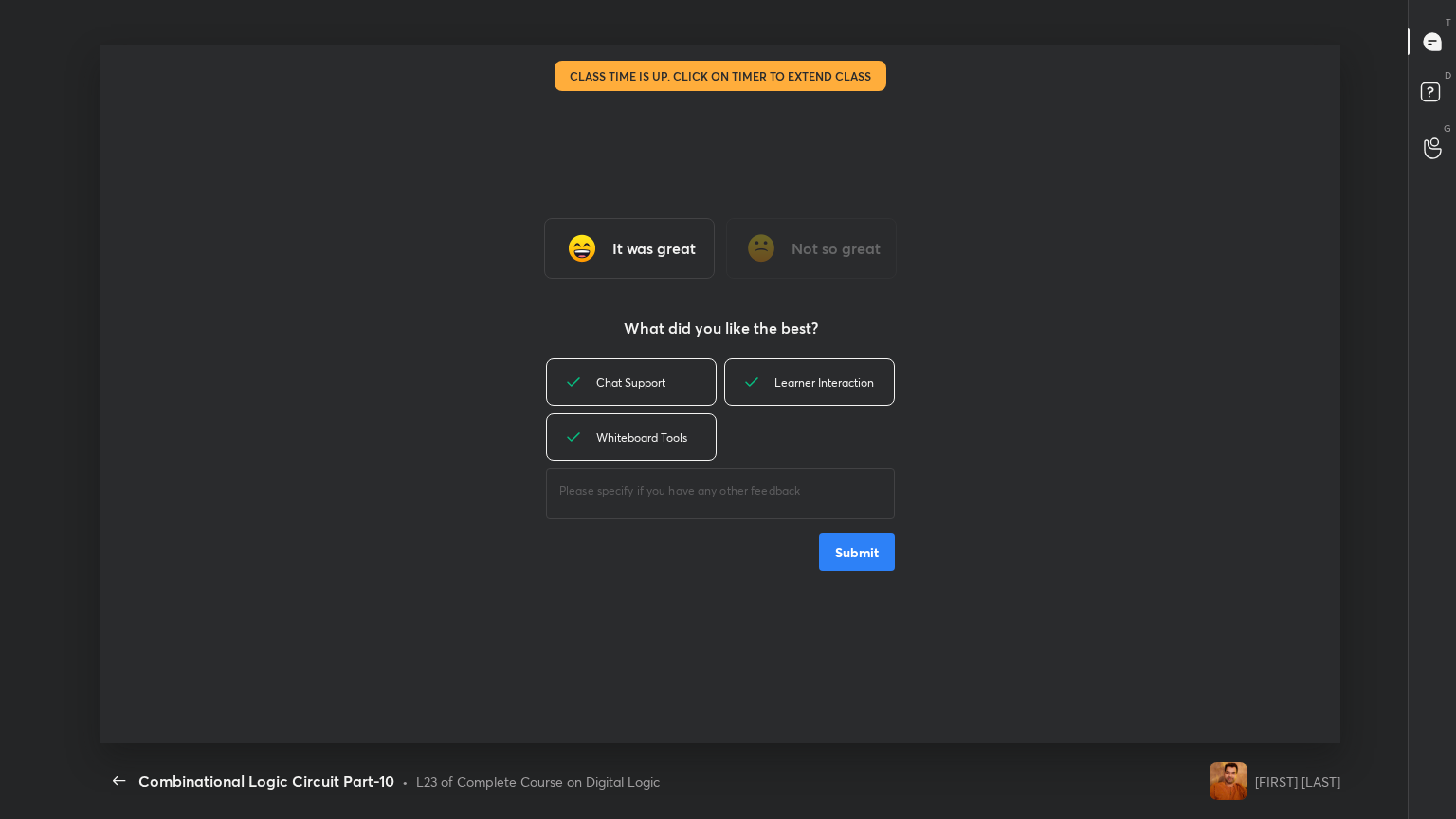 click on "Submit" at bounding box center (857, 552) 